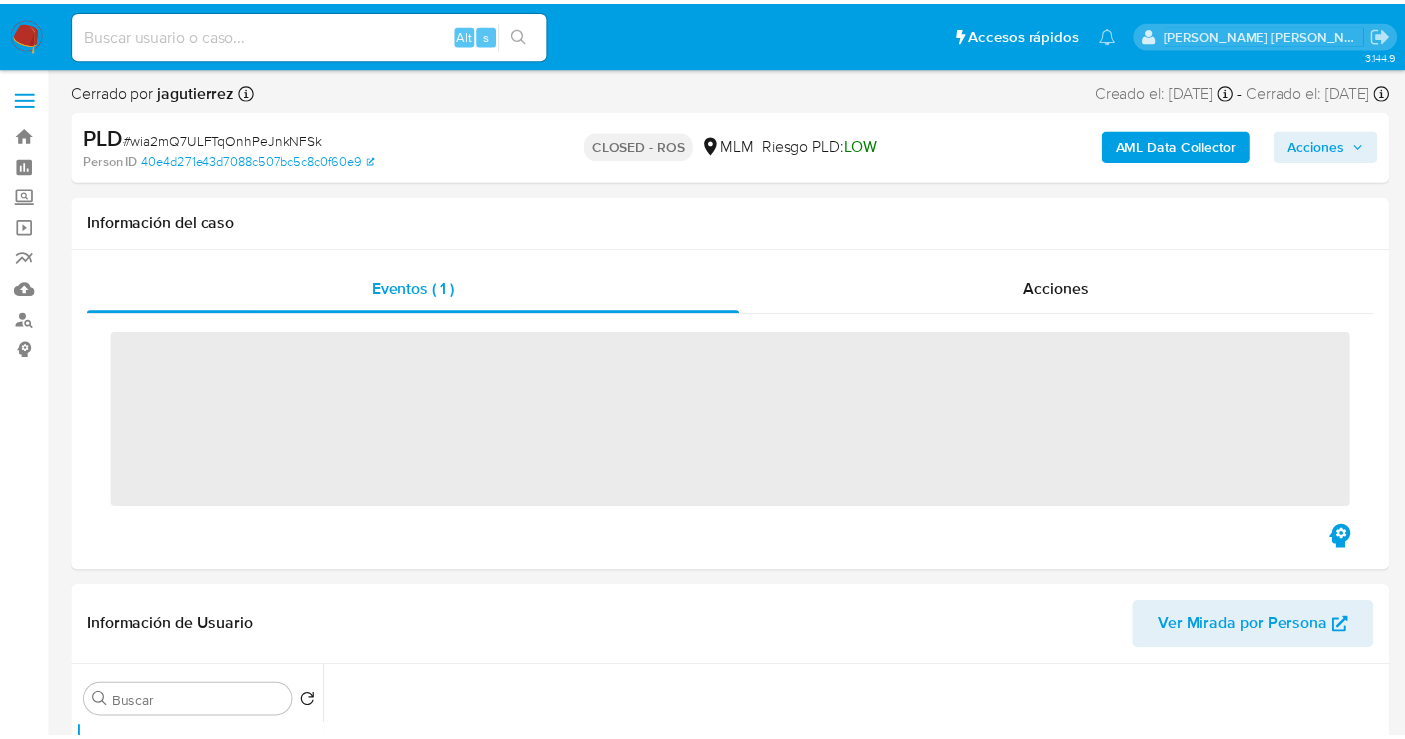 scroll, scrollTop: 0, scrollLeft: 0, axis: both 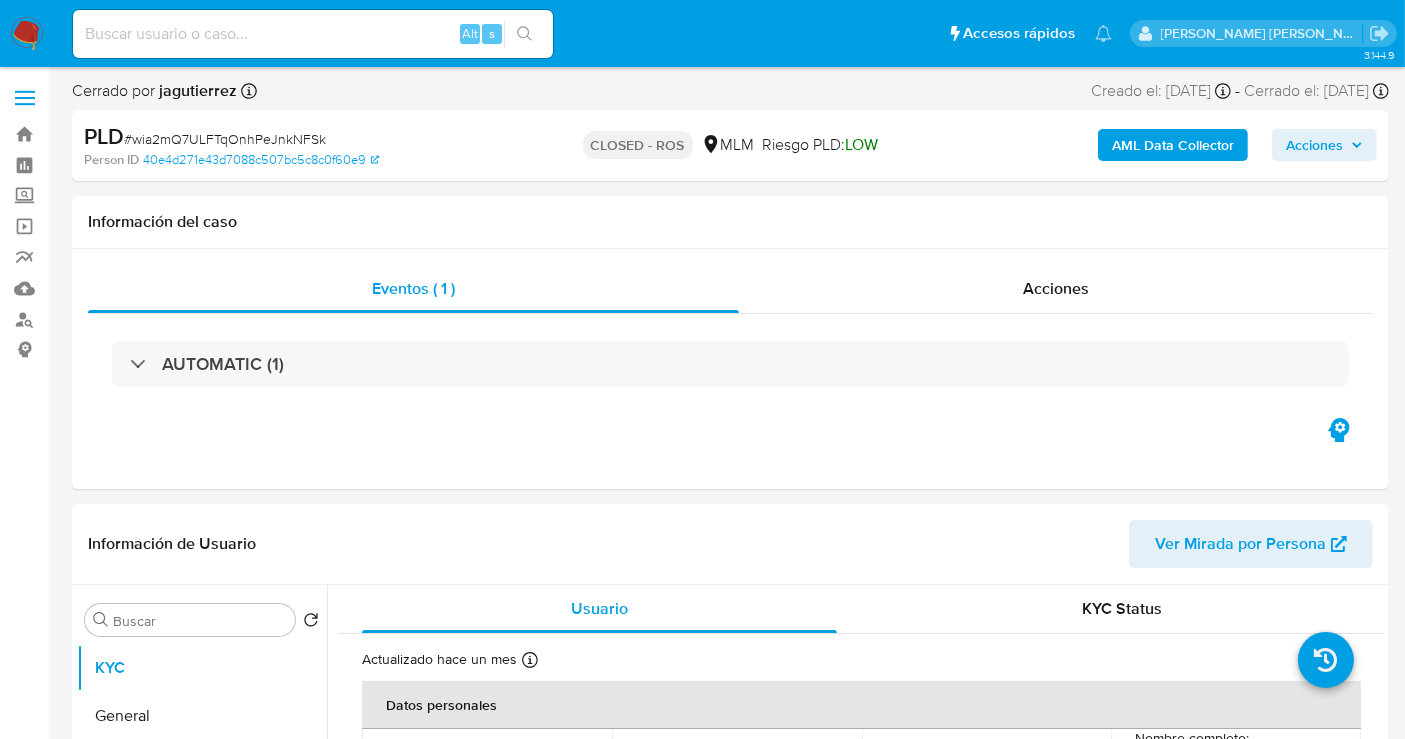 select on "10" 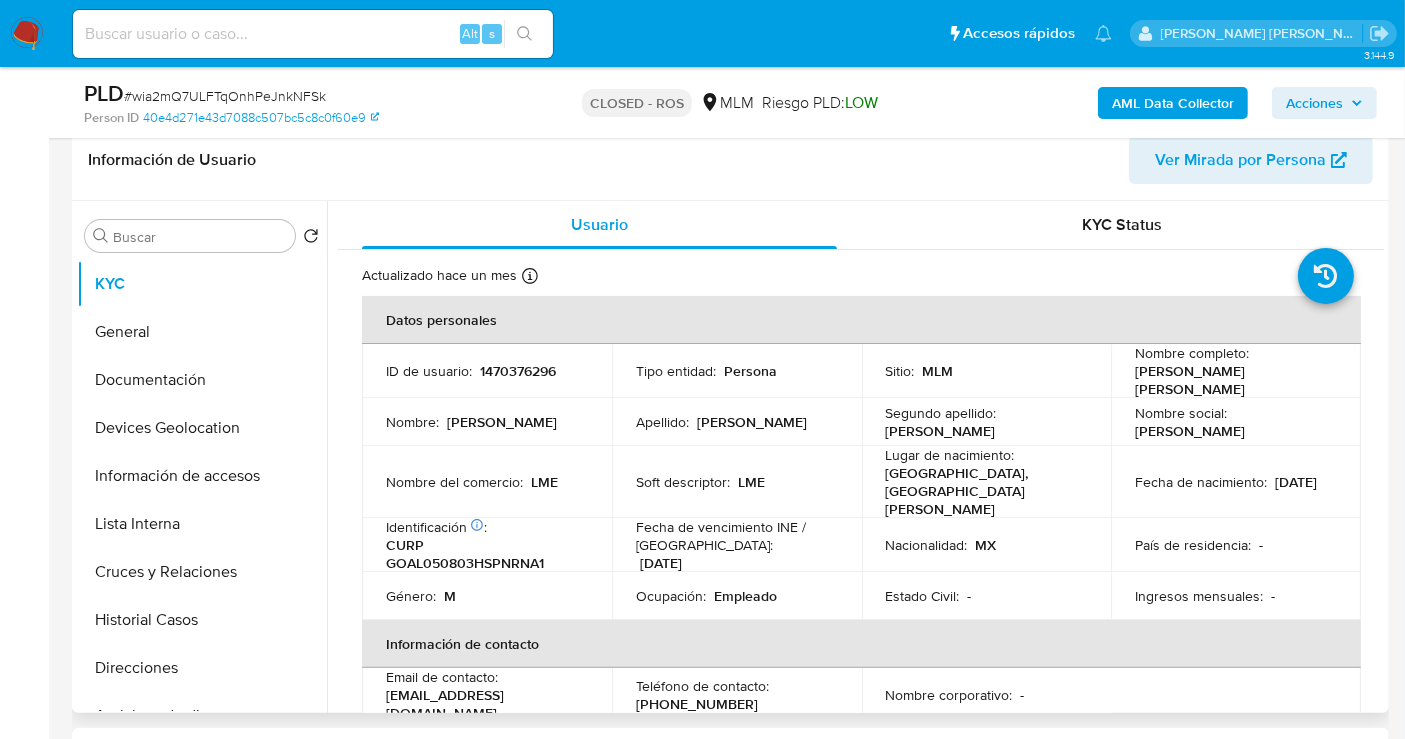 scroll, scrollTop: 333, scrollLeft: 0, axis: vertical 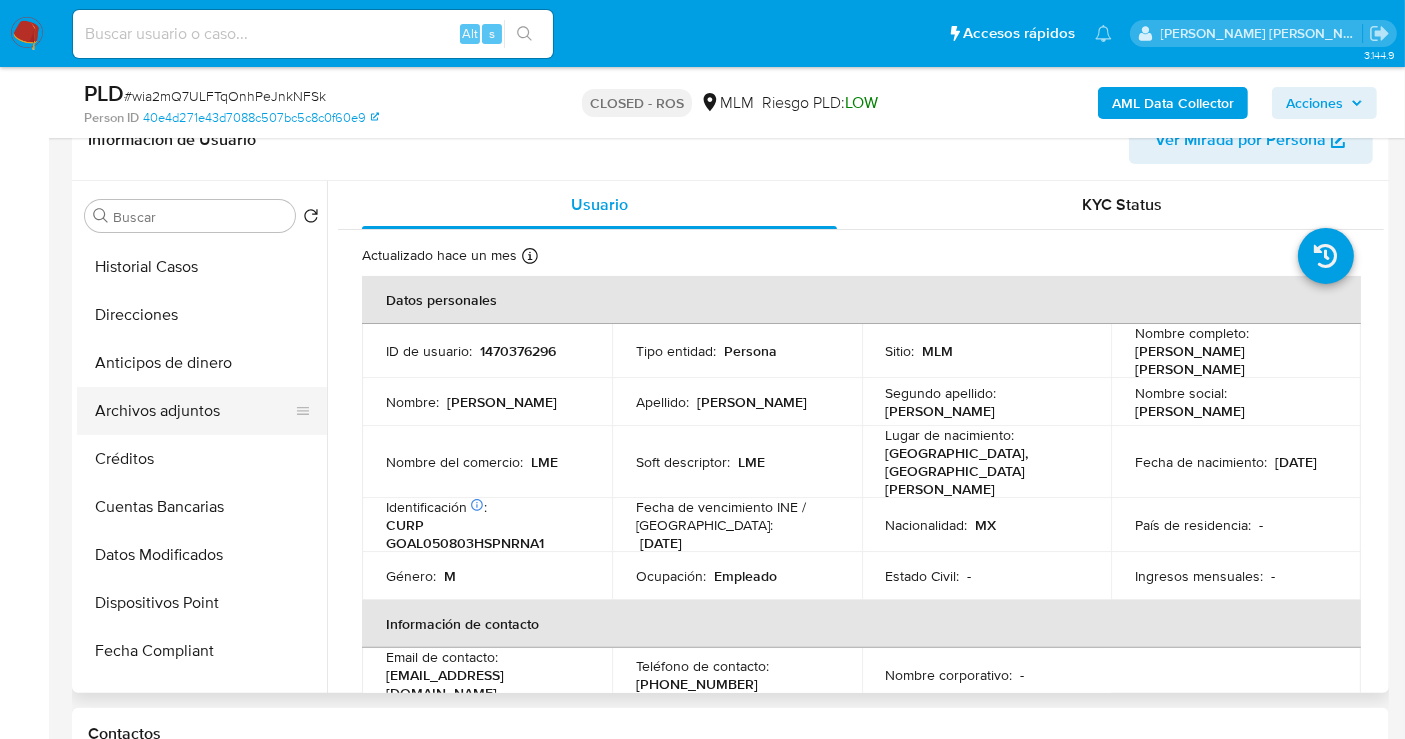 click on "Archivos adjuntos" at bounding box center (194, 411) 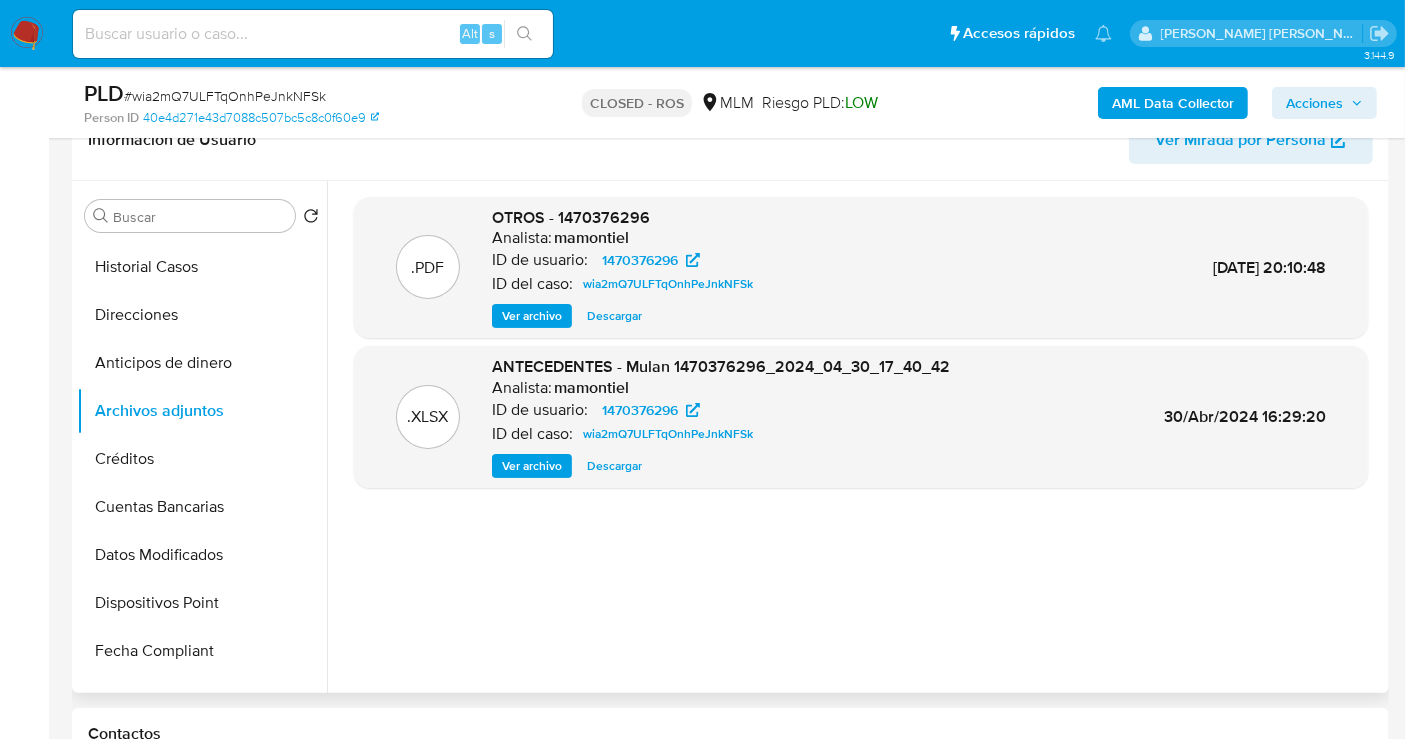 type 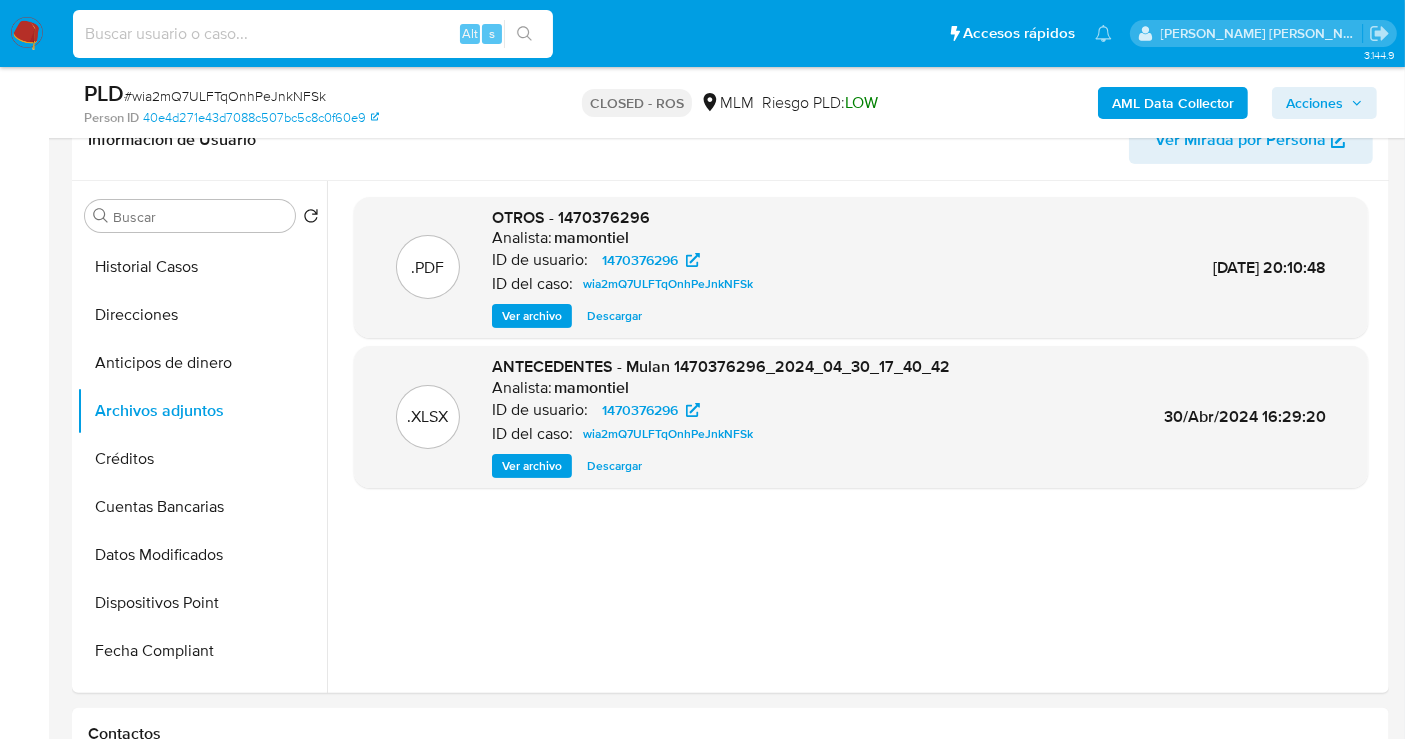 click at bounding box center [313, 34] 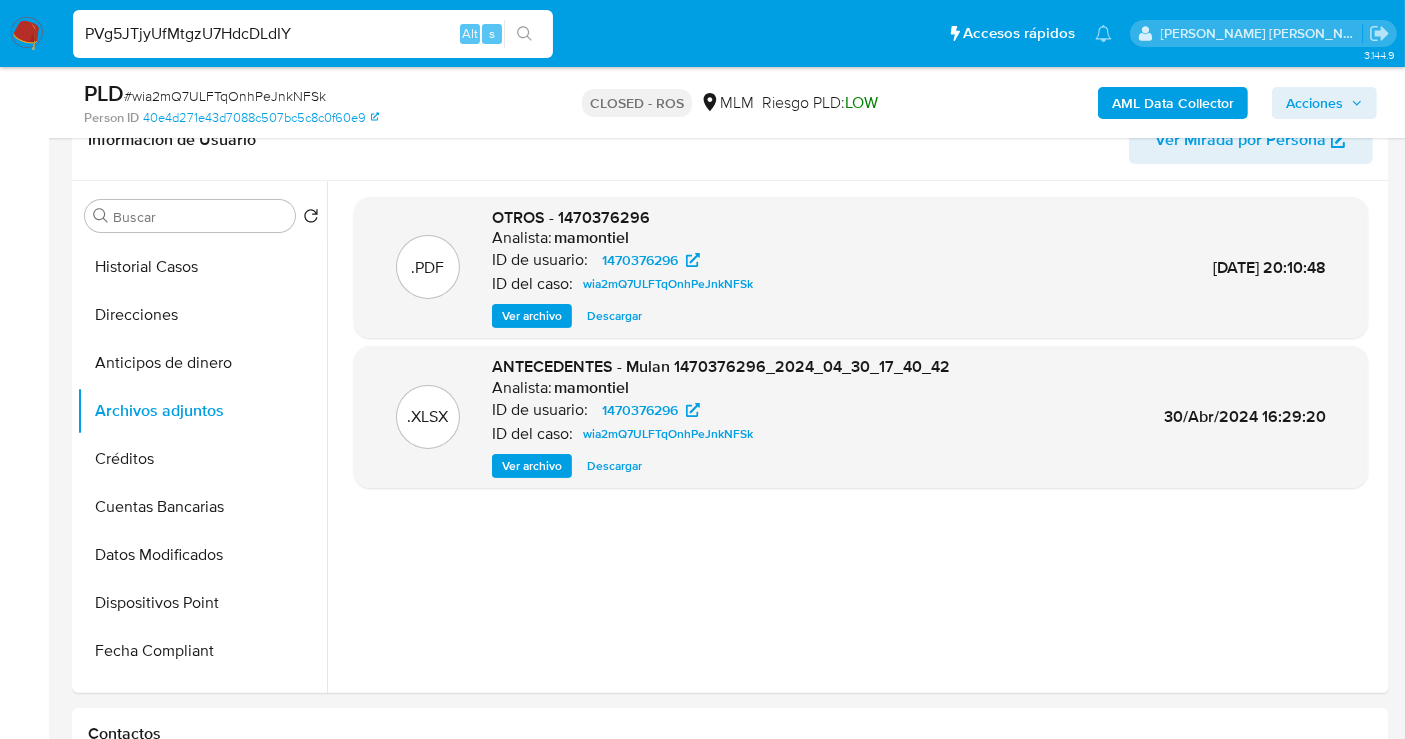 type on "PVg5JTjyUfMtgzU7HdcDLdIY" 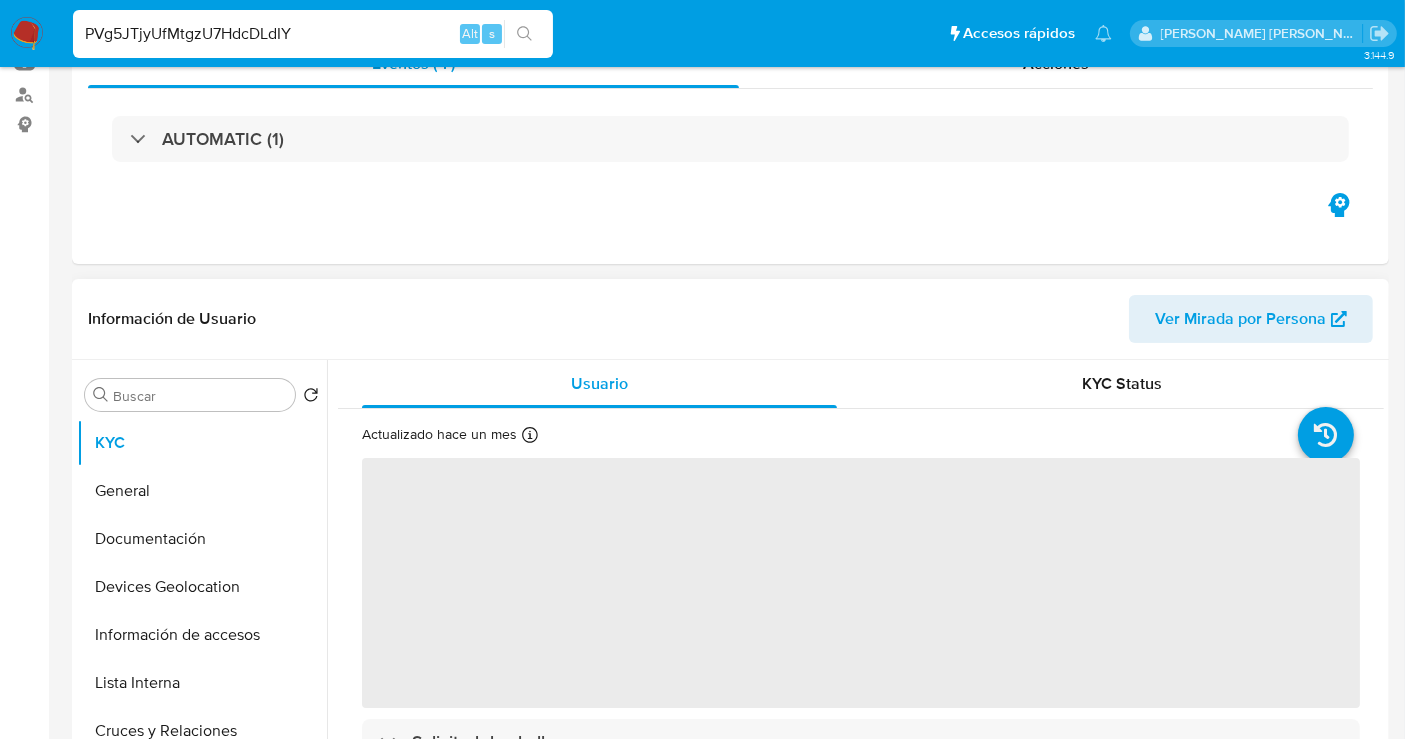 scroll, scrollTop: 555, scrollLeft: 0, axis: vertical 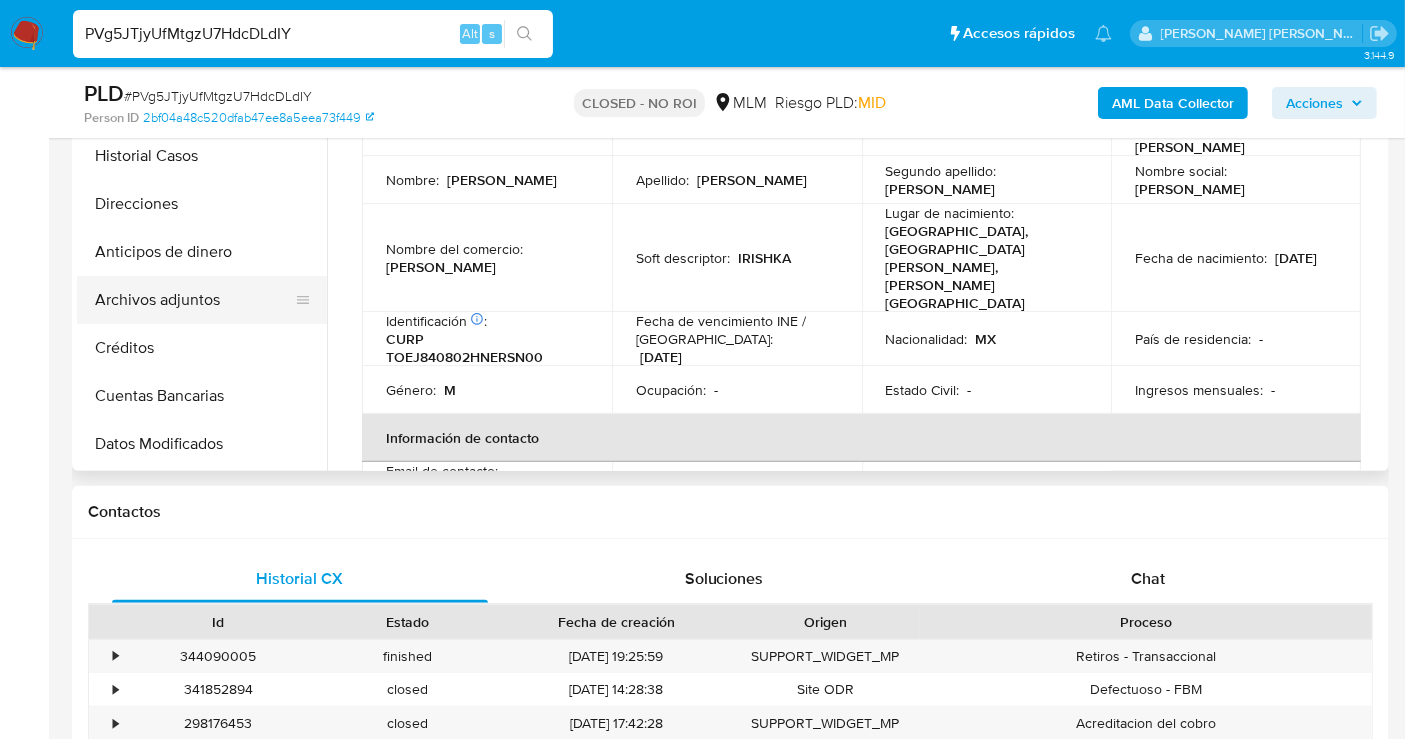 click on "Archivos adjuntos" at bounding box center (194, 300) 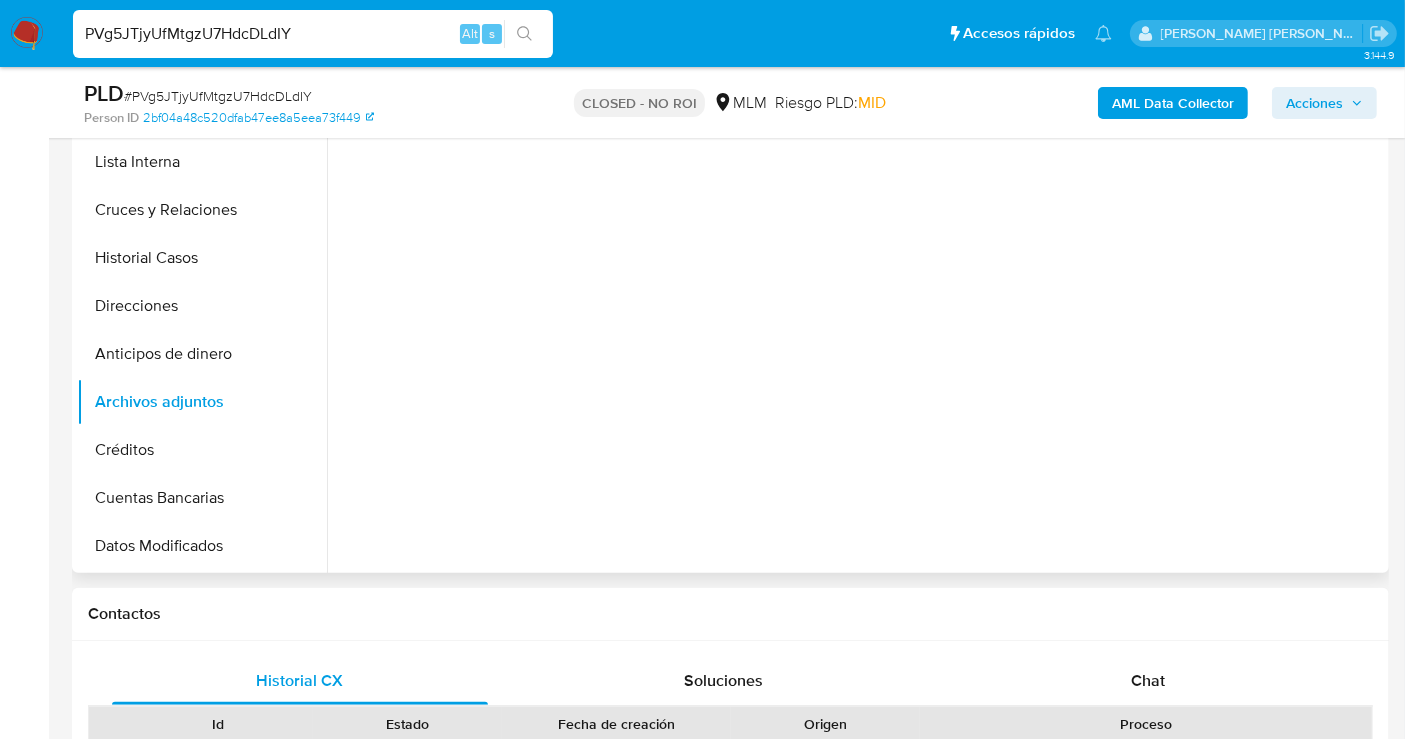 scroll, scrollTop: 333, scrollLeft: 0, axis: vertical 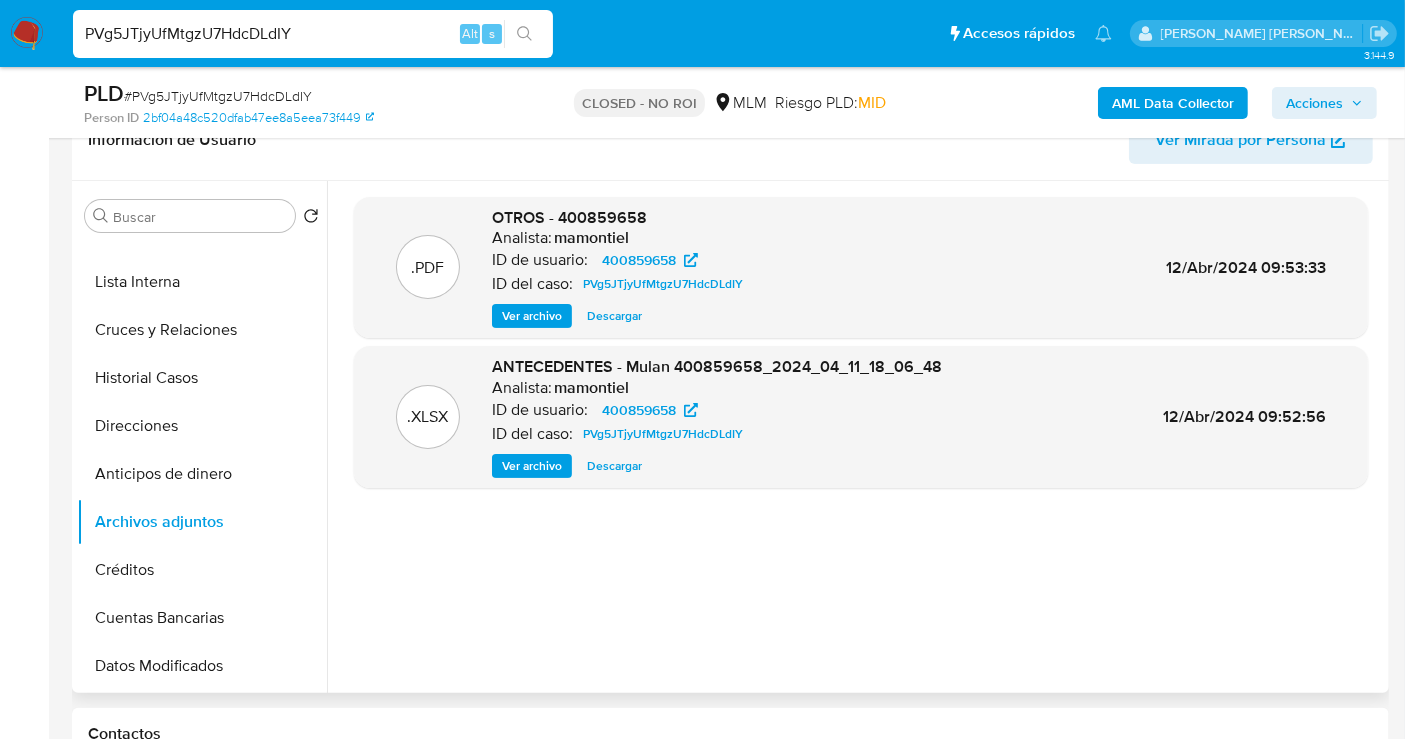 click on "Descargar" at bounding box center [614, 316] 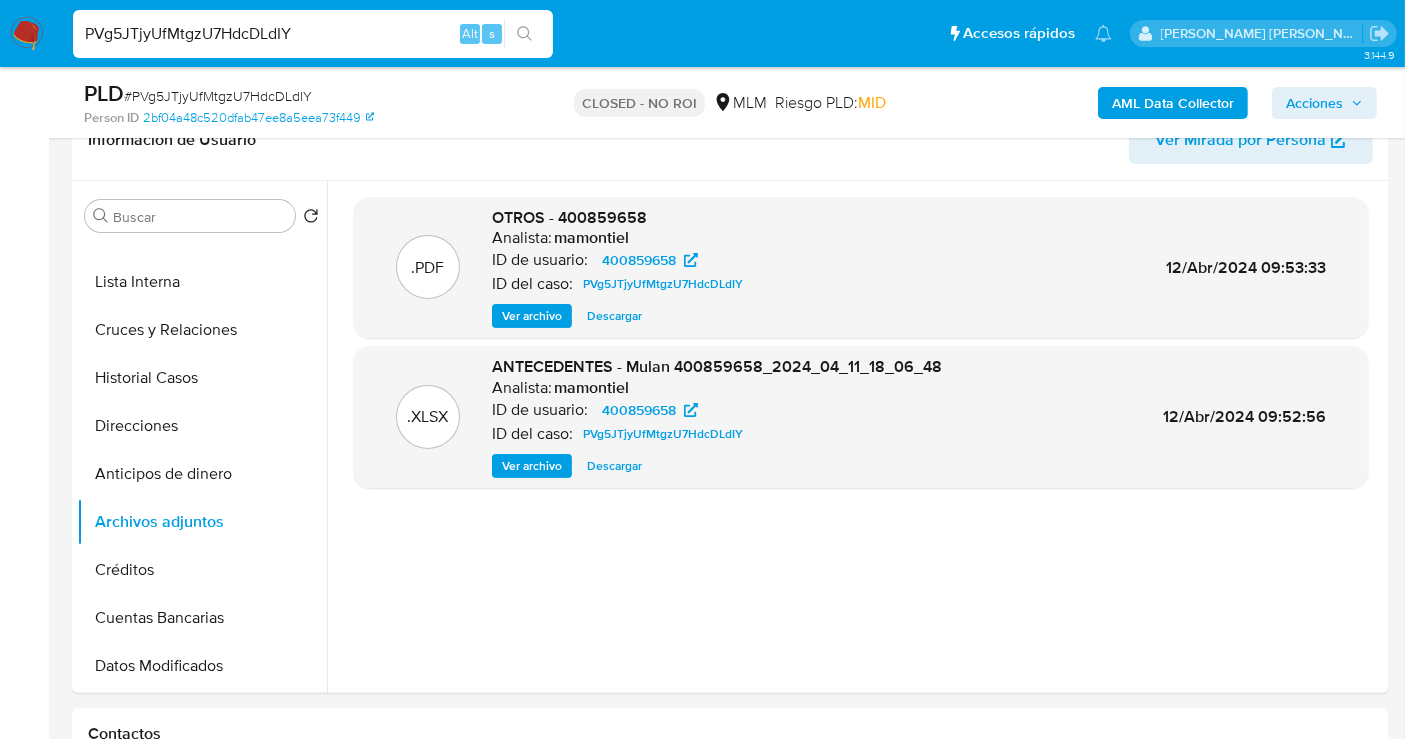click on "PVg5JTjyUfMtgzU7HdcDLdIY" at bounding box center [313, 34] 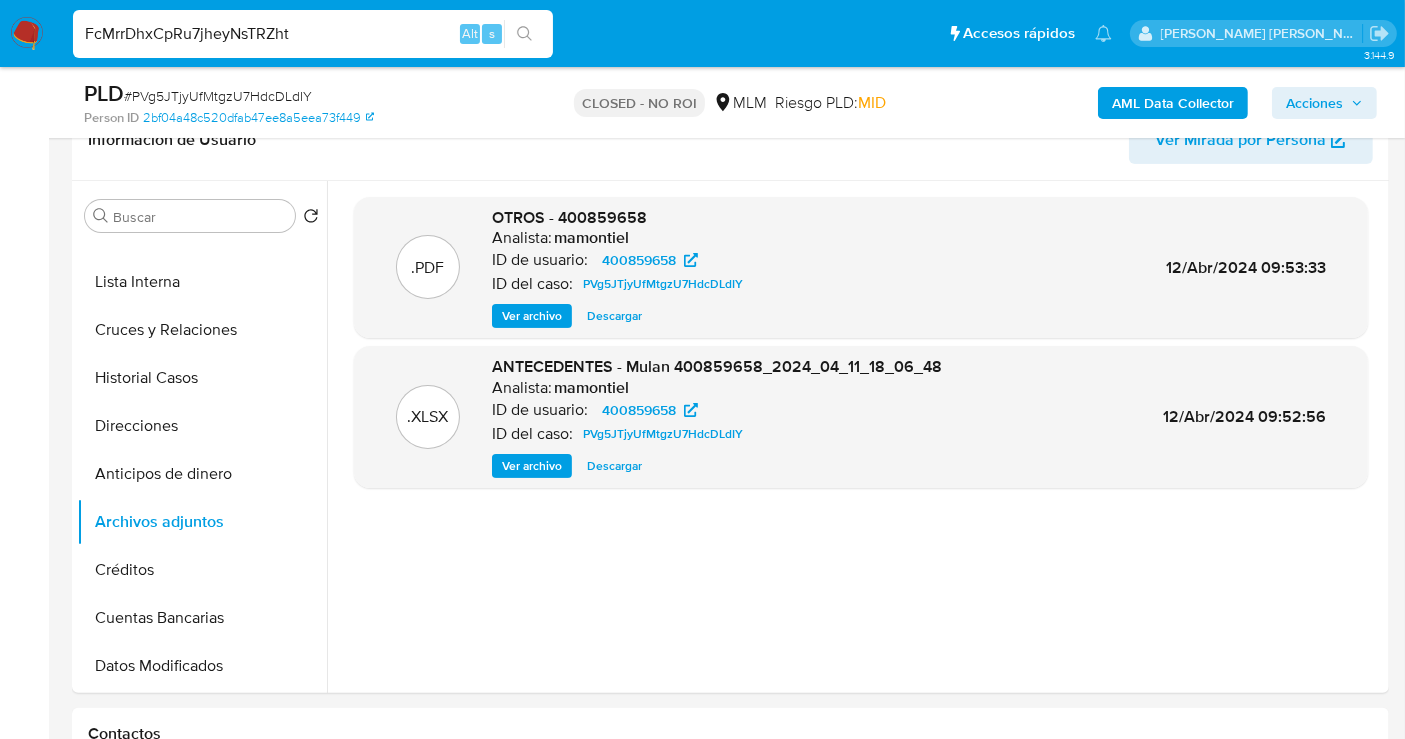 type on "FcMrrDhxCpRu7jheyNsTRZht" 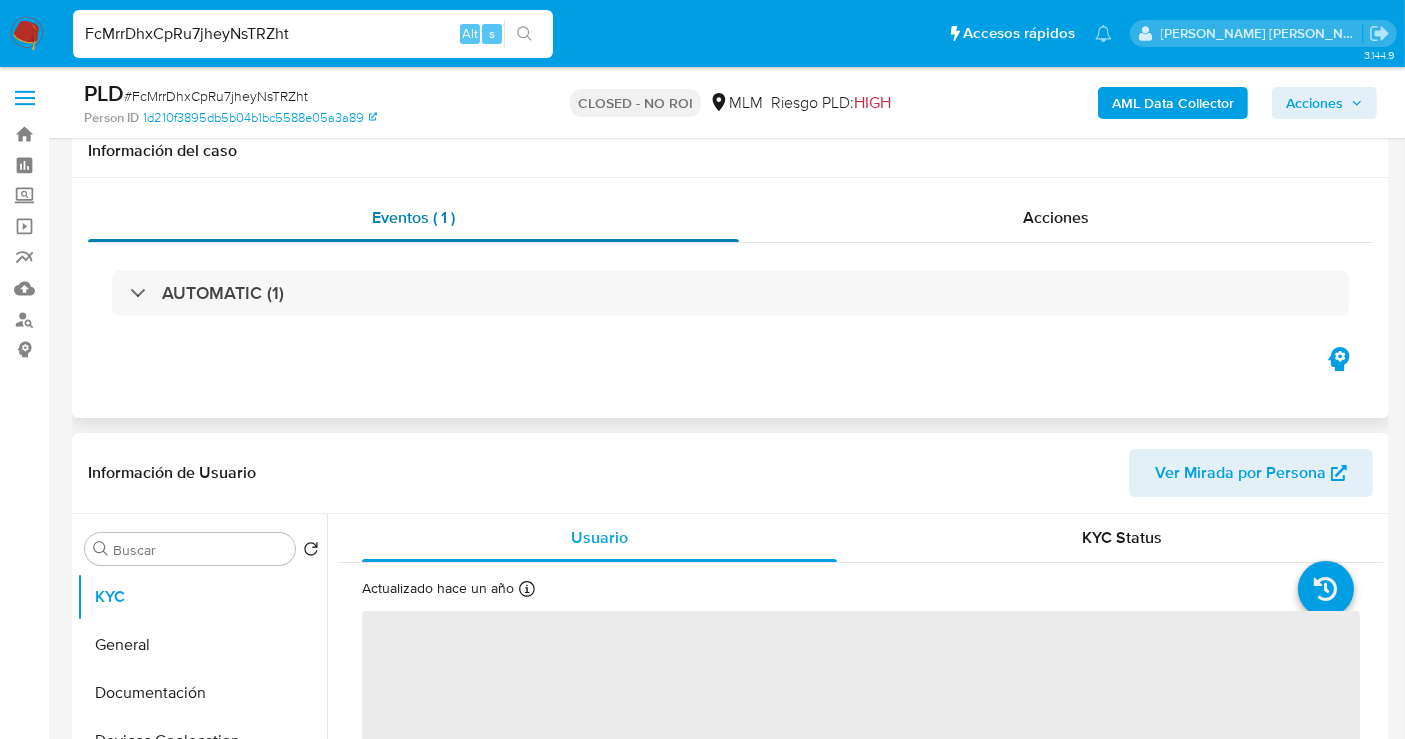 scroll, scrollTop: 222, scrollLeft: 0, axis: vertical 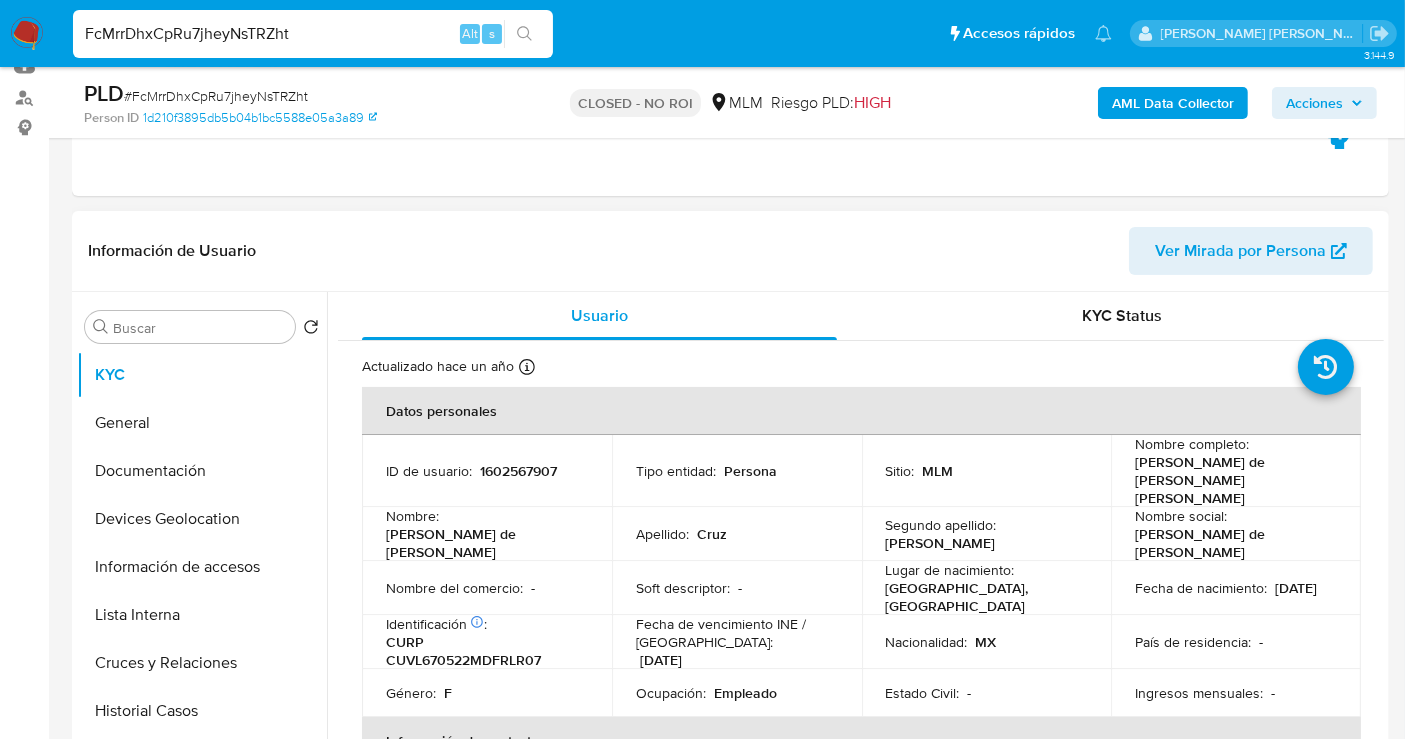 select on "10" 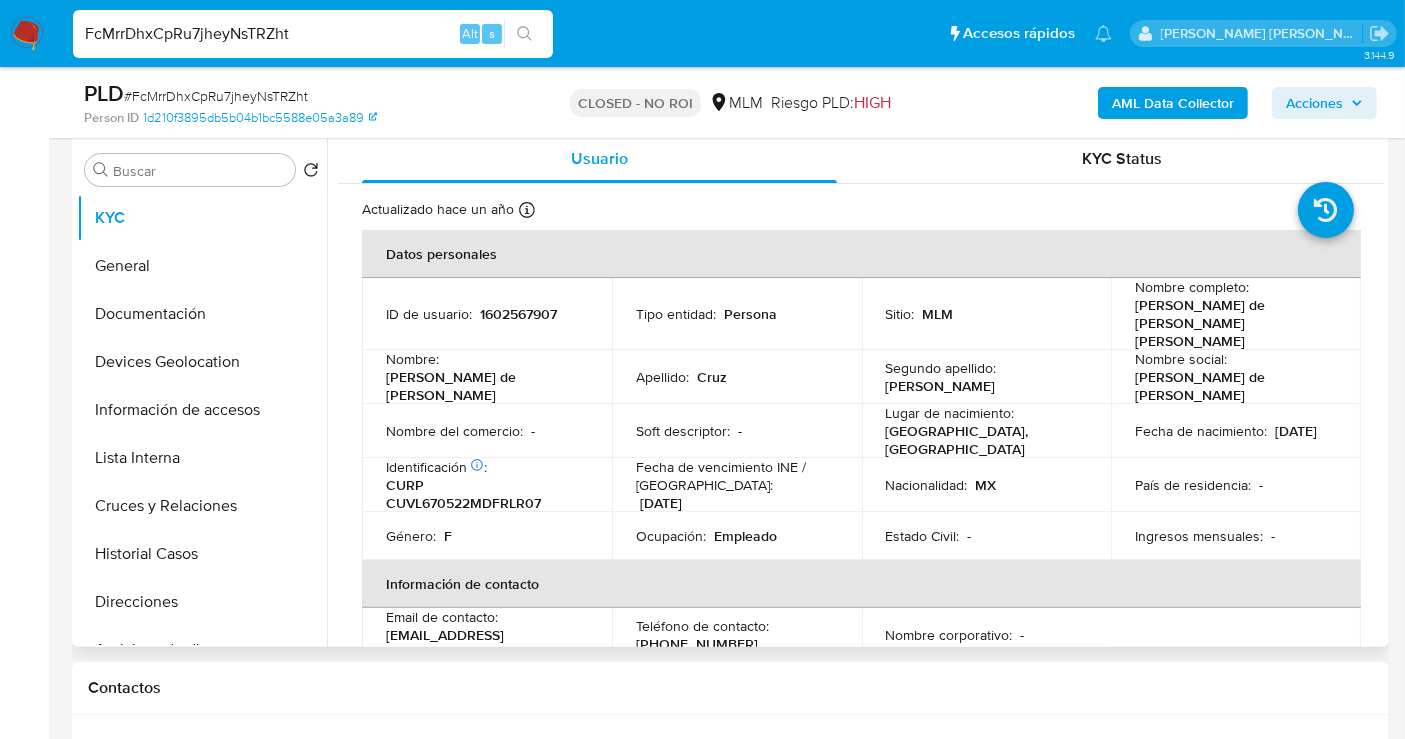 scroll, scrollTop: 444, scrollLeft: 0, axis: vertical 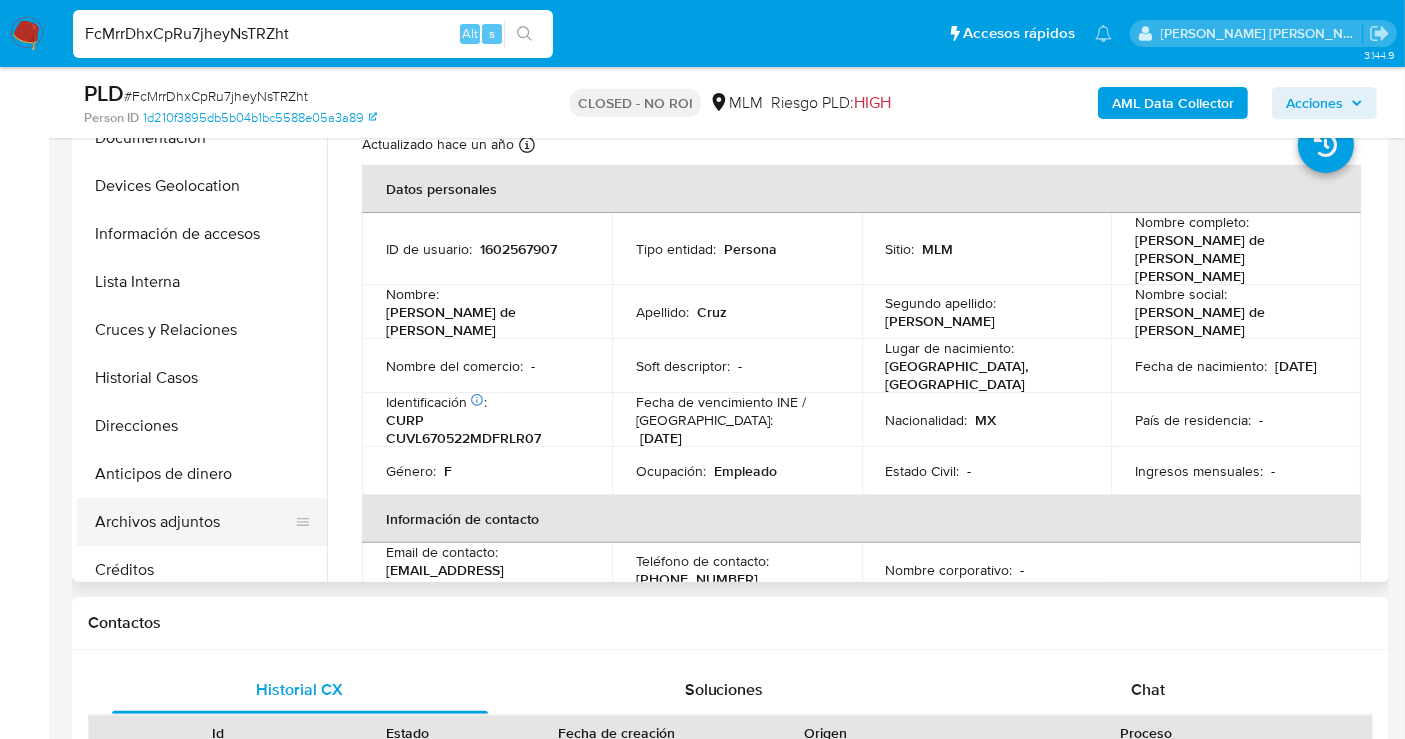 click on "Archivos adjuntos" at bounding box center [194, 522] 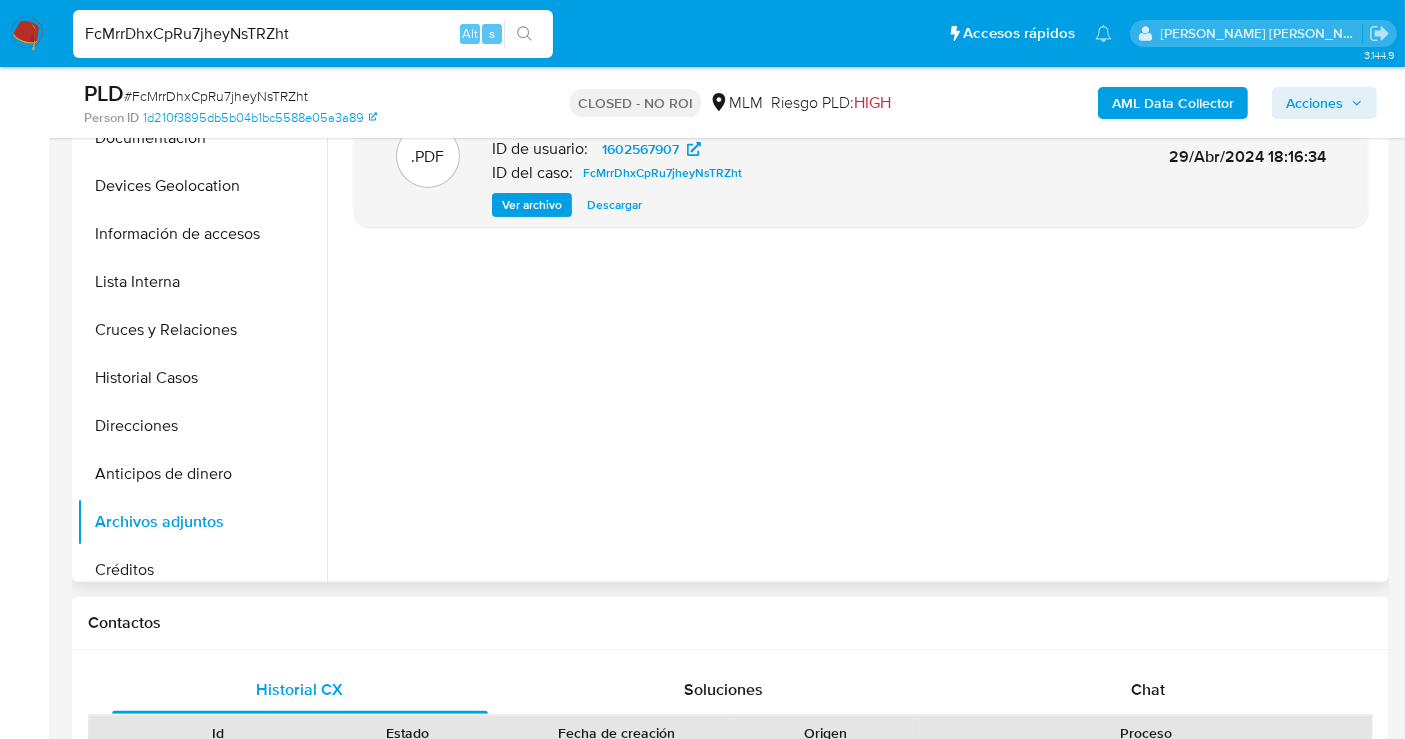 click on "Descargar" at bounding box center (614, 205) 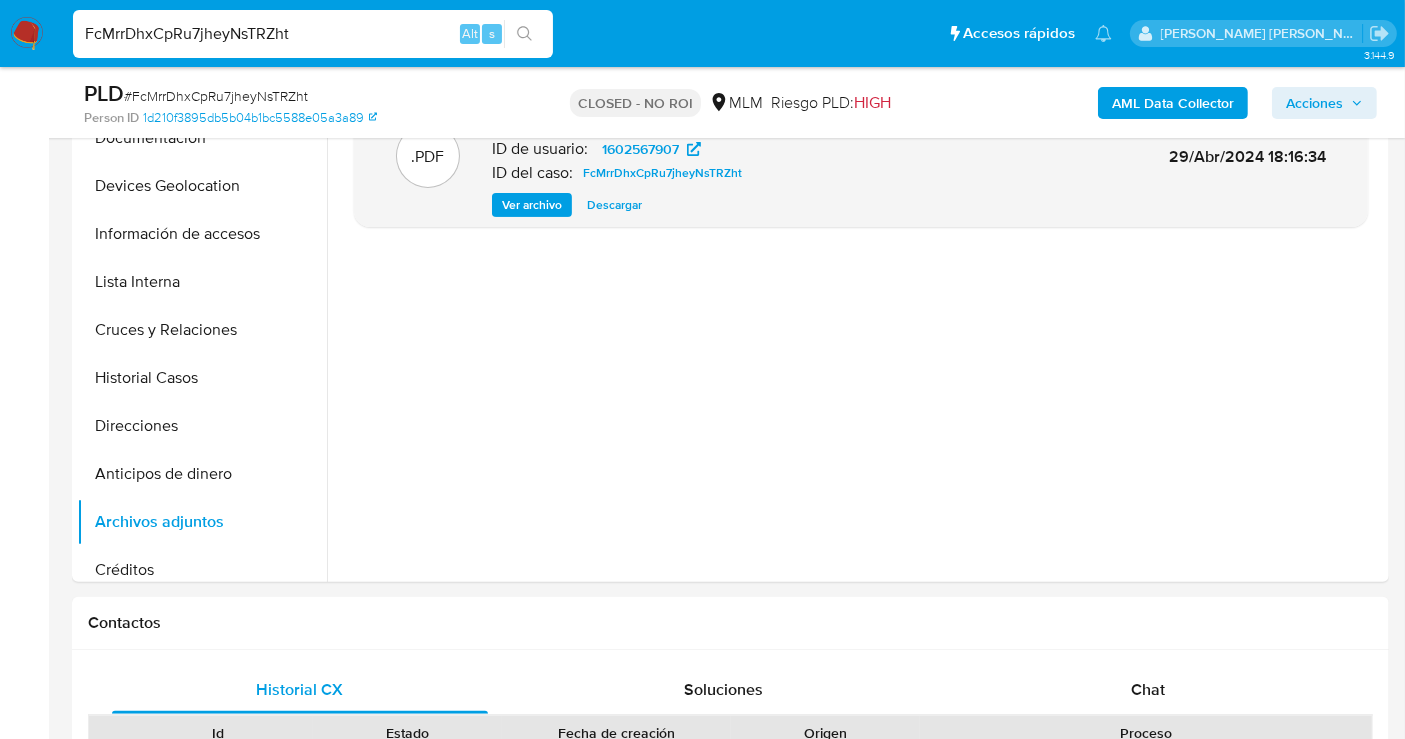 click on "FcMrrDhxCpRu7jheyNsTRZht" at bounding box center (313, 34) 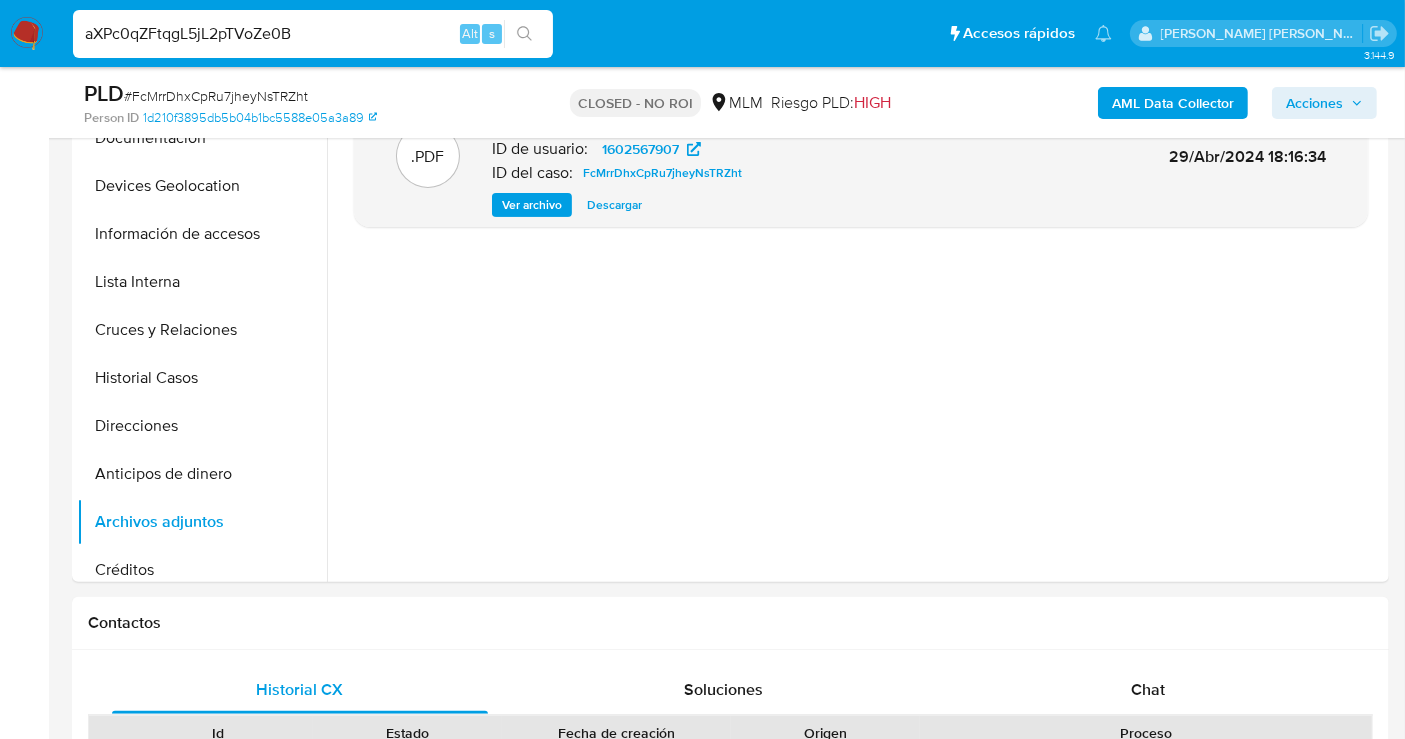 type on "aXPc0qZFtqgL5jL2pTVoZe0B" 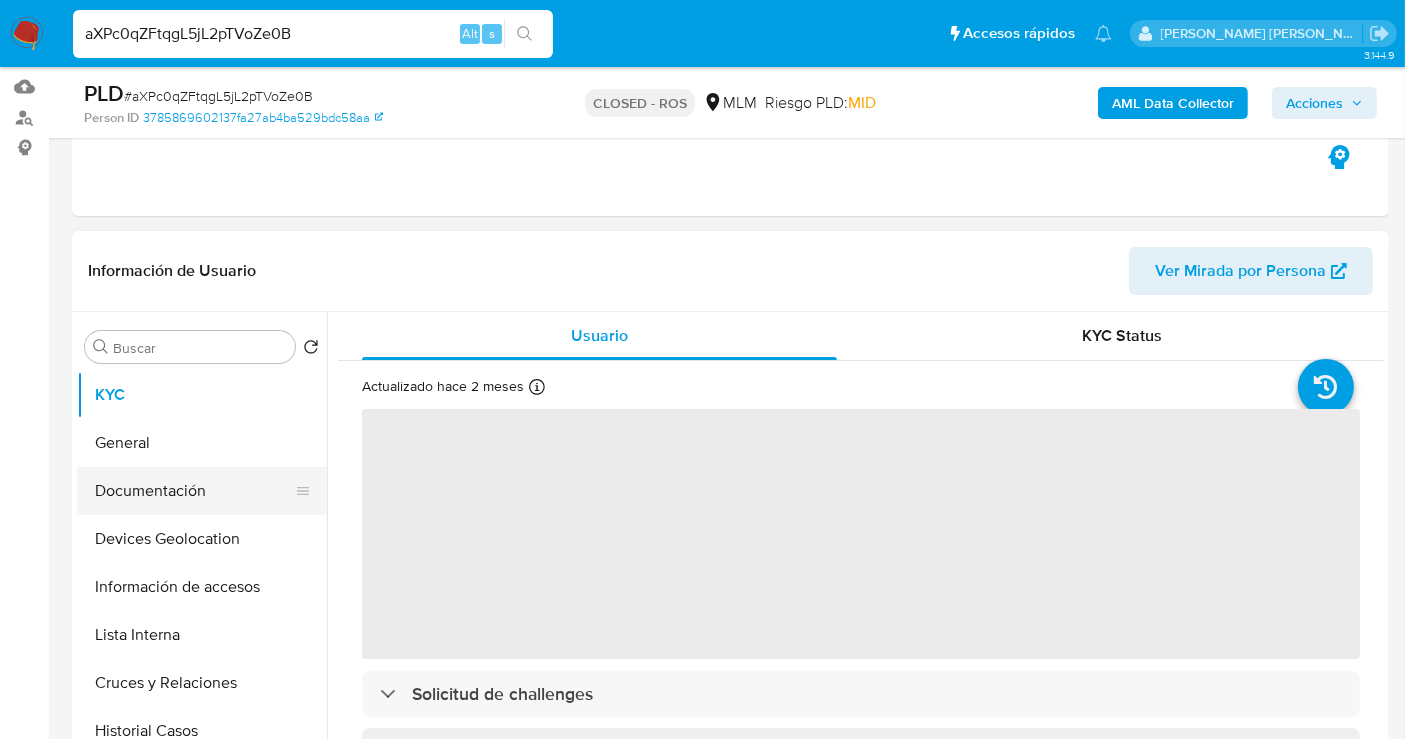 scroll, scrollTop: 222, scrollLeft: 0, axis: vertical 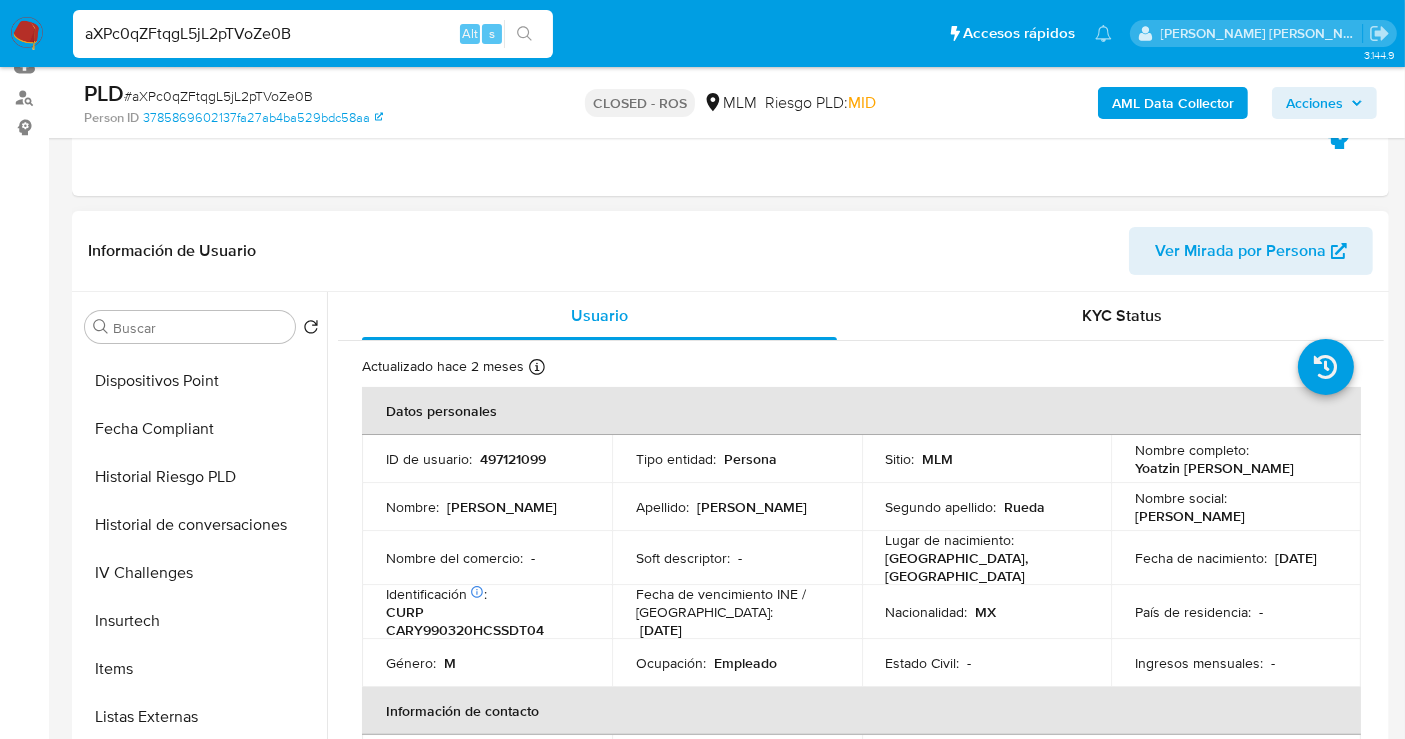 select on "10" 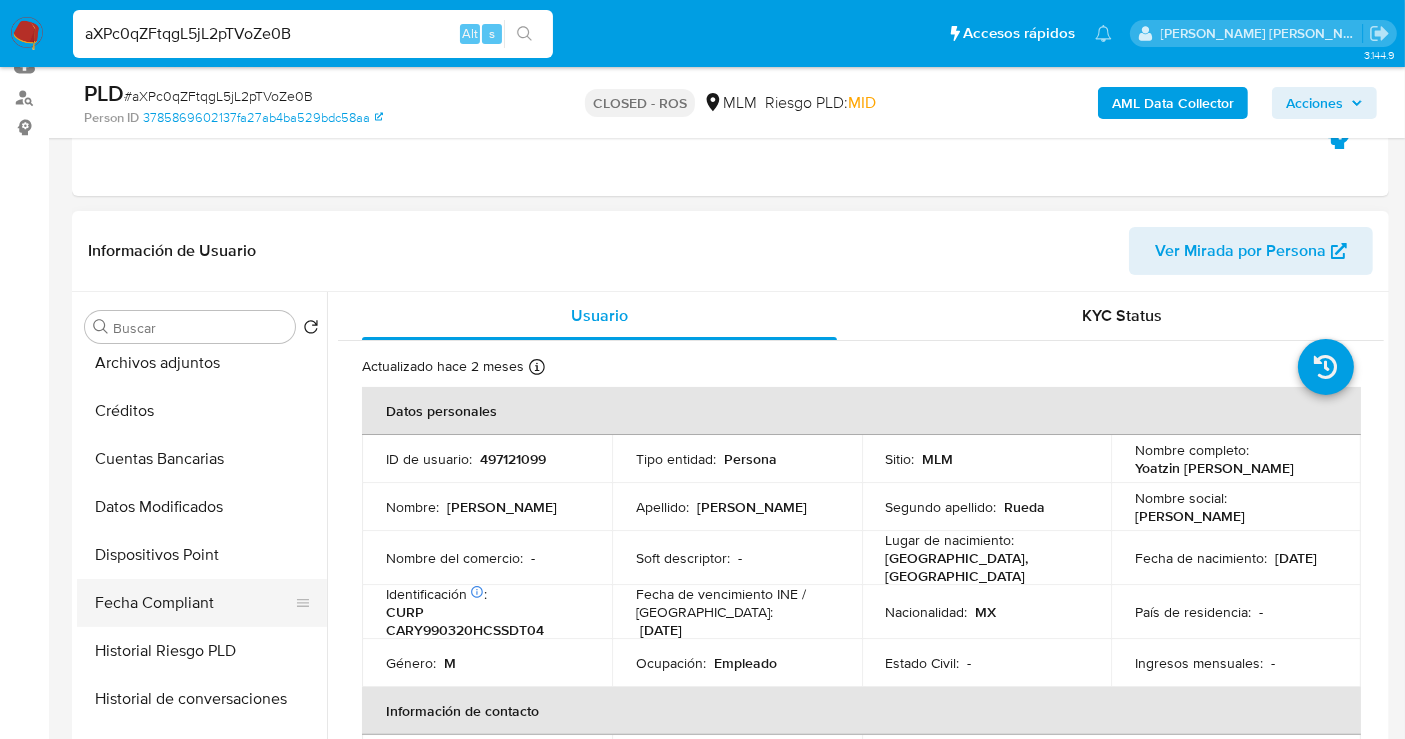 scroll, scrollTop: 463, scrollLeft: 0, axis: vertical 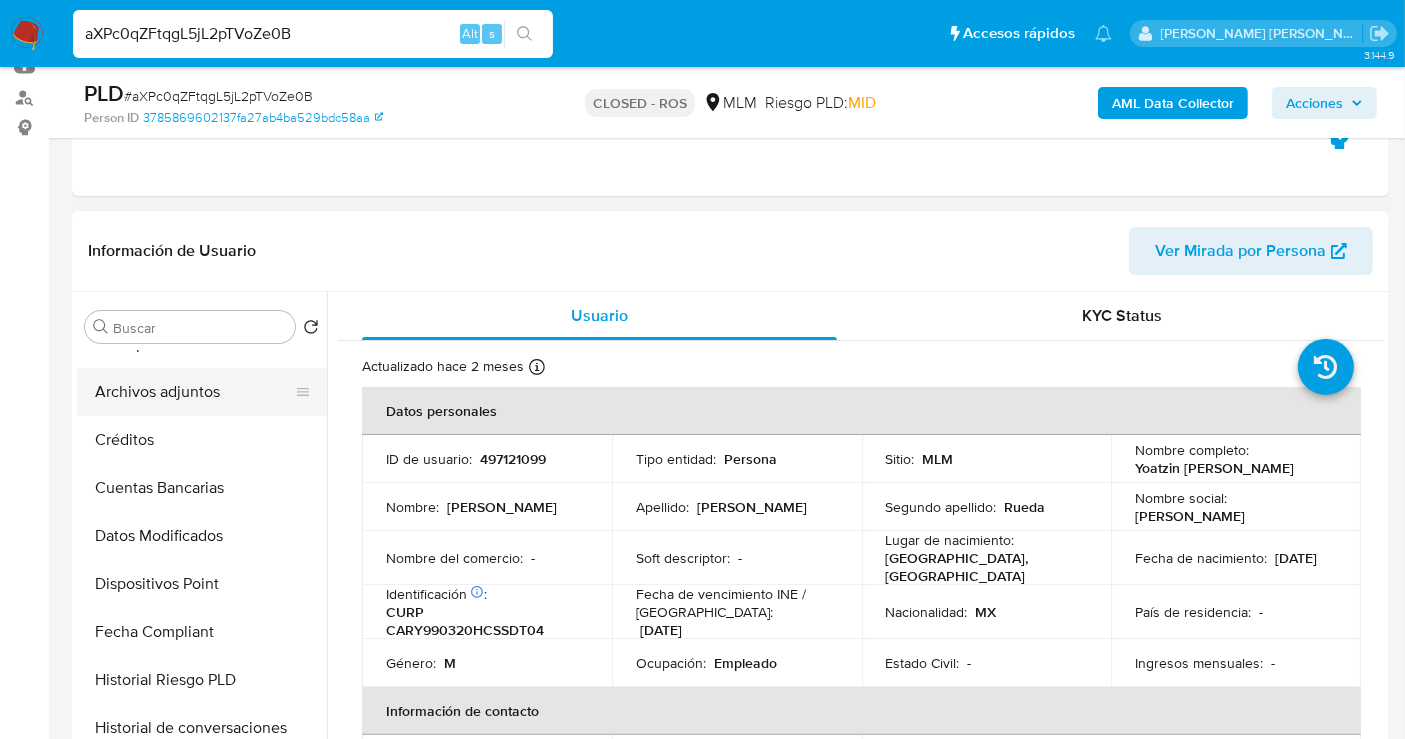 click on "Archivos adjuntos" at bounding box center [194, 392] 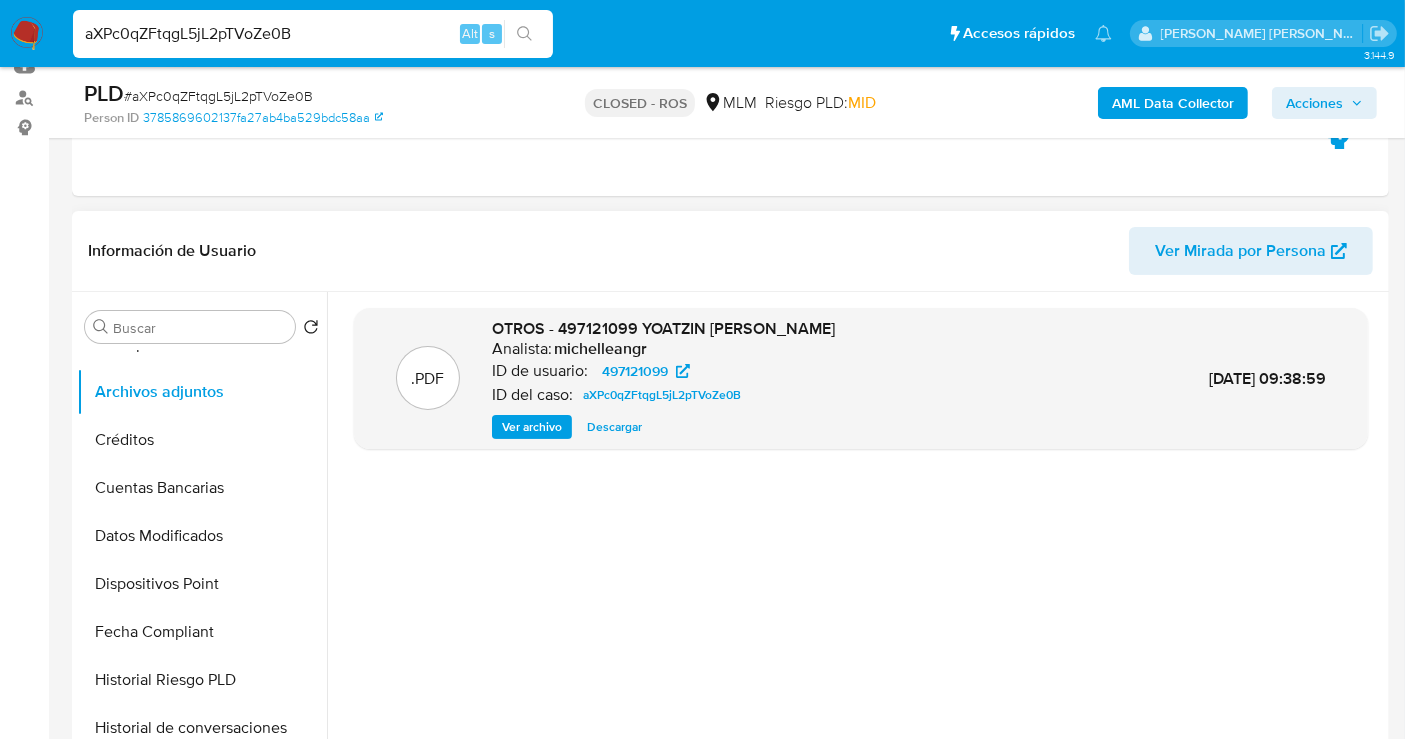 click on "Descargar" at bounding box center [614, 427] 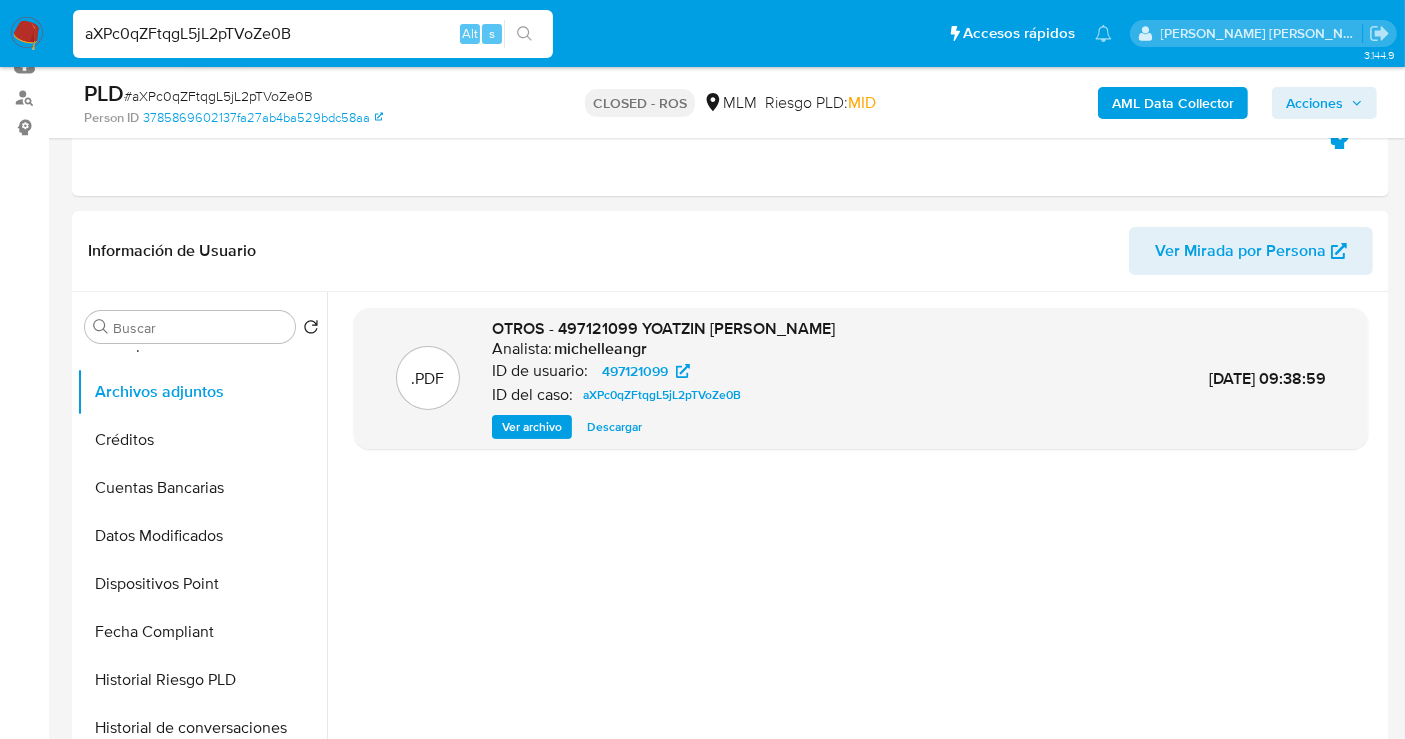 click on "aXPc0qZFtqgL5jL2pTVoZe0B" at bounding box center [313, 34] 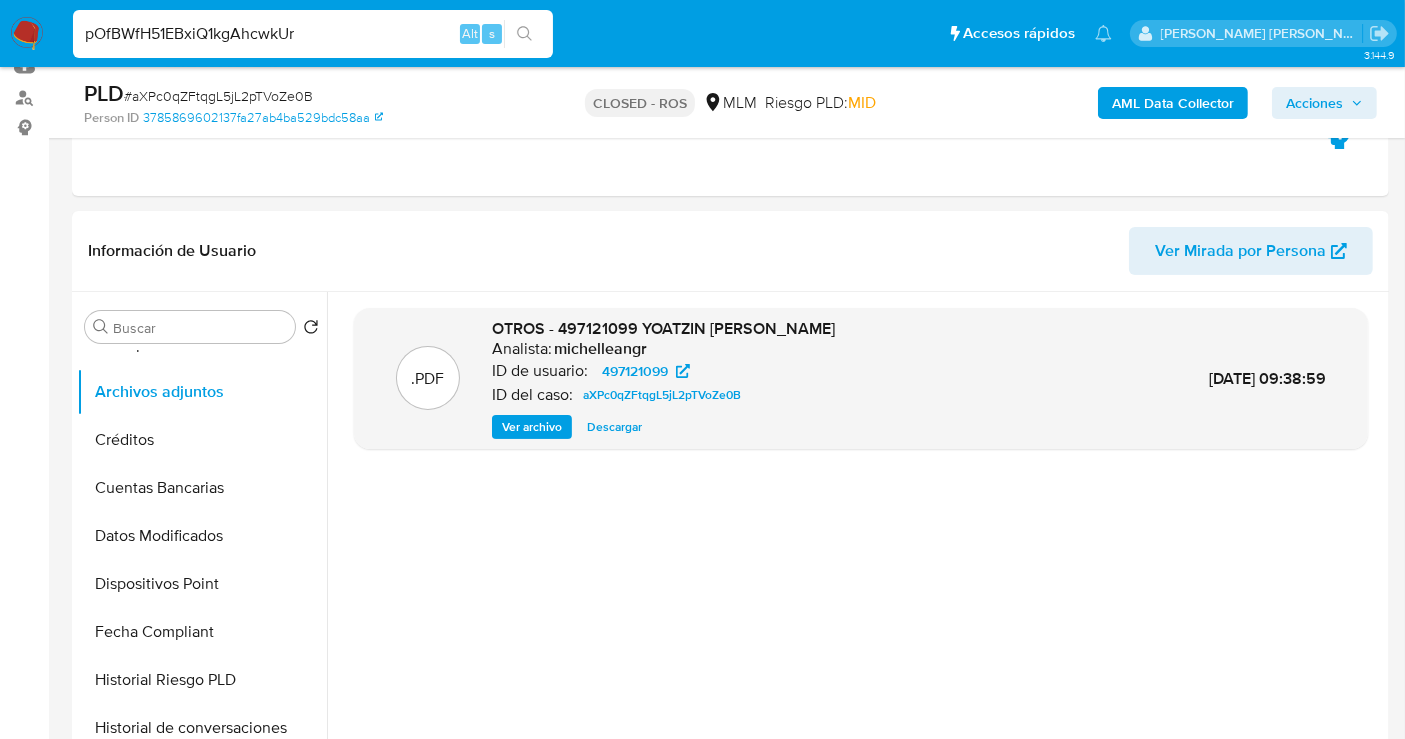 type on "pOfBWfH51EBxiQ1kgAhcwkUr" 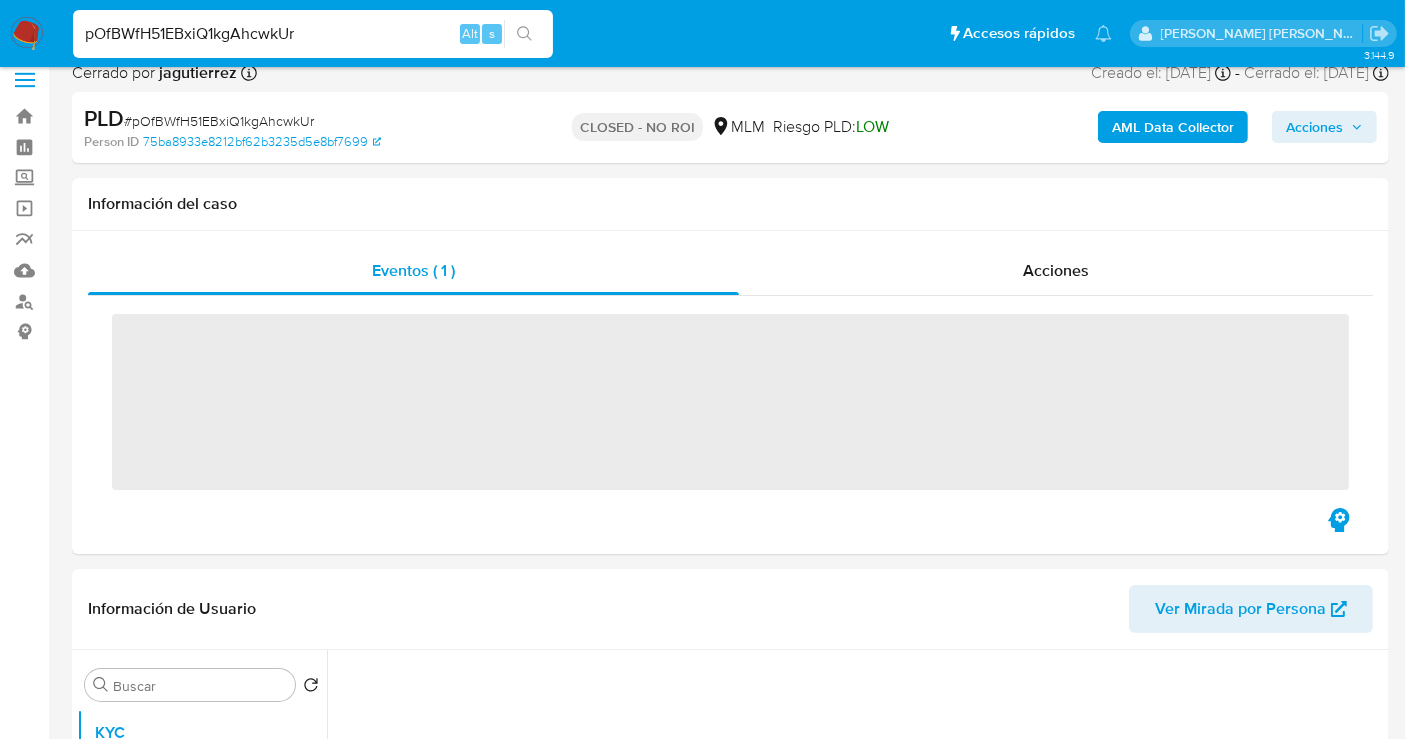 scroll, scrollTop: 333, scrollLeft: 0, axis: vertical 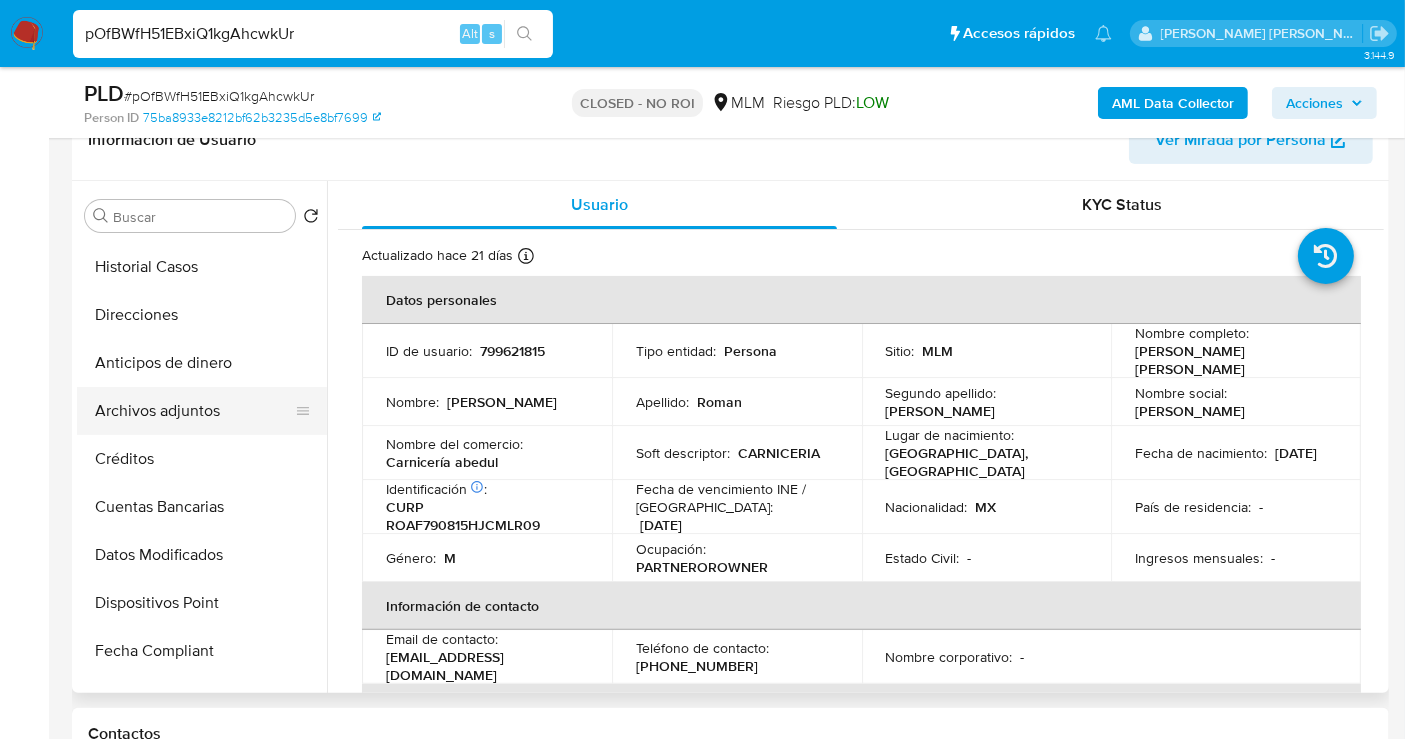 select on "10" 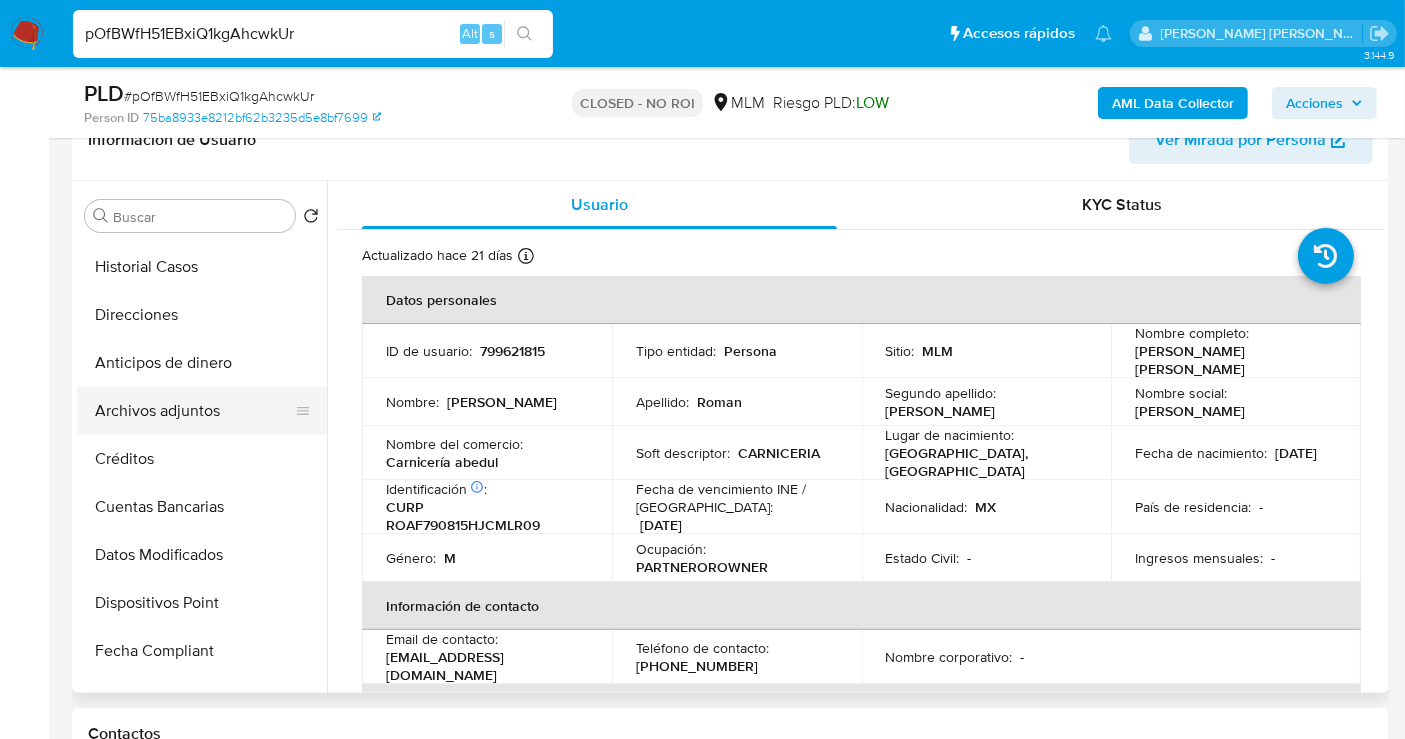 click on "Archivos adjuntos" at bounding box center [194, 411] 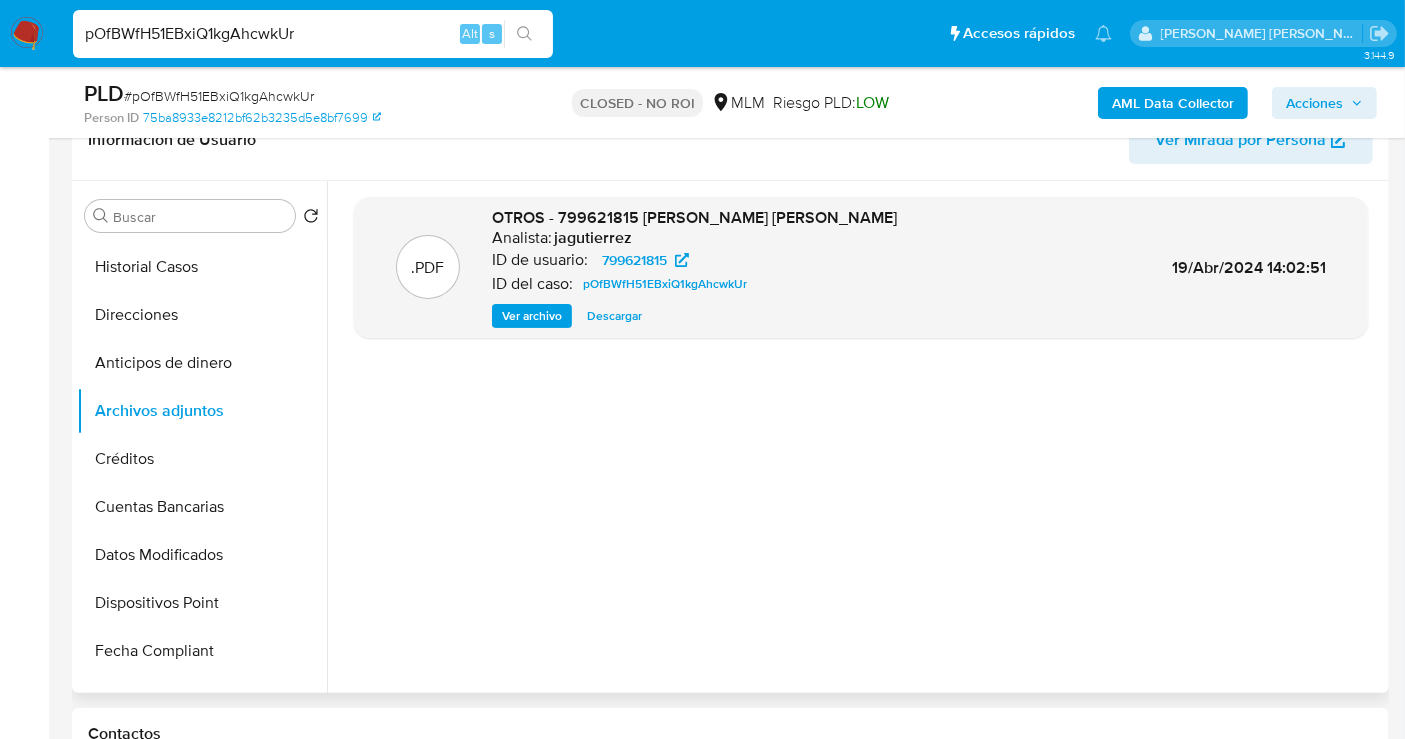 click on "Descargar" at bounding box center [614, 316] 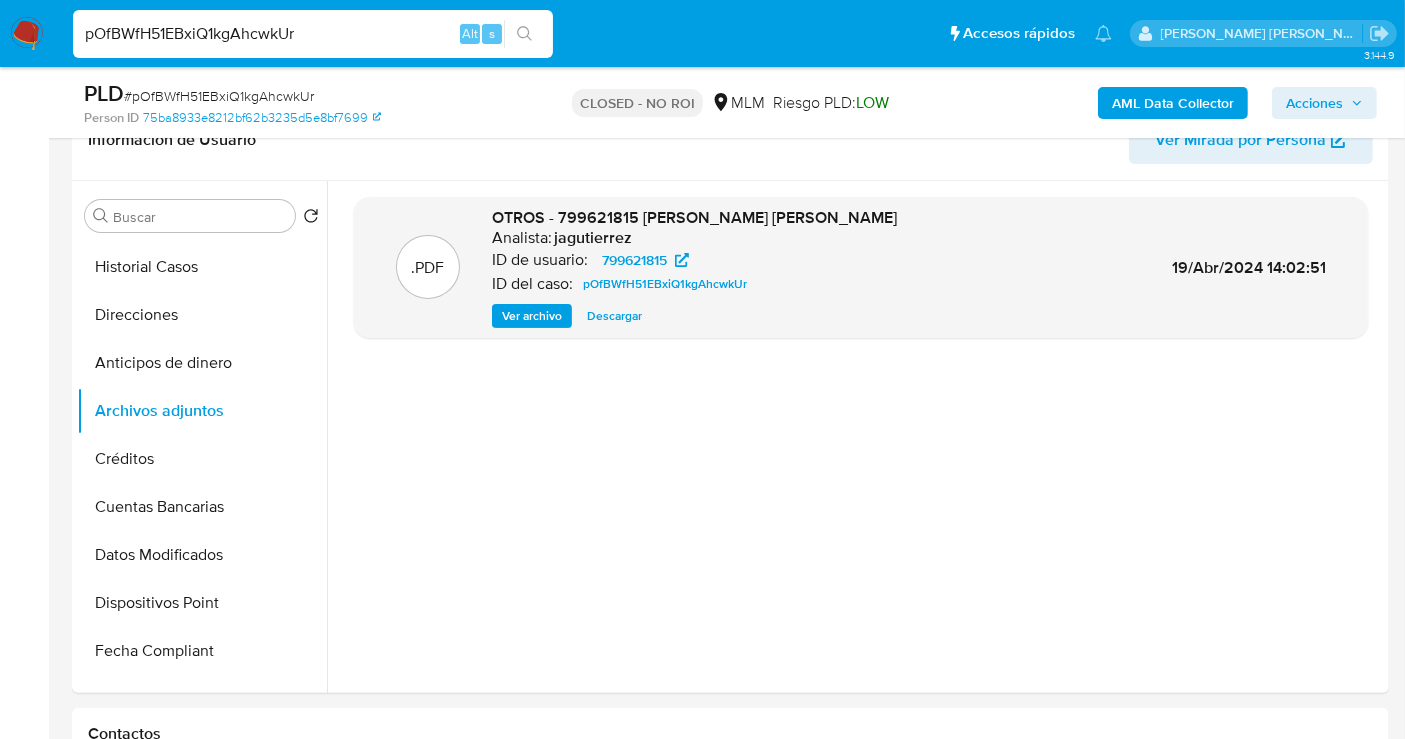 click on "pOfBWfH51EBxiQ1kgAhcwkUr" at bounding box center [313, 34] 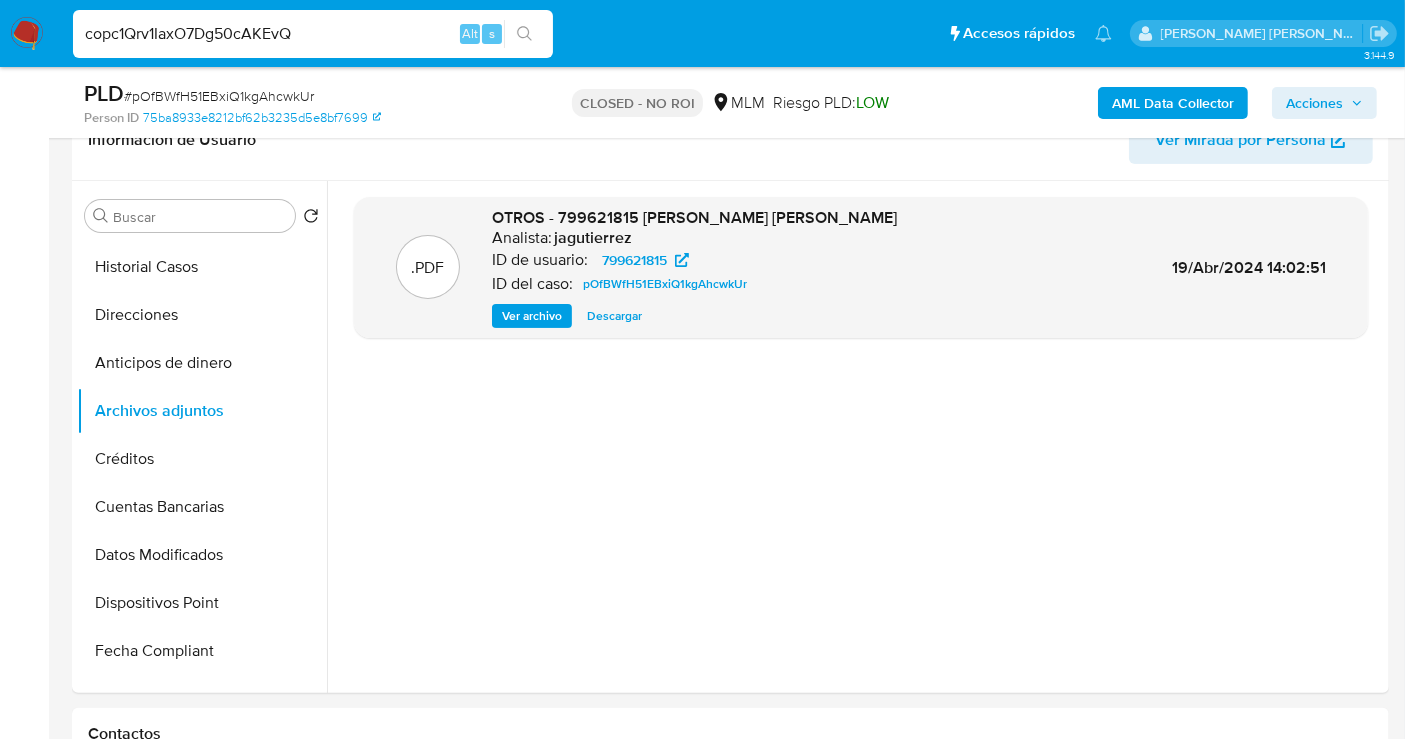 type on "copc1Qrv1IaxO7Dg50cAKEvQ" 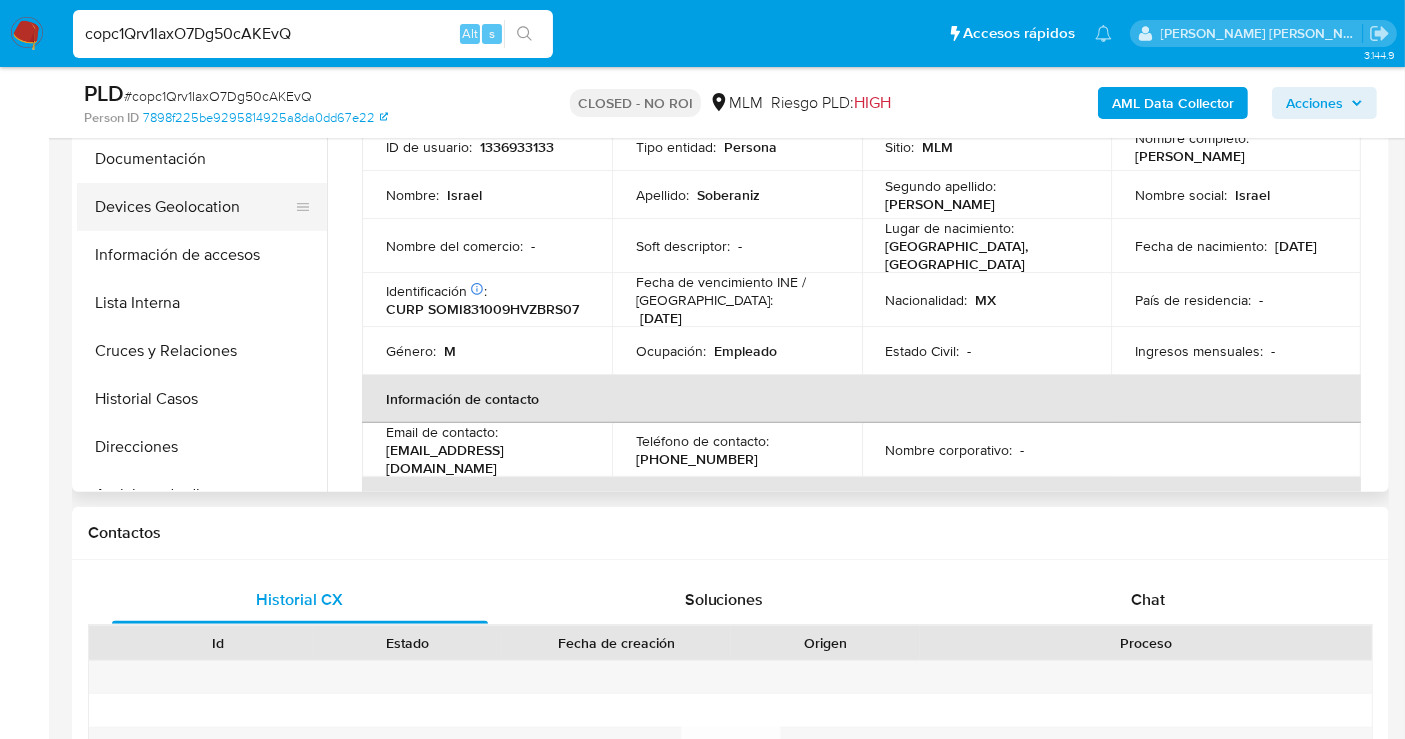 scroll, scrollTop: 555, scrollLeft: 0, axis: vertical 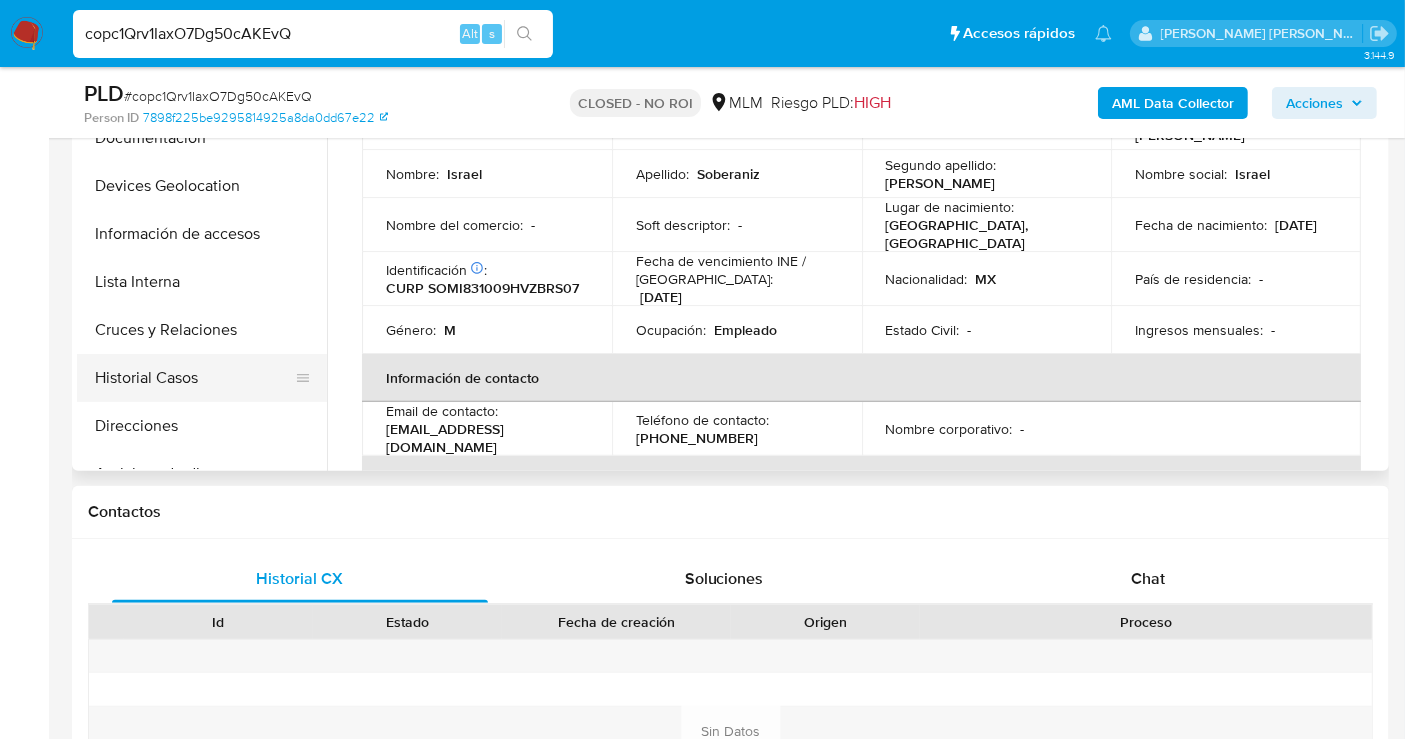 select on "10" 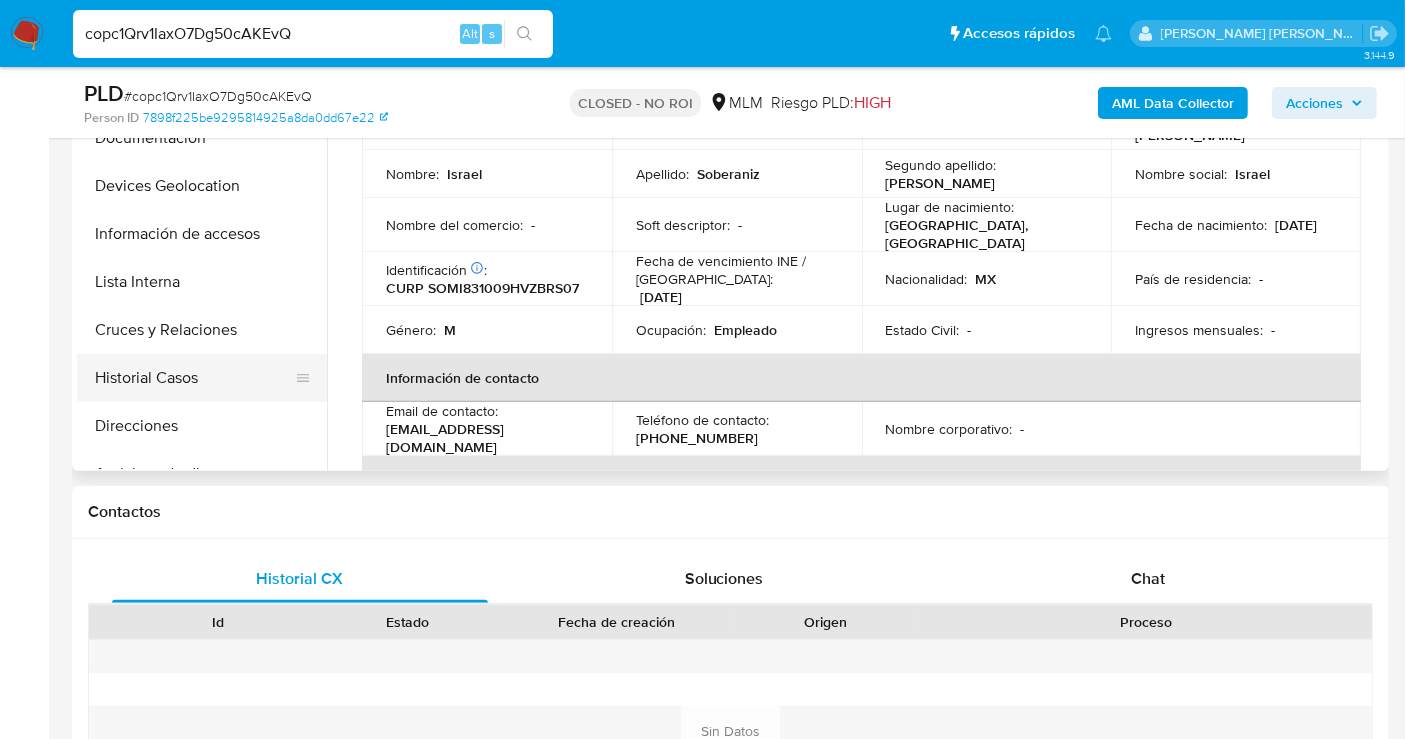 scroll, scrollTop: 111, scrollLeft: 0, axis: vertical 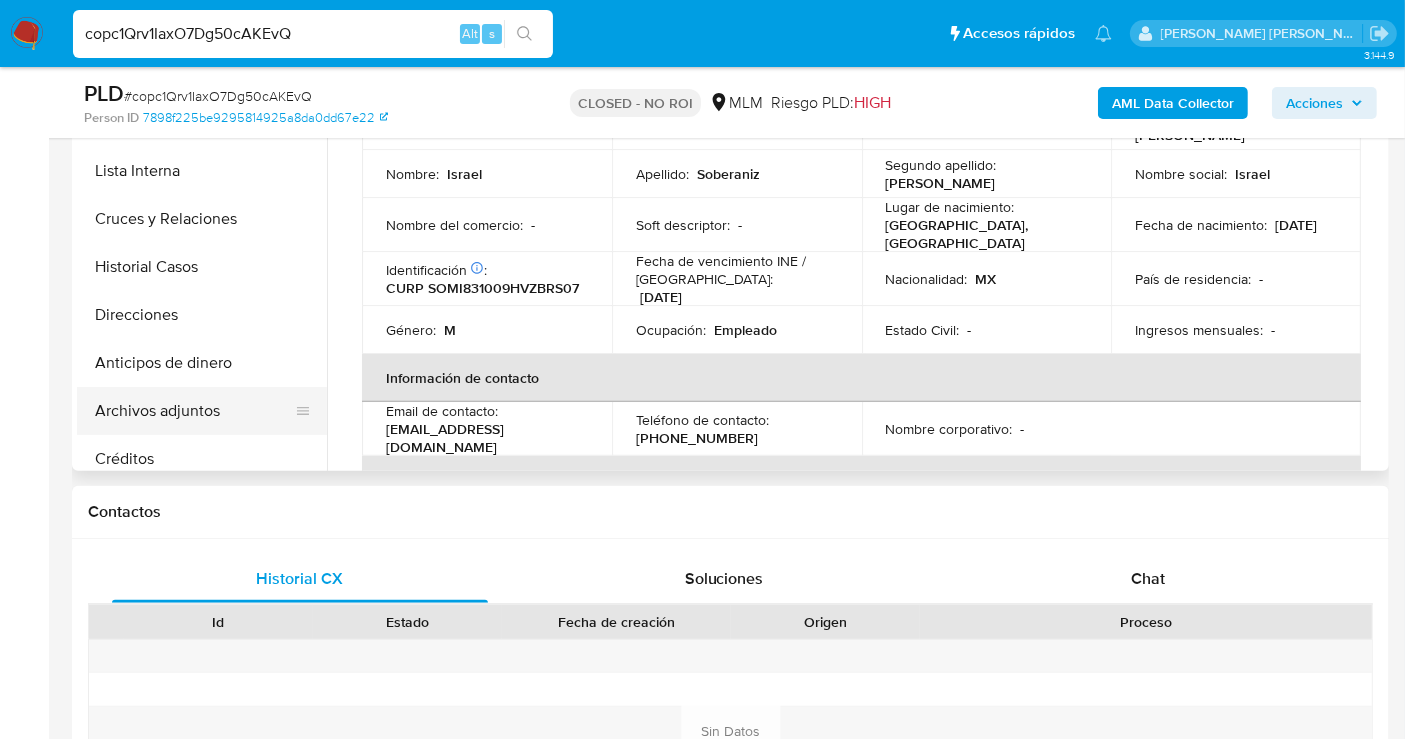 click on "Archivos adjuntos" at bounding box center [194, 411] 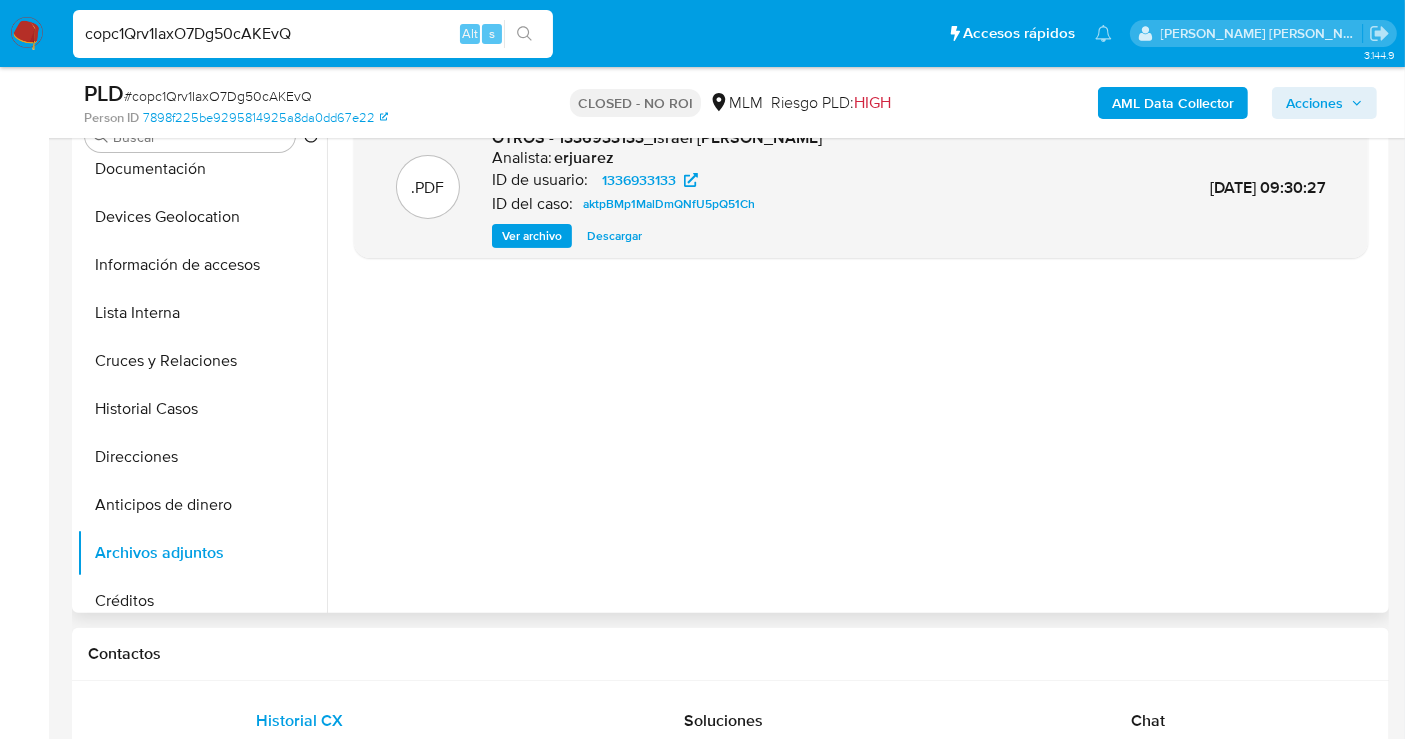 scroll, scrollTop: 333, scrollLeft: 0, axis: vertical 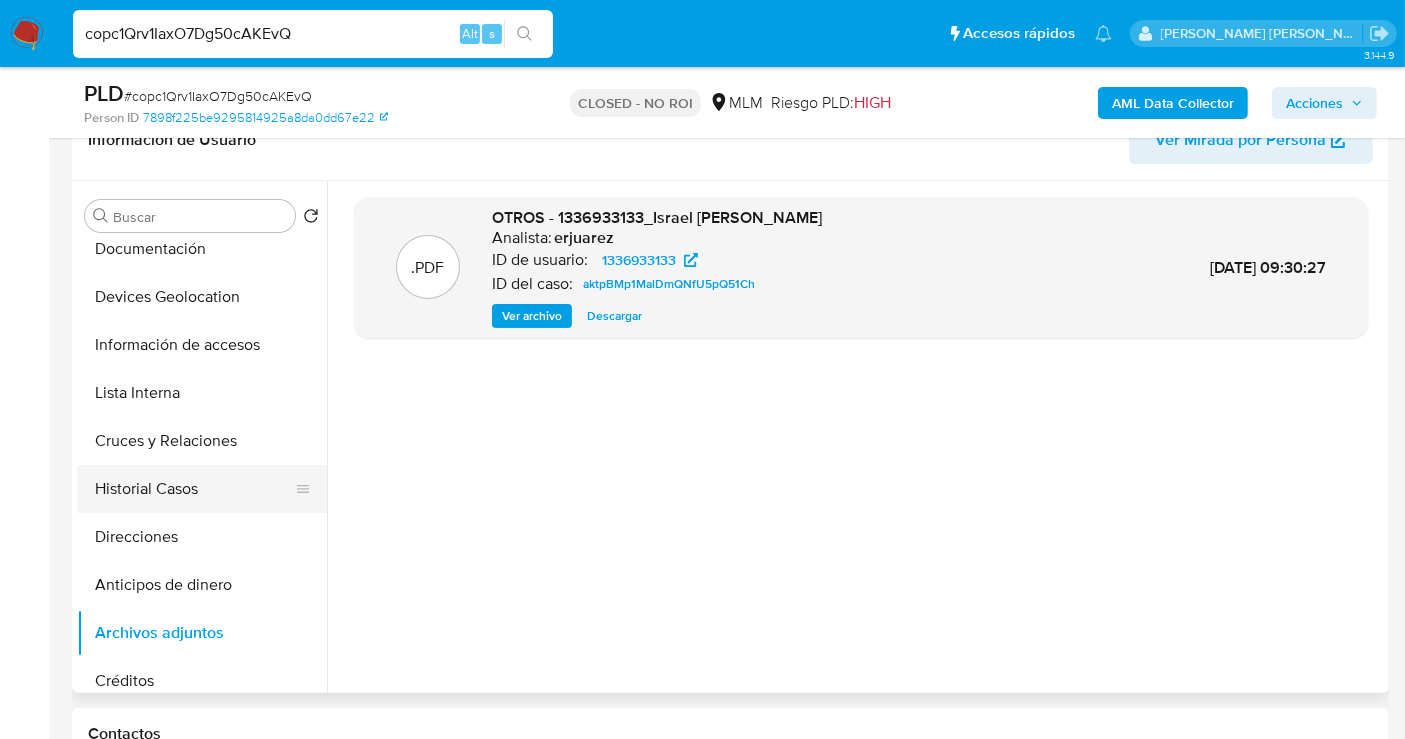 click on "Historial Casos" at bounding box center [194, 489] 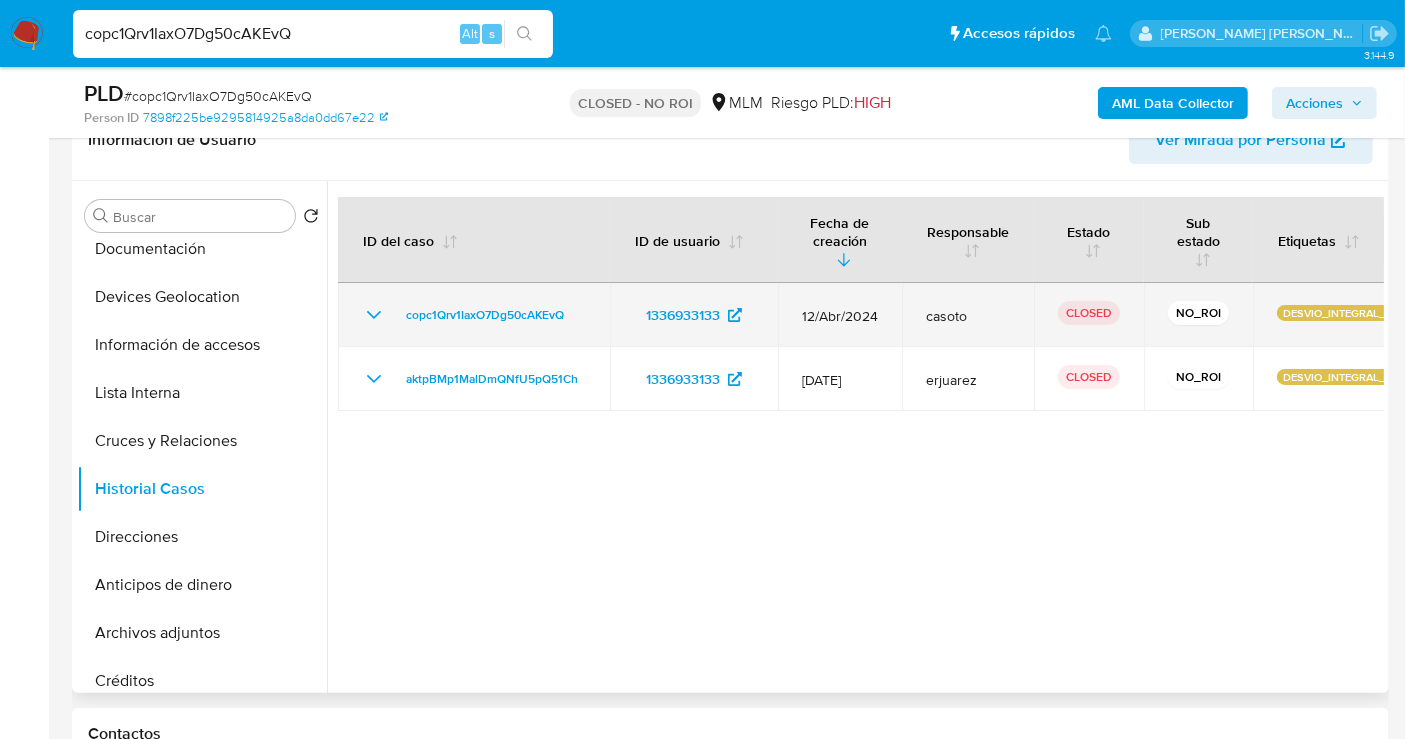 click 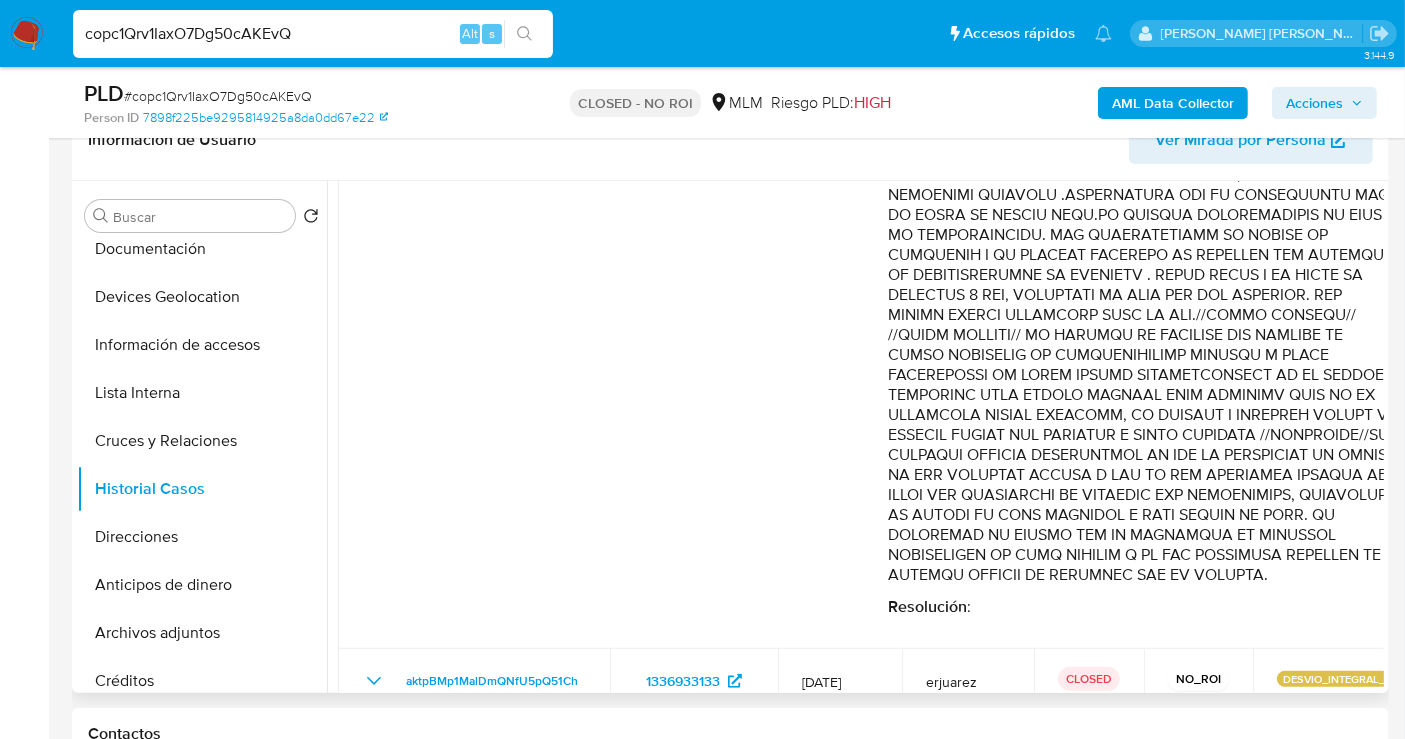 scroll, scrollTop: 403, scrollLeft: 0, axis: vertical 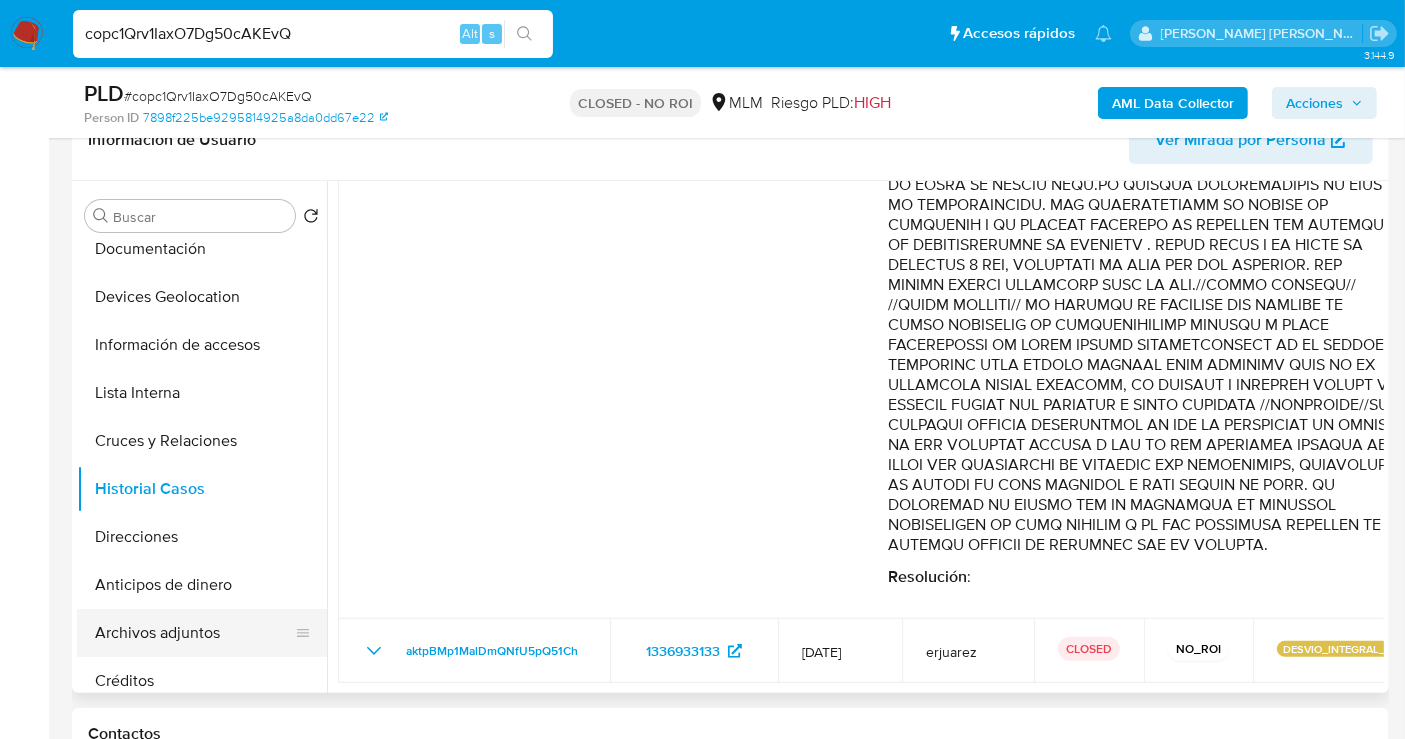 click on "Archivos adjuntos" at bounding box center [194, 633] 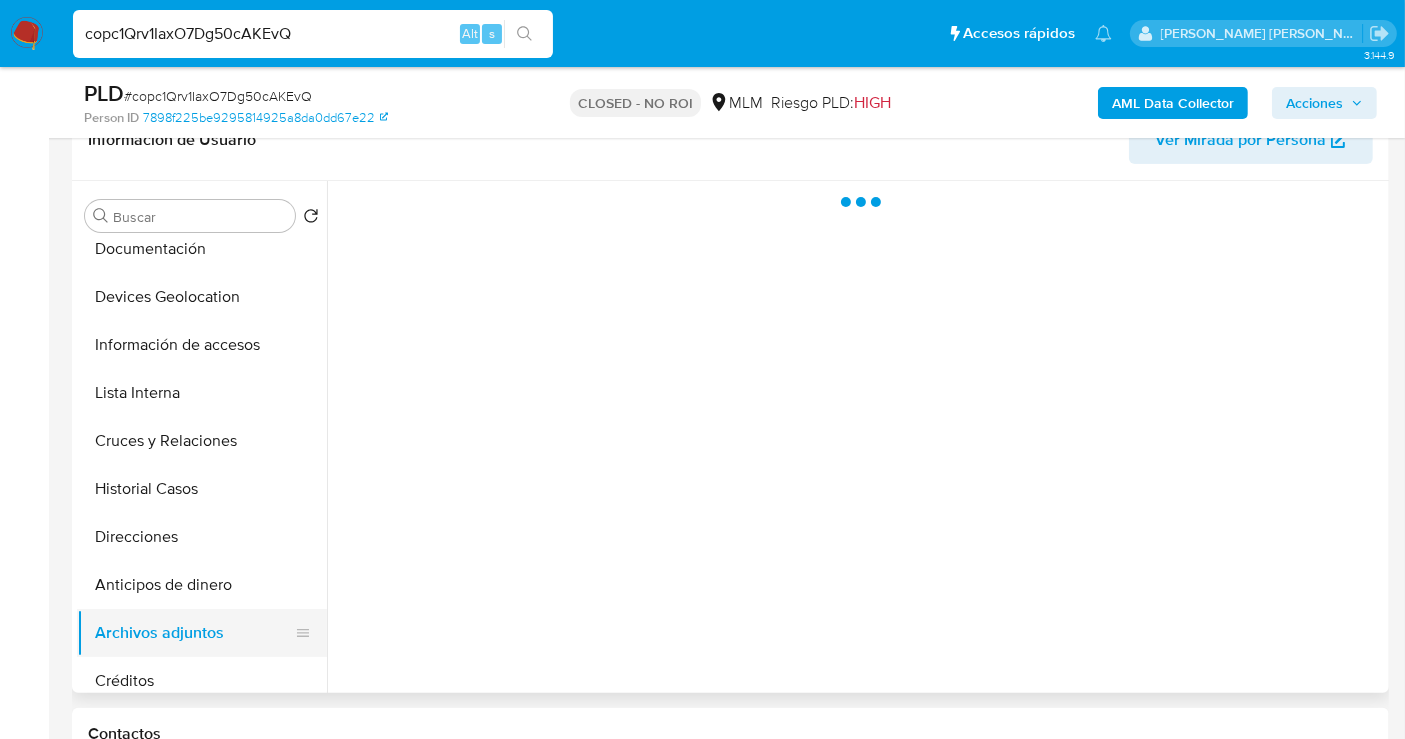 scroll, scrollTop: 0, scrollLeft: 0, axis: both 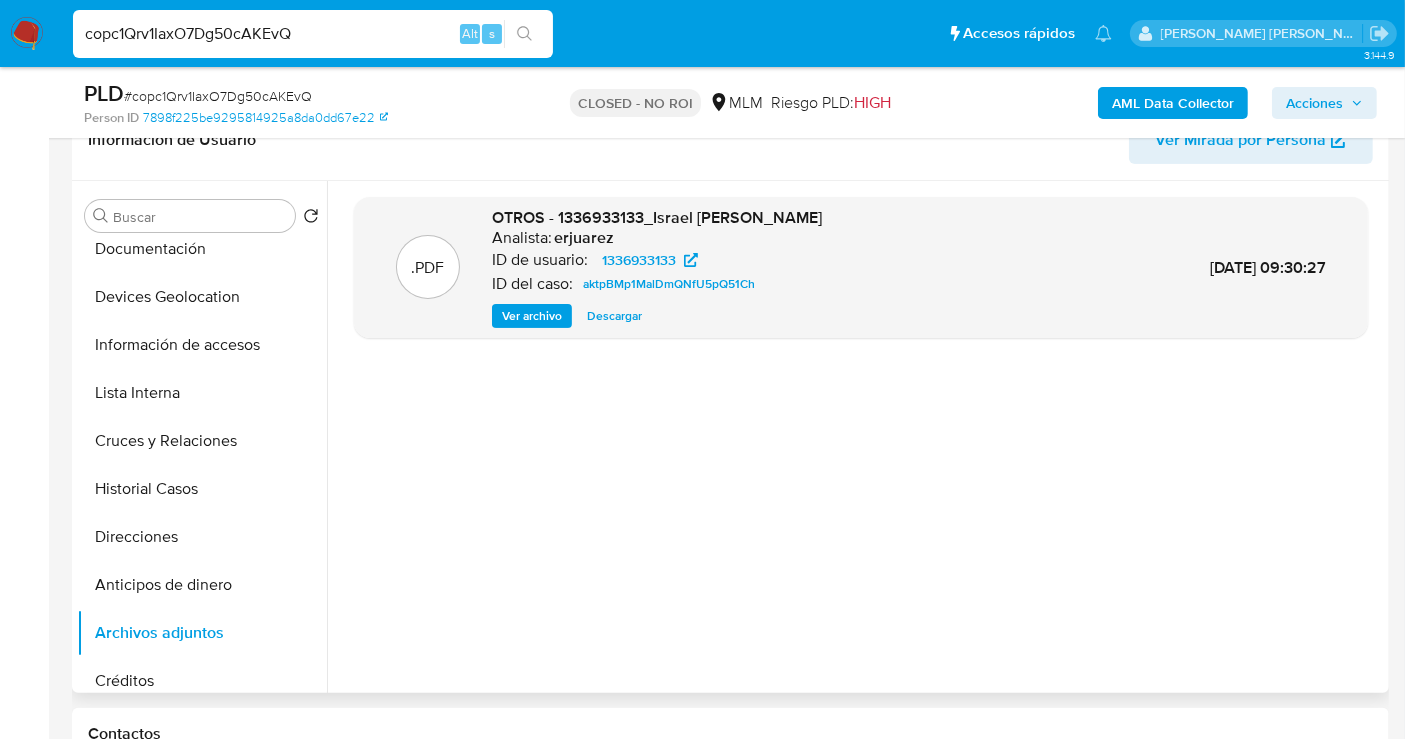 type 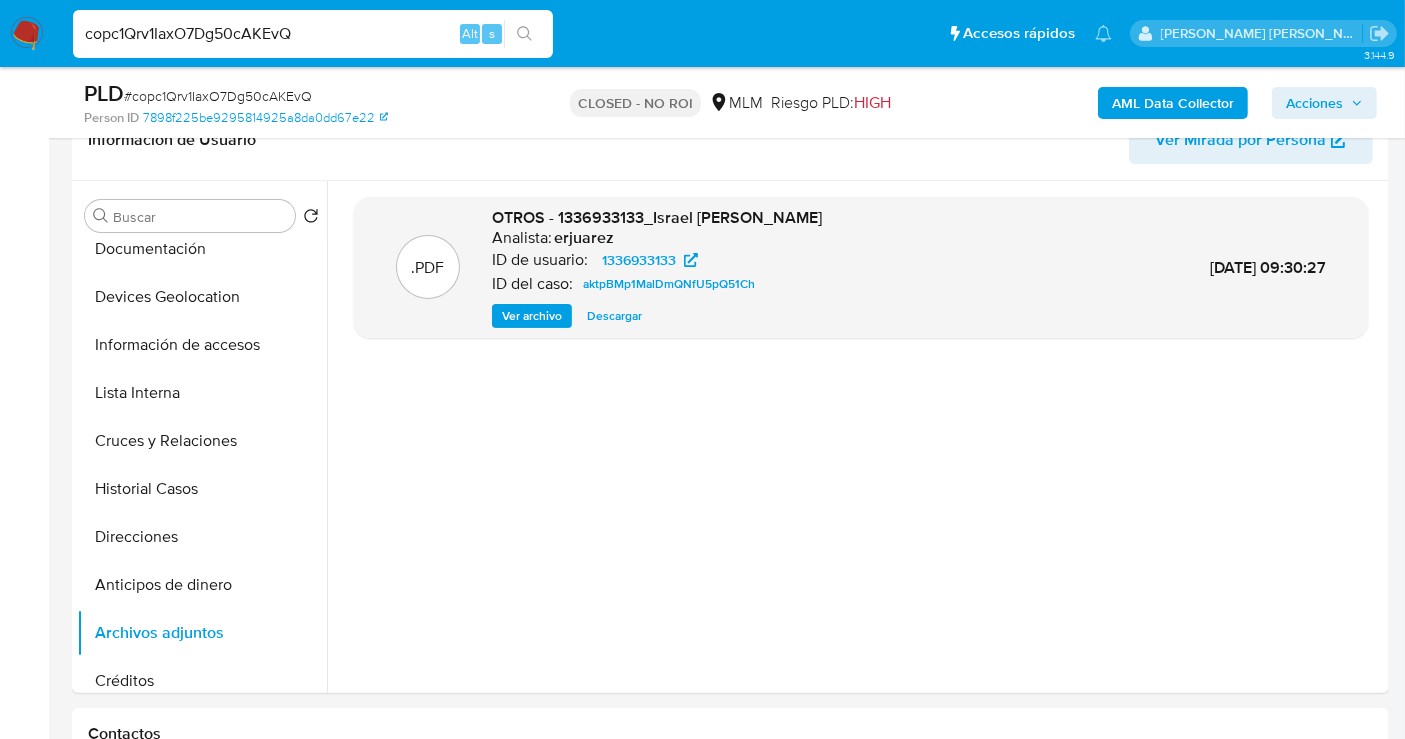click on "copc1Qrv1IaxO7Dg50cAKEvQ" at bounding box center (313, 34) 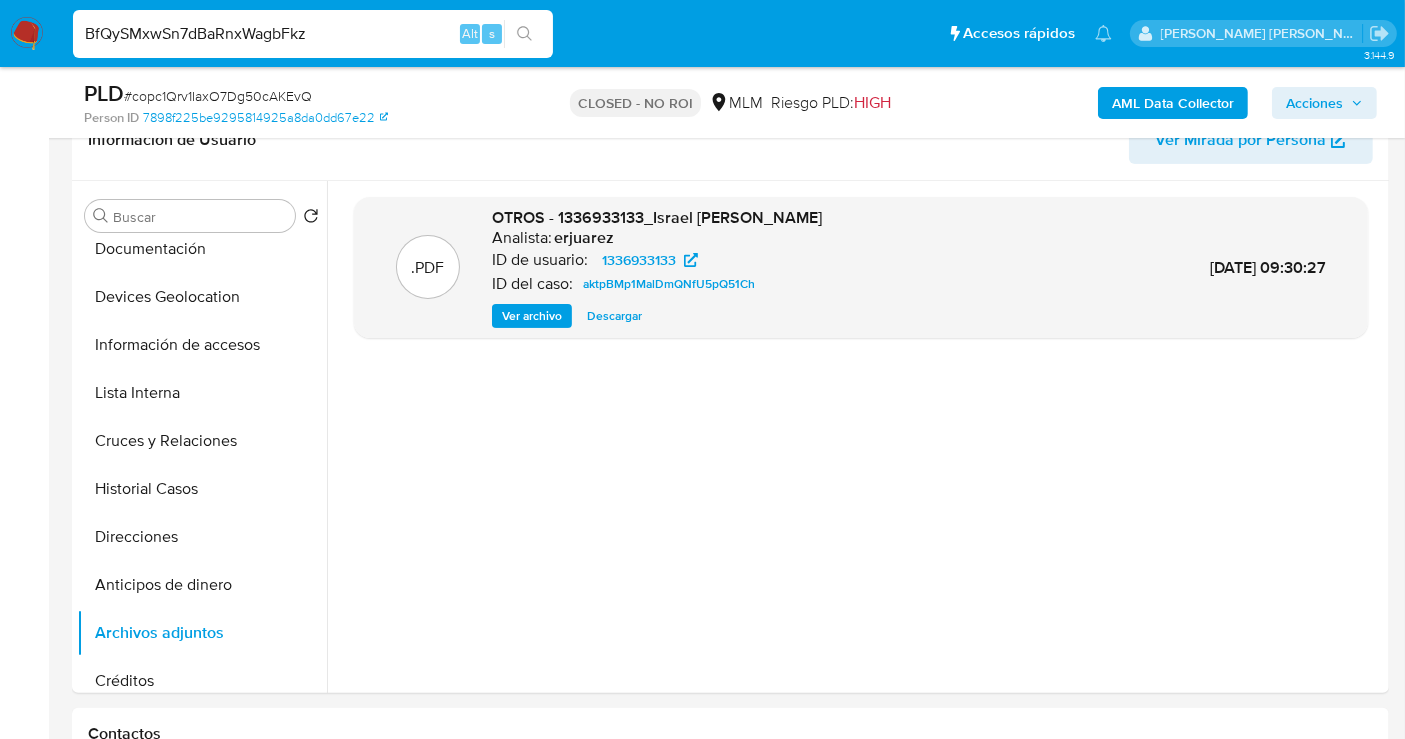 type on "BfQySMxwSn7dBaRnxWagbFkz" 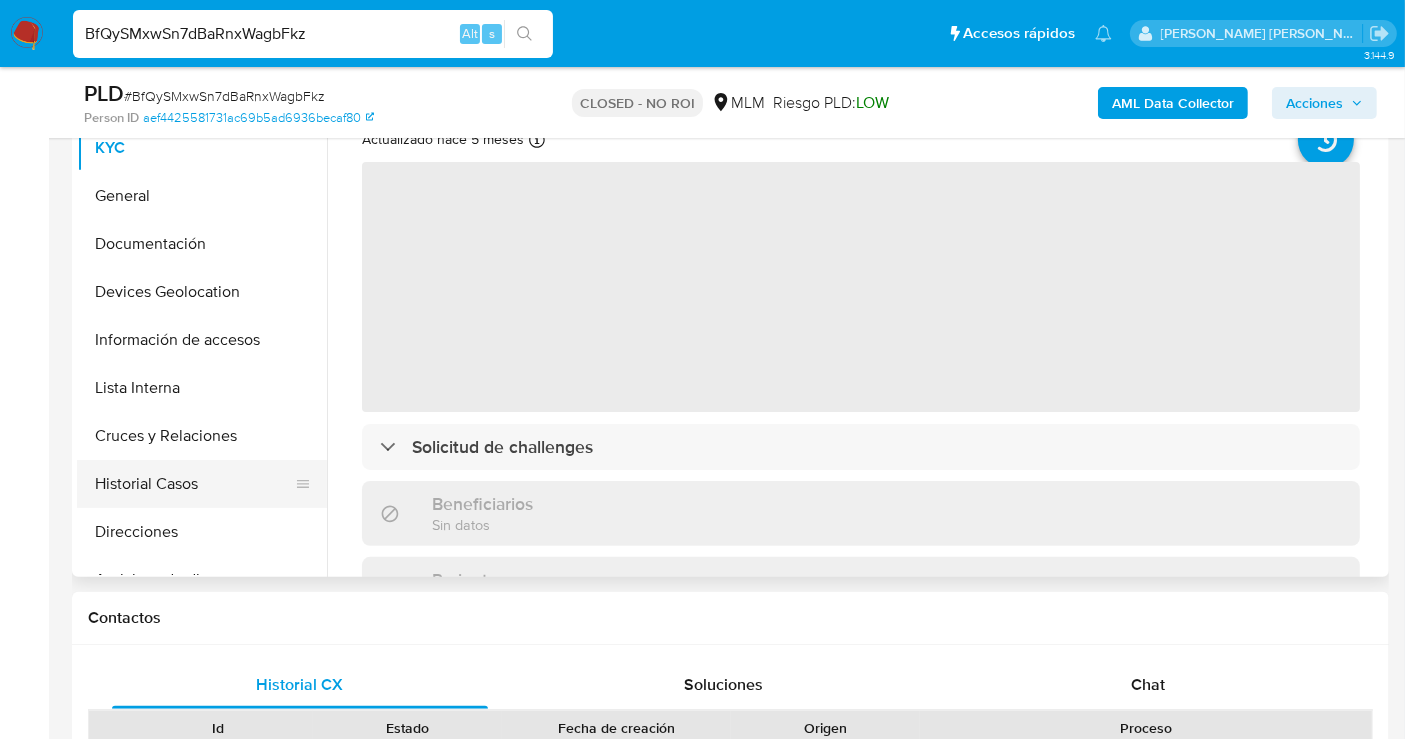 scroll, scrollTop: 555, scrollLeft: 0, axis: vertical 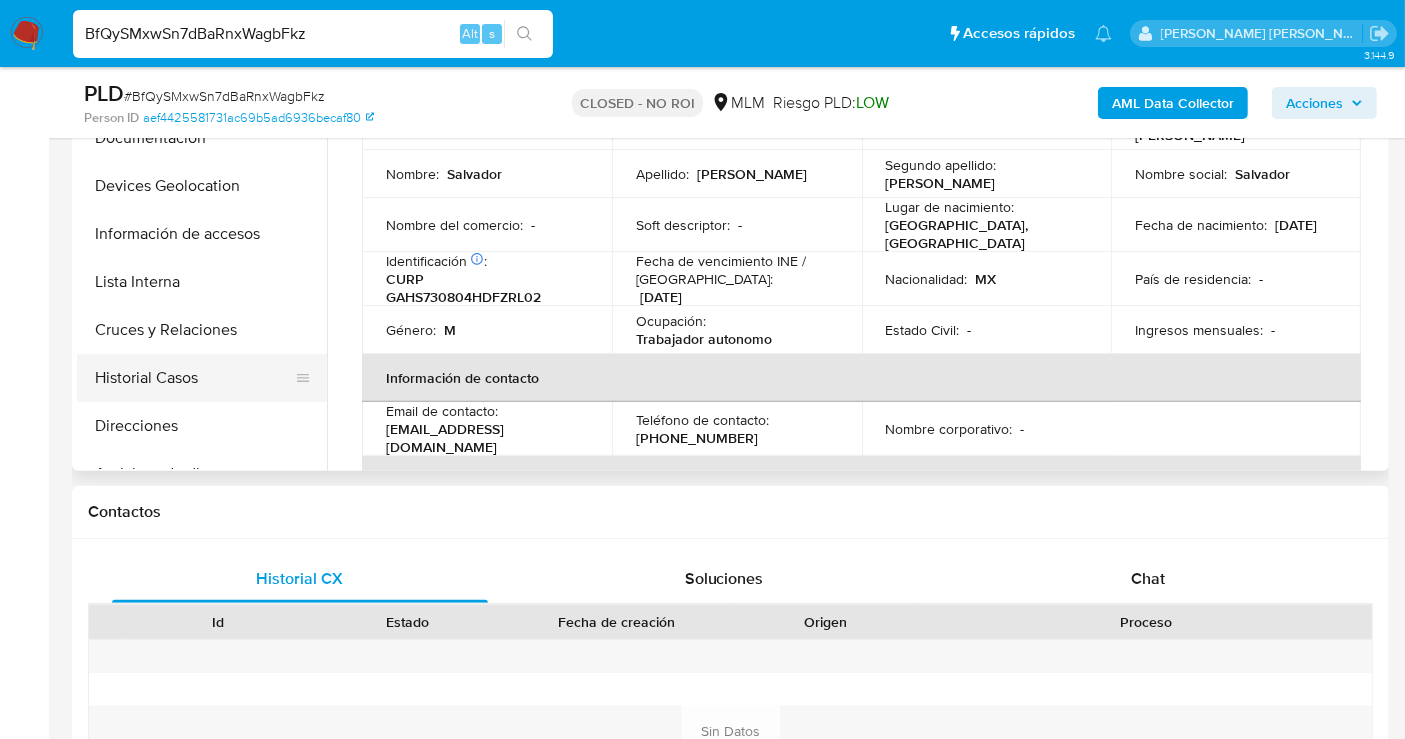 select on "10" 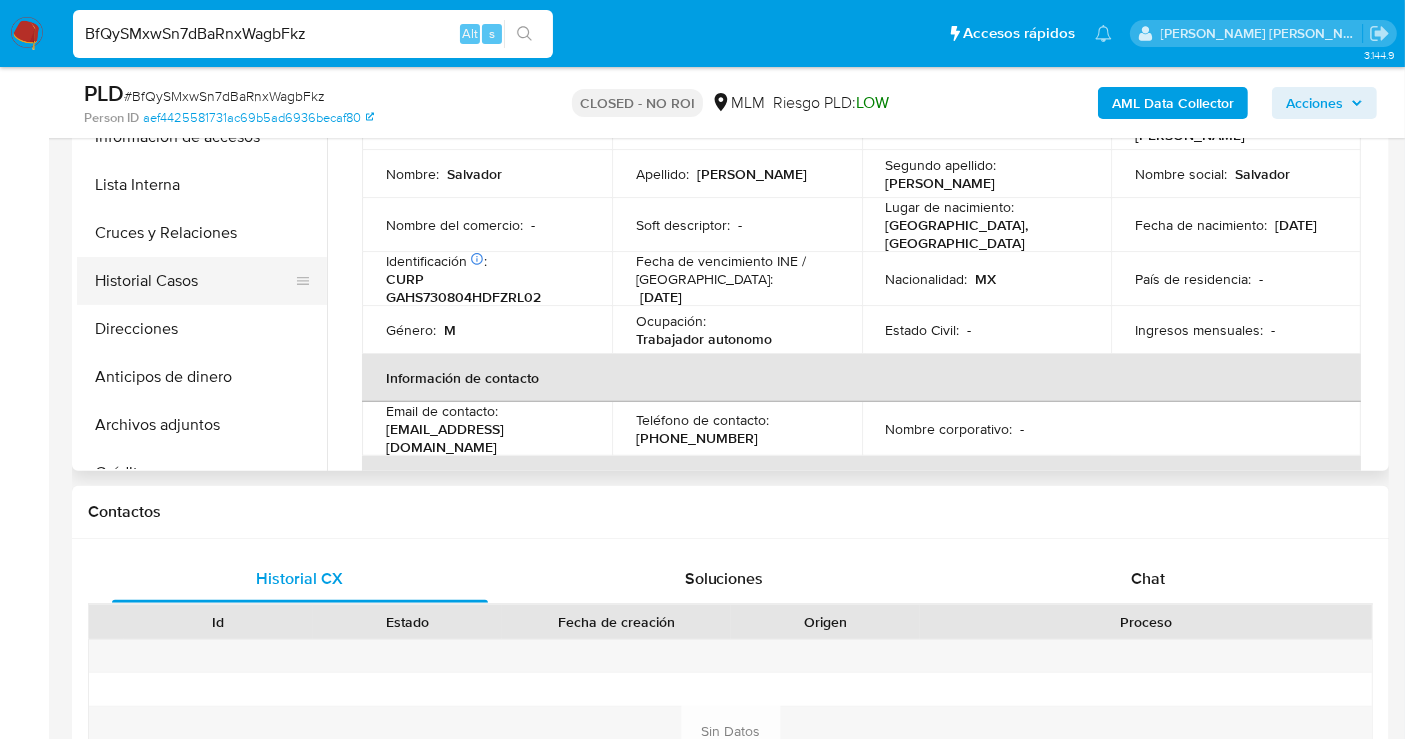 scroll, scrollTop: 222, scrollLeft: 0, axis: vertical 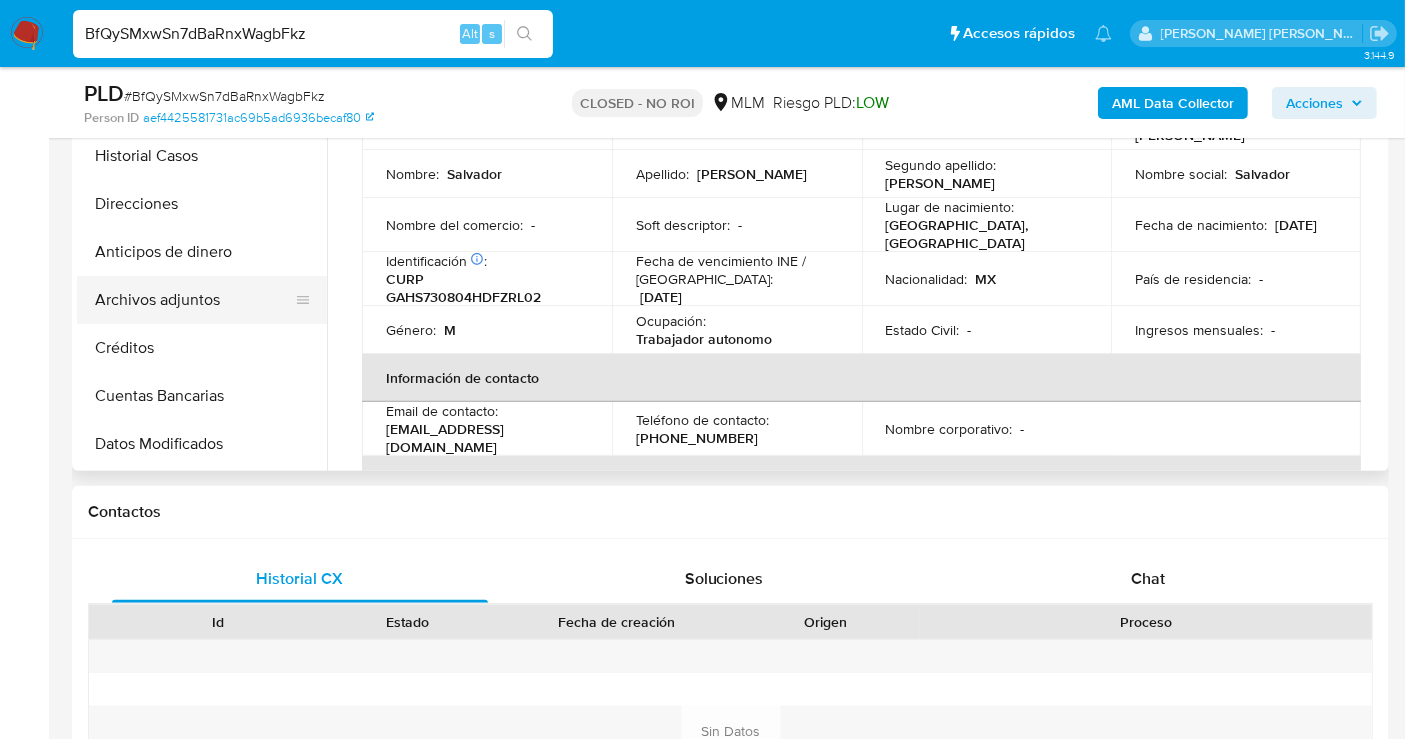 click on "Archivos adjuntos" at bounding box center [194, 300] 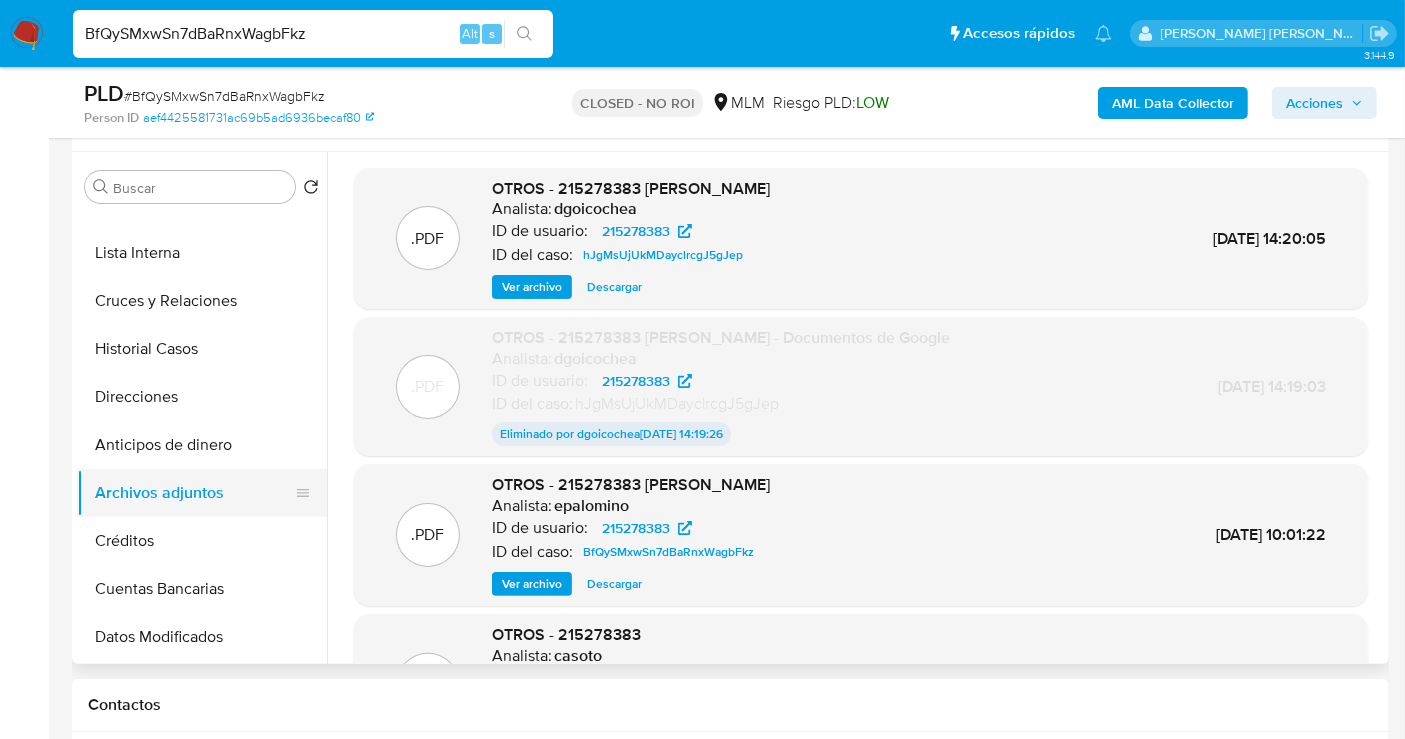 scroll, scrollTop: 333, scrollLeft: 0, axis: vertical 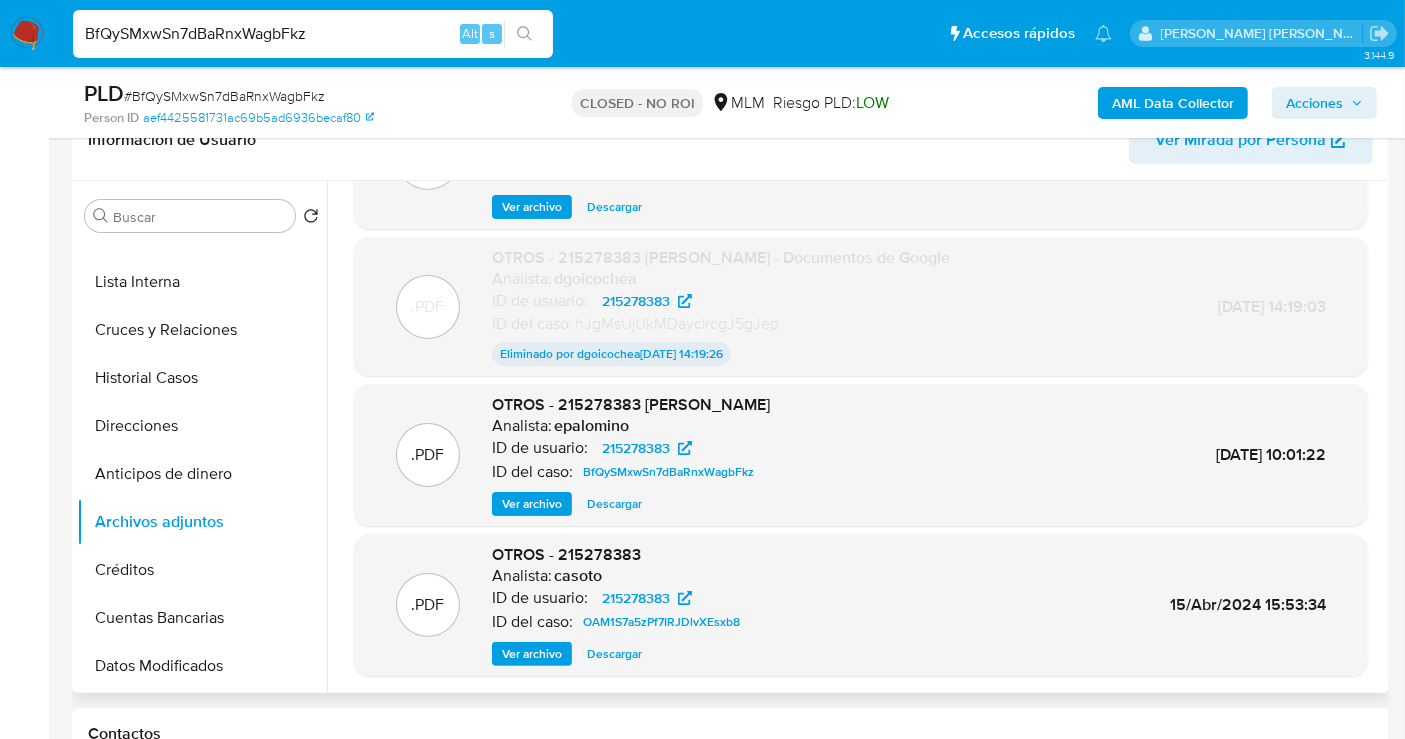 click on "Descargar" at bounding box center (614, 504) 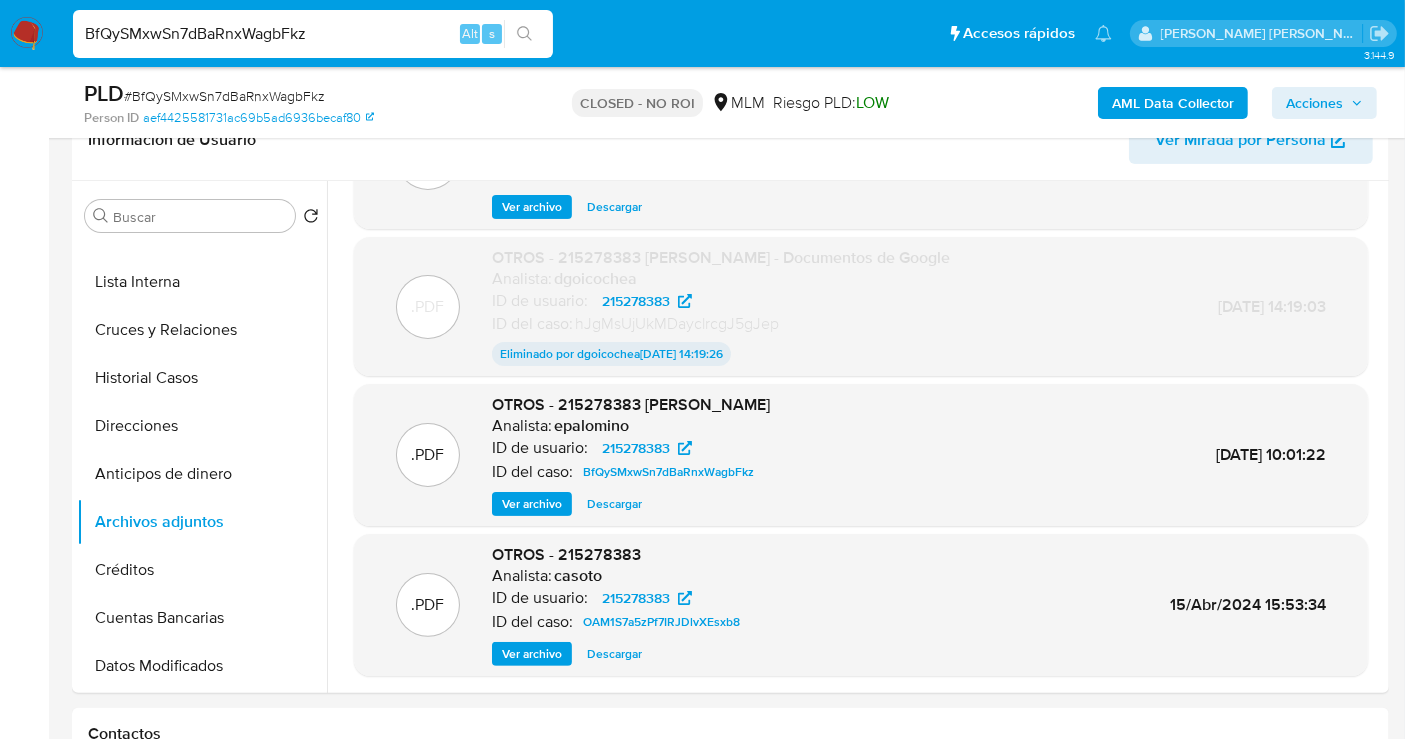 click on "BfQySMxwSn7dBaRnxWagbFkz" at bounding box center (313, 34) 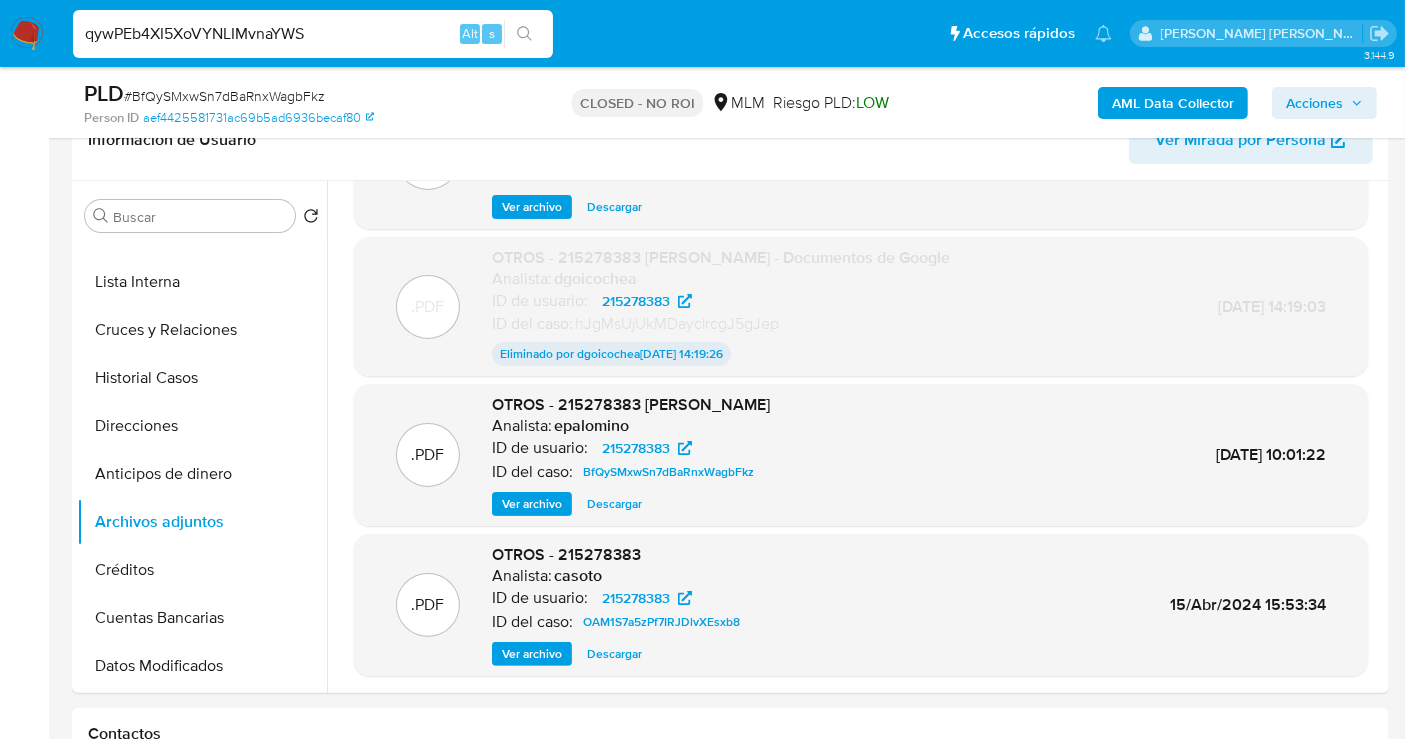 type on "qywPEb4XI5XoVYNLIMvnaYWS" 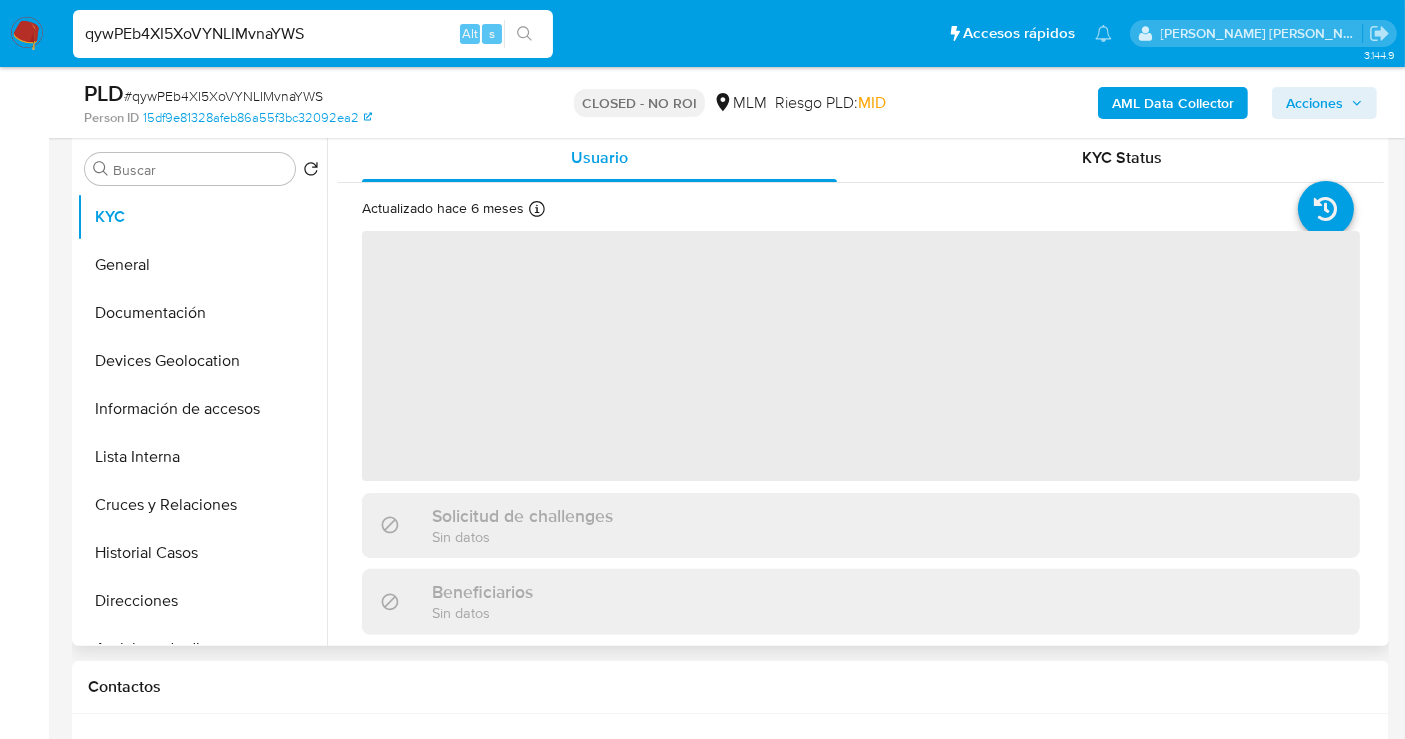 scroll, scrollTop: 444, scrollLeft: 0, axis: vertical 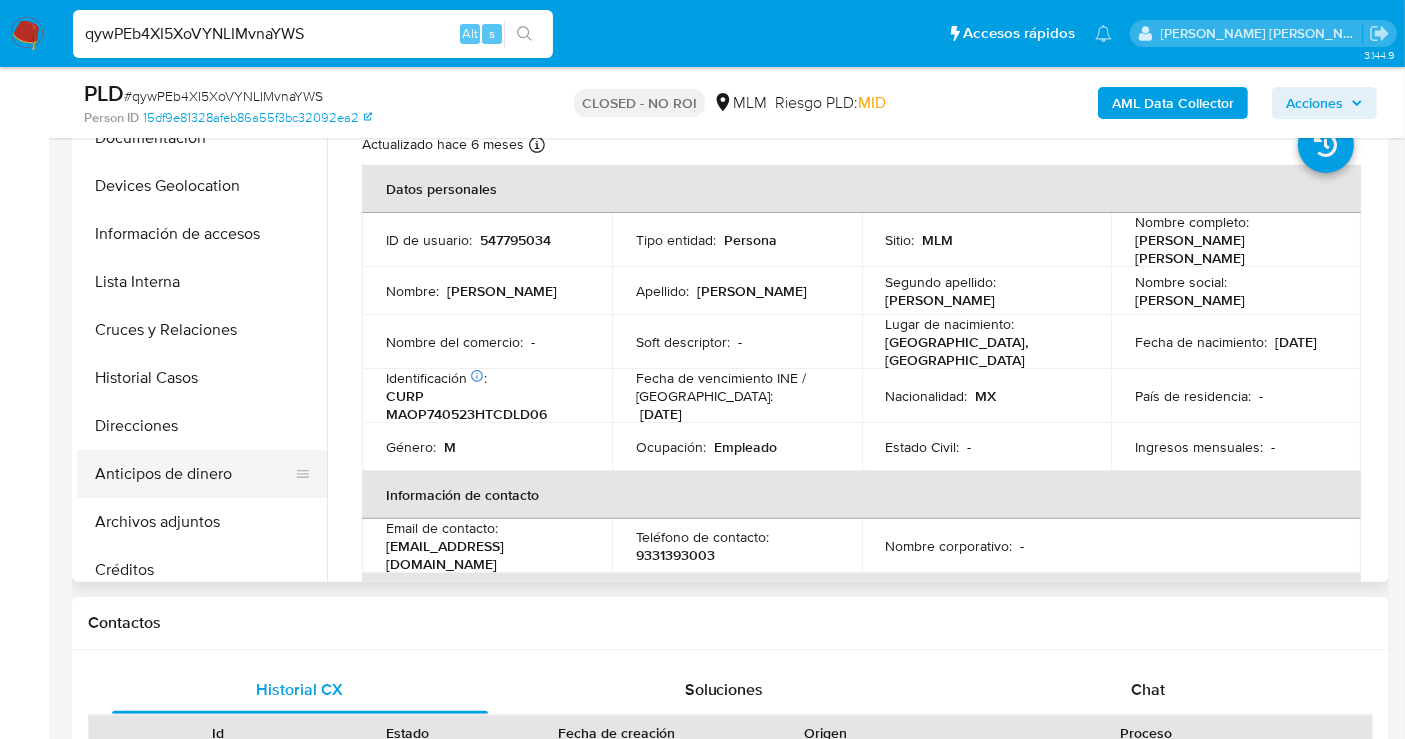 select on "10" 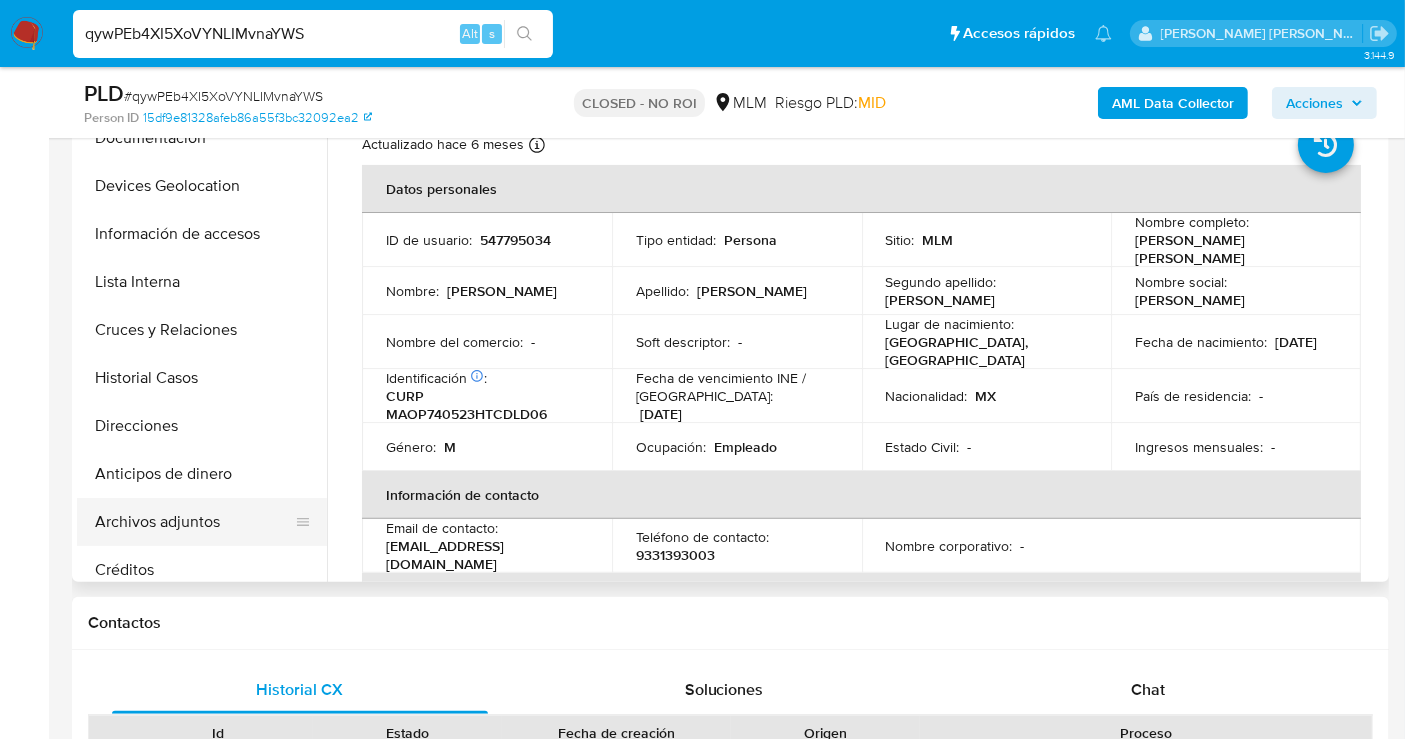 click on "Archivos adjuntos" at bounding box center [194, 522] 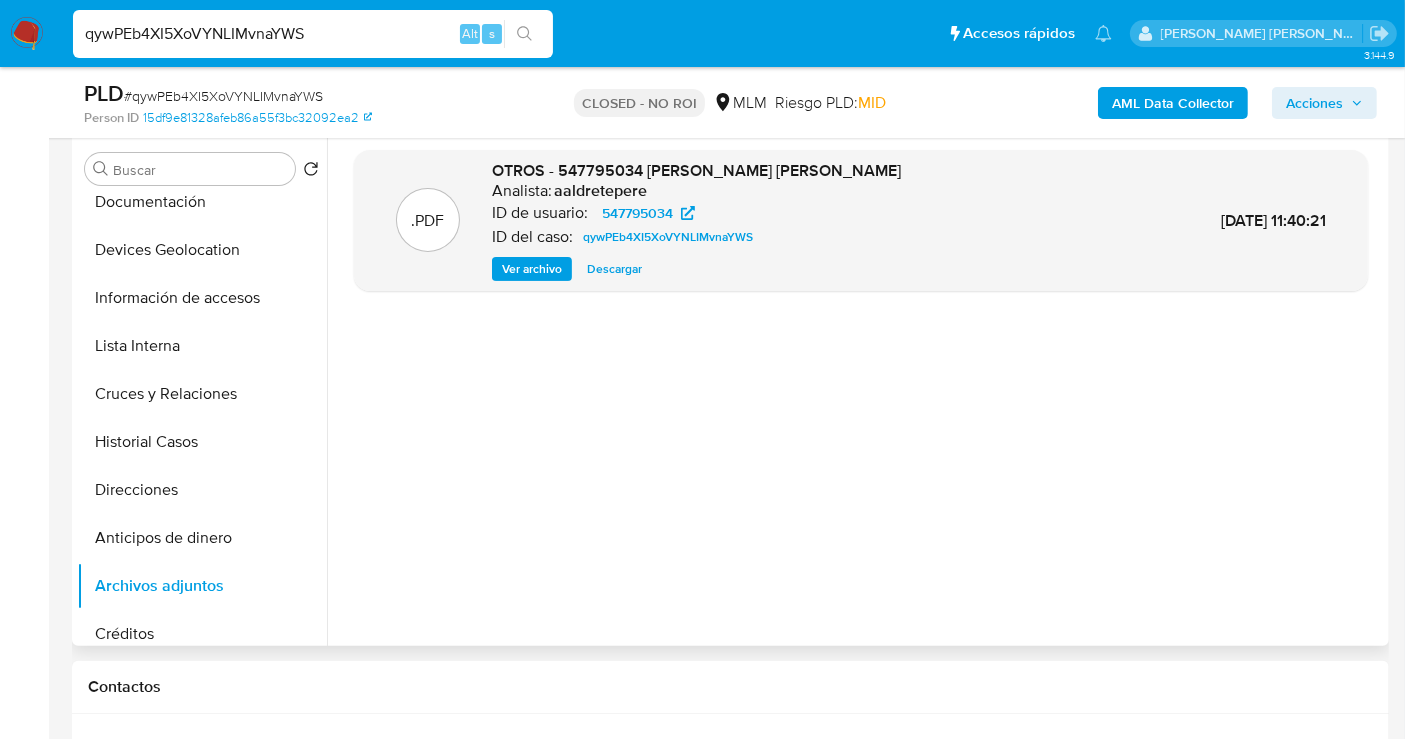scroll, scrollTop: 333, scrollLeft: 0, axis: vertical 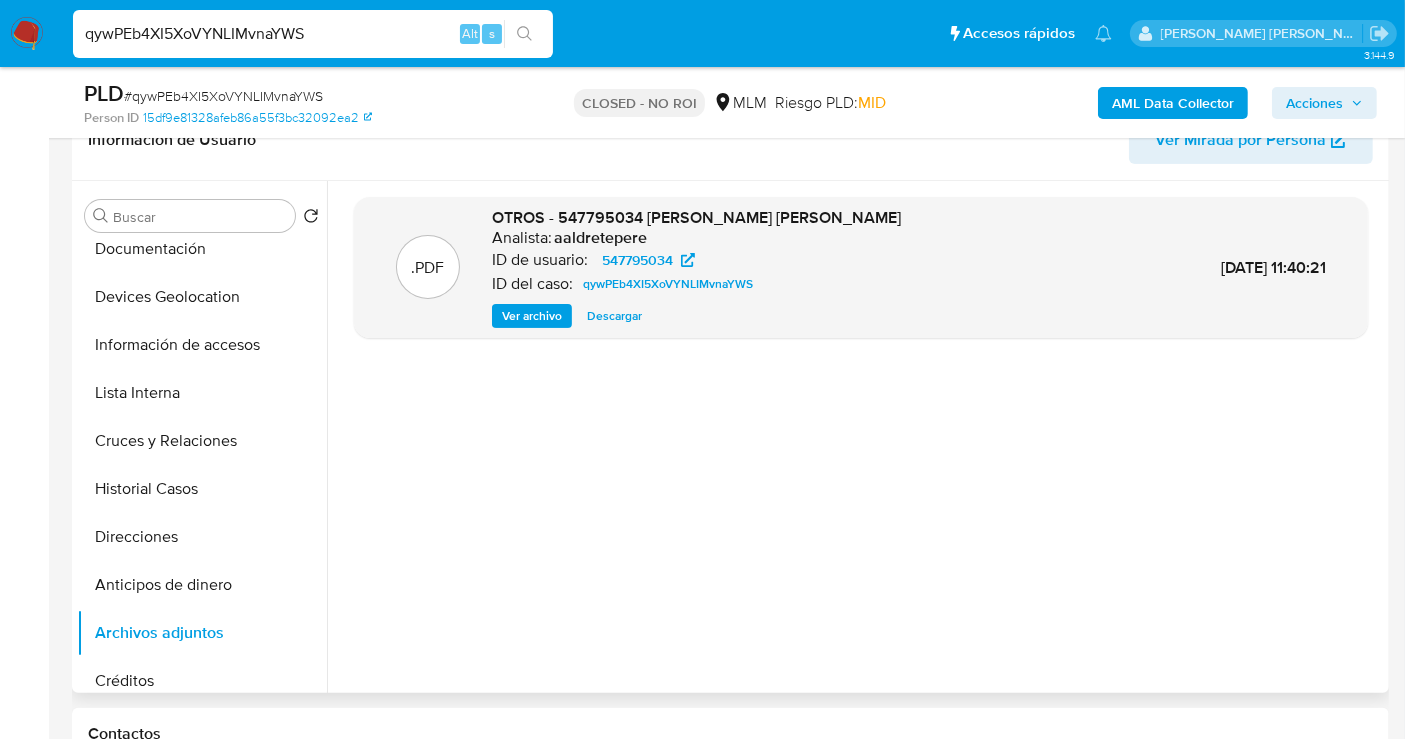 click on "Descargar" at bounding box center [614, 316] 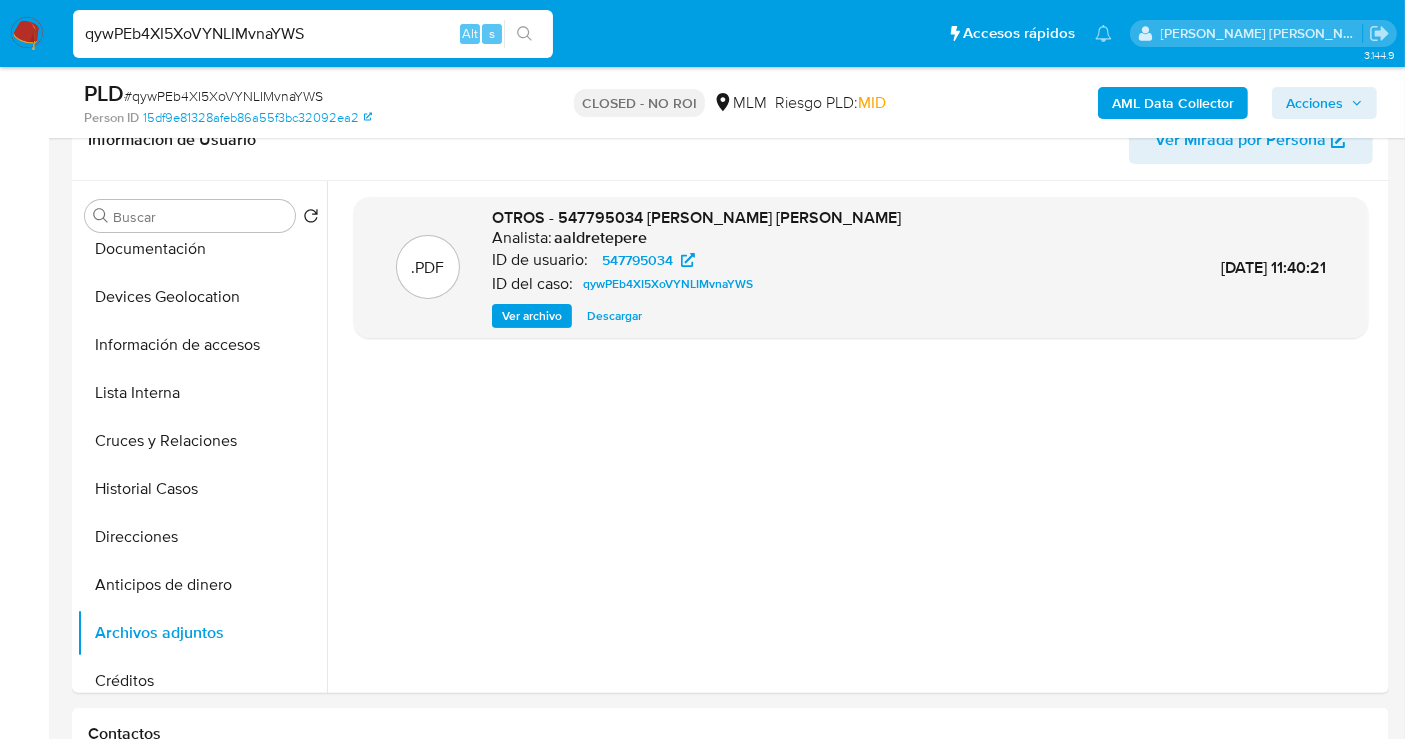 click on "qywPEb4XI5XoVYNLIMvnaYWS" at bounding box center (313, 34) 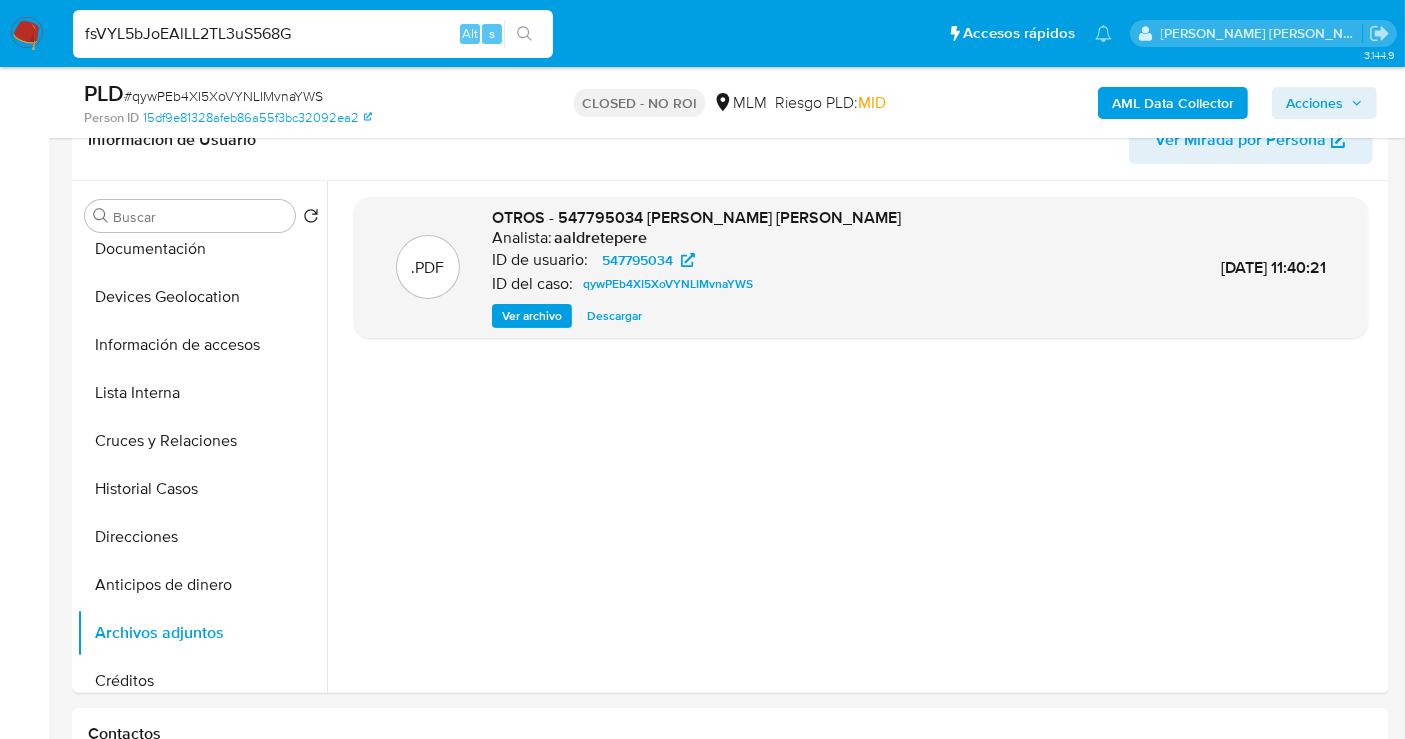 type on "fsVYL5bJoEAlLL2TL3uS568G" 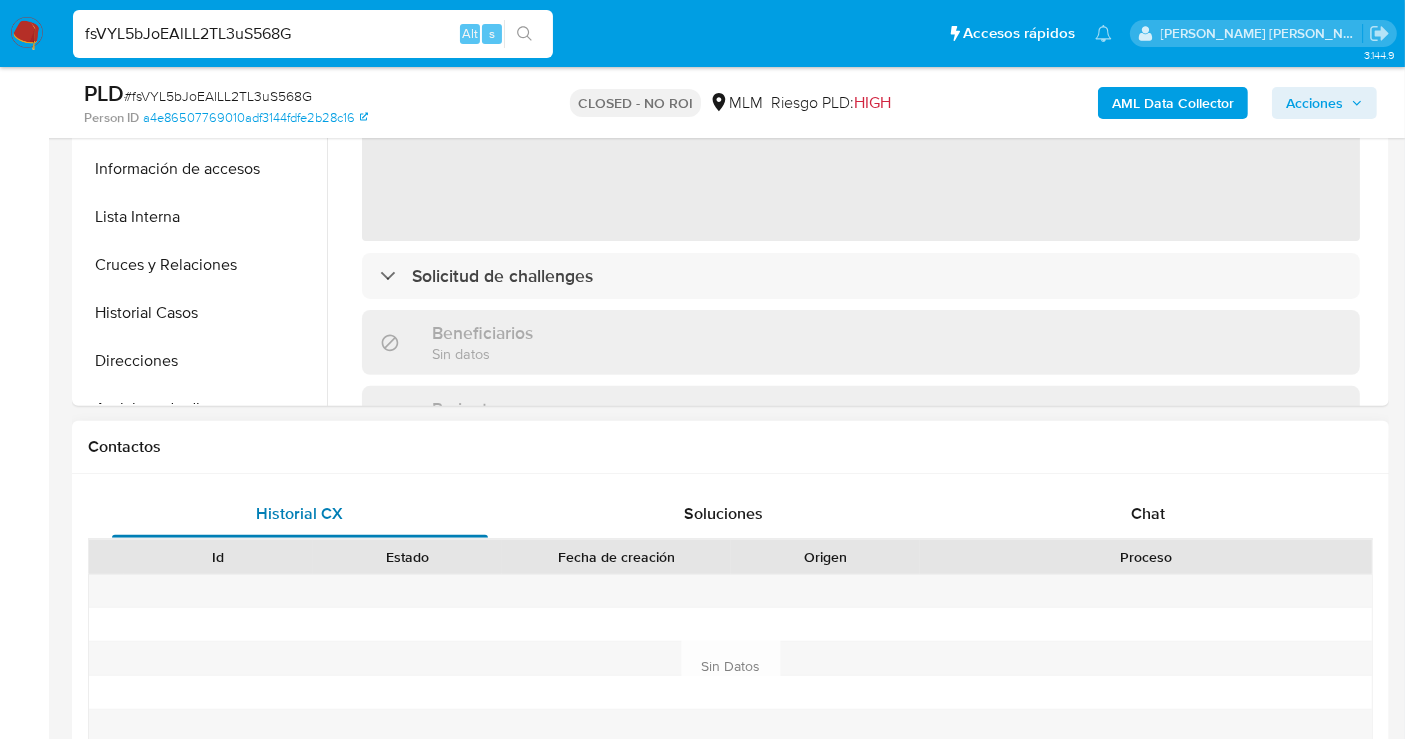 scroll, scrollTop: 666, scrollLeft: 0, axis: vertical 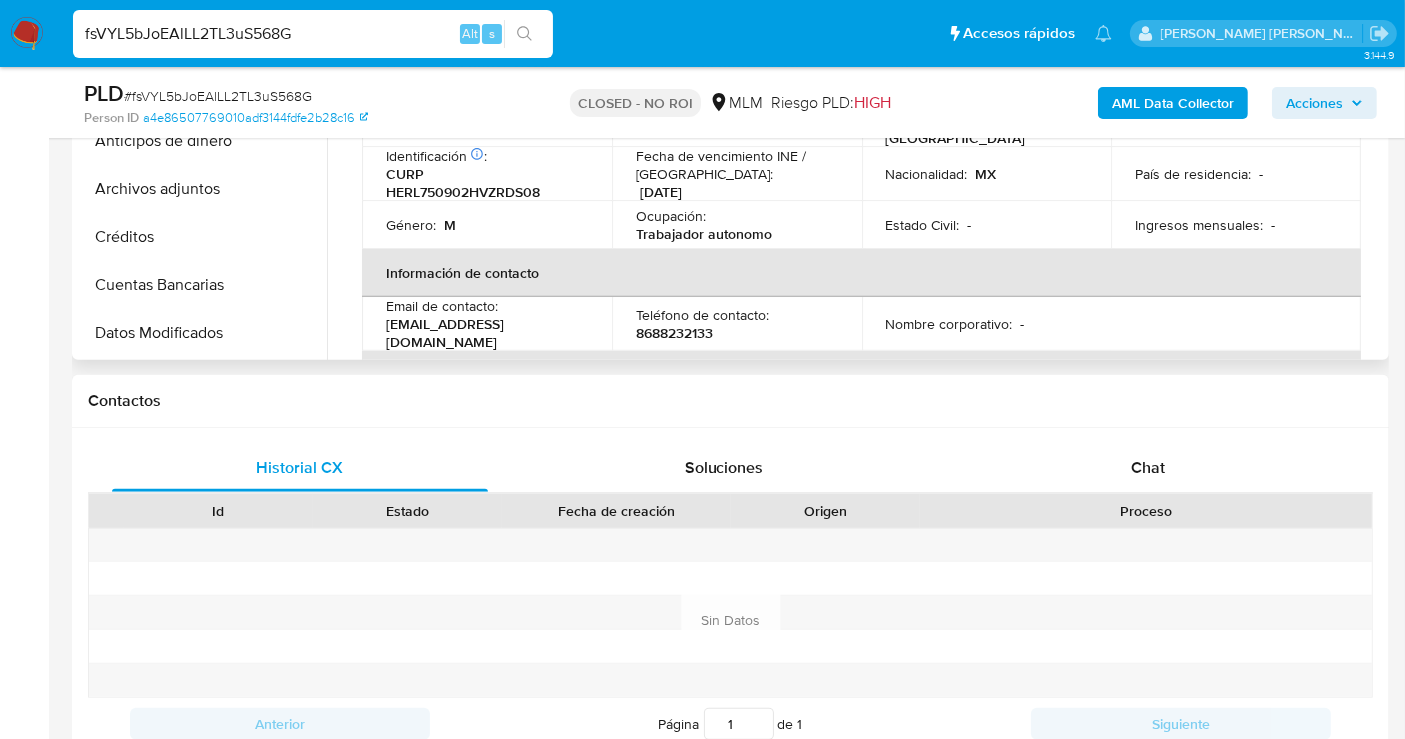 select on "10" 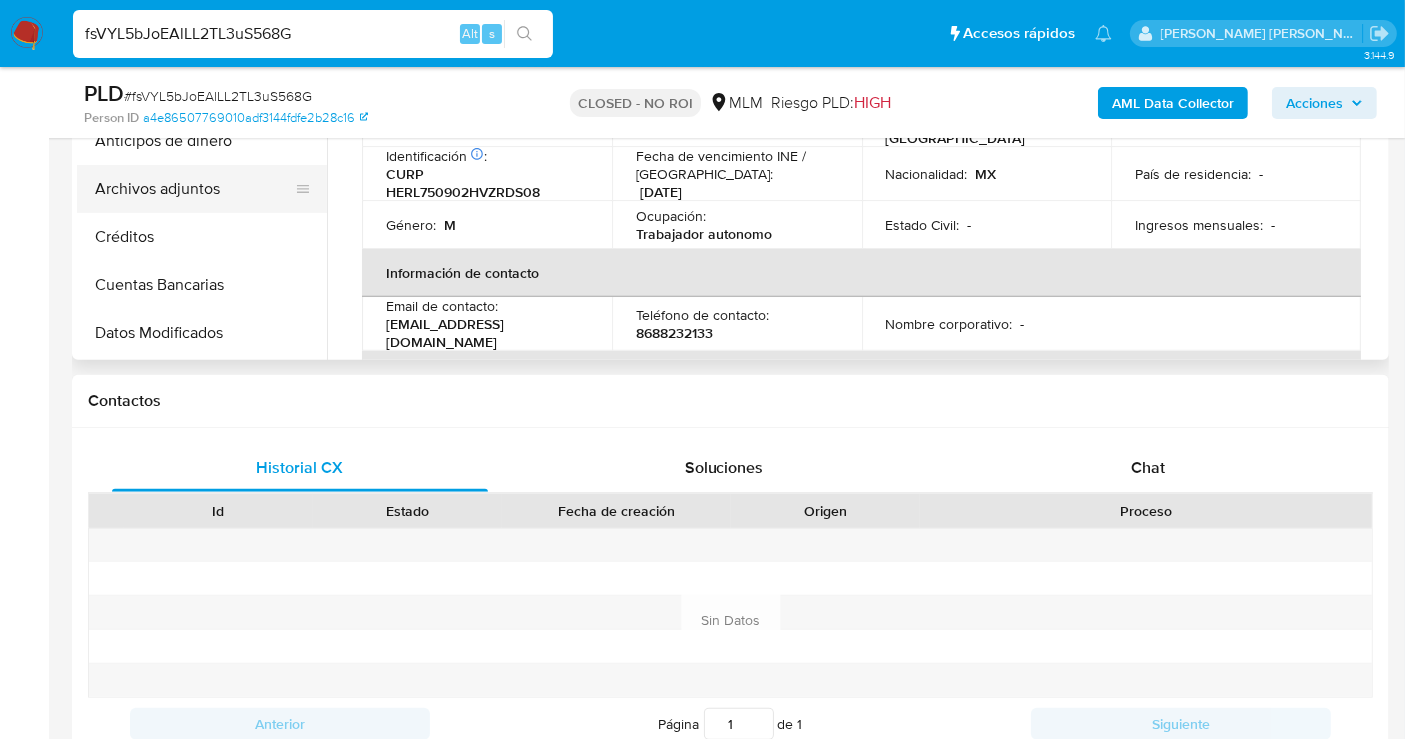 click on "Archivos adjuntos" at bounding box center [194, 189] 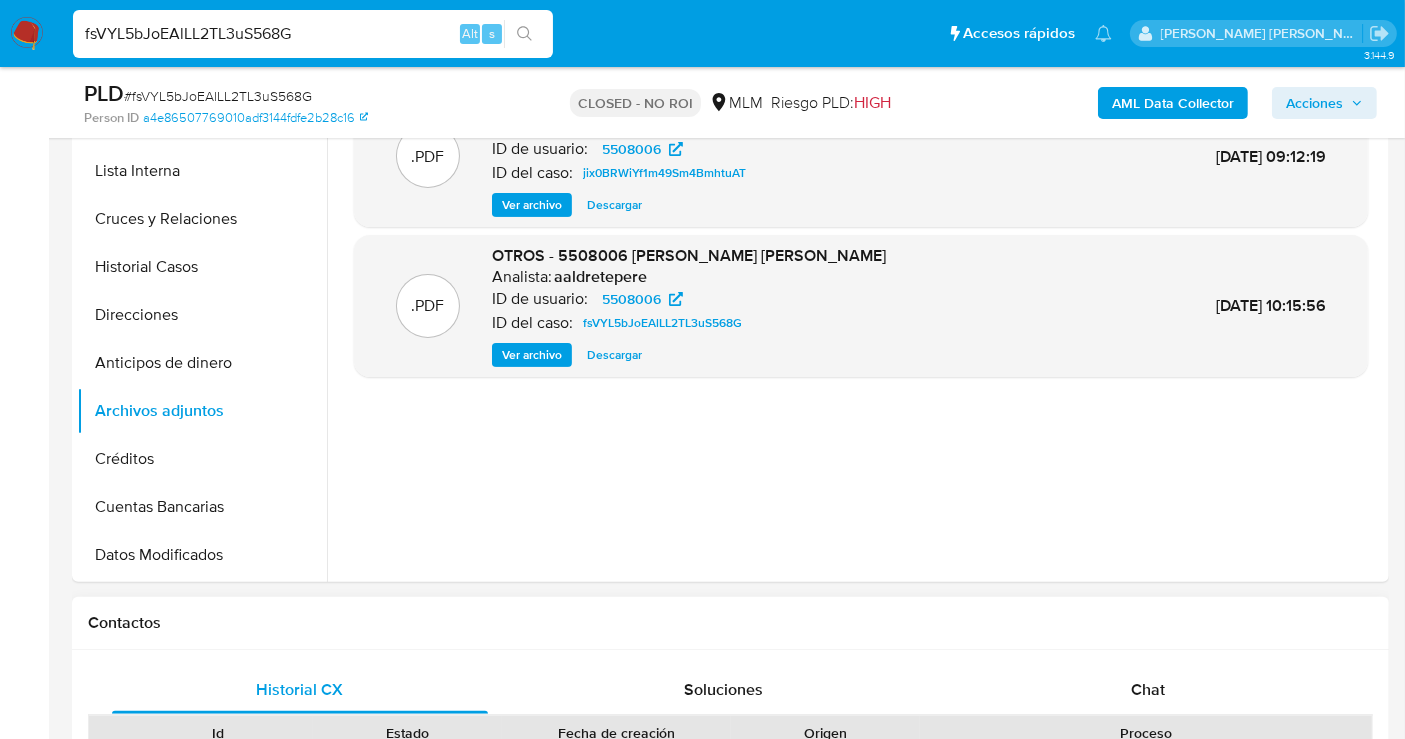scroll, scrollTop: 333, scrollLeft: 0, axis: vertical 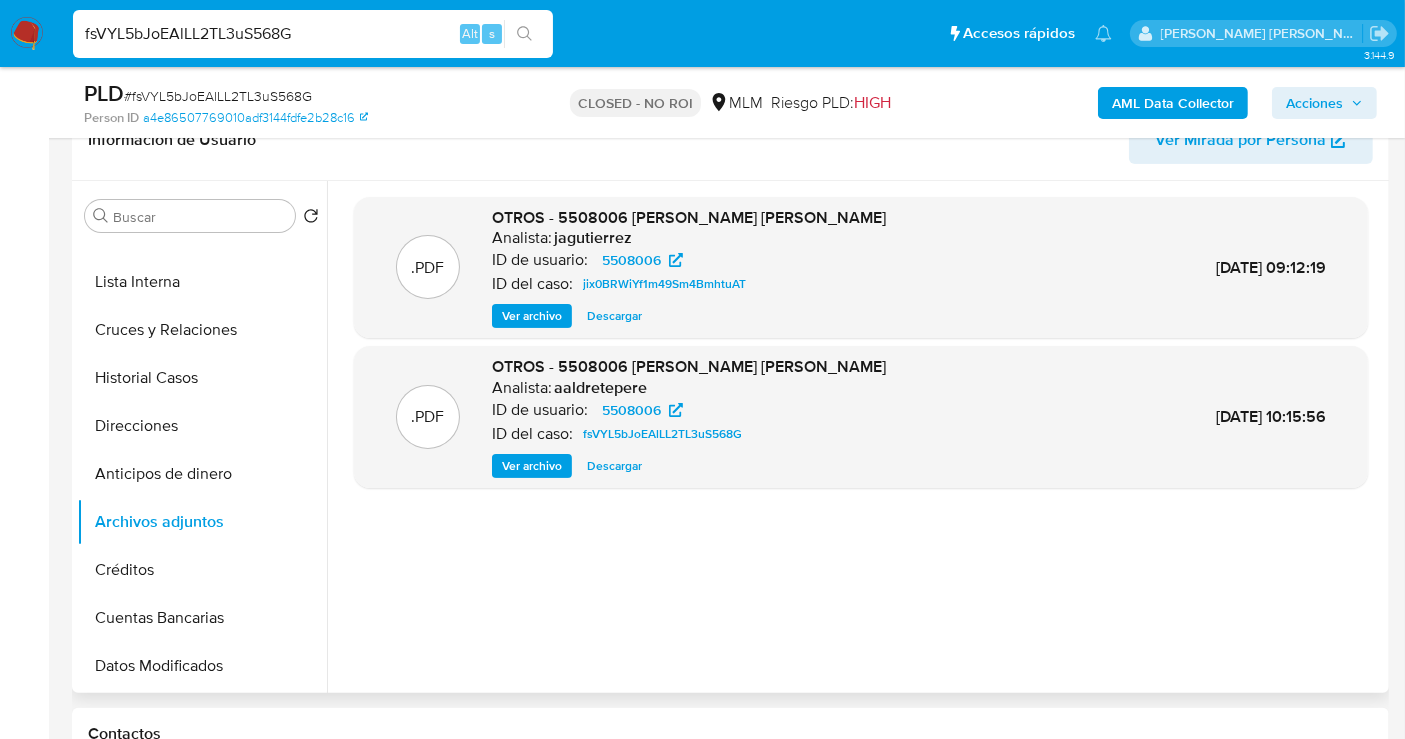 click on "Descargar" at bounding box center [614, 466] 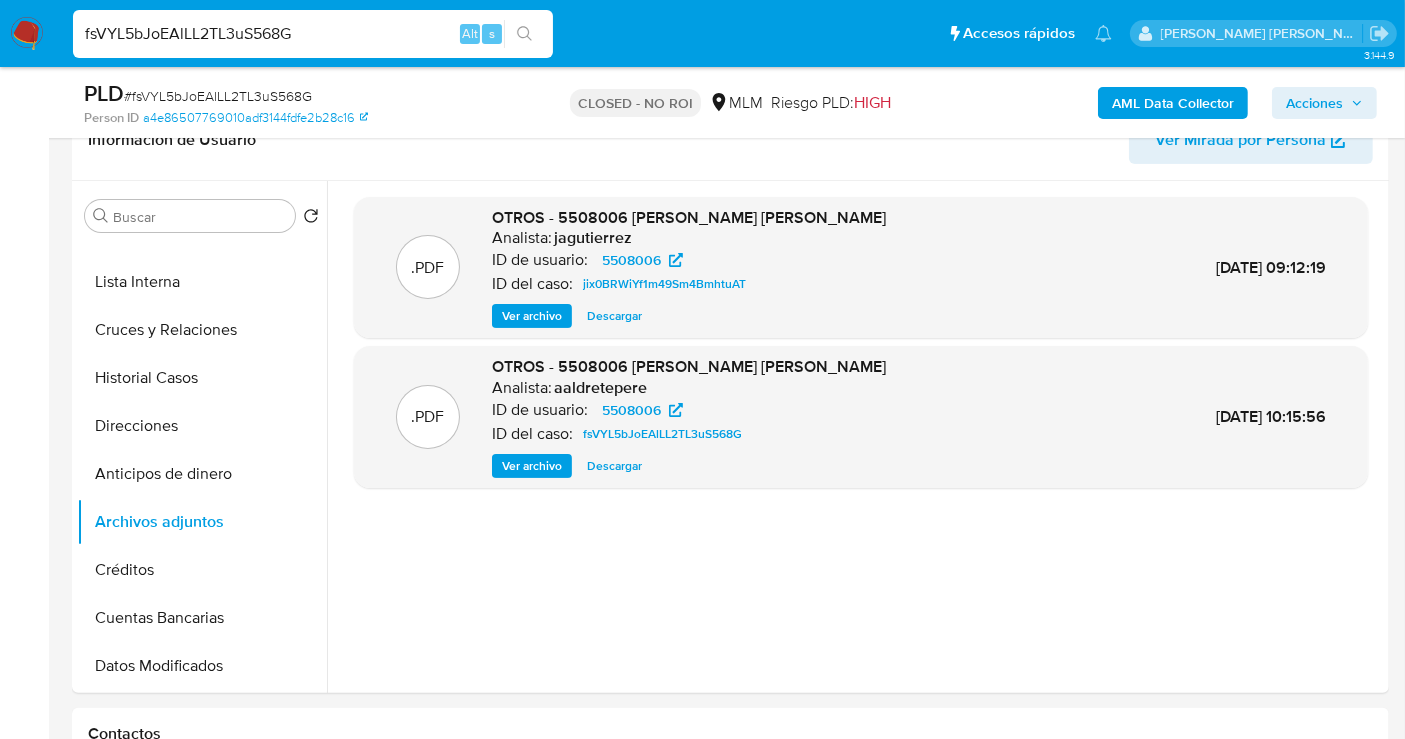 click on "fsVYL5bJoEAlLL2TL3uS568G" at bounding box center [313, 34] 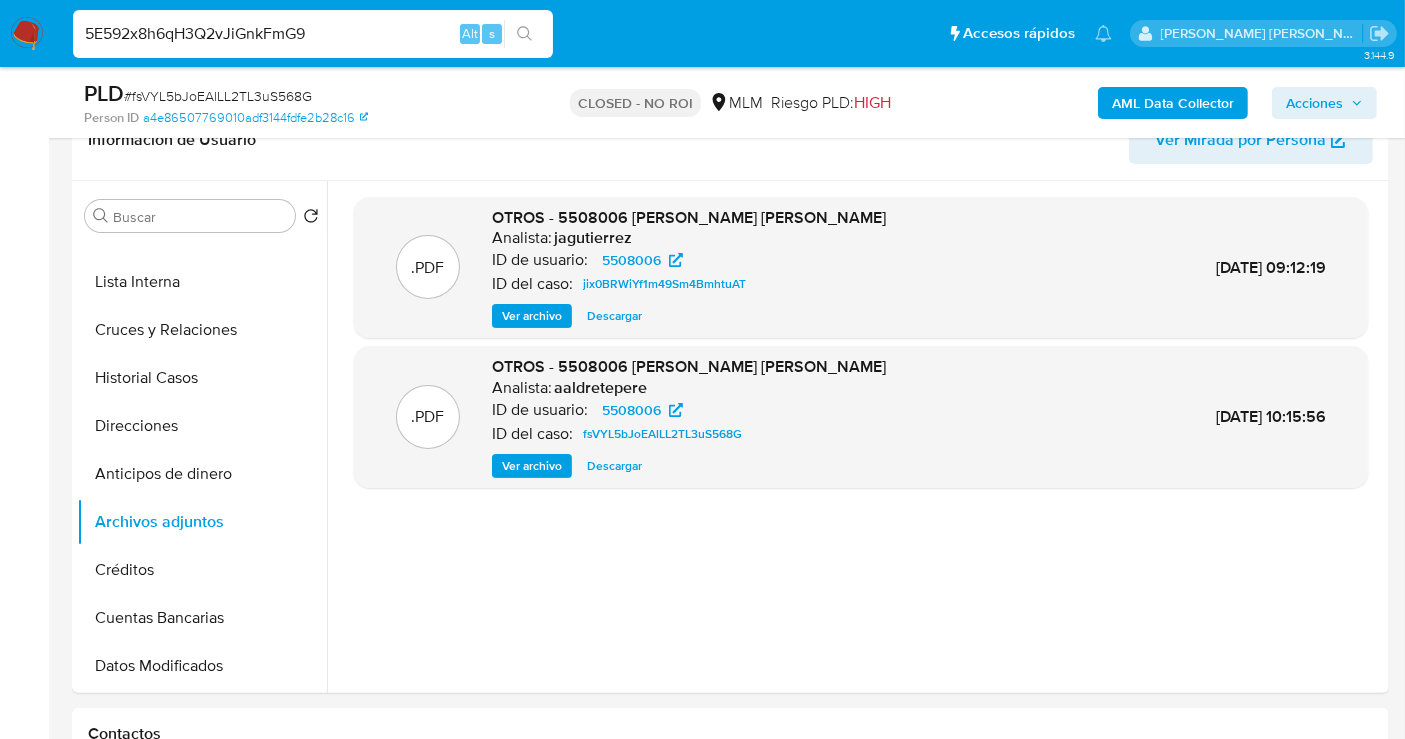 type on "5E592x8h6qH3Q2vJiGnkFmG9" 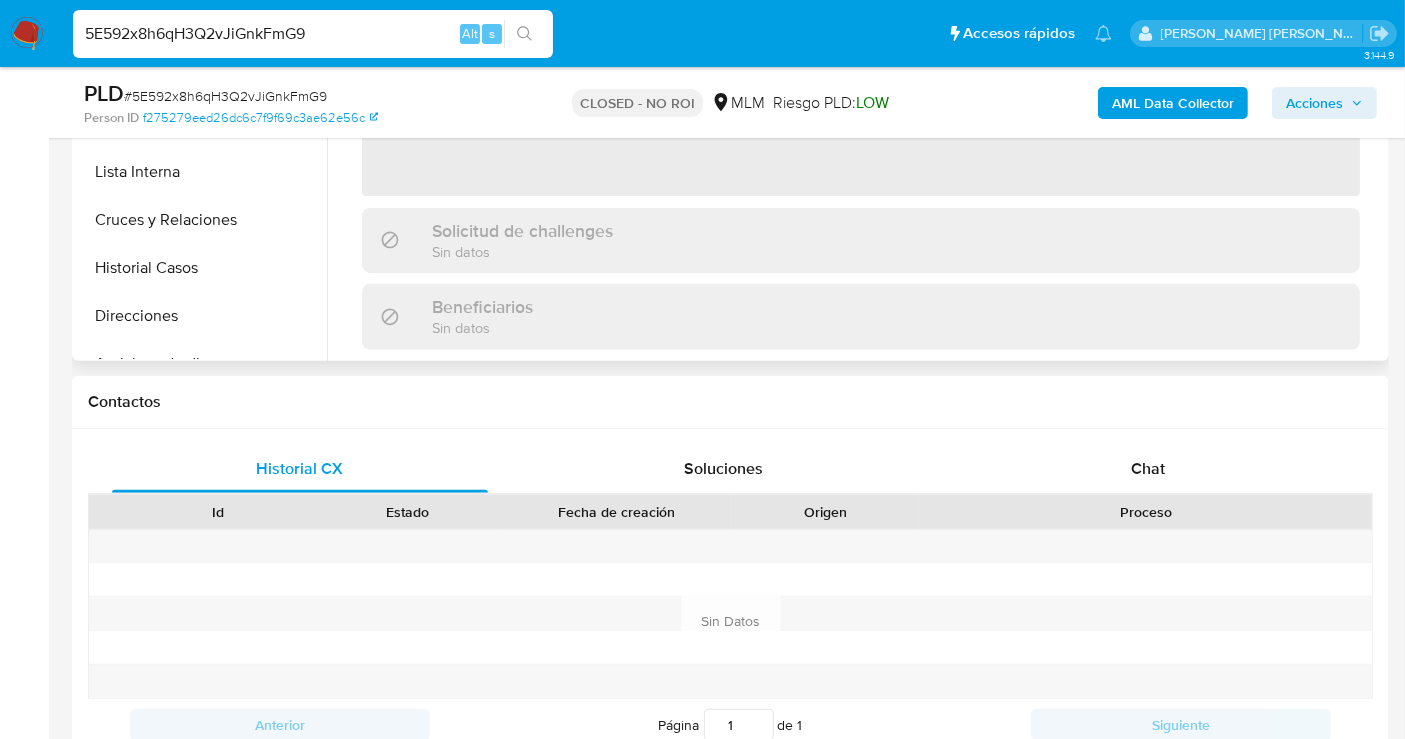 scroll, scrollTop: 666, scrollLeft: 0, axis: vertical 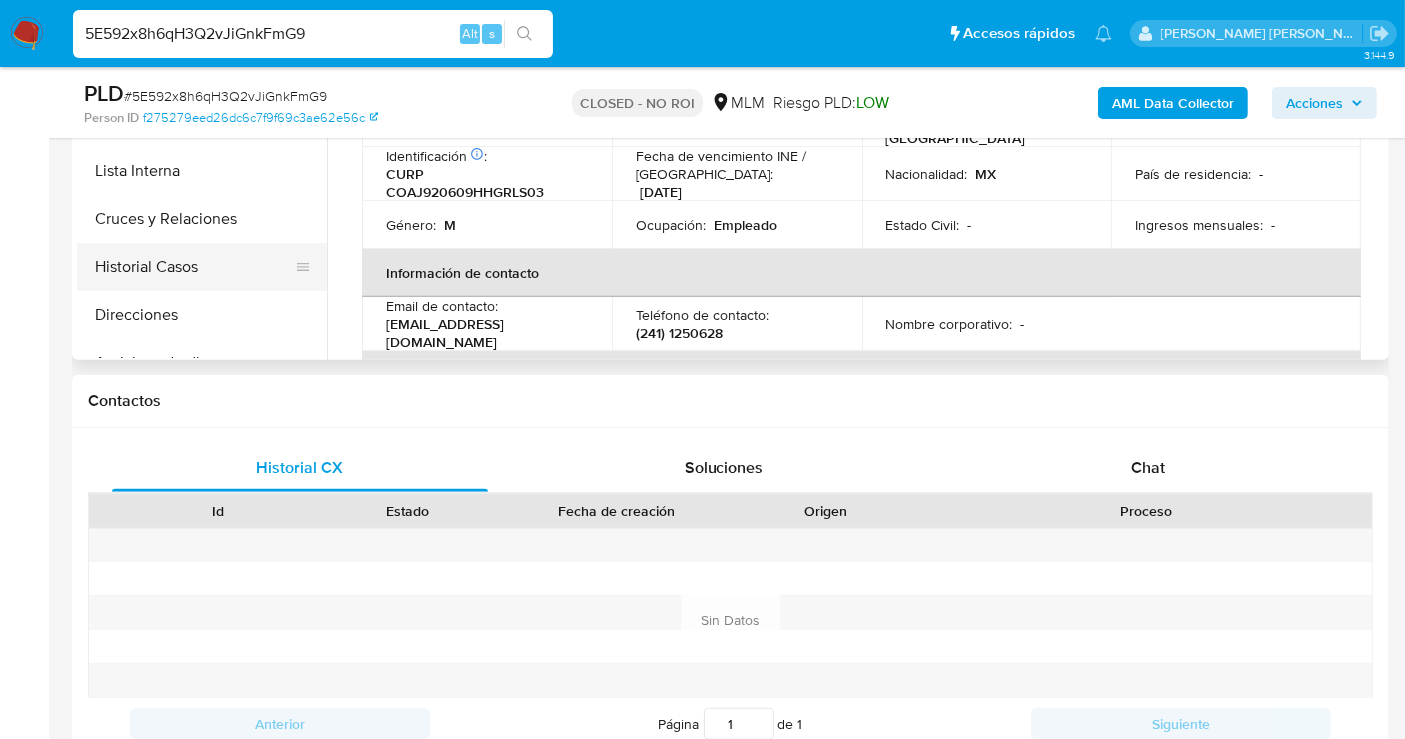 select on "10" 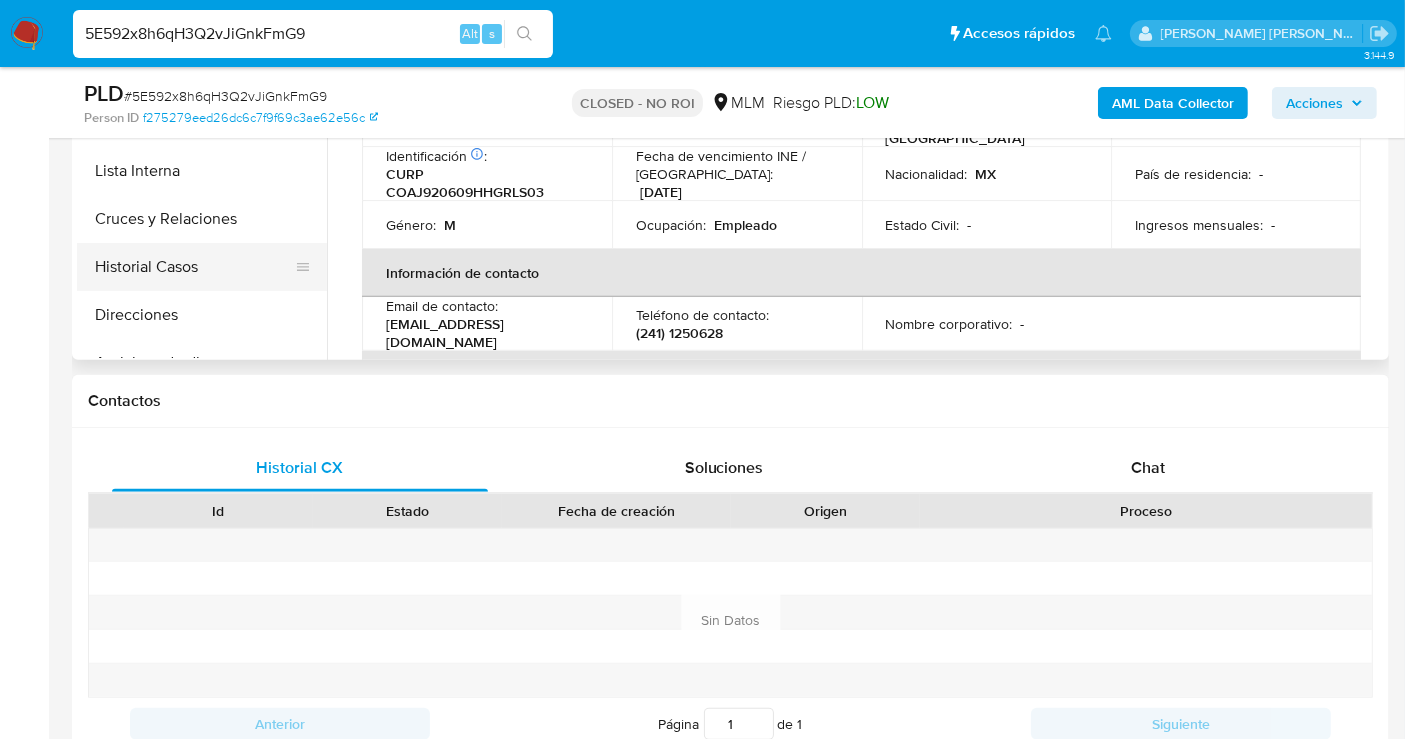 scroll, scrollTop: 222, scrollLeft: 0, axis: vertical 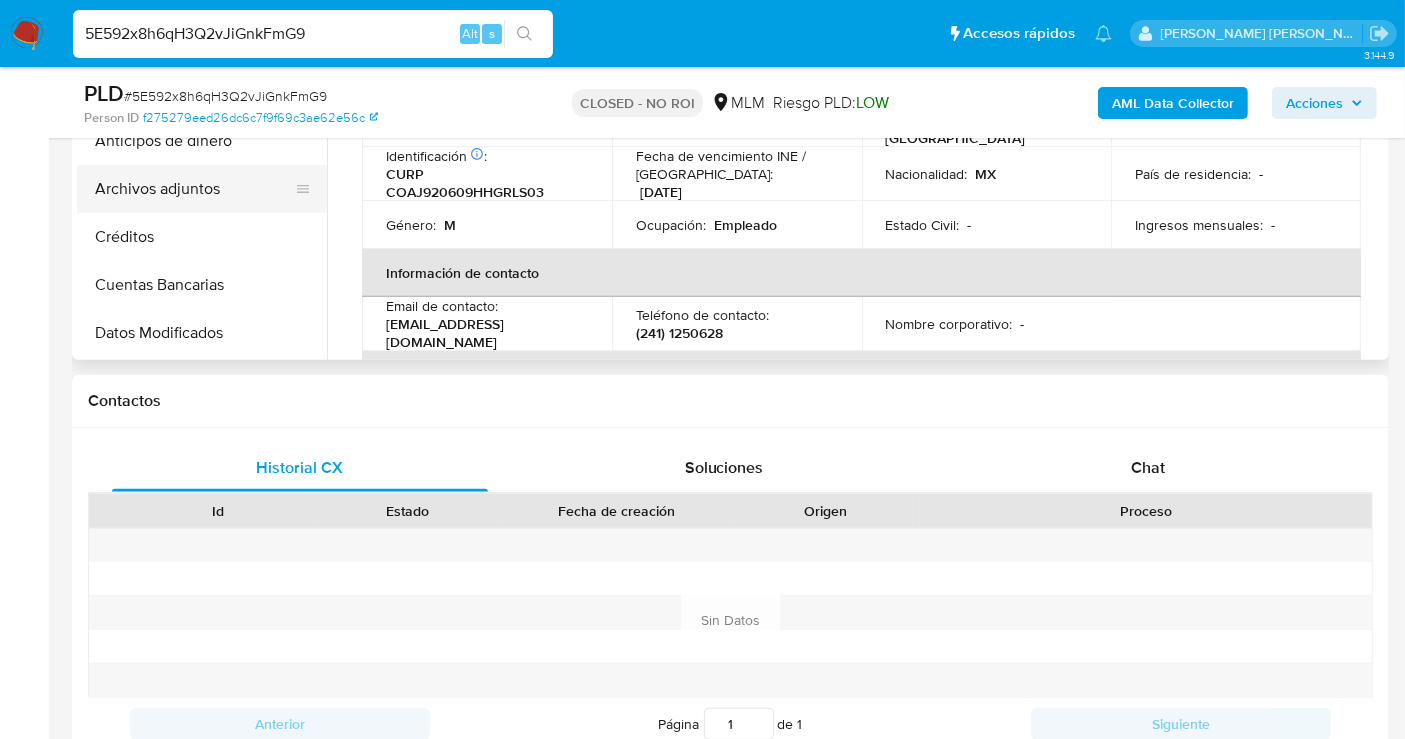 click on "Archivos adjuntos" at bounding box center (194, 189) 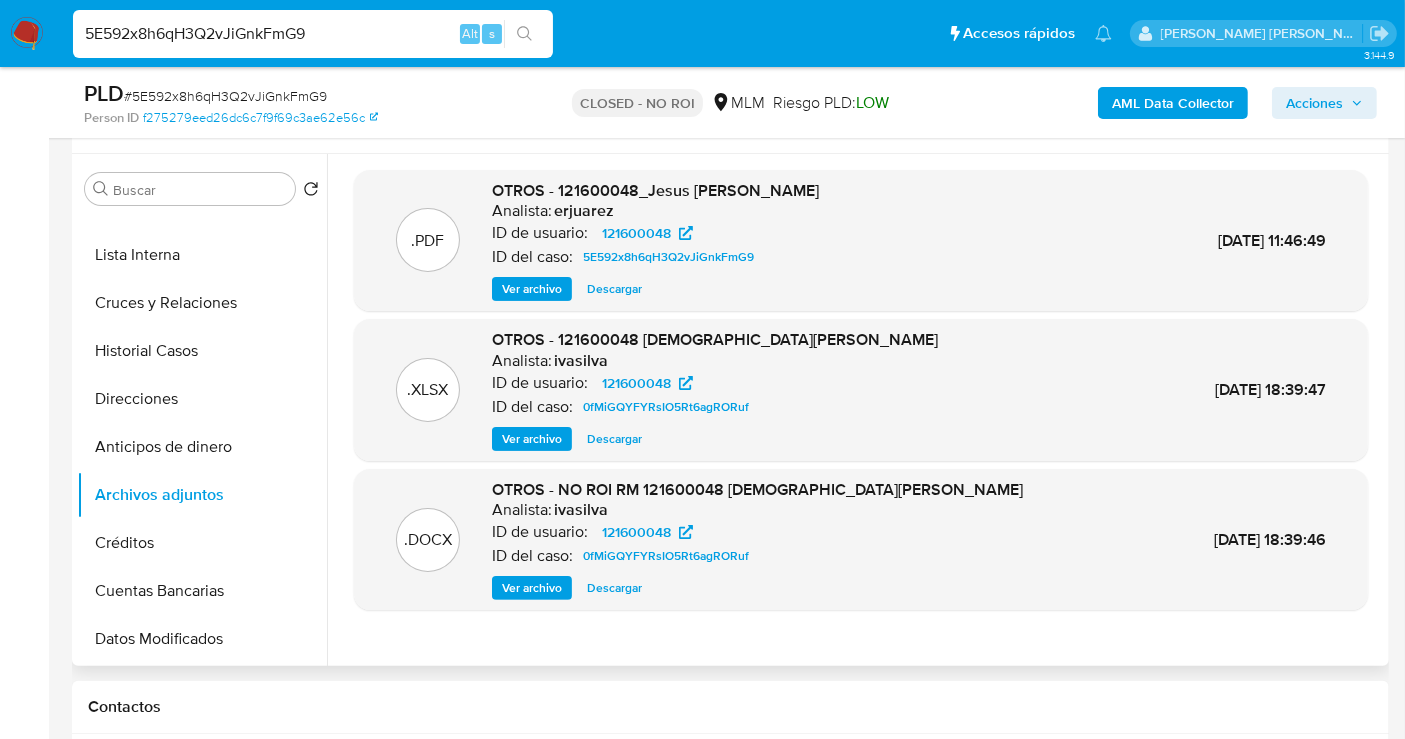 scroll, scrollTop: 333, scrollLeft: 0, axis: vertical 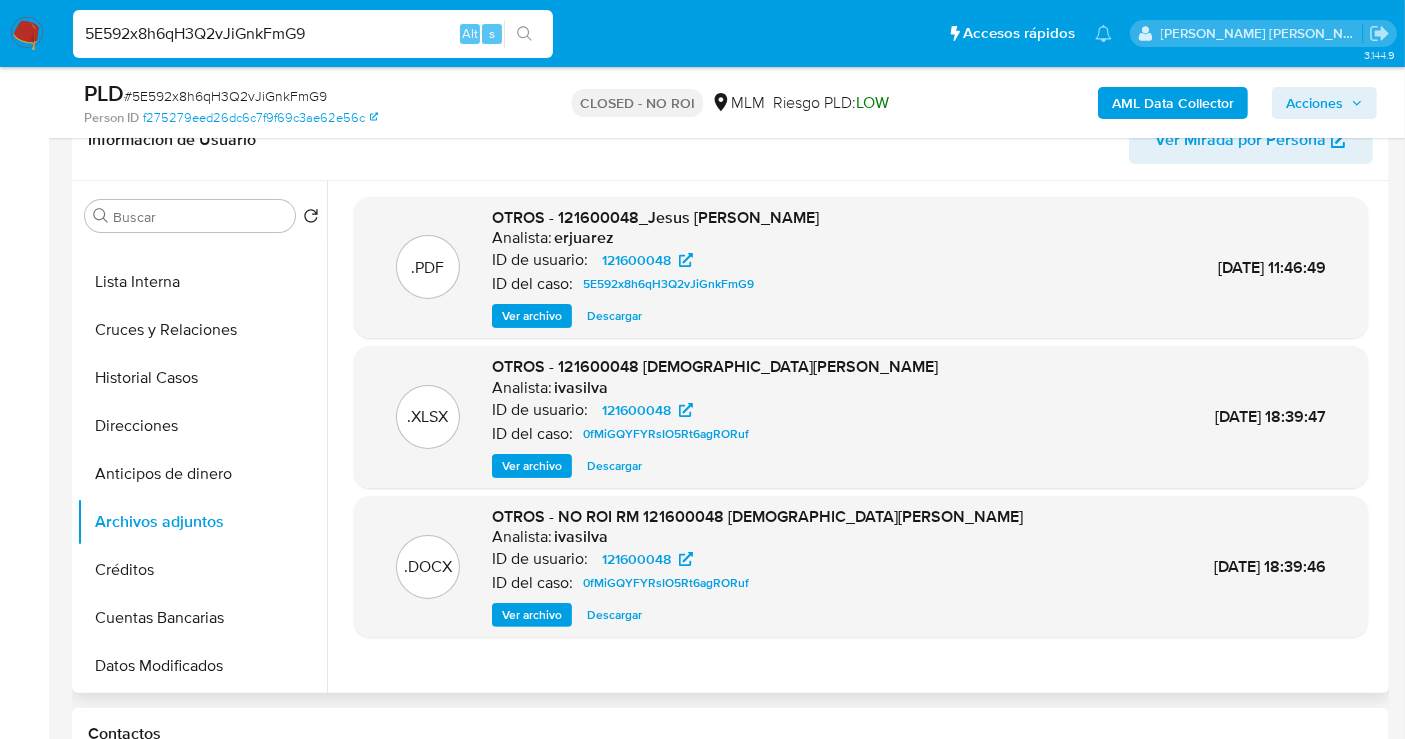 click on "Descargar" at bounding box center (614, 316) 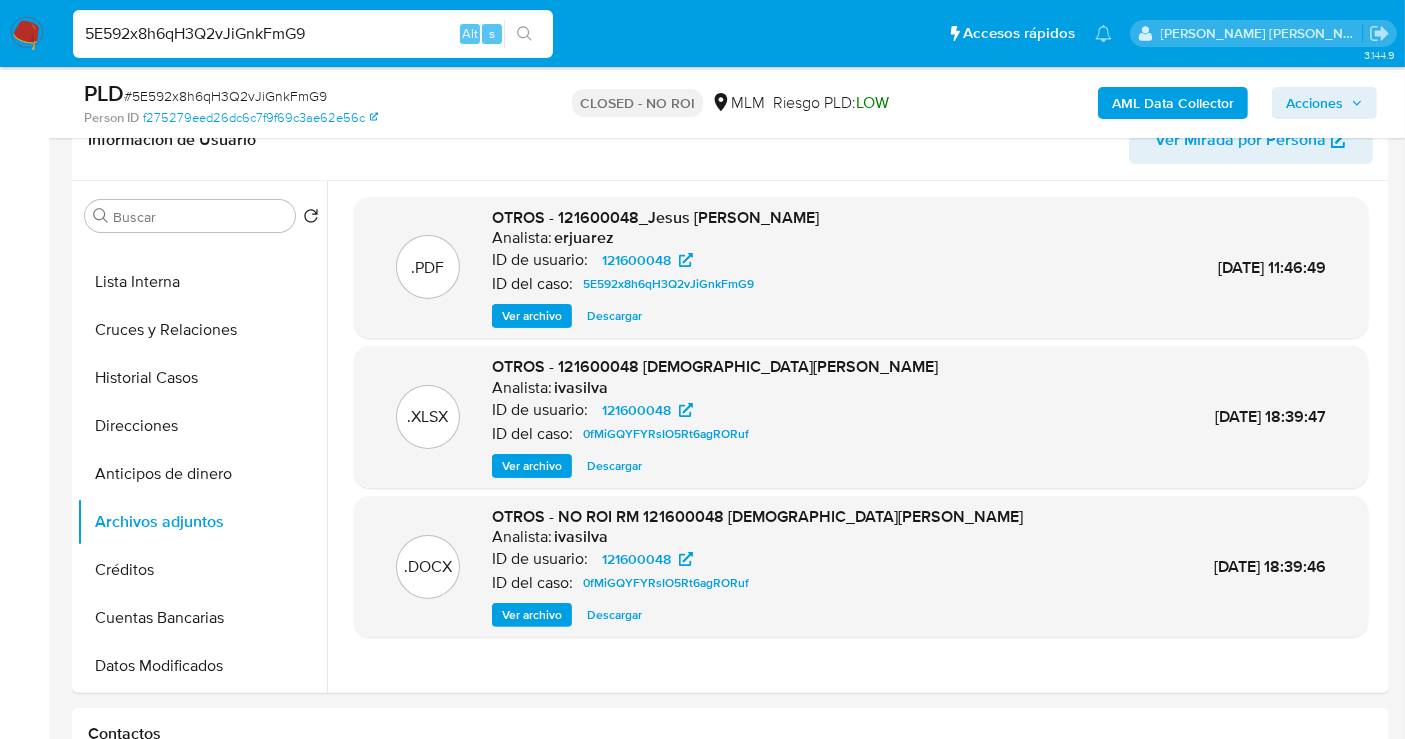 click on "5E592x8h6qH3Q2vJiGnkFmG9" at bounding box center (313, 34) 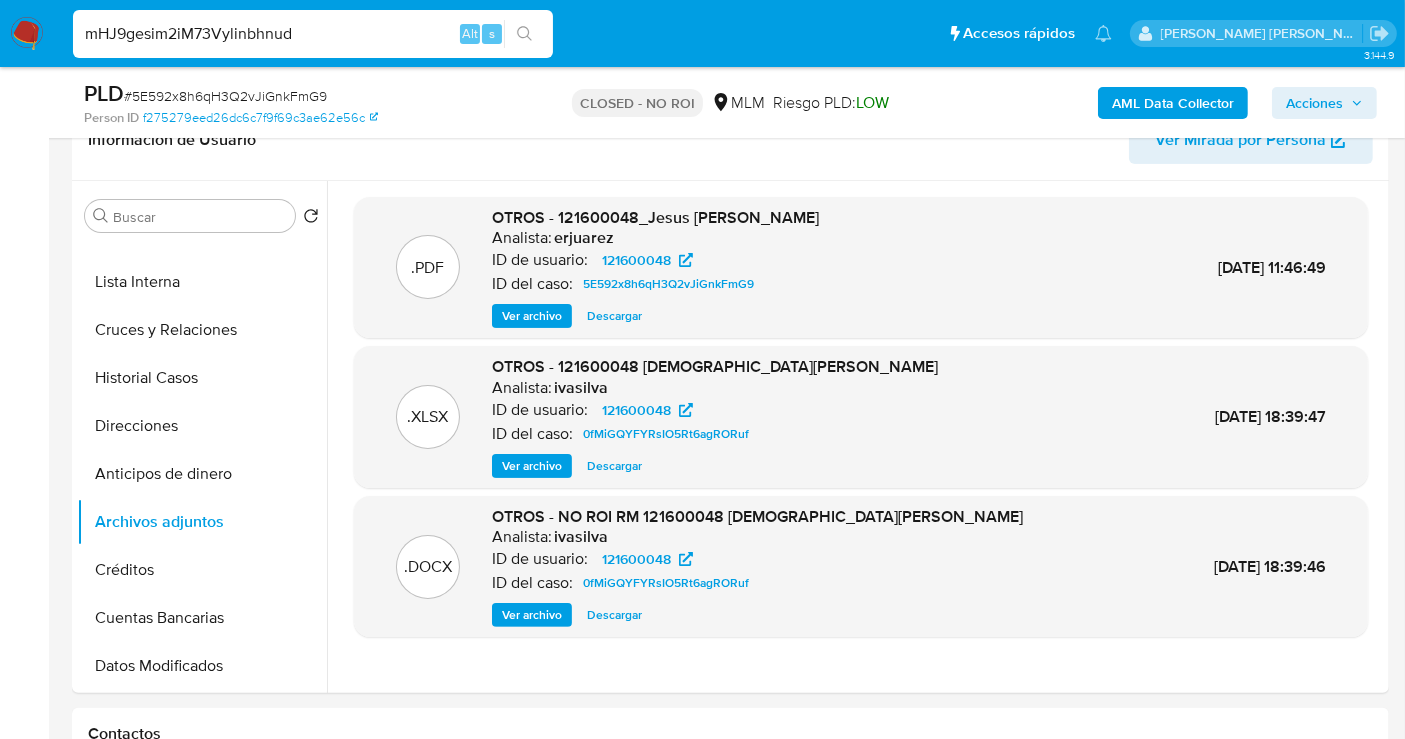 type on "mHJ9gesim2iM73Vylinbhnud" 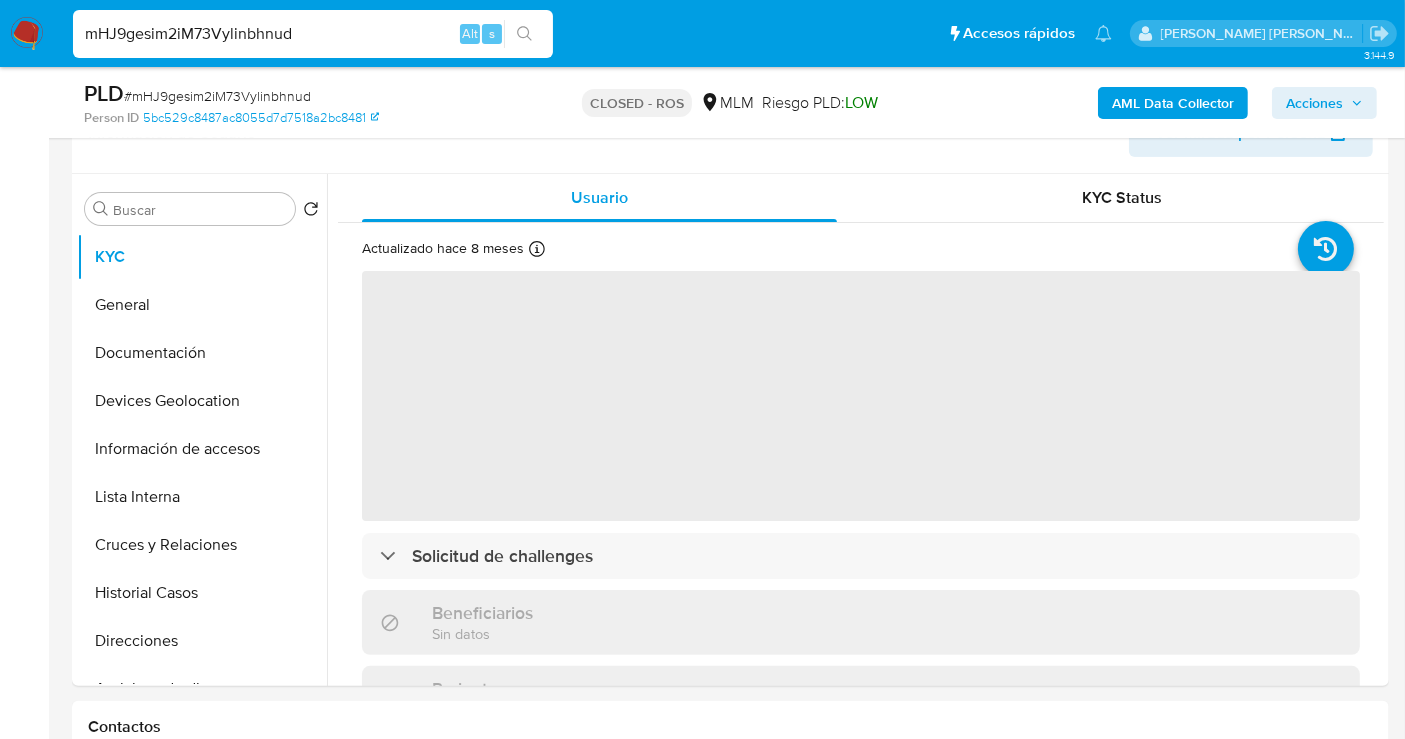scroll, scrollTop: 555, scrollLeft: 0, axis: vertical 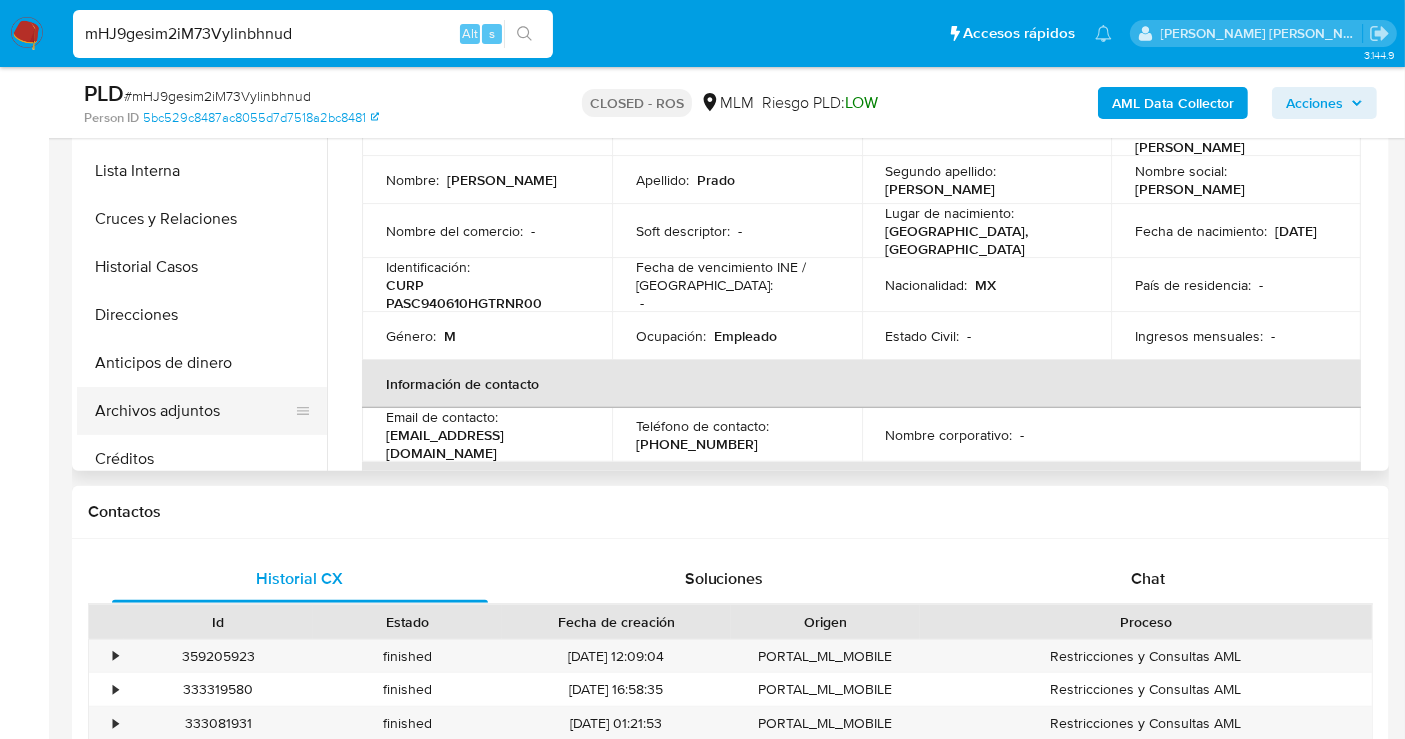 select on "10" 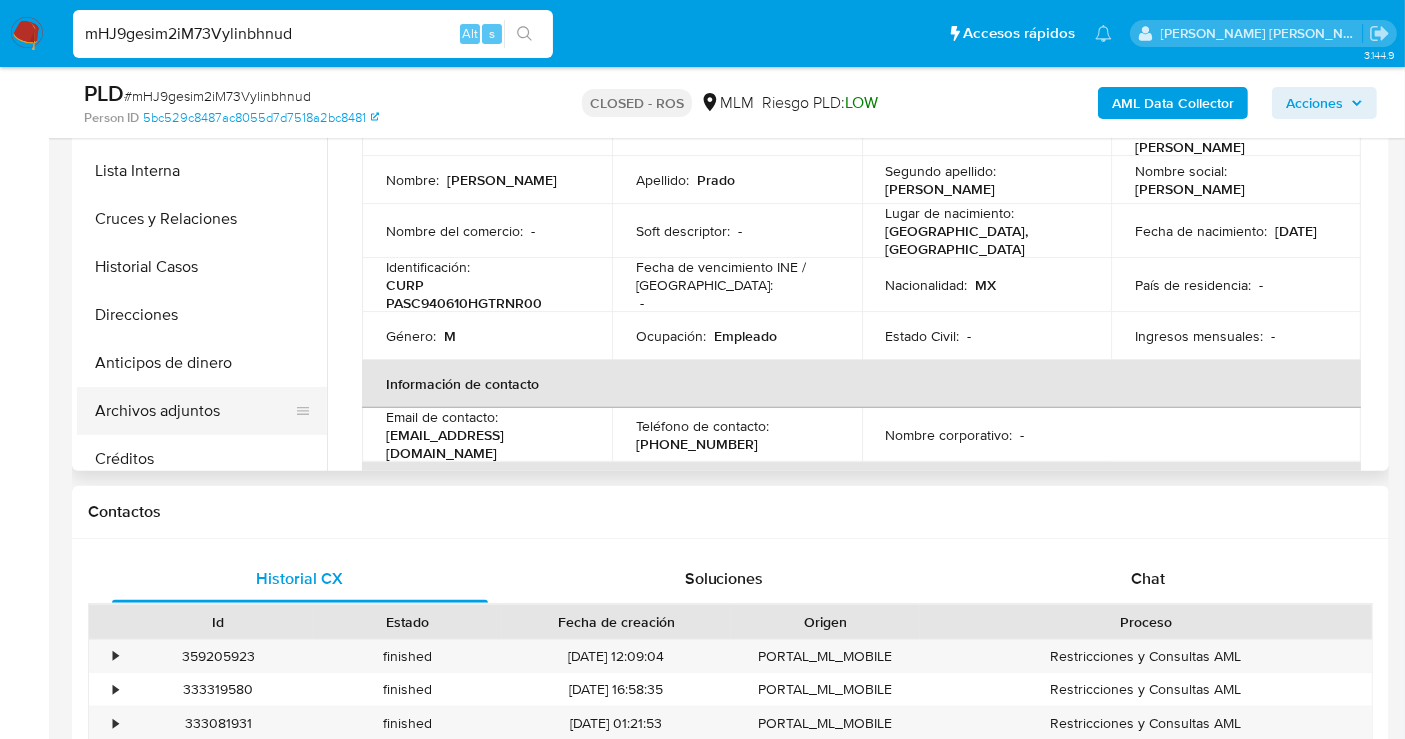 click on "Archivos adjuntos" at bounding box center [194, 411] 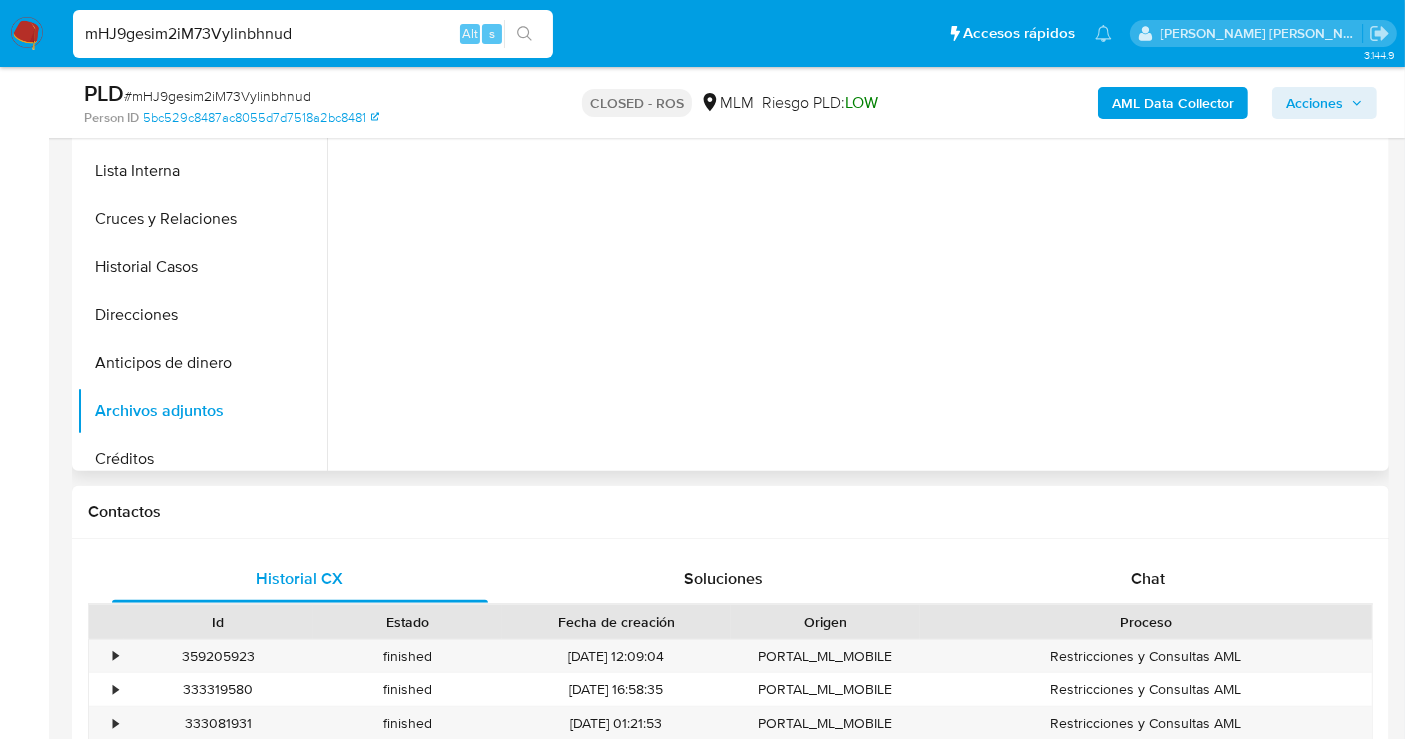 scroll, scrollTop: 333, scrollLeft: 0, axis: vertical 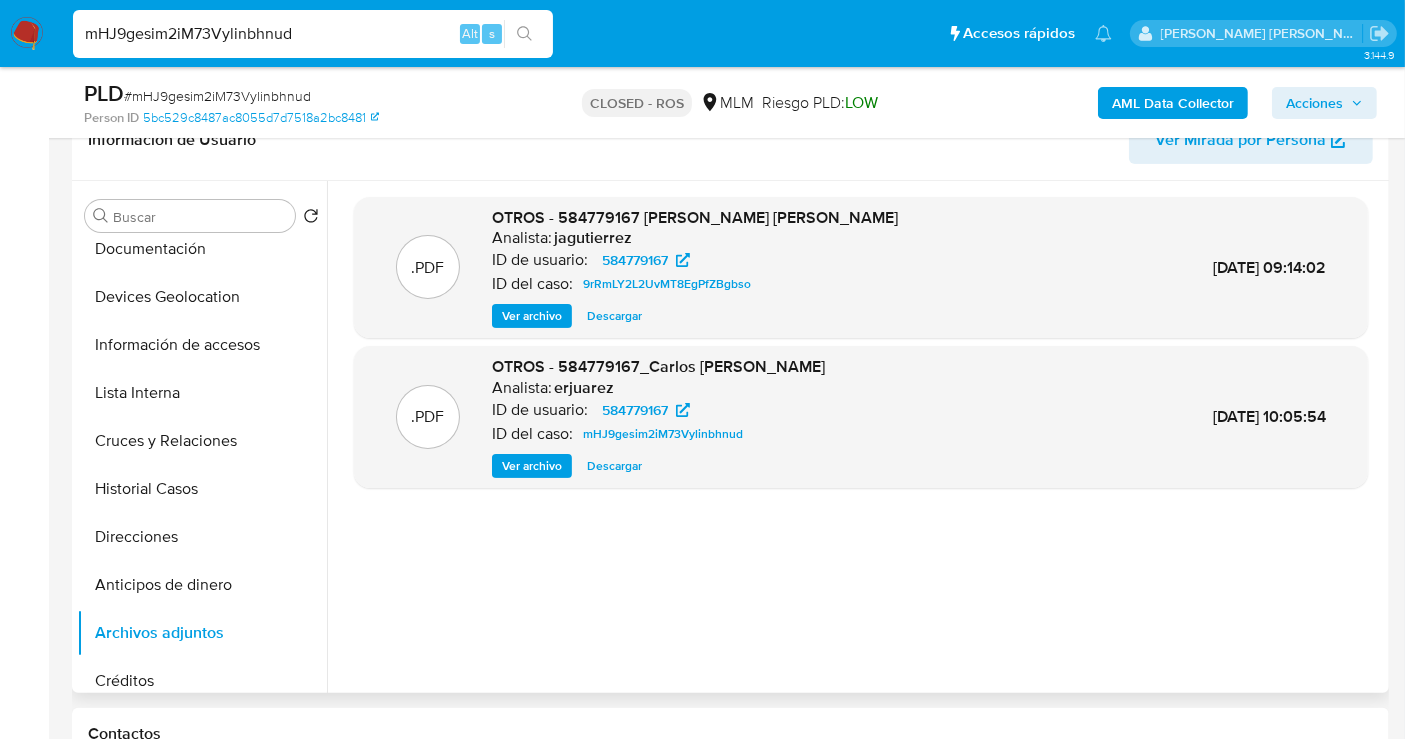 click on "Descargar" at bounding box center (614, 466) 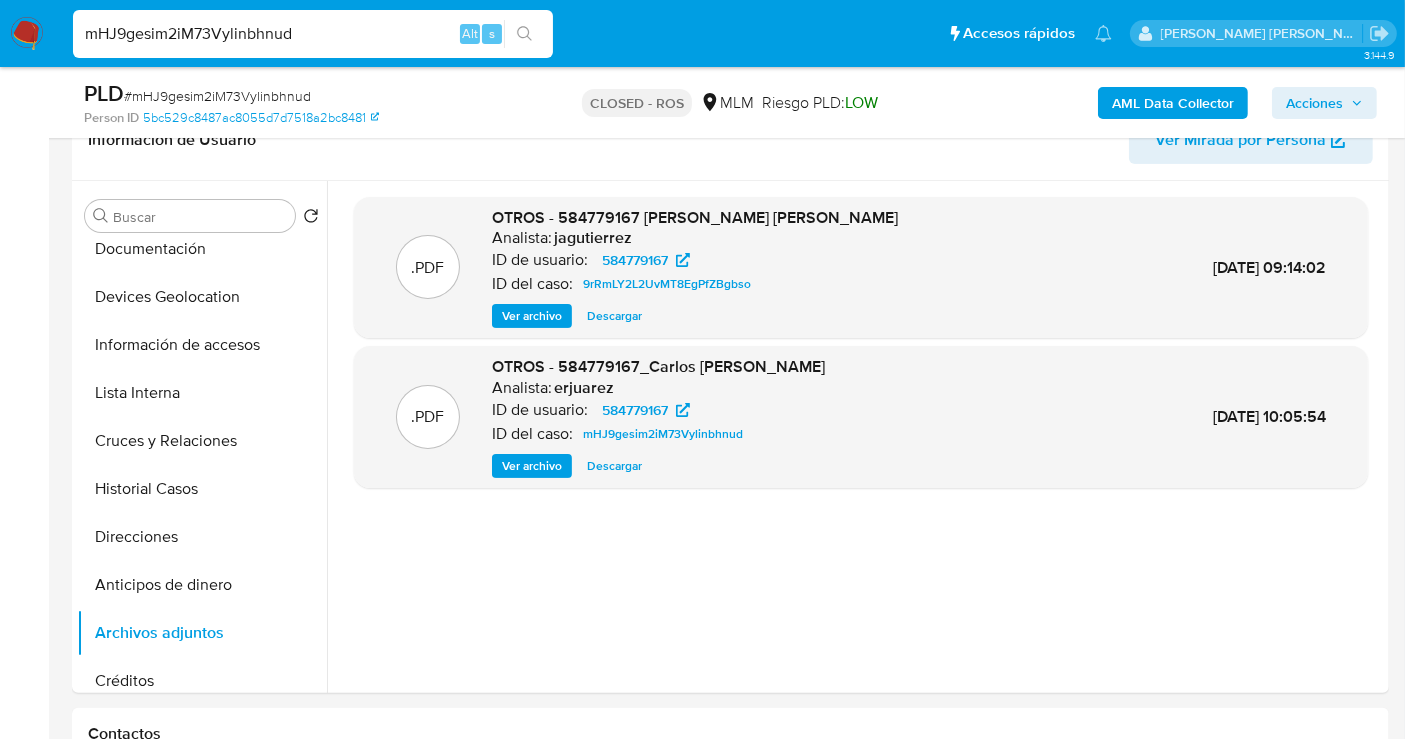 click on "mHJ9gesim2iM73Vylinbhnud Alt s" at bounding box center (313, 34) 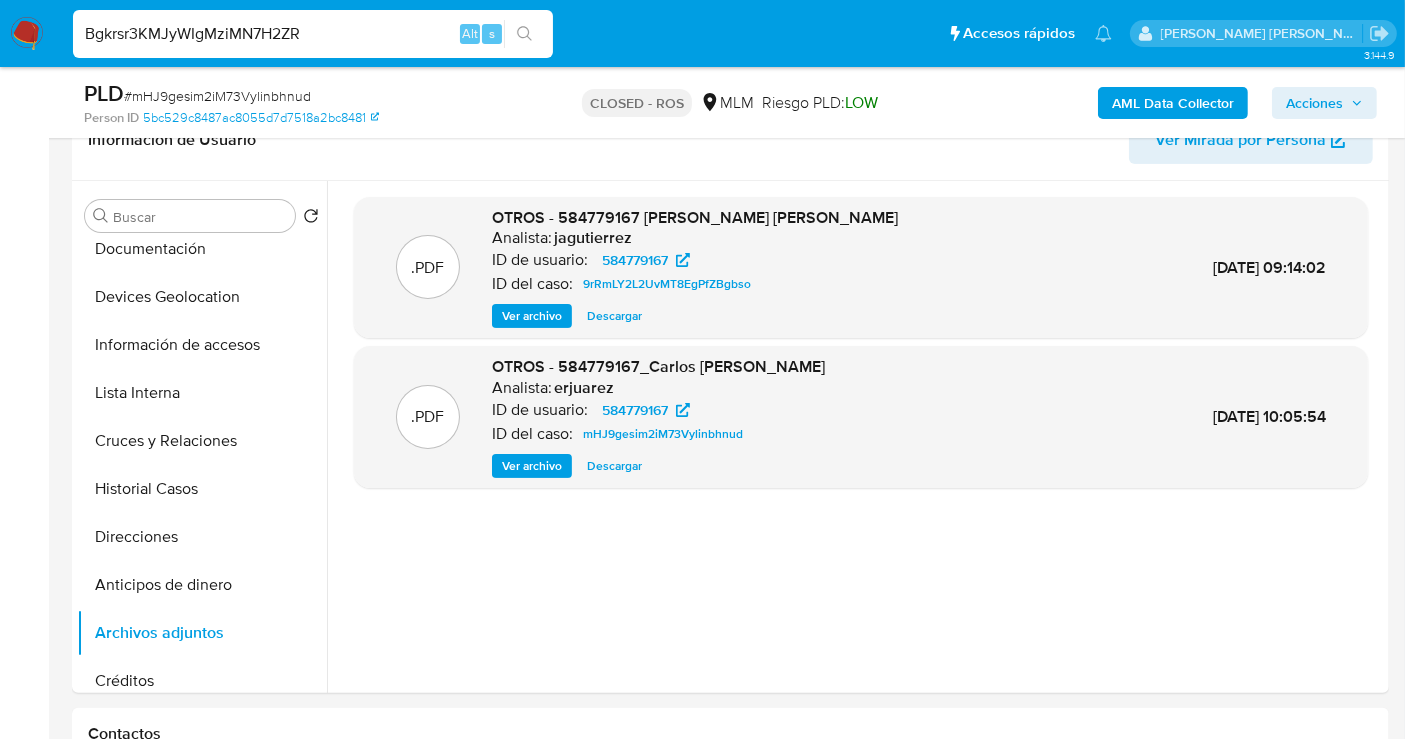 type on "Bgkrsr3KMJyWIgMziMN7H2ZR" 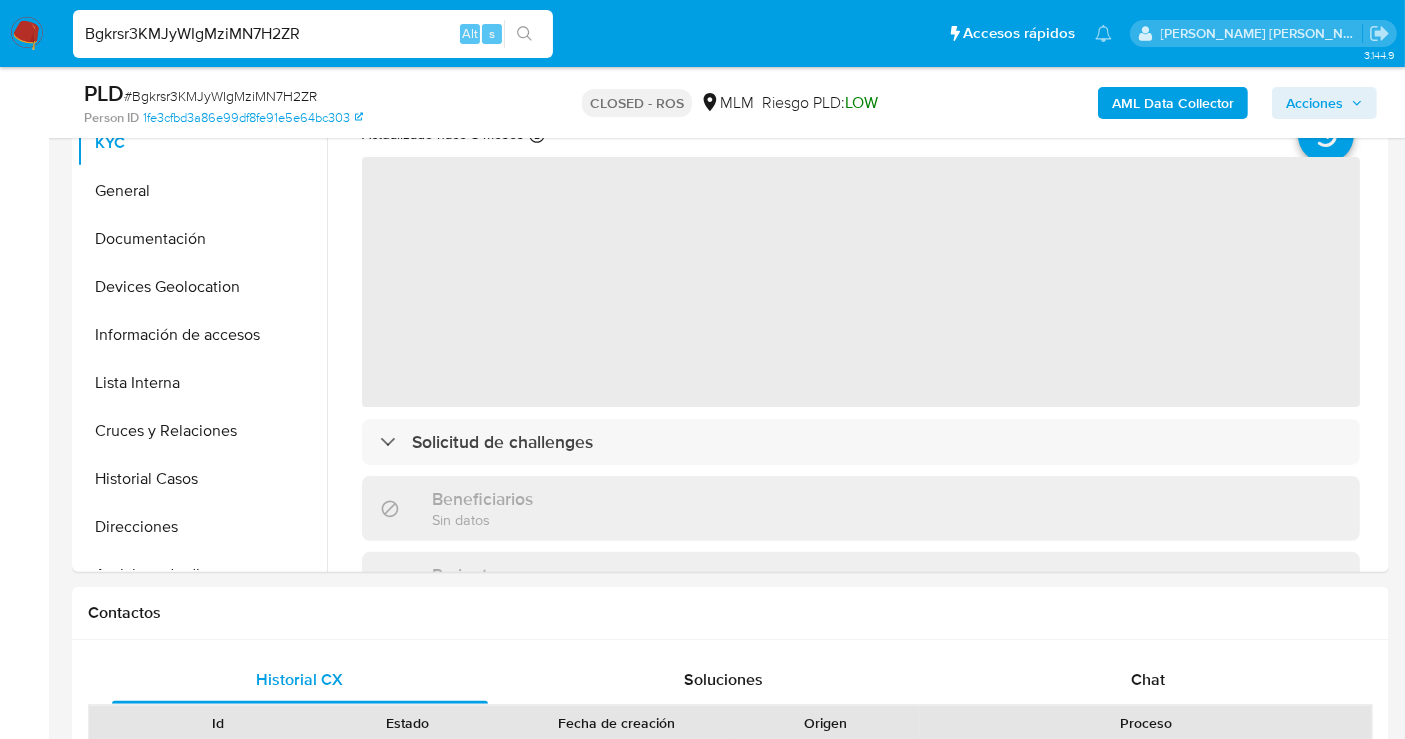 scroll, scrollTop: 555, scrollLeft: 0, axis: vertical 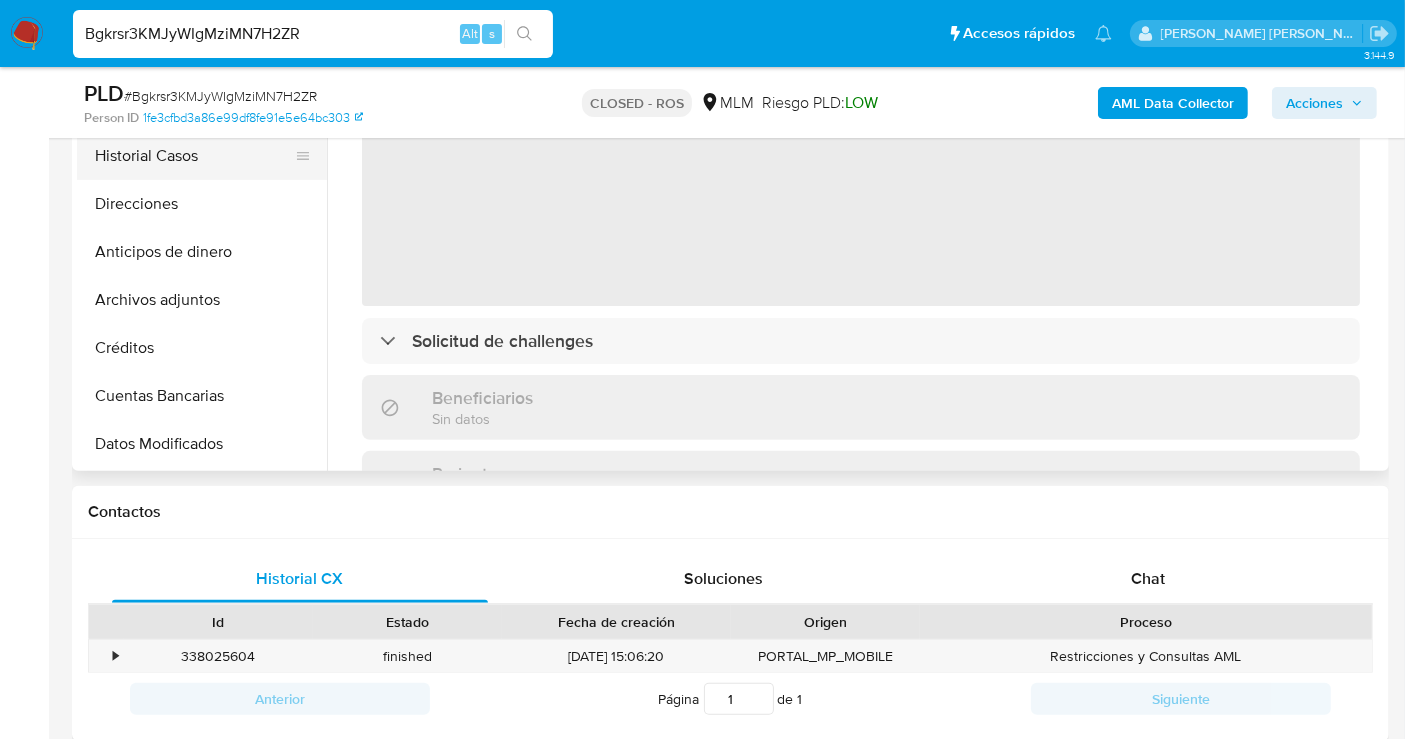 select on "10" 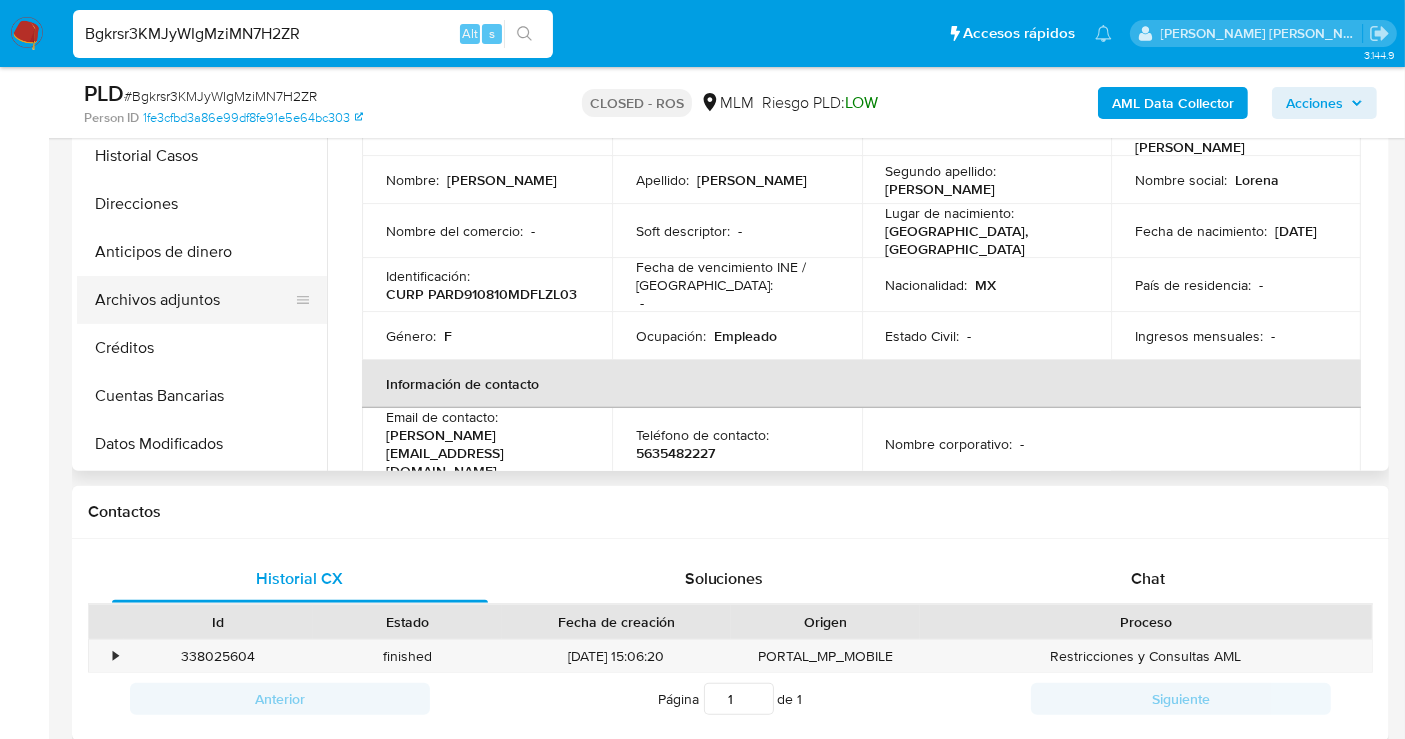 click on "Archivos adjuntos" at bounding box center [194, 300] 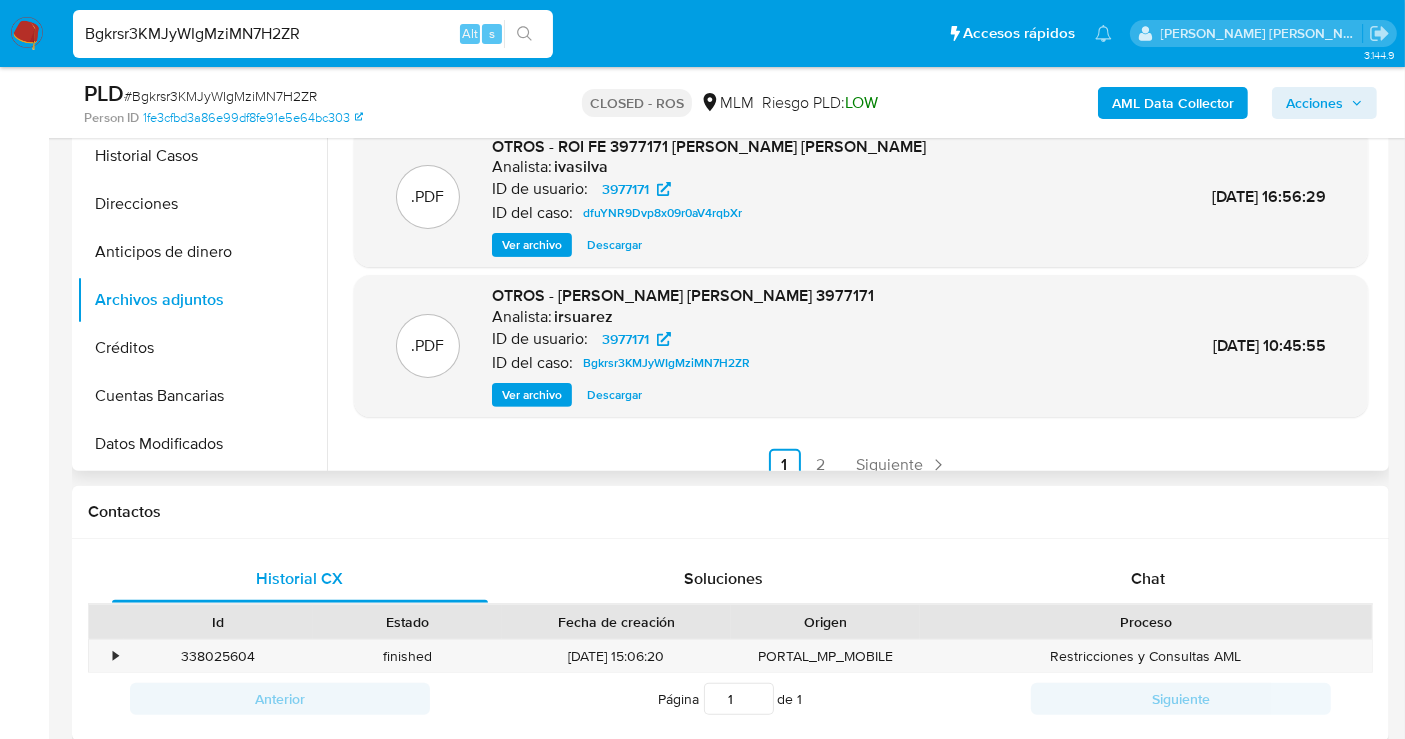 scroll, scrollTop: 168, scrollLeft: 0, axis: vertical 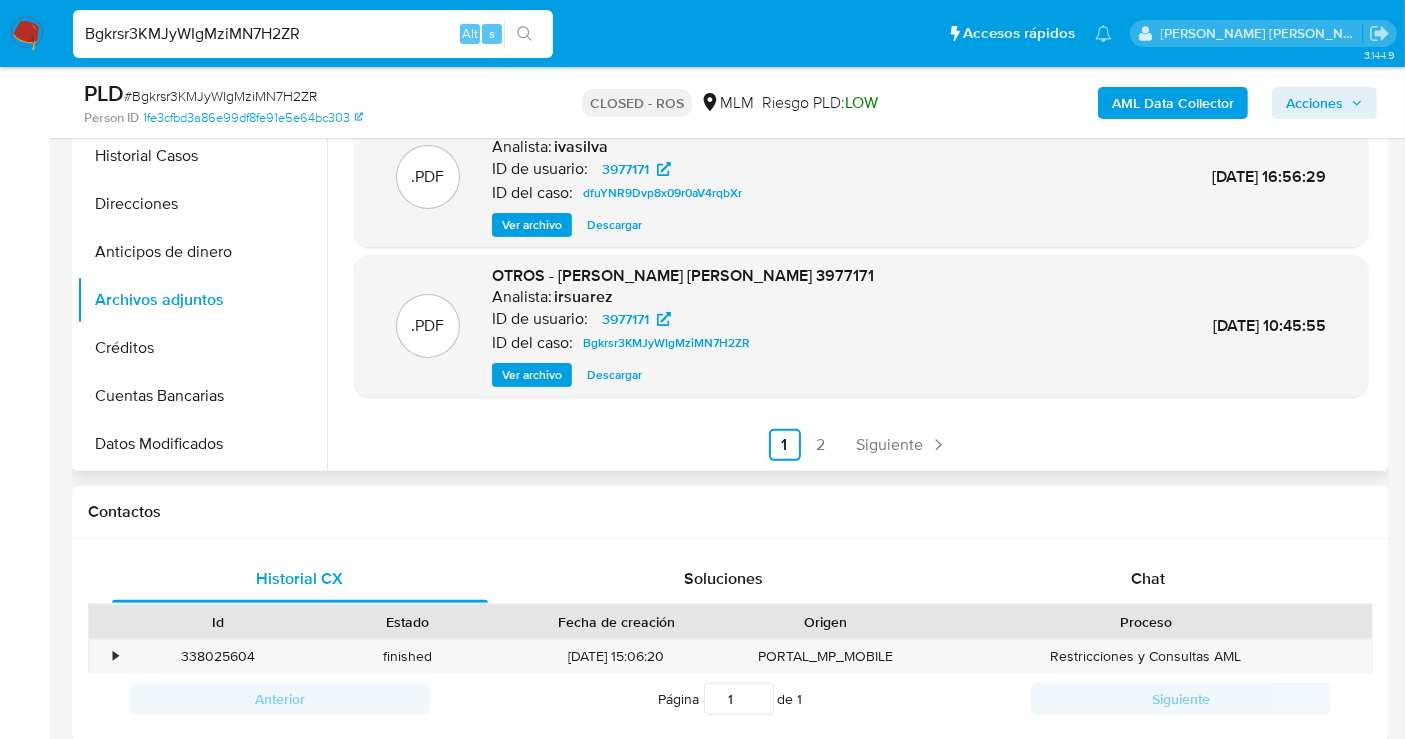 click on "Descargar" at bounding box center (614, 375) 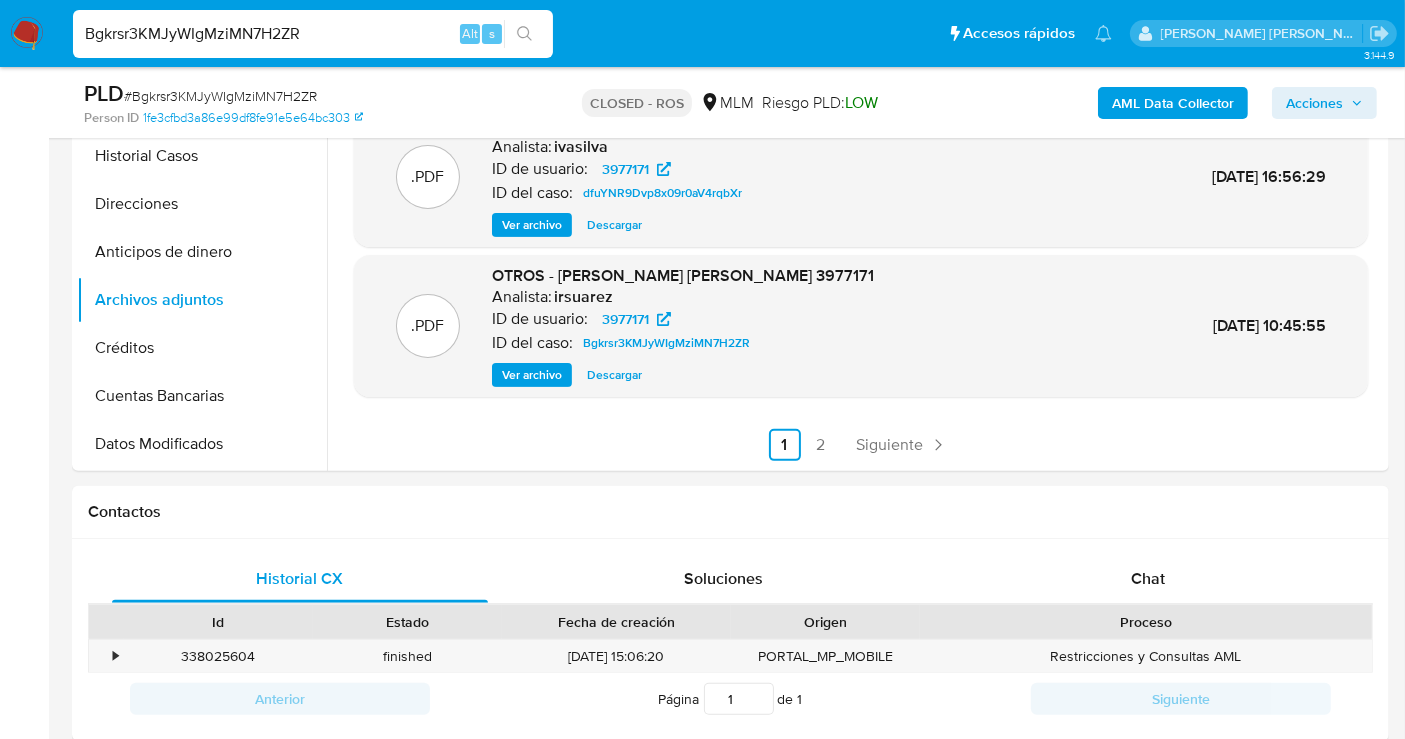 click on "Bgkrsr3KMJyWIgMziMN7H2ZR" at bounding box center (313, 34) 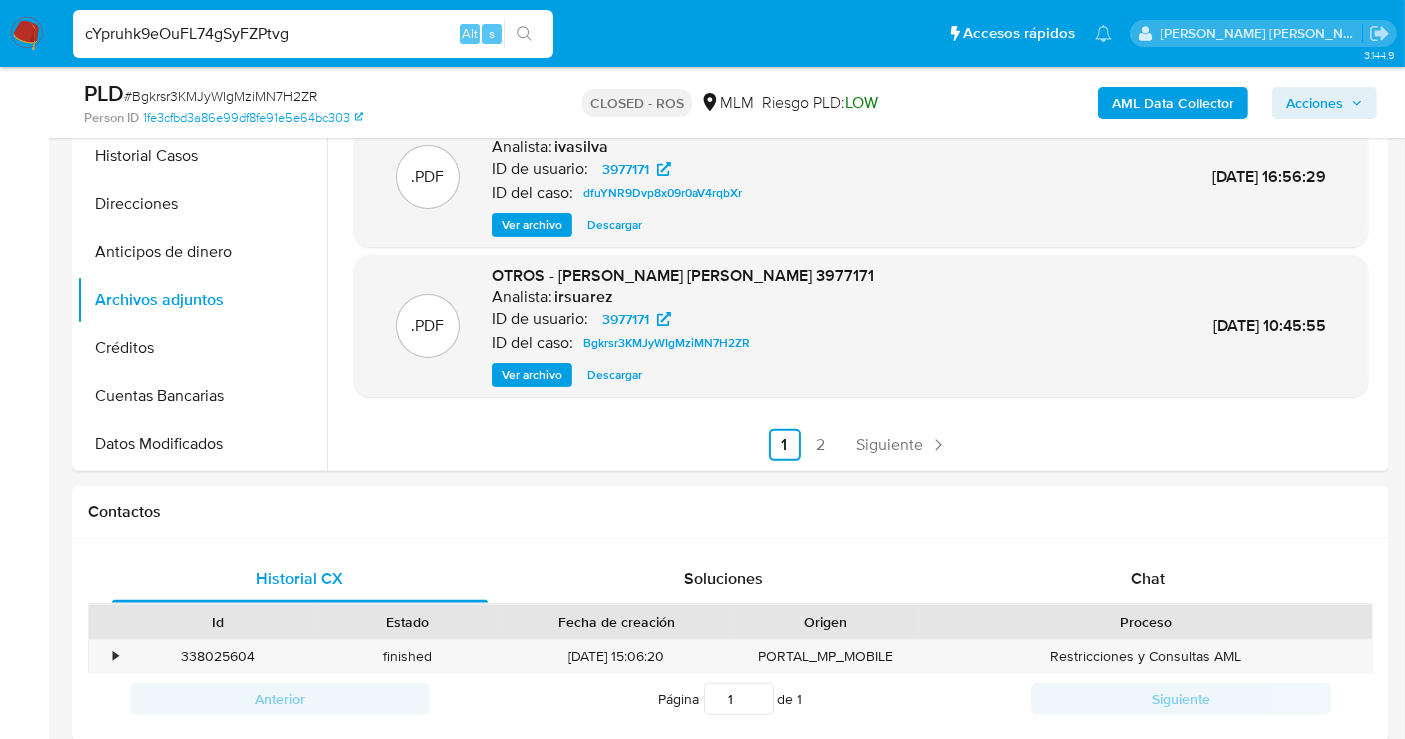 type on "cYpruhk9eOuFL74gSyFZPtvg" 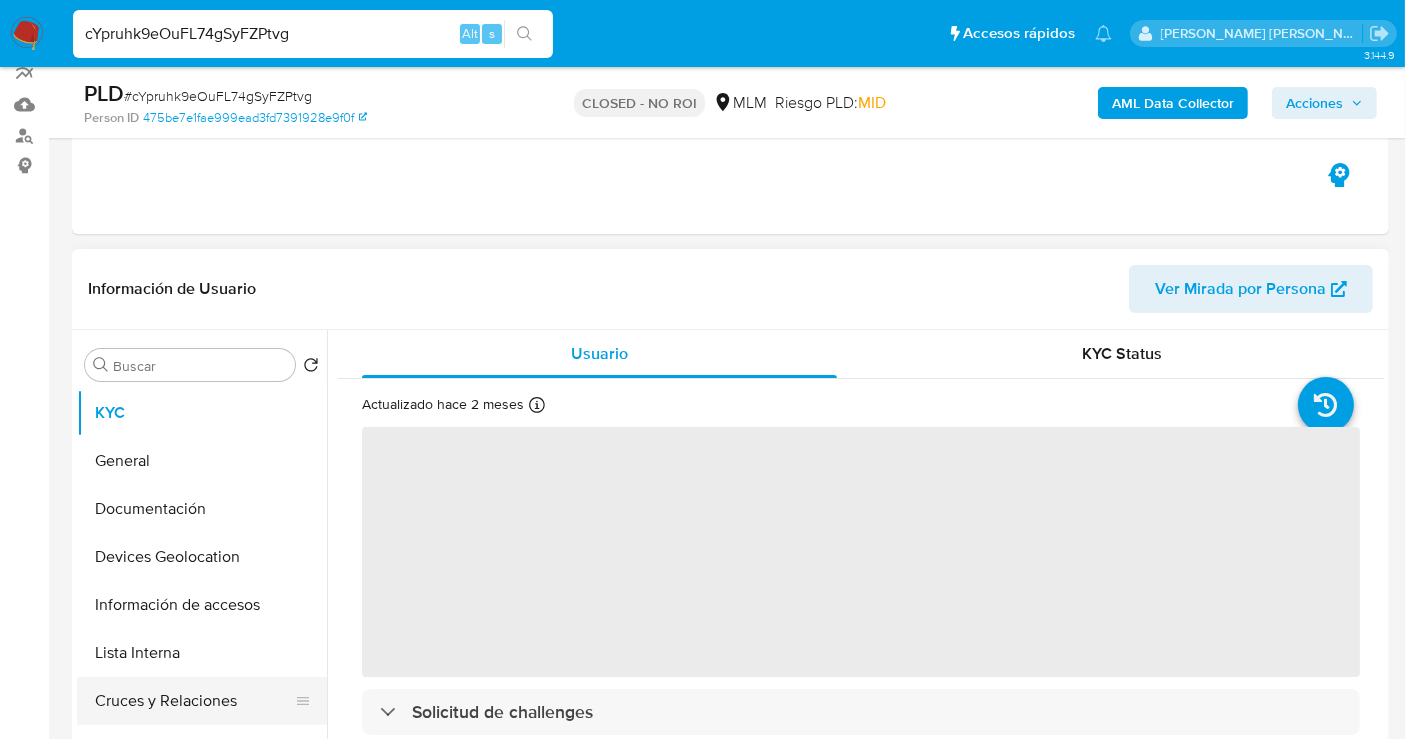 scroll, scrollTop: 333, scrollLeft: 0, axis: vertical 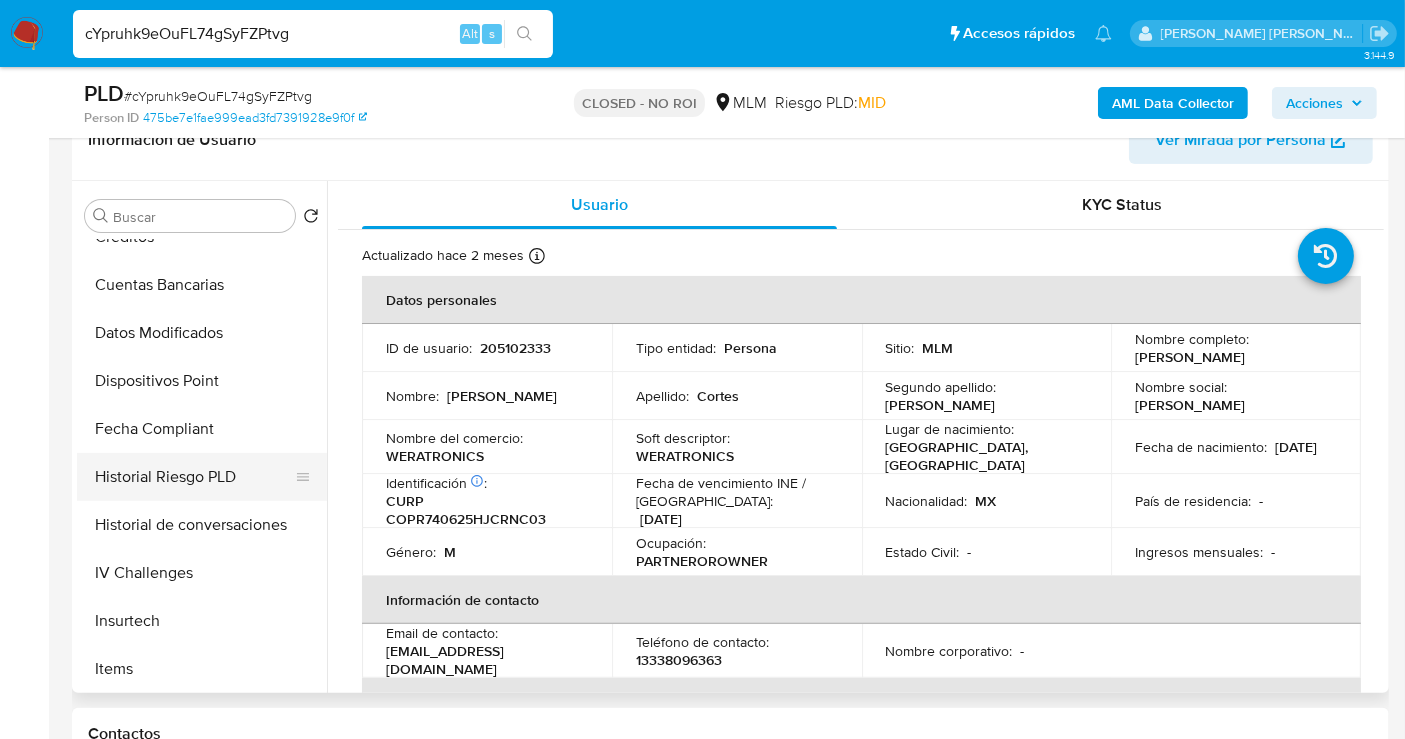 select on "10" 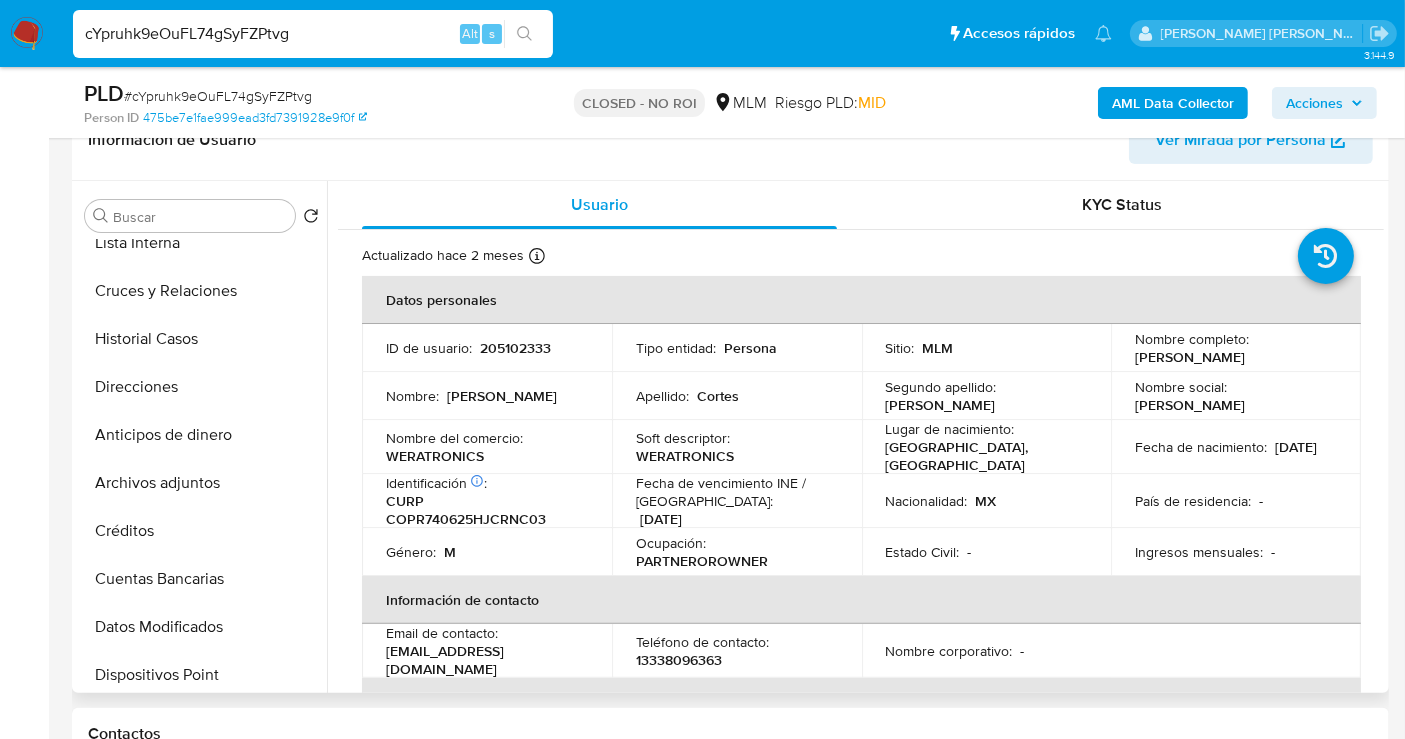 scroll, scrollTop: 241, scrollLeft: 0, axis: vertical 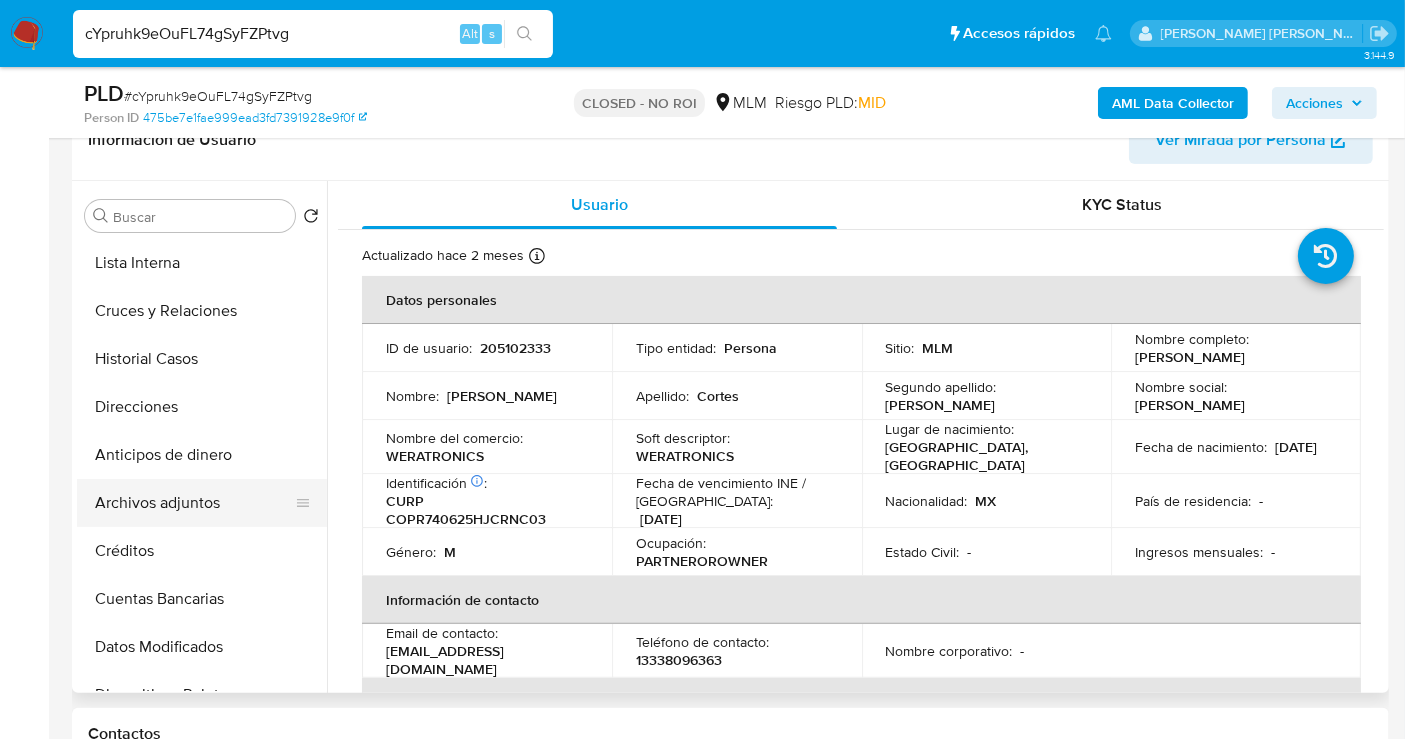 click on "Archivos adjuntos" at bounding box center [194, 503] 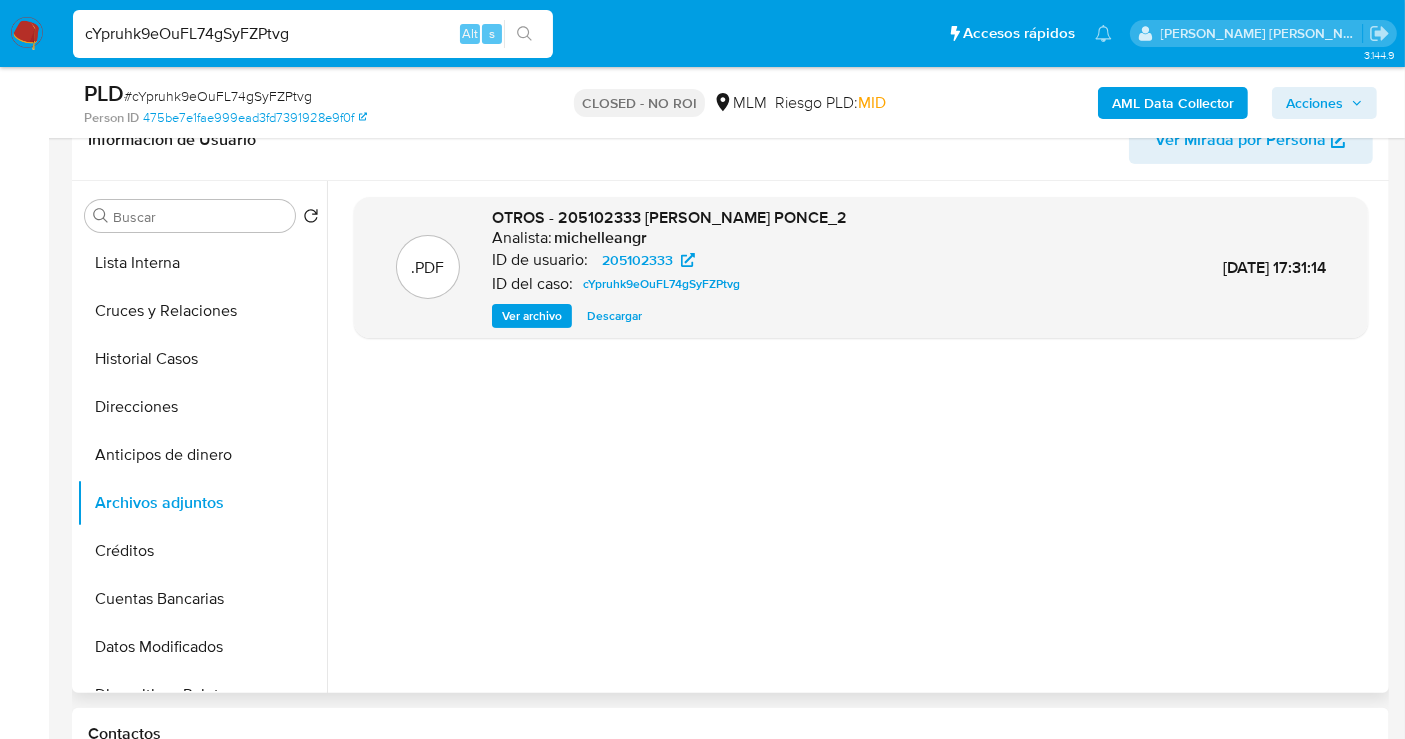 click on "Descargar" at bounding box center (614, 316) 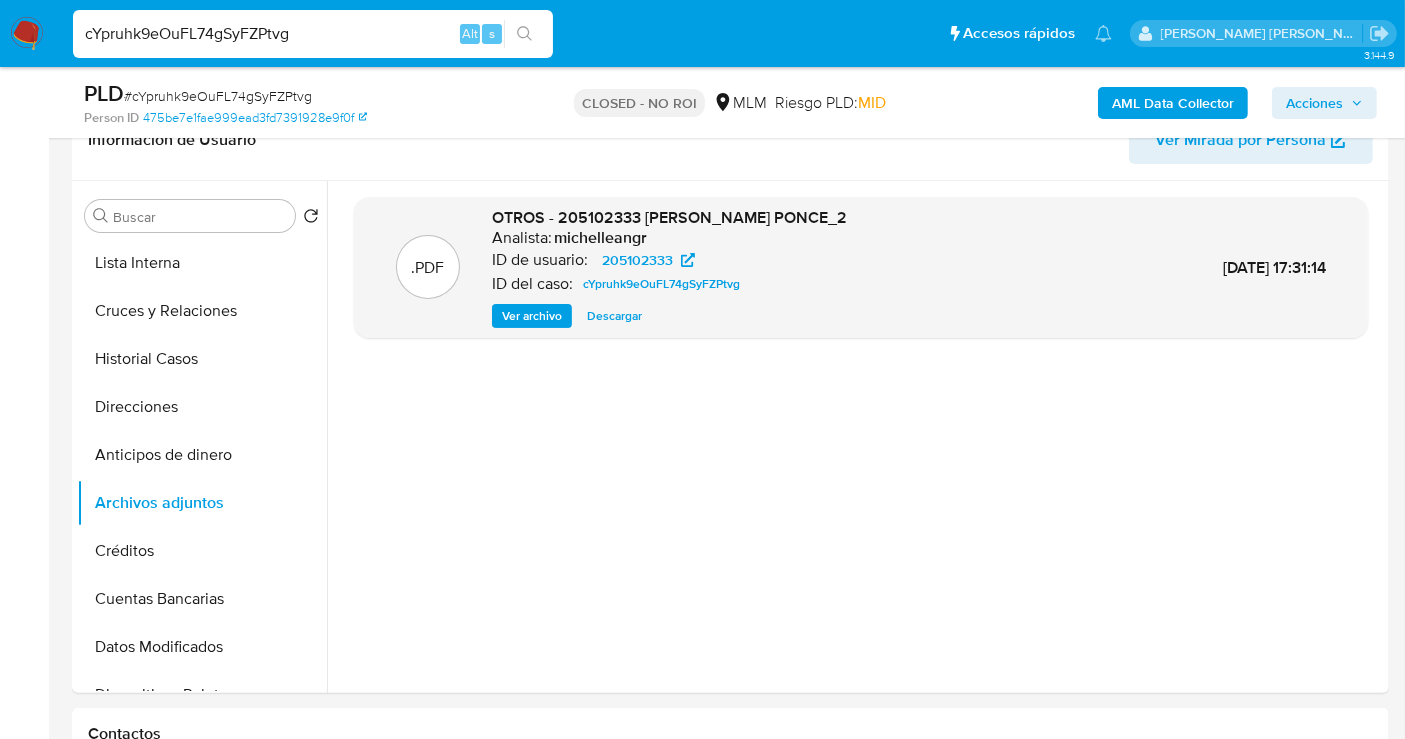 click on "cYpruhk9eOuFL74gSyFZPtvg" at bounding box center [313, 34] 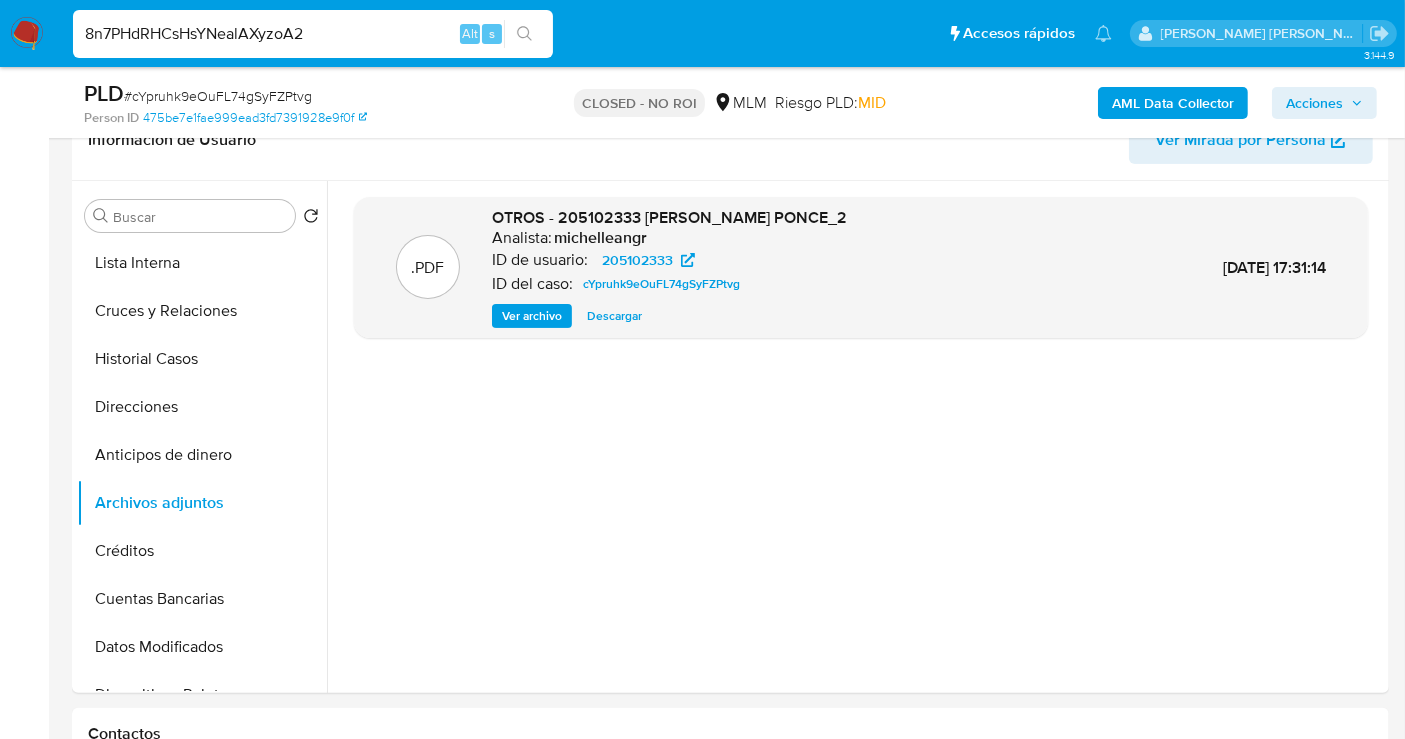type on "8n7PHdRHCsHsYNealAXyzoA2" 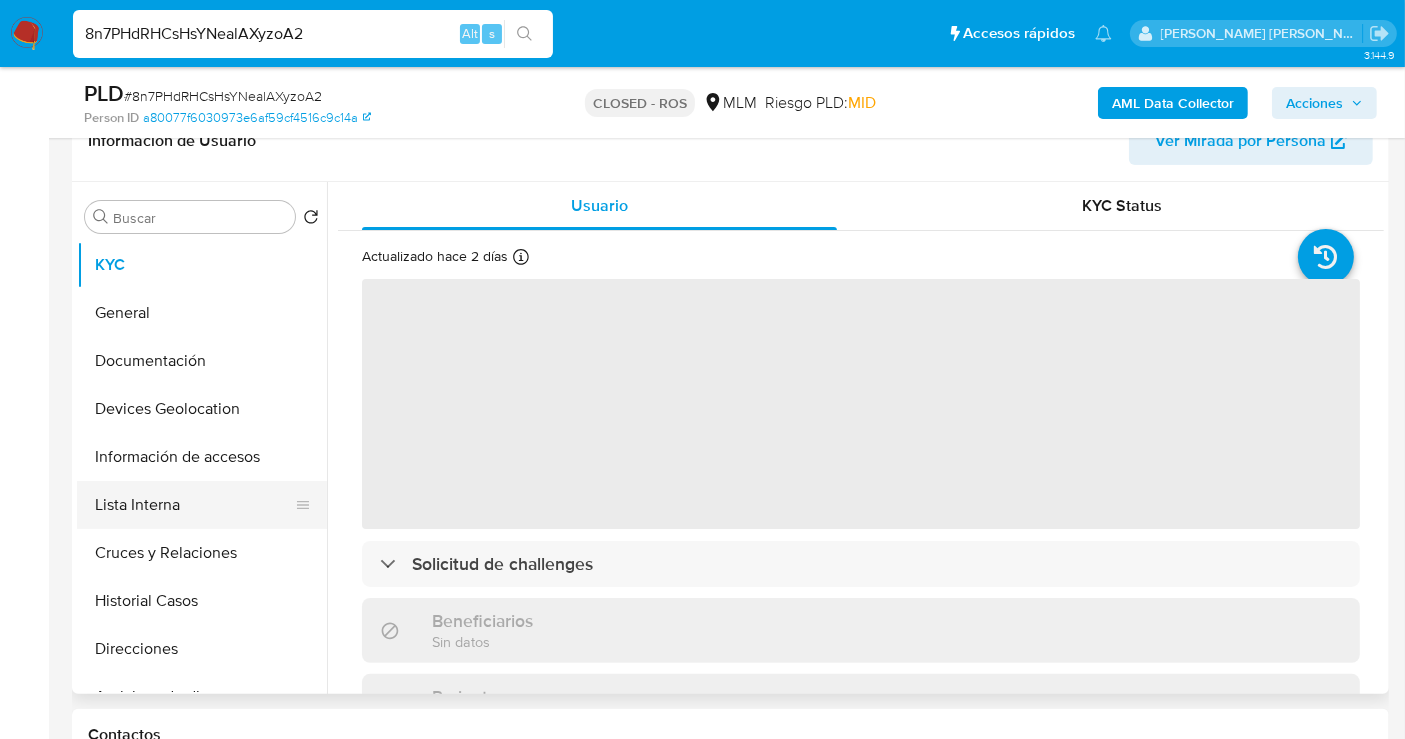 scroll, scrollTop: 333, scrollLeft: 0, axis: vertical 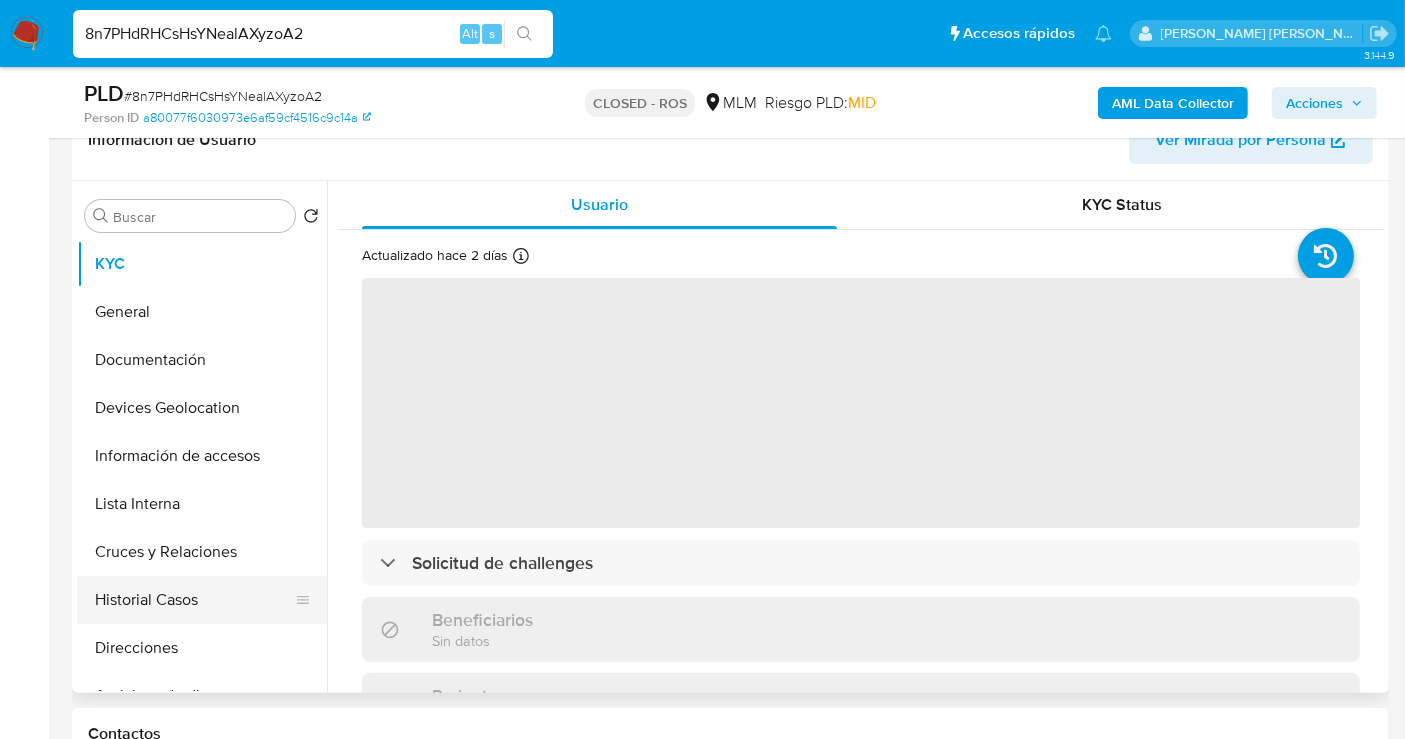 select on "10" 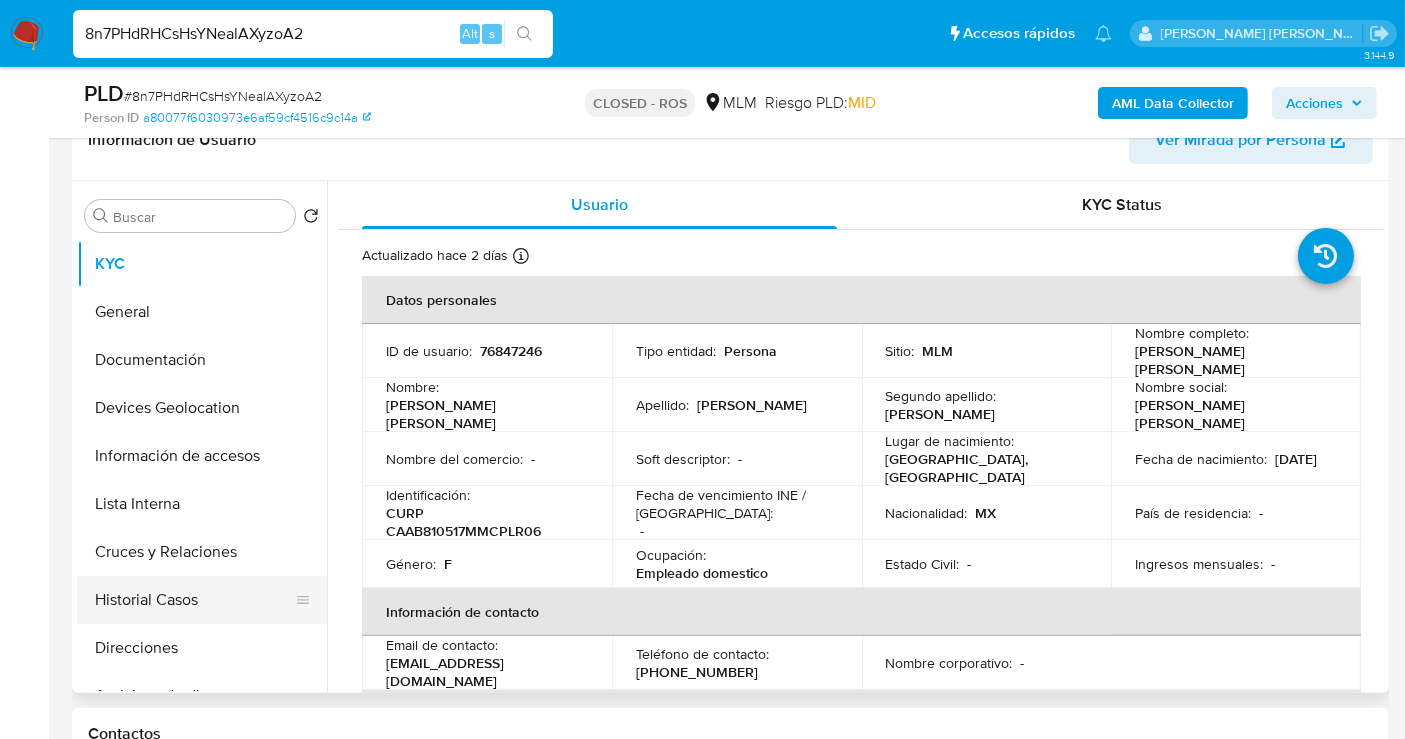 scroll, scrollTop: 111, scrollLeft: 0, axis: vertical 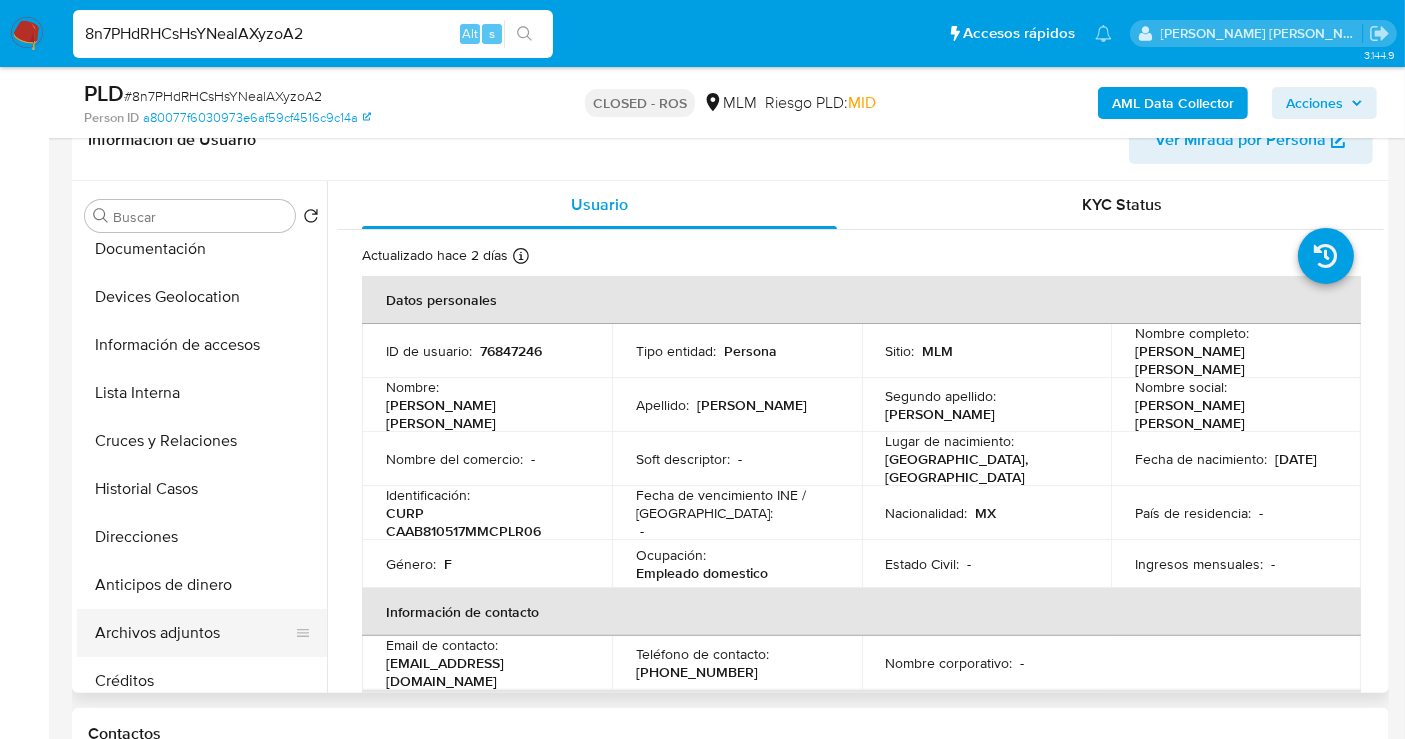click on "Archivos adjuntos" at bounding box center [194, 633] 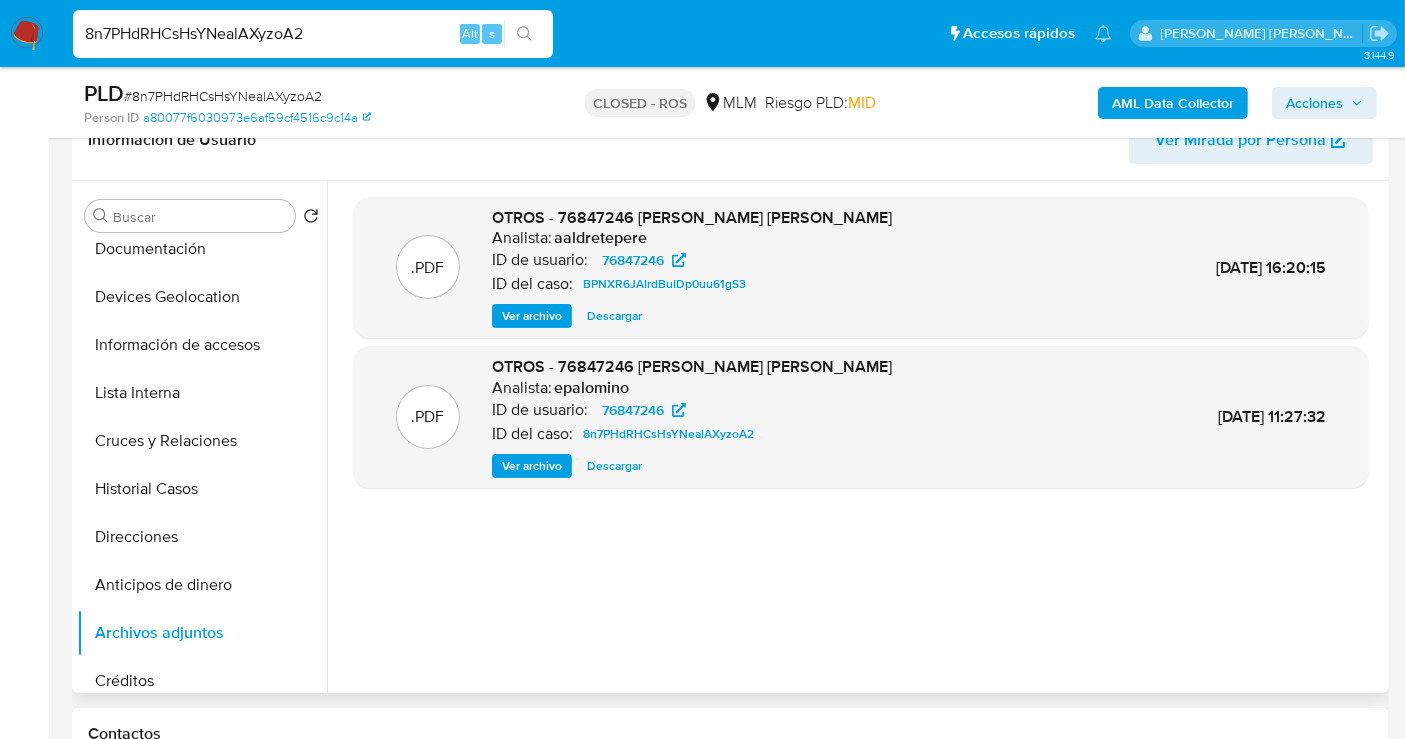 click on "Descargar" at bounding box center (614, 466) 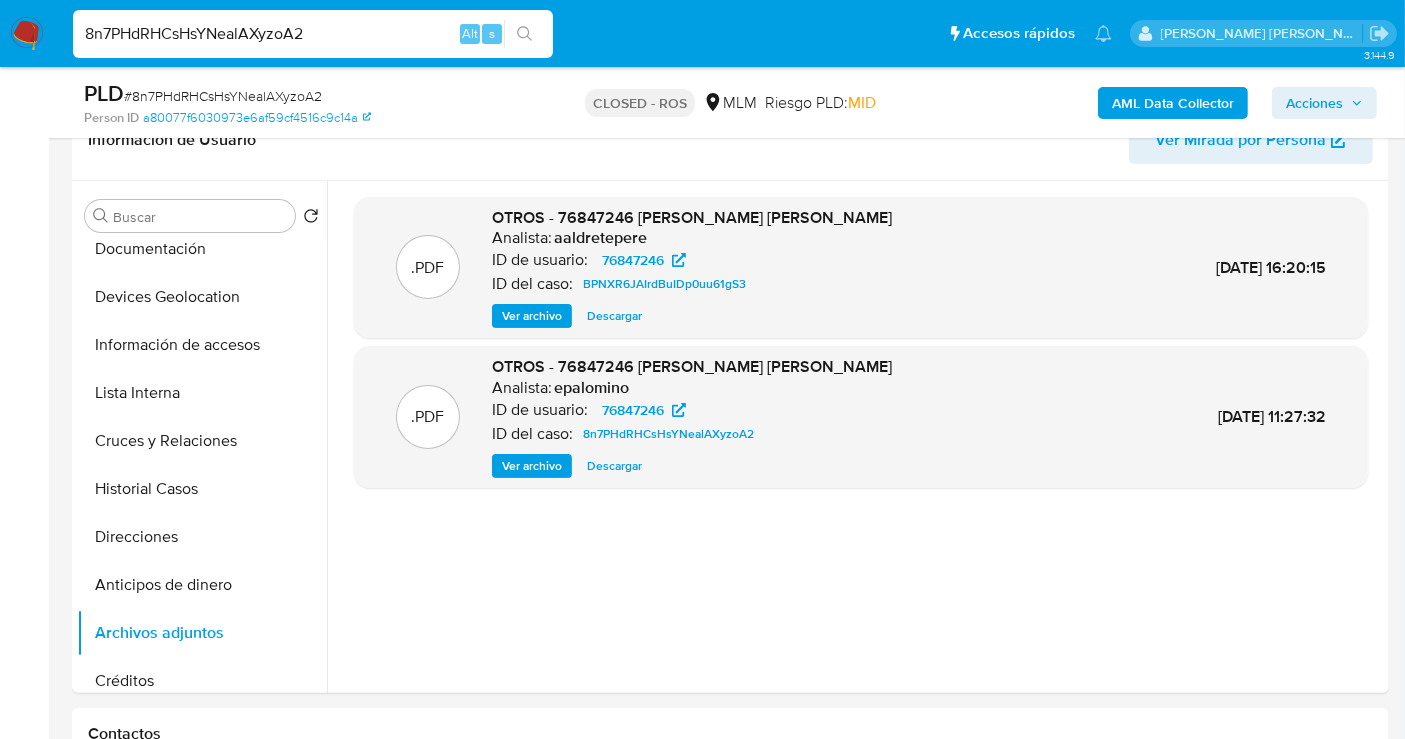 click on "8n7PHdRHCsHsYNealAXyzoA2" at bounding box center (313, 34) 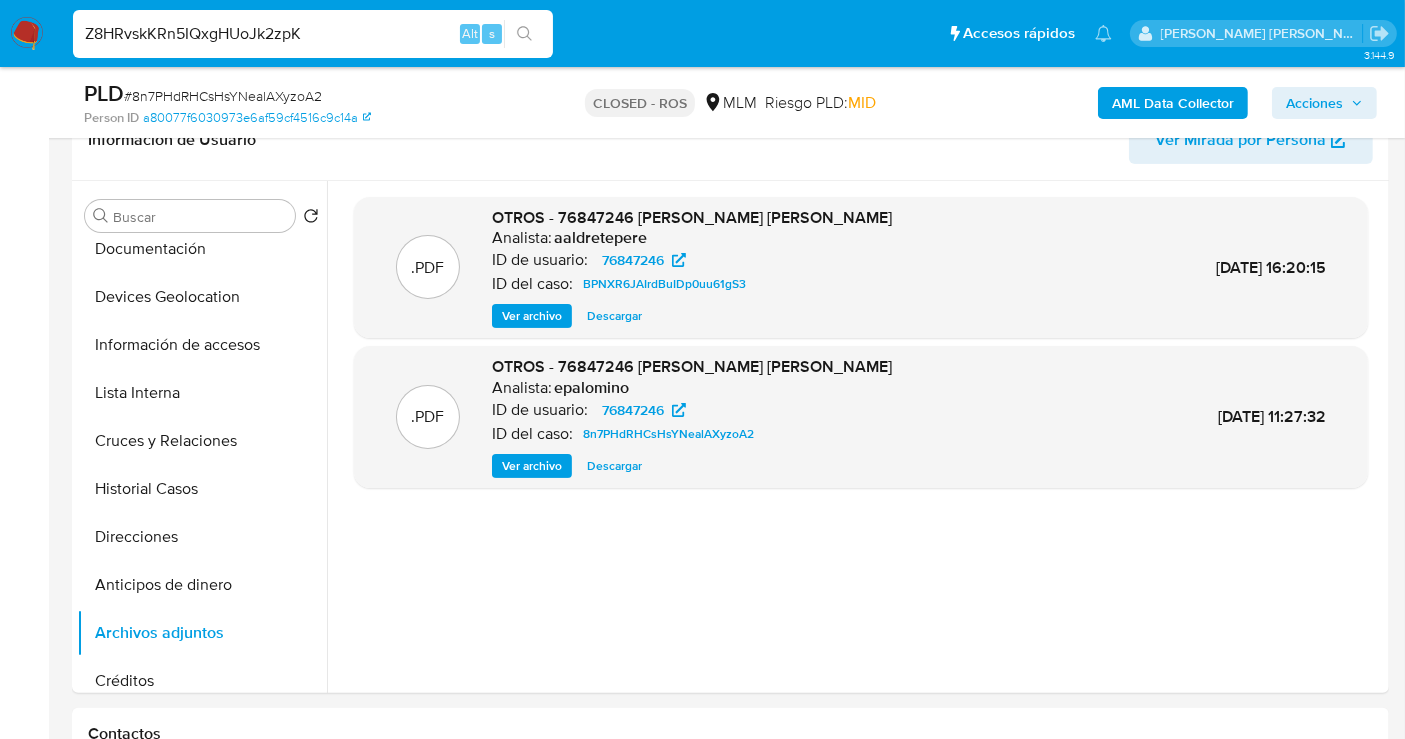 type on "Z8HRvskKRn5IQxgHUoJk2zpK" 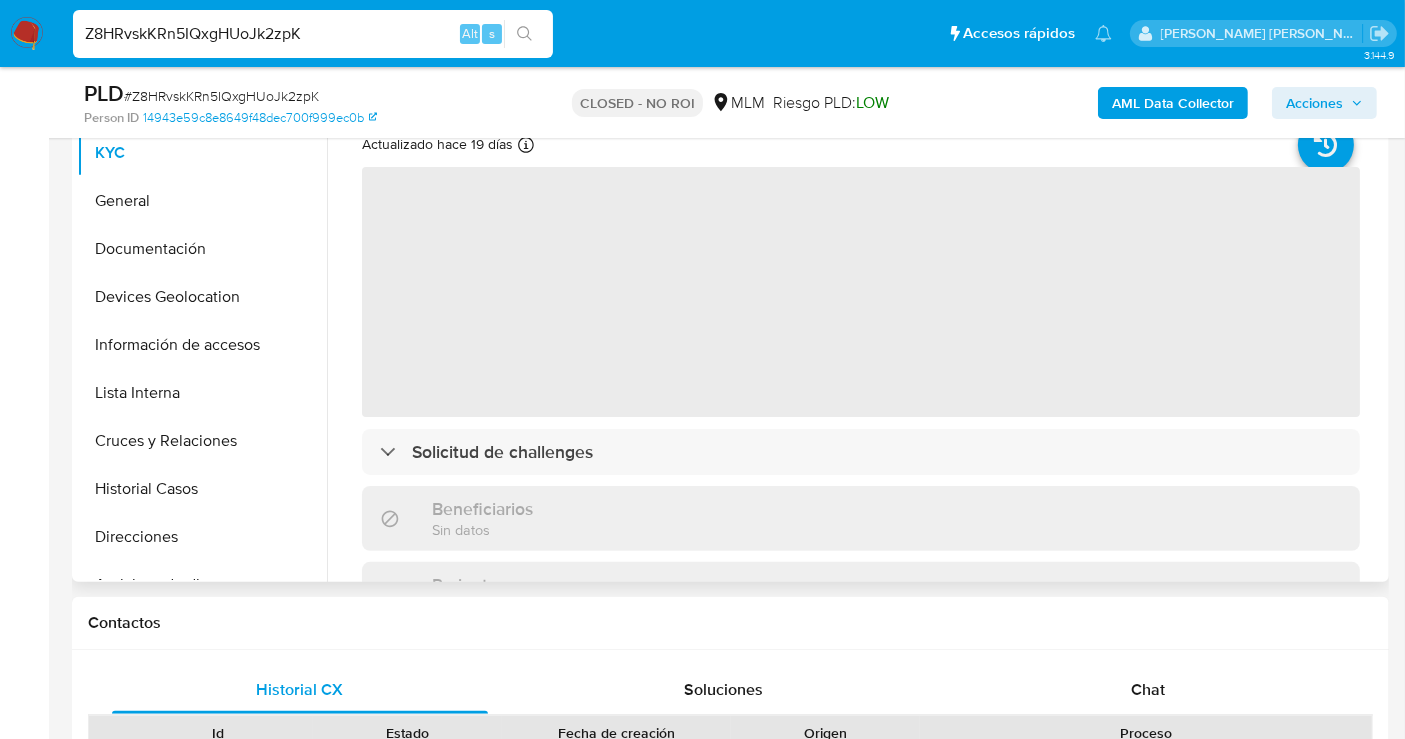 scroll, scrollTop: 555, scrollLeft: 0, axis: vertical 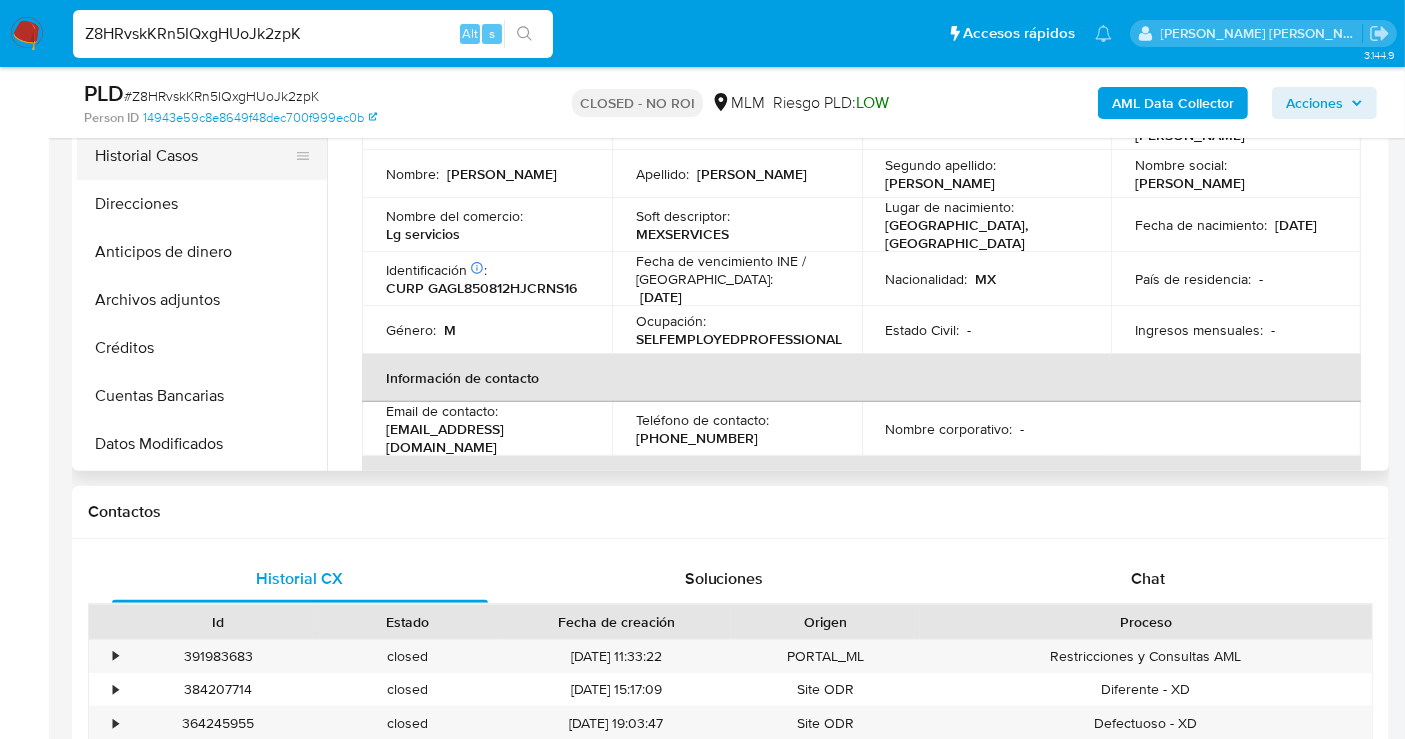 select on "10" 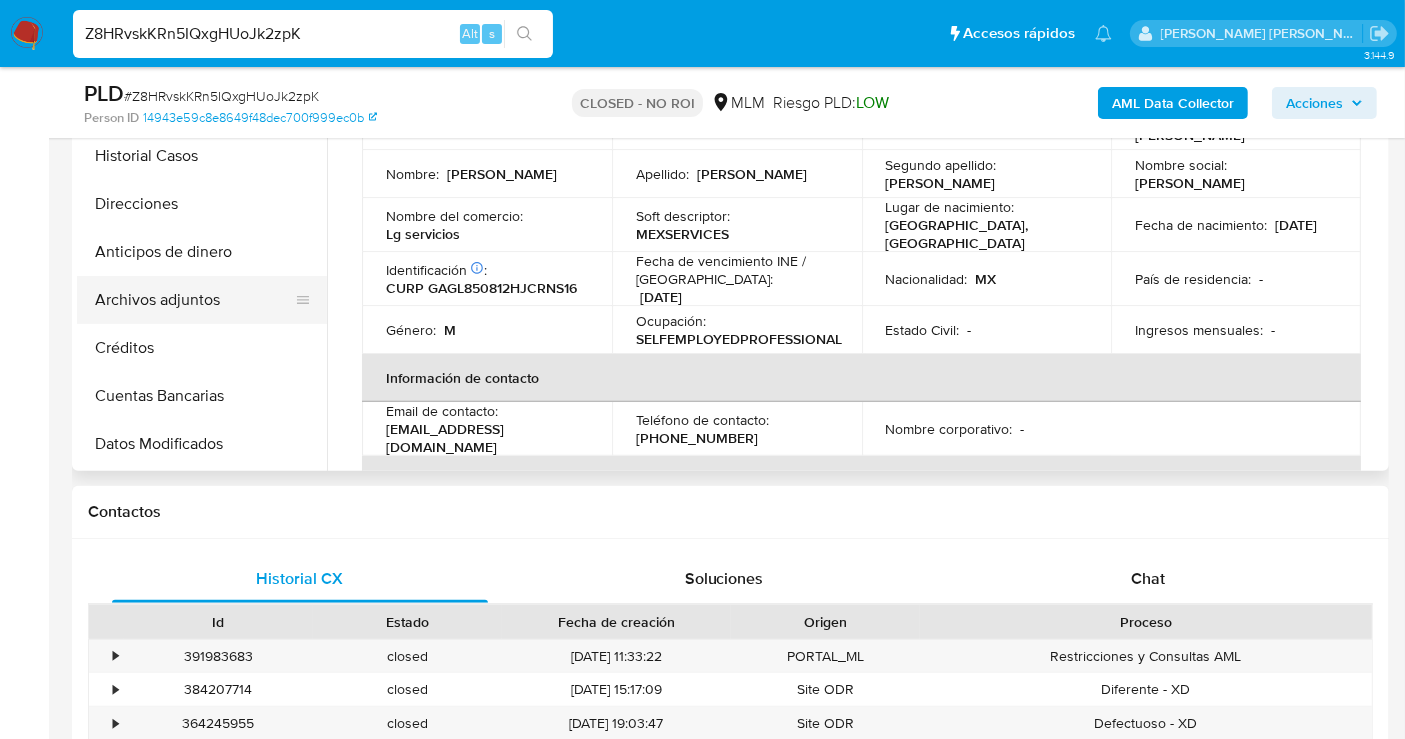 click on "Archivos adjuntos" at bounding box center (194, 300) 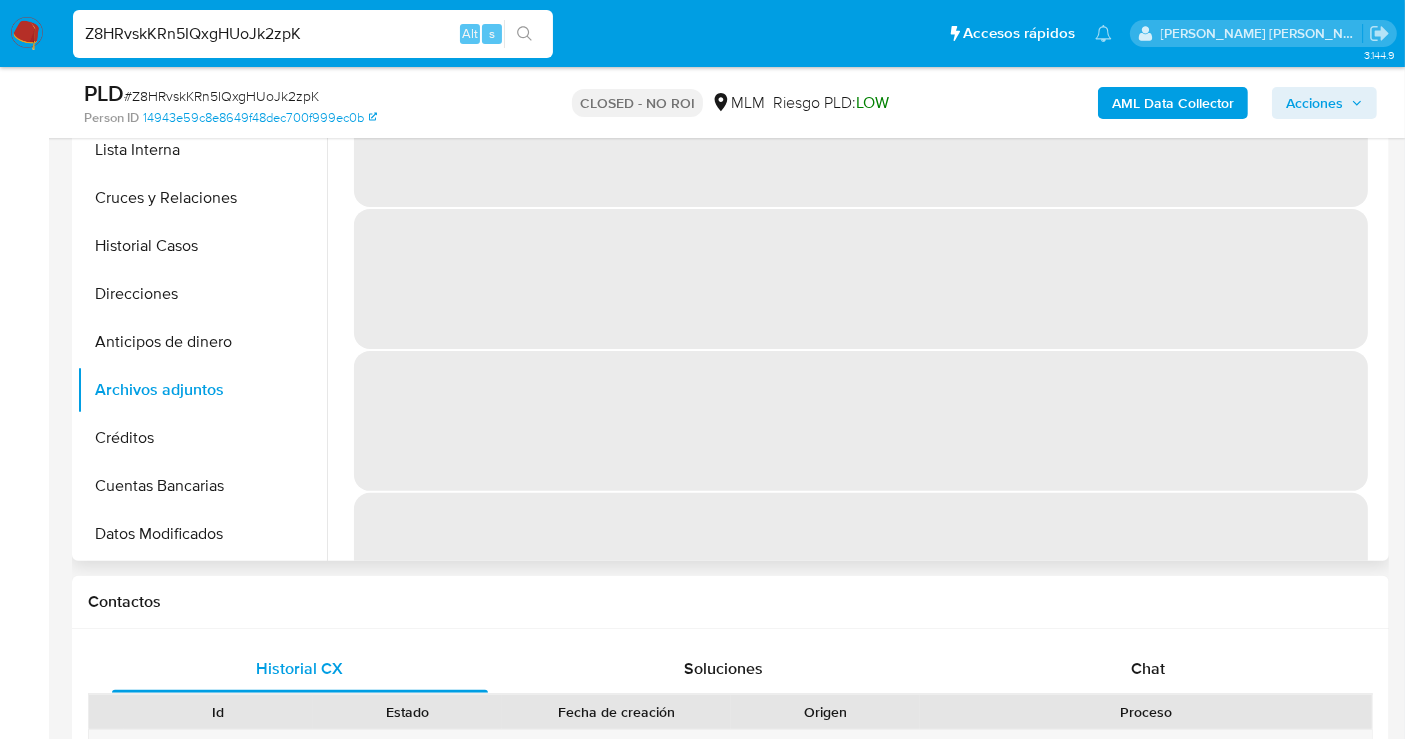 scroll, scrollTop: 444, scrollLeft: 0, axis: vertical 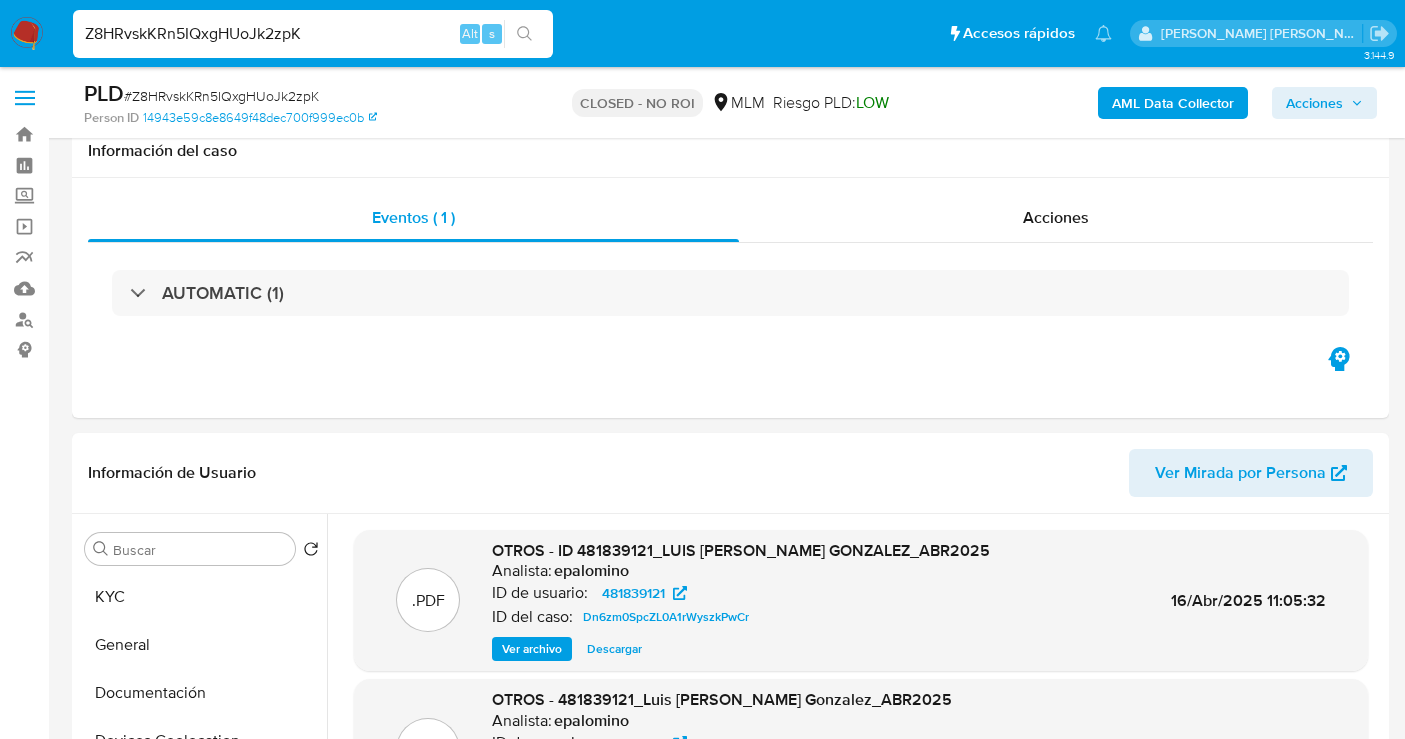 select on "10" 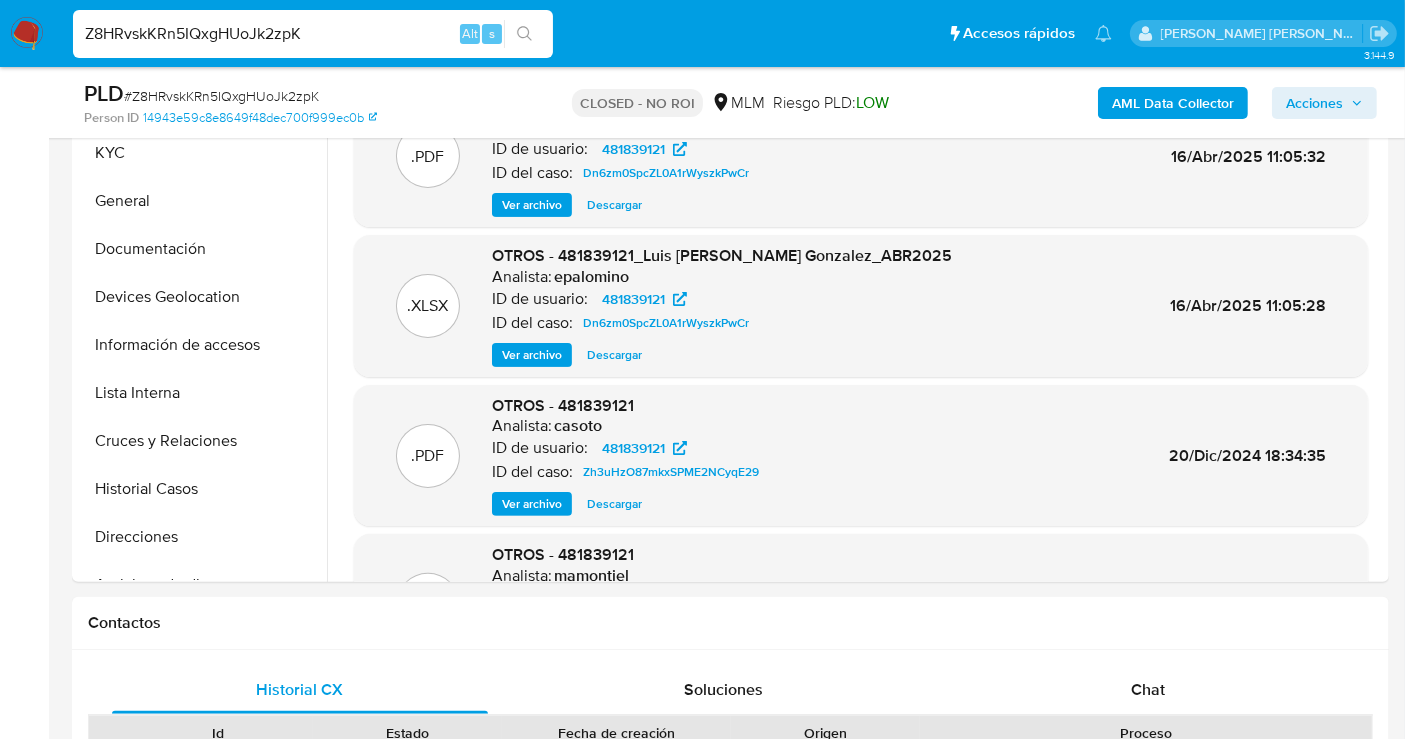 scroll, scrollTop: 222, scrollLeft: 0, axis: vertical 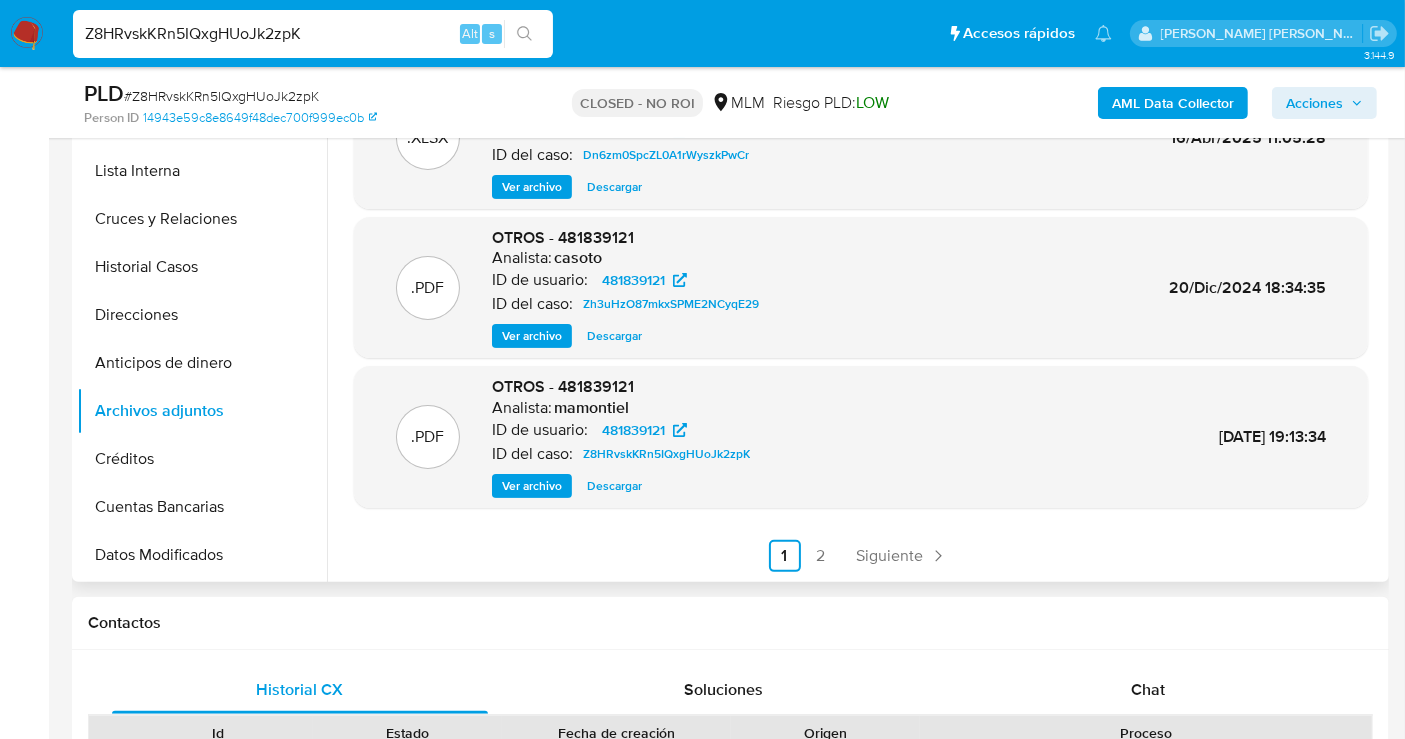 click on "Descargar" at bounding box center [614, 486] 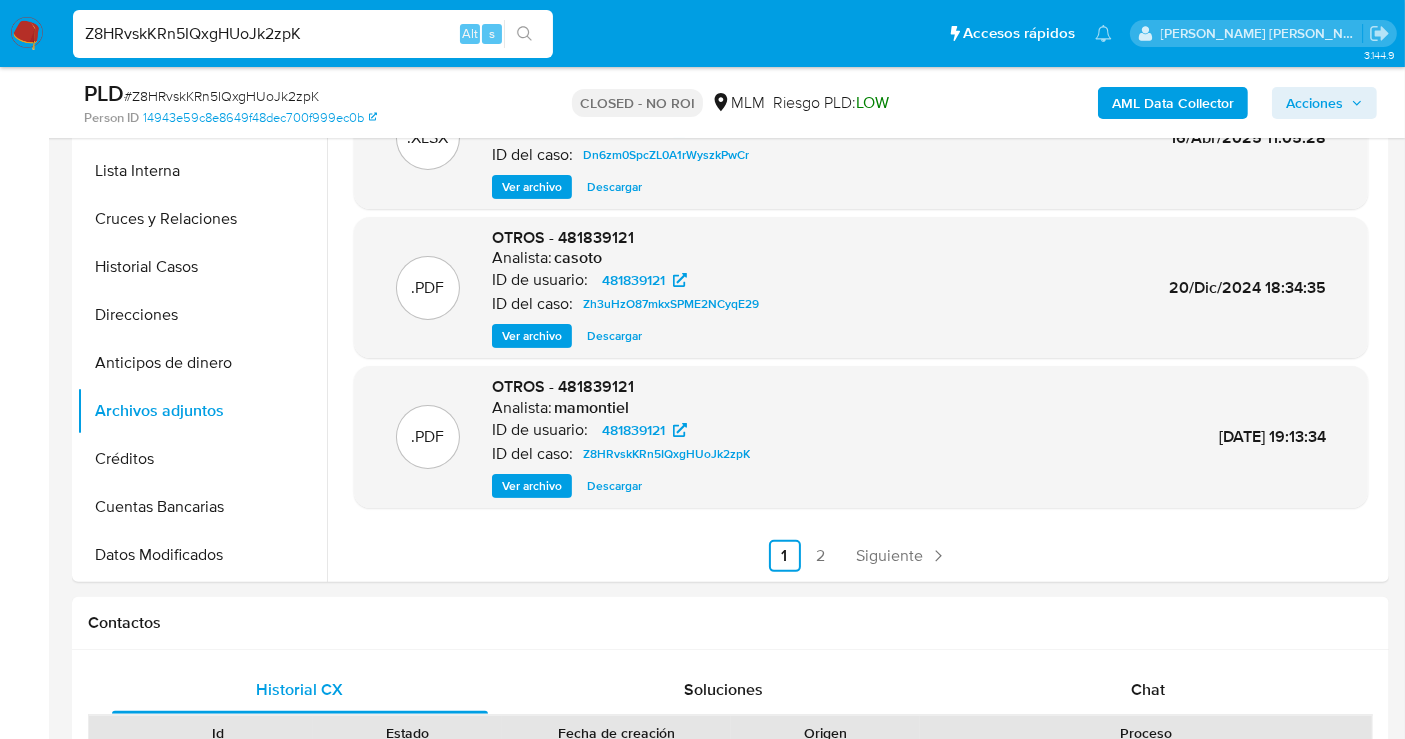 click on "Z8HRvskKRn5IQxgHUoJk2zpK" at bounding box center [313, 34] 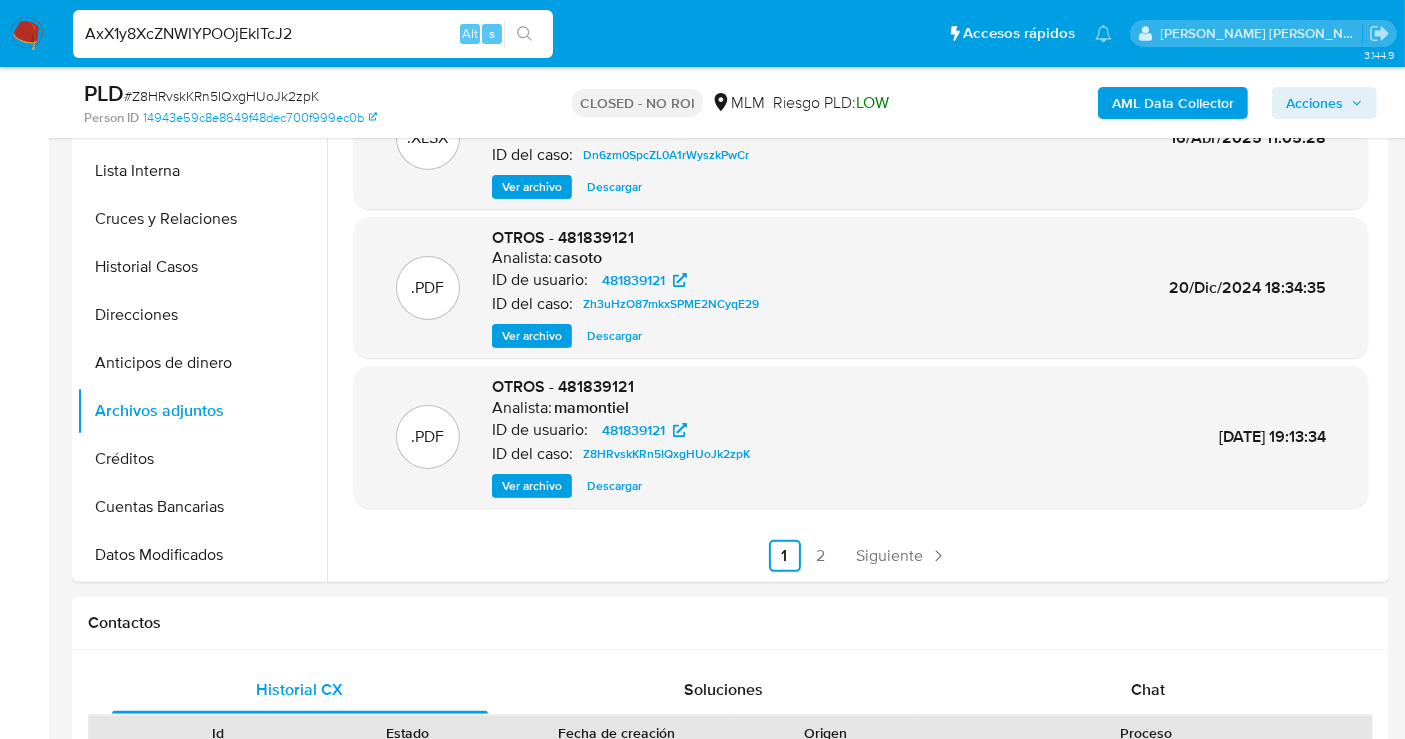 type on "AxX1y8XcZNWIYPOOjEklTcJ2" 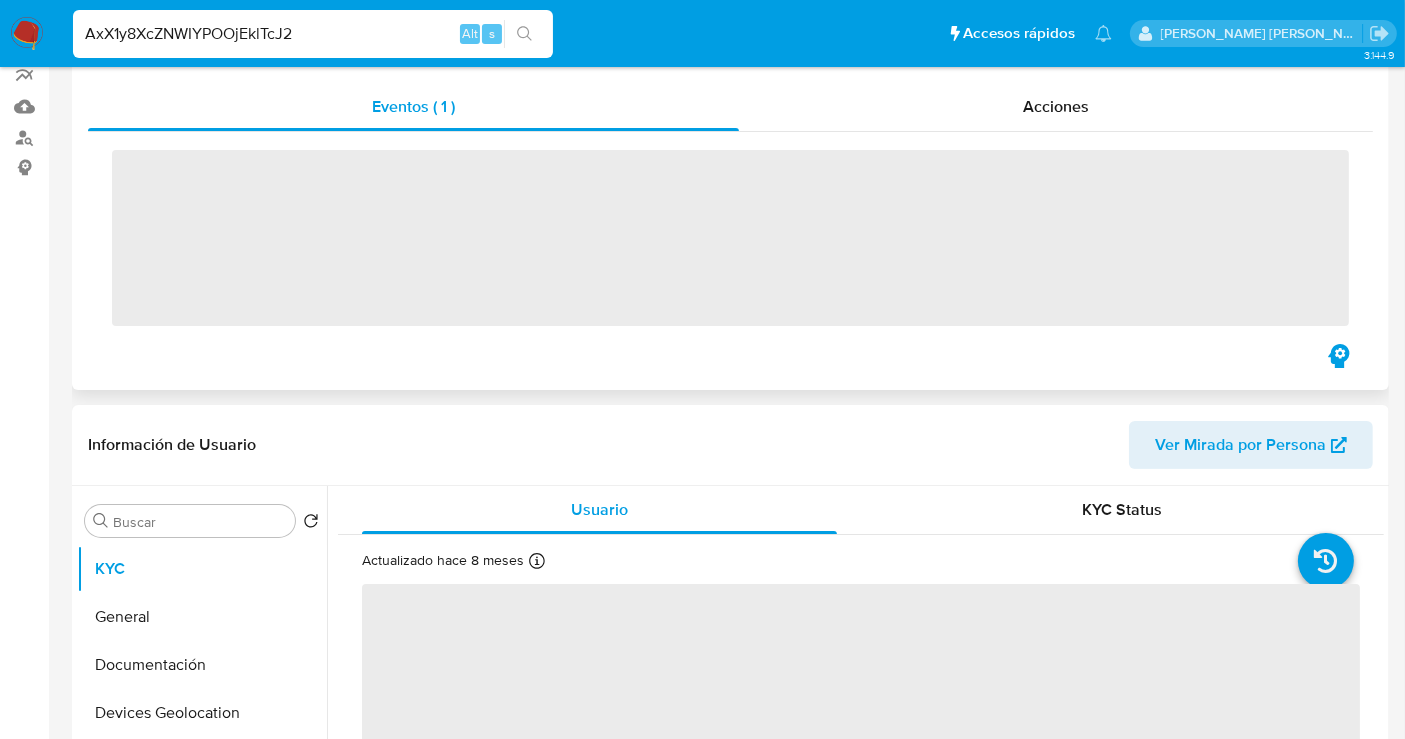 scroll, scrollTop: 333, scrollLeft: 0, axis: vertical 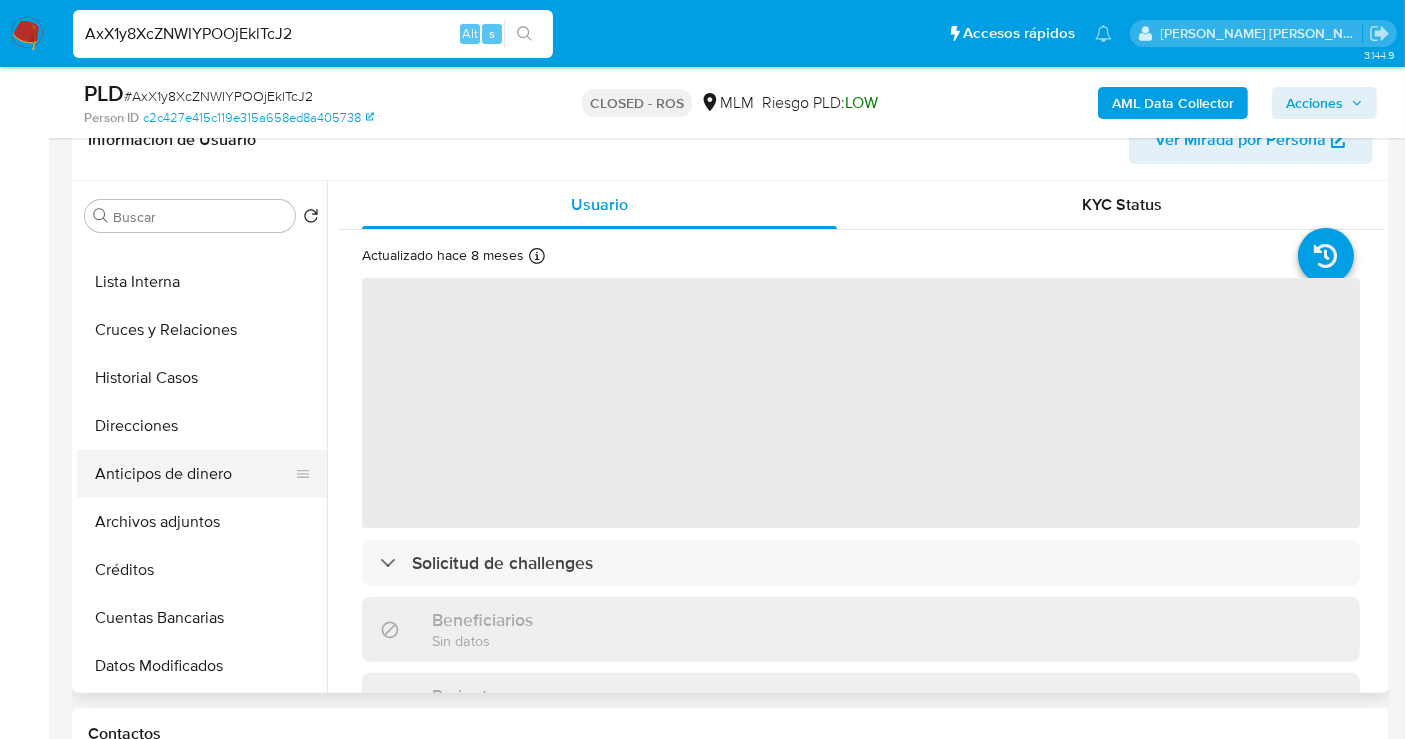 select on "10" 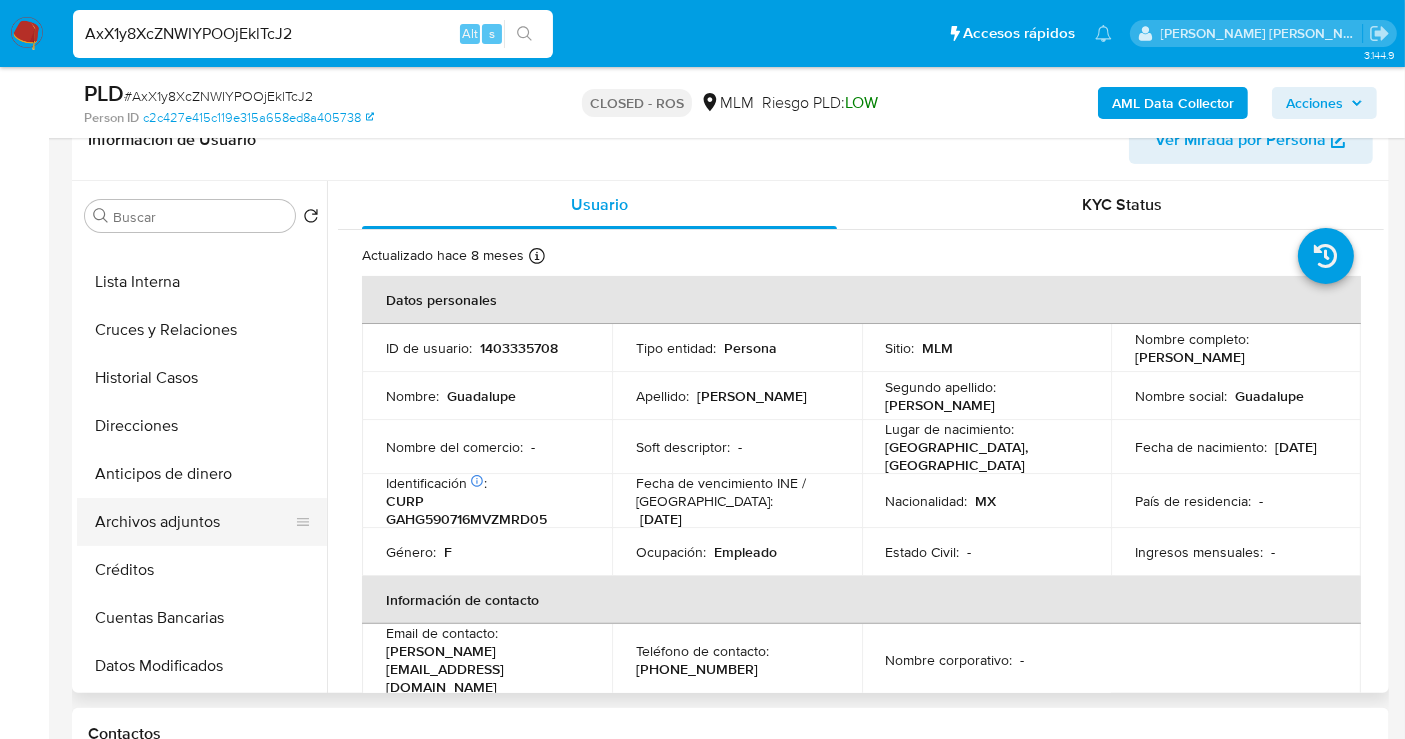 click on "Archivos adjuntos" at bounding box center [194, 522] 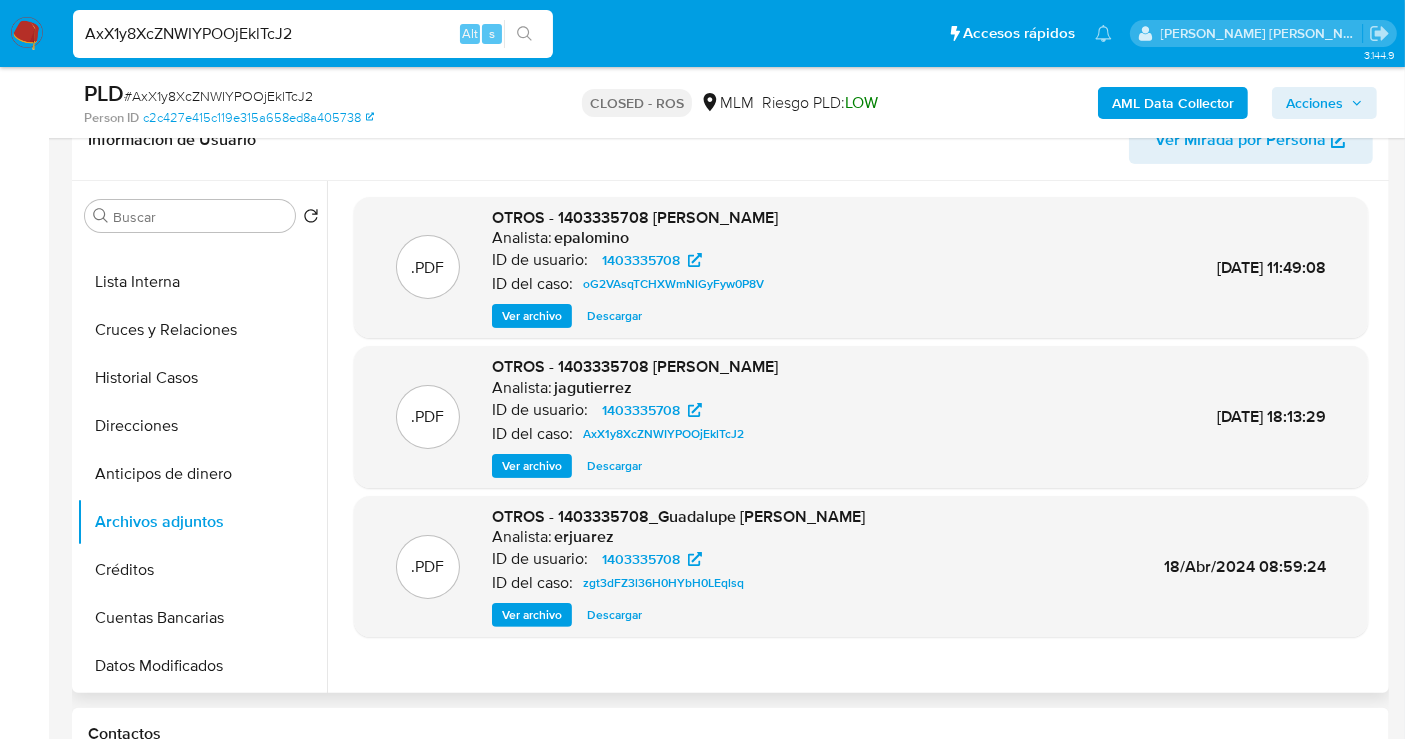 click on "Descargar" at bounding box center (614, 466) 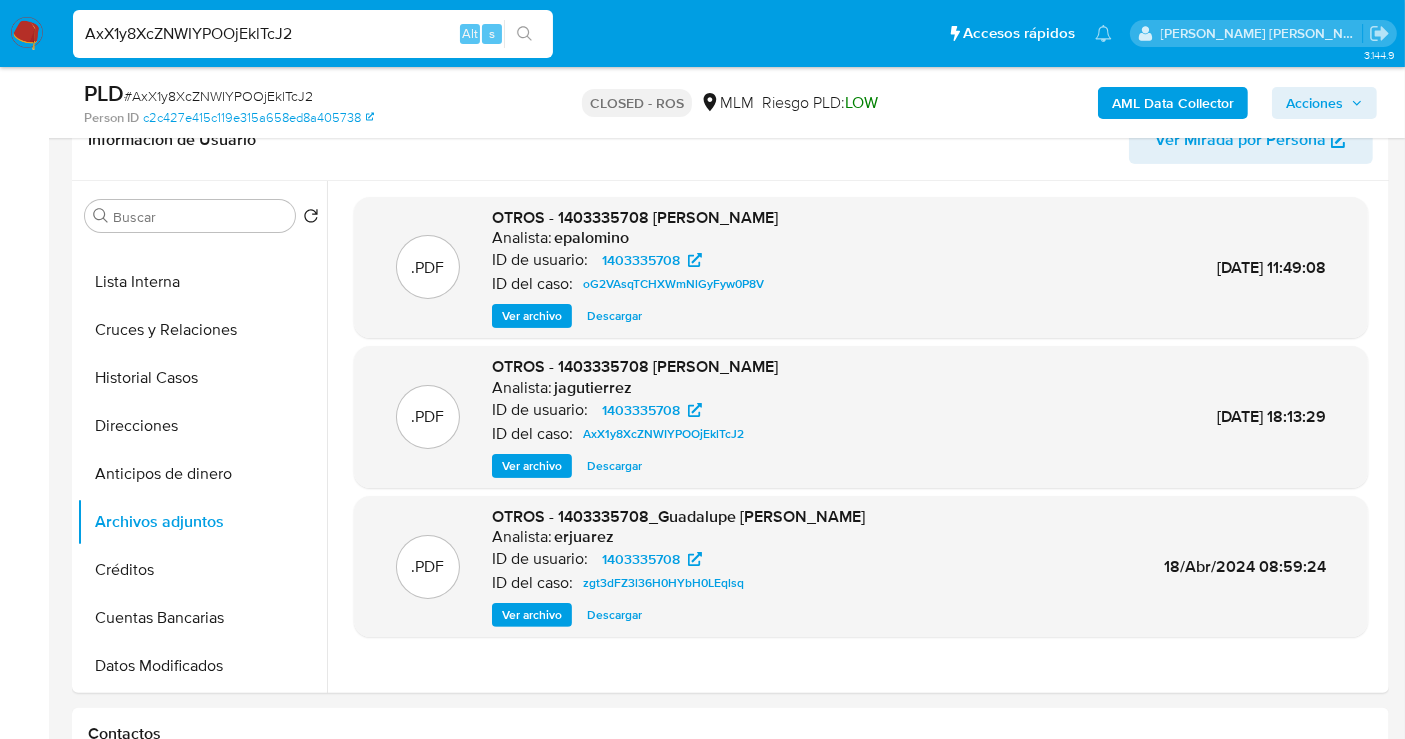 click on "AxX1y8XcZNWIYPOOjEklTcJ2" at bounding box center [313, 34] 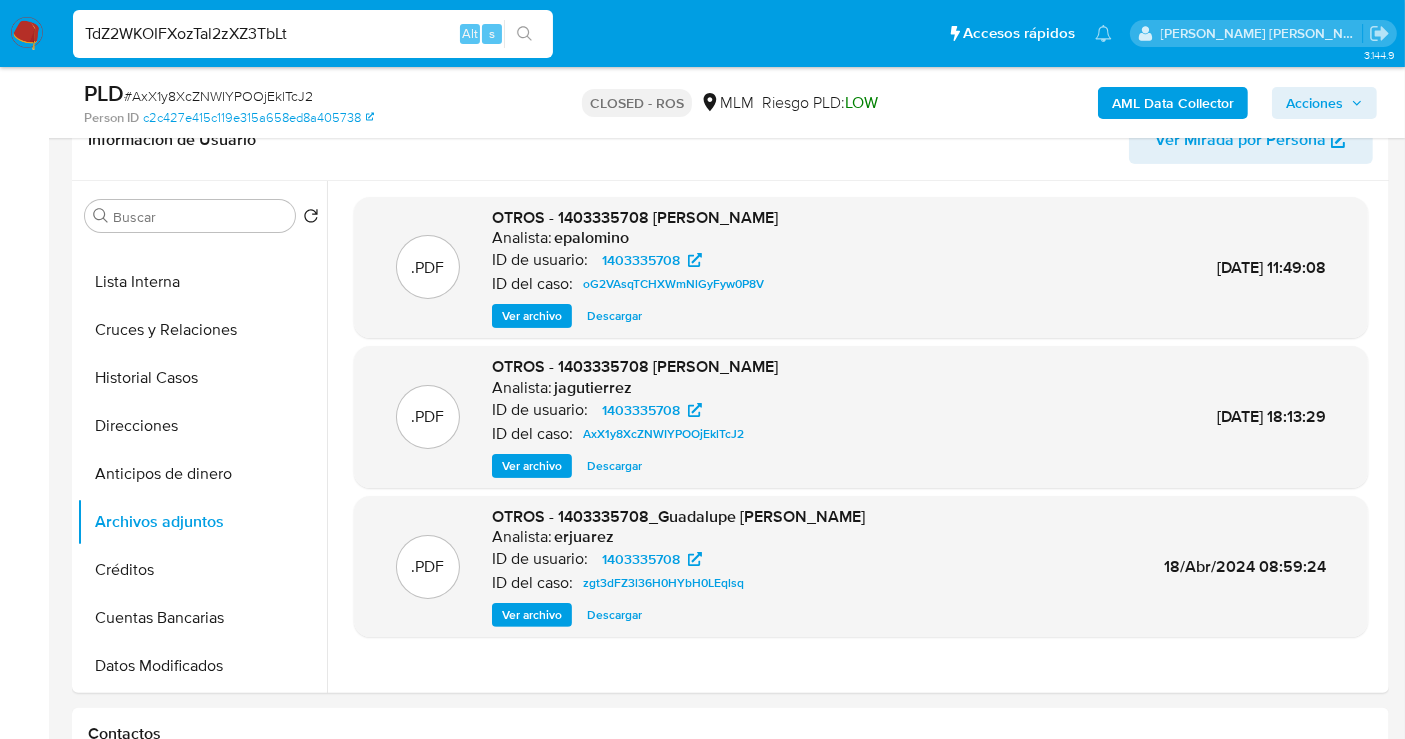 type on "TdZ2WKOIFXozTal2zXZ3TbLt" 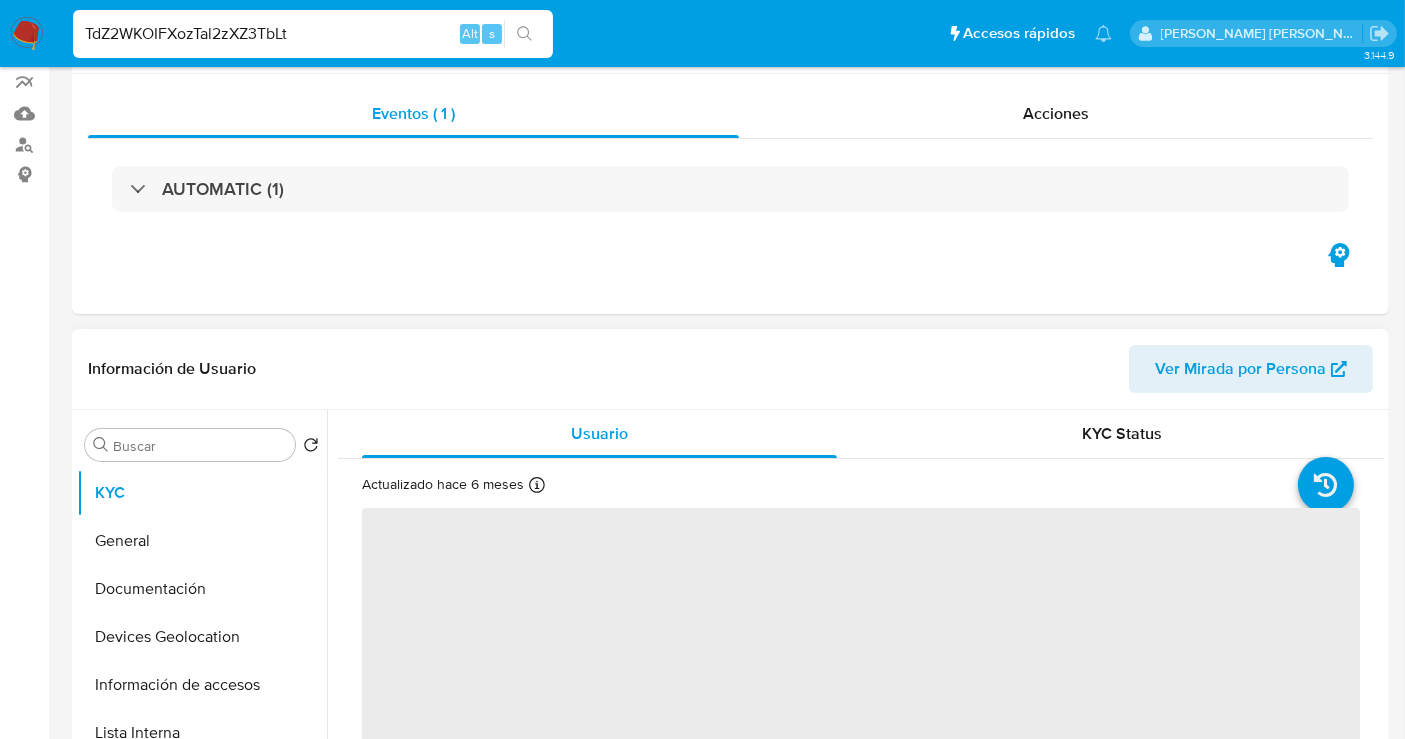 scroll, scrollTop: 333, scrollLeft: 0, axis: vertical 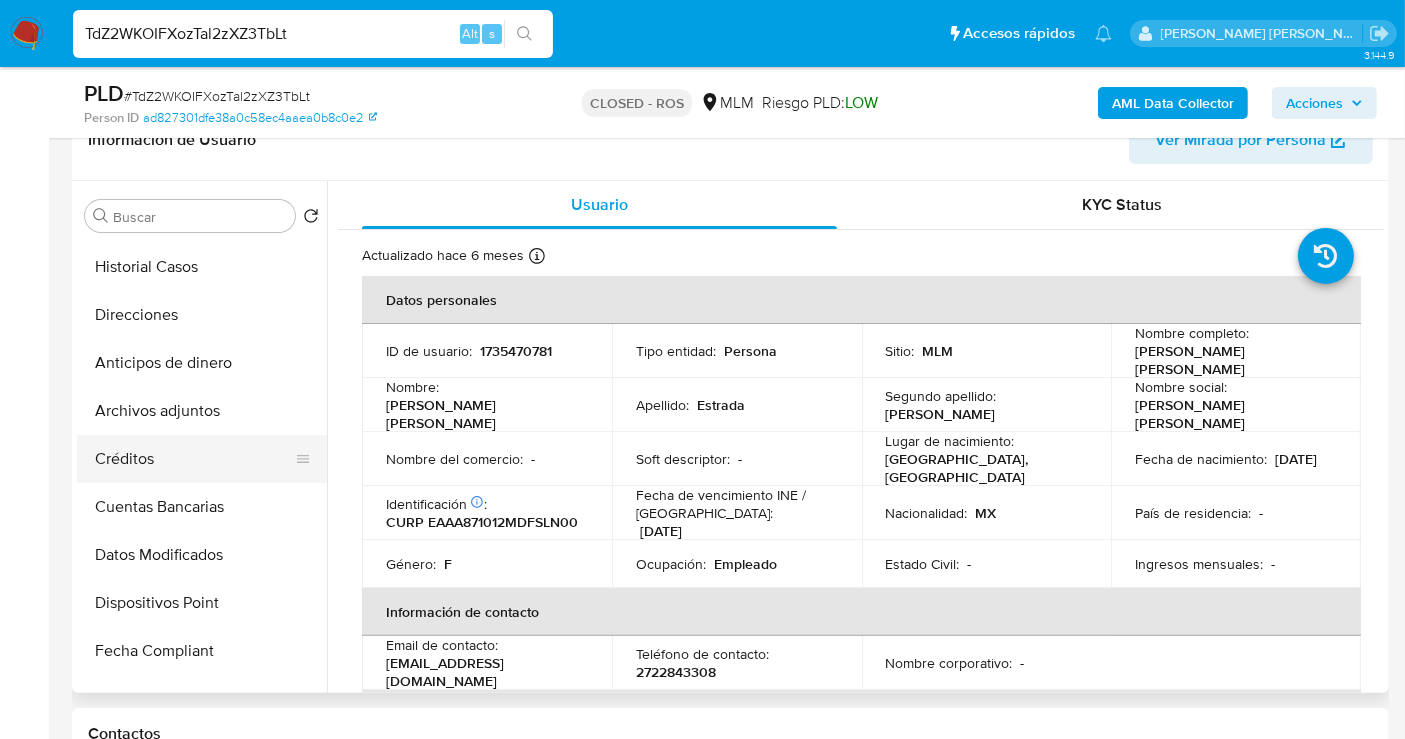 select on "10" 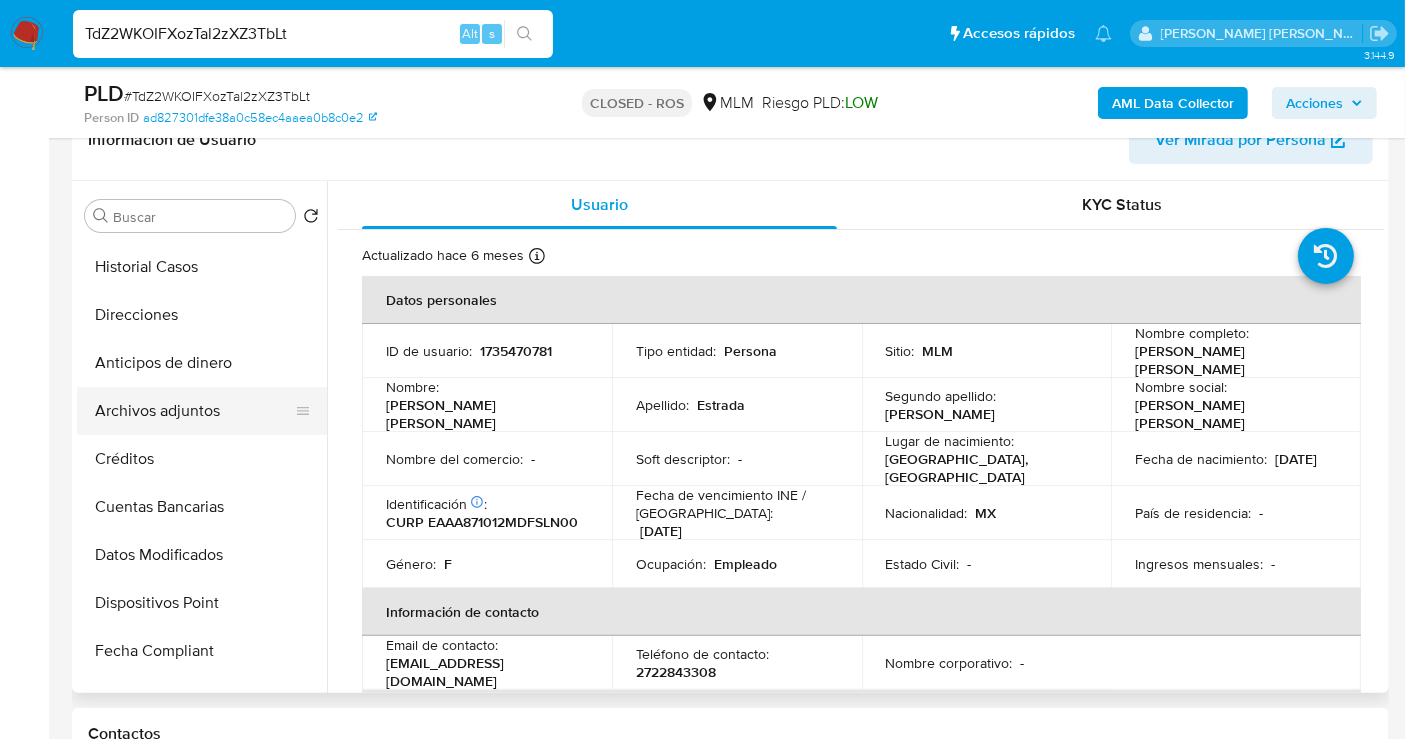 click on "Archivos adjuntos" at bounding box center (194, 411) 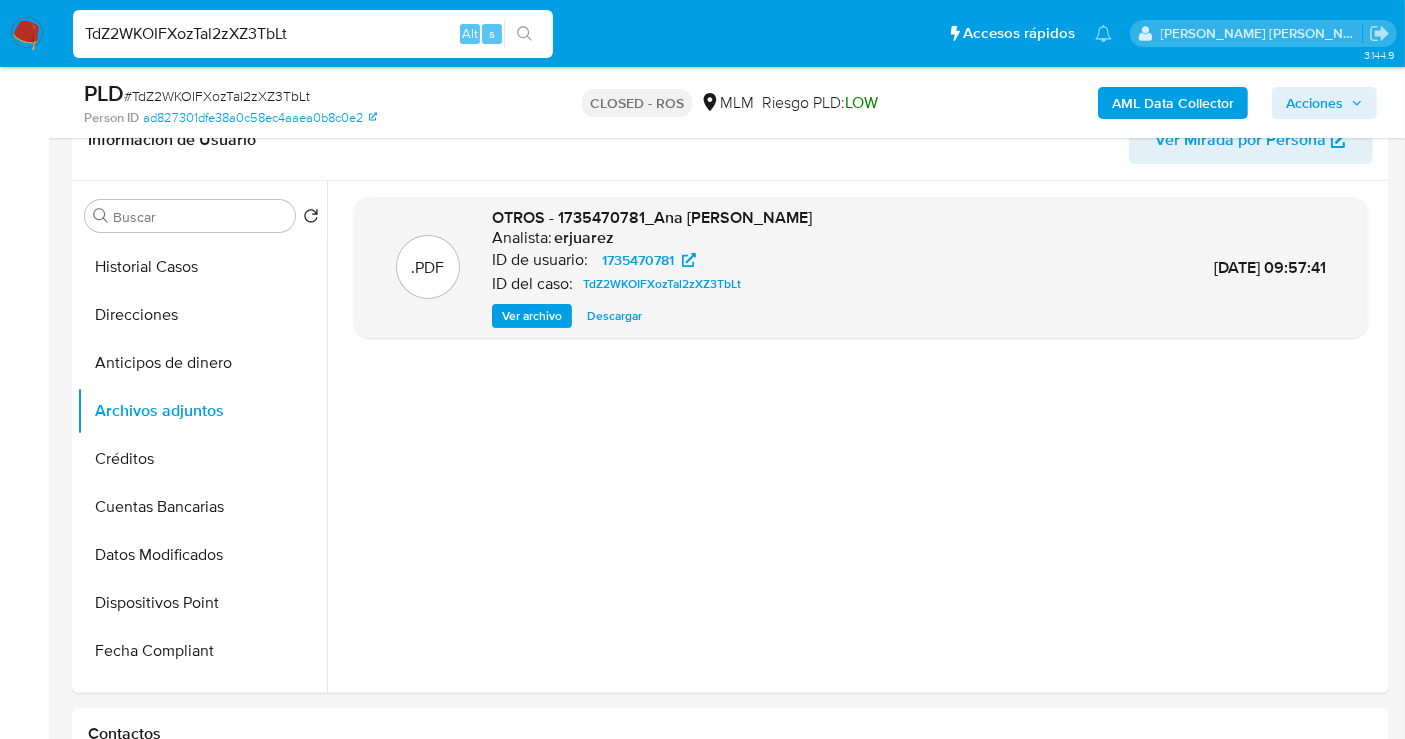 click on "Descargar" at bounding box center [614, 316] 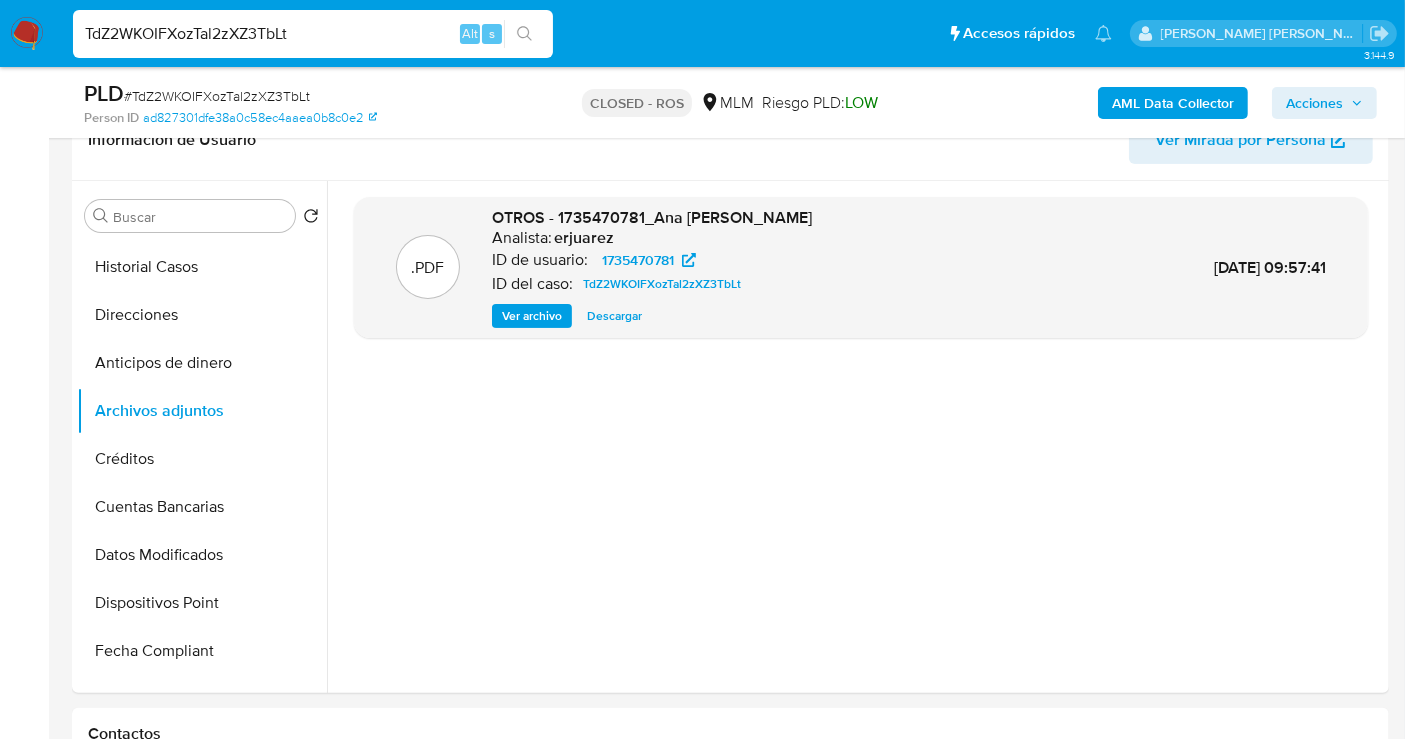 click on "TdZ2WKOIFXozTal2zXZ3TbLt" at bounding box center [313, 34] 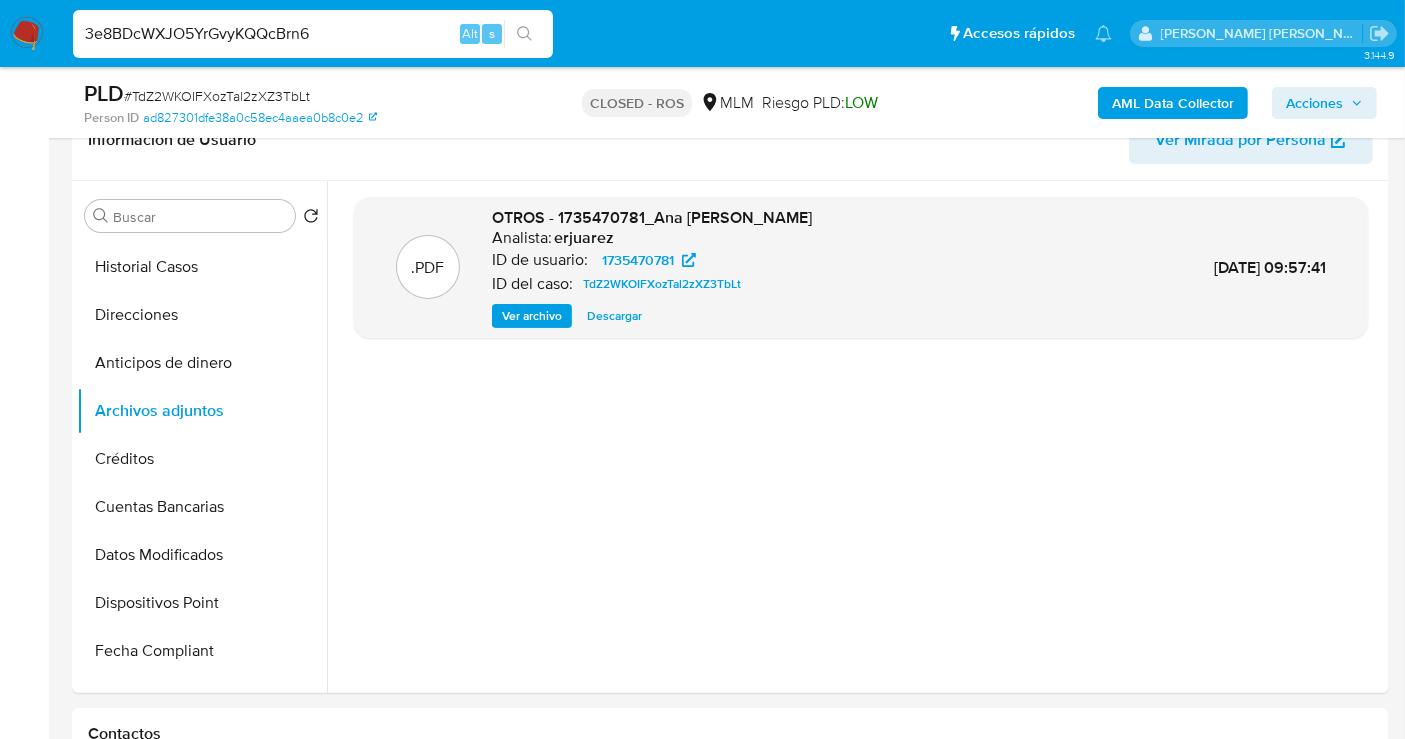 type on "3e8BDcWXJO5YrGvyKQQcBrn6" 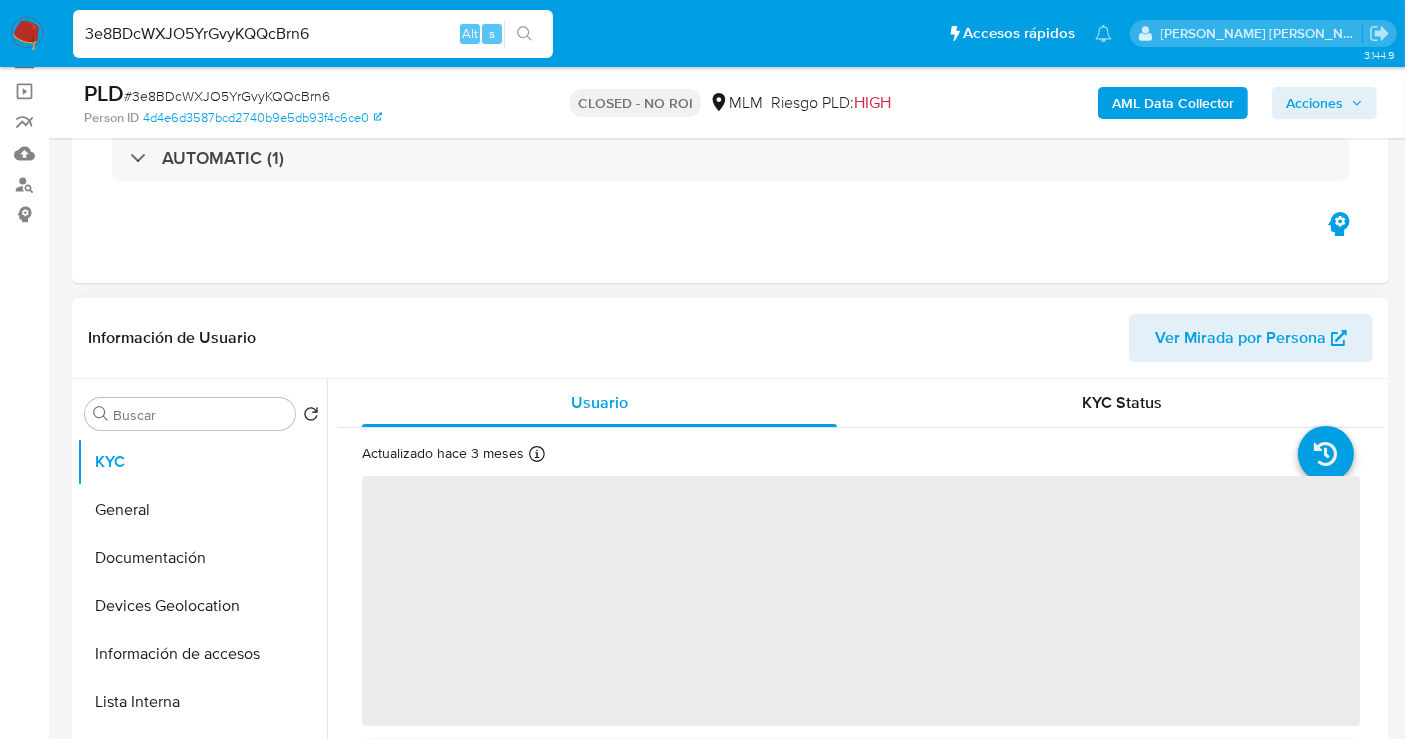 scroll, scrollTop: 444, scrollLeft: 0, axis: vertical 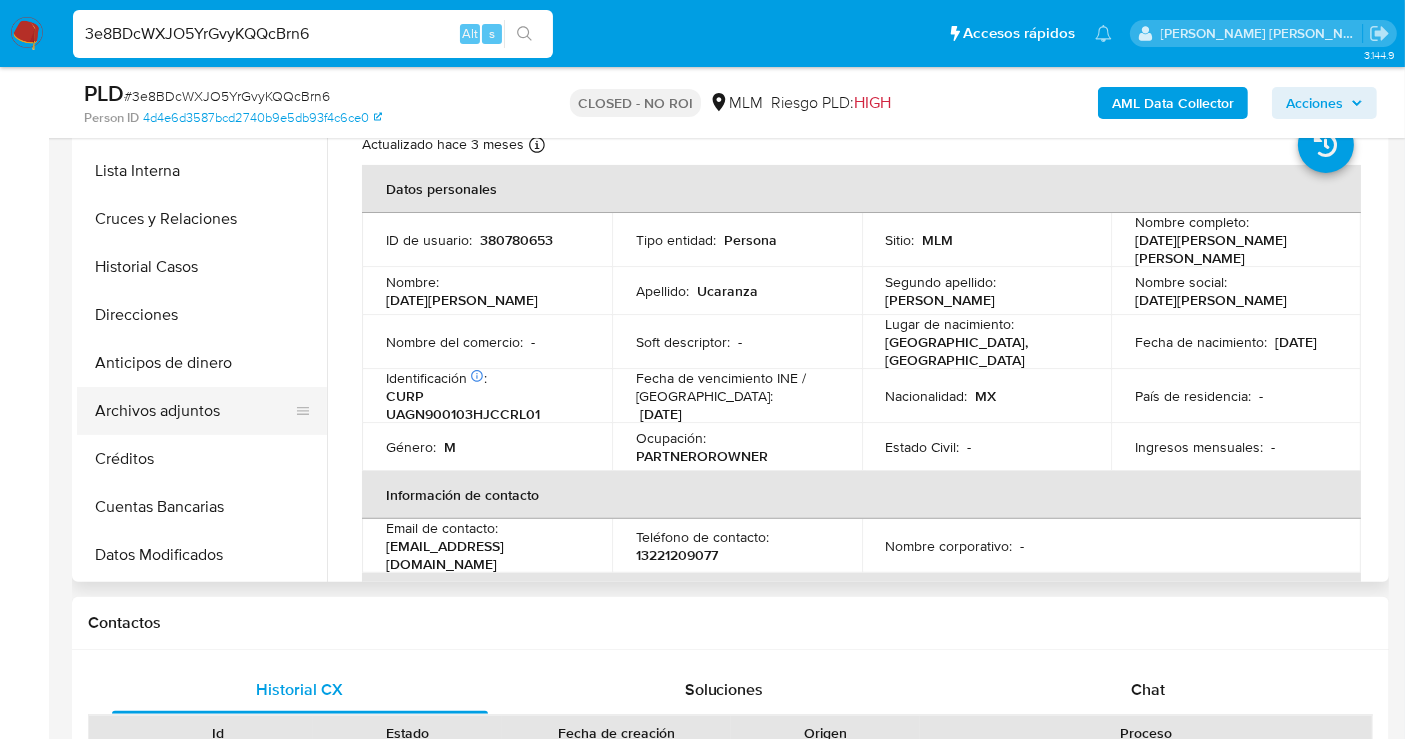 select on "10" 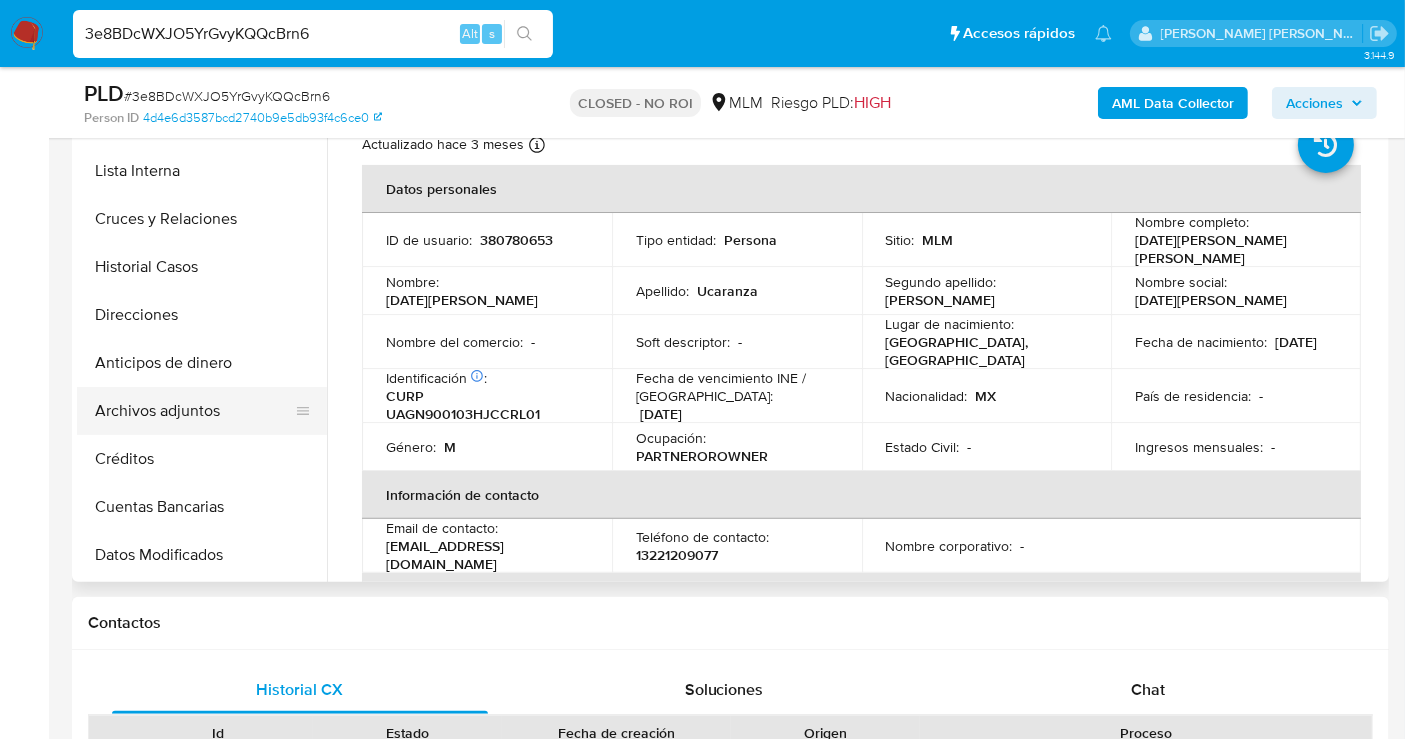 click on "Archivos adjuntos" at bounding box center (194, 411) 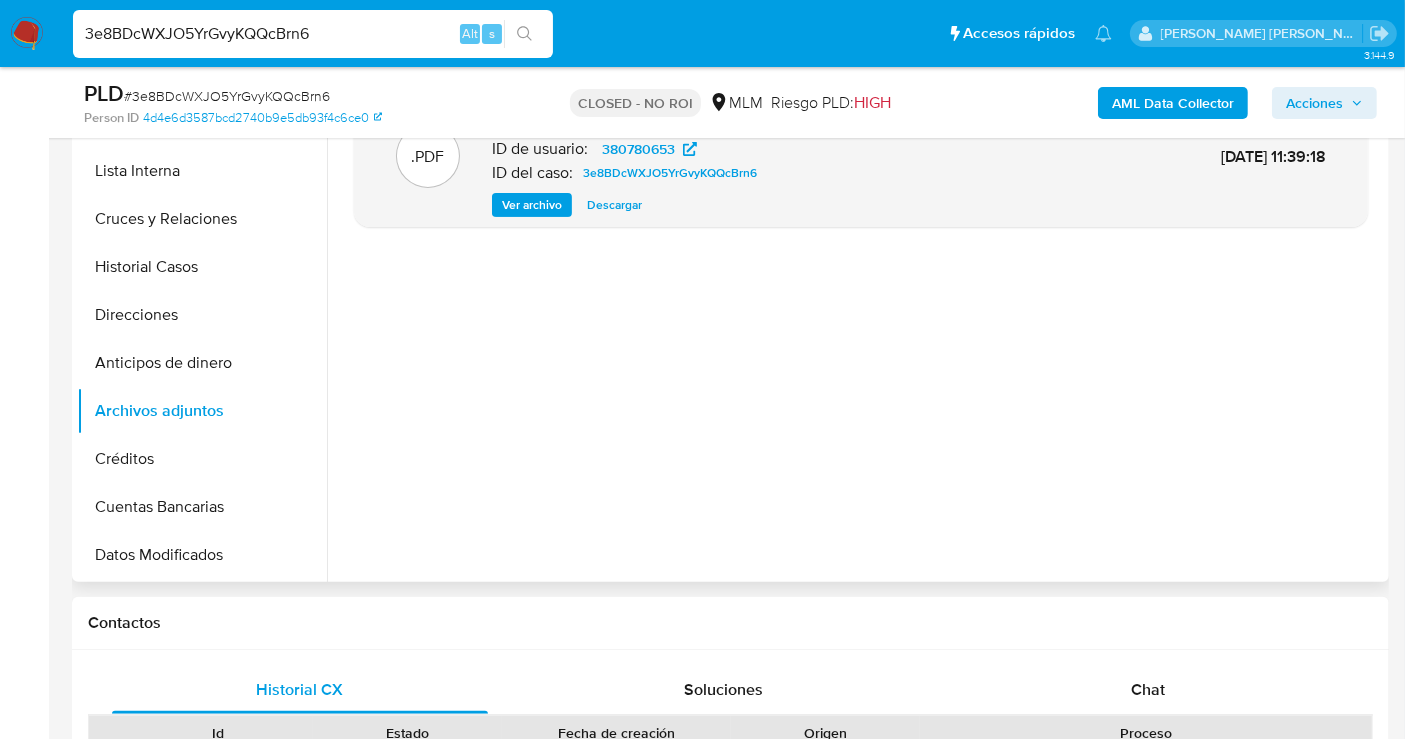 click on "Ver archivo" at bounding box center [532, 205] 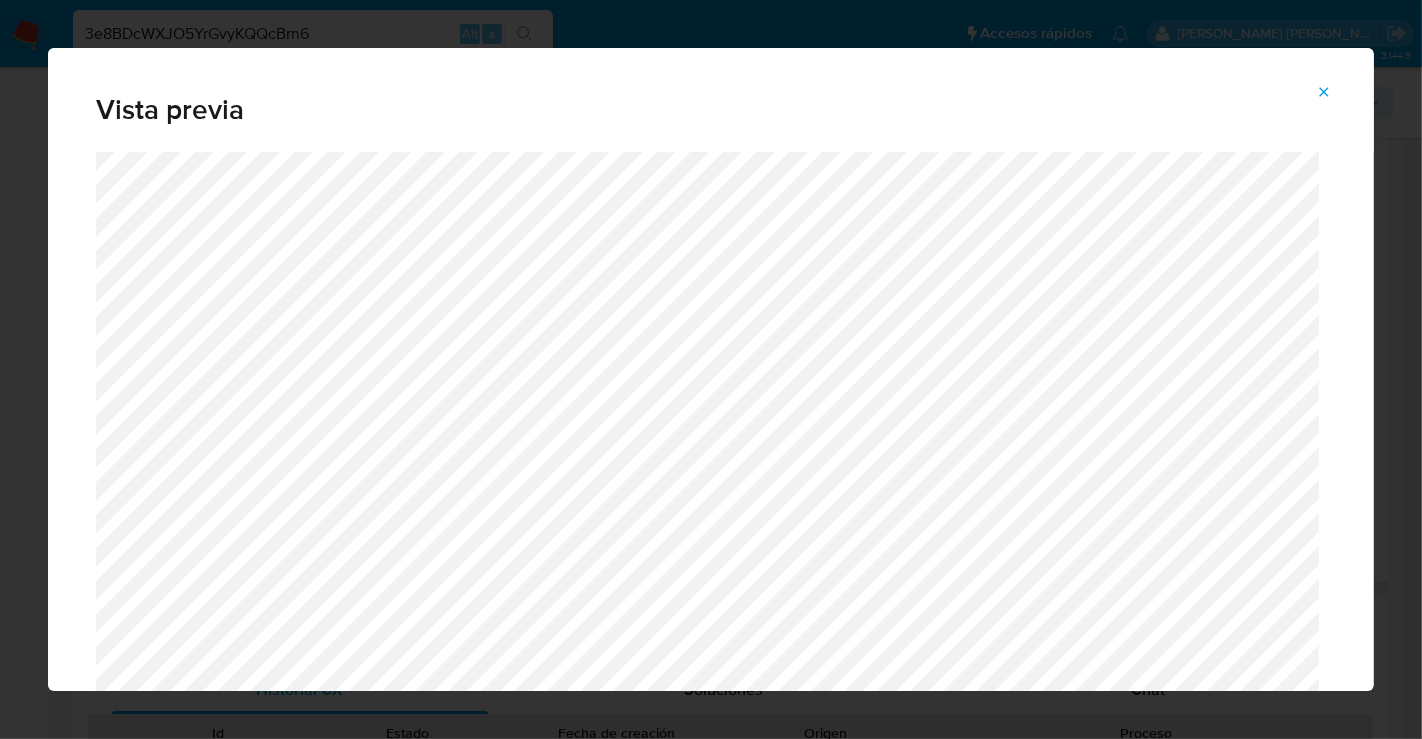 click 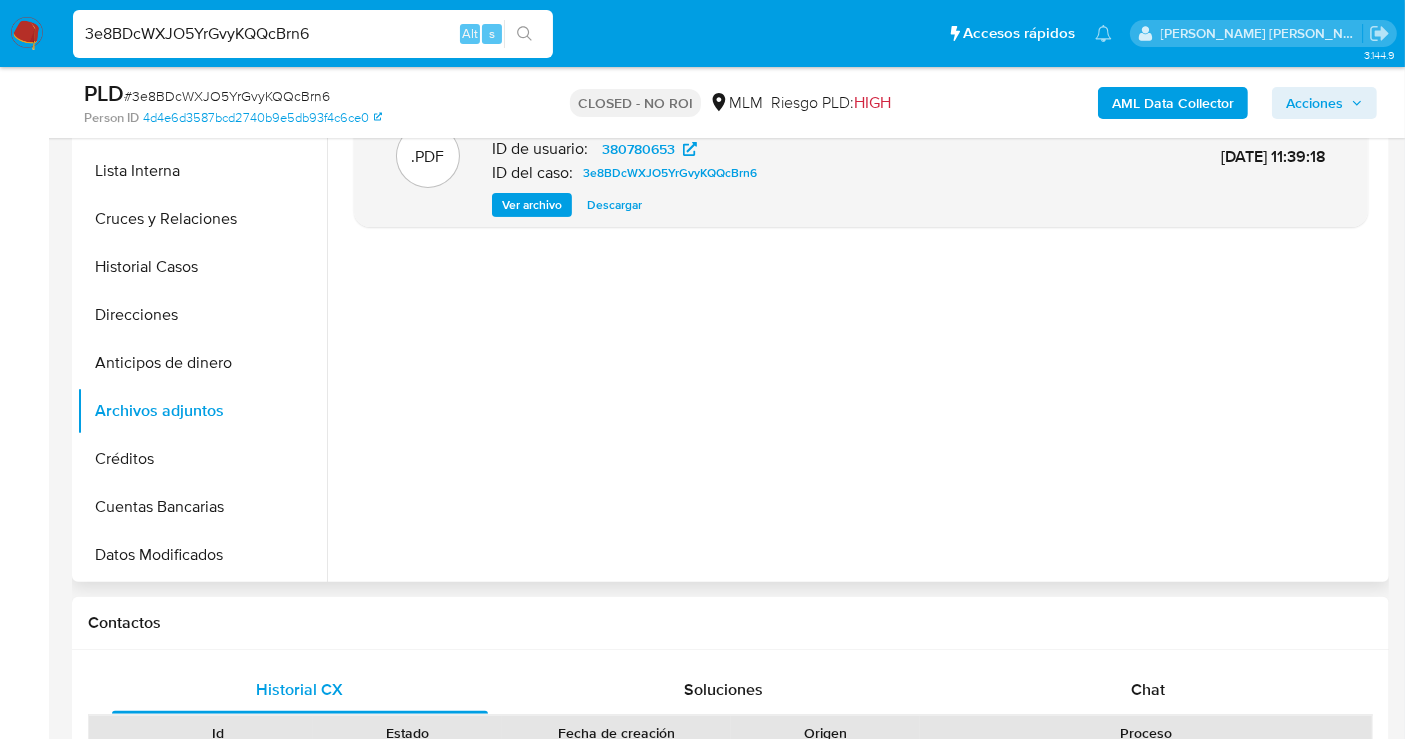 click on "Descargar" at bounding box center [614, 205] 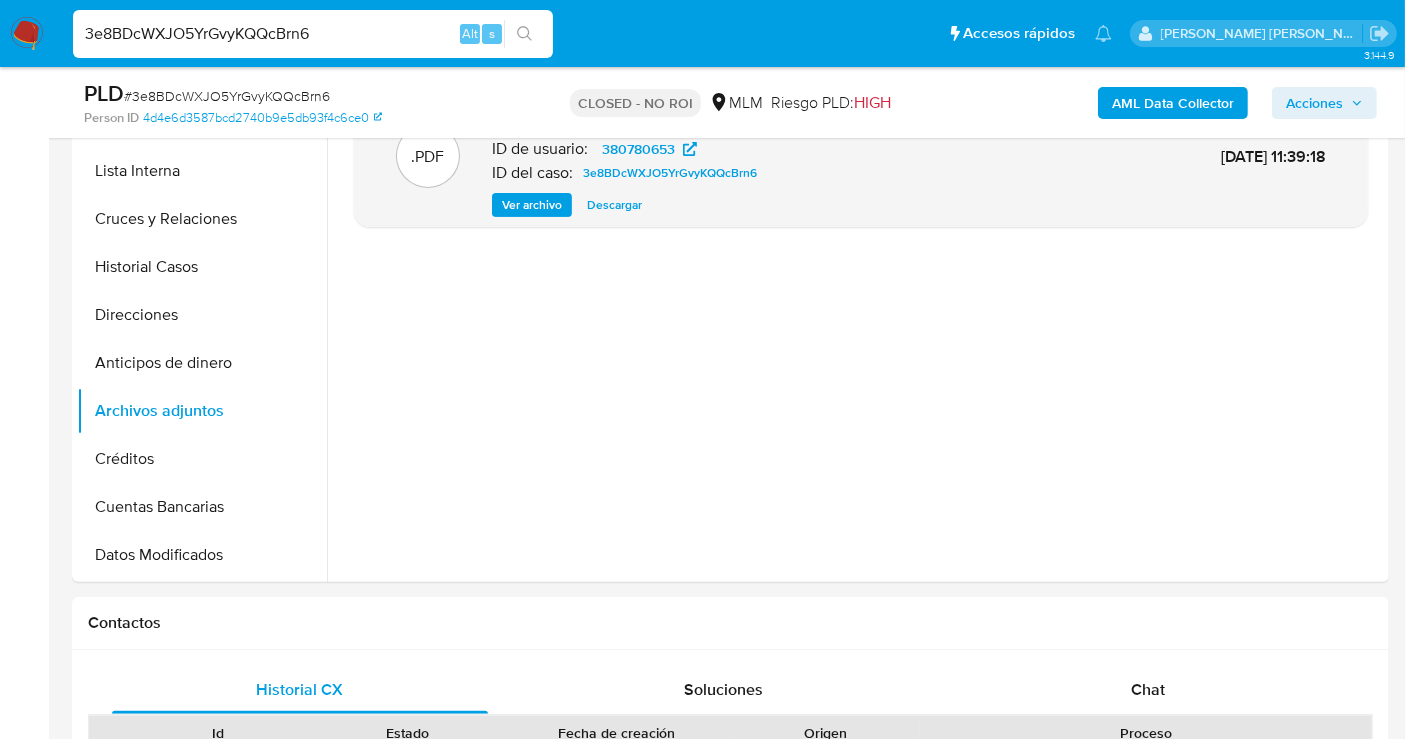 click on "3e8BDcWXJO5YrGvyKQQcBrn6" at bounding box center (313, 34) 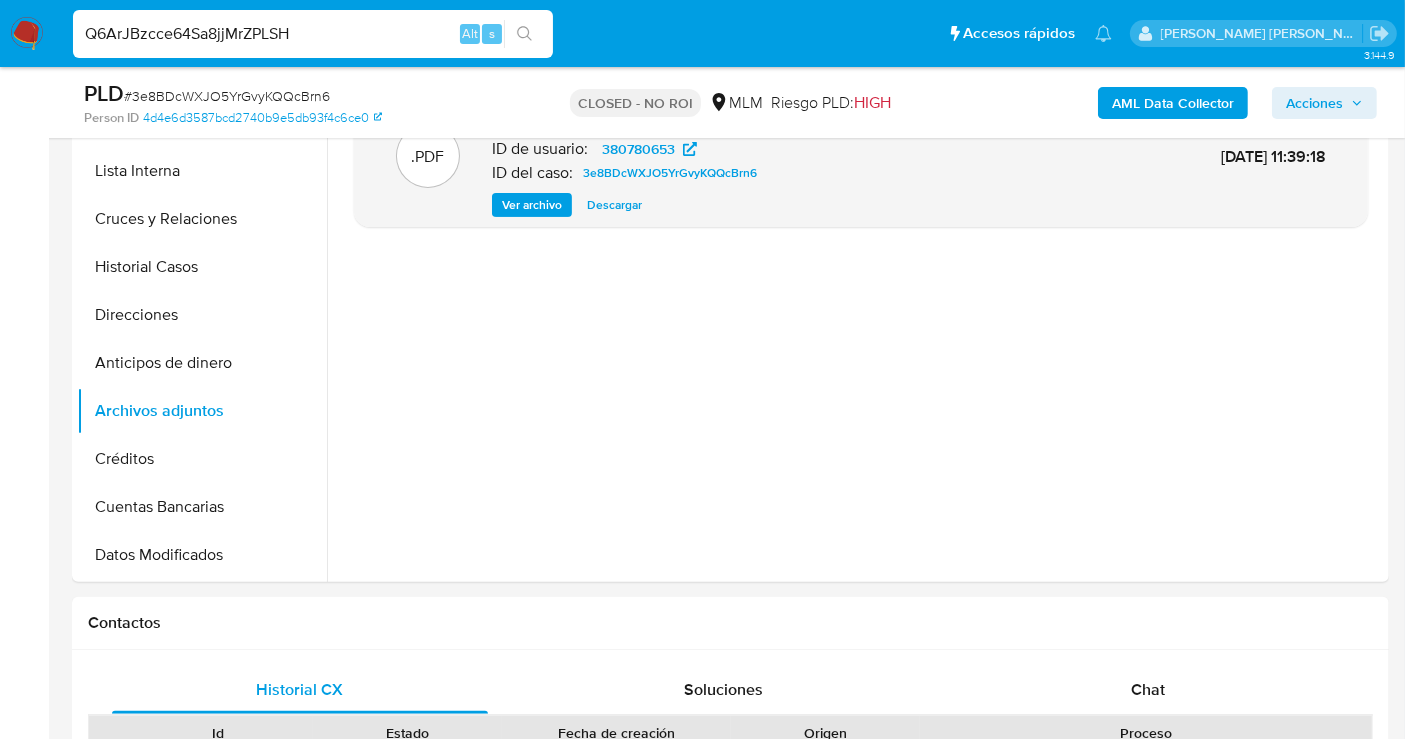type on "Q6ArJBzcce64Sa8jjMrZPLSH" 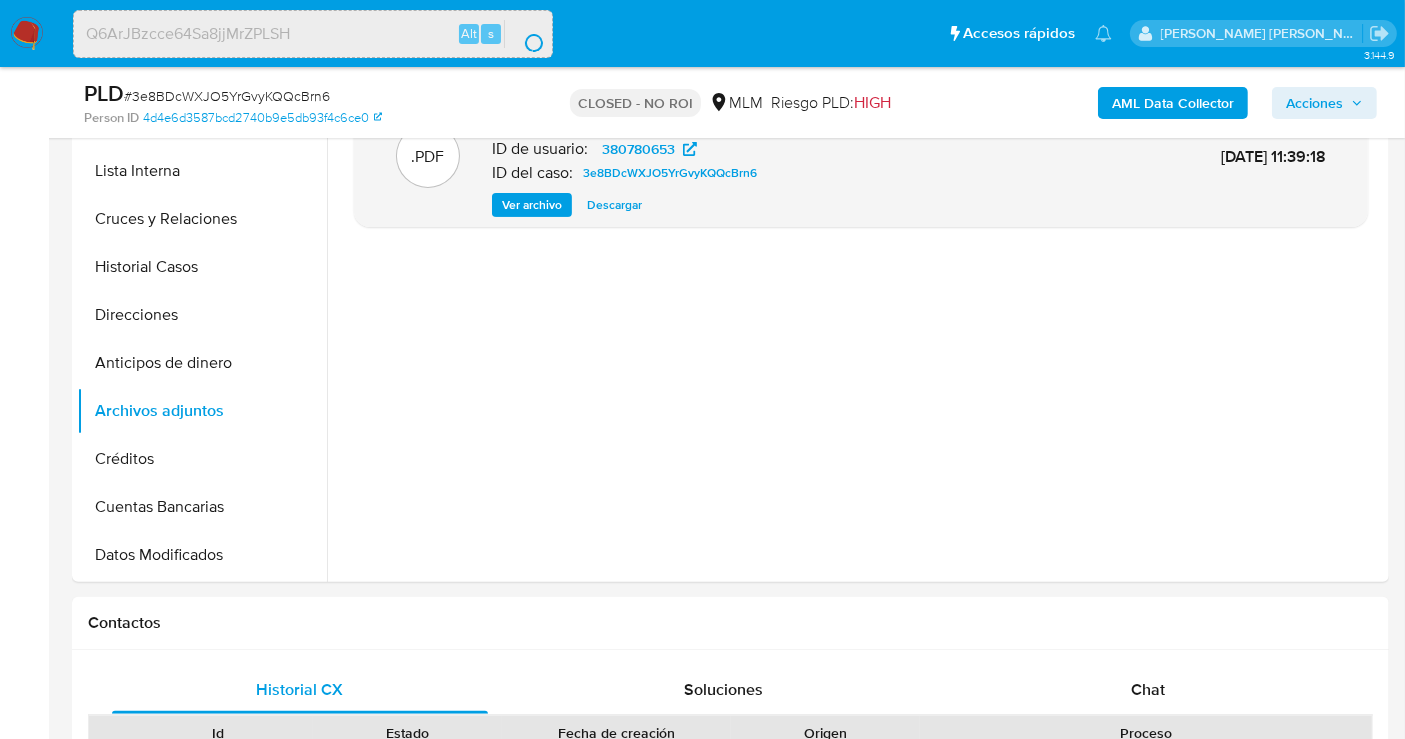 scroll, scrollTop: 0, scrollLeft: 0, axis: both 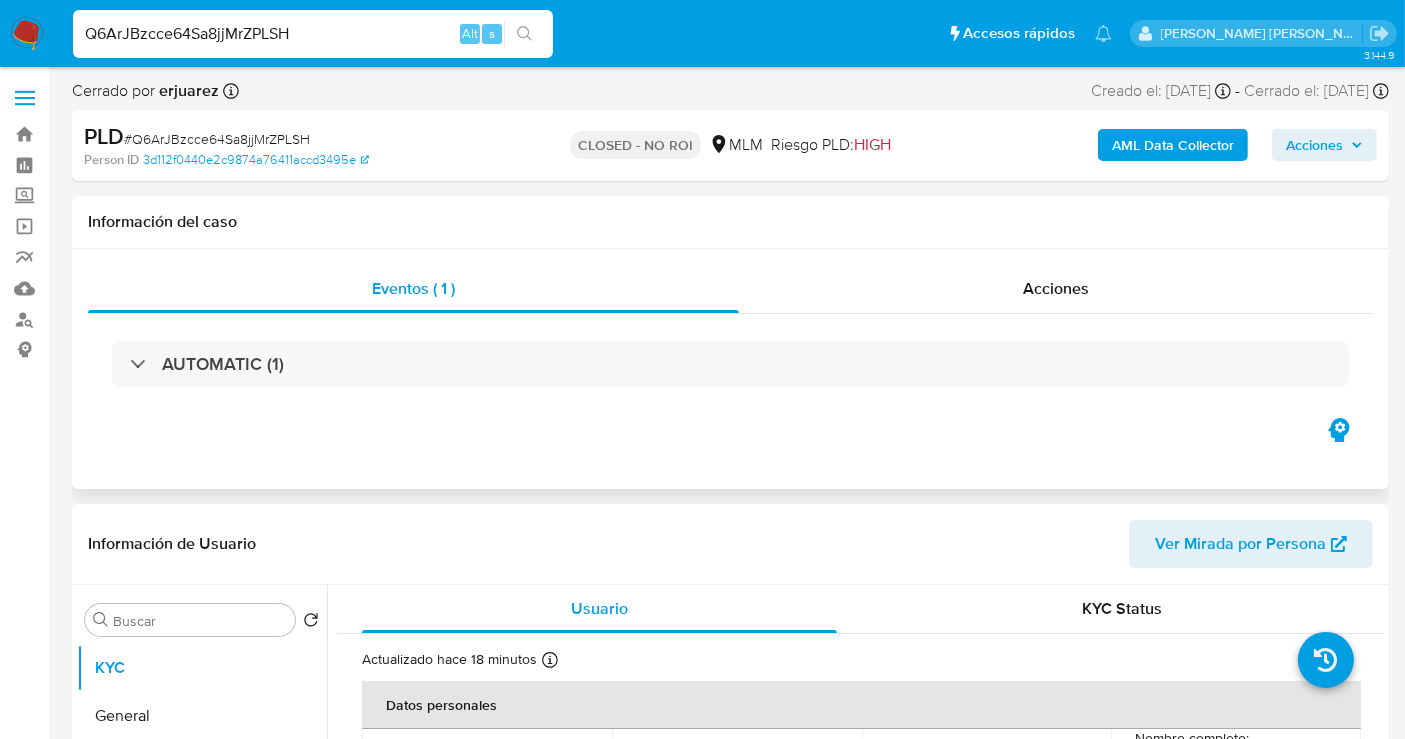 select on "10" 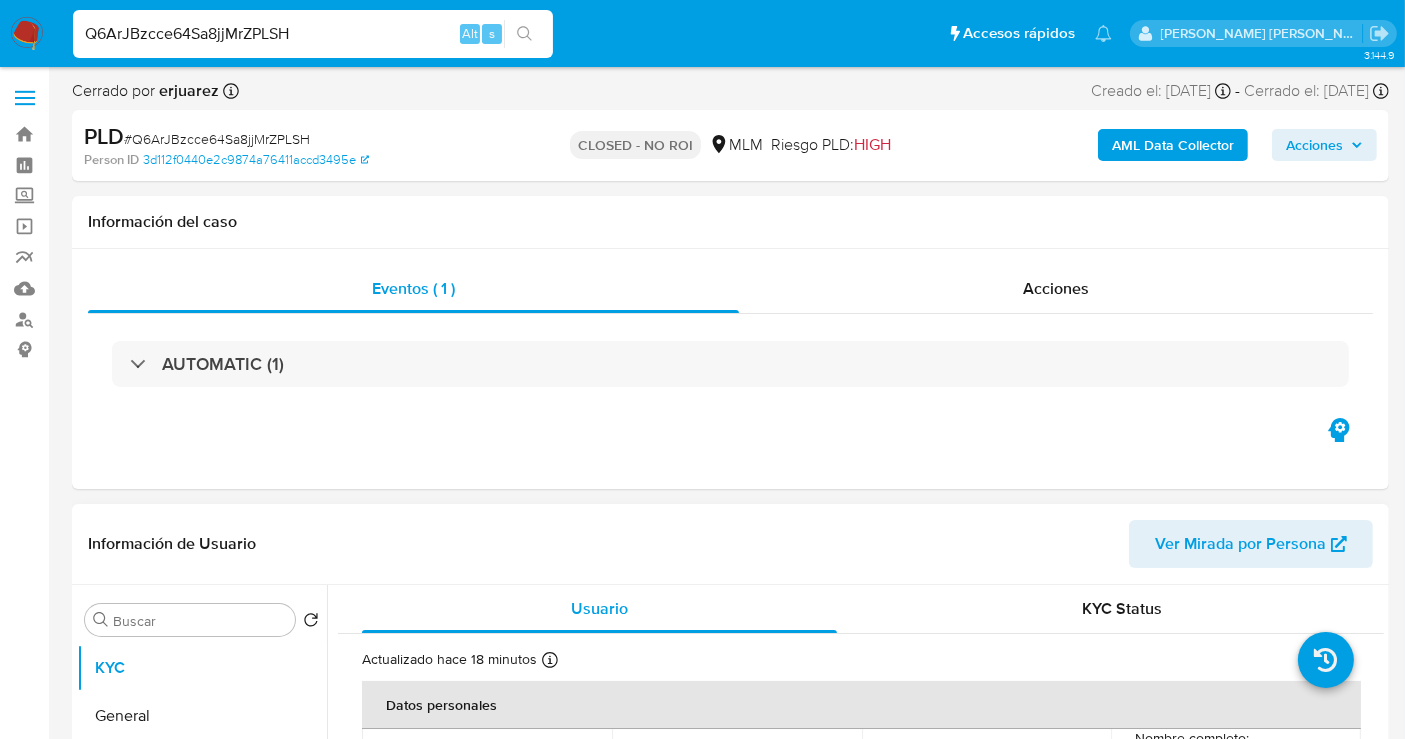 scroll, scrollTop: 444, scrollLeft: 0, axis: vertical 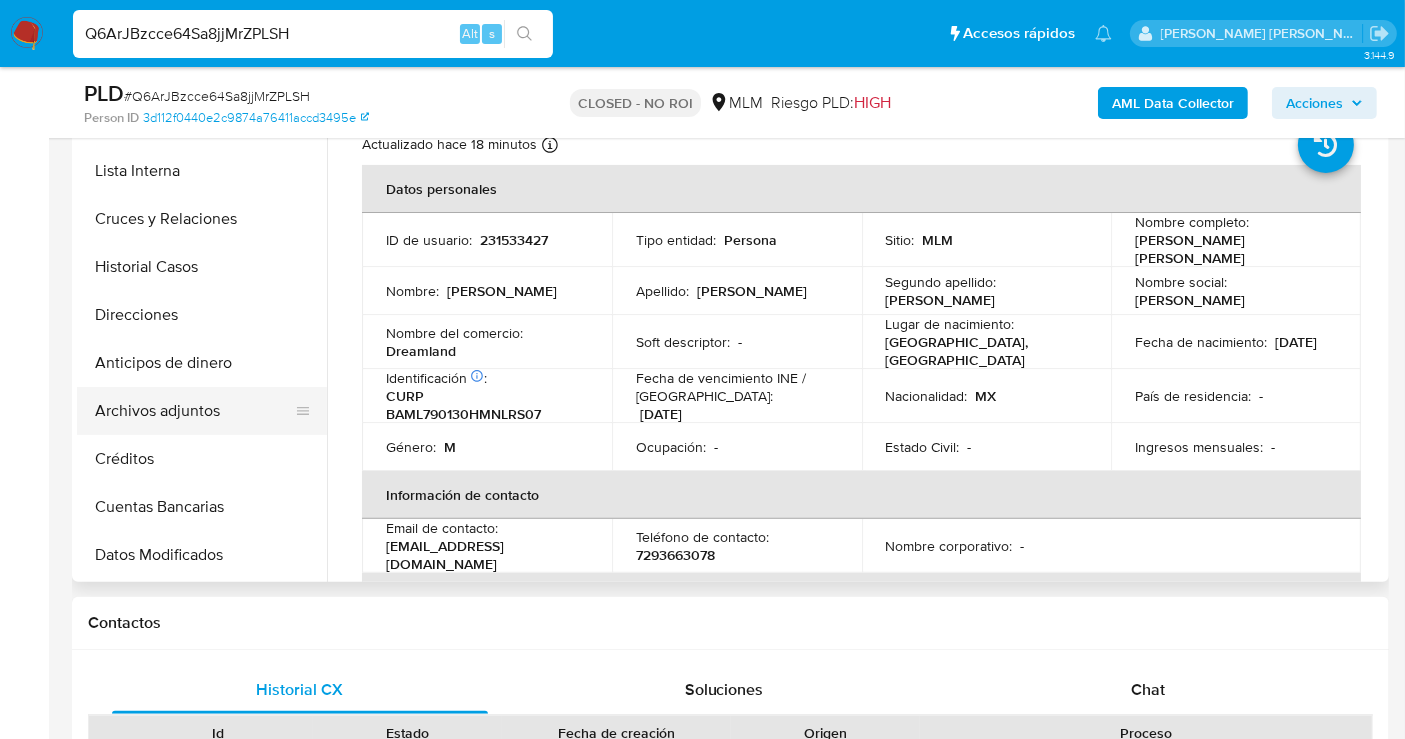 click on "Archivos adjuntos" at bounding box center [194, 411] 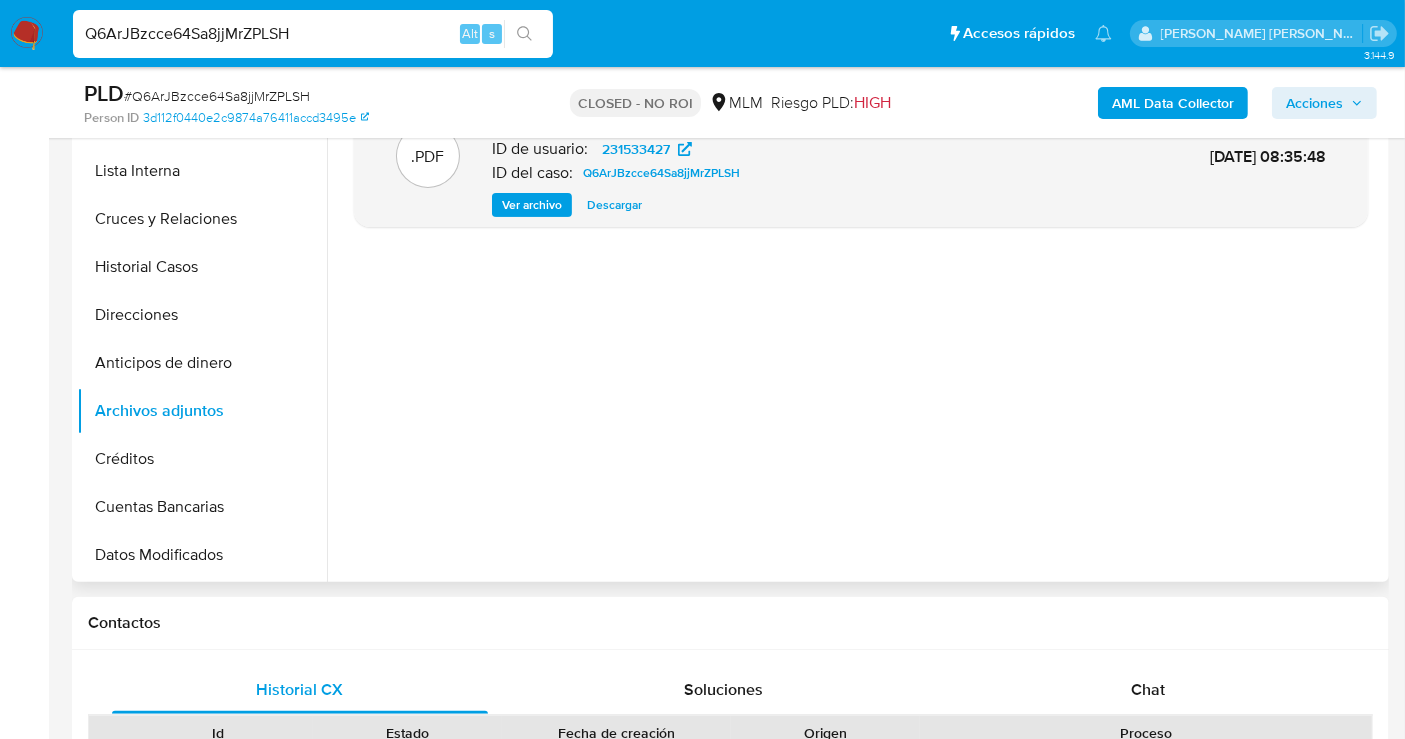 click on "Descargar" at bounding box center [614, 205] 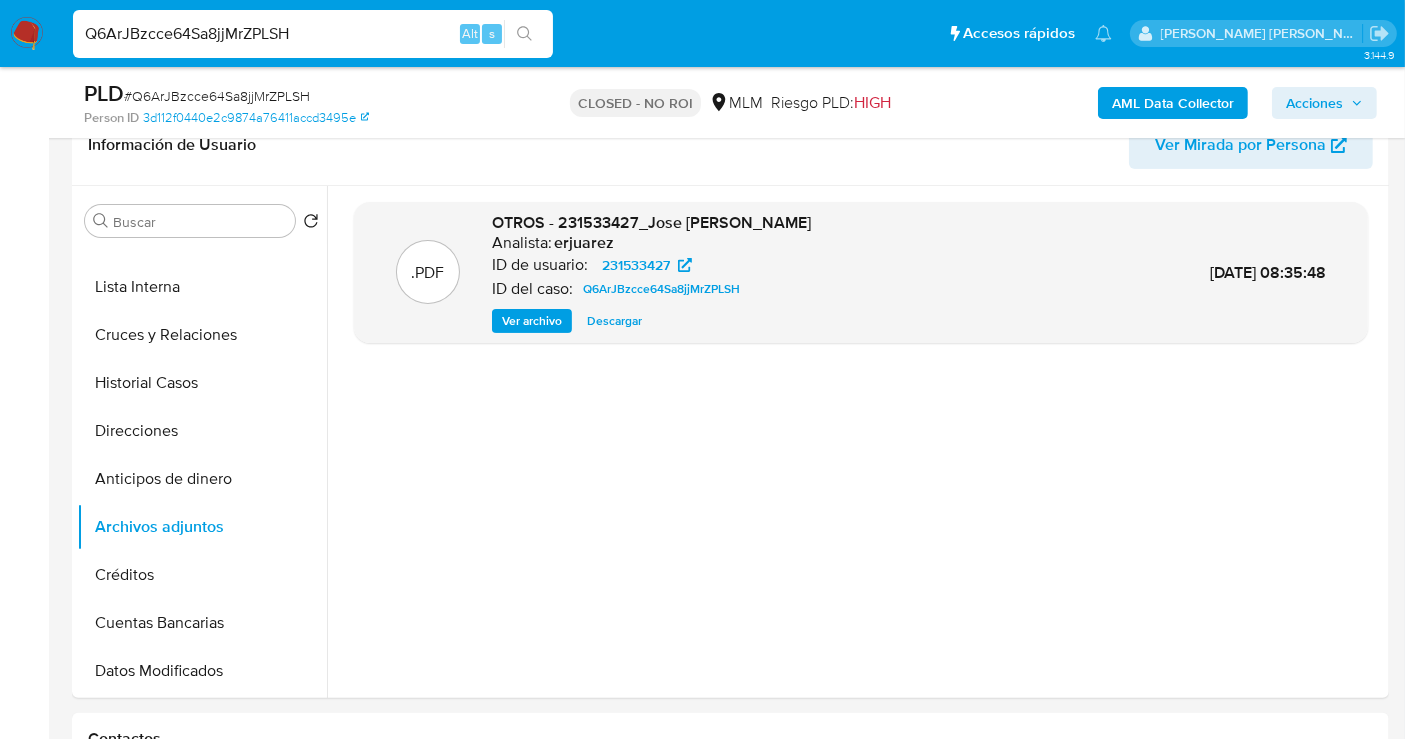 scroll, scrollTop: 222, scrollLeft: 0, axis: vertical 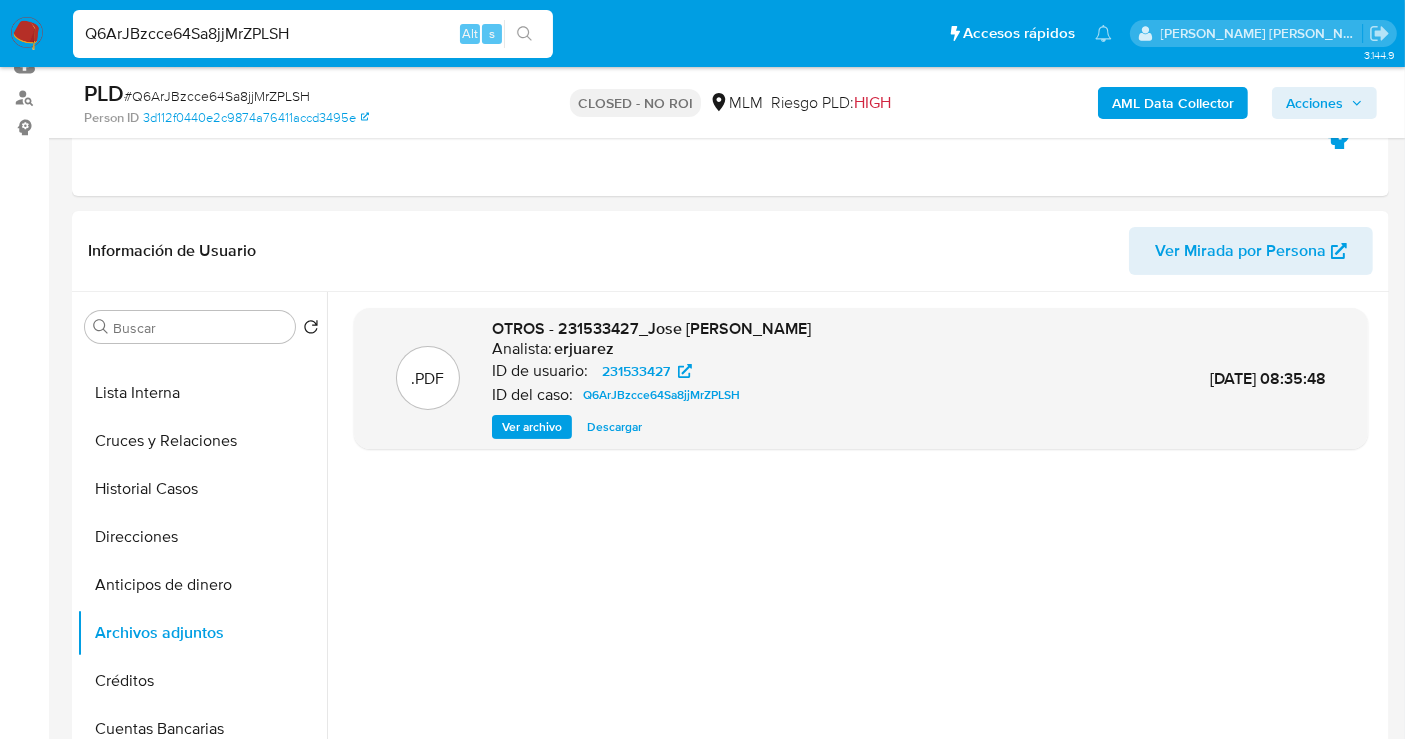 click on "Q6ArJBzcce64Sa8jjMrZPLSH" at bounding box center (313, 34) 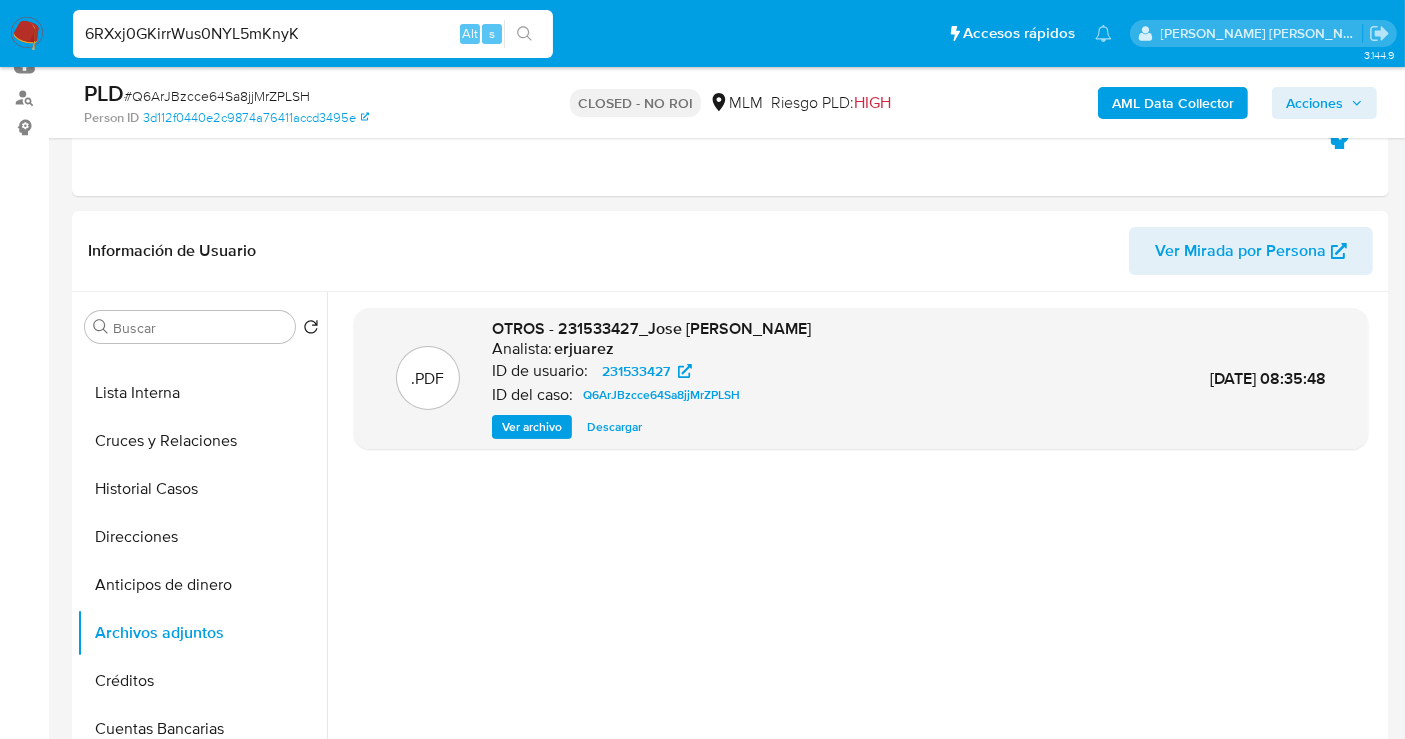 type on "6RXxj0GKirrWus0NYL5mKnyK" 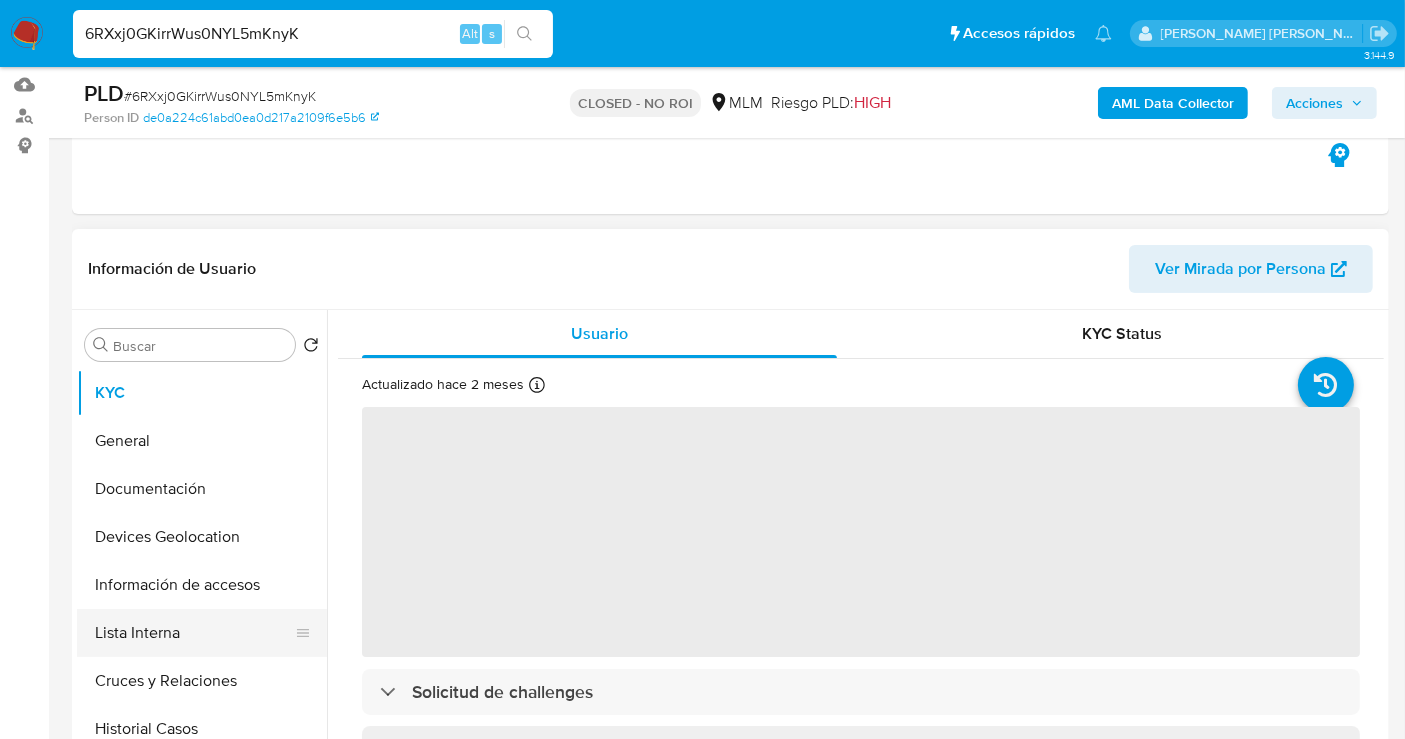 scroll, scrollTop: 444, scrollLeft: 0, axis: vertical 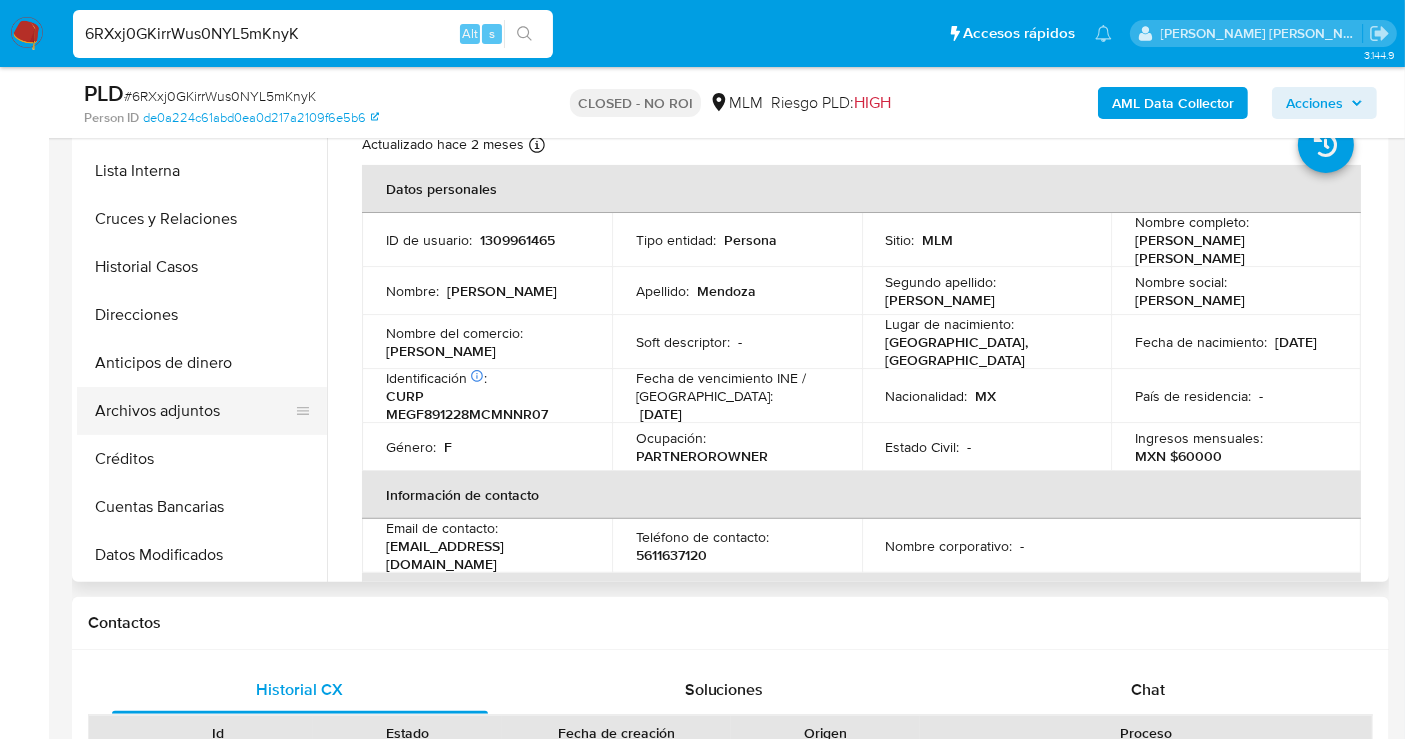 select on "10" 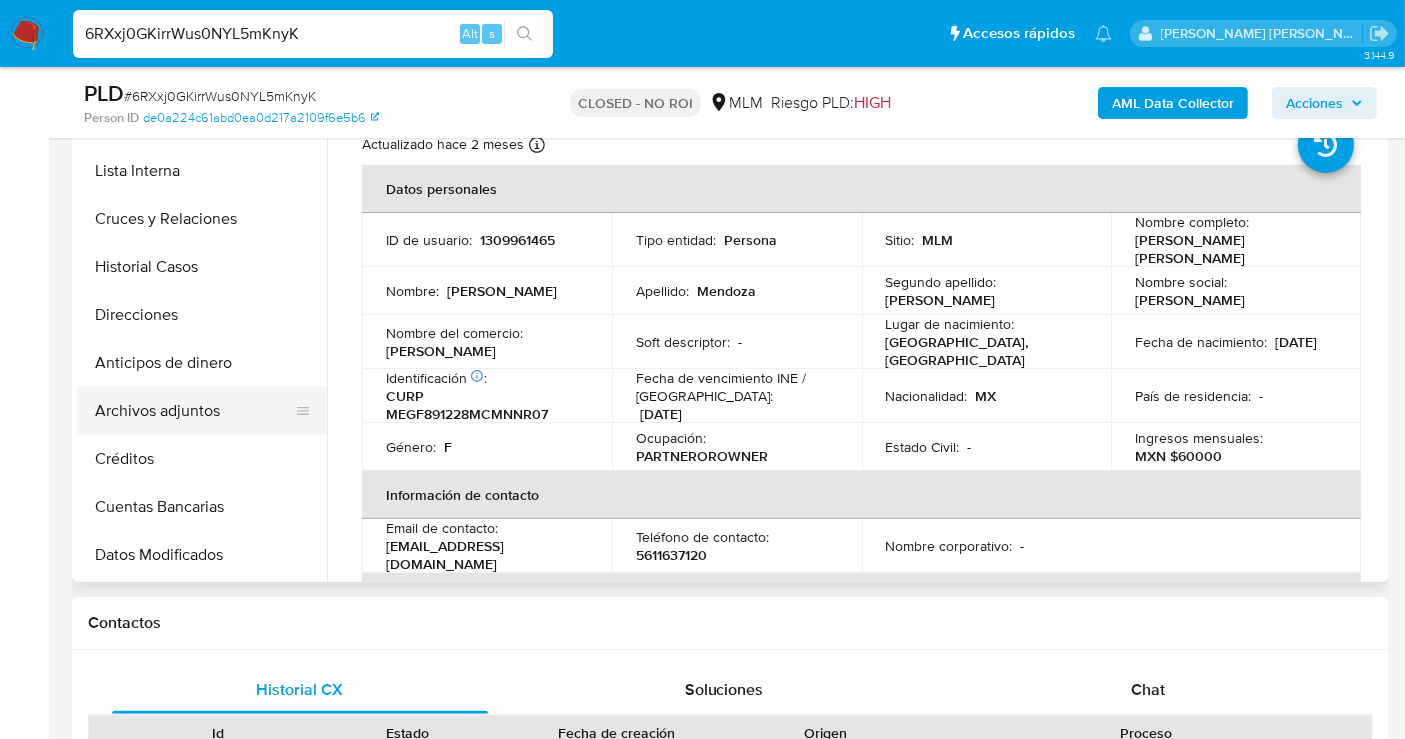 click on "Archivos adjuntos" at bounding box center (194, 411) 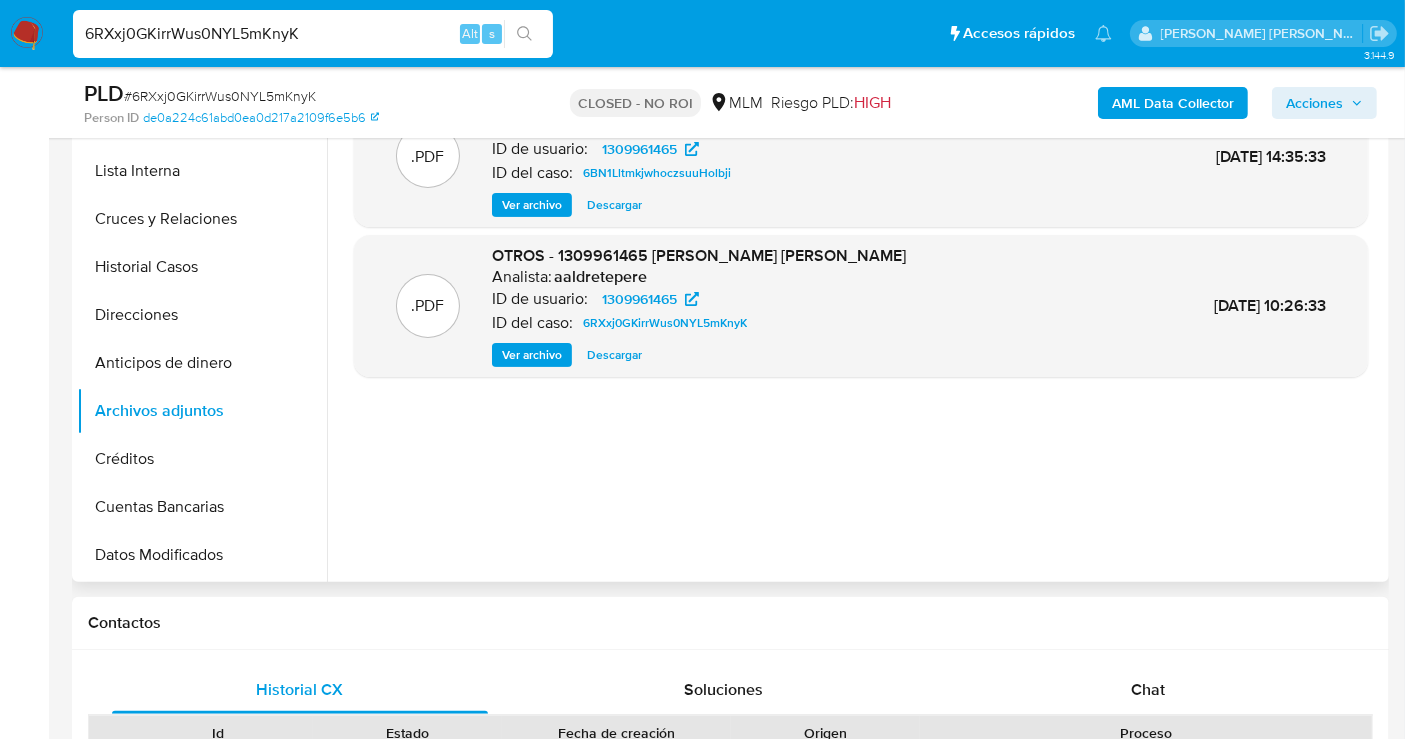 click on "Descargar" at bounding box center [614, 355] 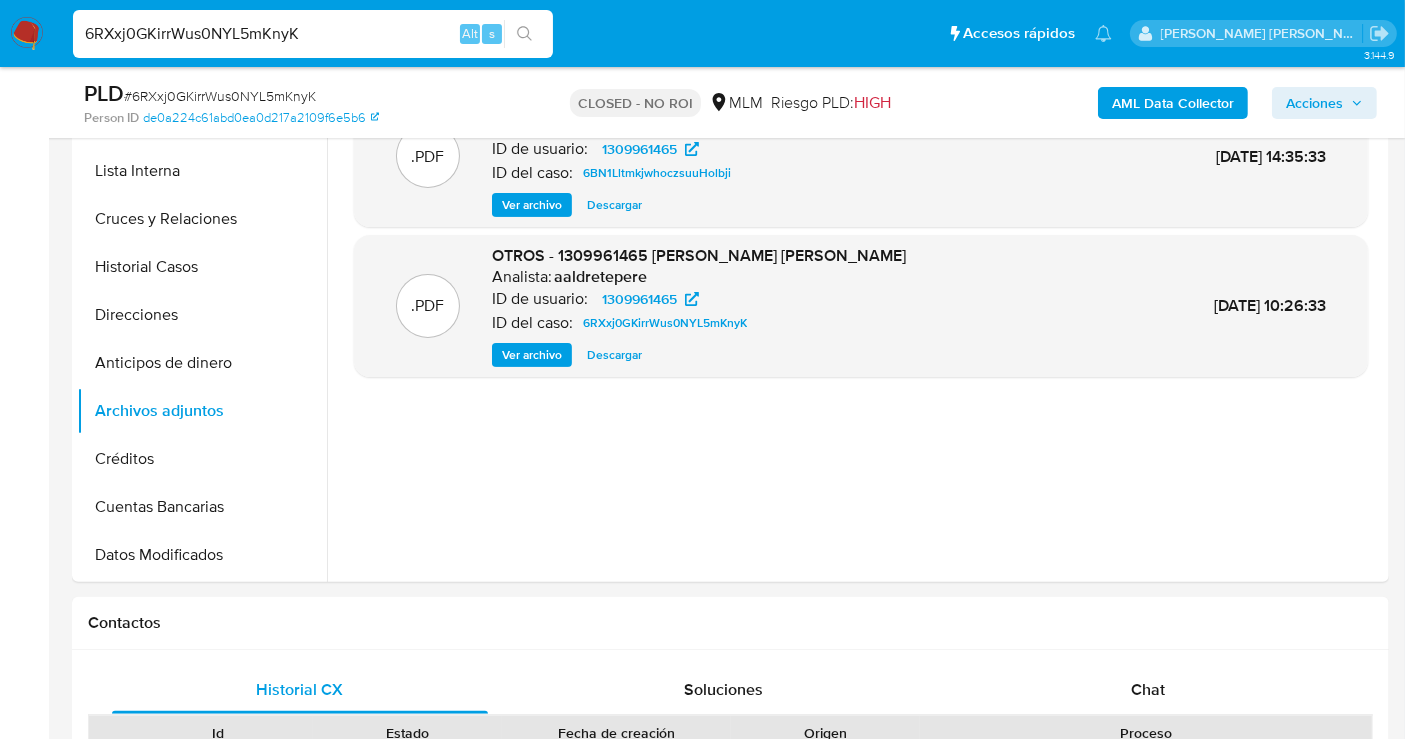 click on "6RXxj0GKirrWus0NYL5mKnyK" at bounding box center (313, 34) 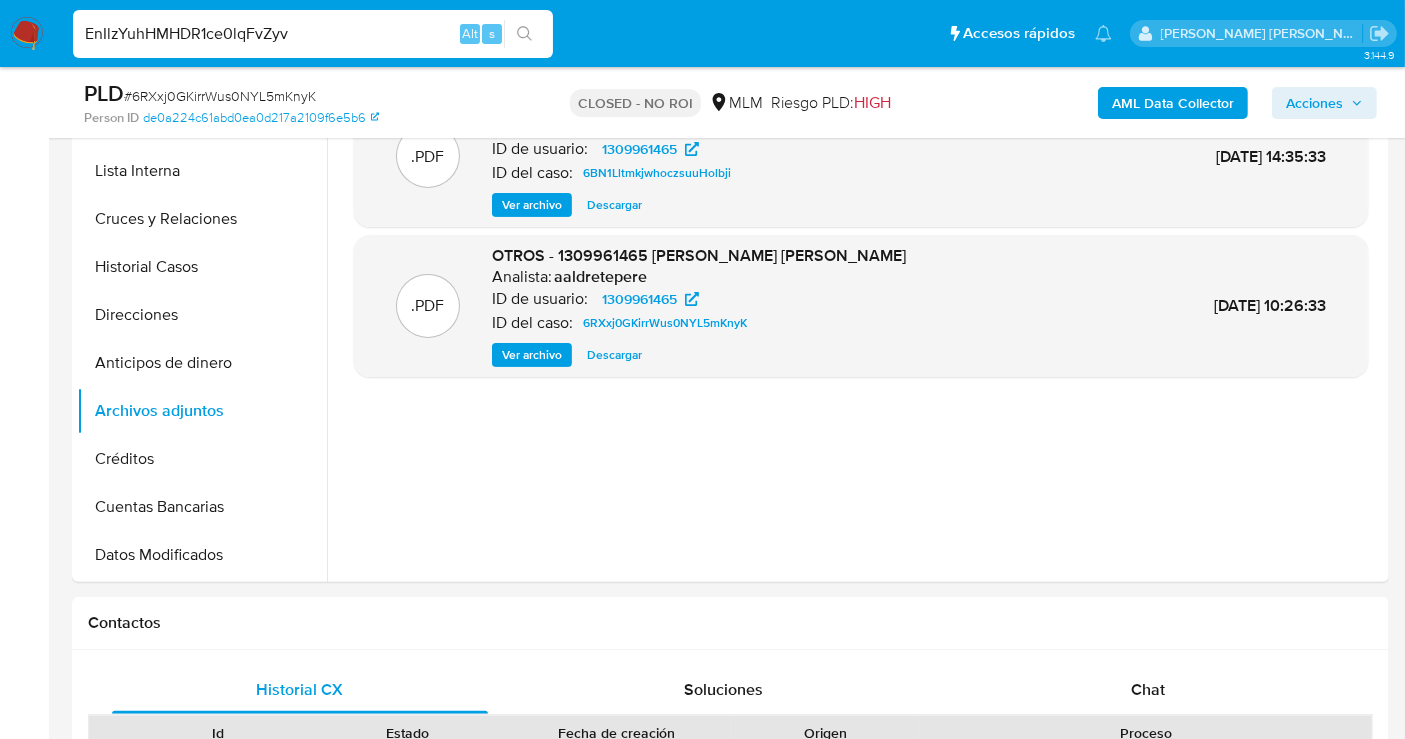 type on "EnIlzYuhHMHDR1ce0lqFvZyv" 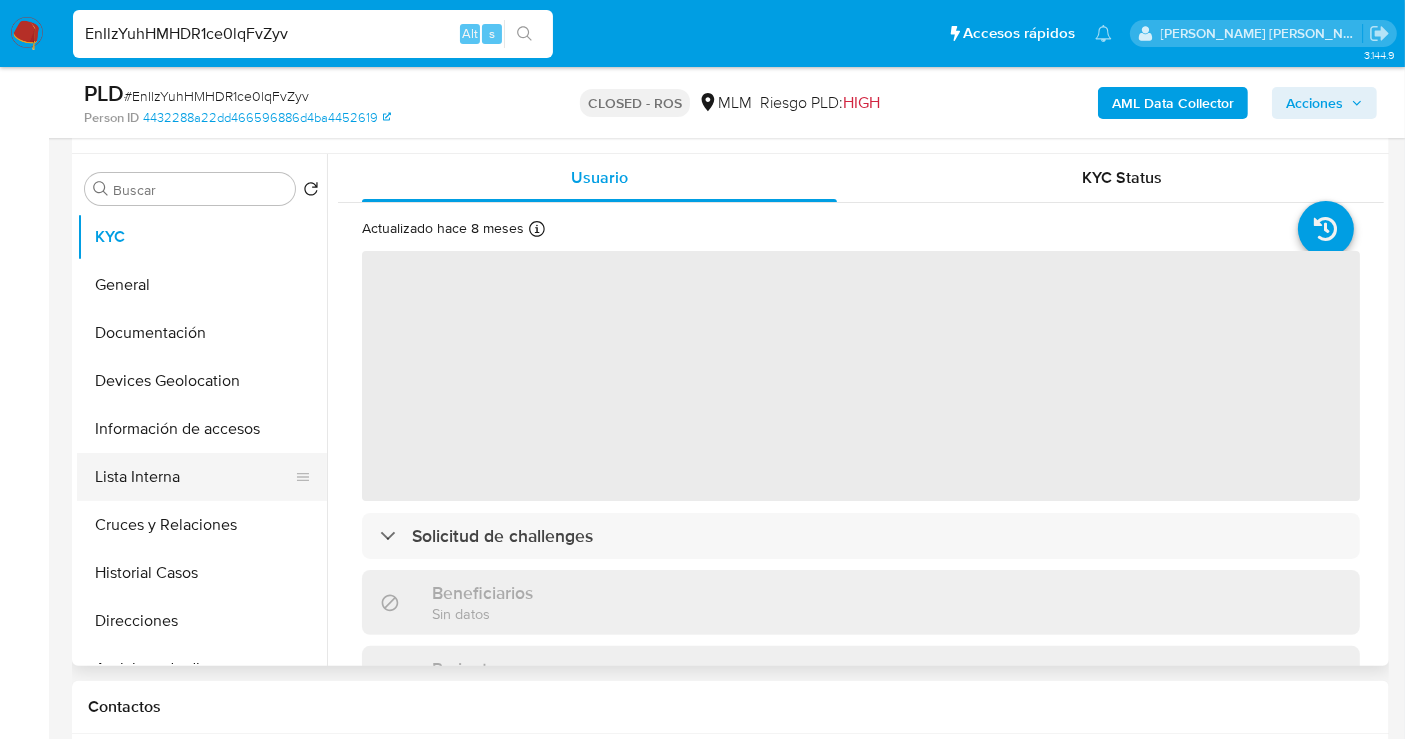 scroll, scrollTop: 333, scrollLeft: 0, axis: vertical 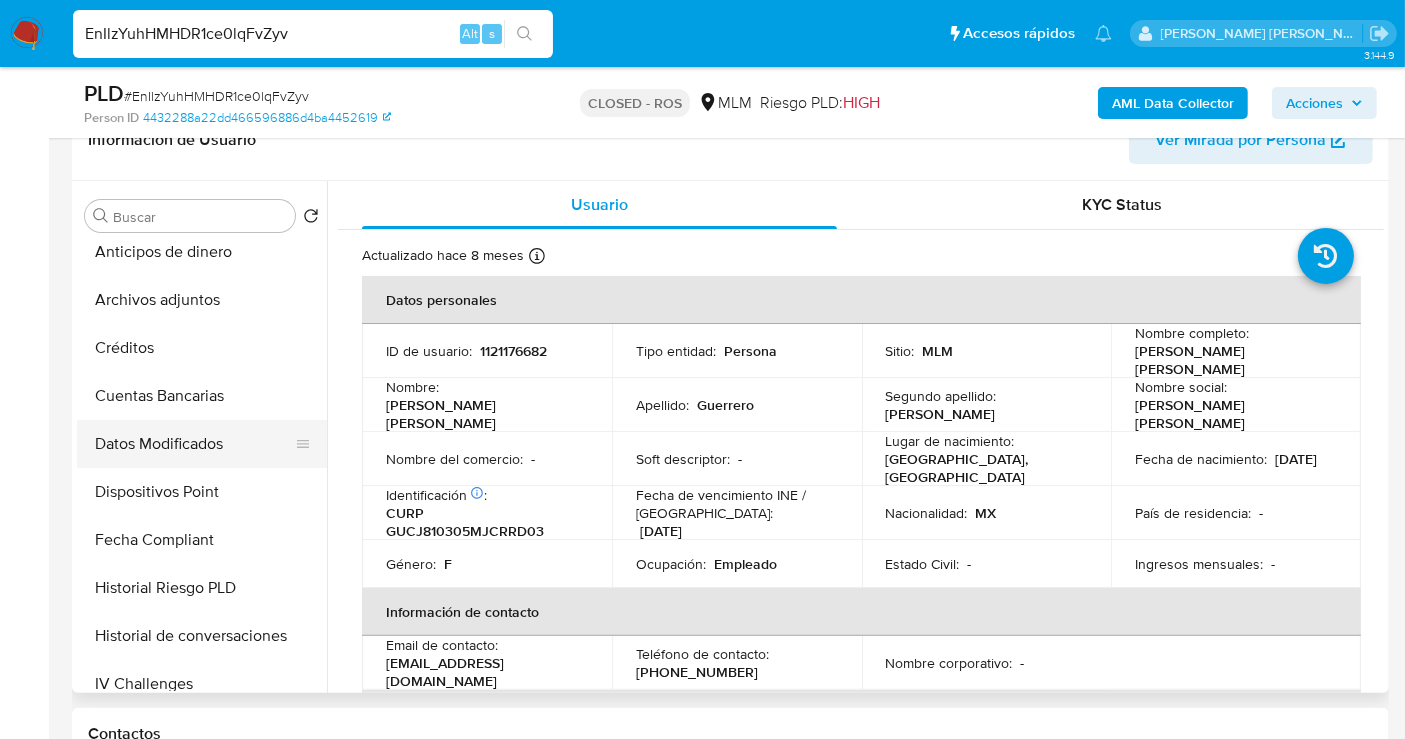 select on "10" 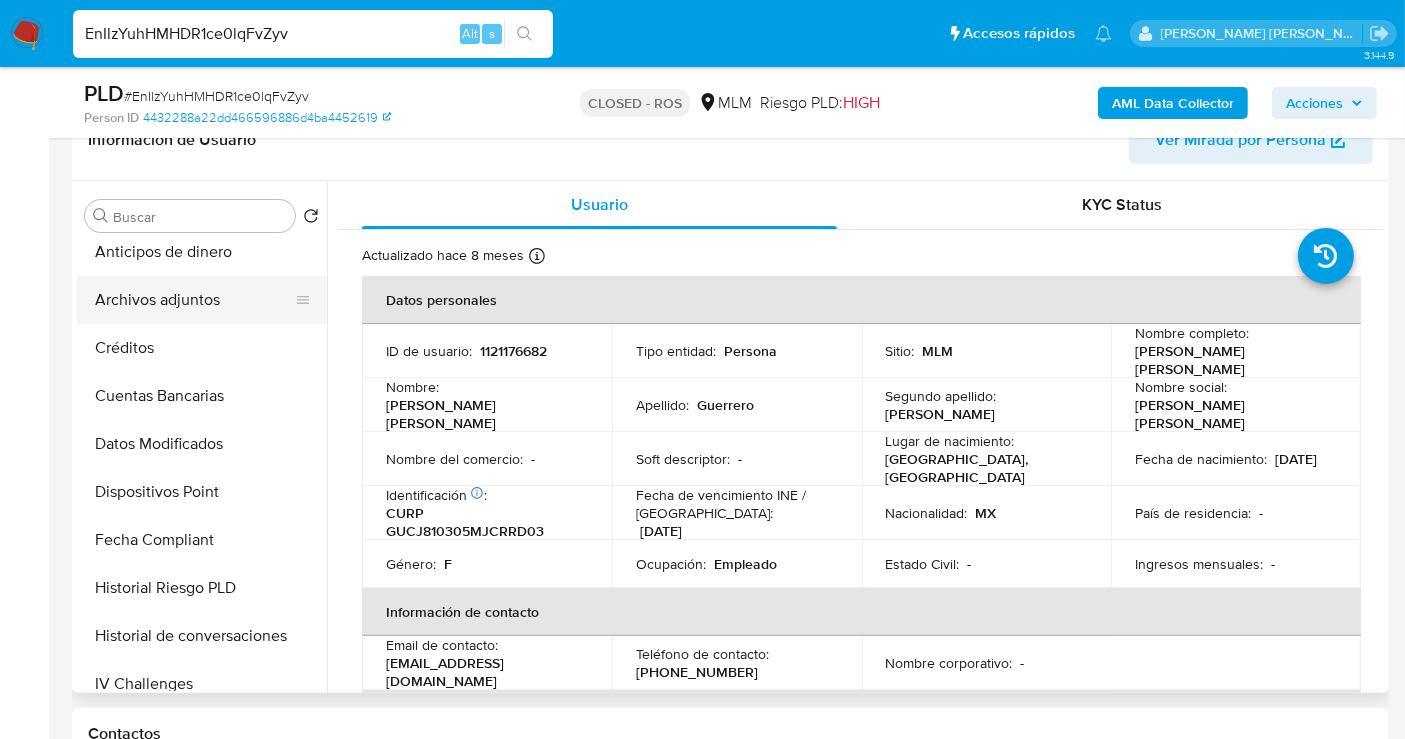 click on "Archivos adjuntos" at bounding box center [194, 300] 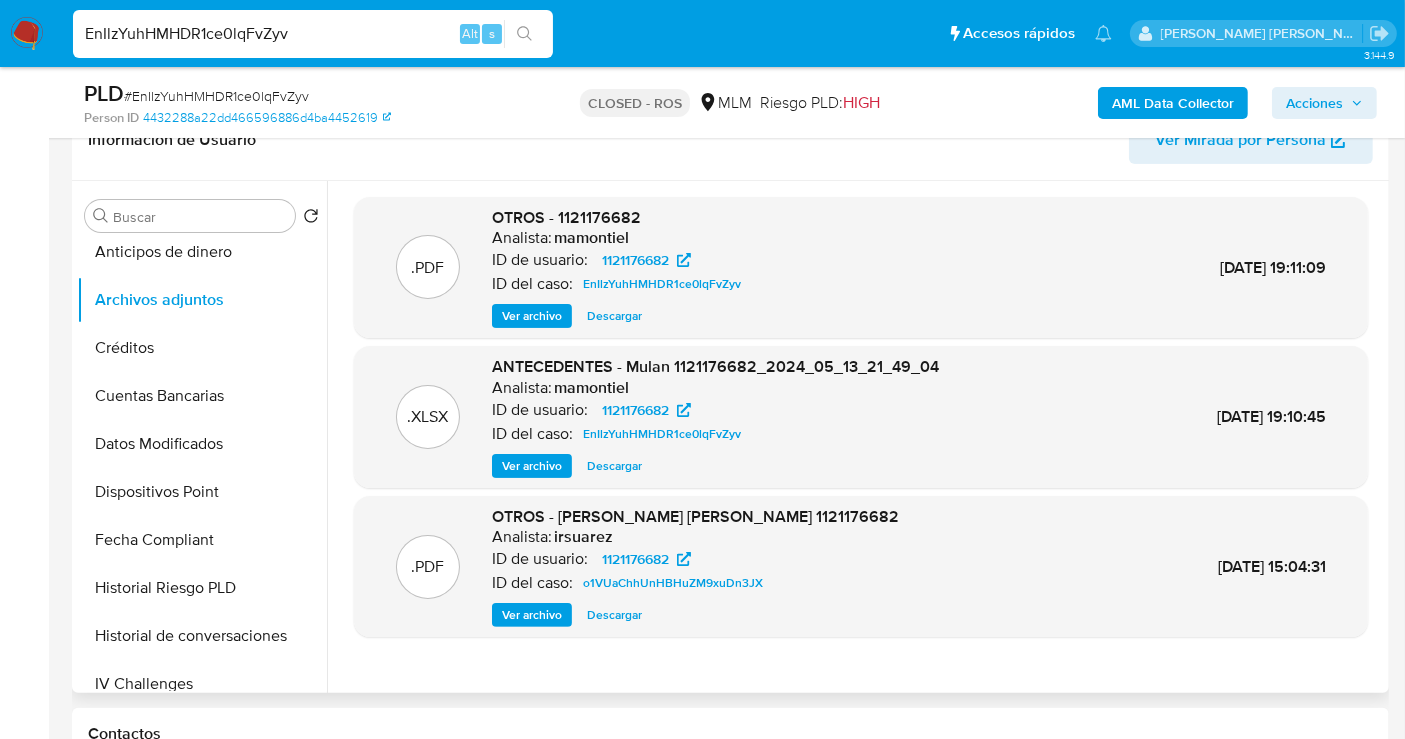 click on "Descargar" at bounding box center [614, 316] 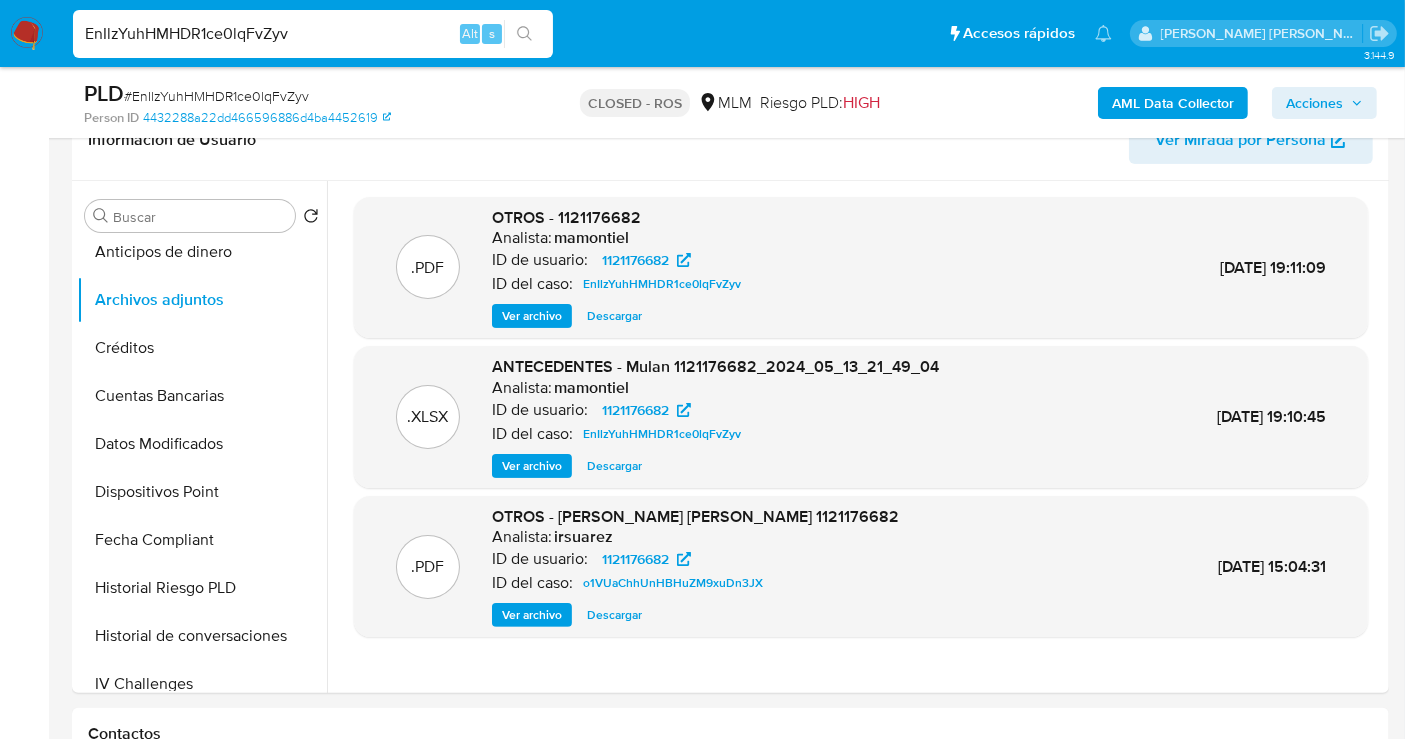 click on "EnIlzYuhHMHDR1ce0lqFvZyv" at bounding box center [313, 34] 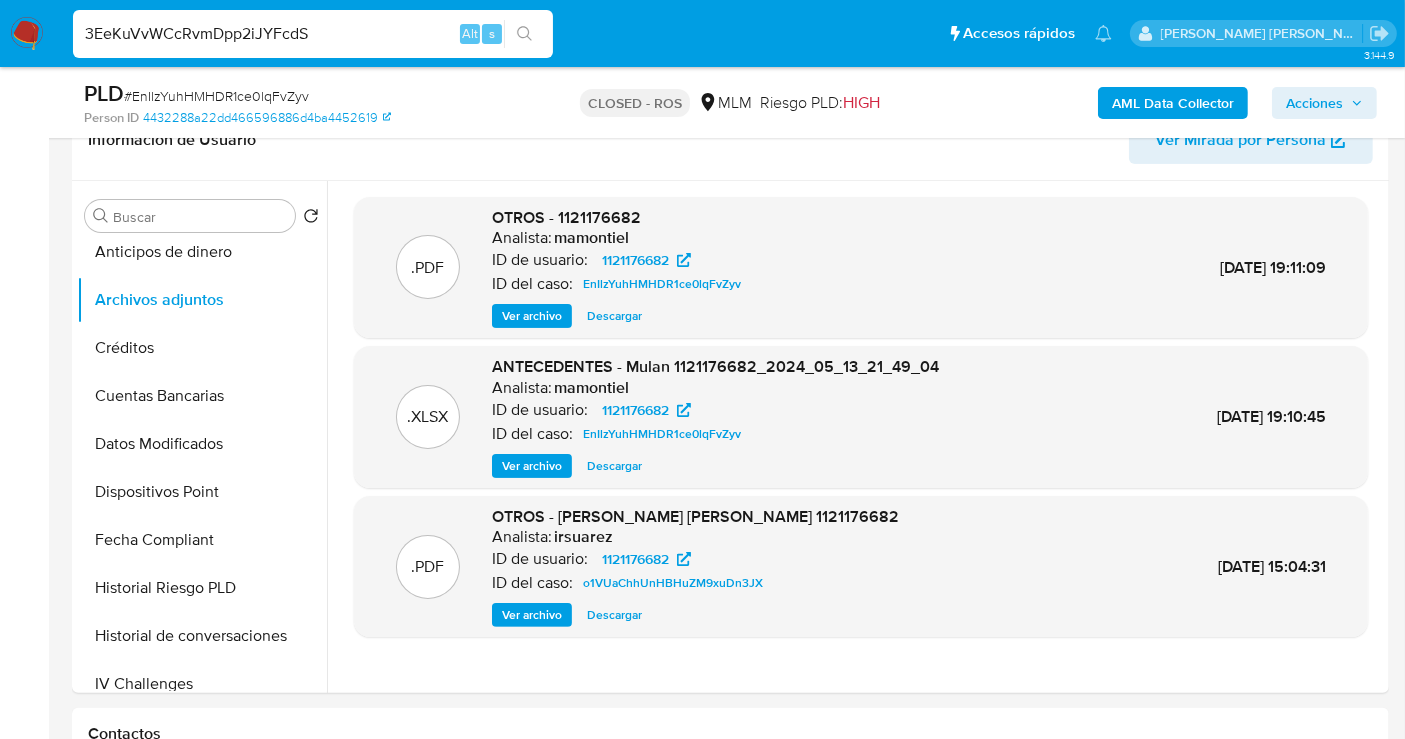 type on "3EeKuVvWCcRvmDpp2iJYFcdS" 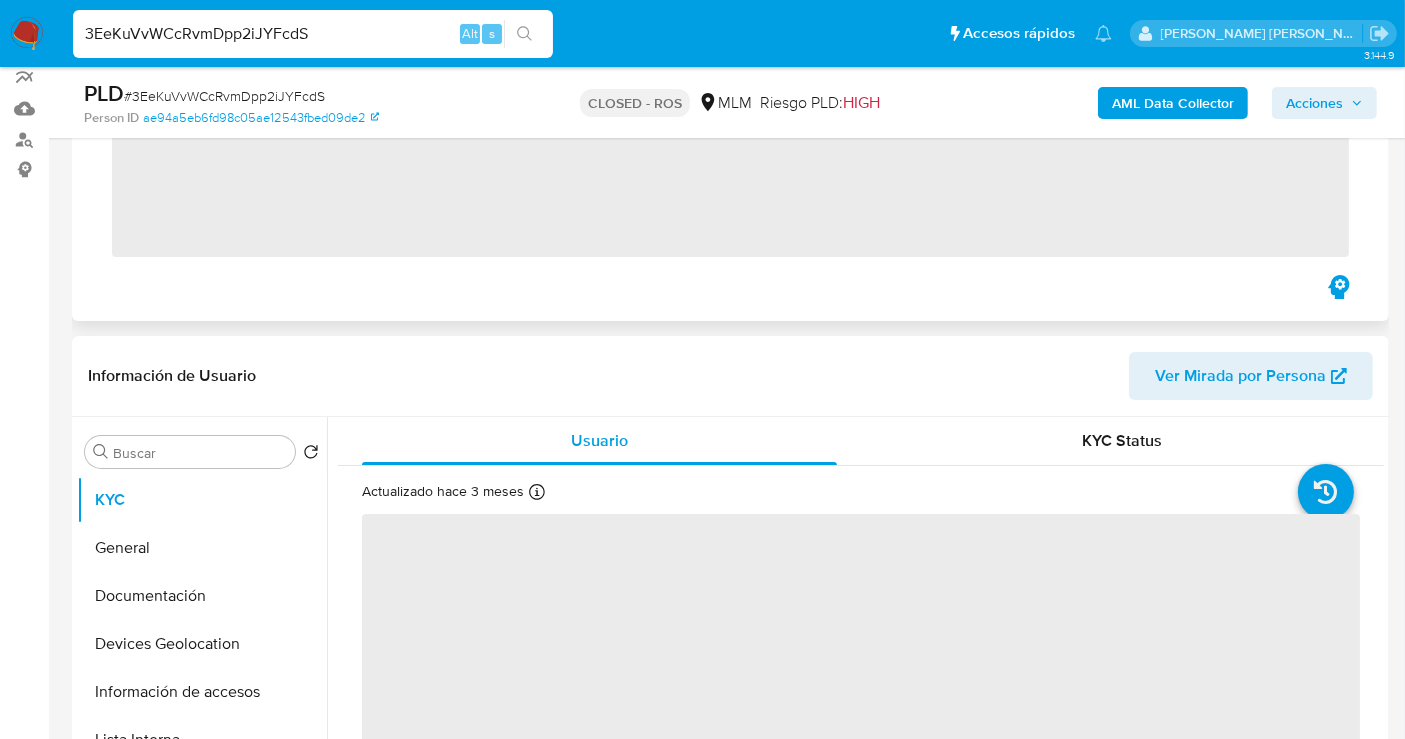 scroll, scrollTop: 222, scrollLeft: 0, axis: vertical 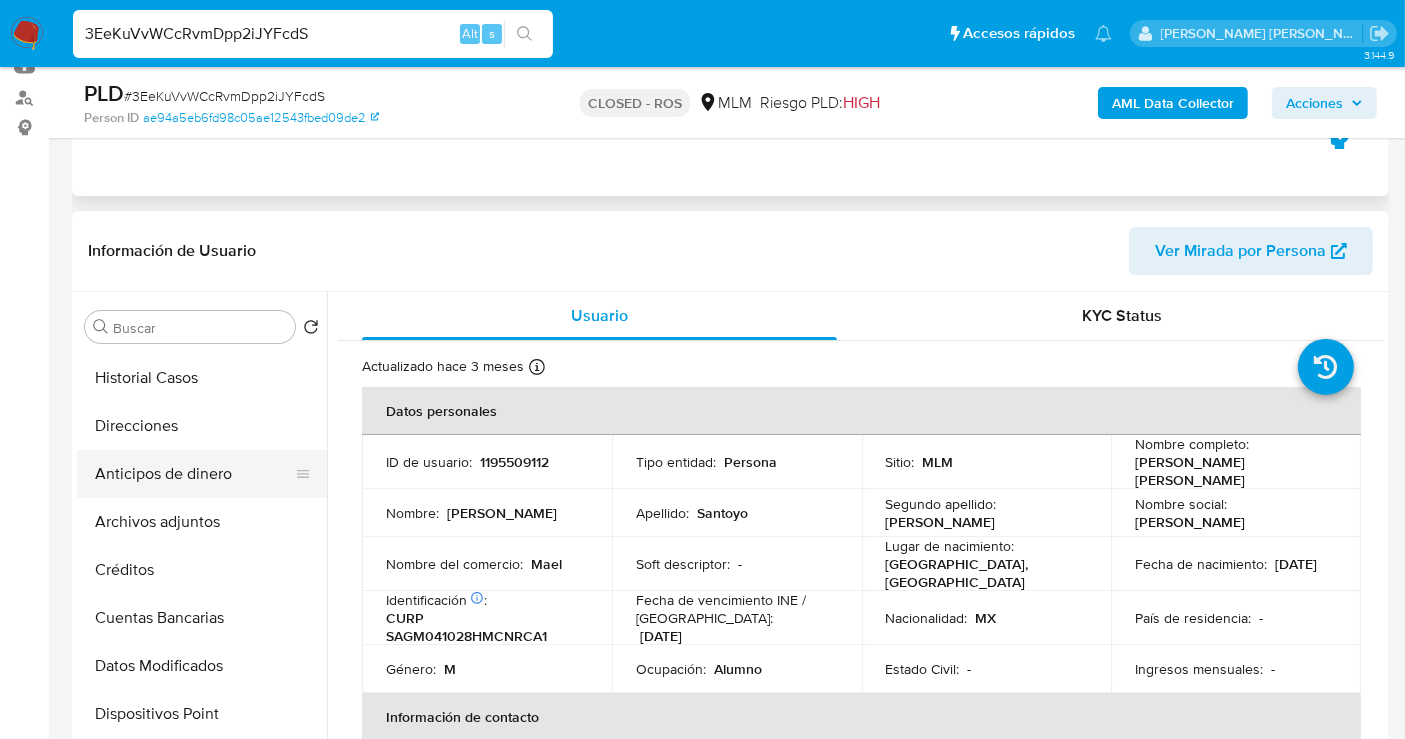 select on "10" 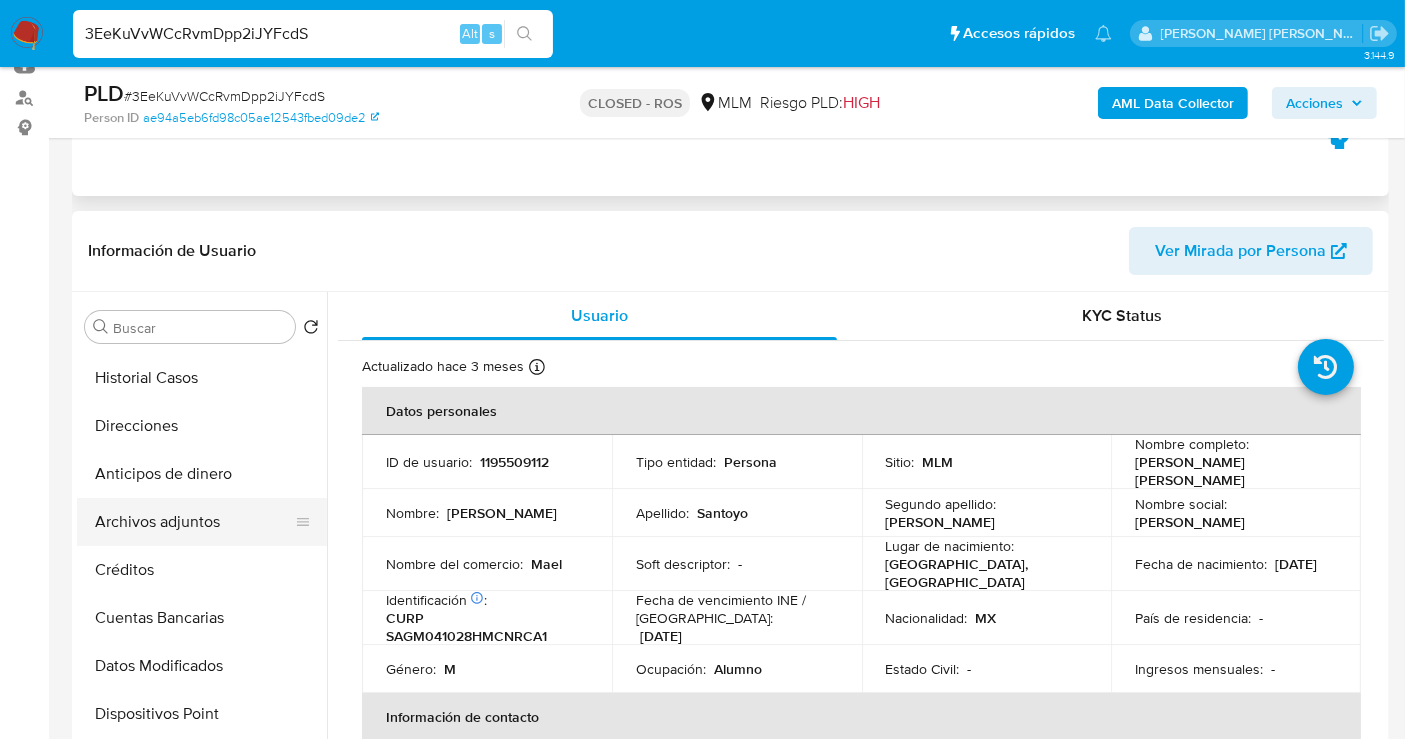 click on "Archivos adjuntos" at bounding box center [194, 522] 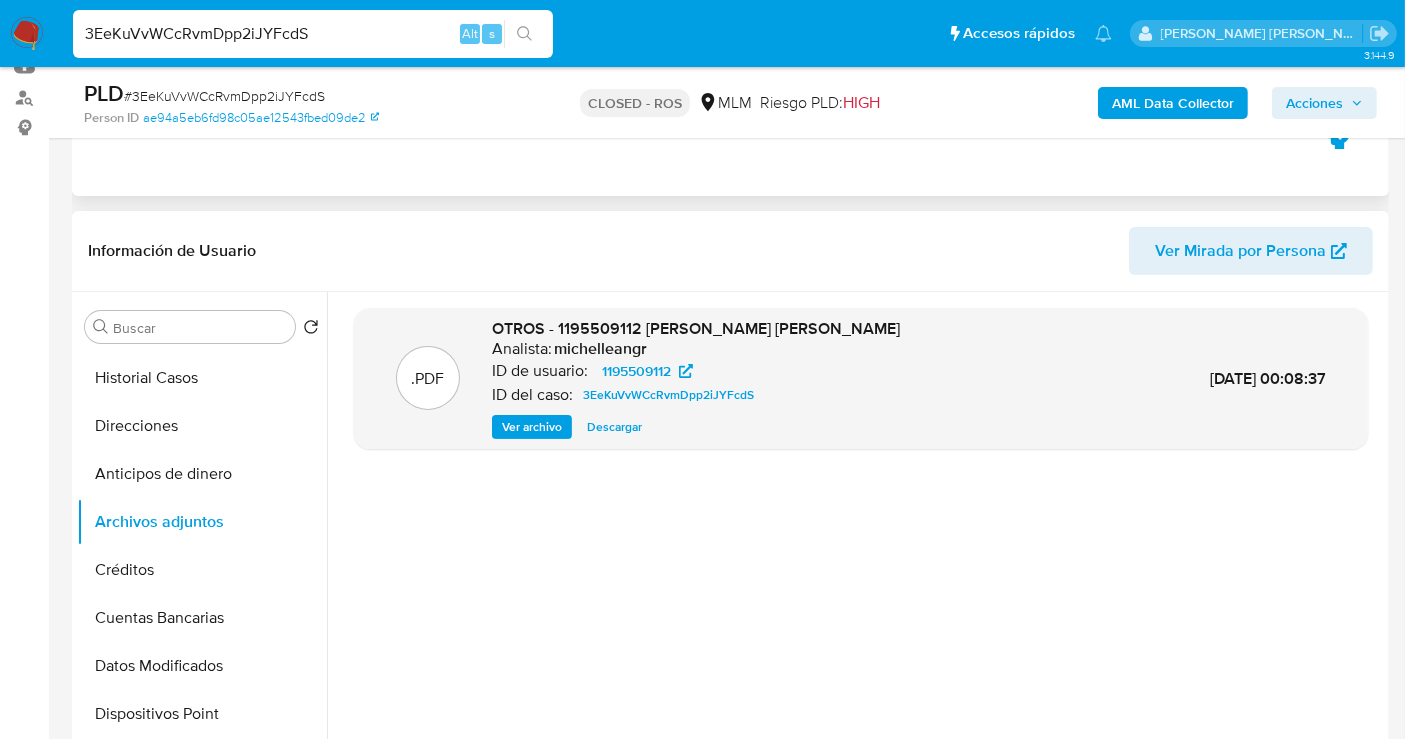 click on "Descargar" at bounding box center (614, 427) 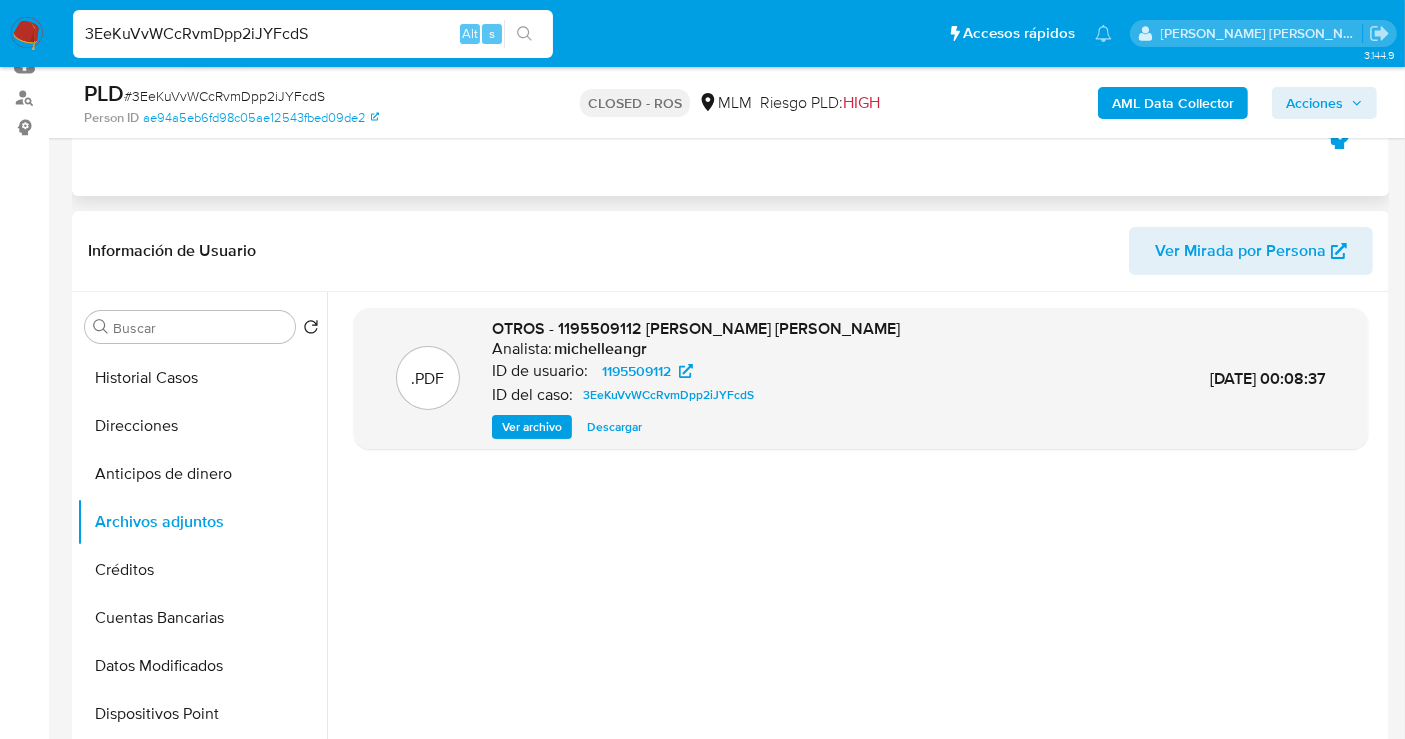 click on "3EeKuVvWCcRvmDpp2iJYFcdS" at bounding box center [313, 34] 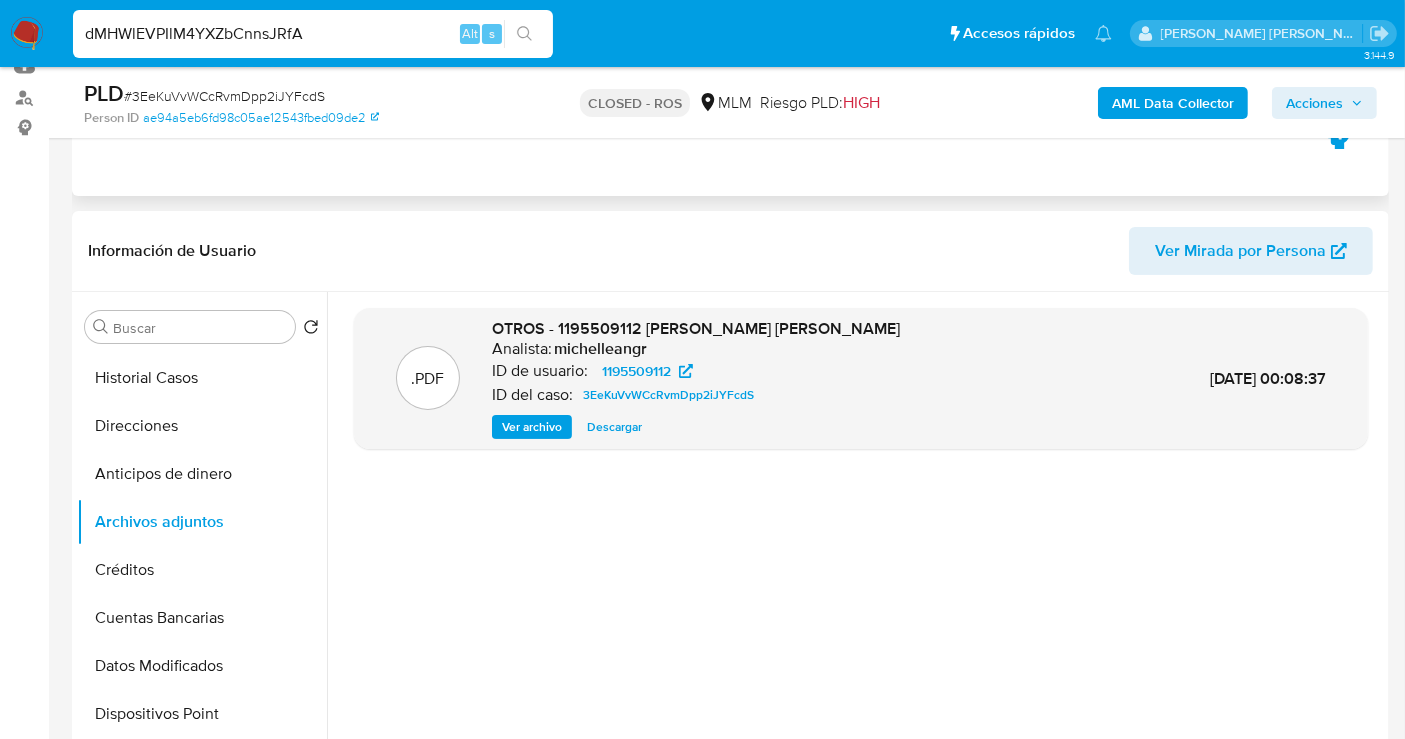type on "dMHWlEVPIlM4YXZbCnnsJRfA" 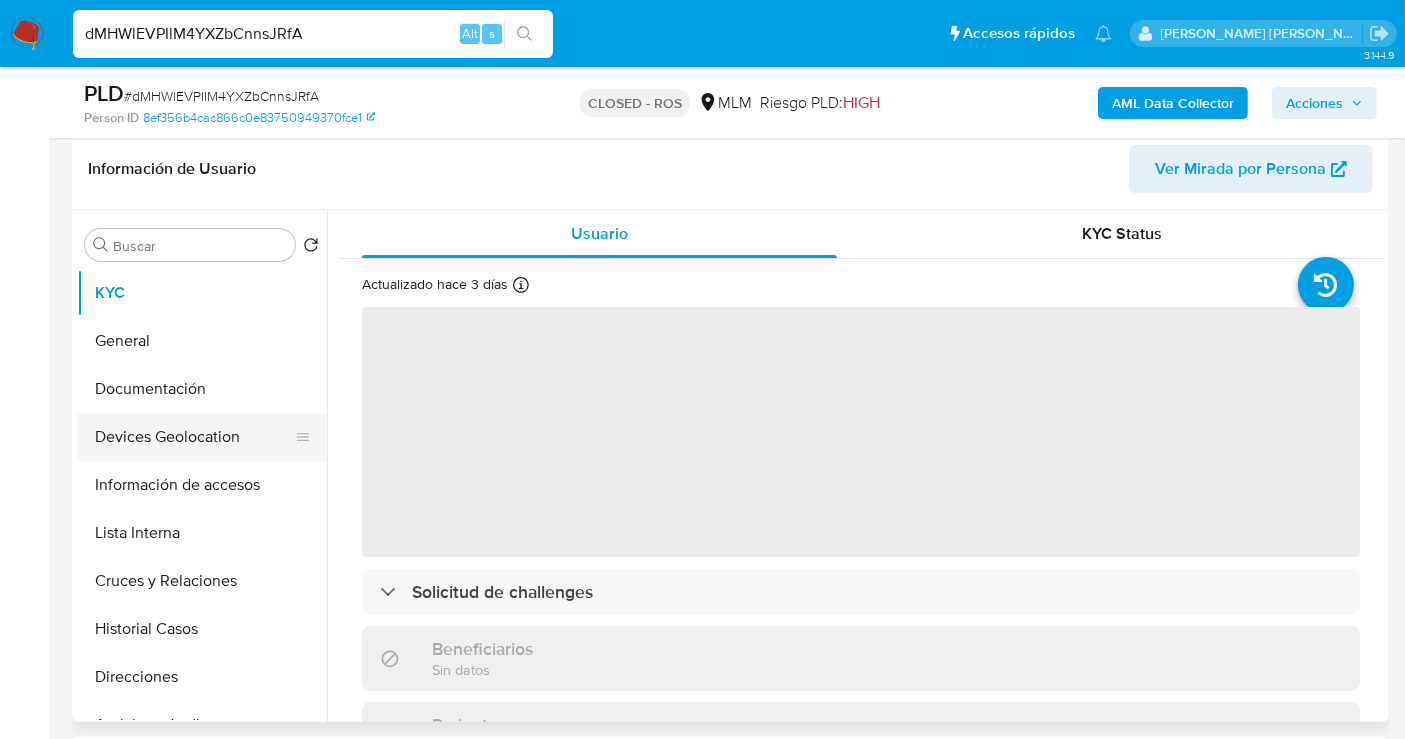 scroll, scrollTop: 333, scrollLeft: 0, axis: vertical 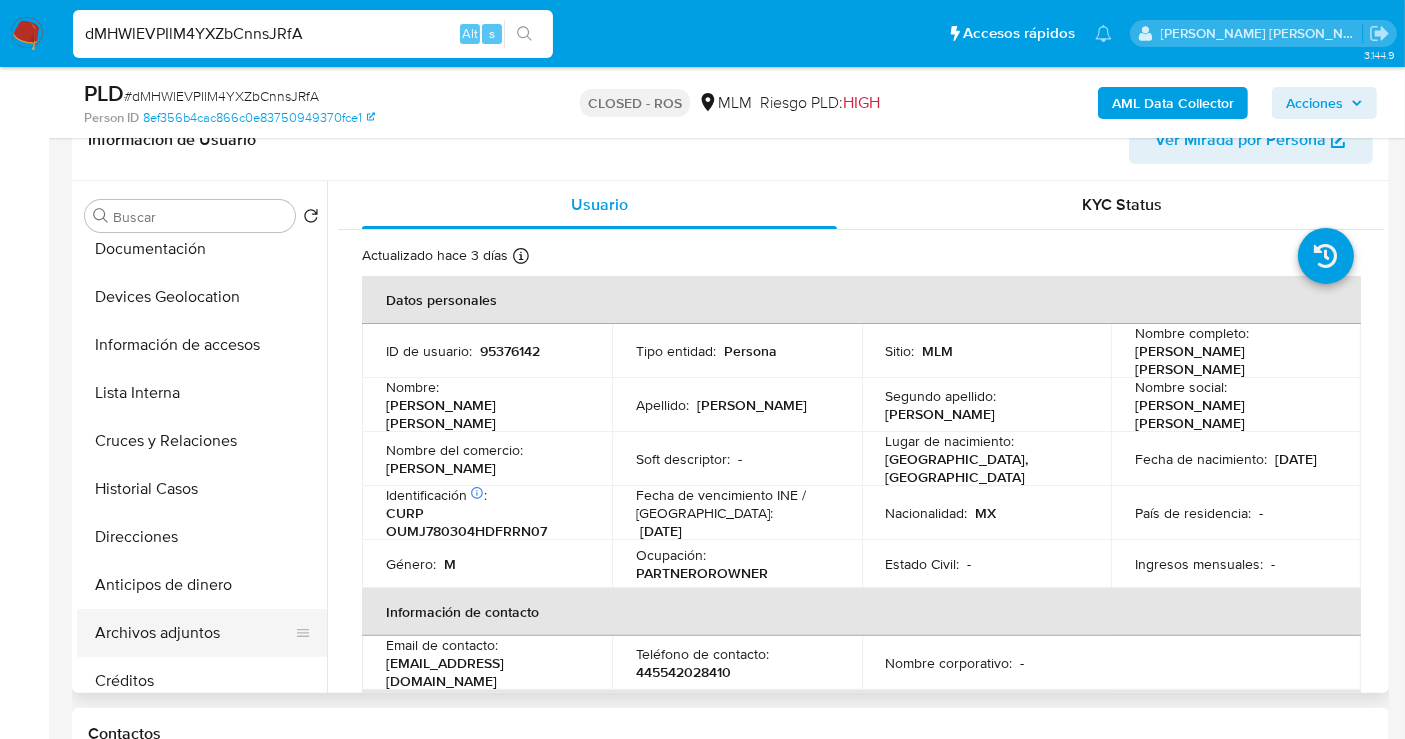 select on "10" 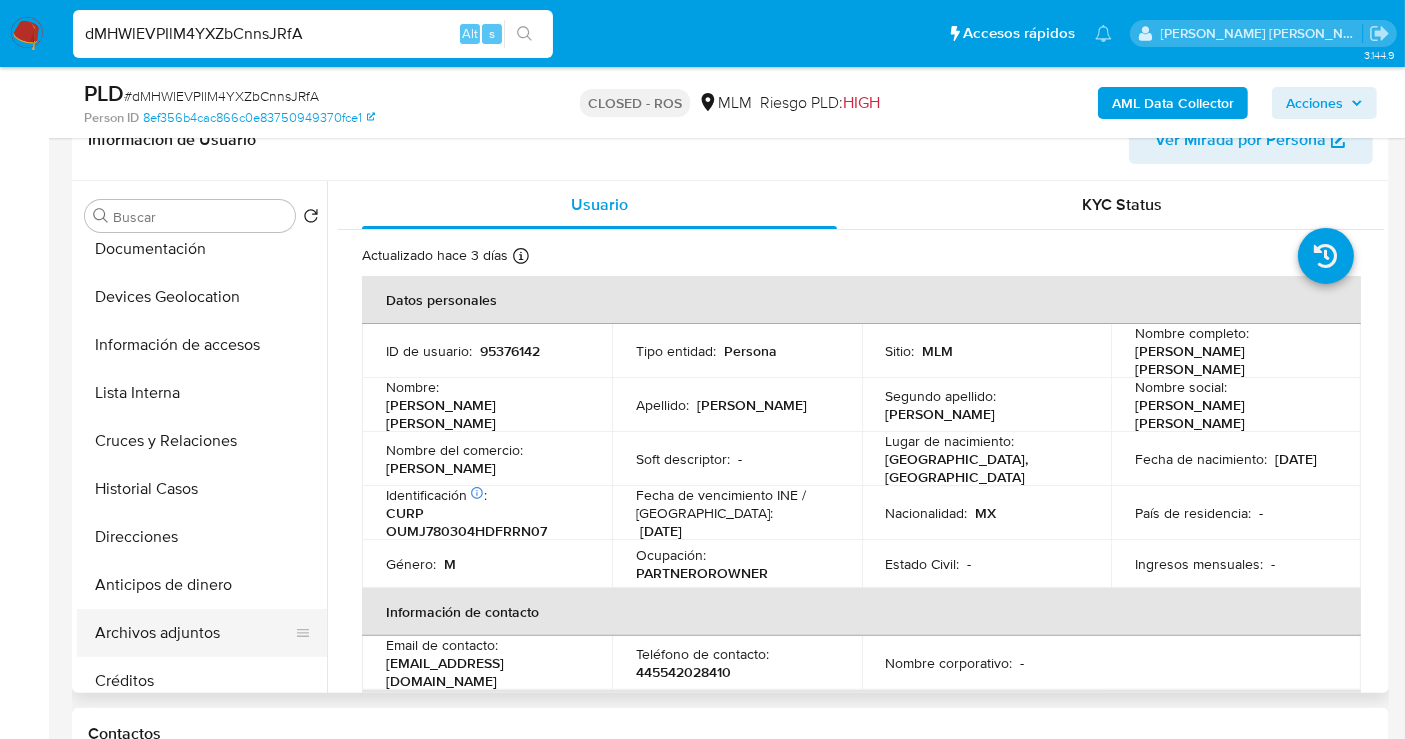 click on "Archivos adjuntos" at bounding box center [194, 633] 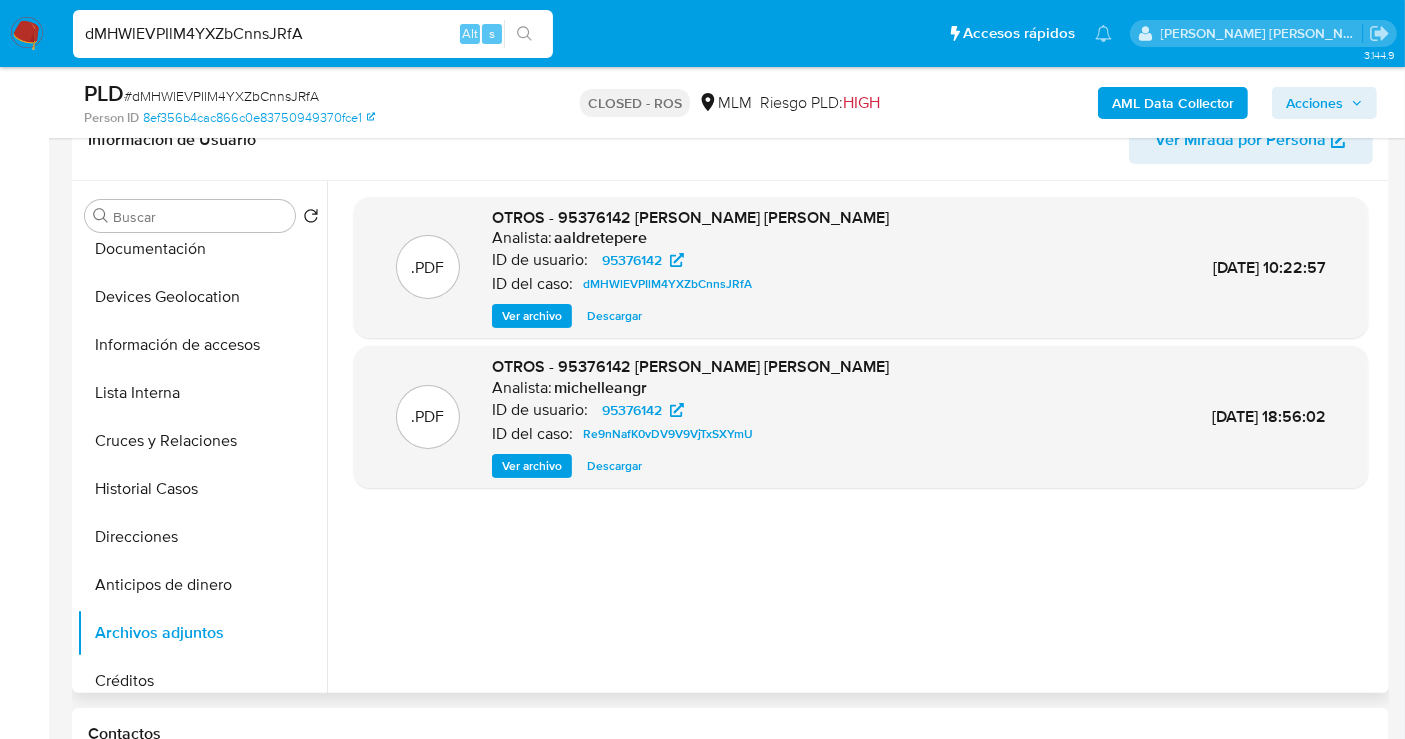 click on "Descargar" at bounding box center [614, 316] 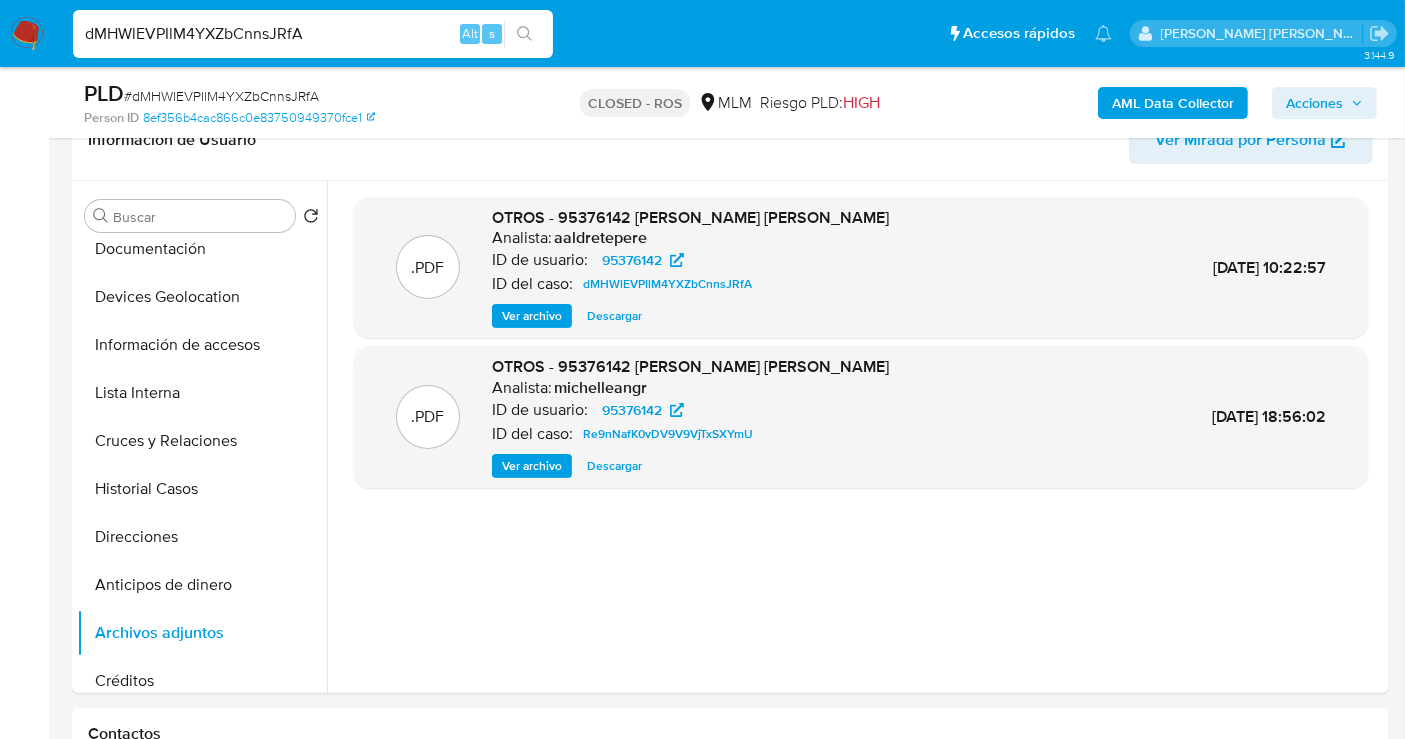 click on "dMHWlEVPIlM4YXZbCnnsJRfA" at bounding box center (313, 34) 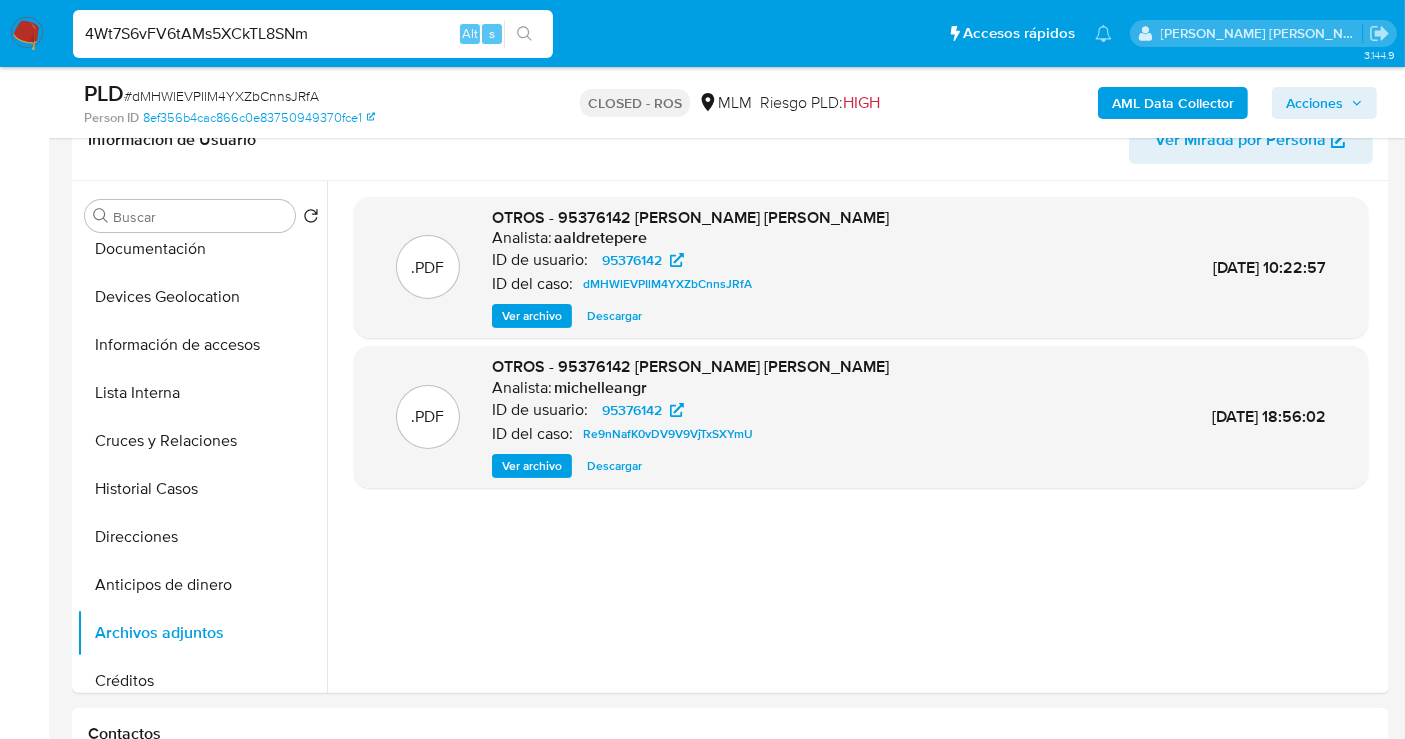 type on "4Wt7S6vFV6tAMs5XCkTL8SNm" 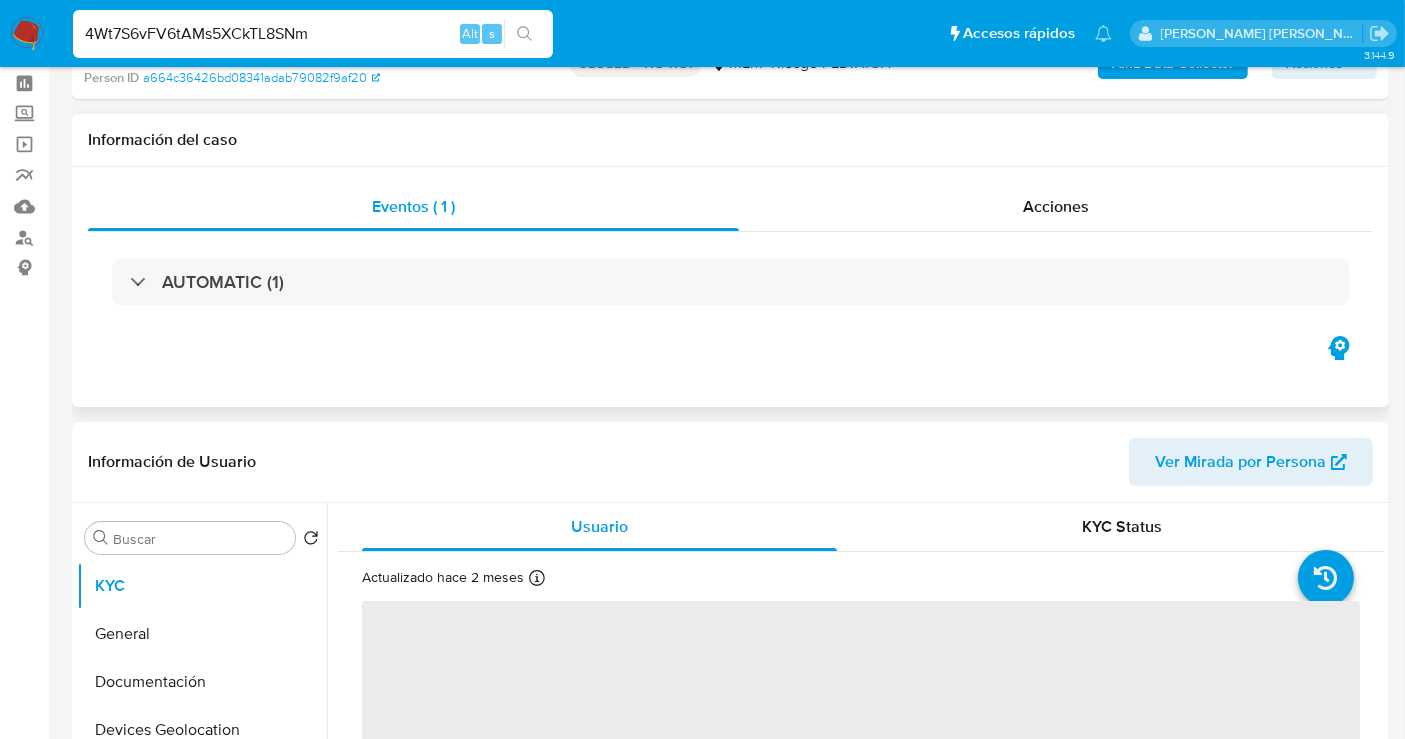 scroll, scrollTop: 333, scrollLeft: 0, axis: vertical 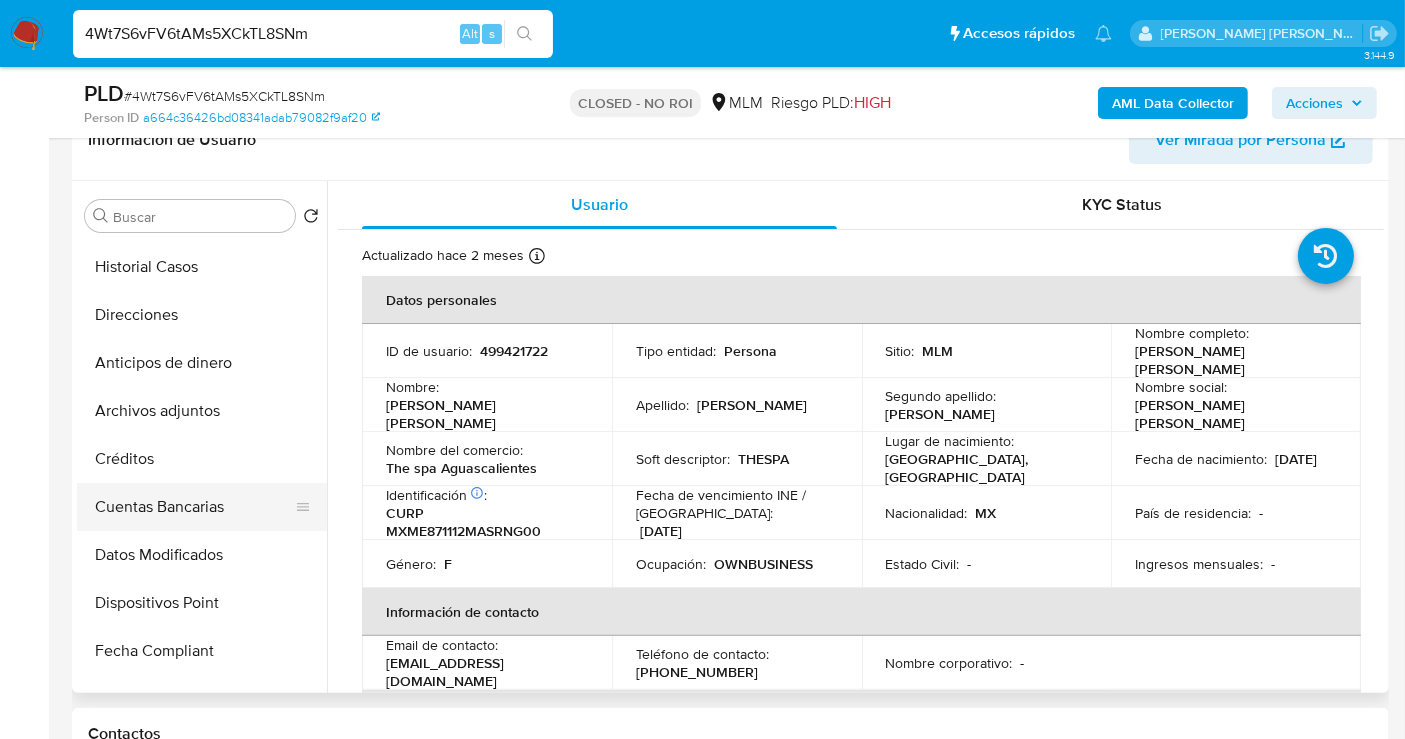 select on "10" 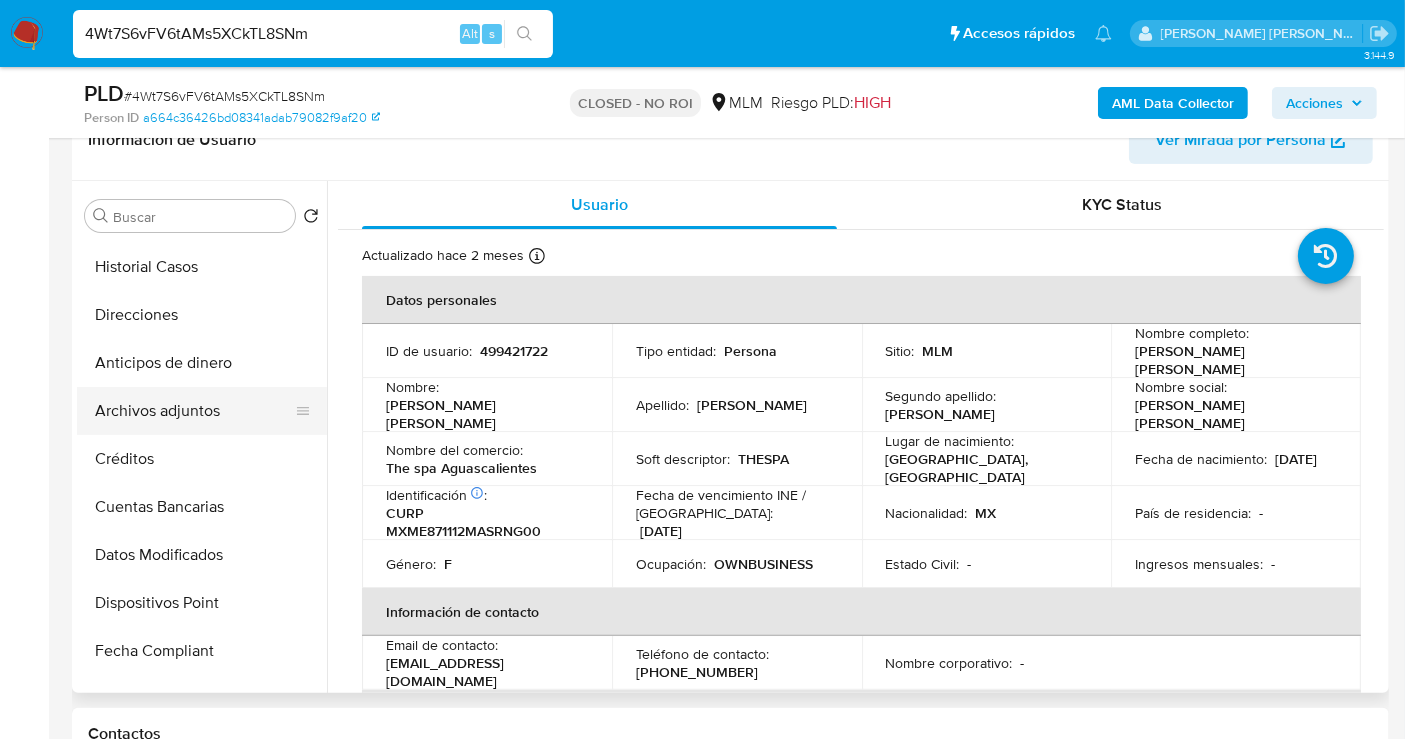 click on "Archivos adjuntos" at bounding box center [194, 411] 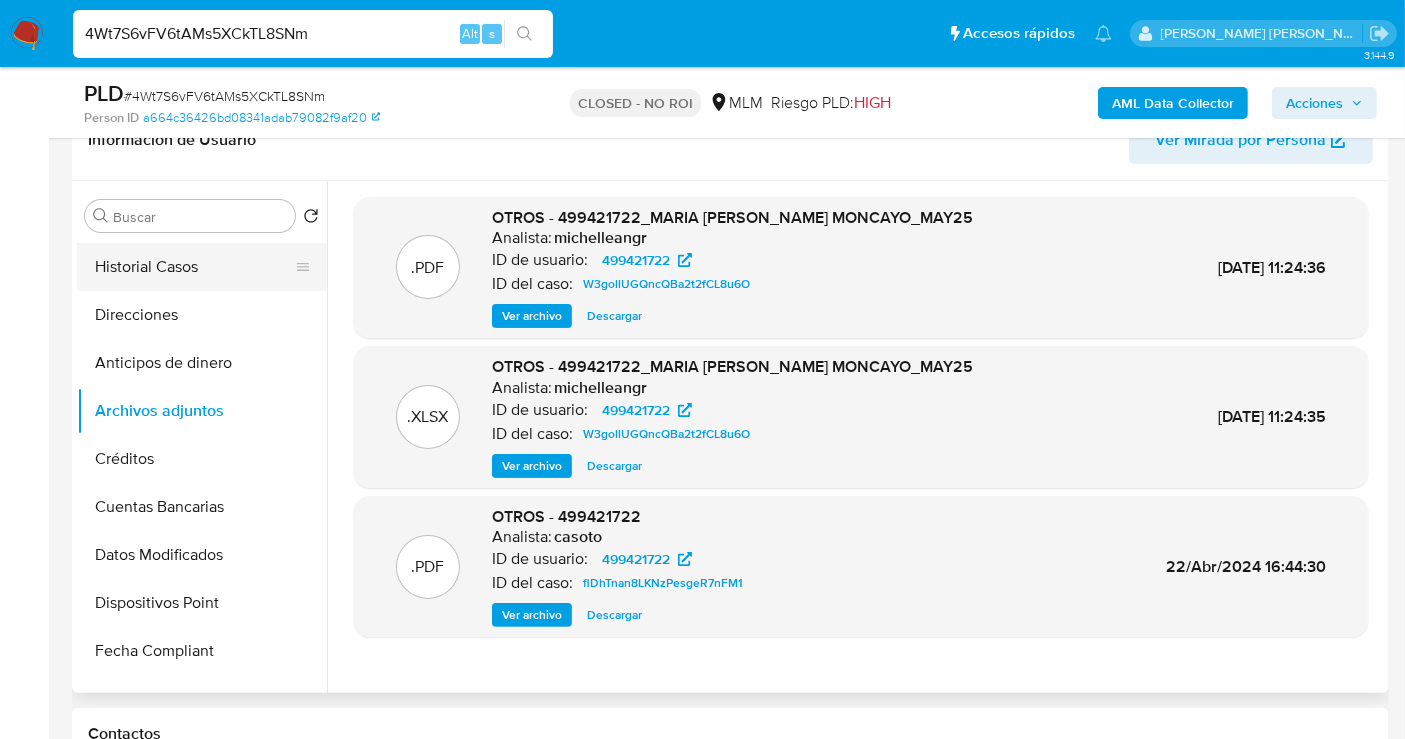 click on "Historial Casos" at bounding box center [194, 267] 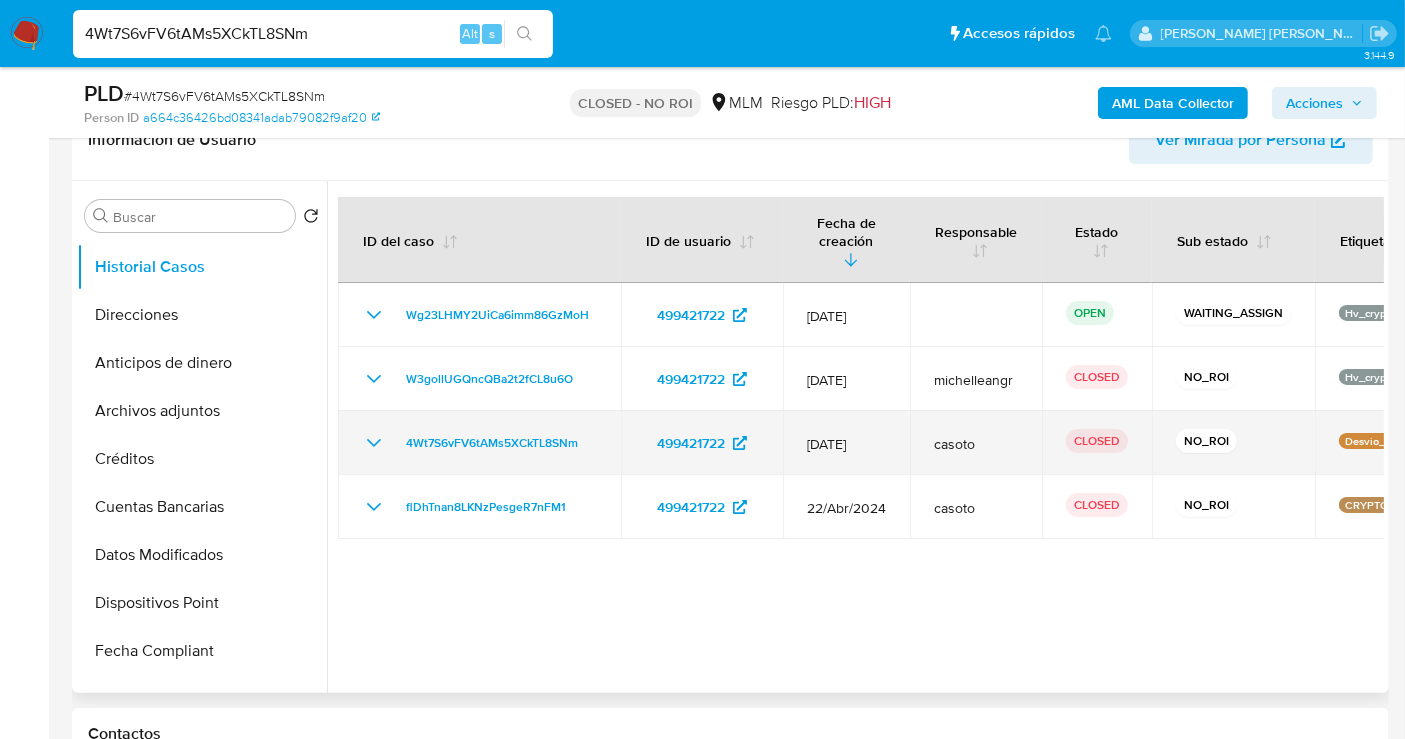 click 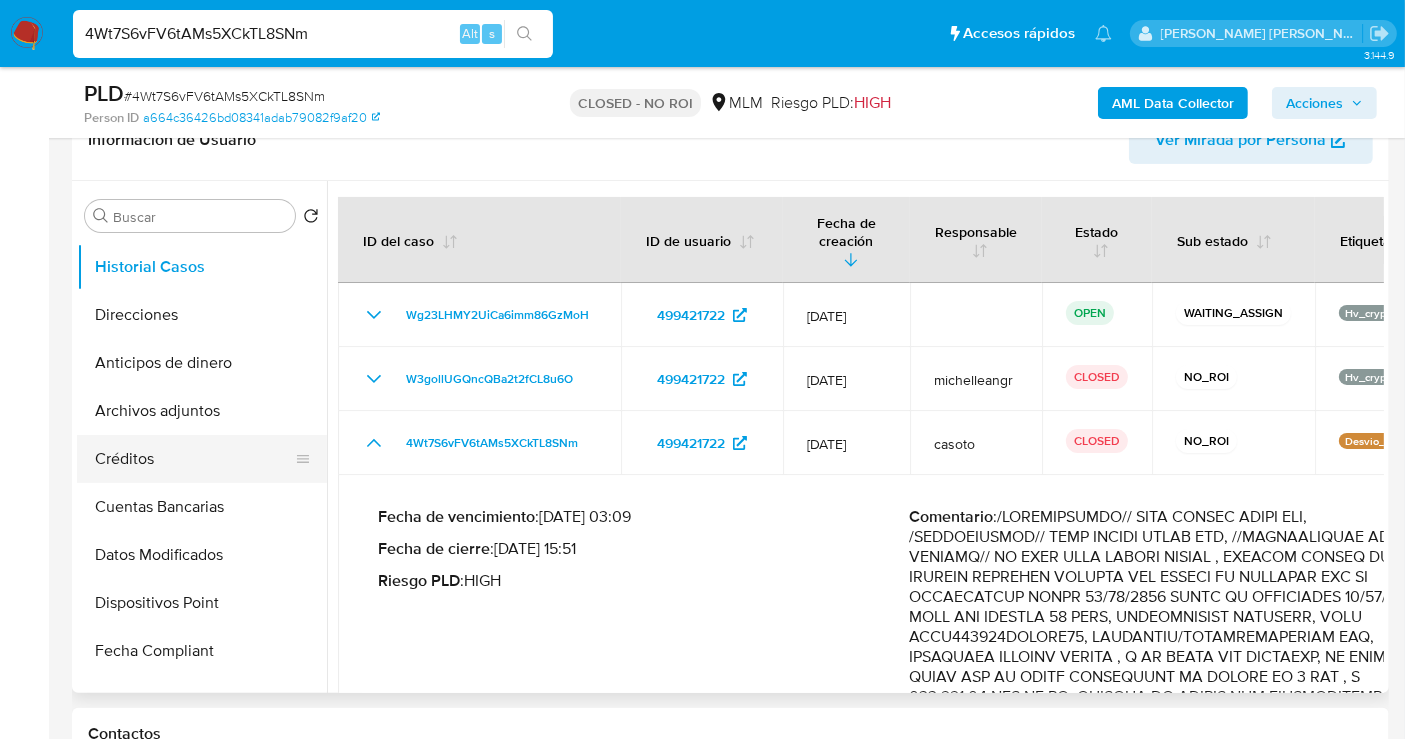 scroll, scrollTop: 444, scrollLeft: 0, axis: vertical 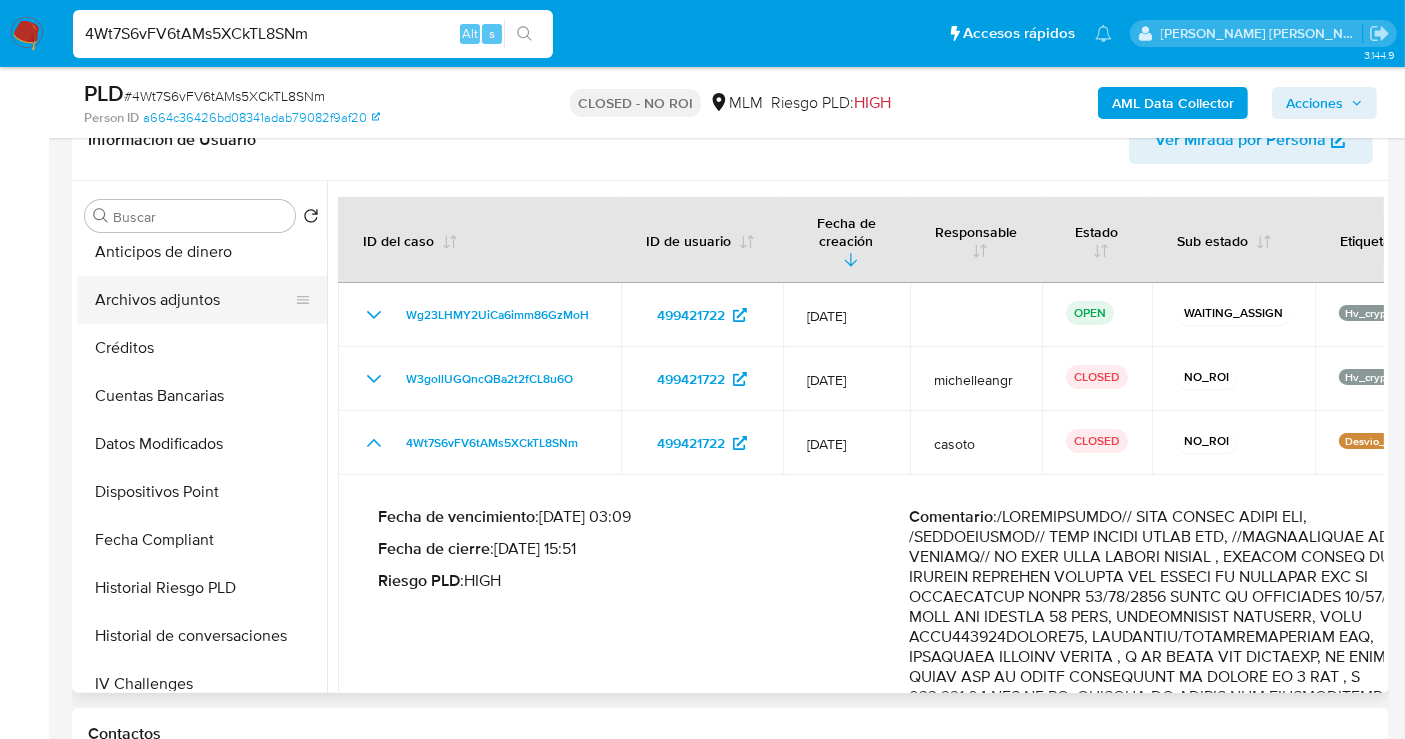 click on "Archivos adjuntos" at bounding box center [194, 300] 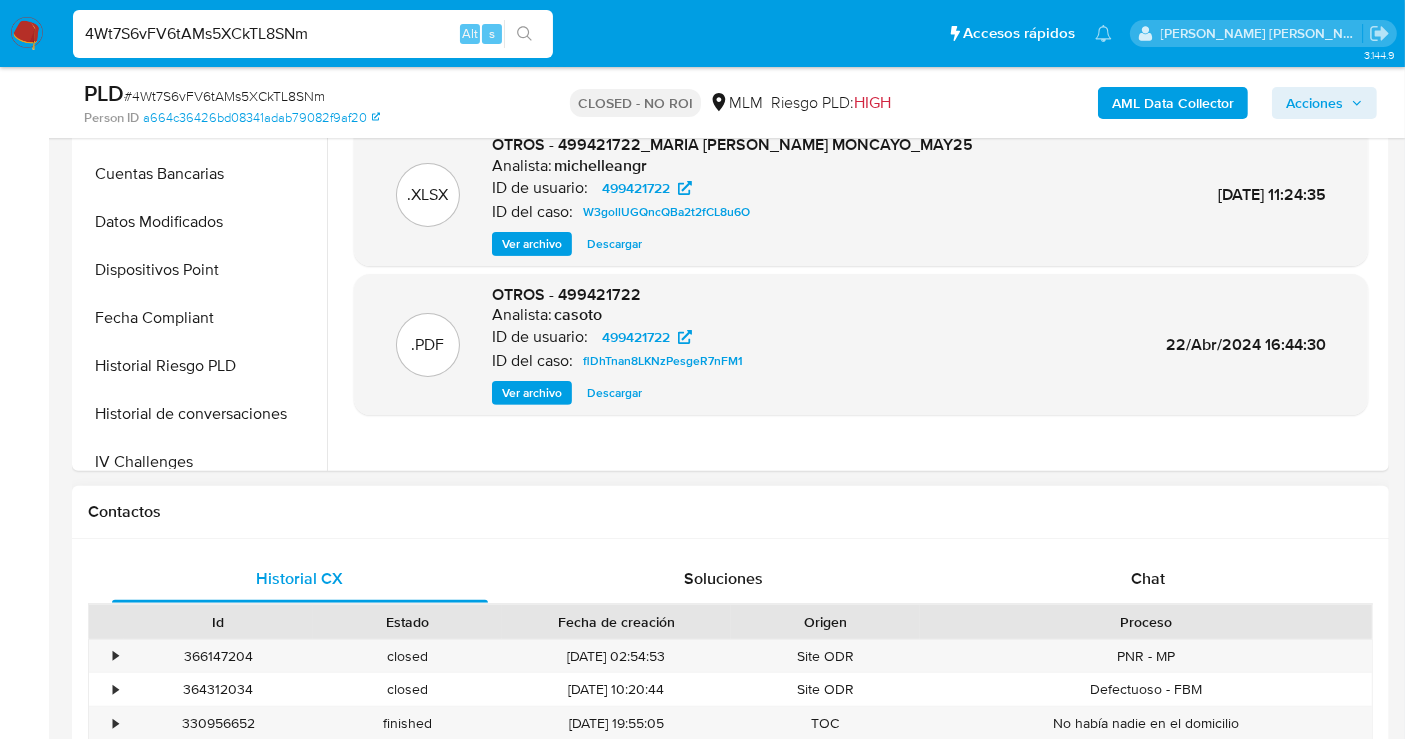 scroll, scrollTop: 333, scrollLeft: 0, axis: vertical 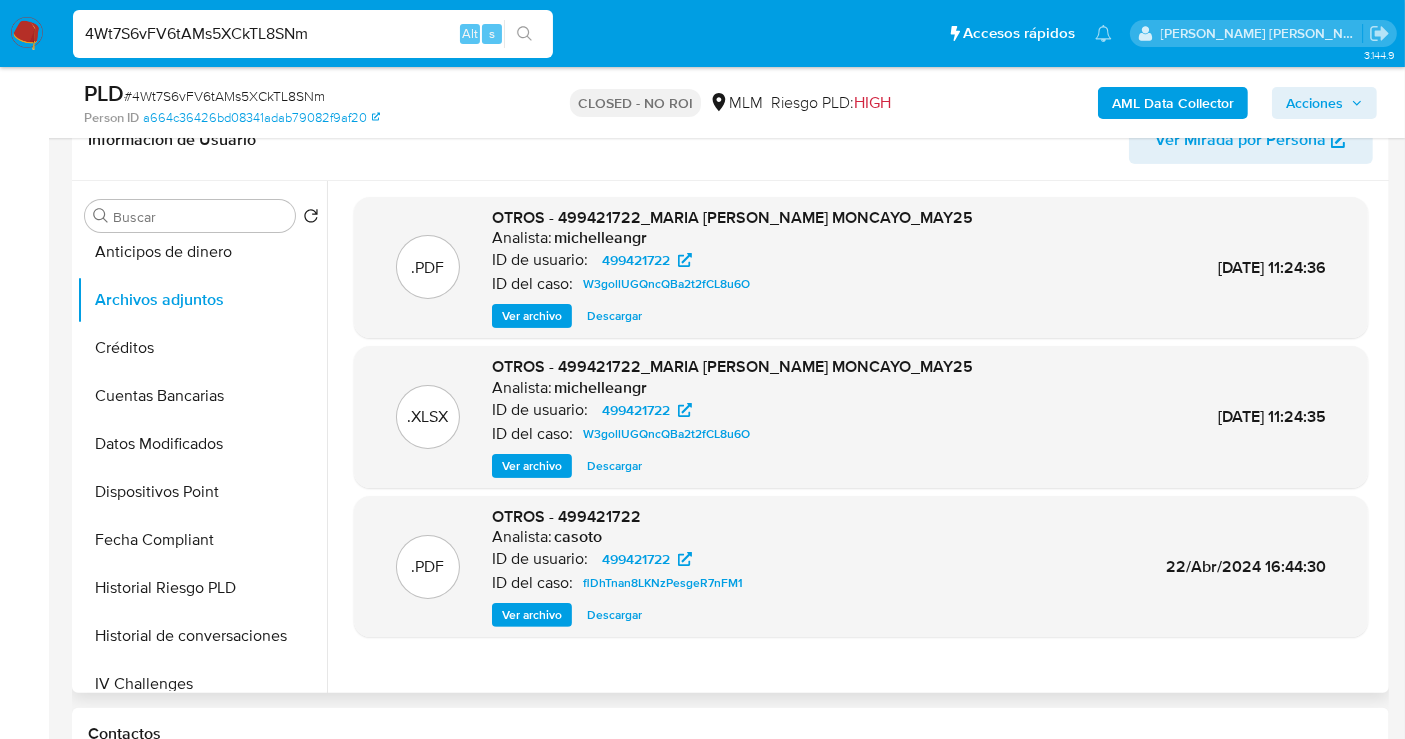 type 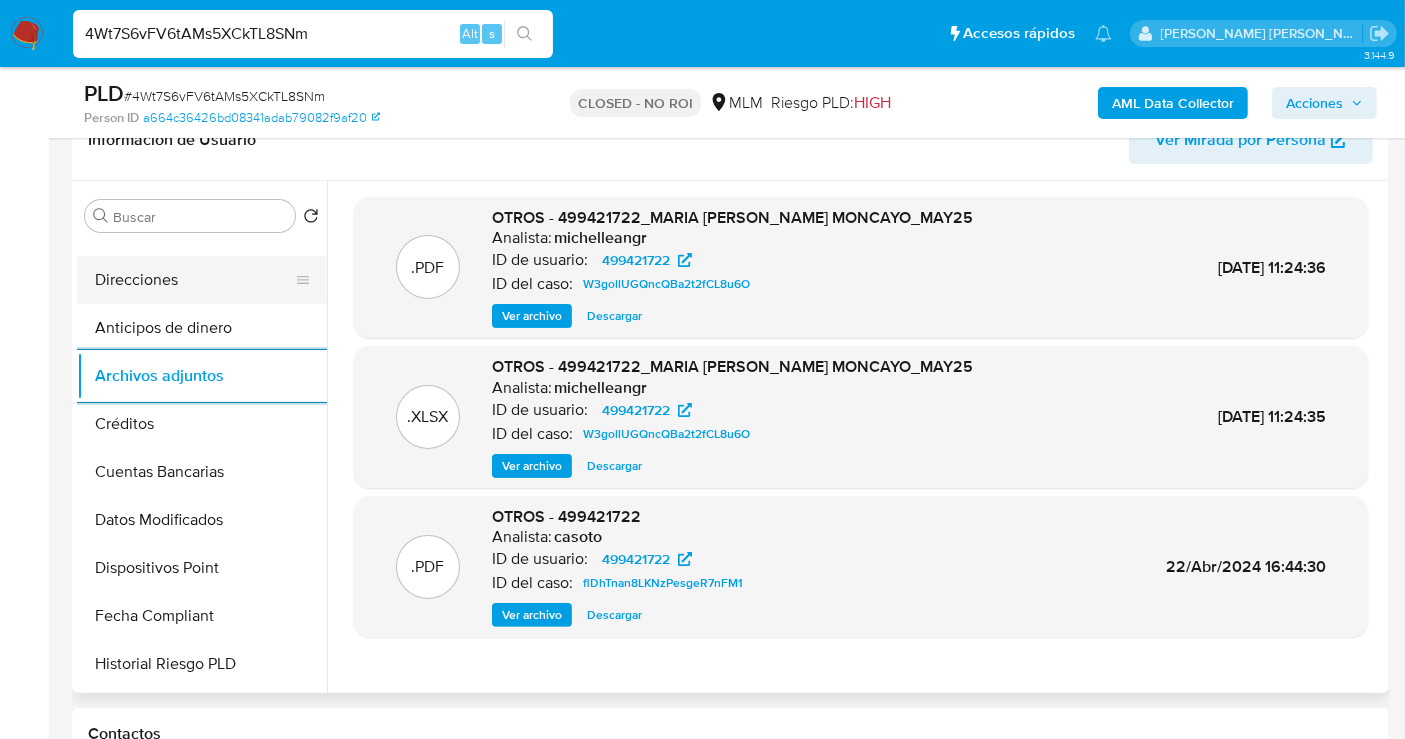 scroll, scrollTop: 333, scrollLeft: 0, axis: vertical 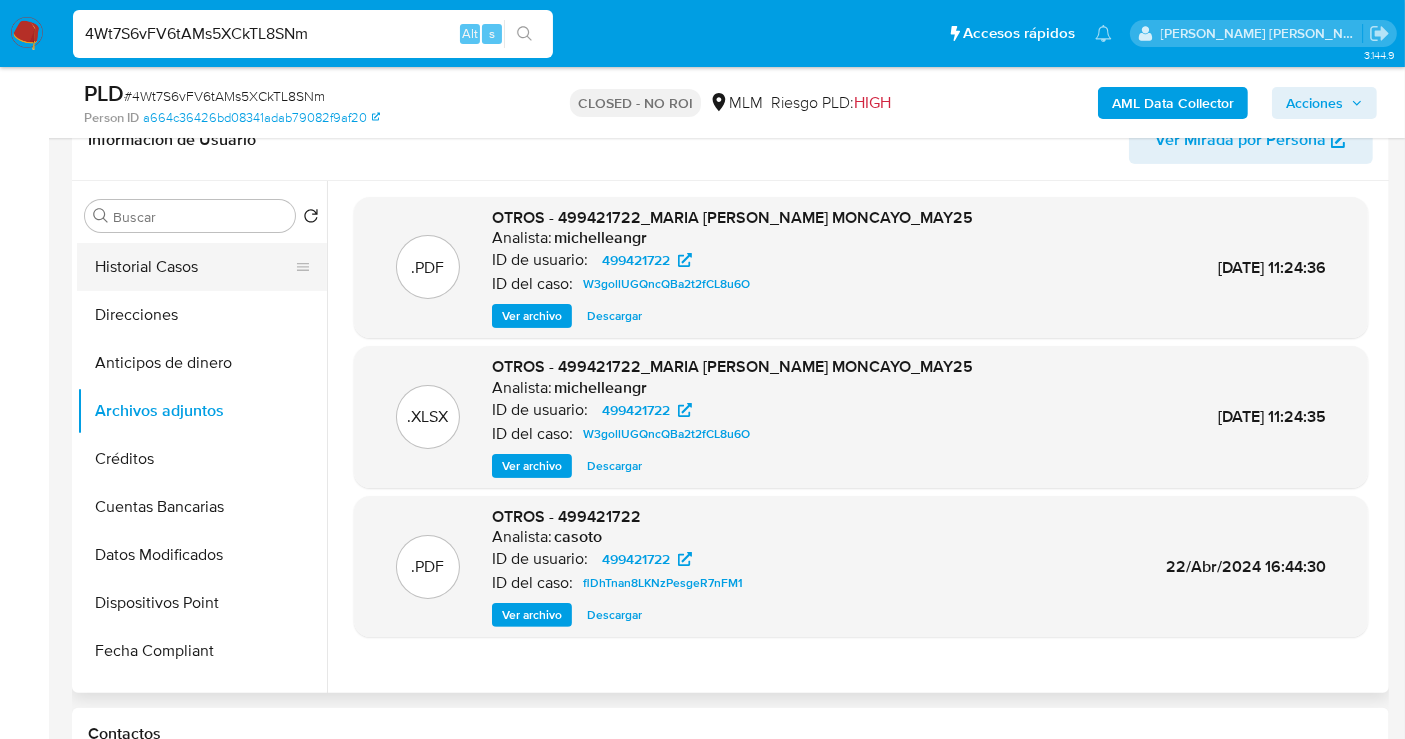 click on "Historial Casos" at bounding box center [194, 267] 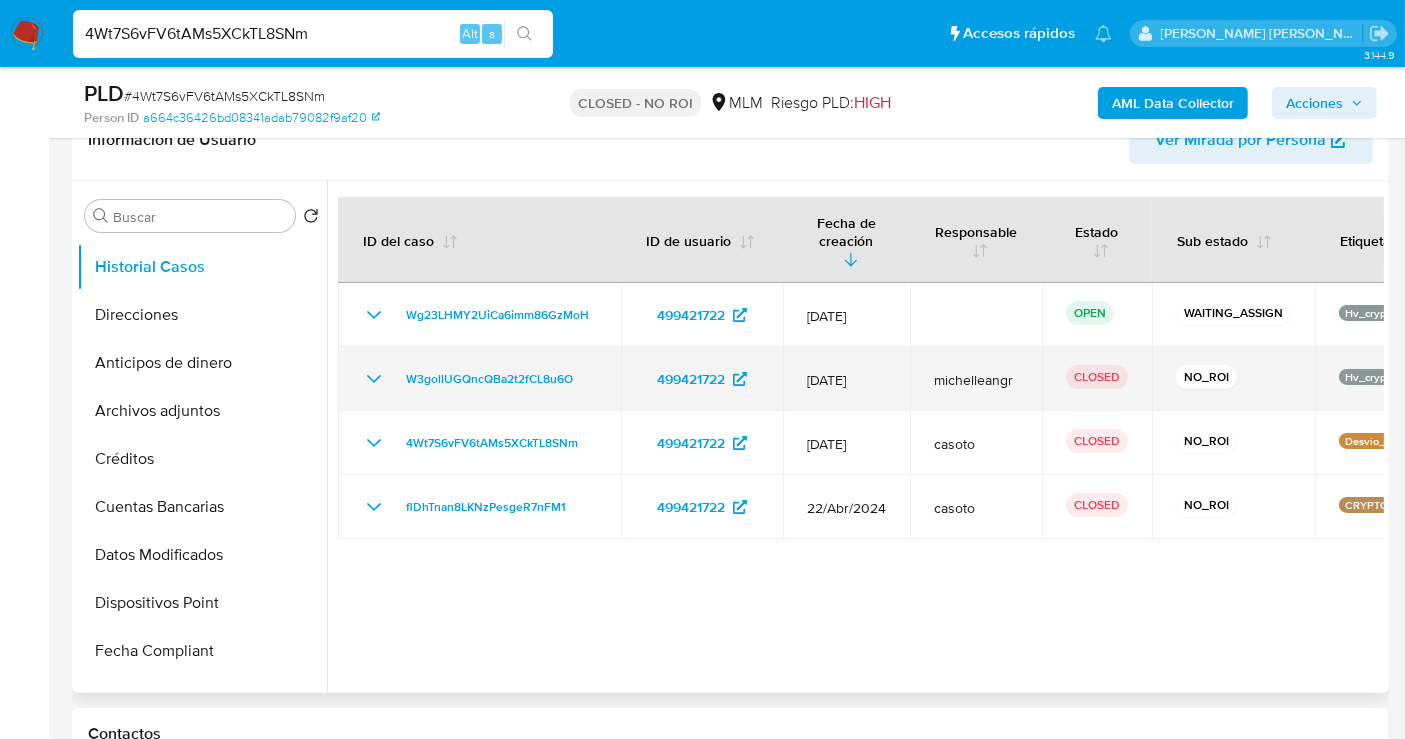 type 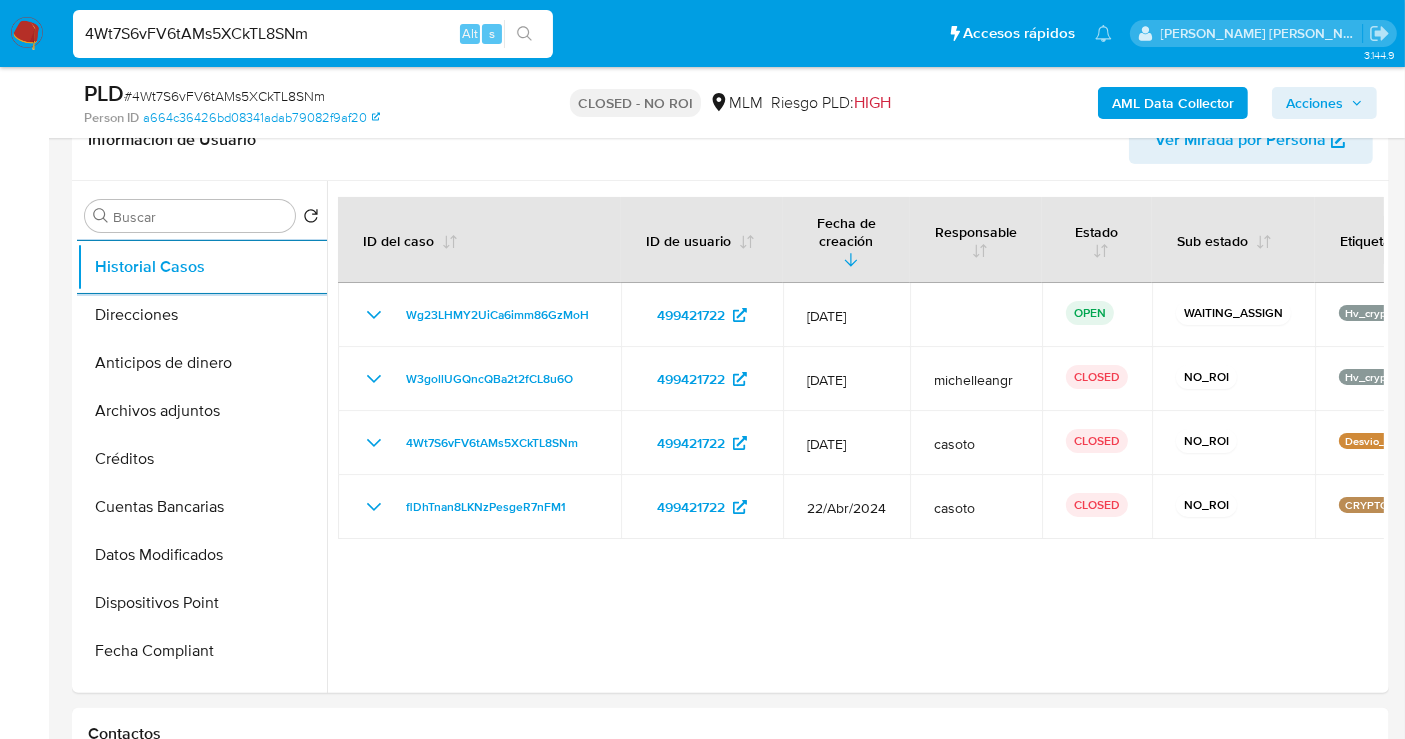 click on "4Wt7S6vFV6tAMs5XCkTL8SNm" at bounding box center (313, 34) 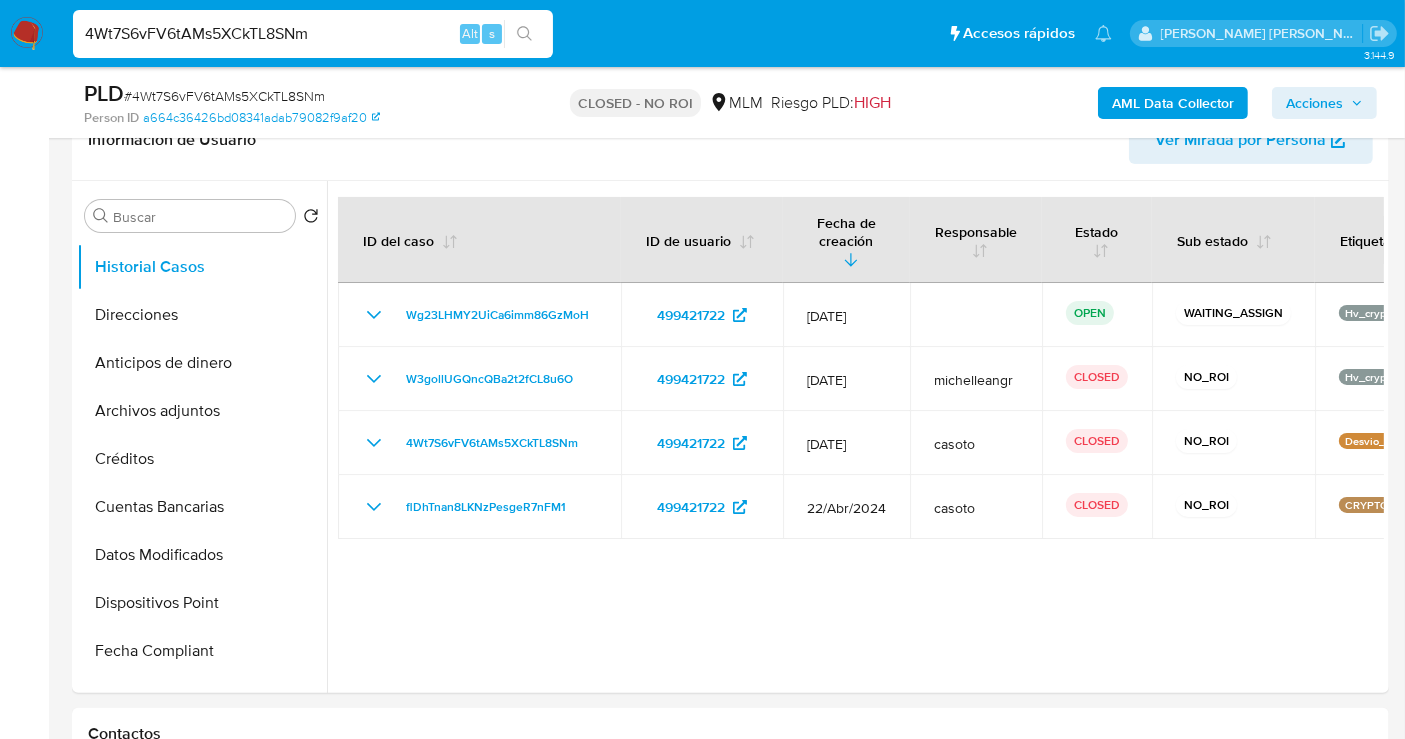 click on "4Wt7S6vFV6tAMs5XCkTL8SNm" at bounding box center [313, 34] 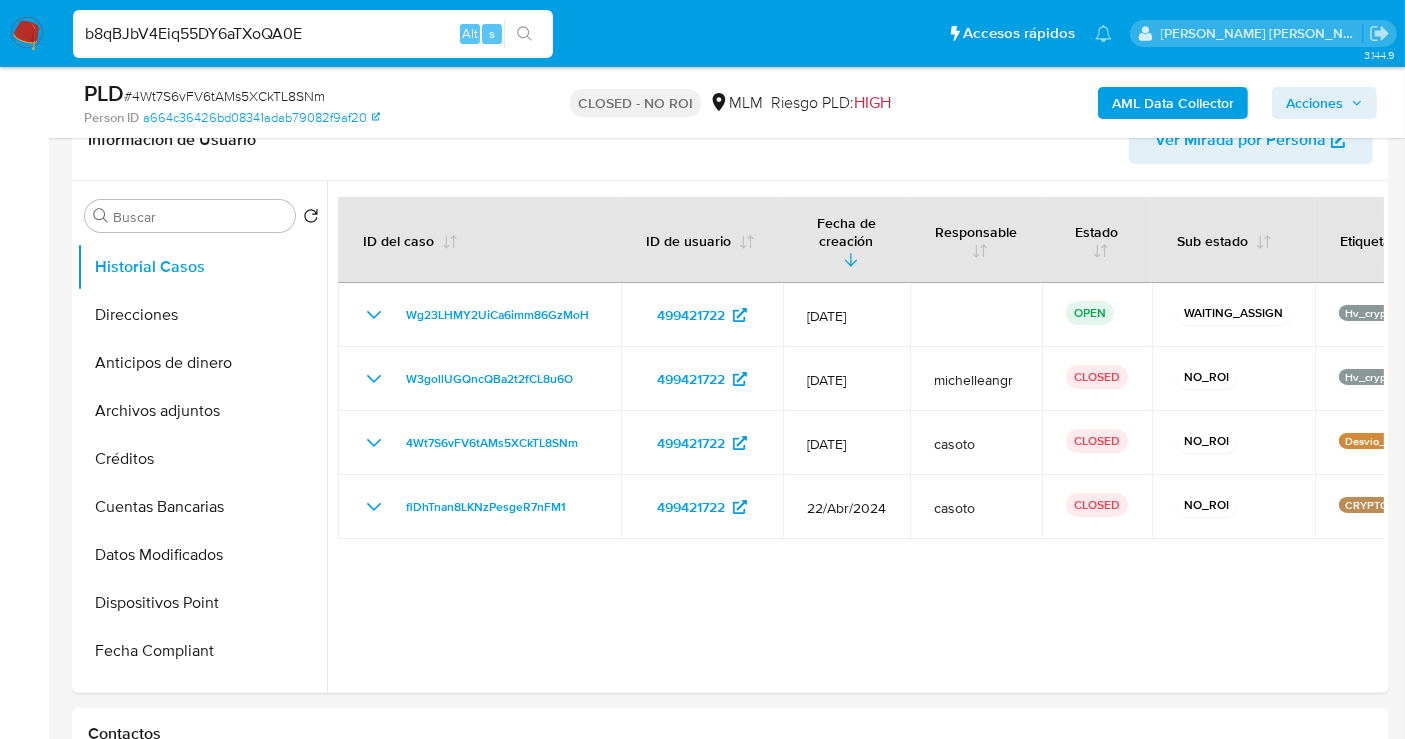 type on "b8qBJbV4Eiq55DY6aTXoQA0E" 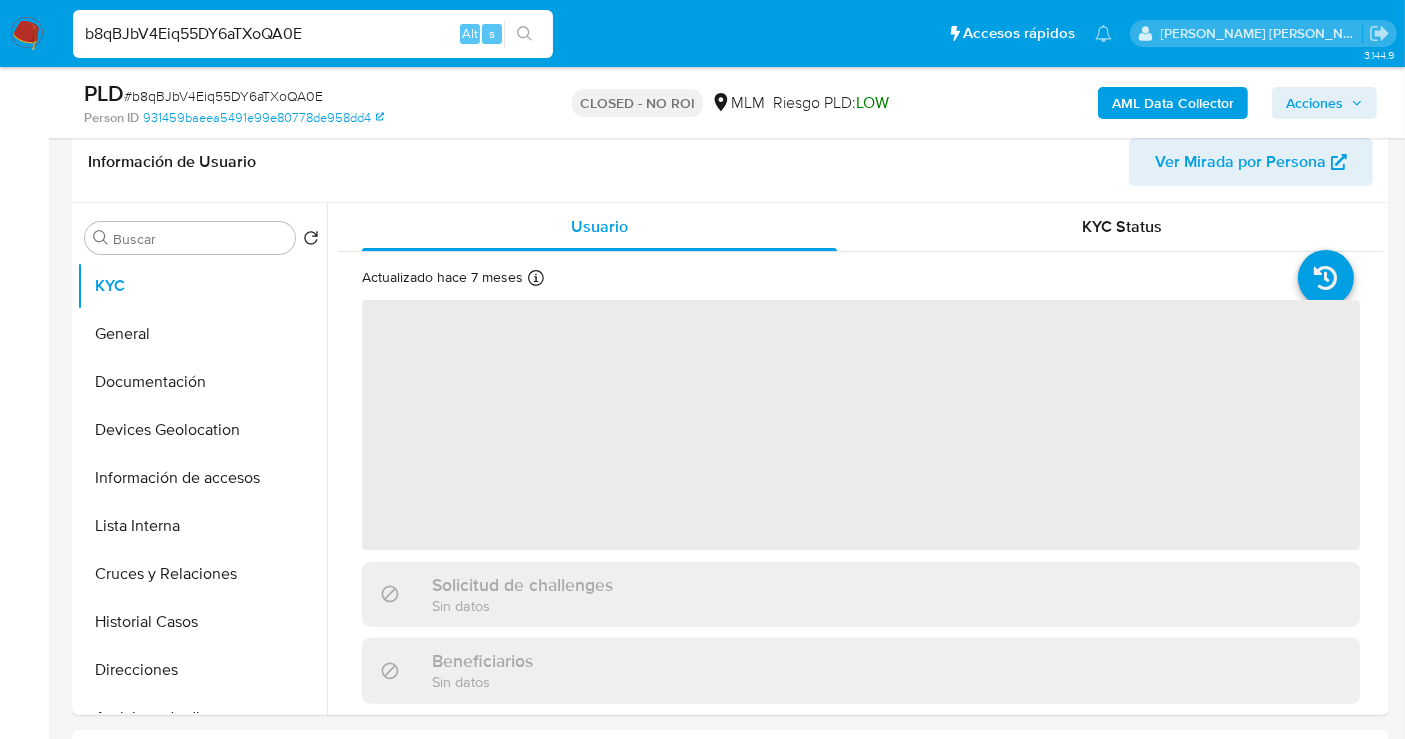 scroll, scrollTop: 333, scrollLeft: 0, axis: vertical 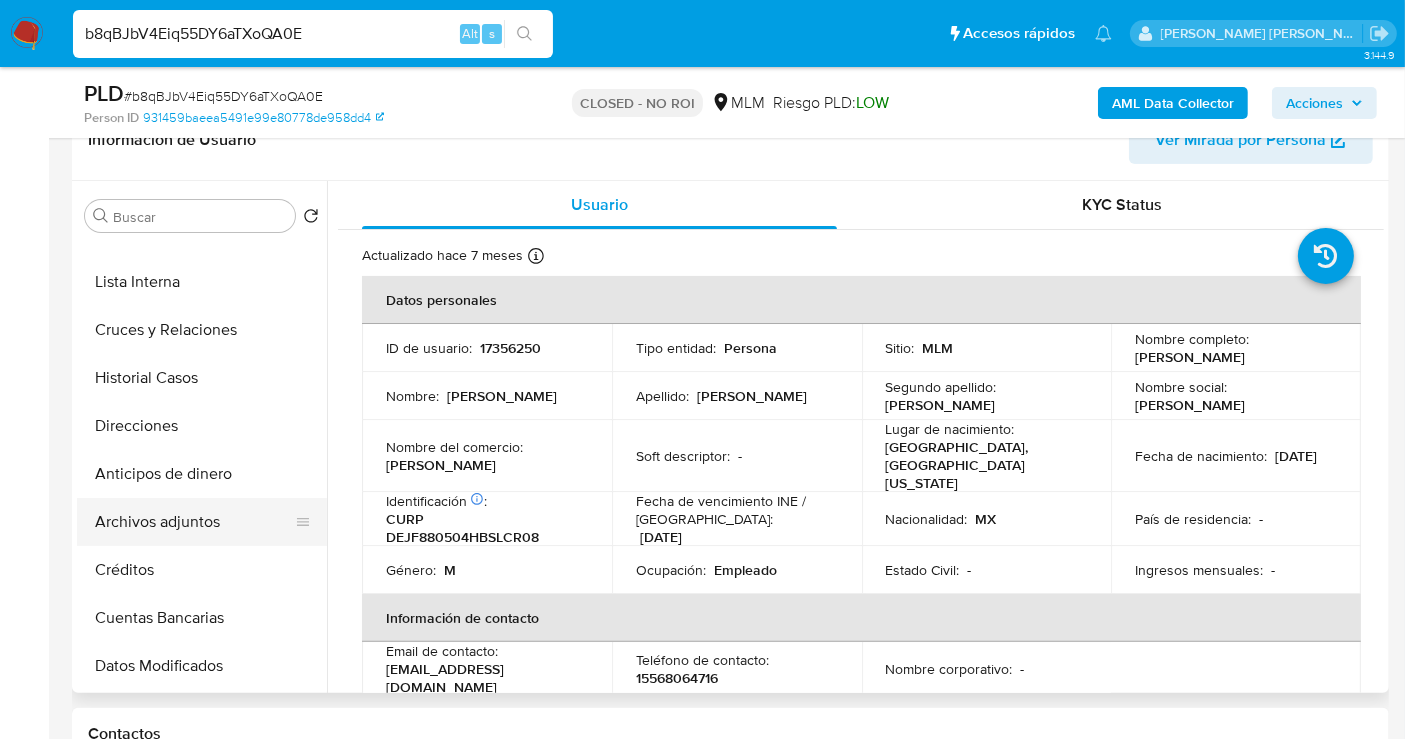 select on "10" 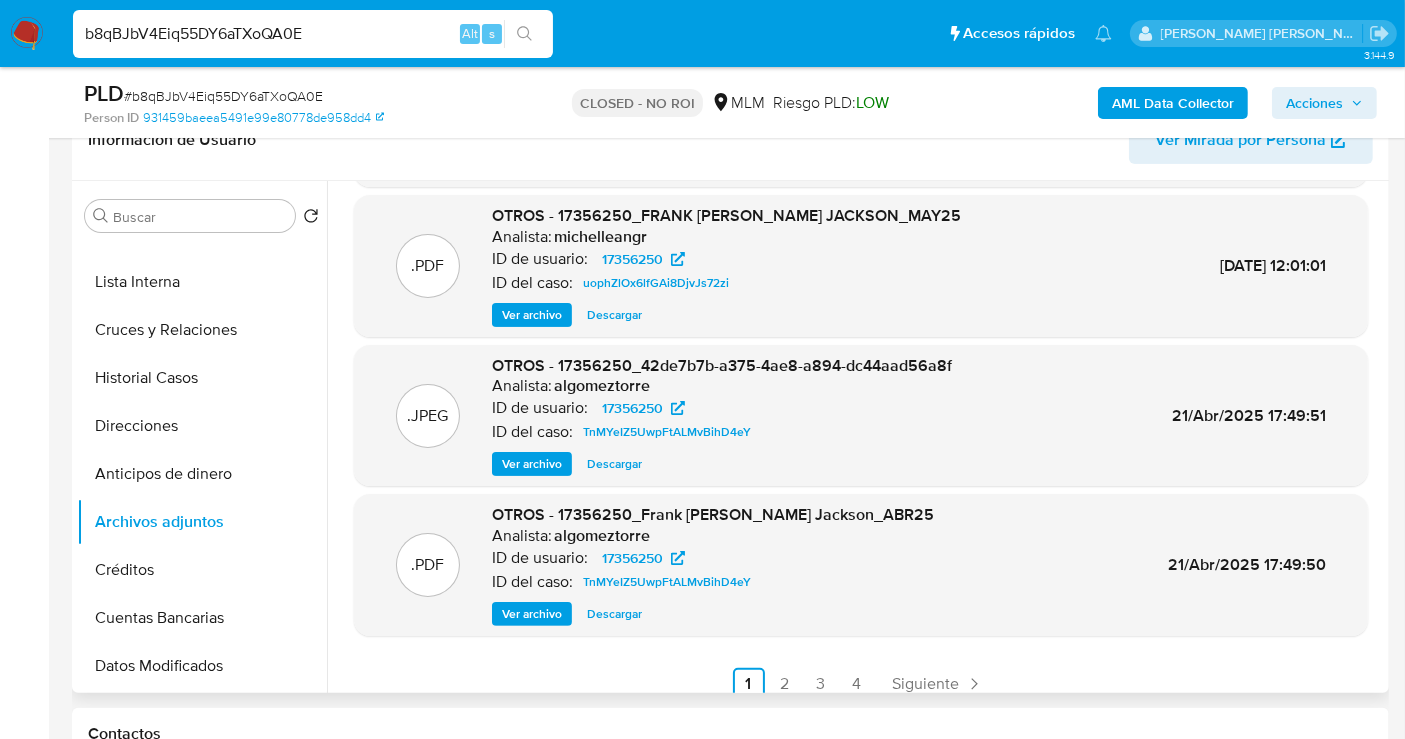 scroll, scrollTop: 168, scrollLeft: 0, axis: vertical 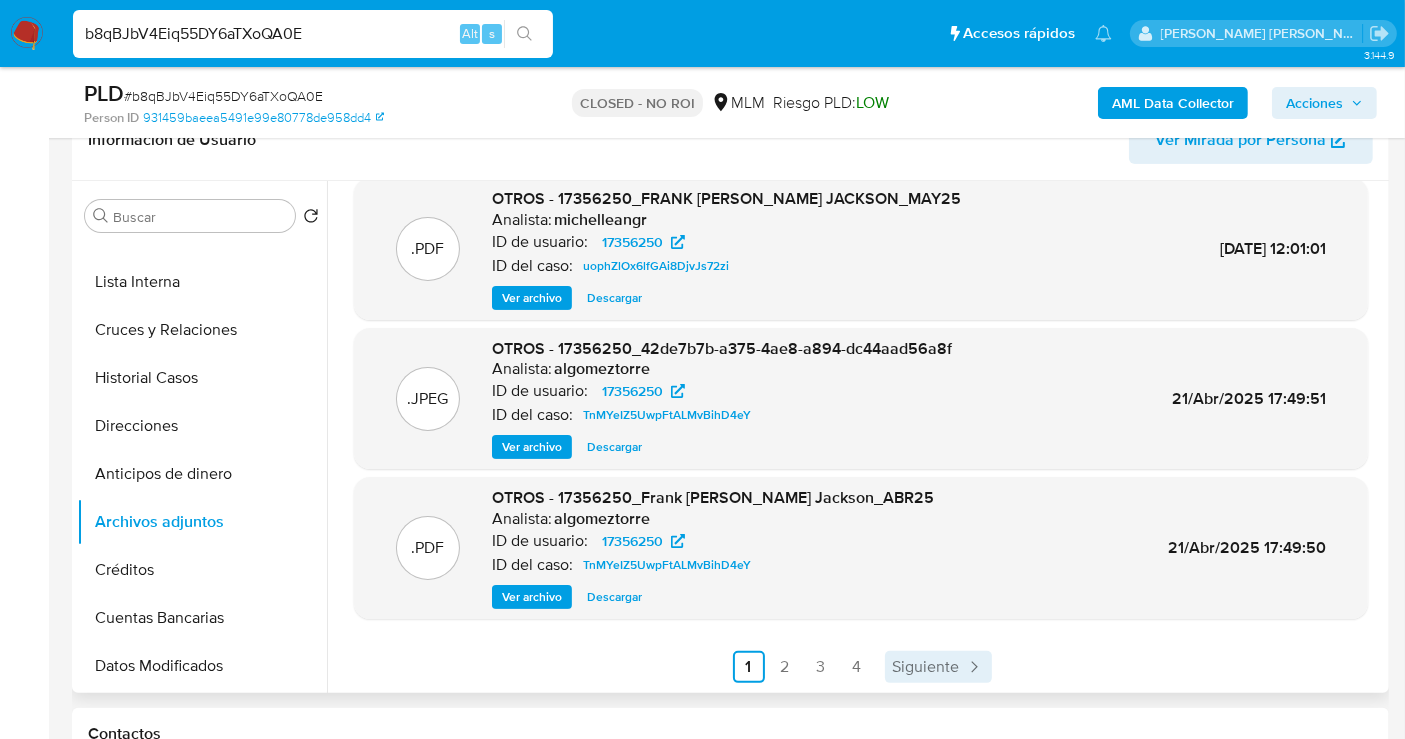 click on "Siguiente" at bounding box center [926, 667] 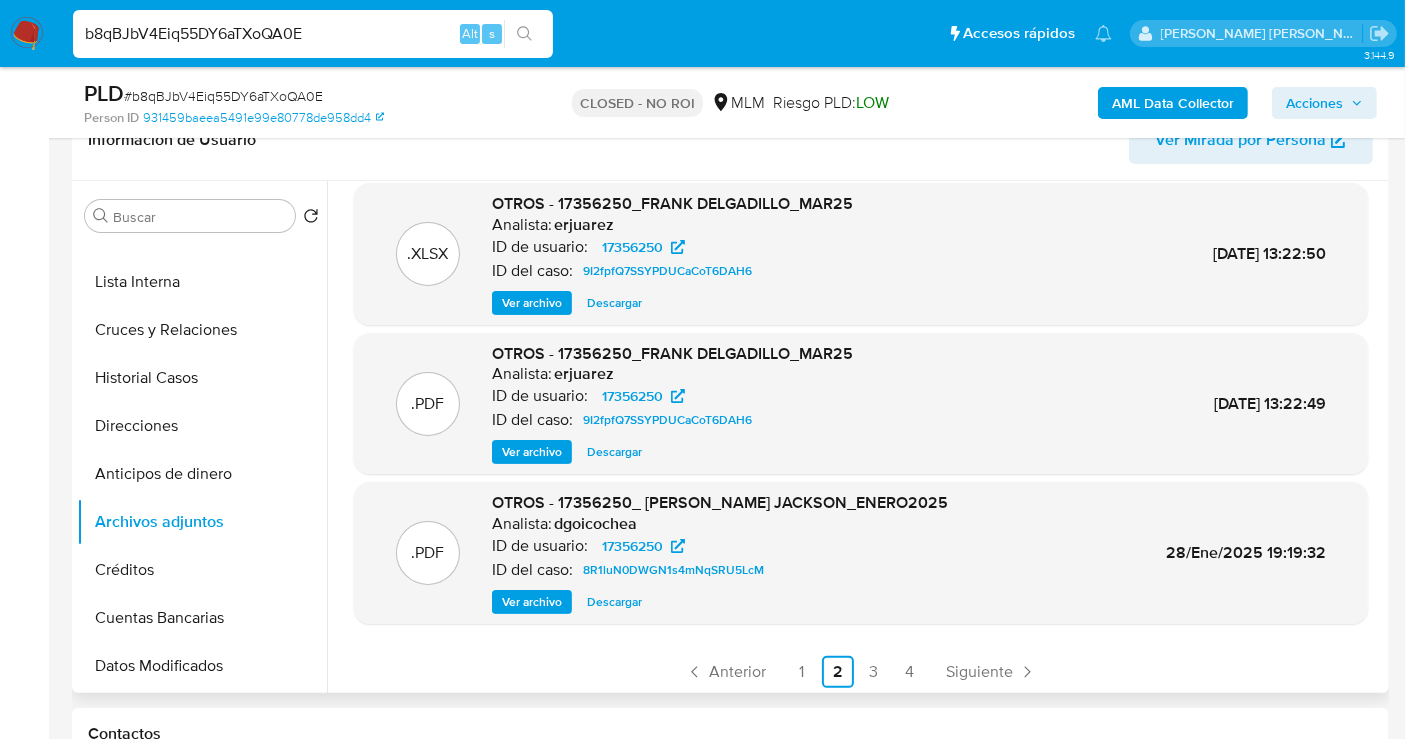 scroll, scrollTop: 168, scrollLeft: 0, axis: vertical 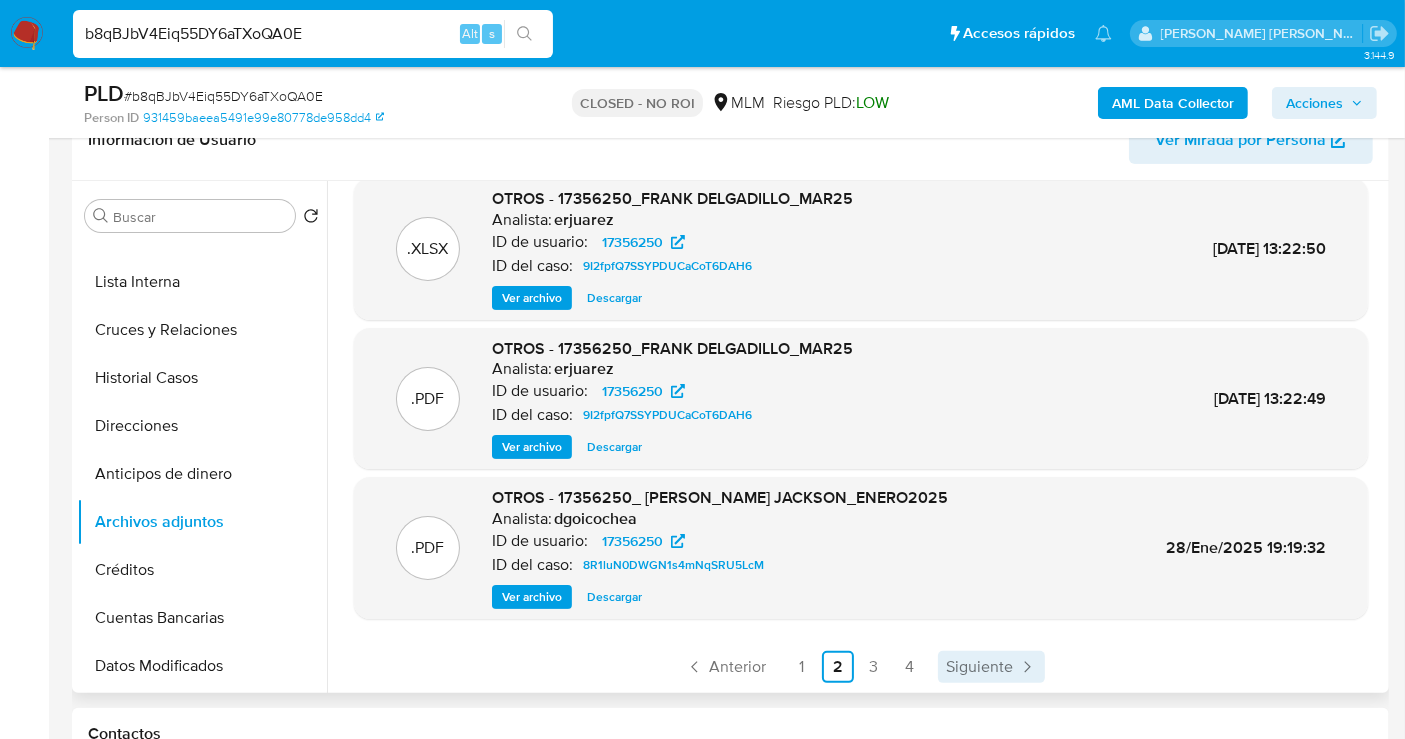 click on "Siguiente" at bounding box center (979, 667) 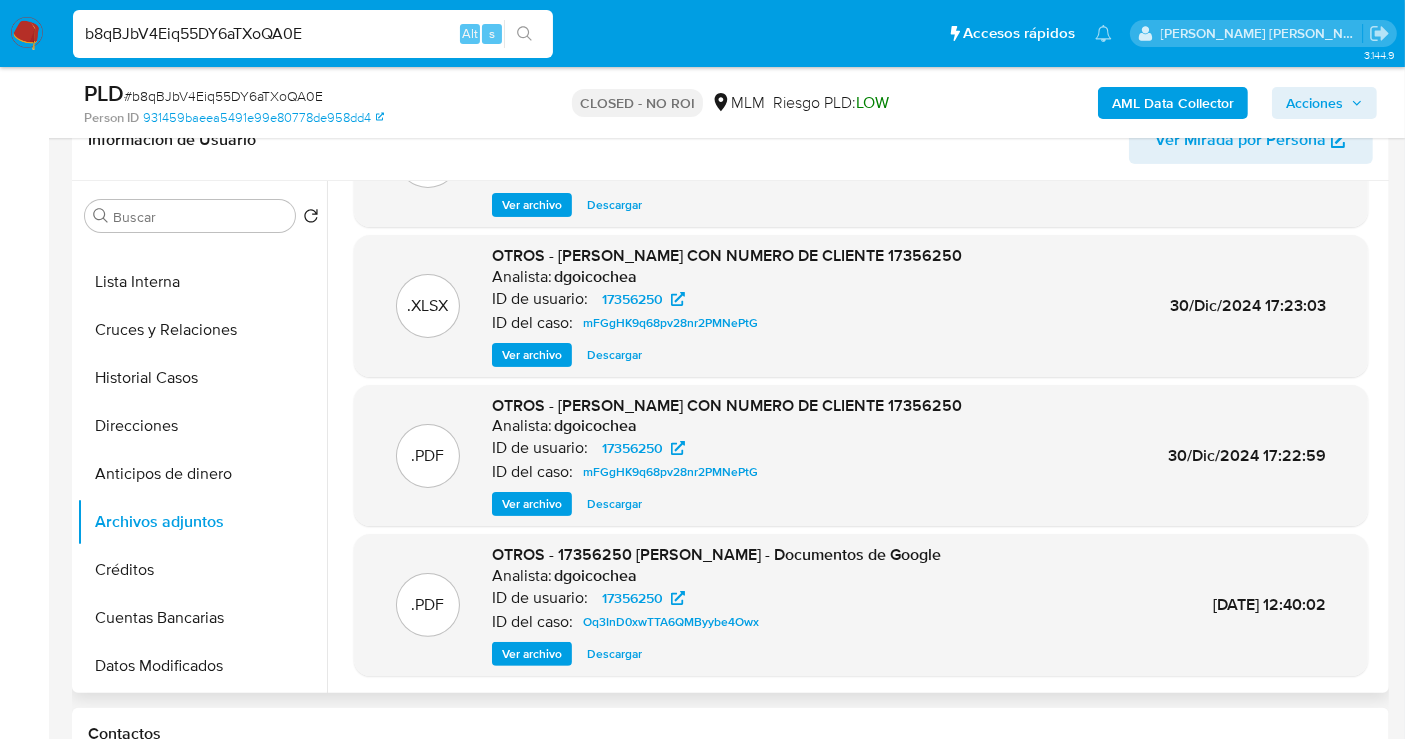 scroll, scrollTop: 168, scrollLeft: 0, axis: vertical 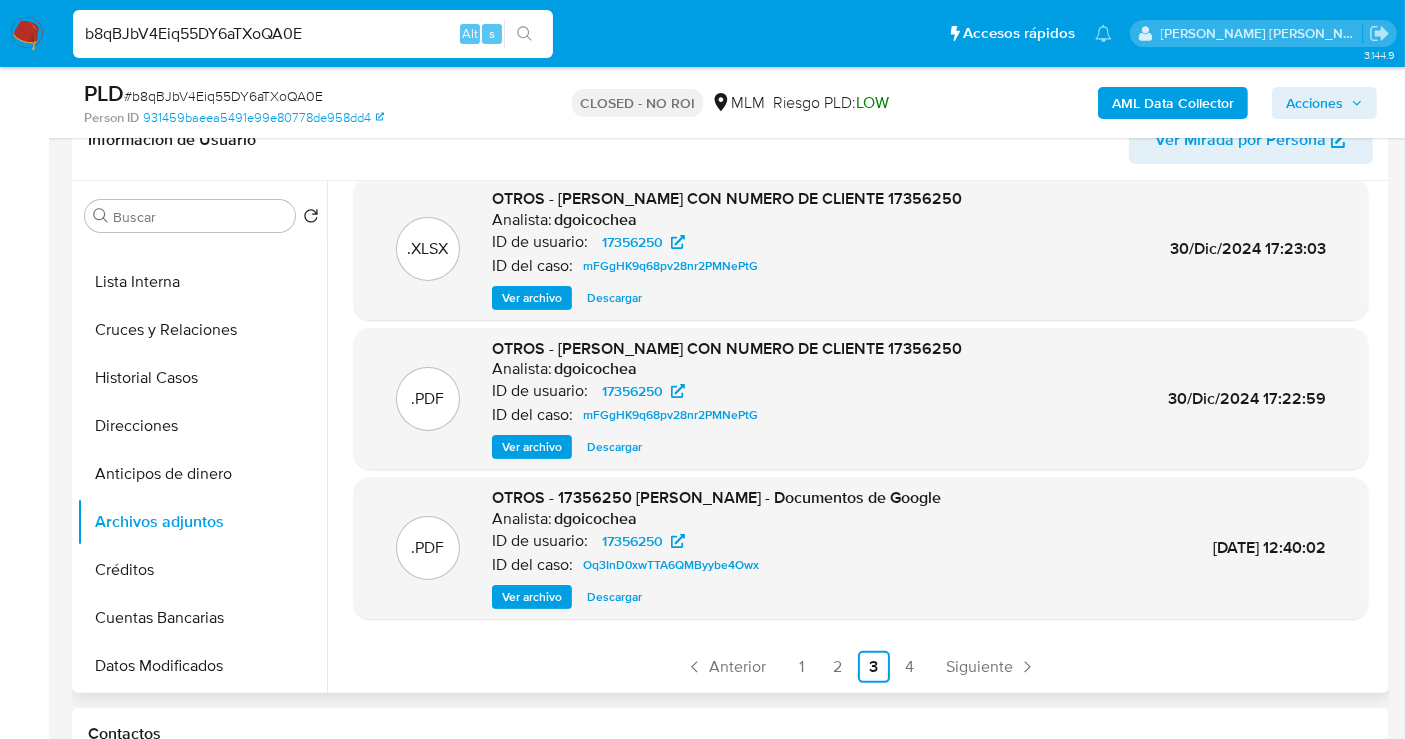 click on "Siguiente" at bounding box center [979, 667] 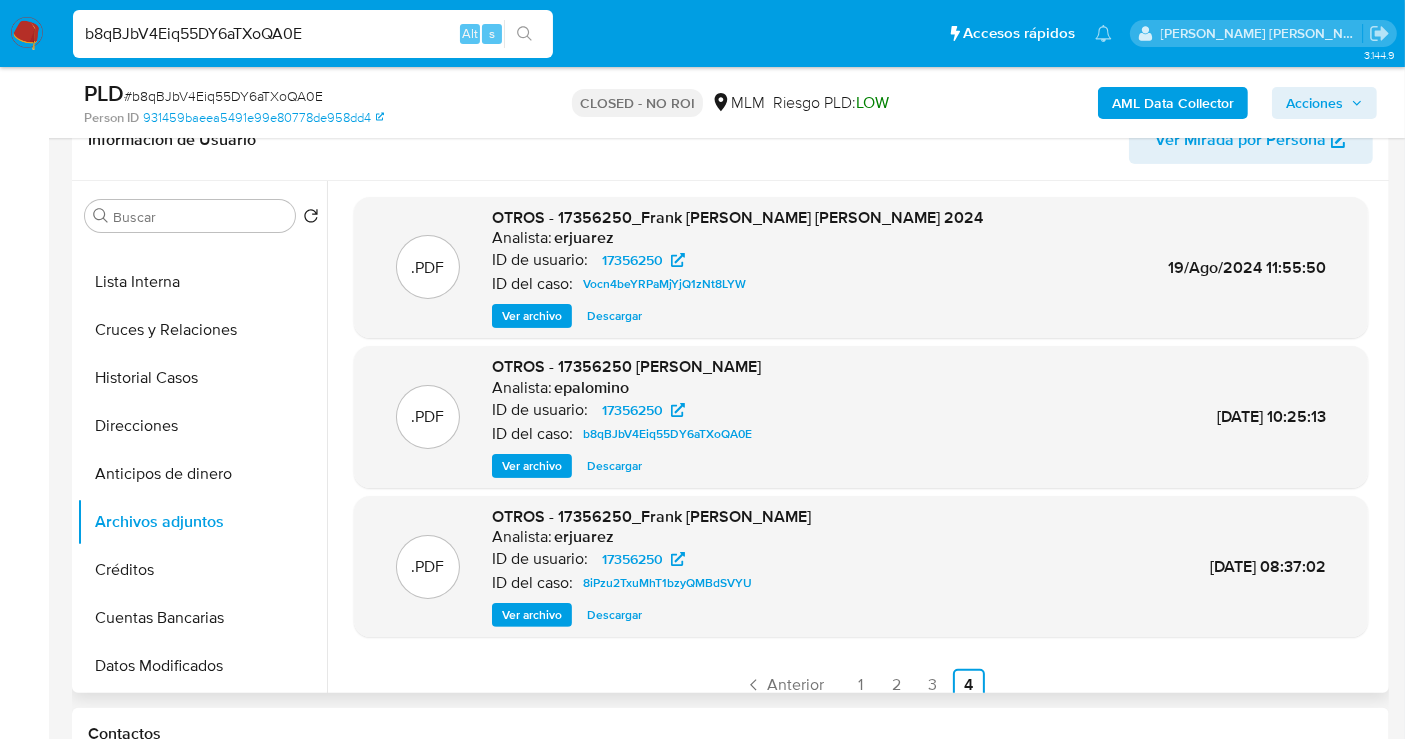 scroll, scrollTop: 18, scrollLeft: 0, axis: vertical 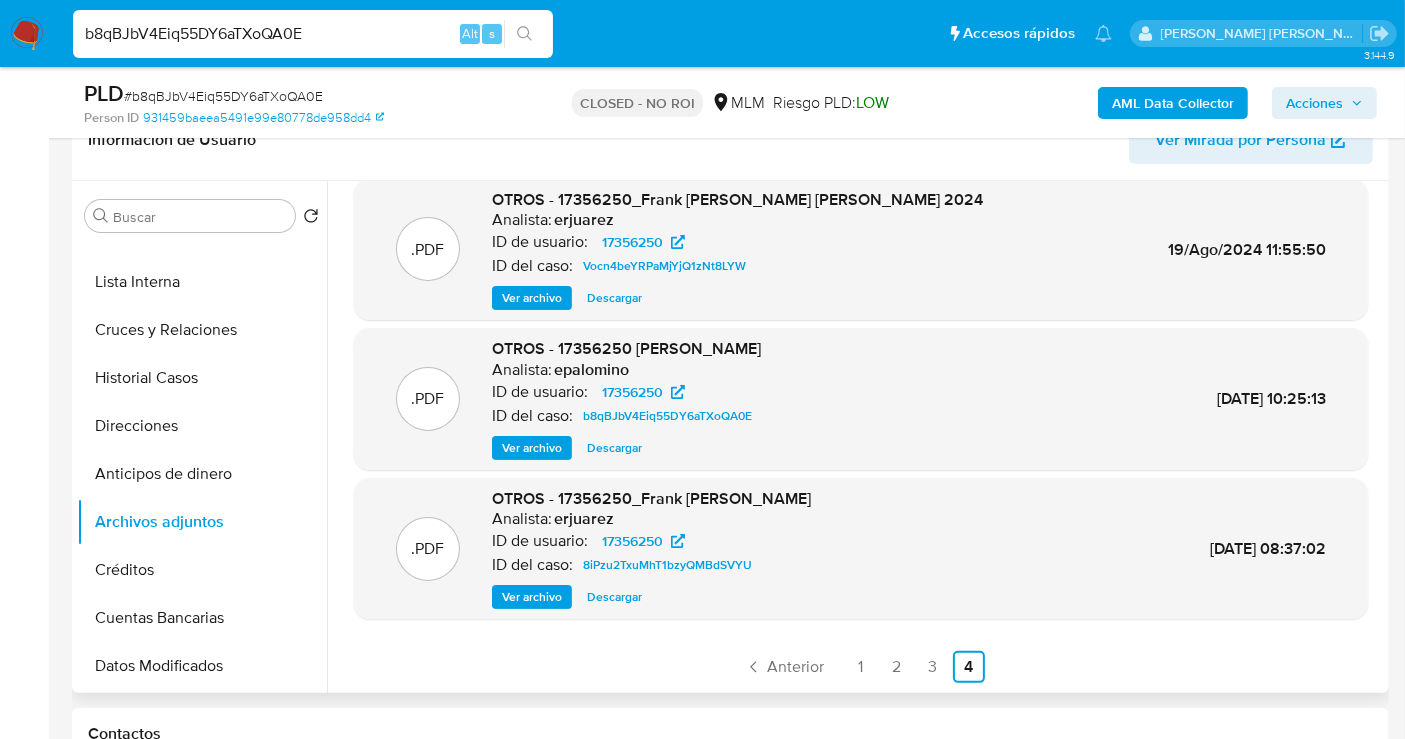 click on "Descargar" at bounding box center [614, 448] 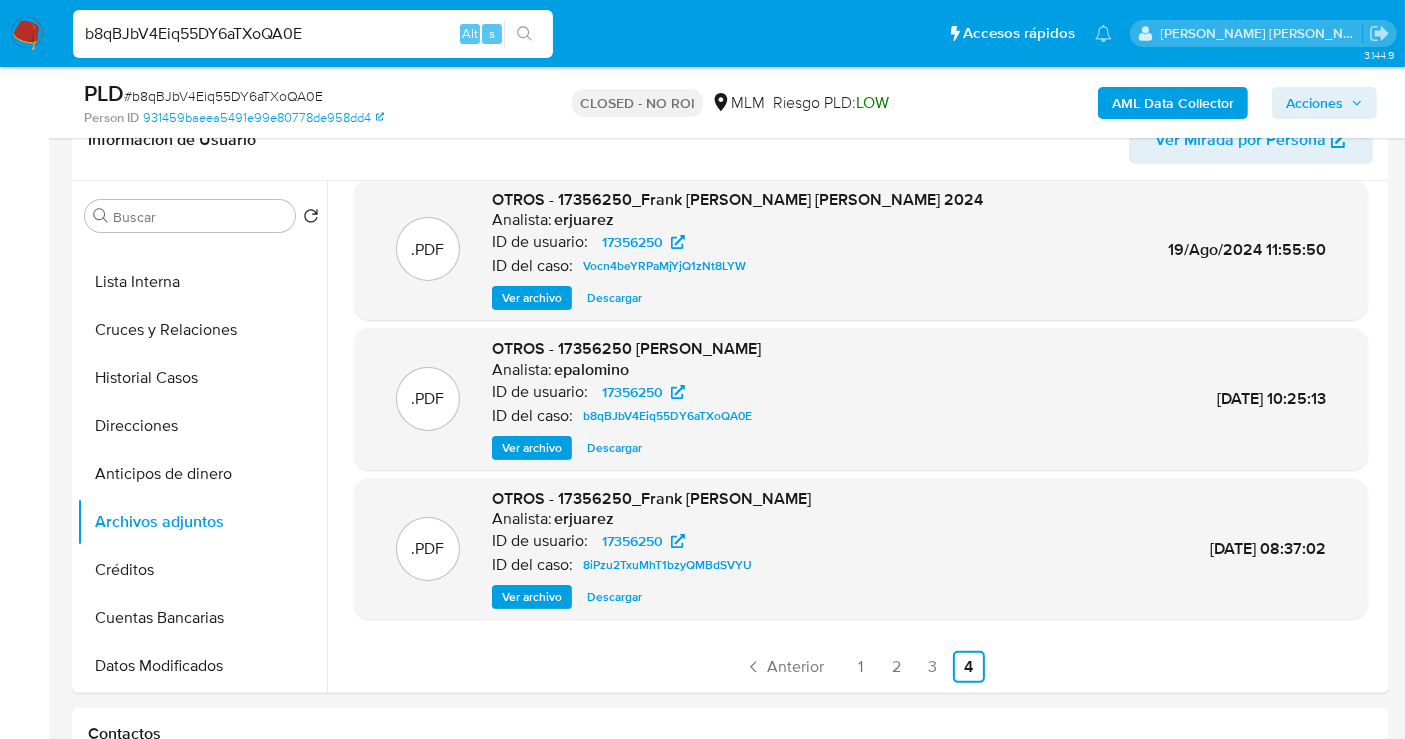 click on "b8qBJbV4Eiq55DY6aTXoQA0E" at bounding box center (313, 34) 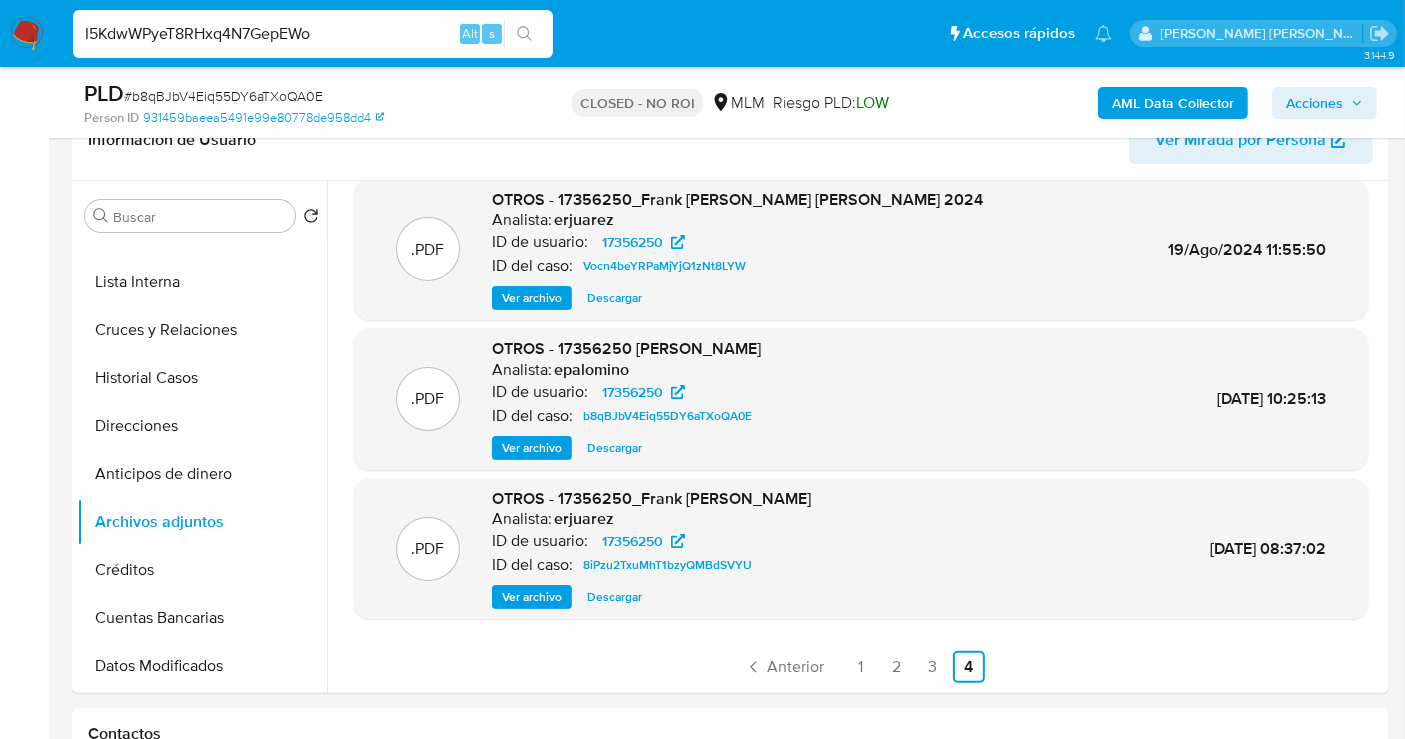type on "I5KdwWPyeT8RHxq4N7GepEWo" 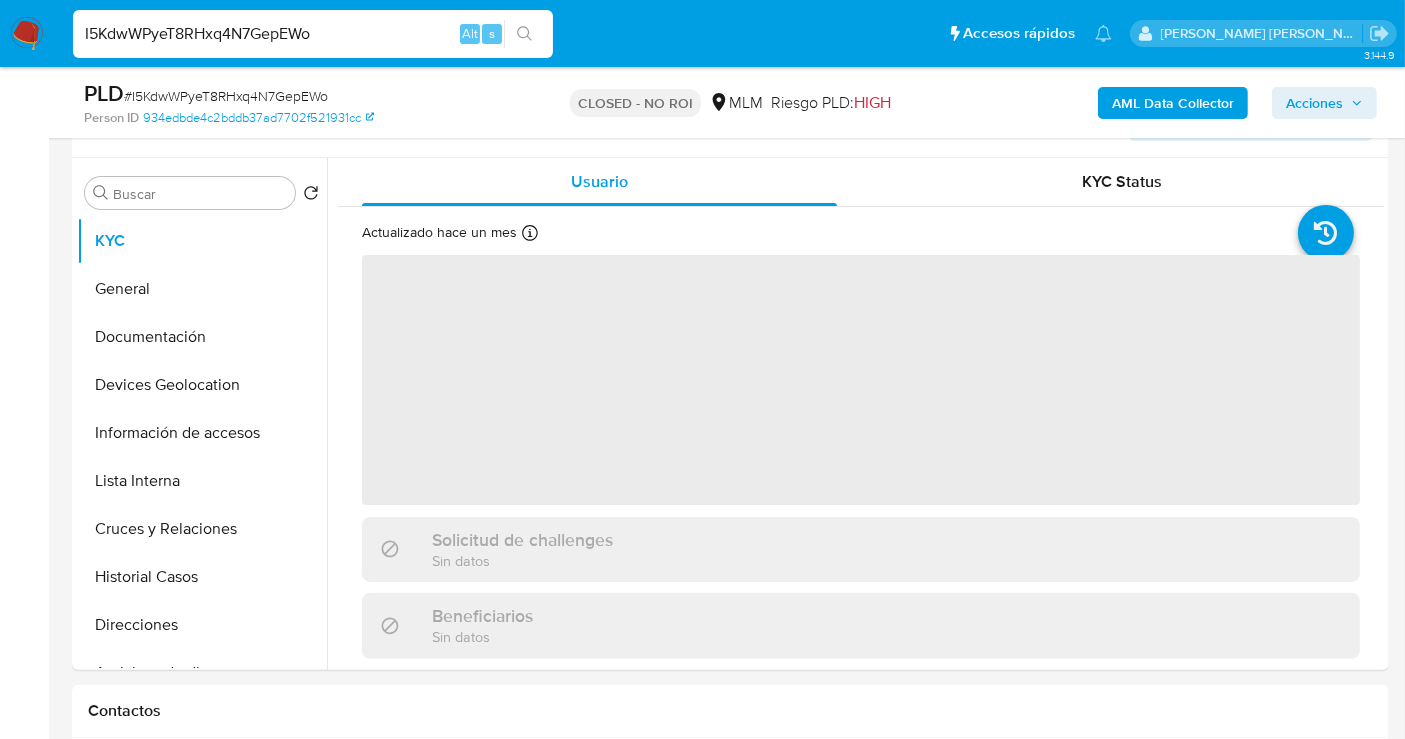 scroll, scrollTop: 444, scrollLeft: 0, axis: vertical 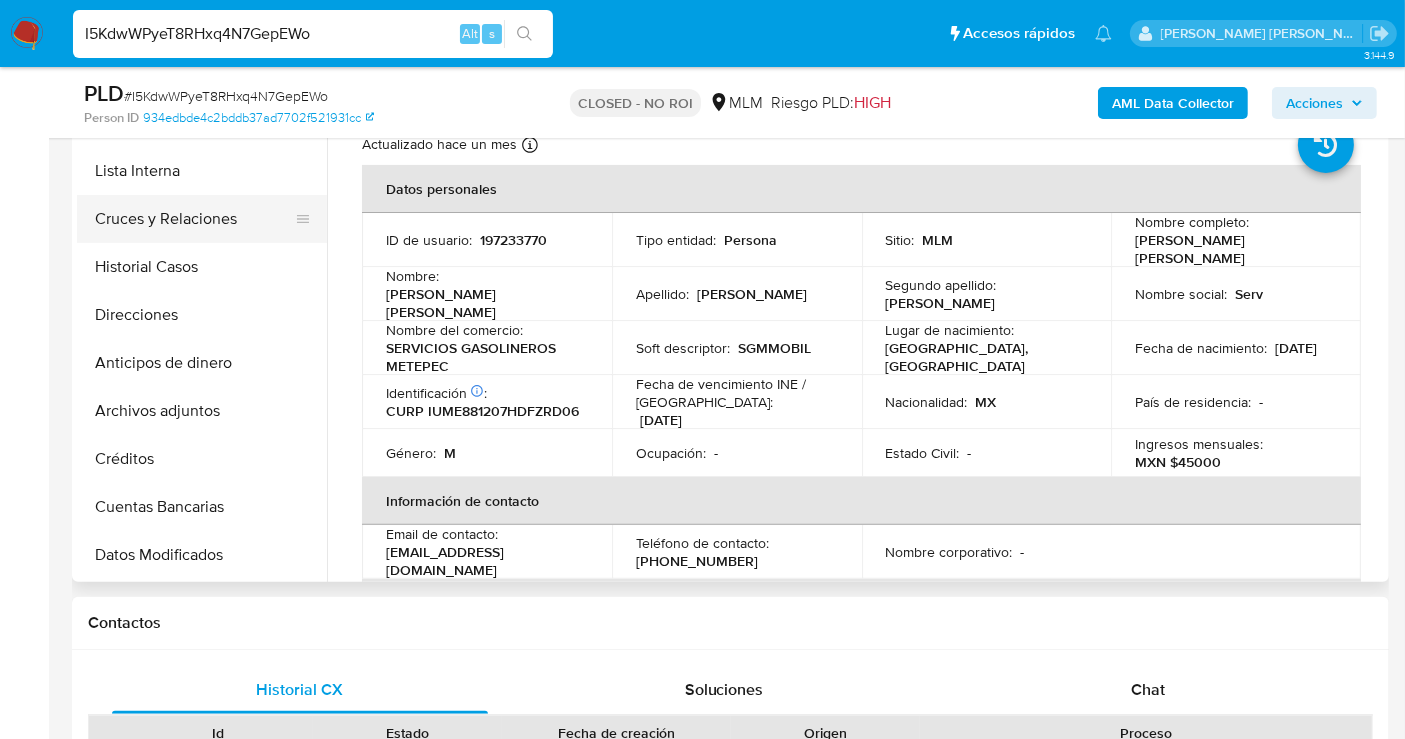 select on "10" 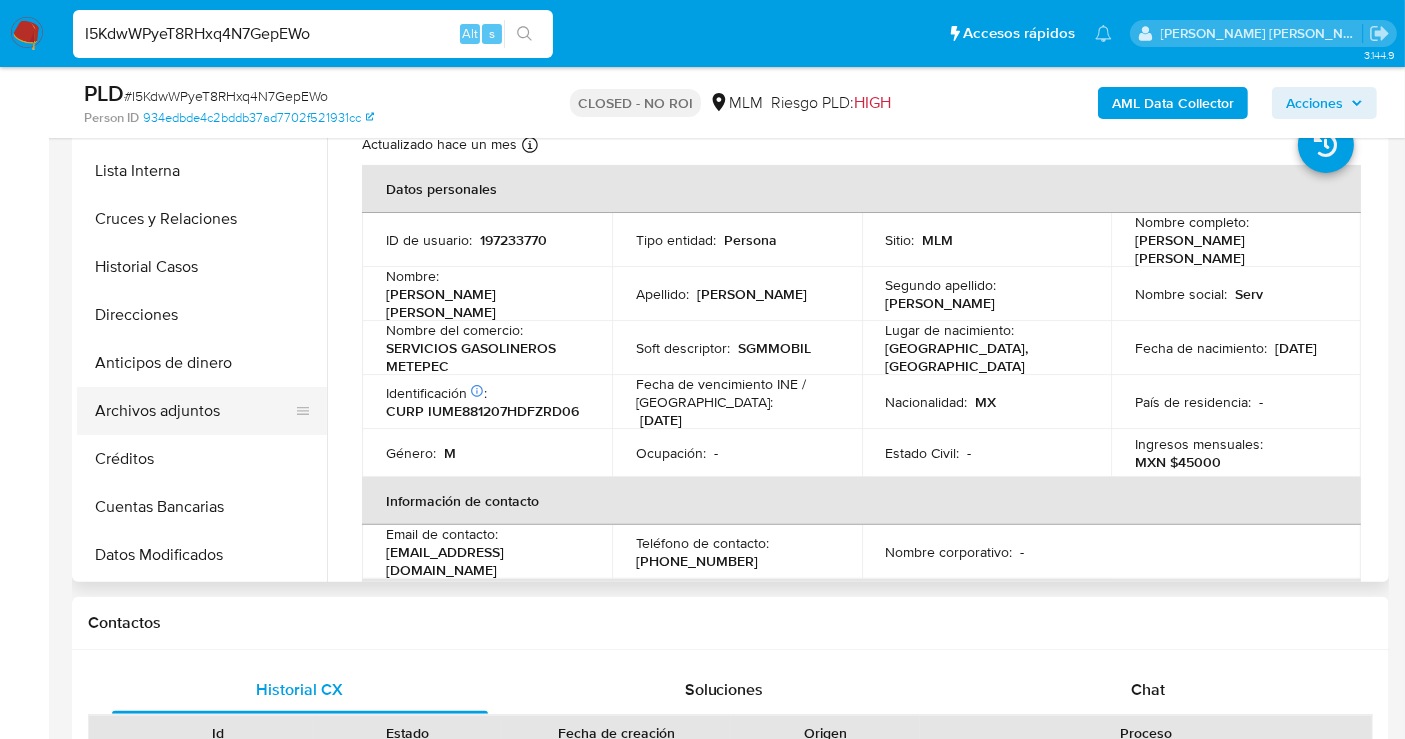click on "Archivos adjuntos" at bounding box center (194, 411) 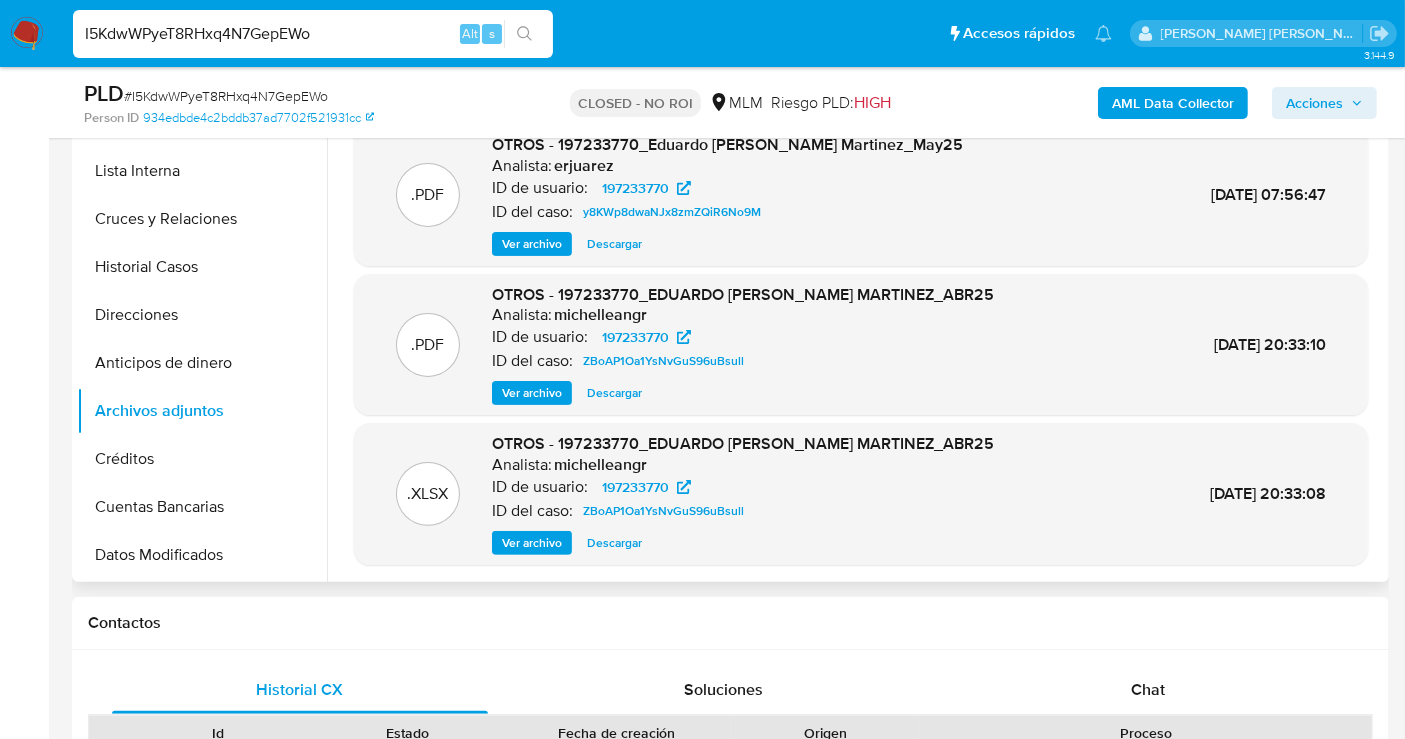 scroll, scrollTop: 168, scrollLeft: 0, axis: vertical 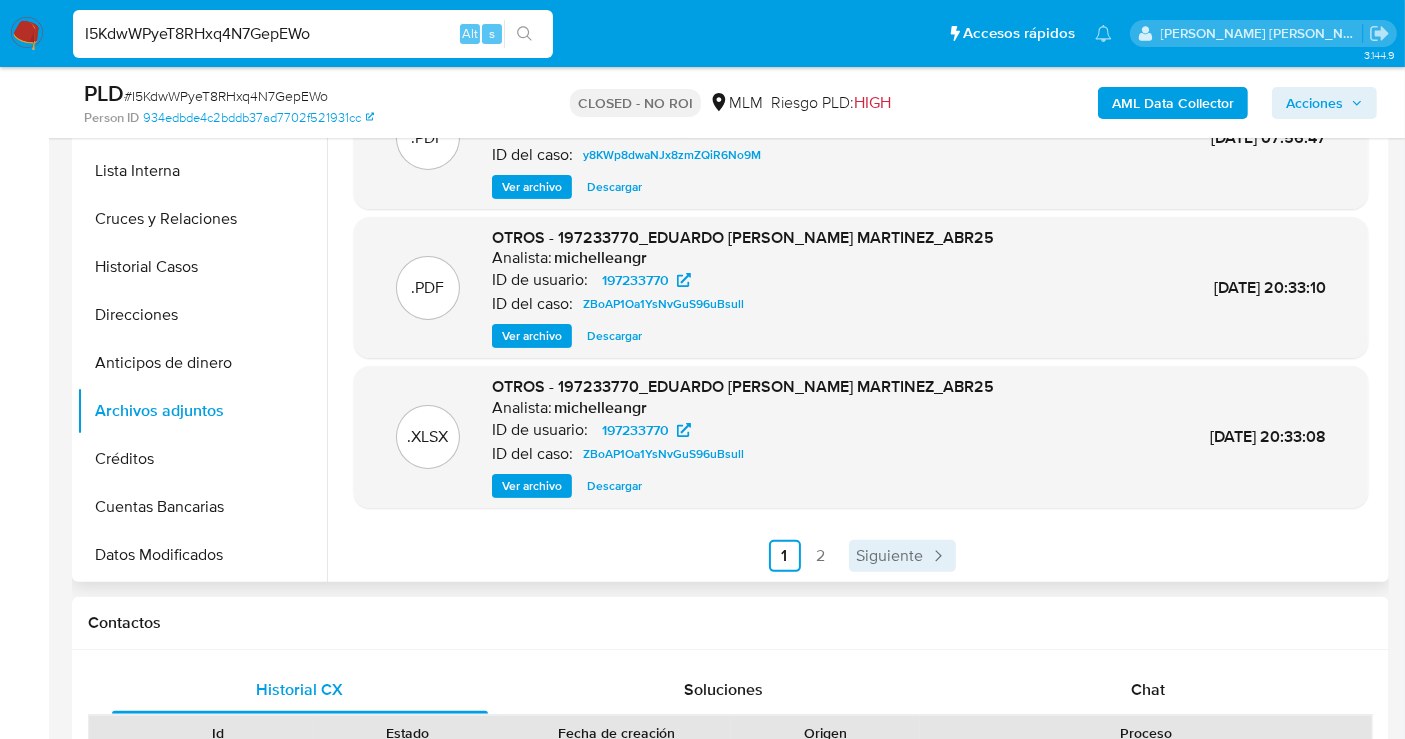 click on "Siguiente" at bounding box center (890, 556) 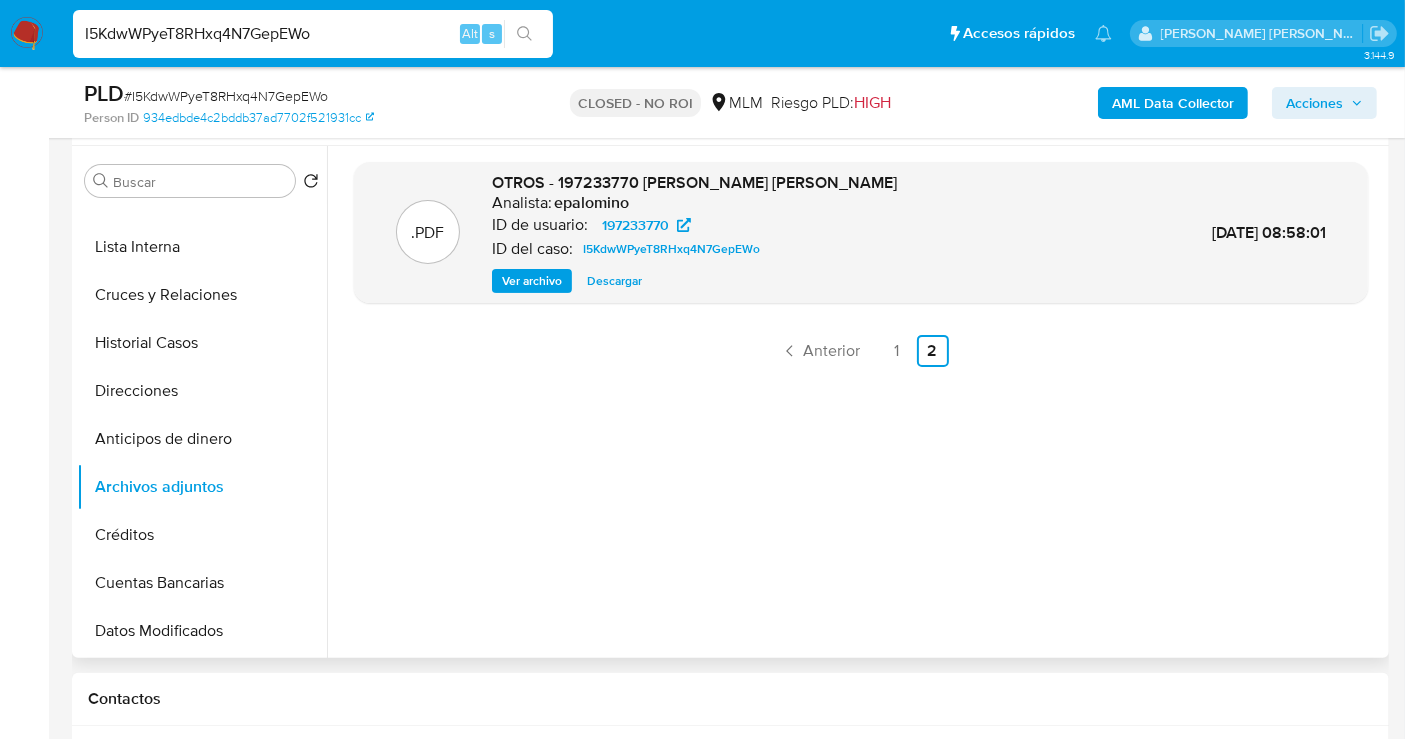 scroll, scrollTop: 333, scrollLeft: 0, axis: vertical 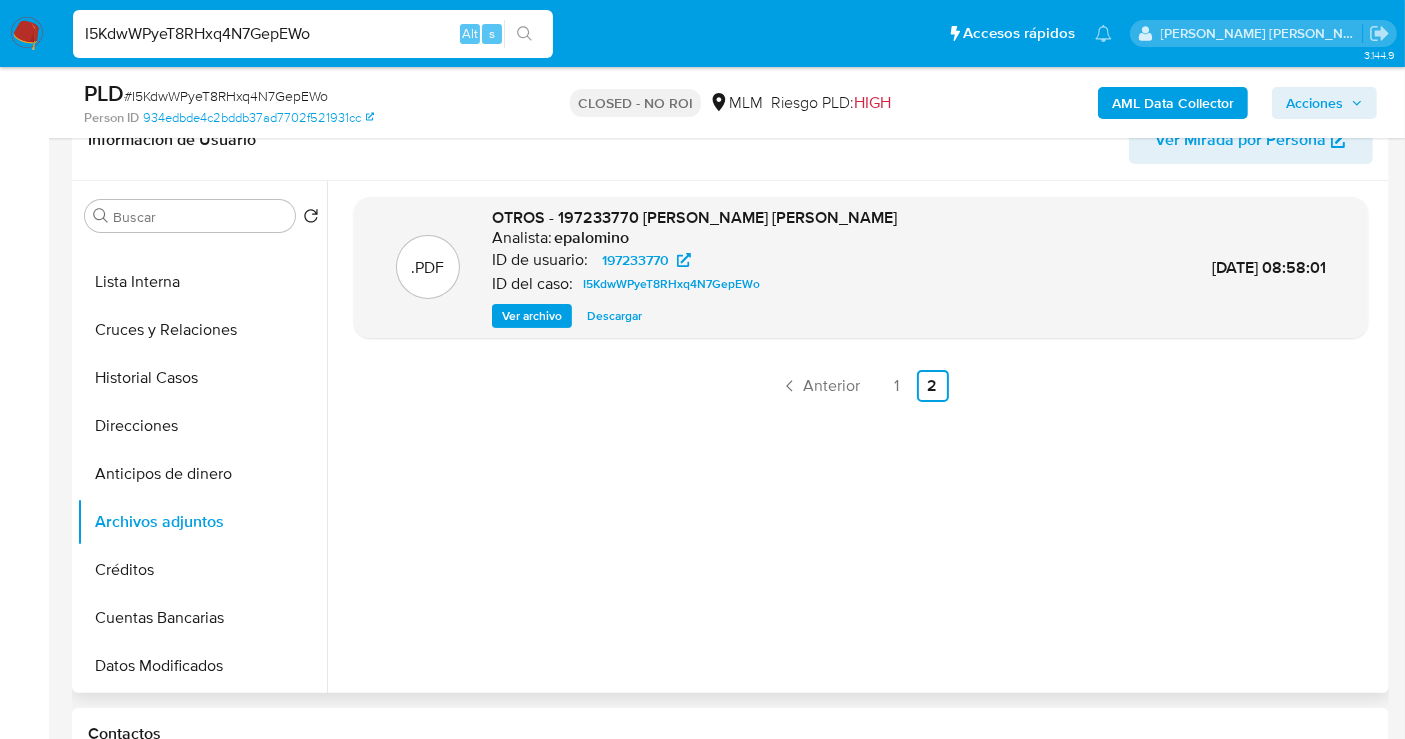 click on "Descargar" at bounding box center [614, 316] 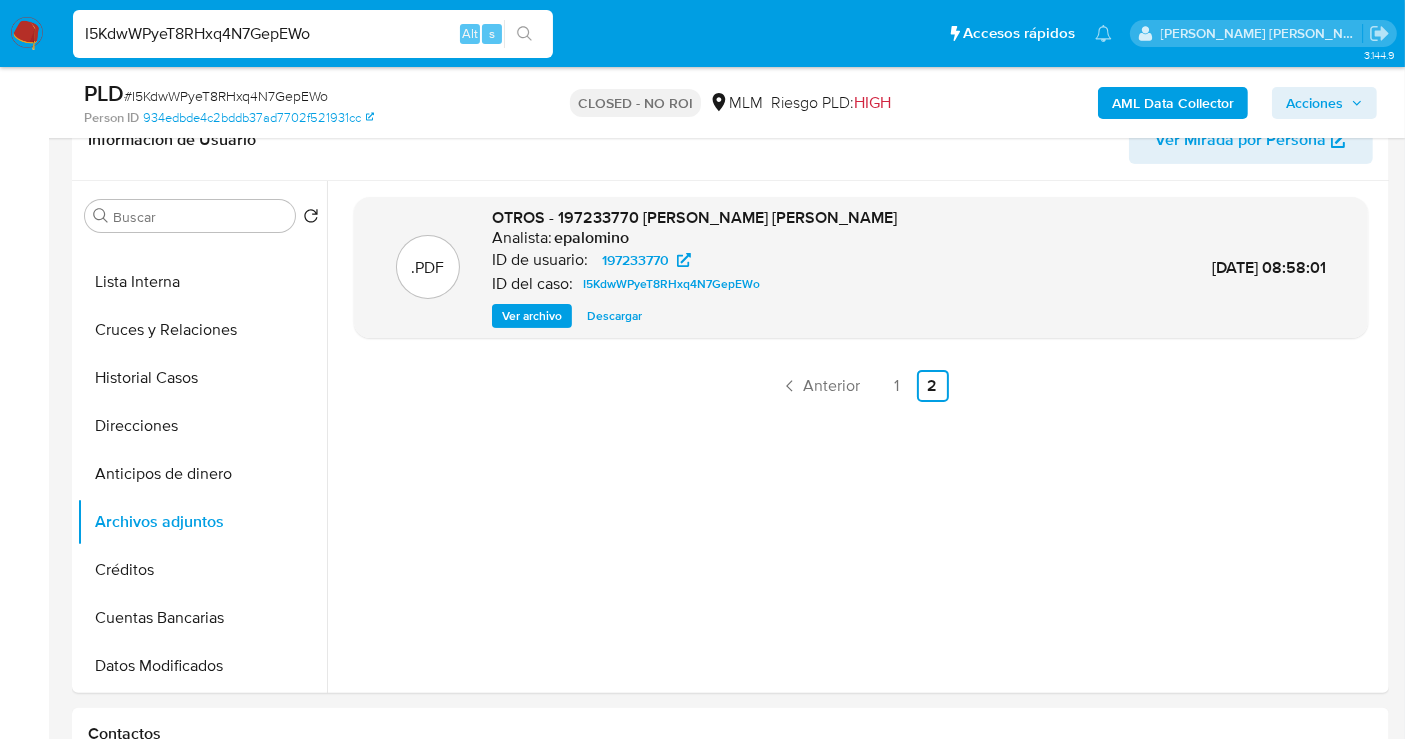 click on "I5KdwWPyeT8RHxq4N7GepEWo" at bounding box center (313, 34) 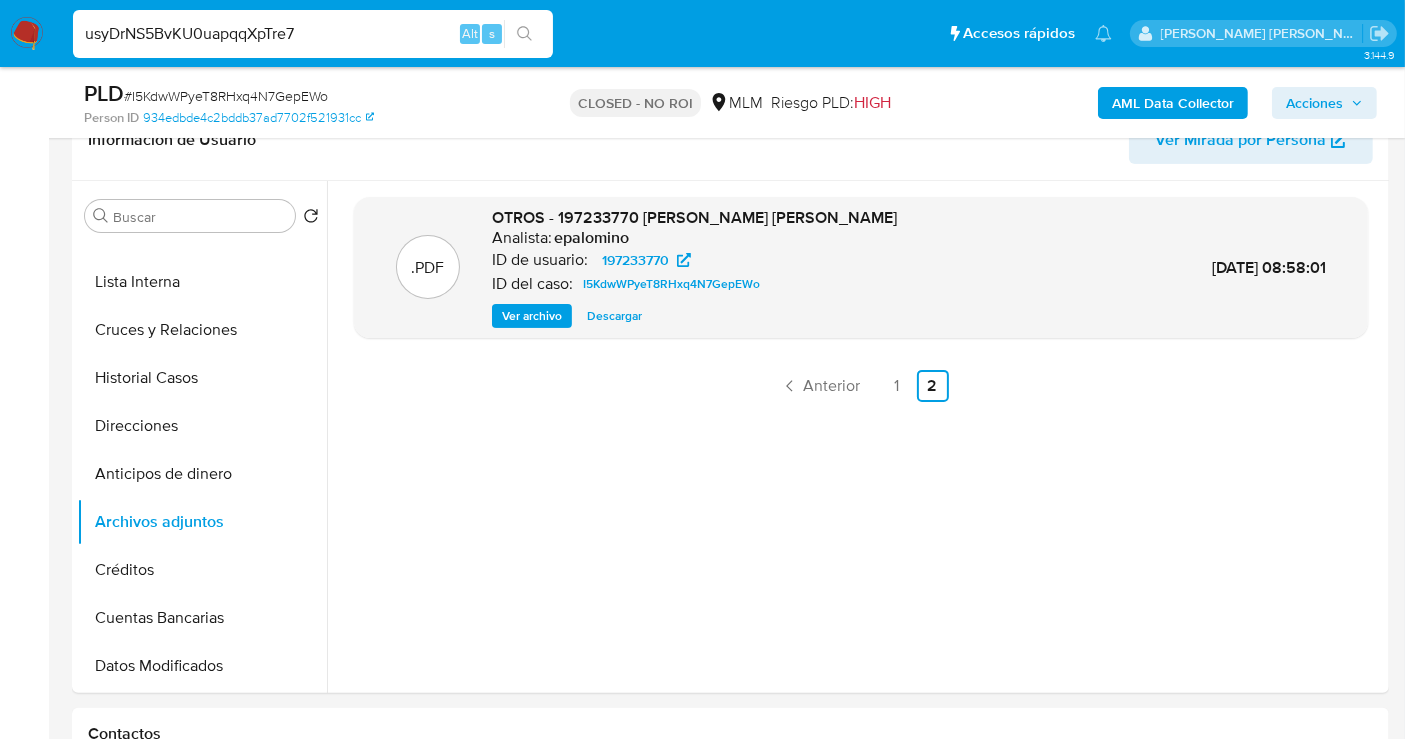type on "usyDrNS5BvKU0uapqqXpTre7" 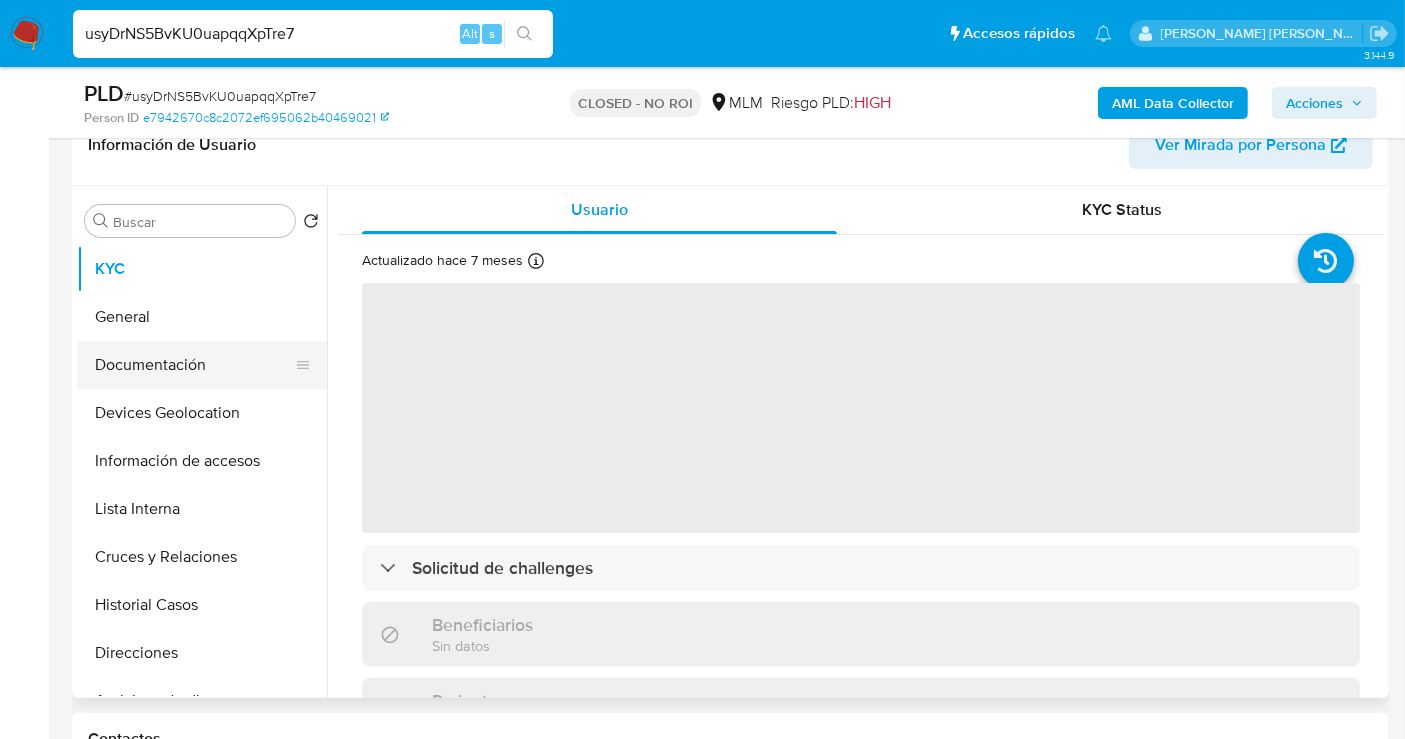 scroll, scrollTop: 333, scrollLeft: 0, axis: vertical 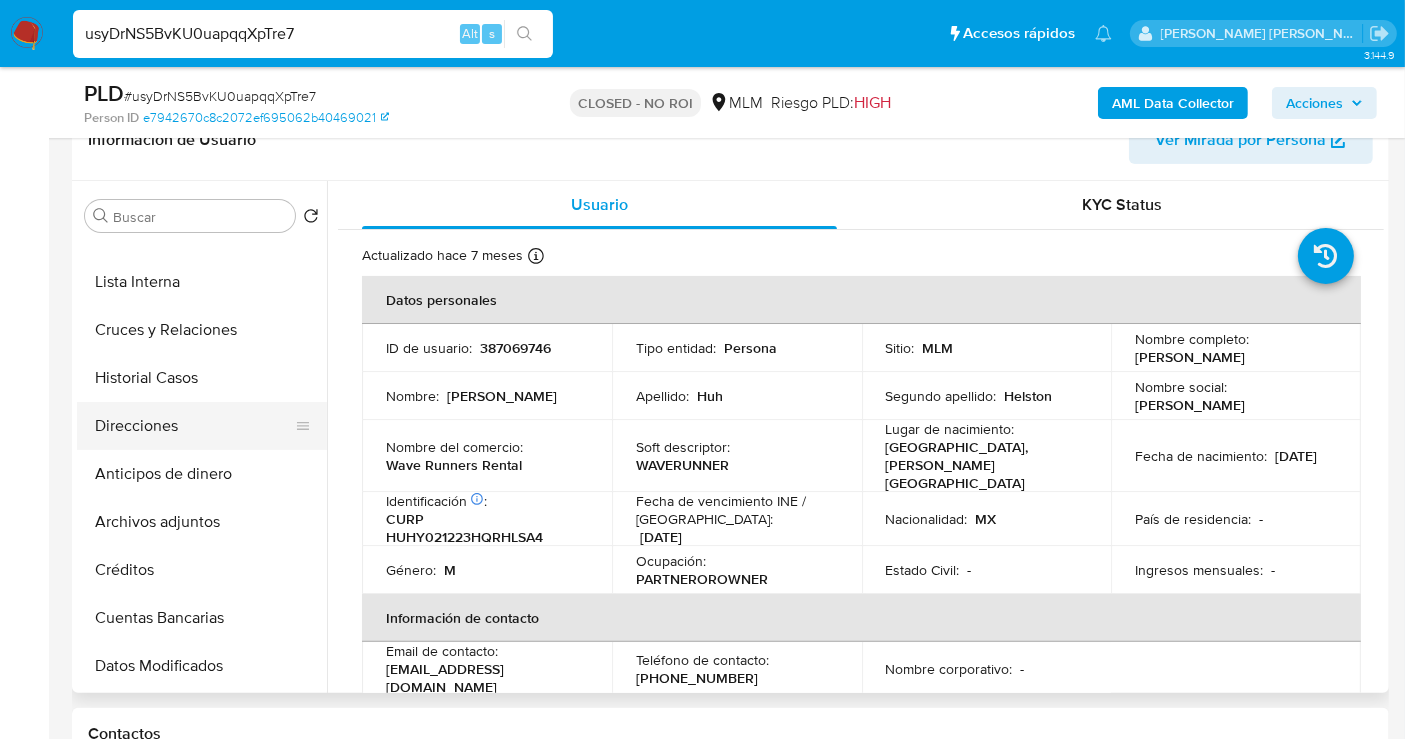 select on "10" 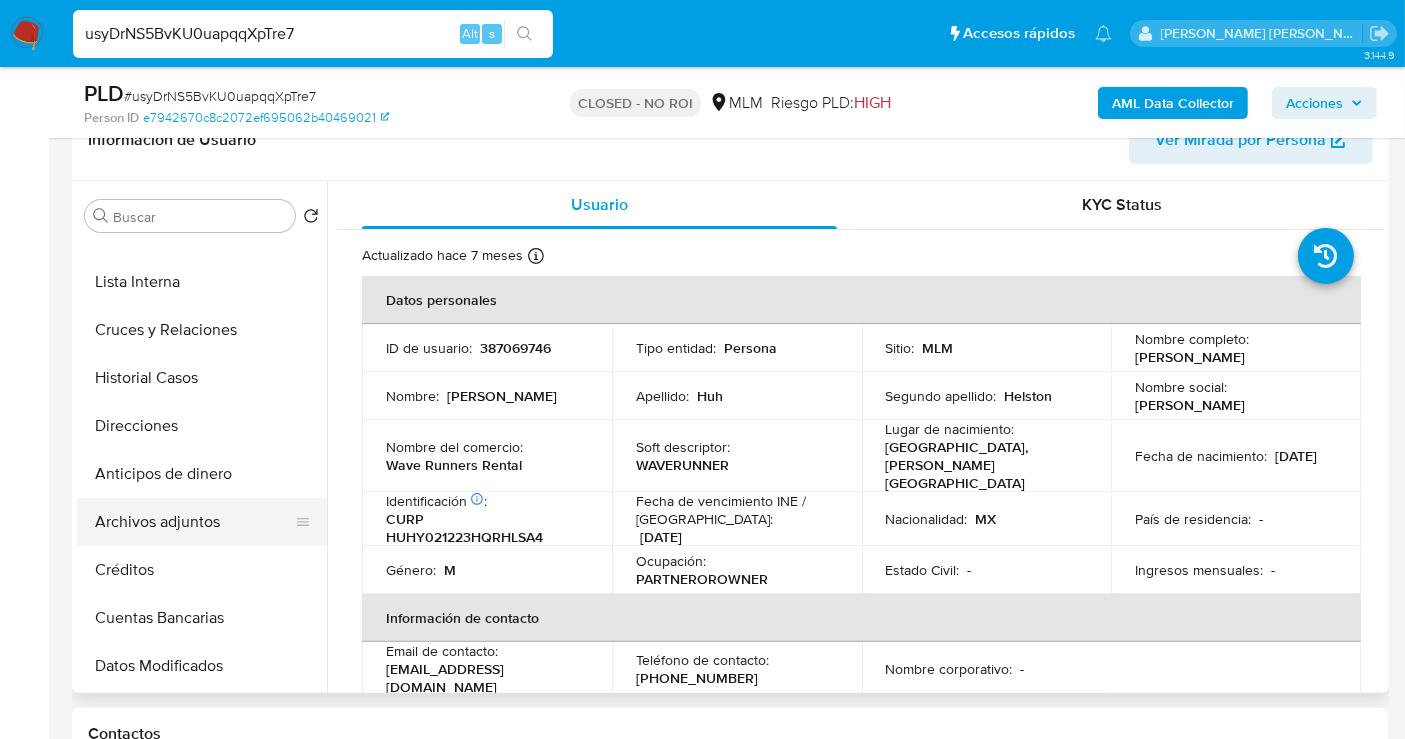 click on "Archivos adjuntos" at bounding box center [194, 522] 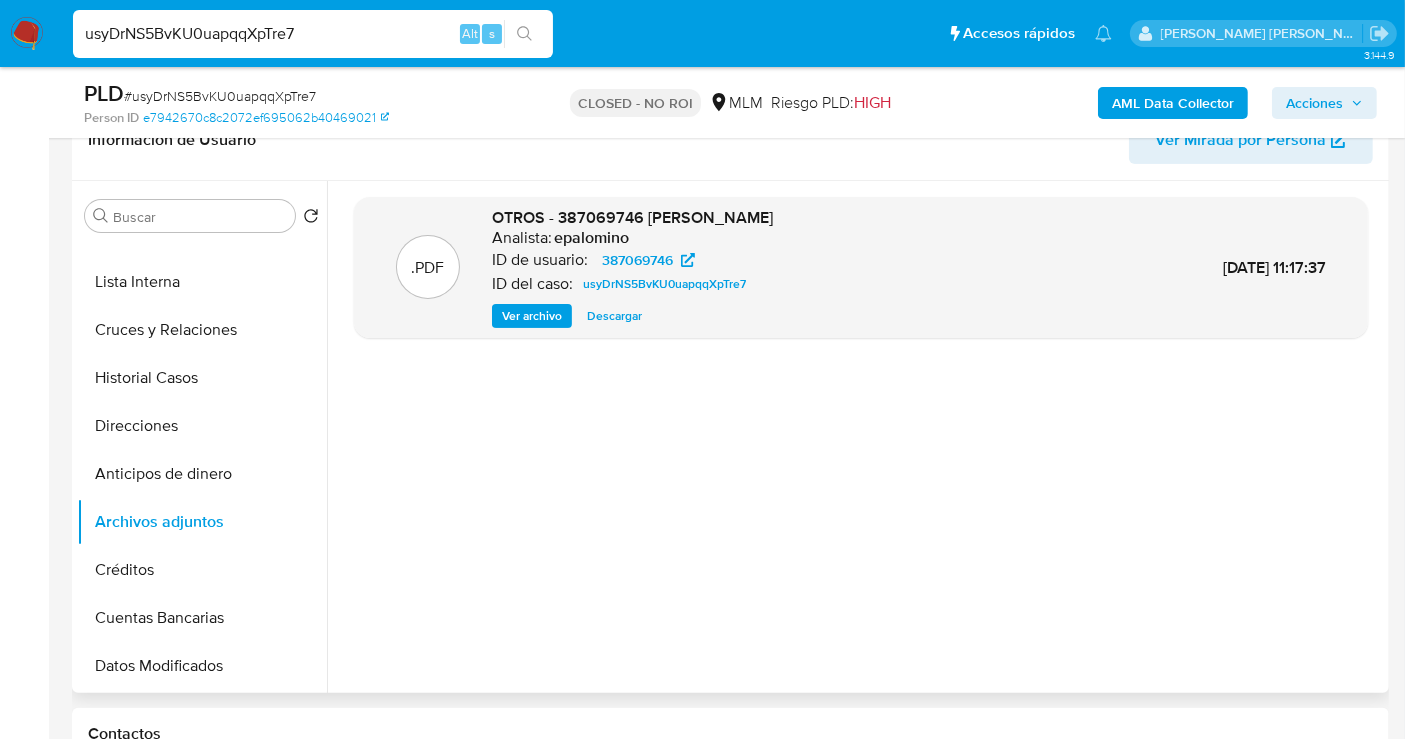 click on "Descargar" at bounding box center (614, 316) 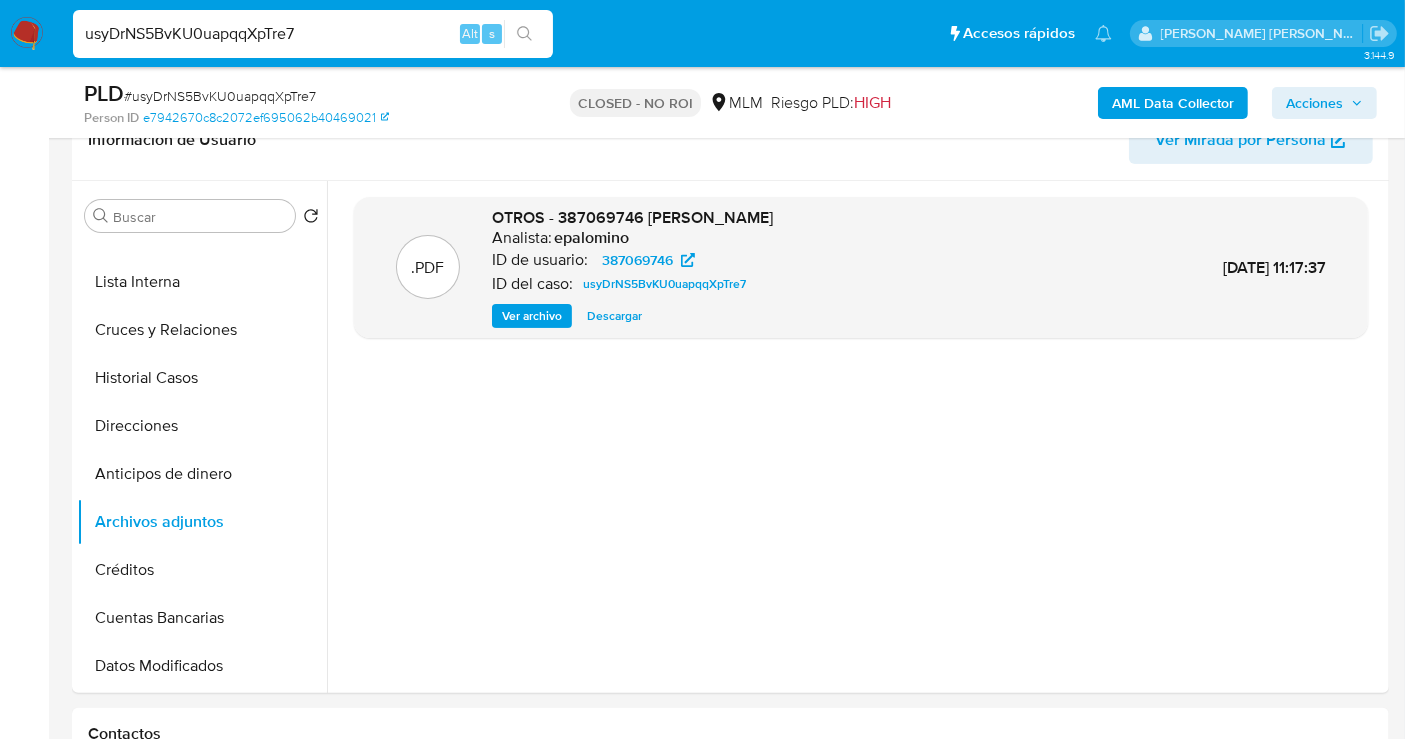 click on "usyDrNS5BvKU0uapqqXpTre7" at bounding box center (313, 34) 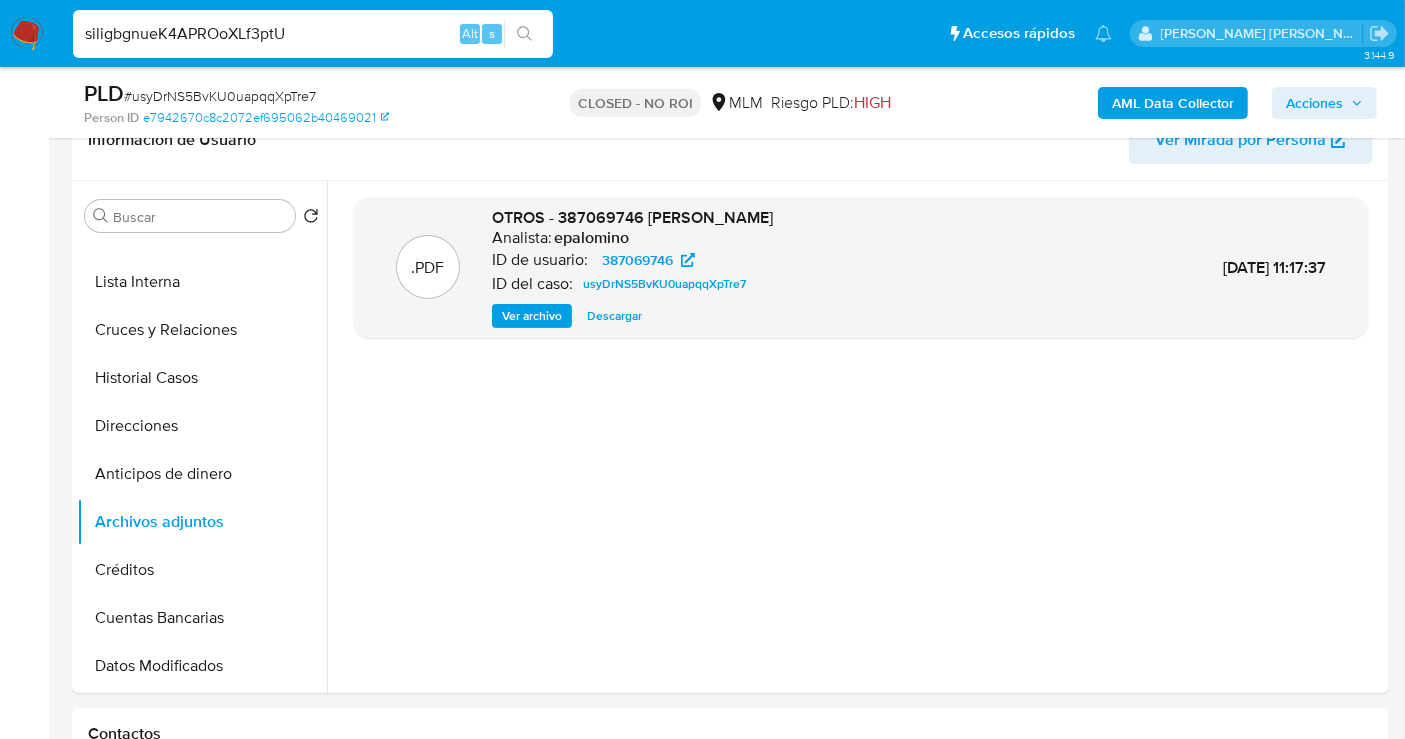 type on "siligbgnueK4APROoXLf3ptU" 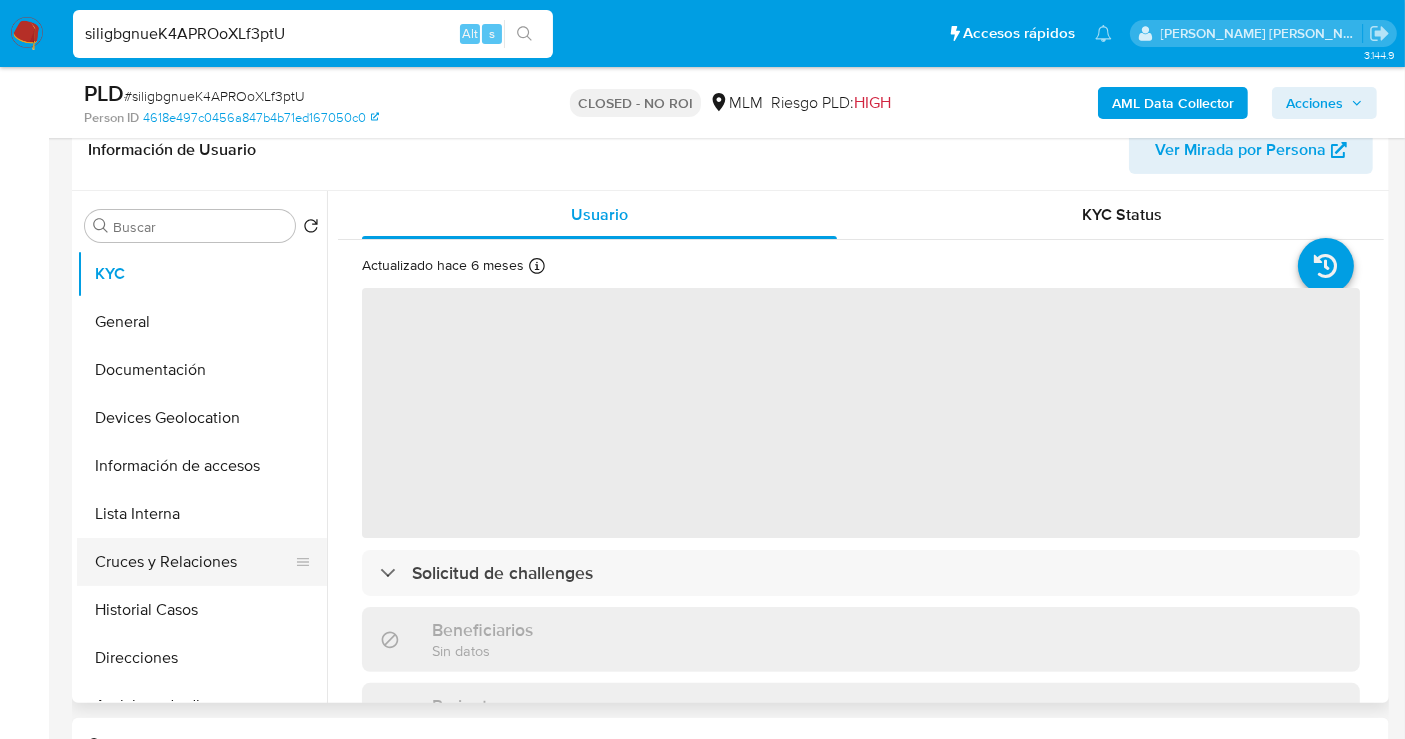 scroll, scrollTop: 444, scrollLeft: 0, axis: vertical 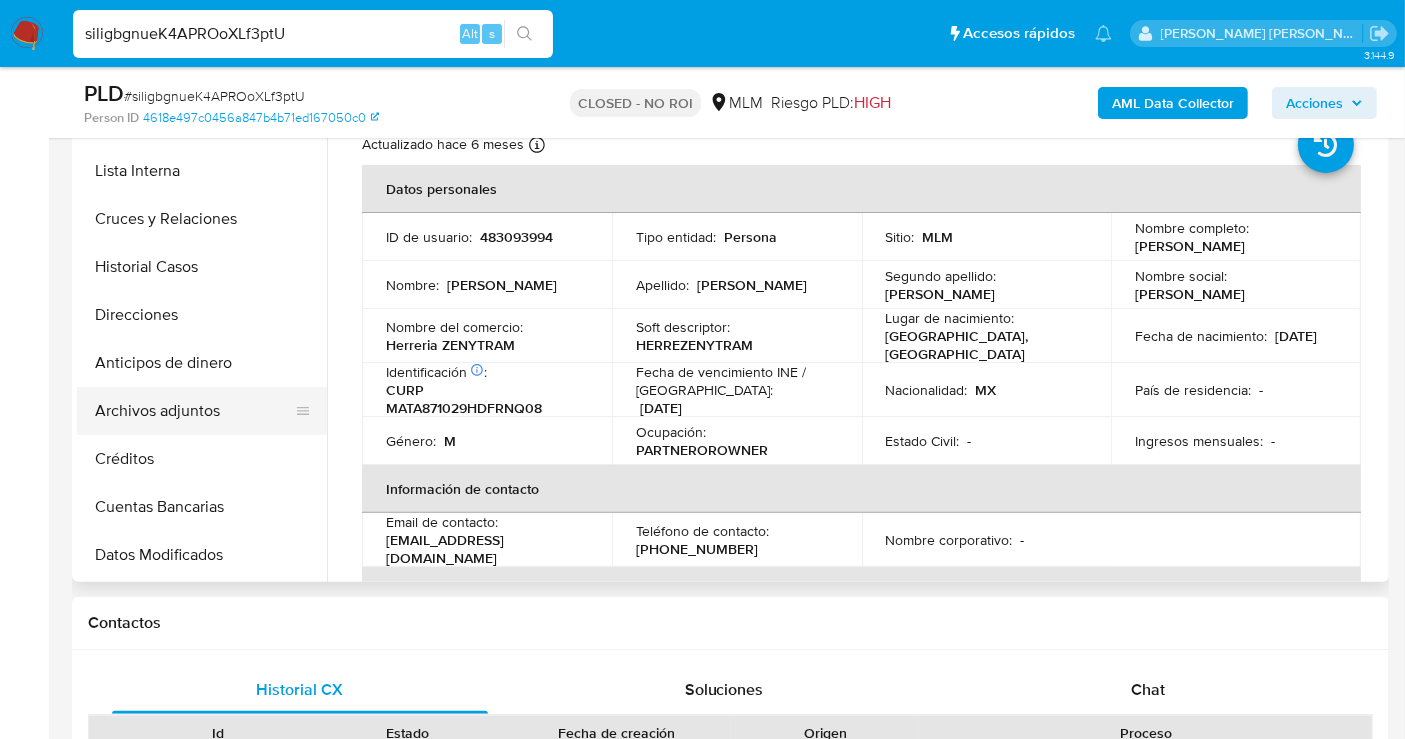 click on "Archivos adjuntos" at bounding box center [194, 411] 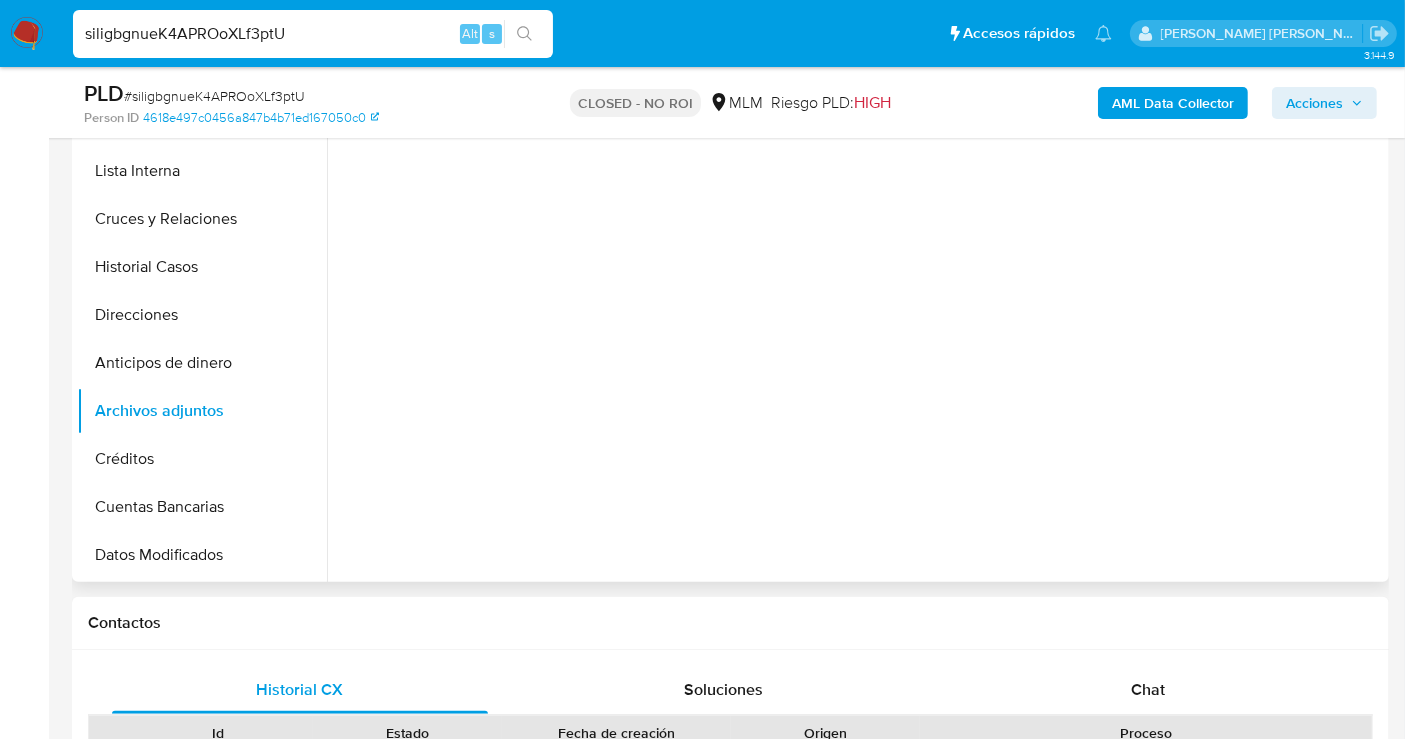 select on "10" 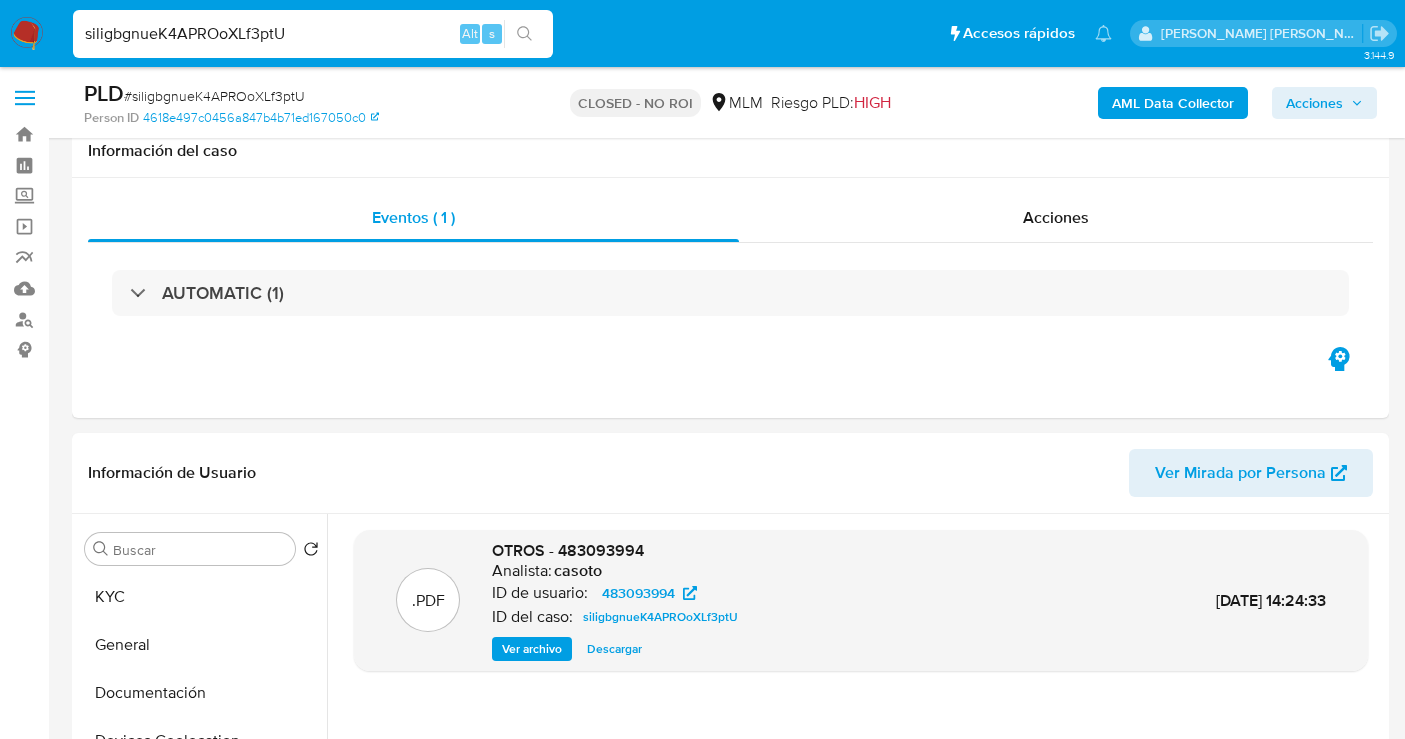 select on "10" 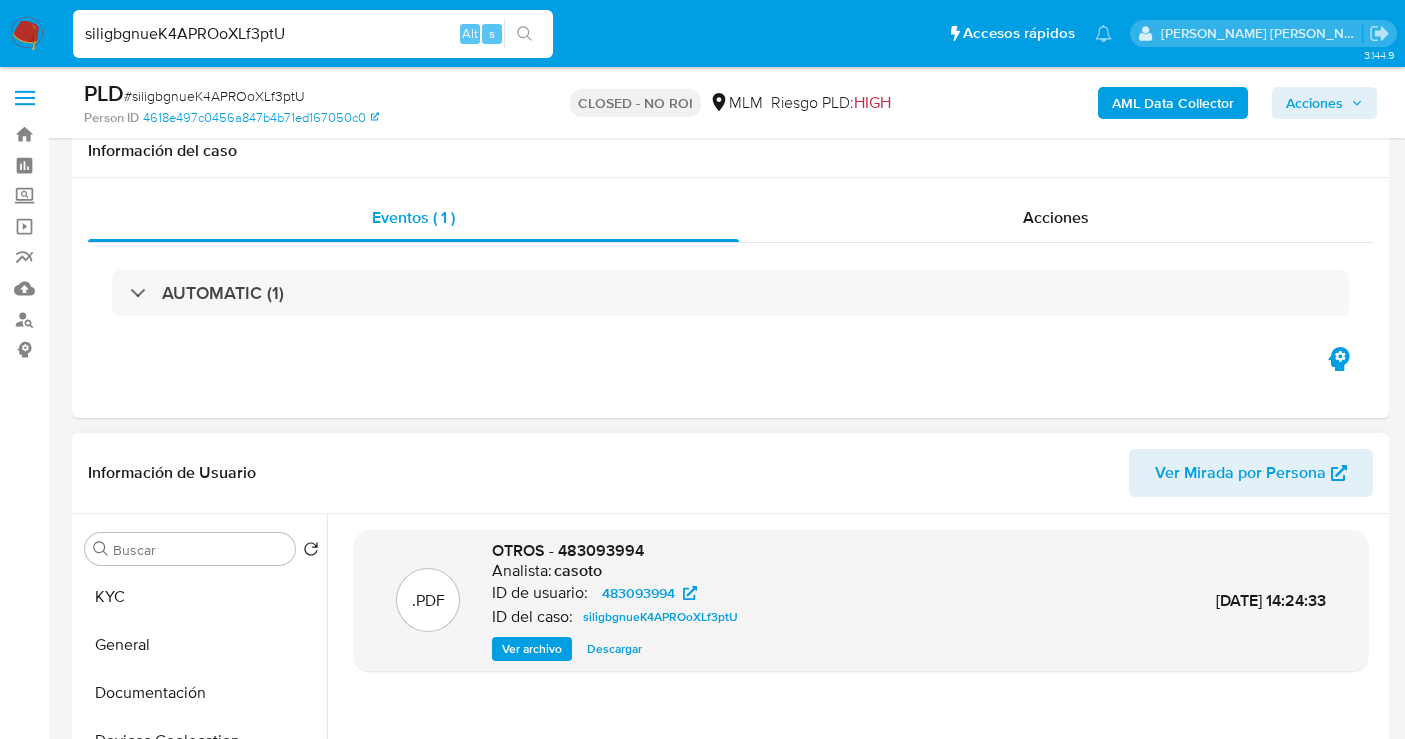 scroll, scrollTop: 444, scrollLeft: 0, axis: vertical 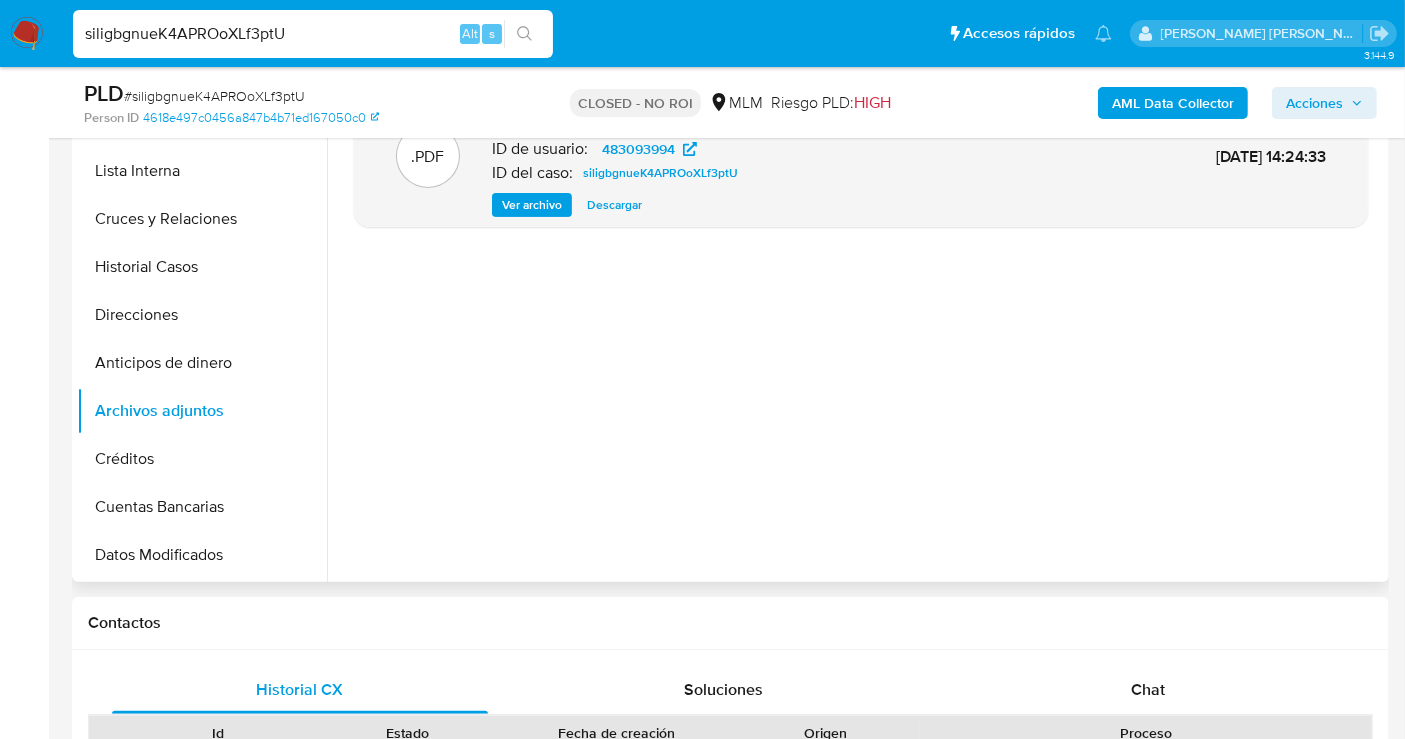 click on "Descargar" at bounding box center (614, 205) 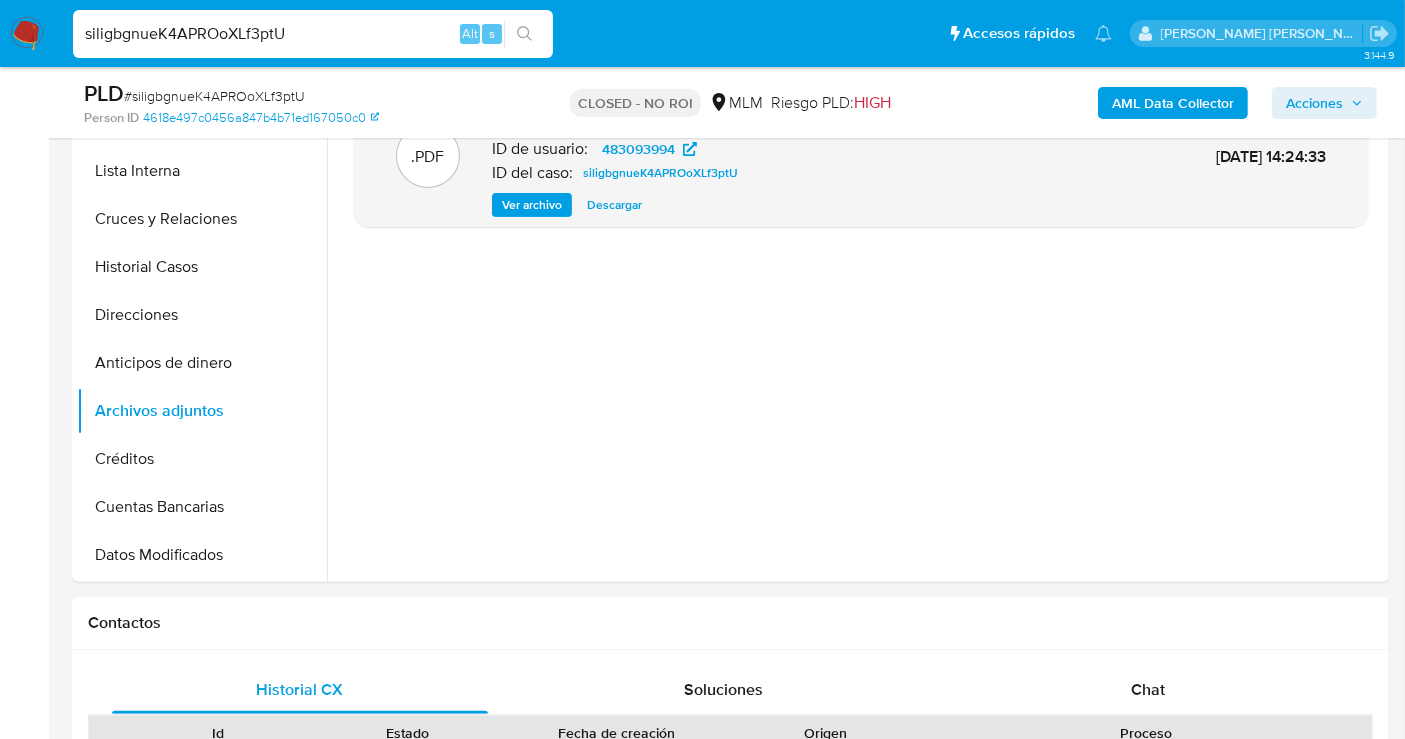 click on "siligbgnueK4APROoXLf3ptU" at bounding box center (313, 34) 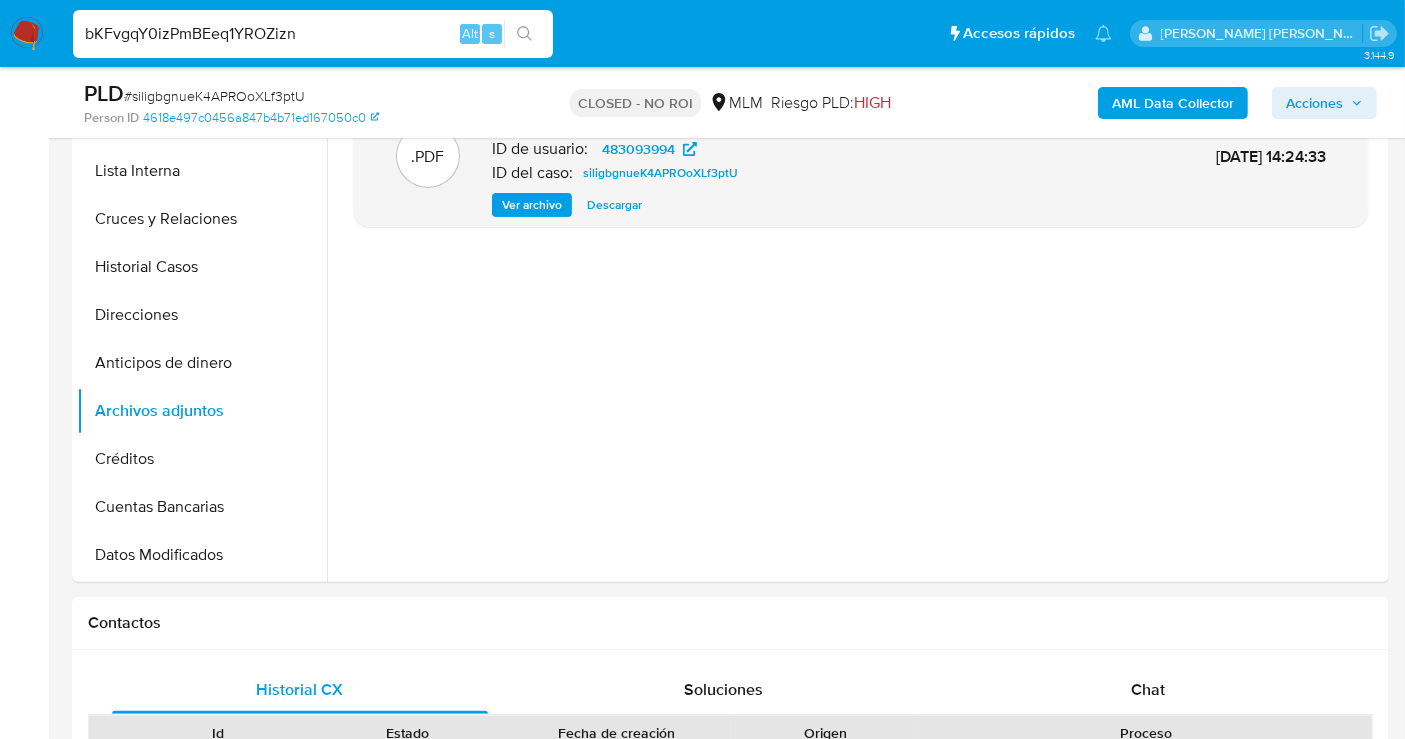 type on "bKFvgqY0izPmBEeq1YROZizn" 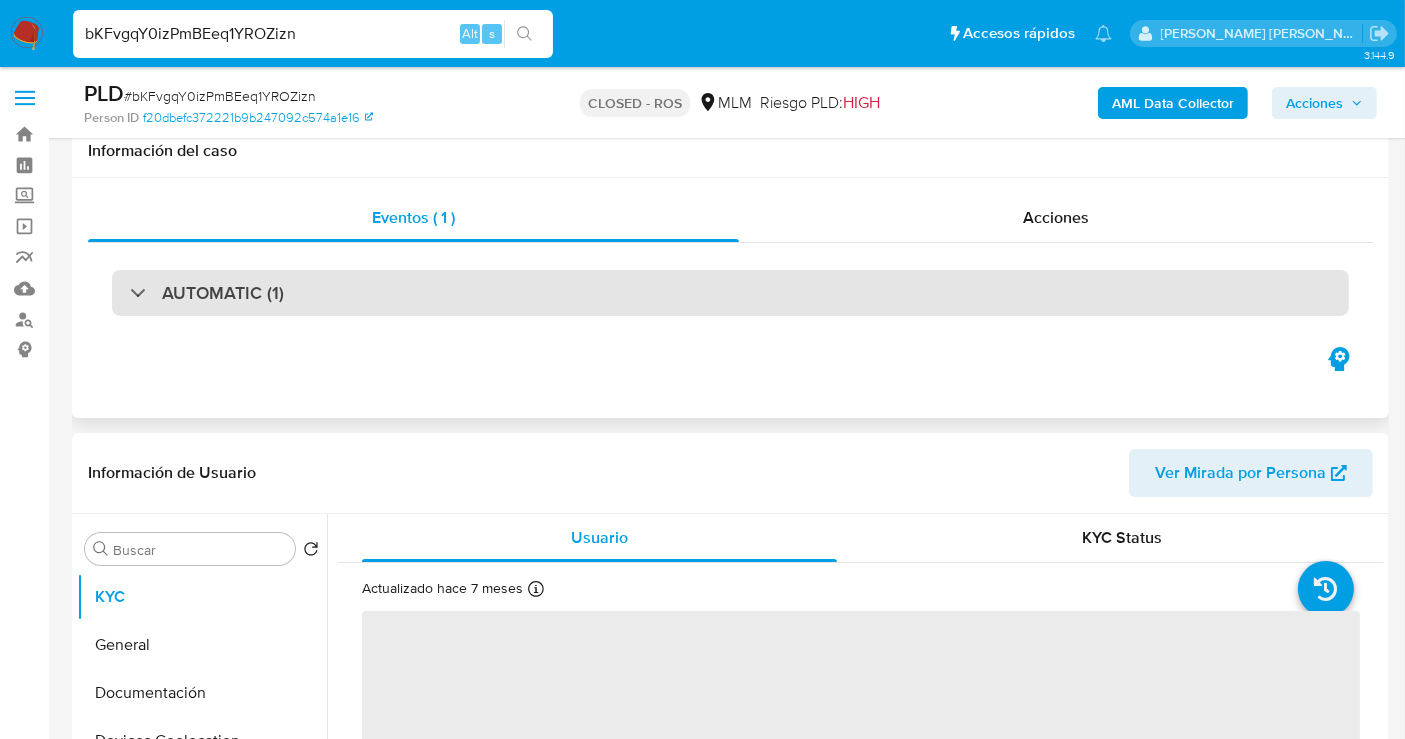 scroll, scrollTop: 333, scrollLeft: 0, axis: vertical 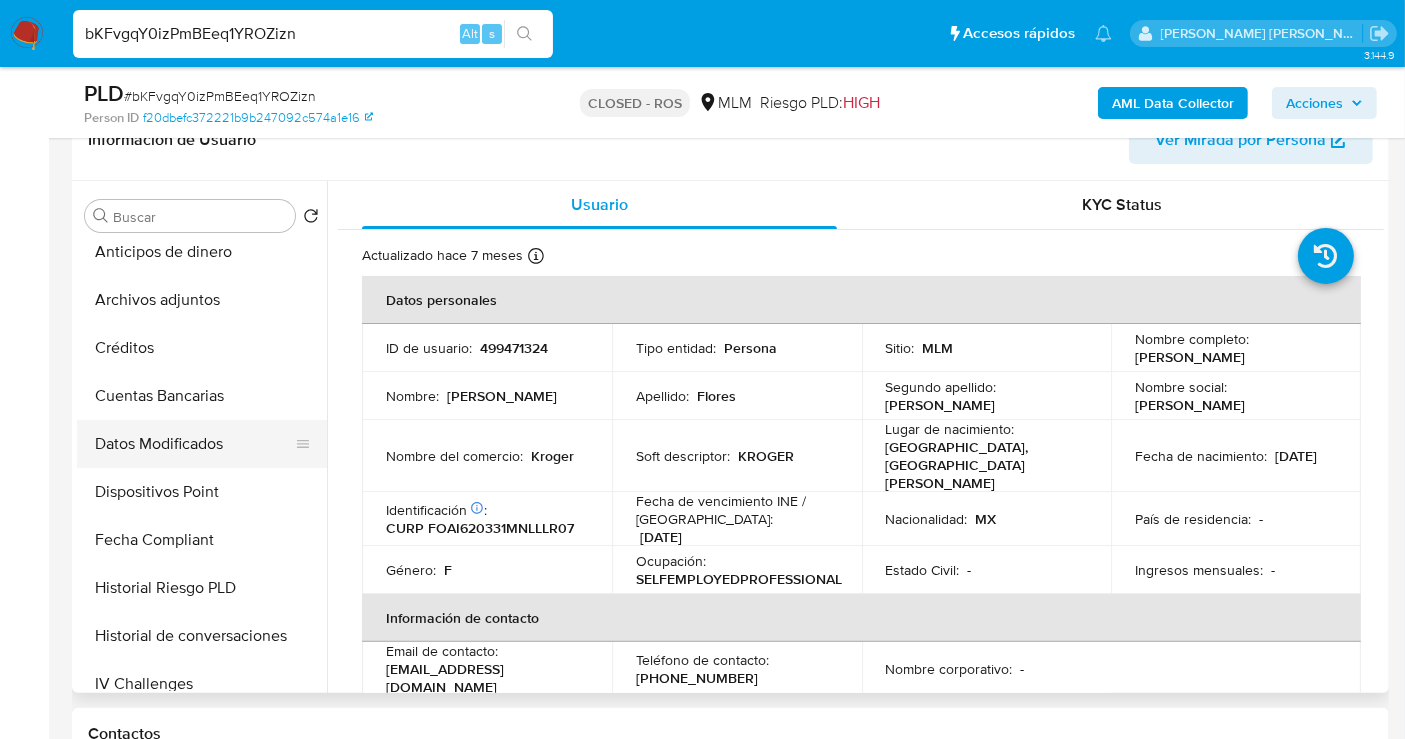 select on "10" 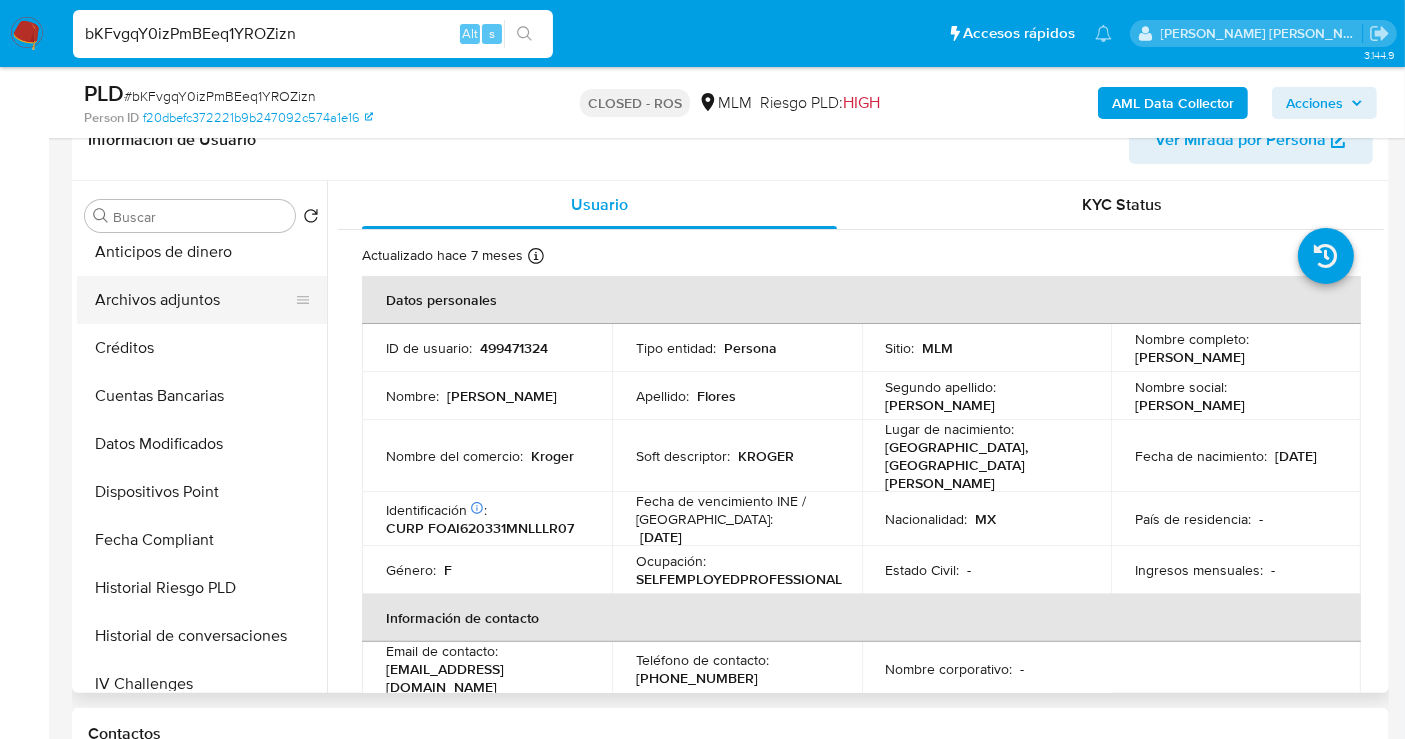 click on "Archivos adjuntos" at bounding box center [194, 300] 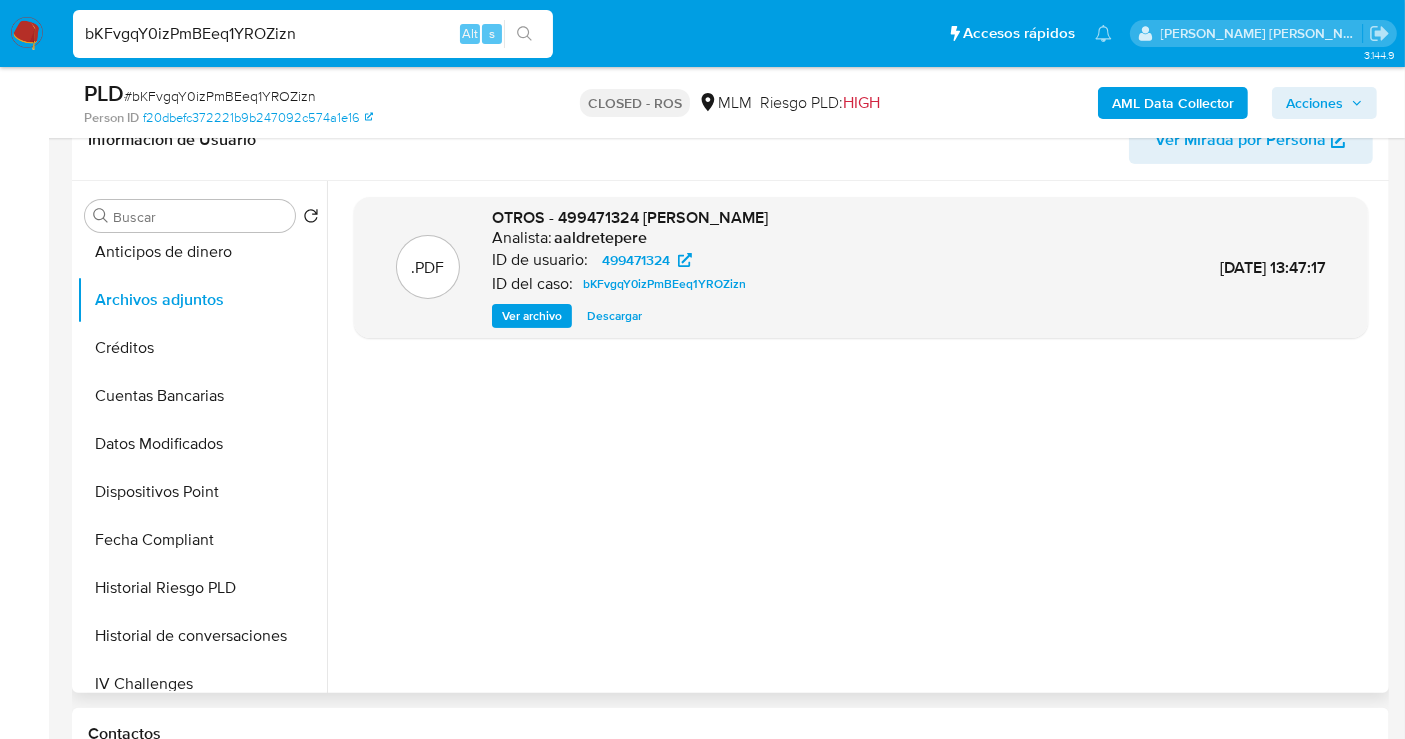 click on "Descargar" at bounding box center [614, 316] 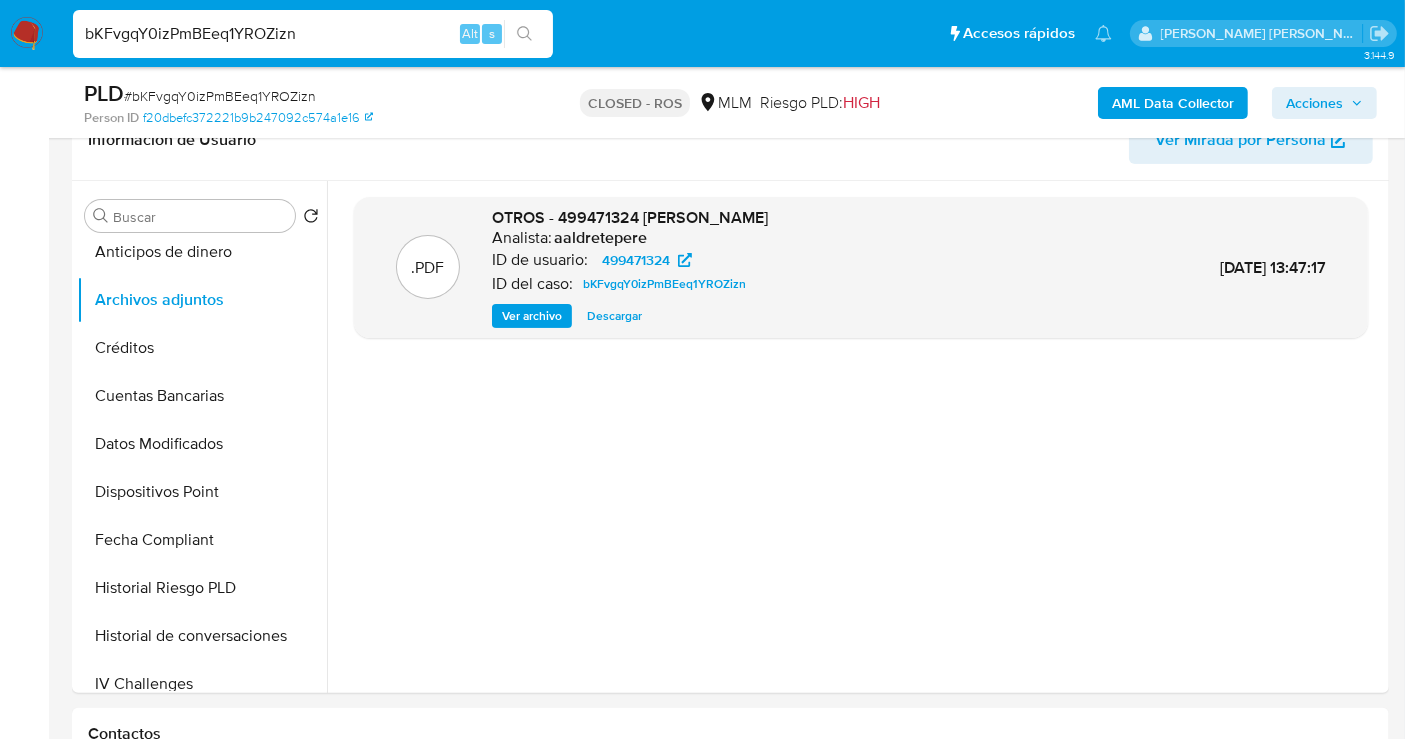 click on "bKFvgqY0izPmBEeq1YROZizn" at bounding box center [313, 34] 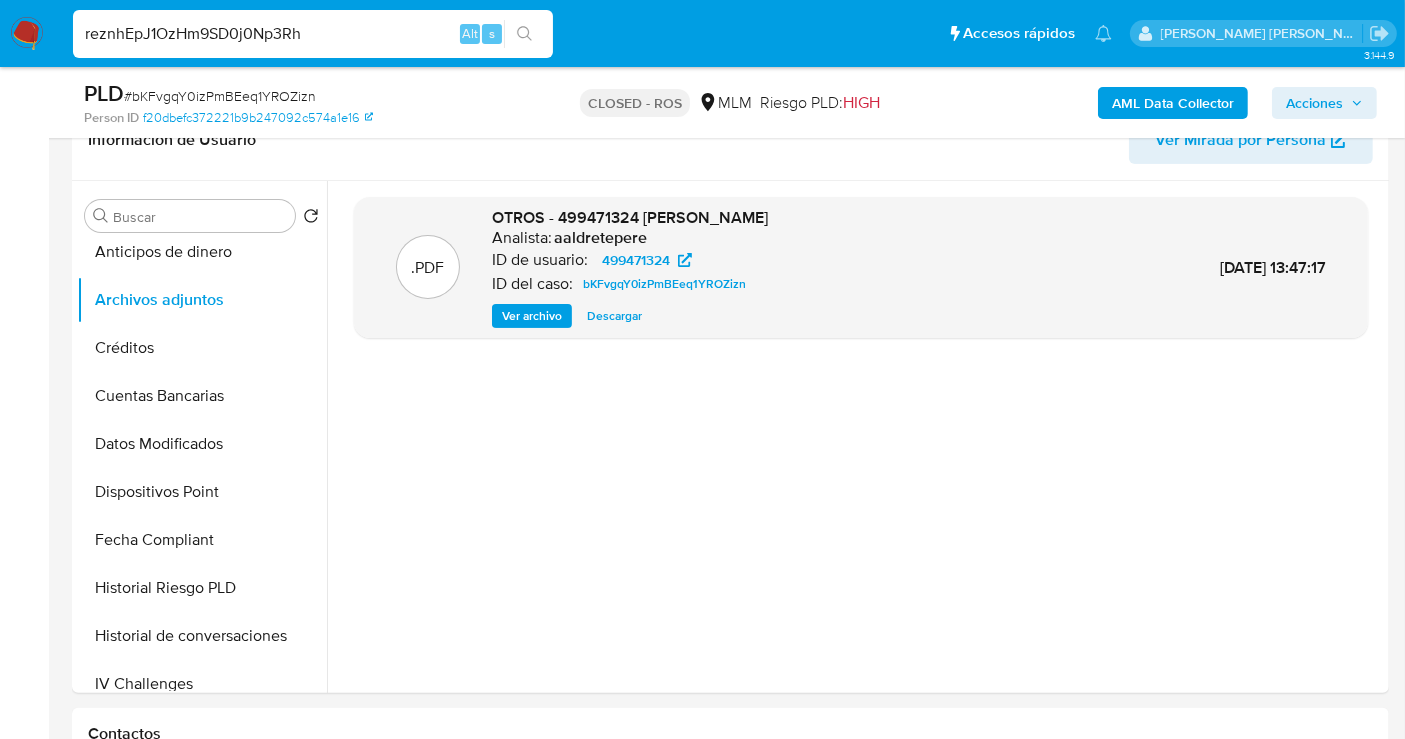 type on "reznhEpJ1OzHm9SD0j0Np3Rh" 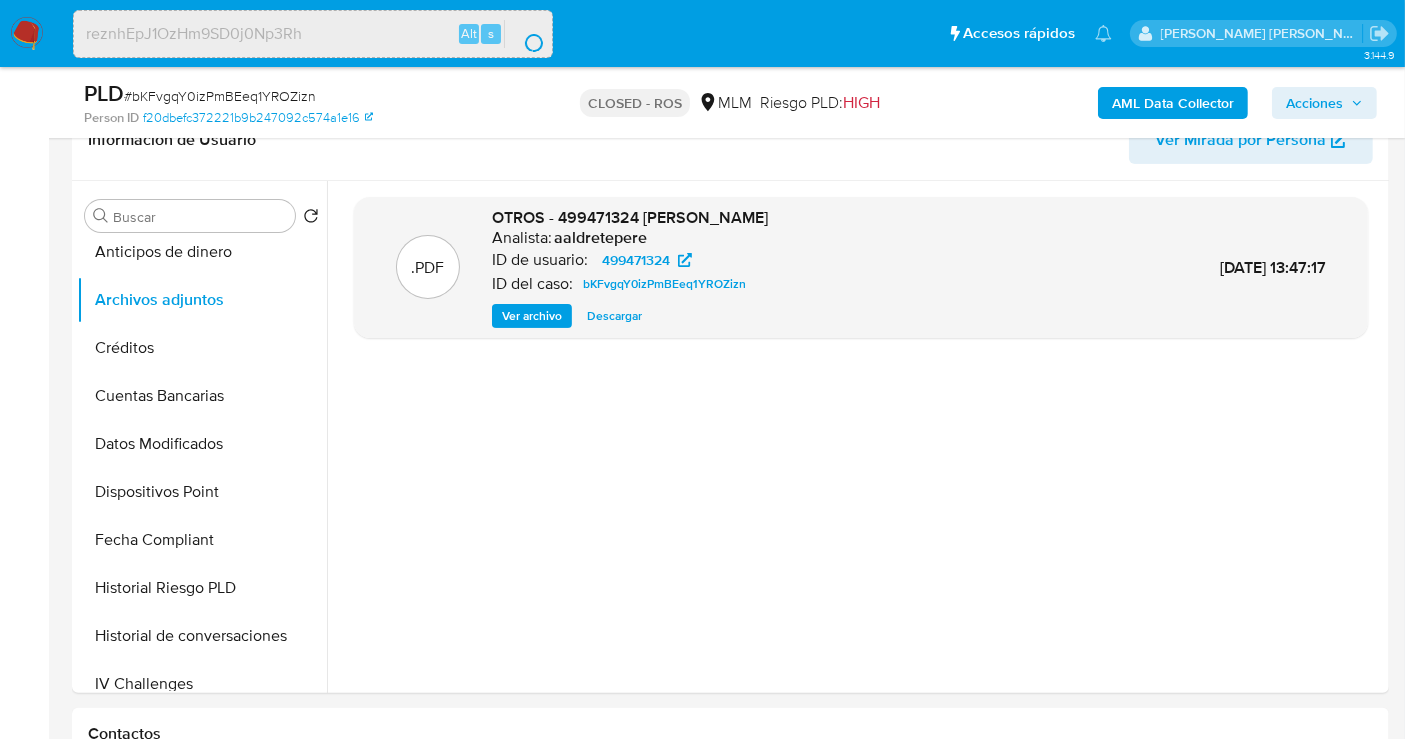 scroll, scrollTop: 0, scrollLeft: 0, axis: both 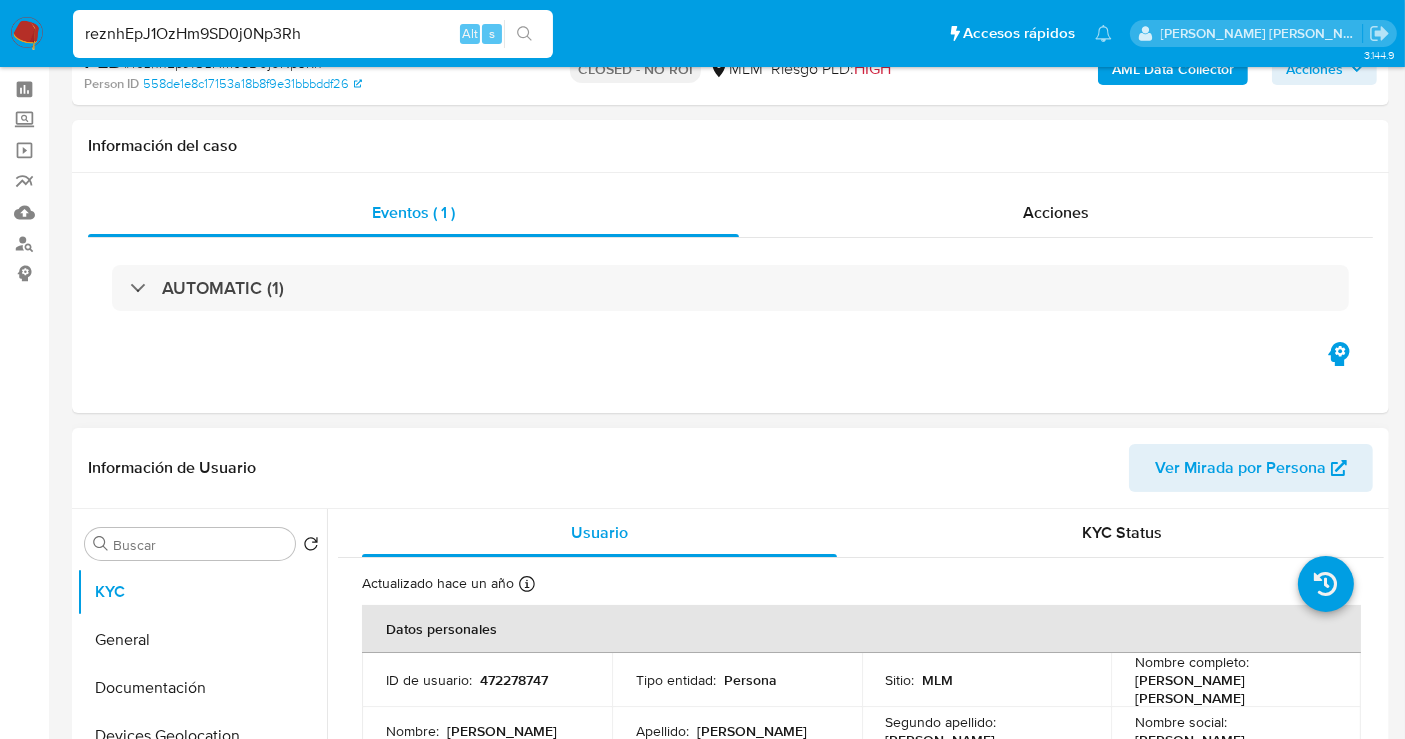 select on "10" 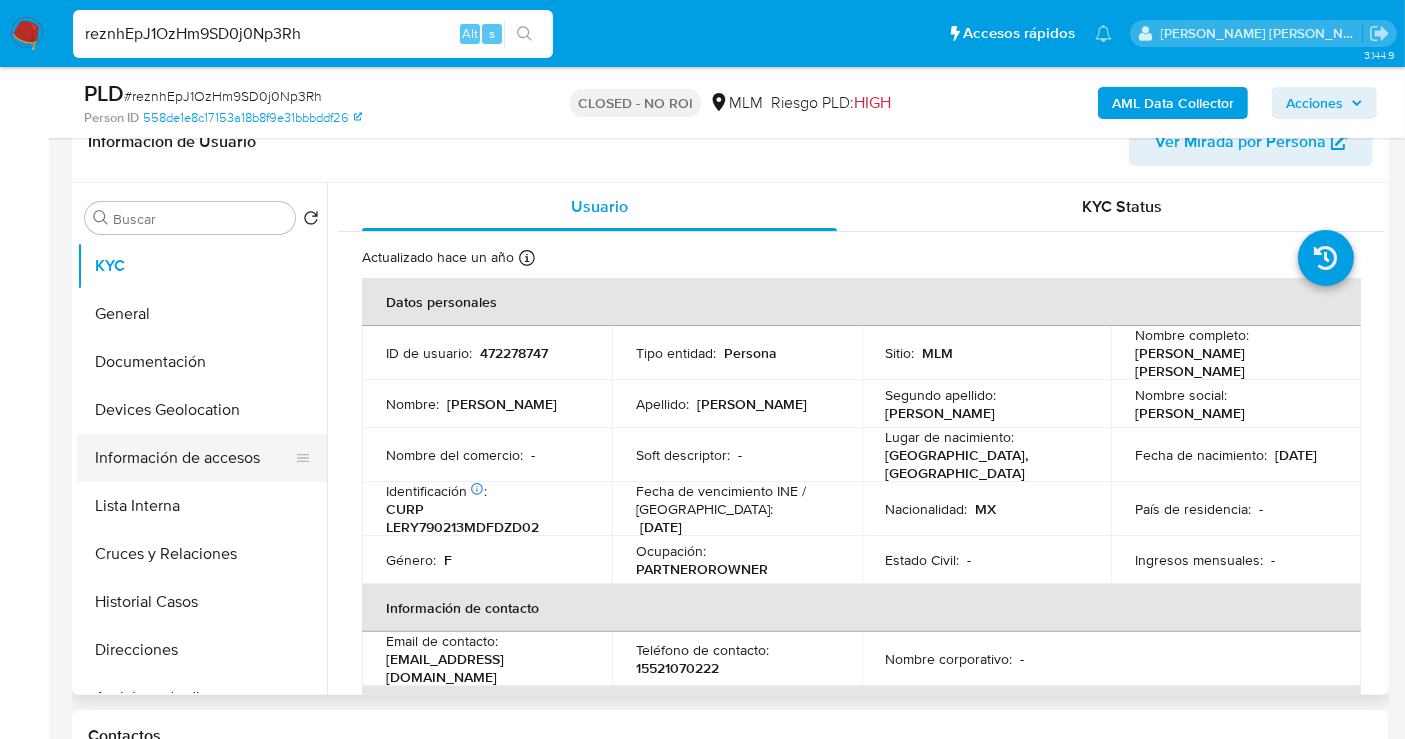 scroll, scrollTop: 333, scrollLeft: 0, axis: vertical 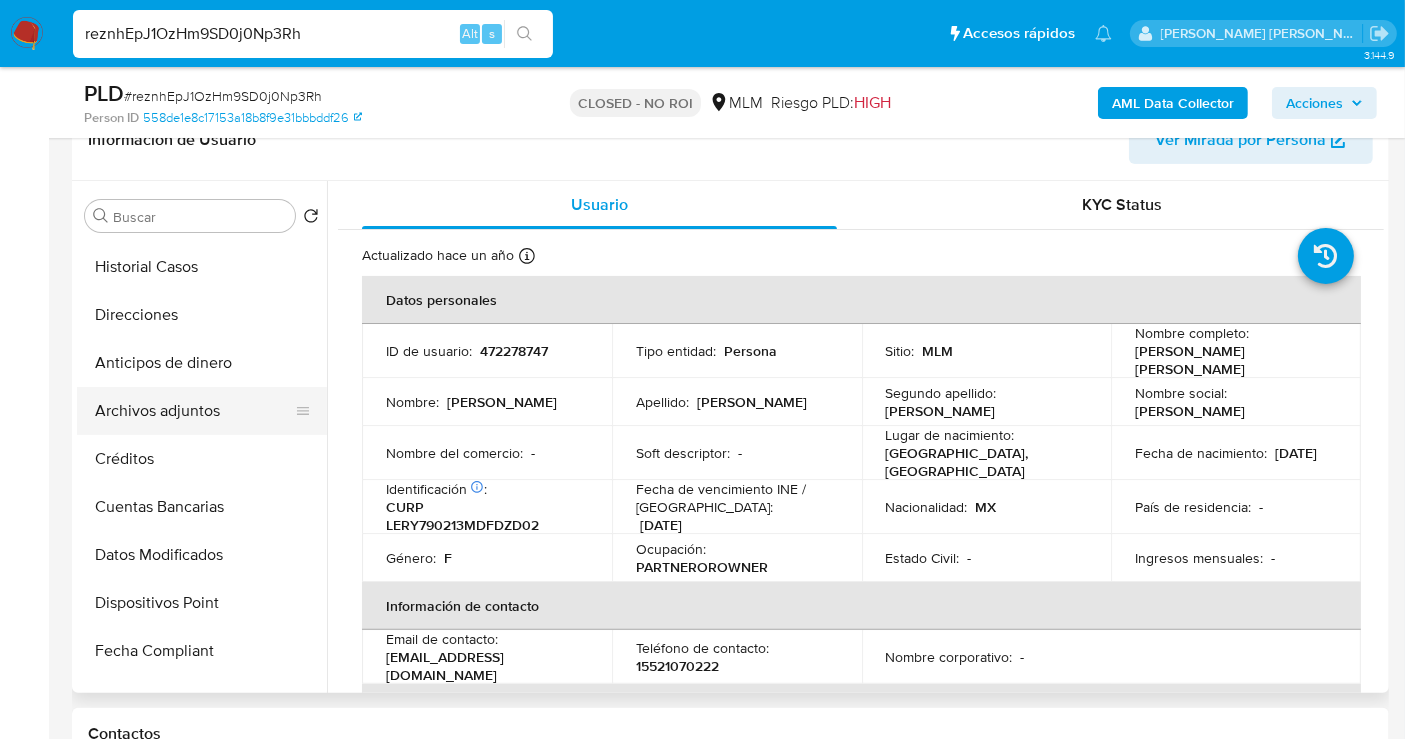 click on "Archivos adjuntos" at bounding box center [194, 411] 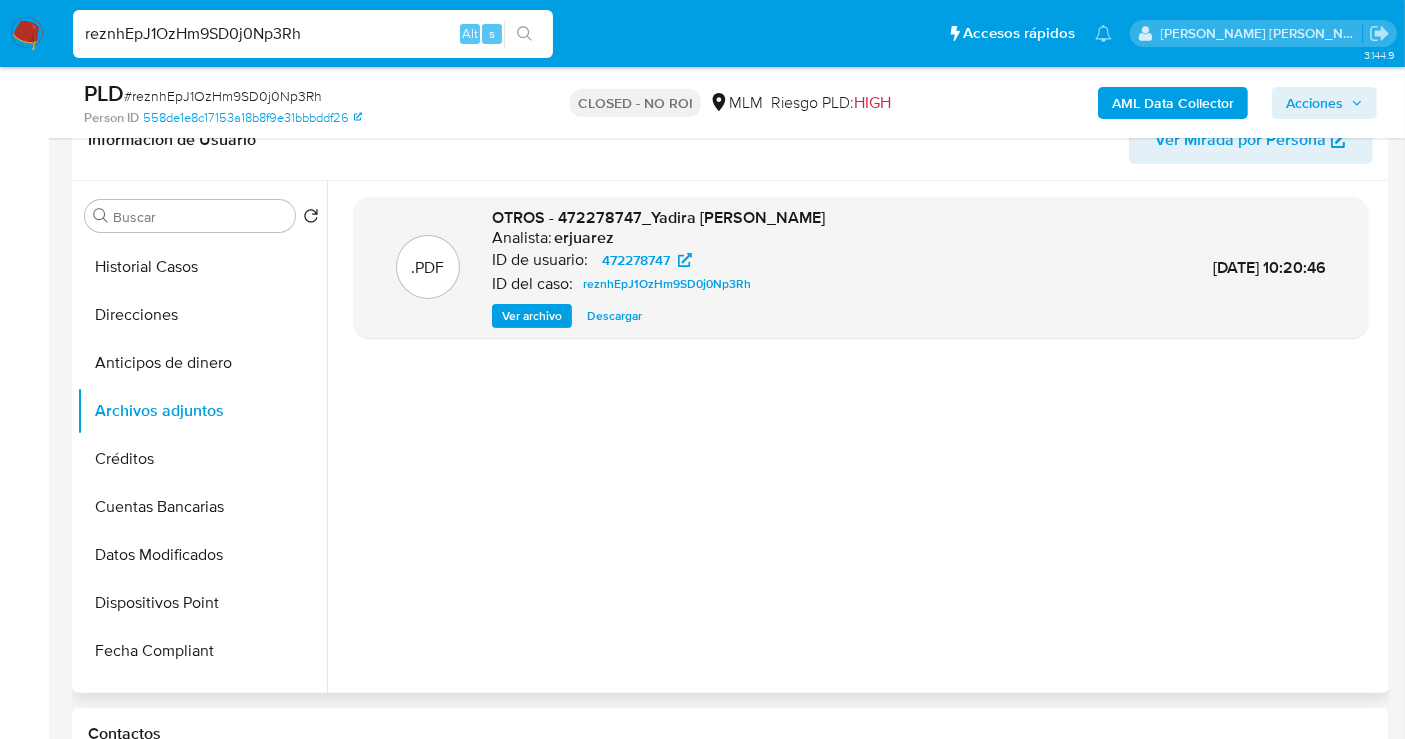 click on "Descargar" at bounding box center (614, 316) 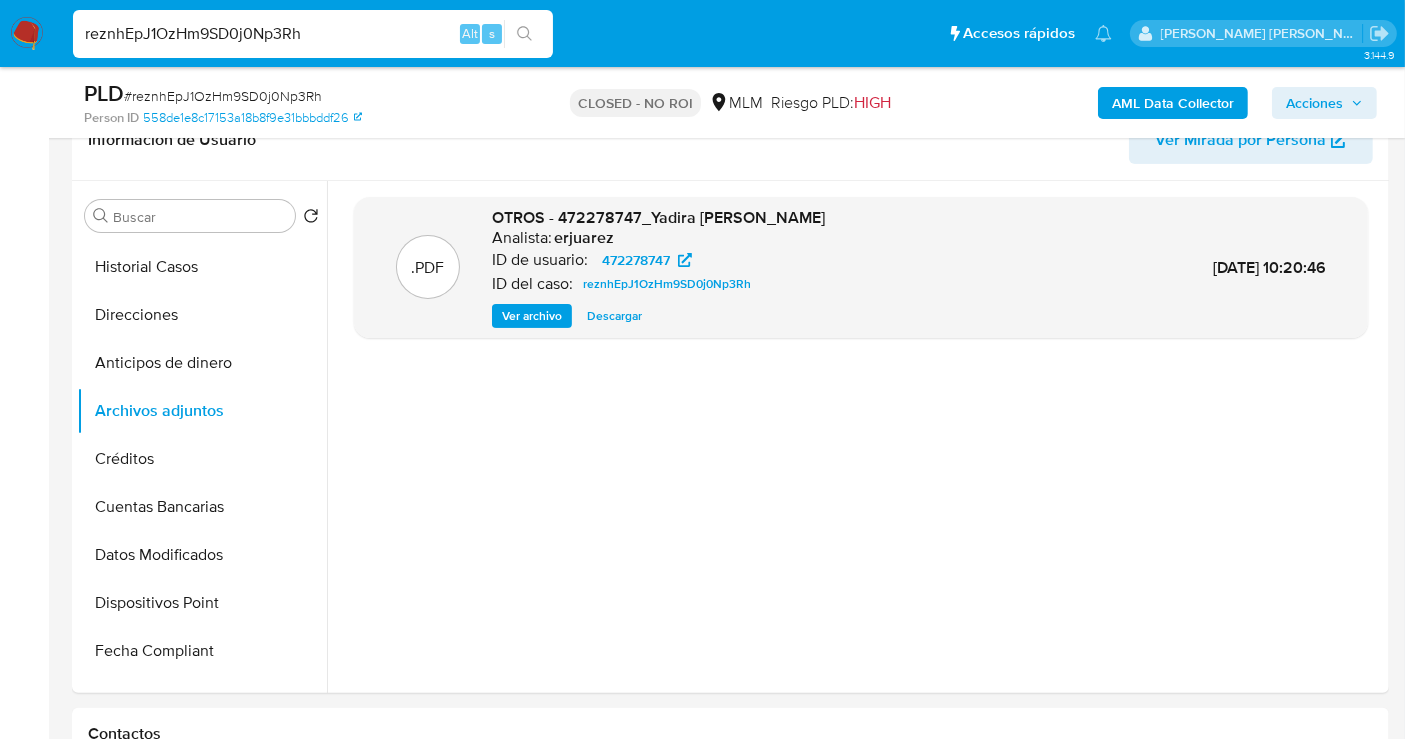 click on "reznhEpJ1OzHm9SD0j0Np3Rh" at bounding box center (313, 34) 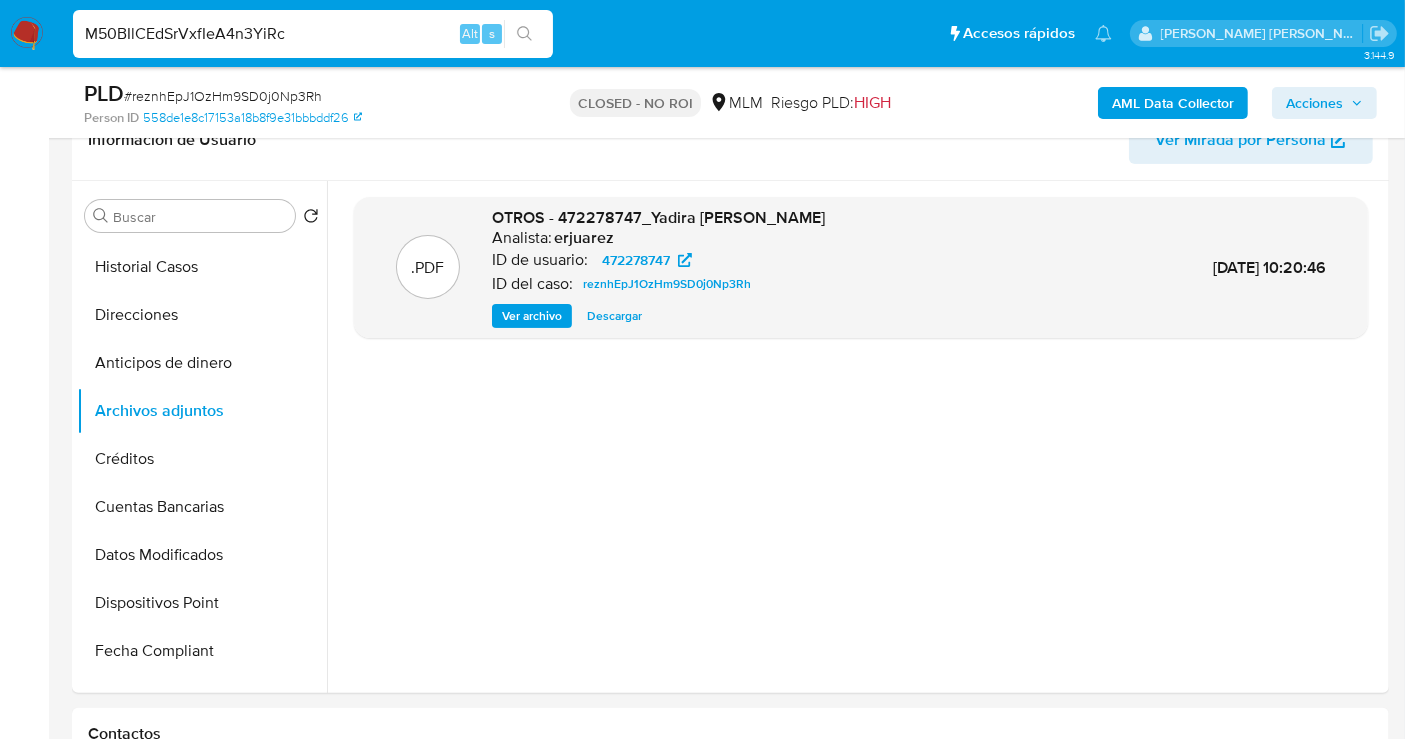 type on "M50BIlCEdSrVxfIeA4n3YiRc" 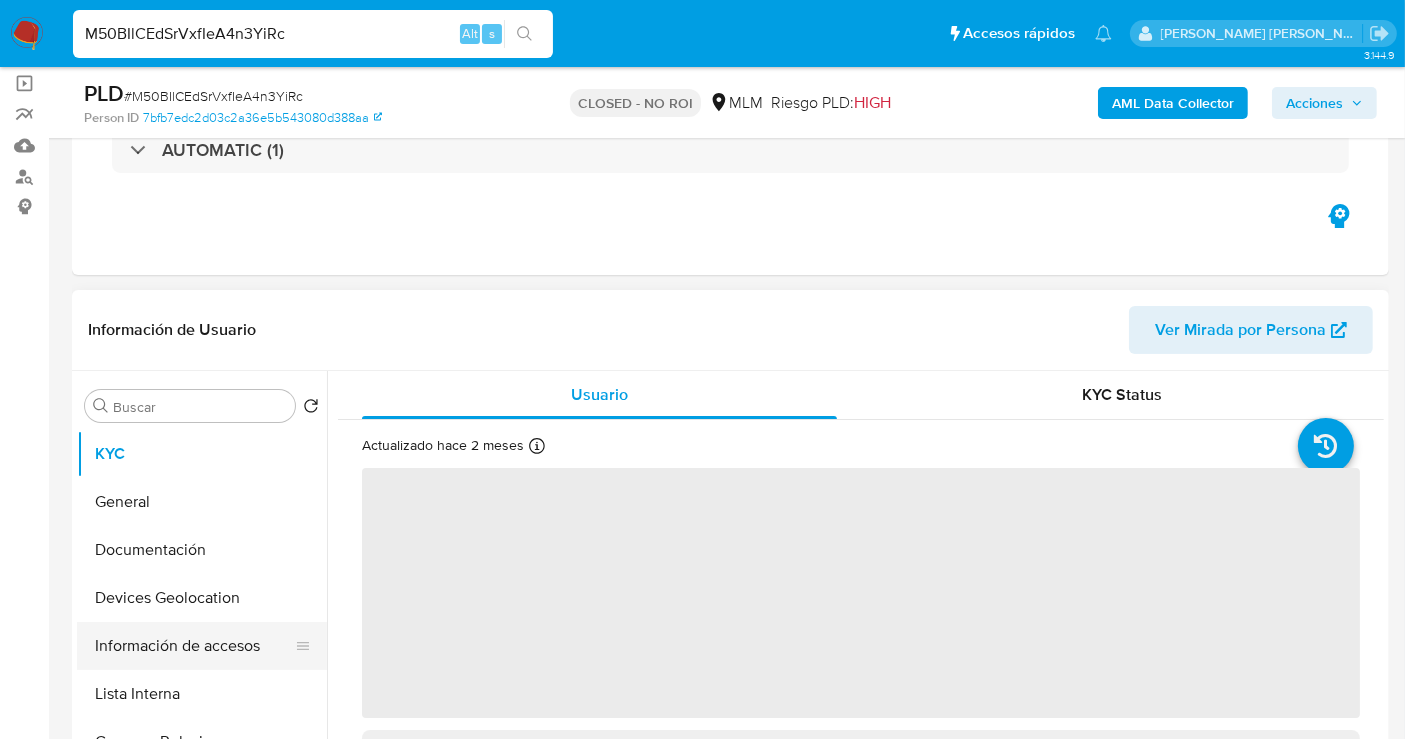 scroll, scrollTop: 333, scrollLeft: 0, axis: vertical 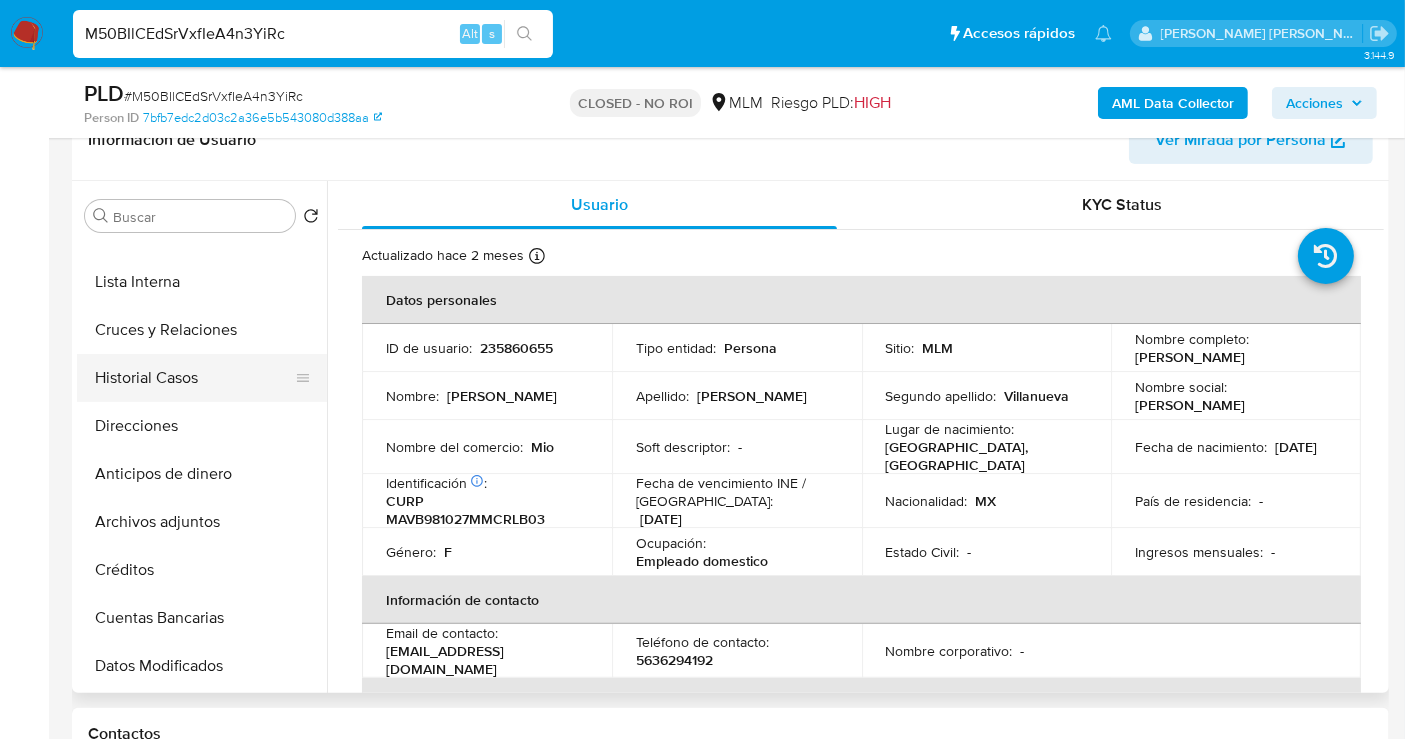 select on "10" 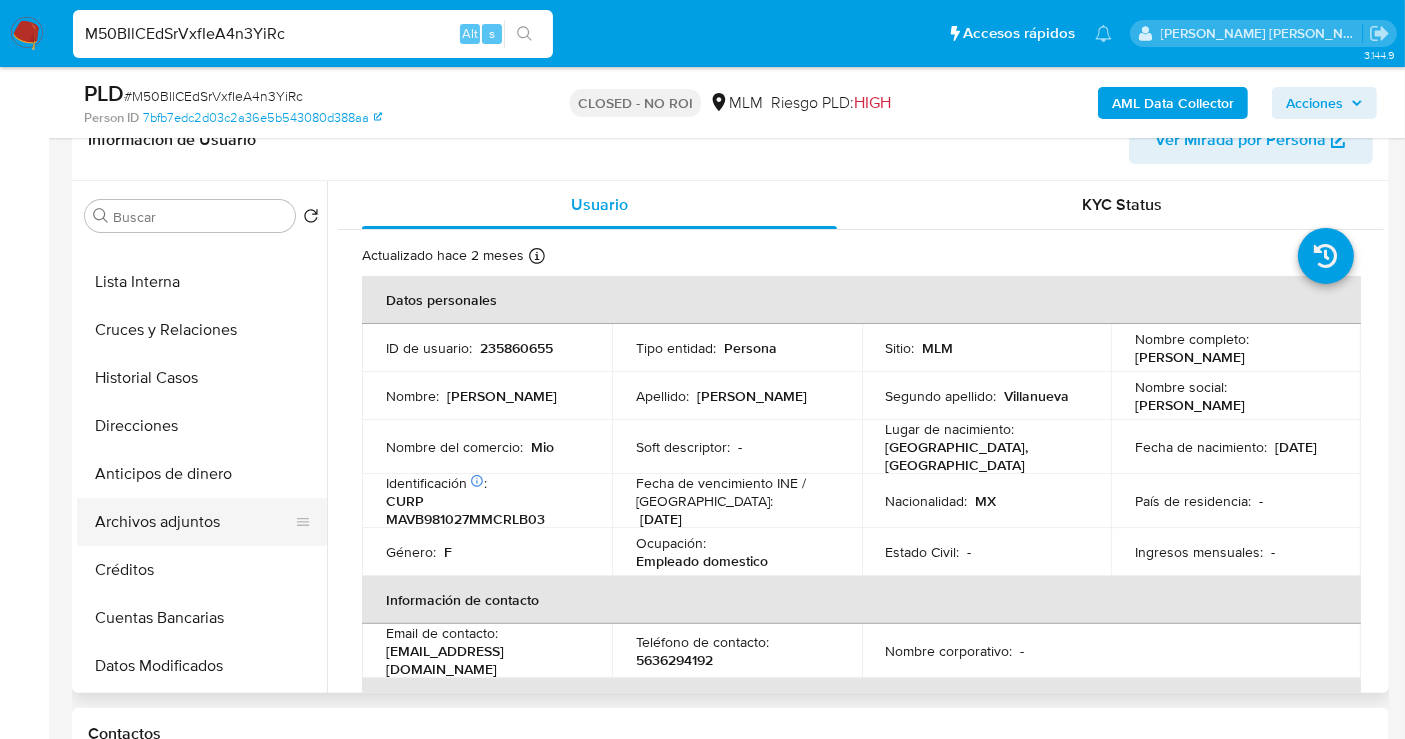 click on "Archivos adjuntos" at bounding box center (194, 522) 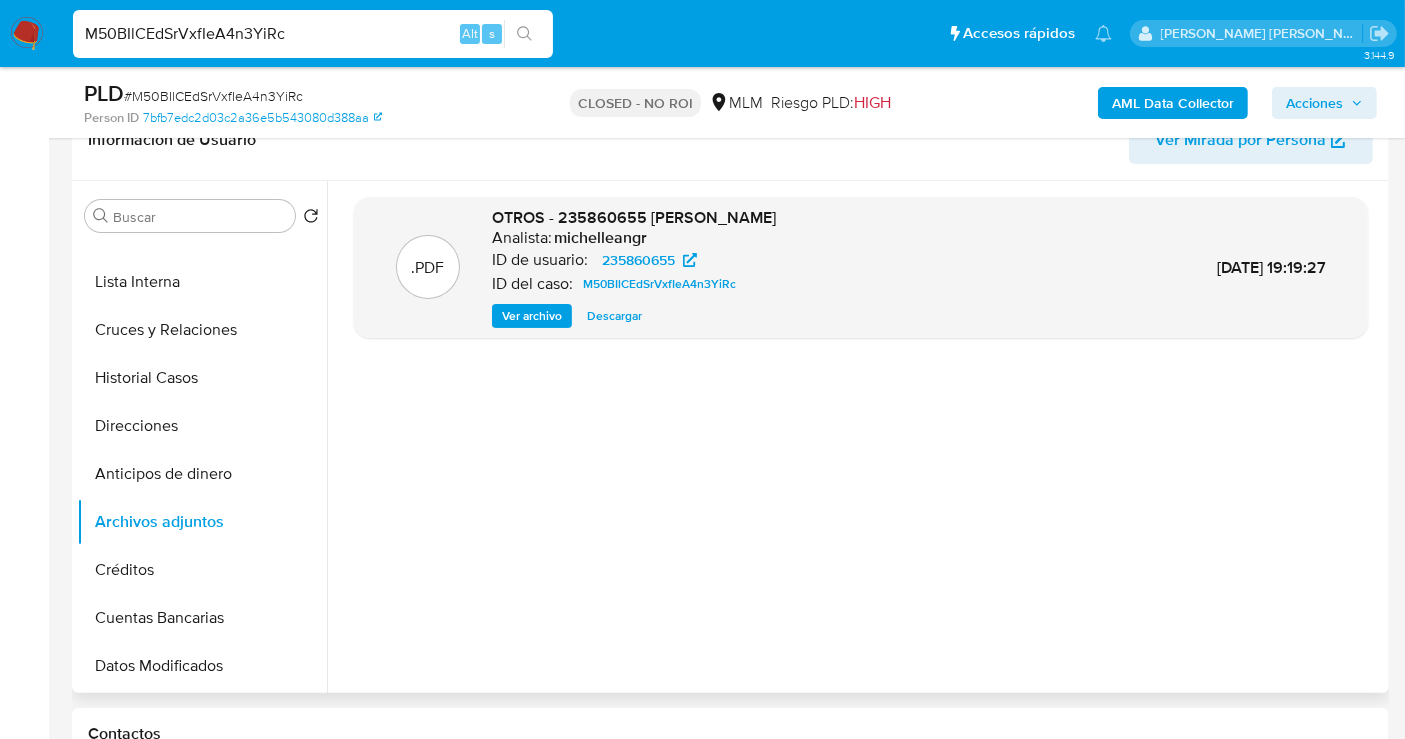 click on "Descargar" at bounding box center (614, 316) 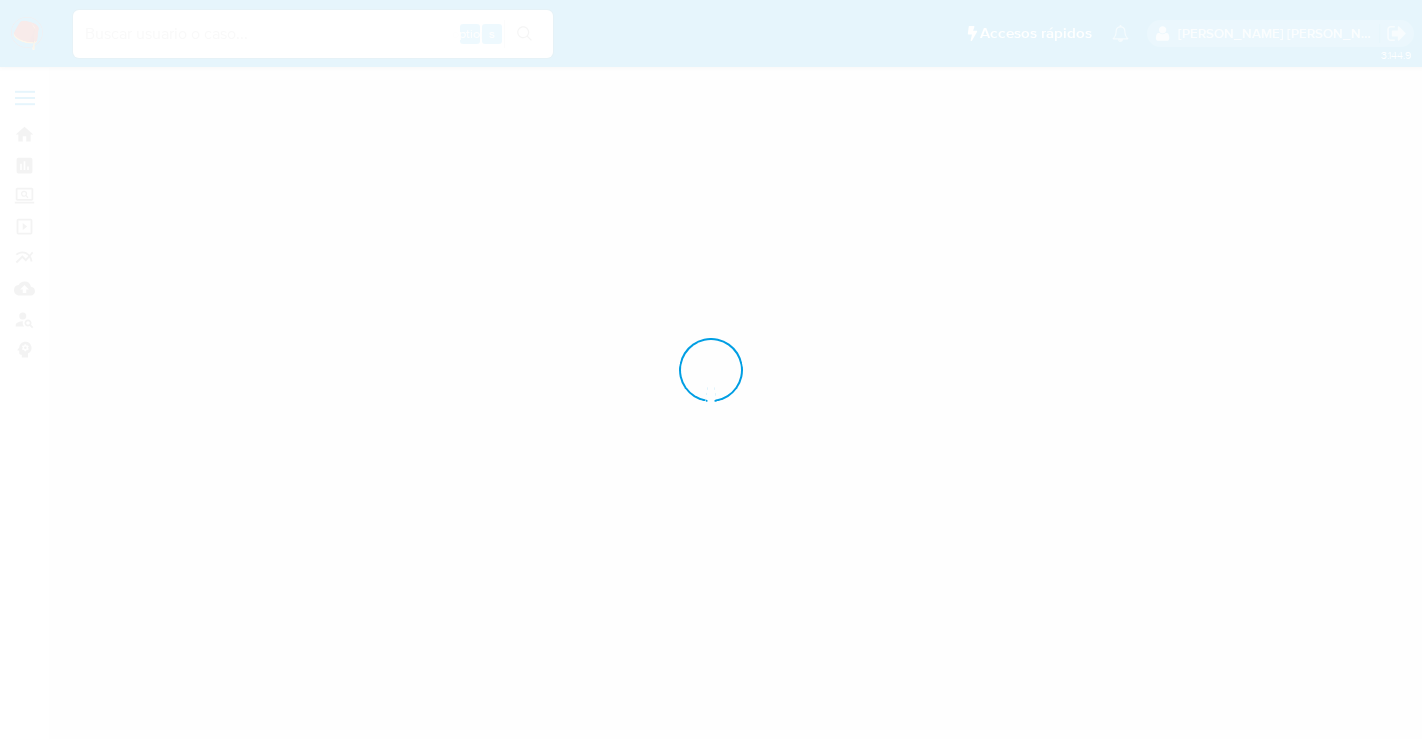 scroll, scrollTop: 0, scrollLeft: 0, axis: both 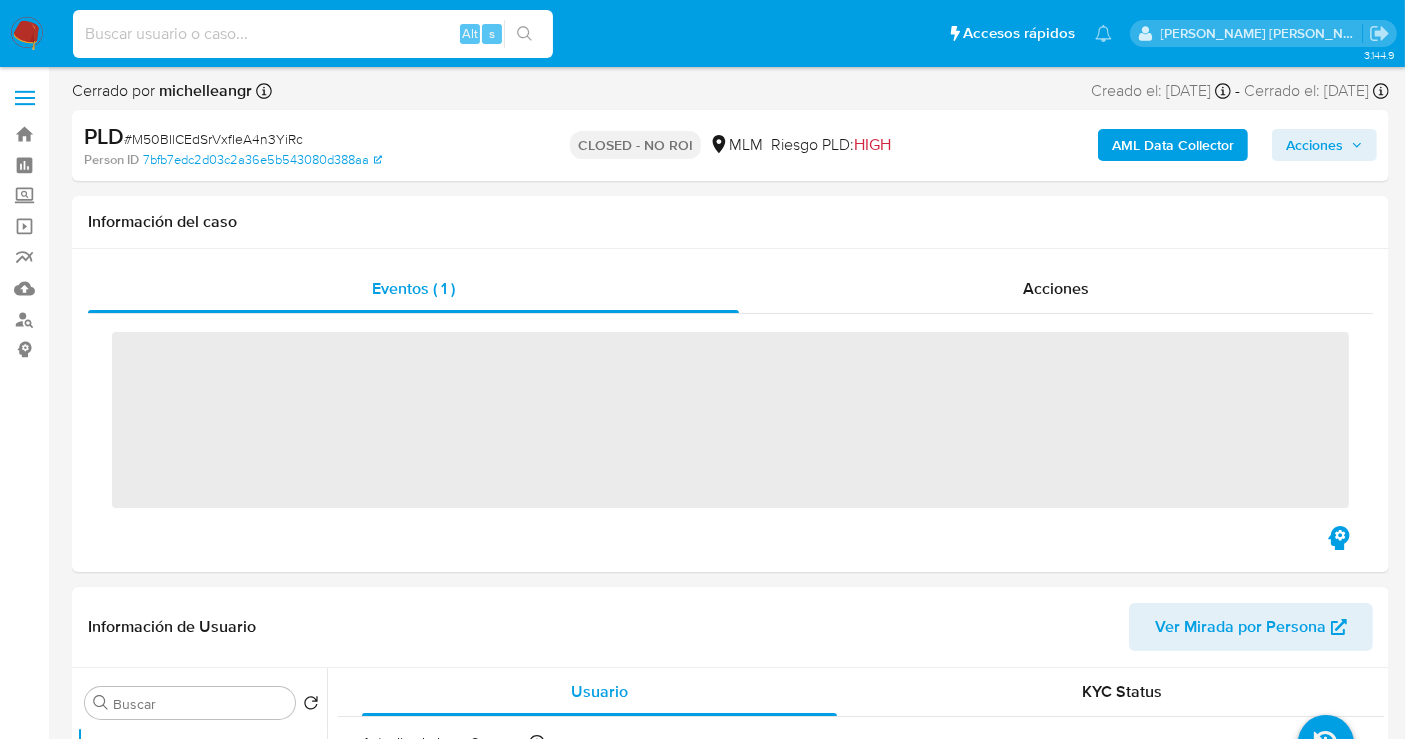 click at bounding box center (313, 34) 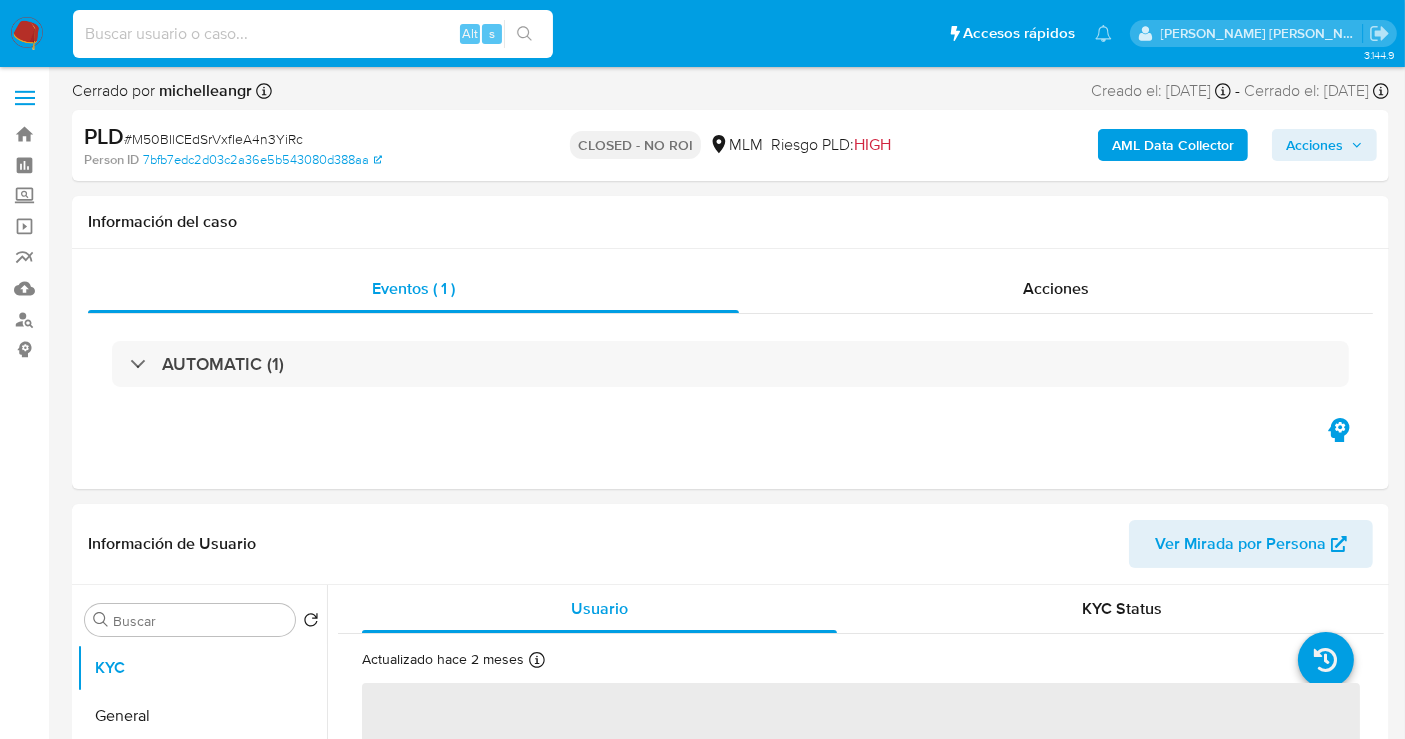 paste on "kTAgLbBHLygzvheKQz6xwCOx" 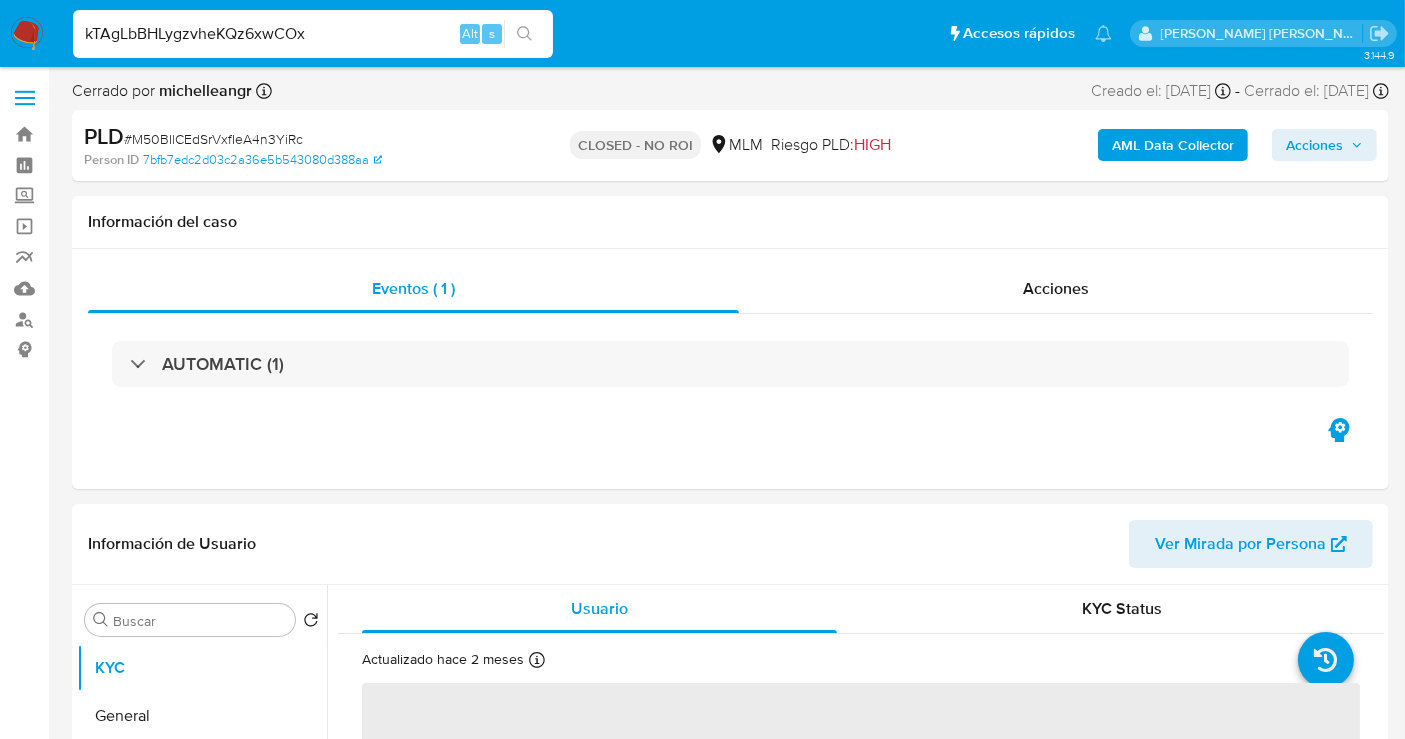 type on "kTAgLbBHLygzvheKQz6xwCOx" 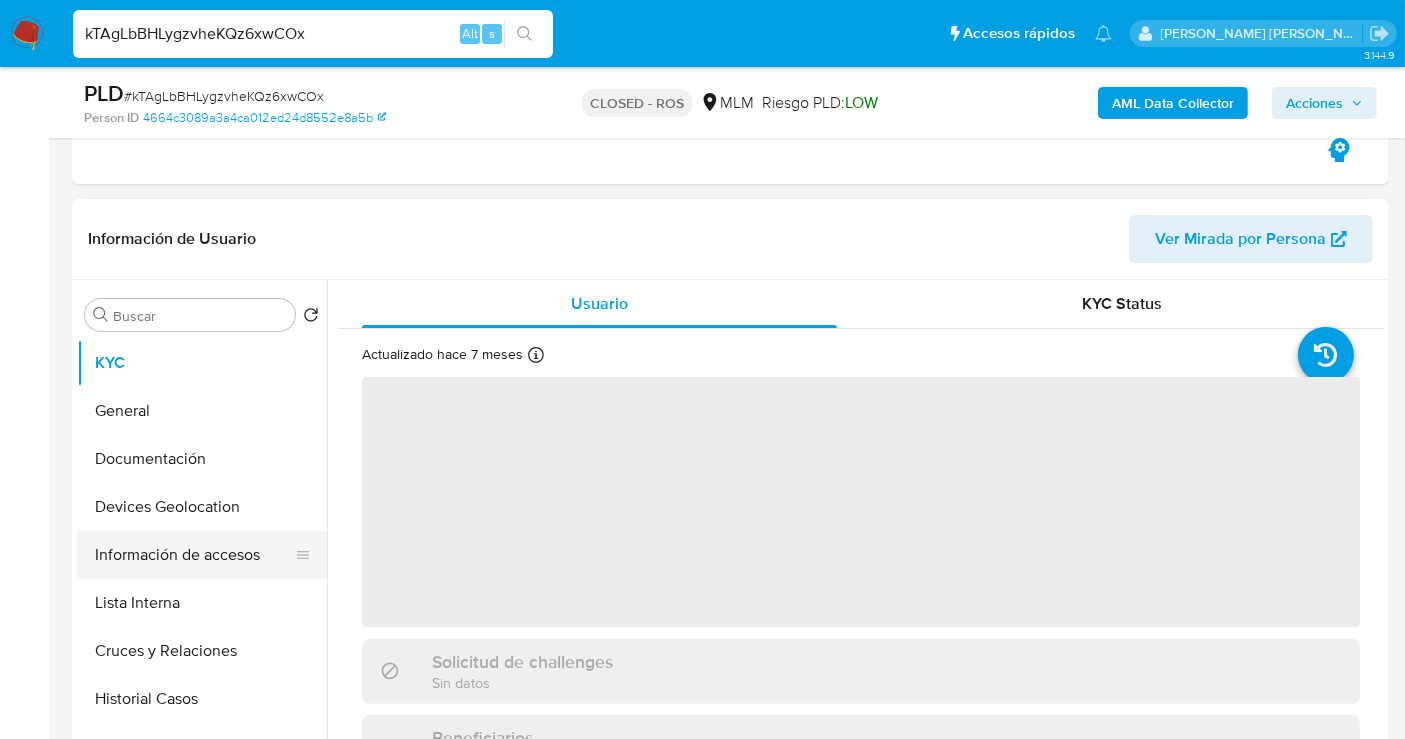 scroll, scrollTop: 333, scrollLeft: 0, axis: vertical 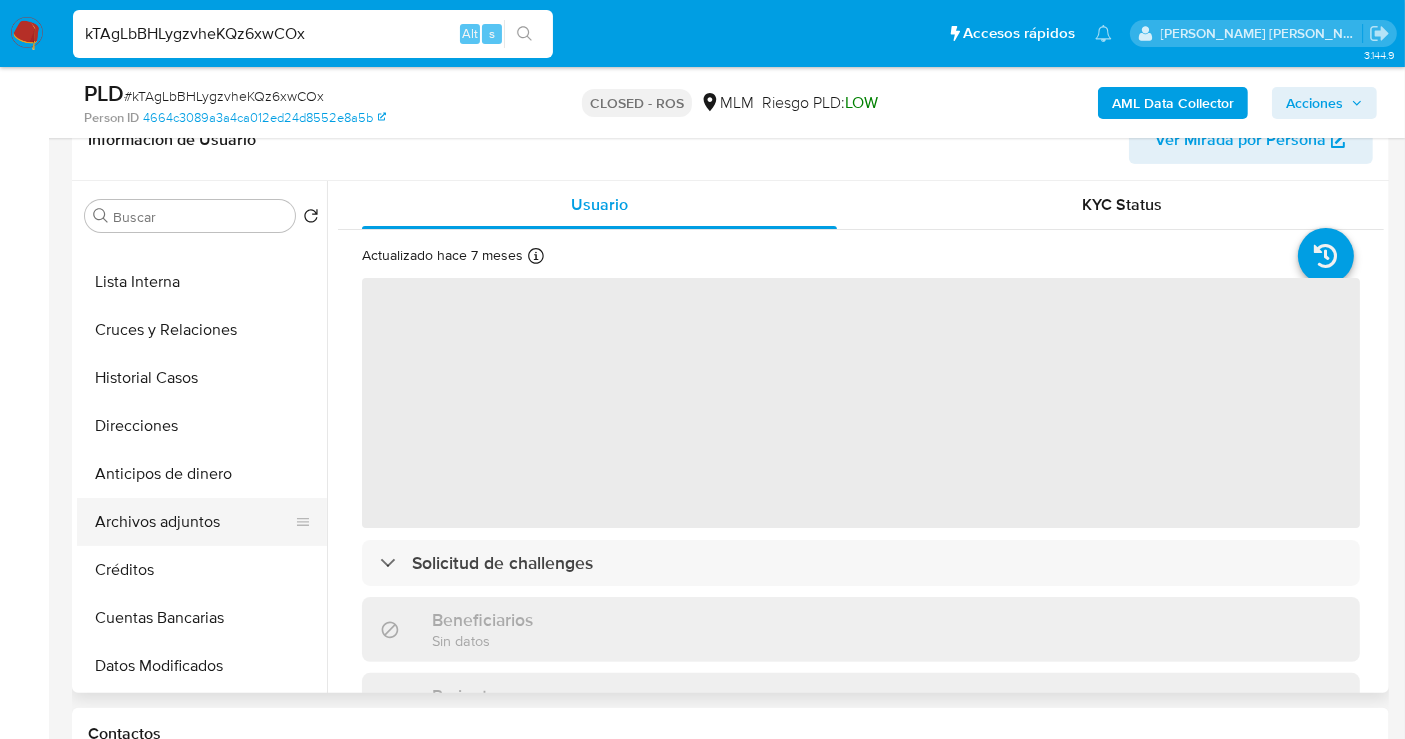 click on "Archivos adjuntos" at bounding box center [194, 522] 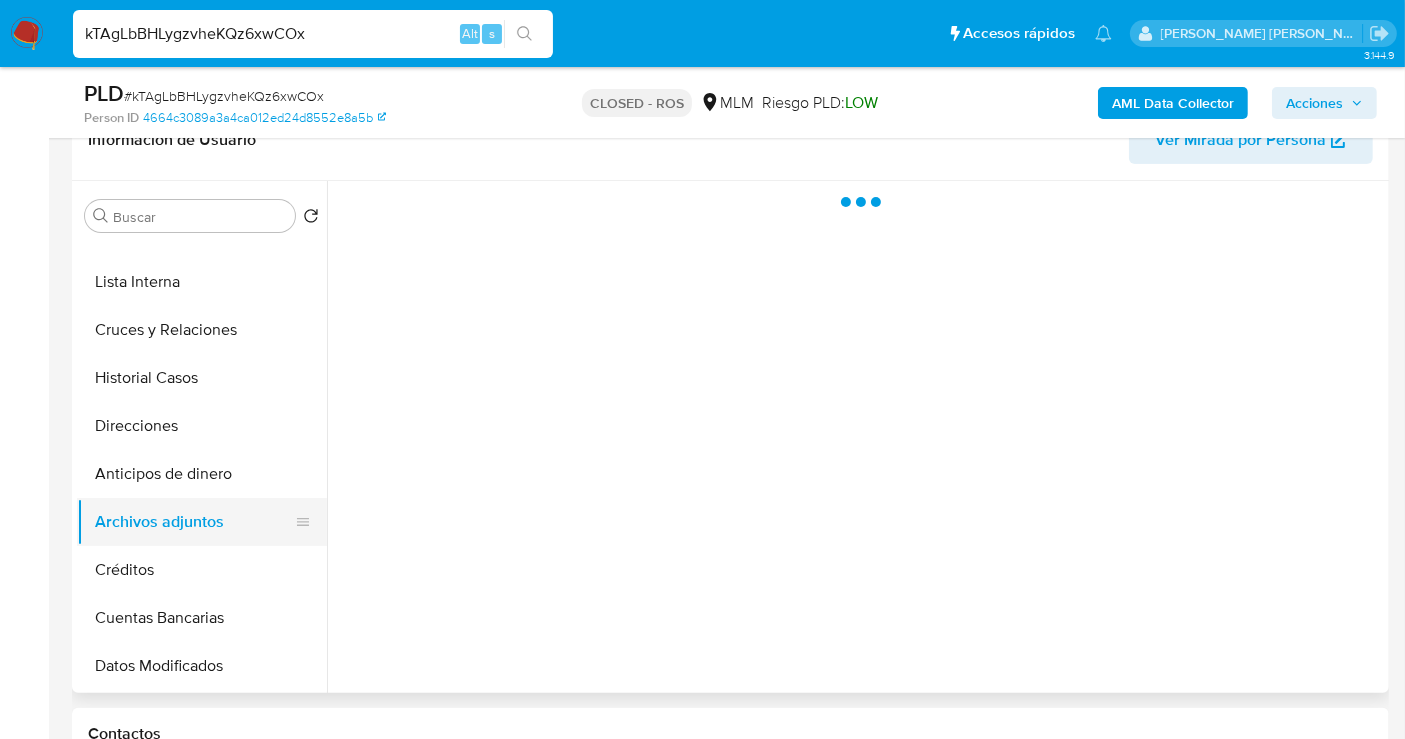 select on "10" 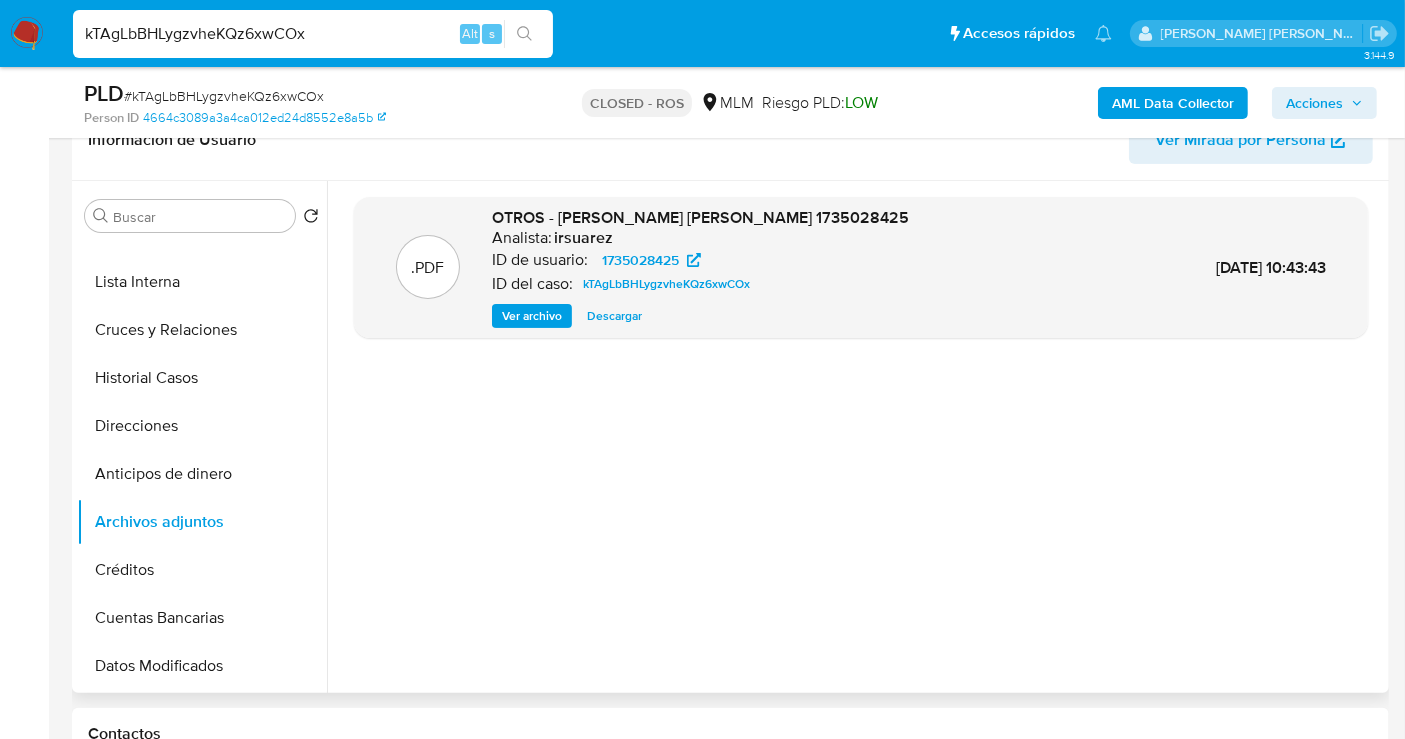 click on "Descargar" at bounding box center (614, 316) 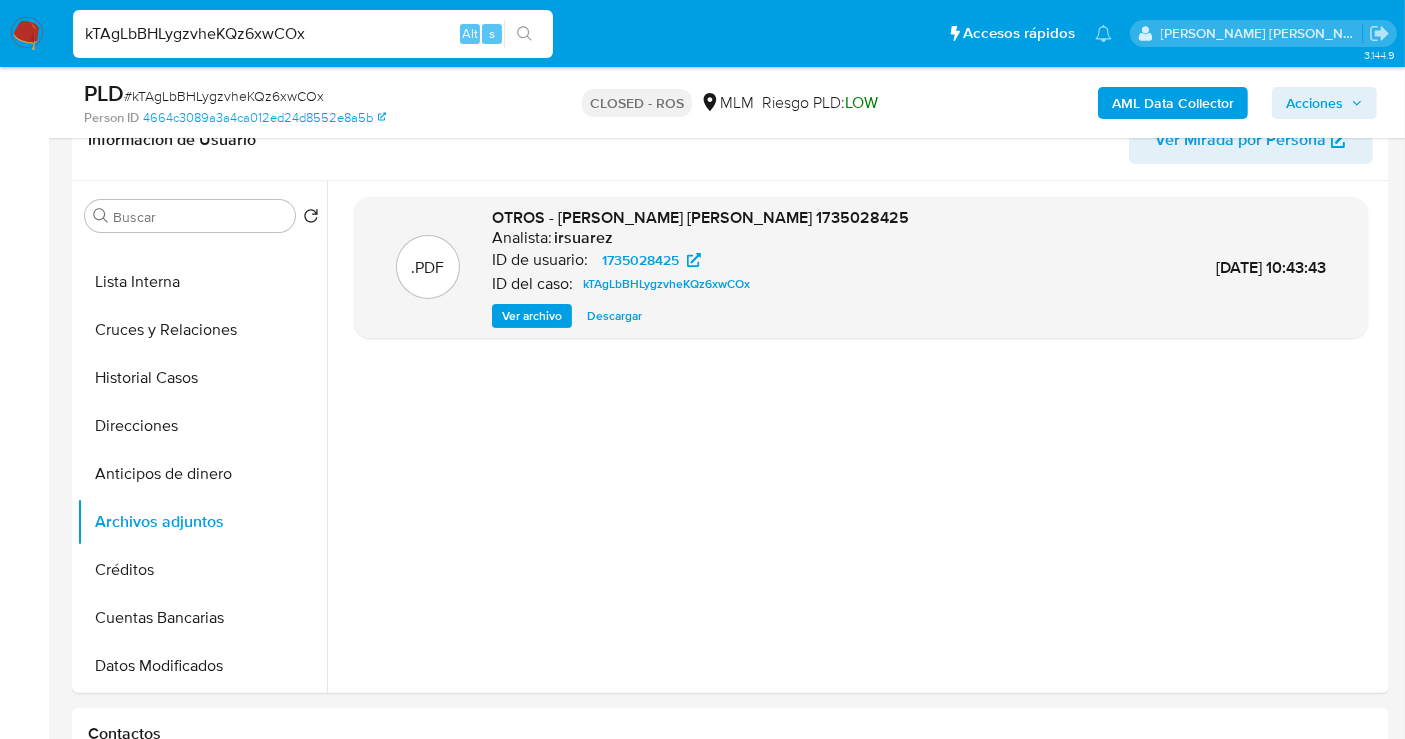 click on "kTAgLbBHLygzvheKQz6xwCOx" at bounding box center (313, 34) 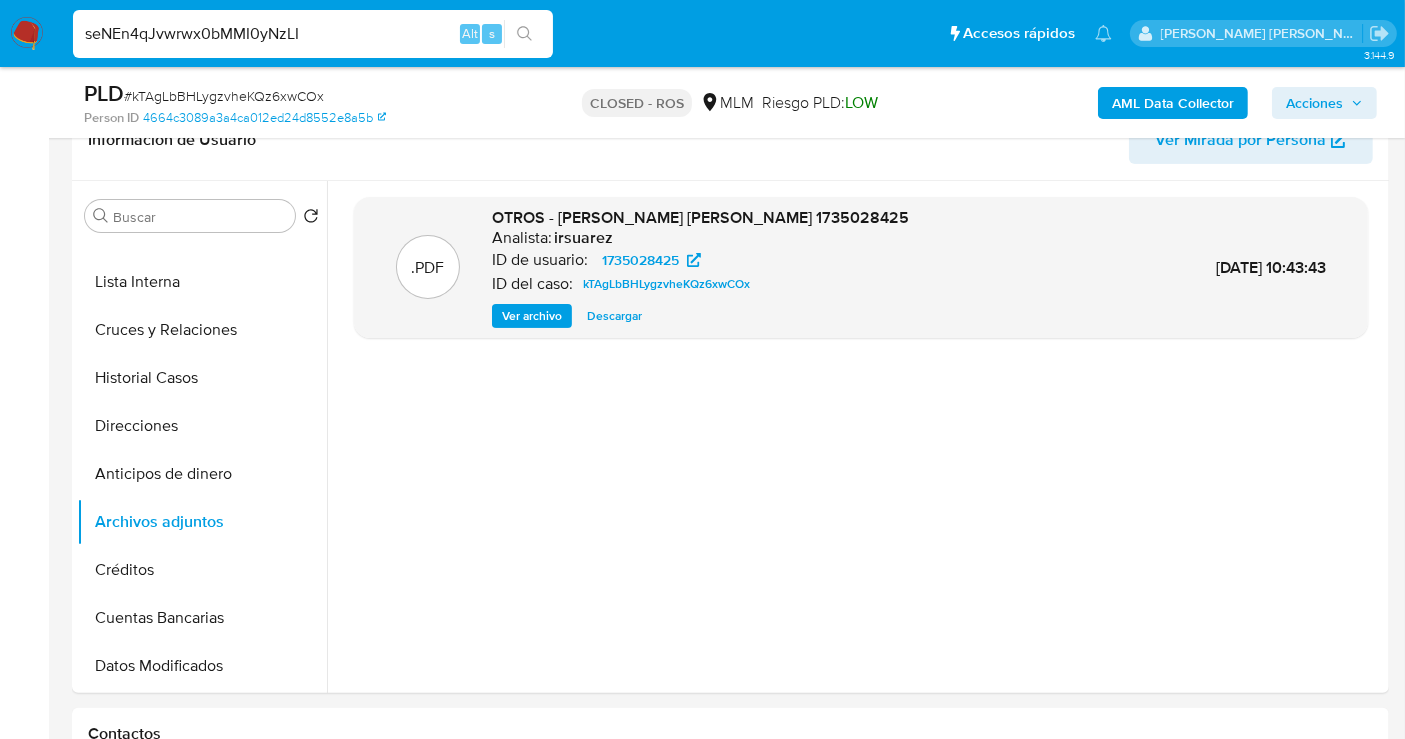 type on "seNEn4qJvwrwx0bMMI0yNzLI" 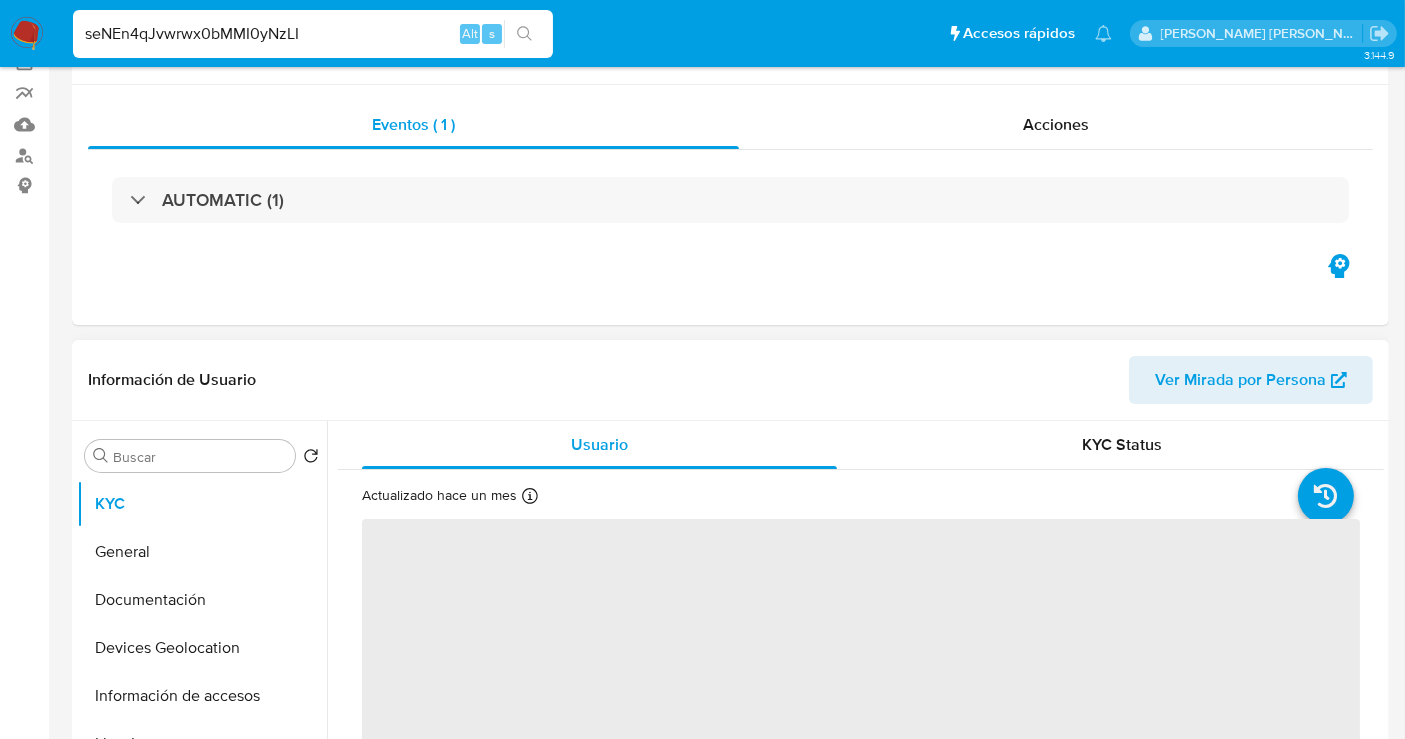scroll, scrollTop: 444, scrollLeft: 0, axis: vertical 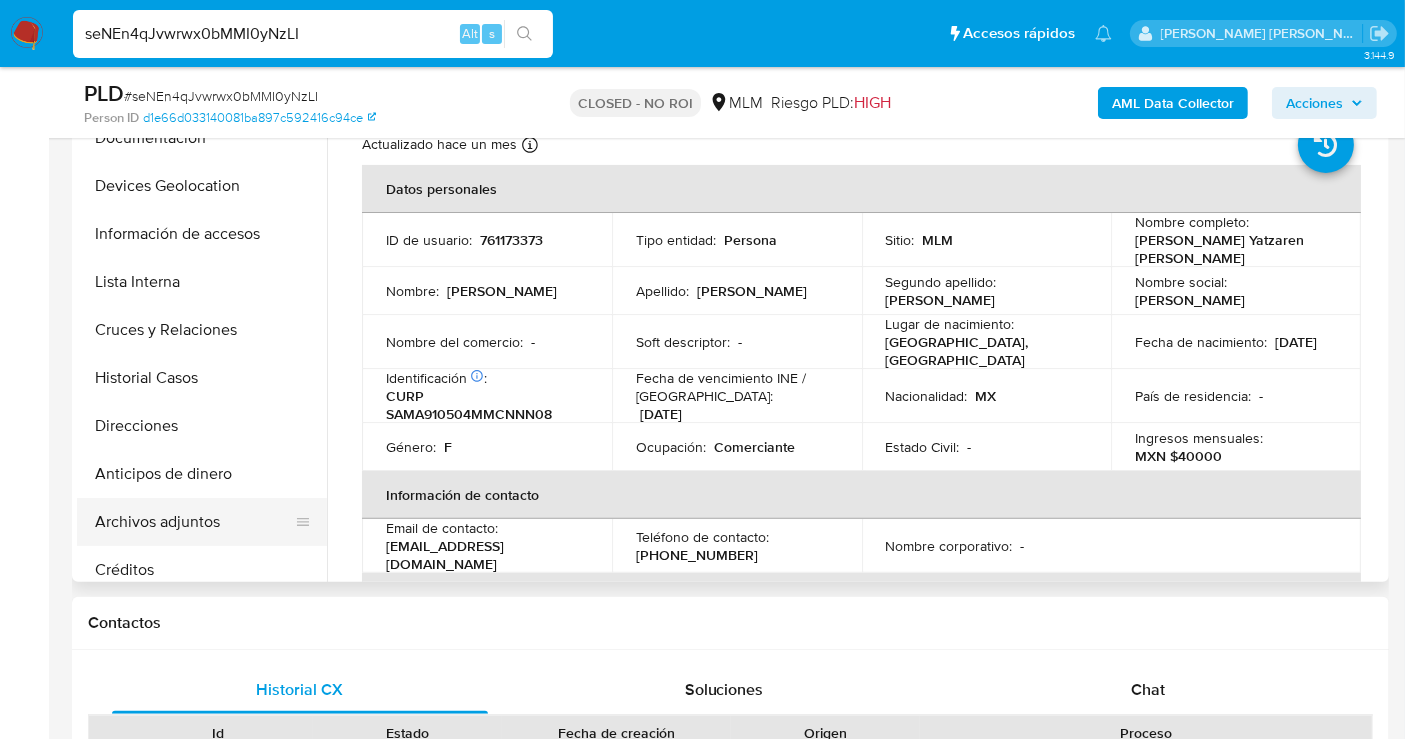 click on "Archivos adjuntos" at bounding box center [194, 522] 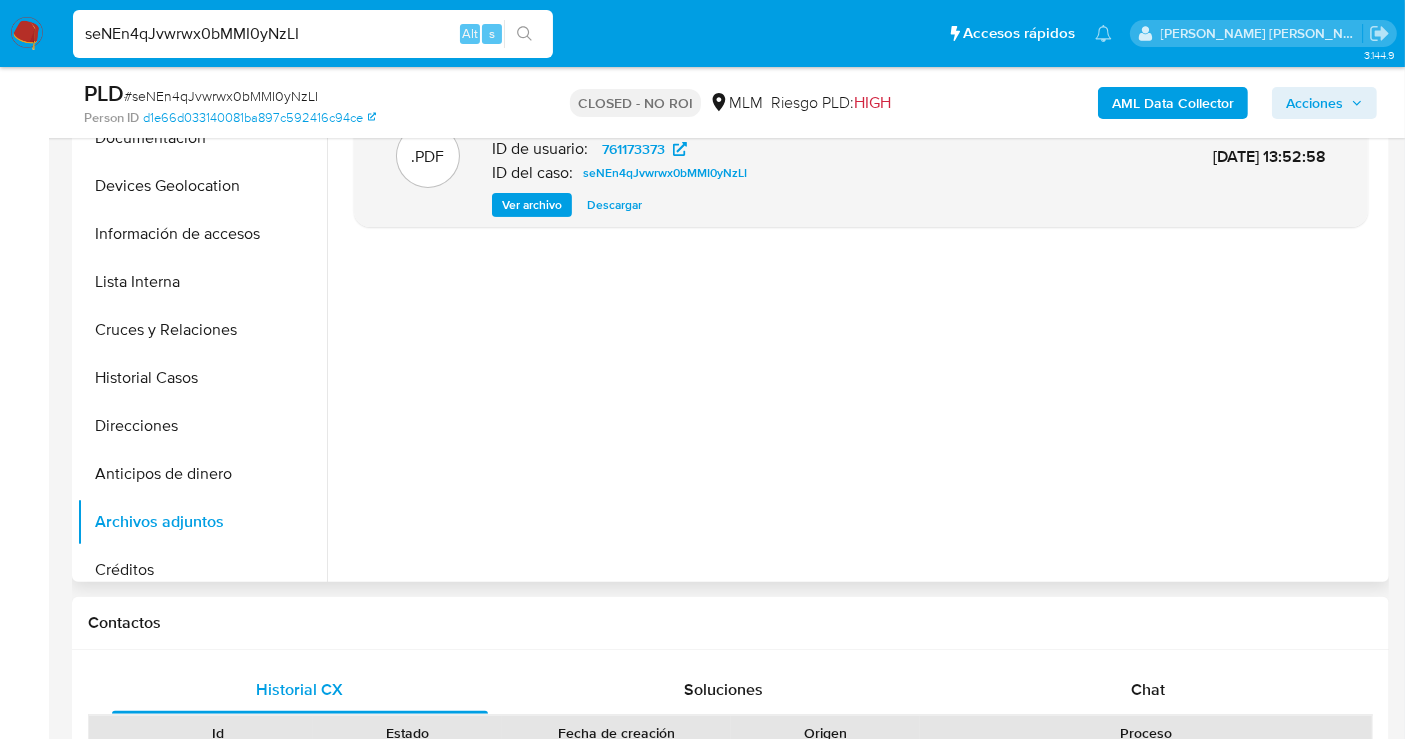 click on "Descargar" at bounding box center [614, 205] 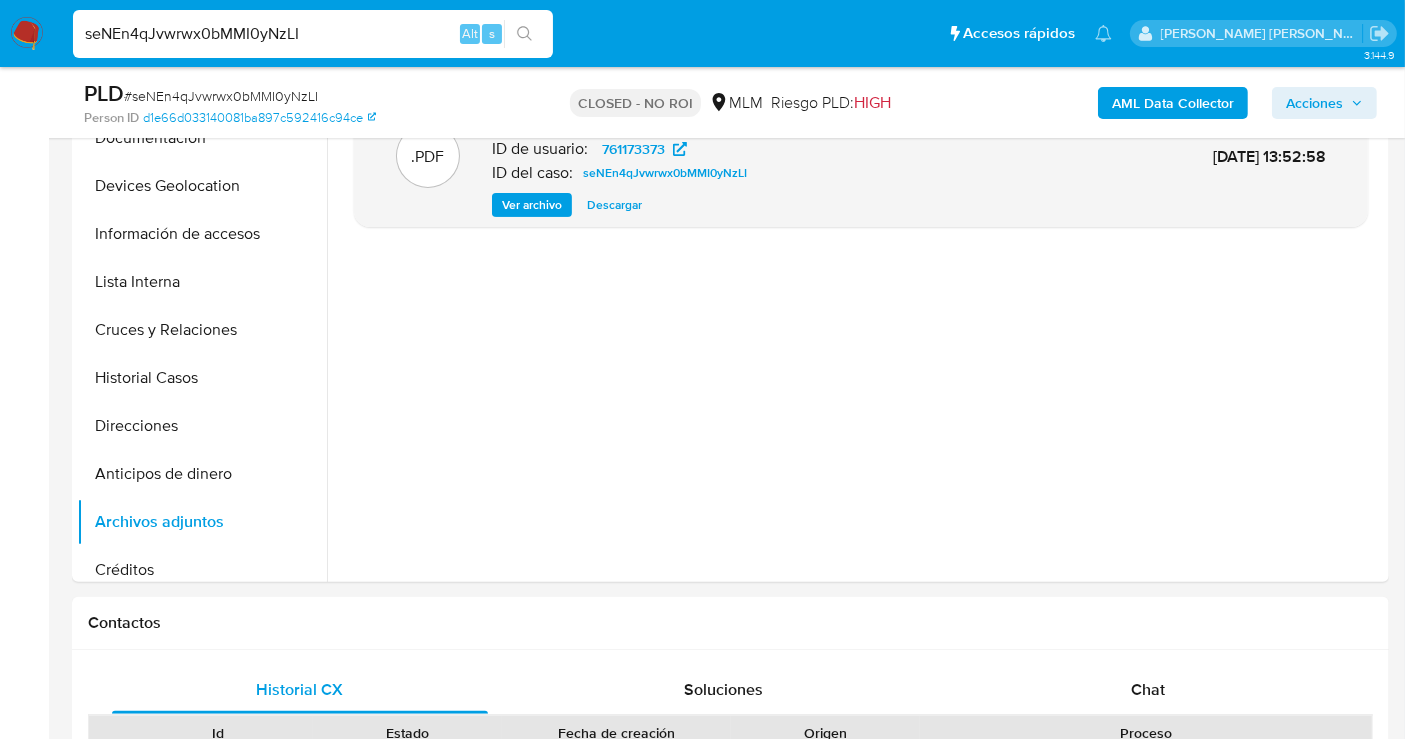 click on "seNEn4qJvwrwx0bMMI0yNzLI" at bounding box center (313, 34) 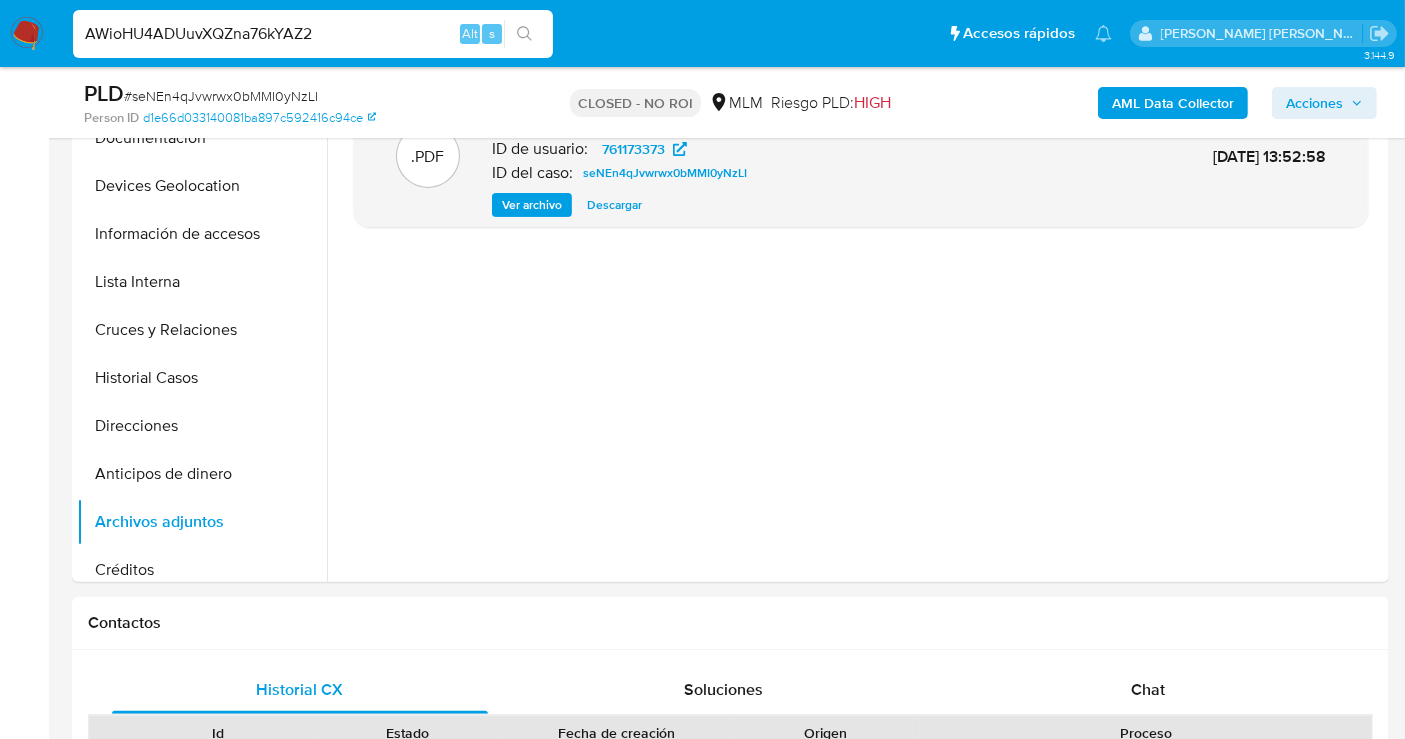 type on "AWioHU4ADUuvXQZna76kYAZ2" 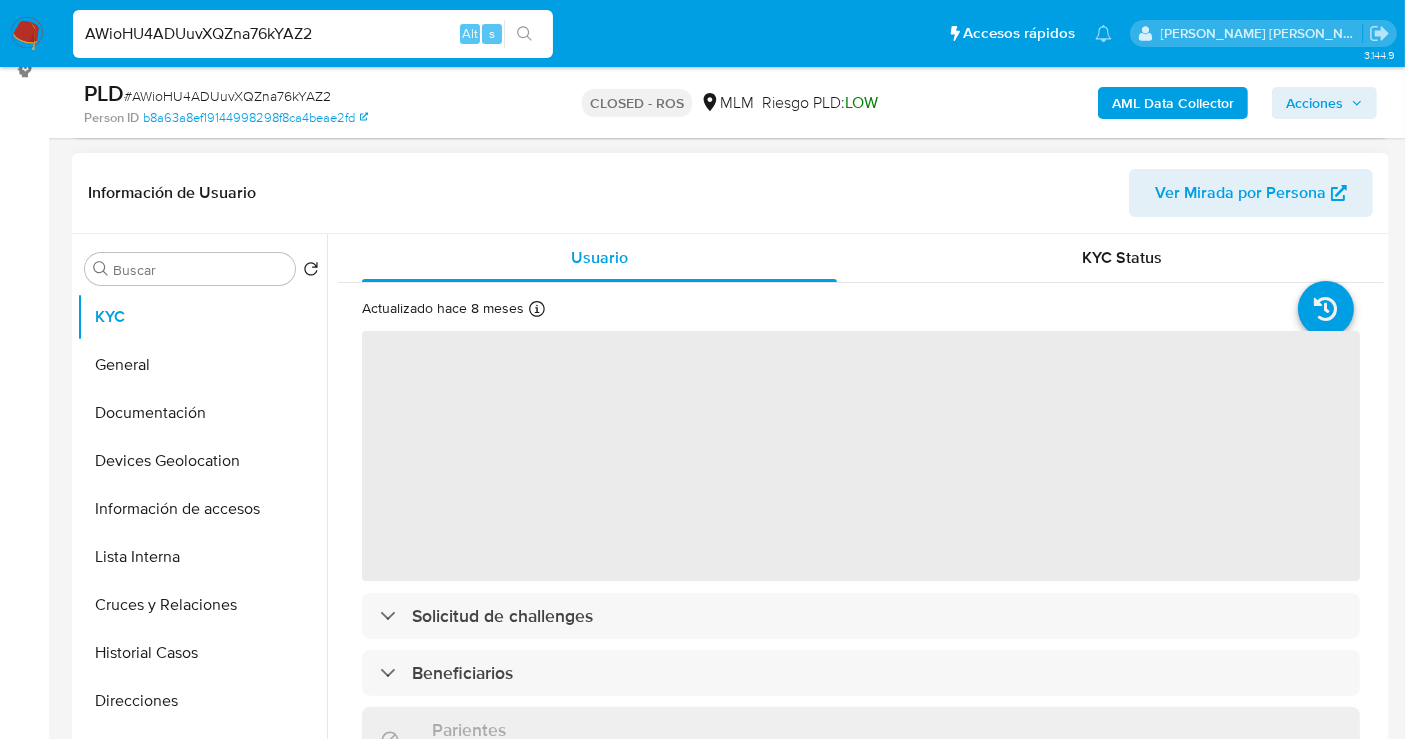 scroll, scrollTop: 333, scrollLeft: 0, axis: vertical 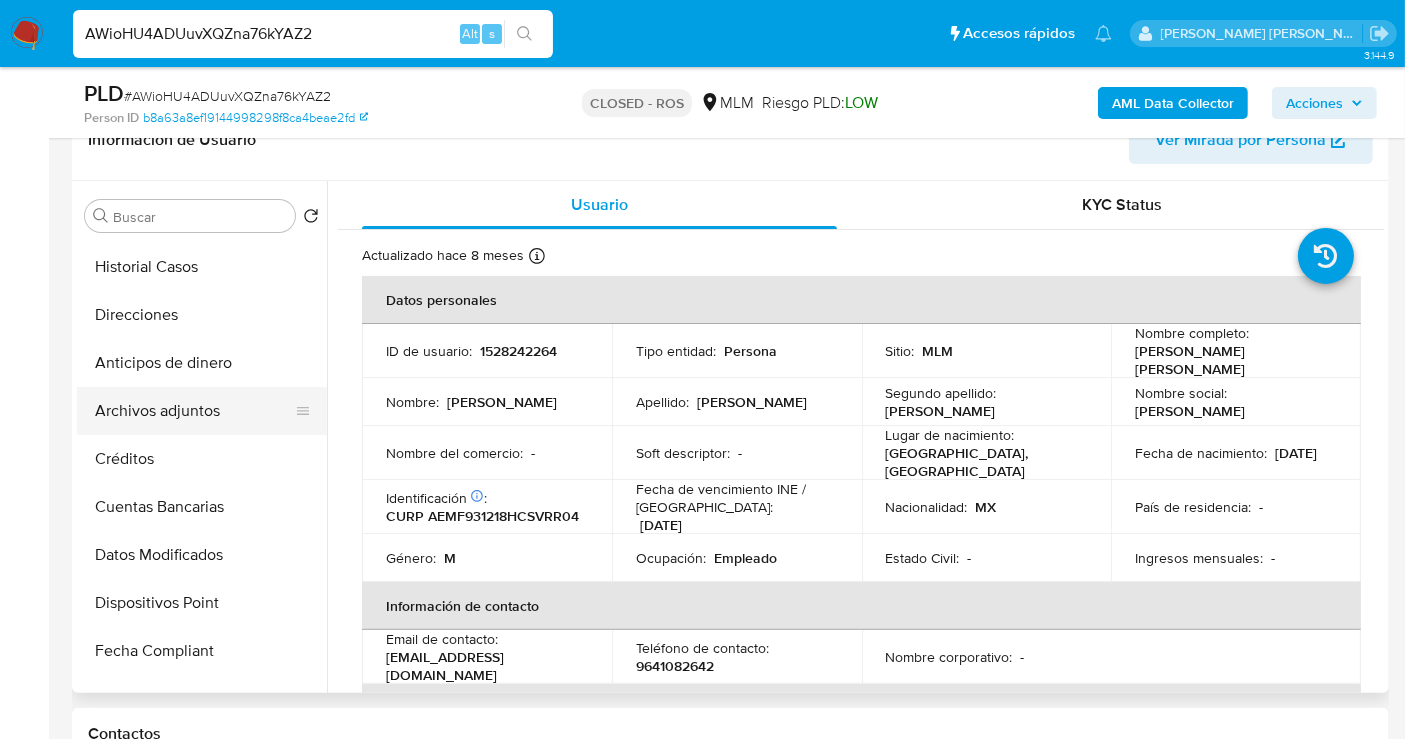 select on "10" 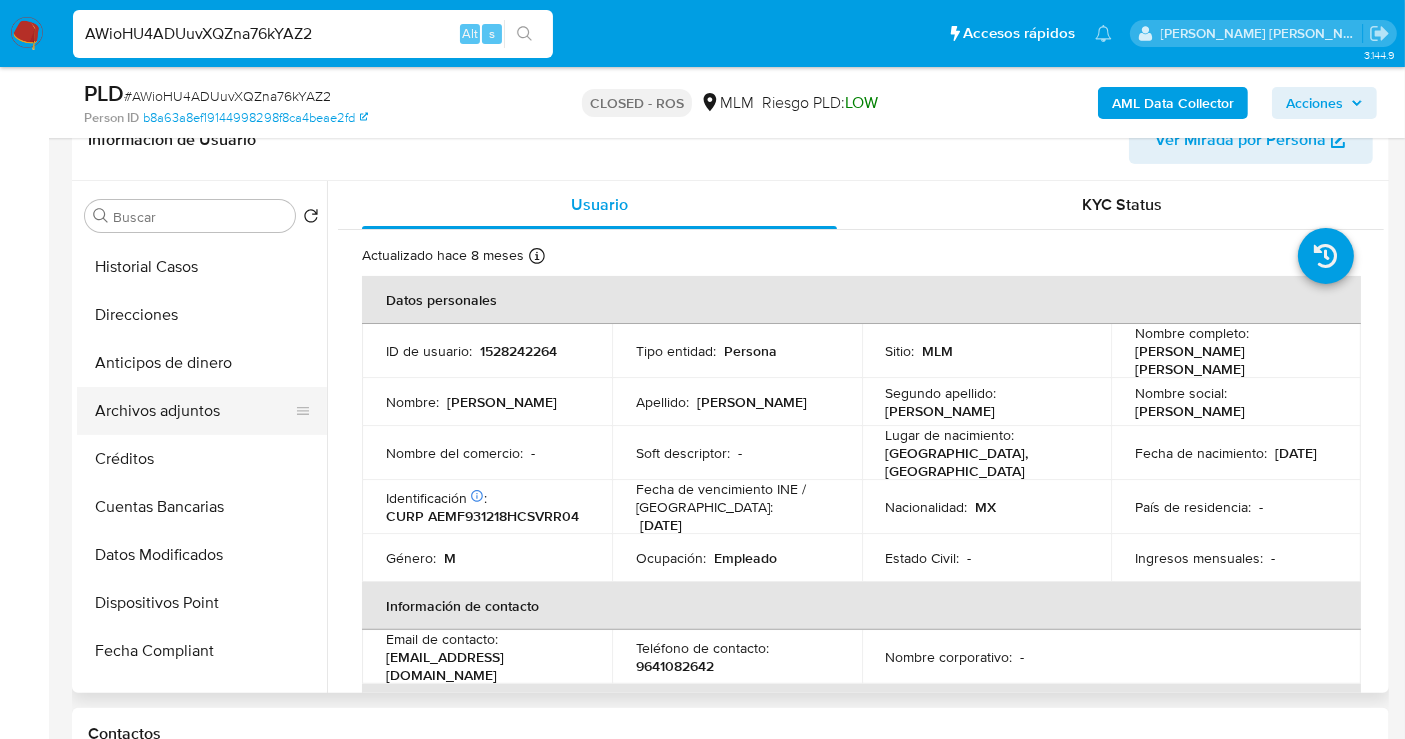 click on "Archivos adjuntos" at bounding box center [194, 411] 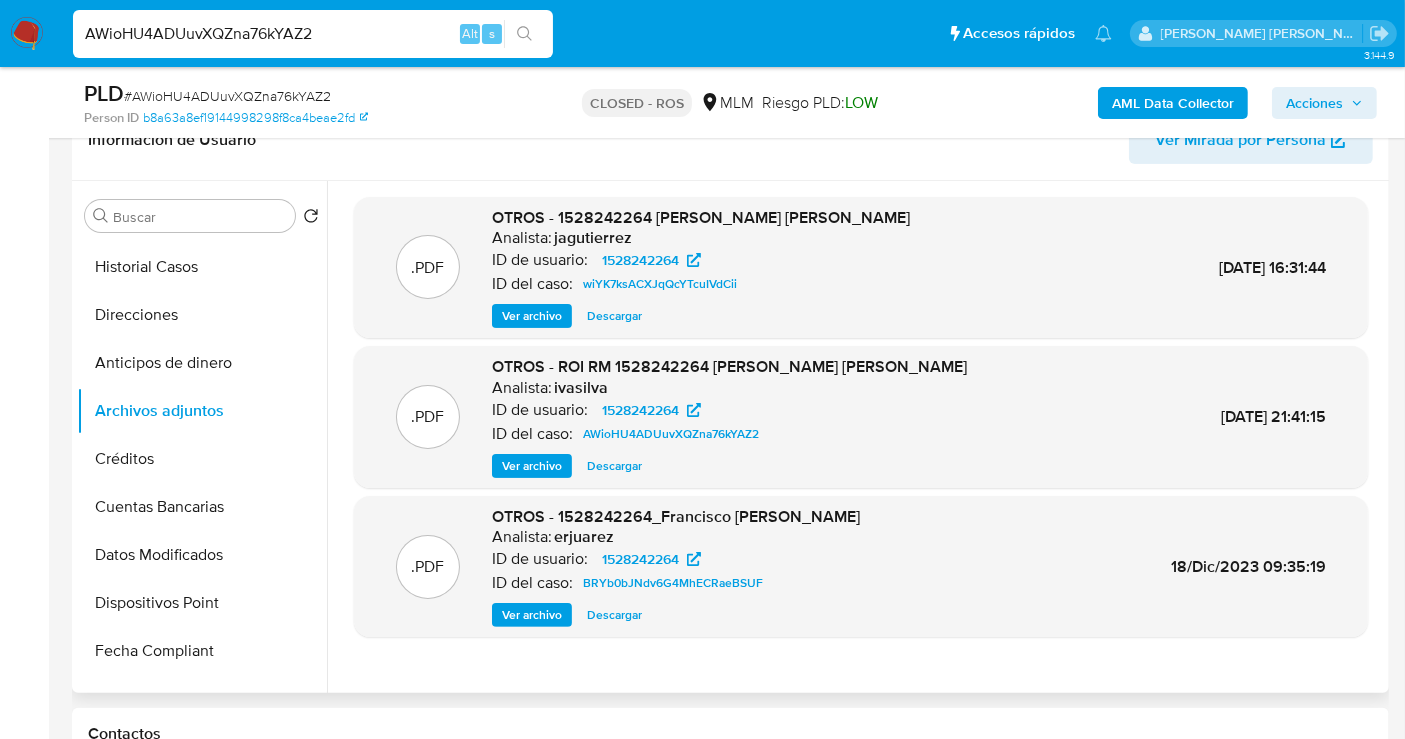 click on "Descargar" at bounding box center (614, 466) 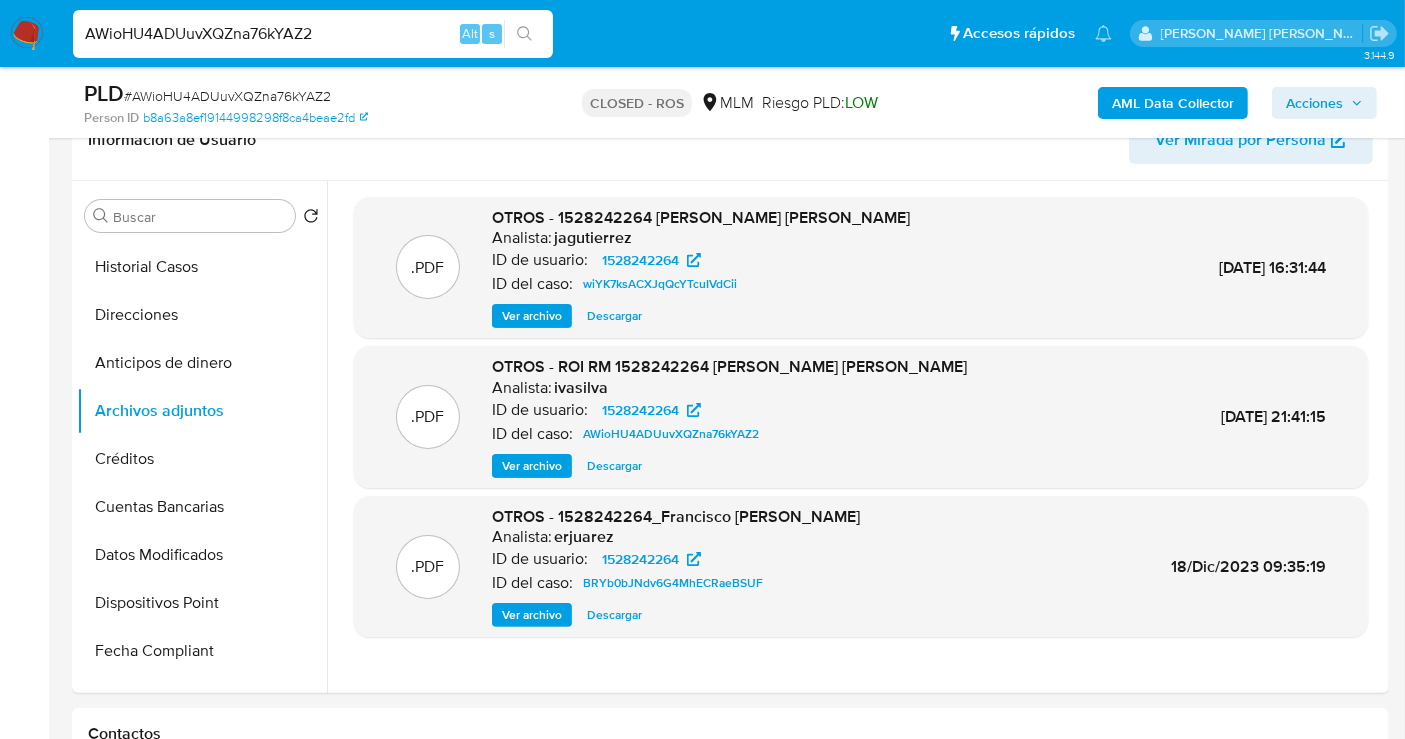 click on "AWioHU4ADUuvXQZna76kYAZ2" at bounding box center [313, 34] 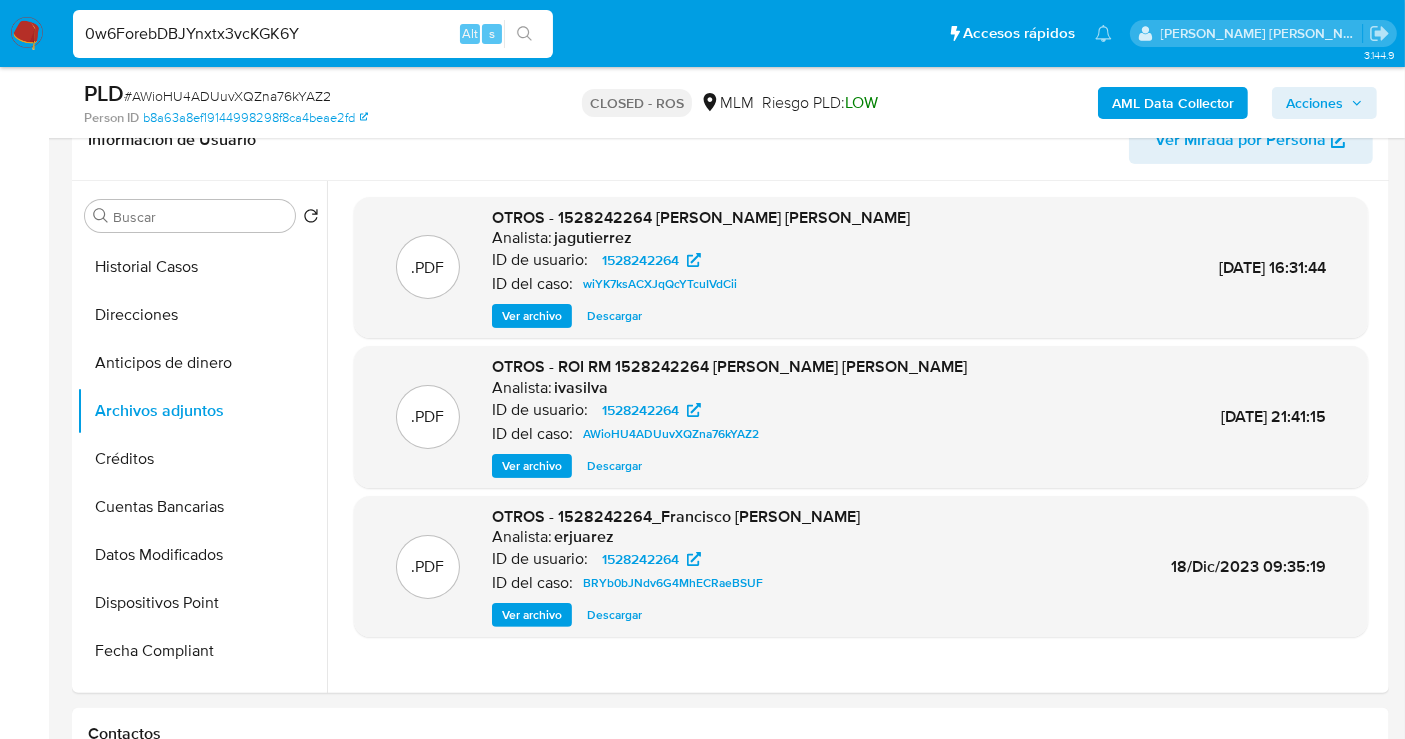 type on "0w6ForebDBJYnxtx3vcKGK6Y" 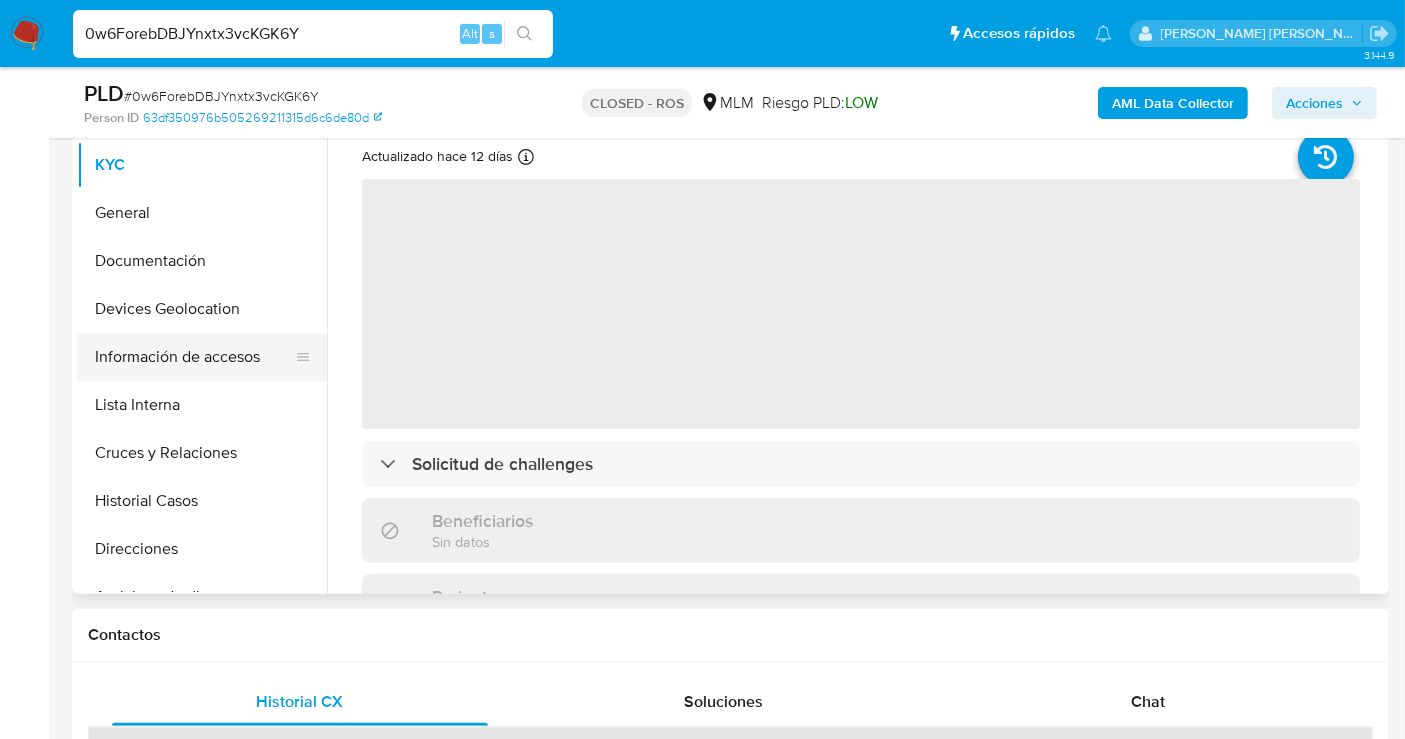 scroll, scrollTop: 444, scrollLeft: 0, axis: vertical 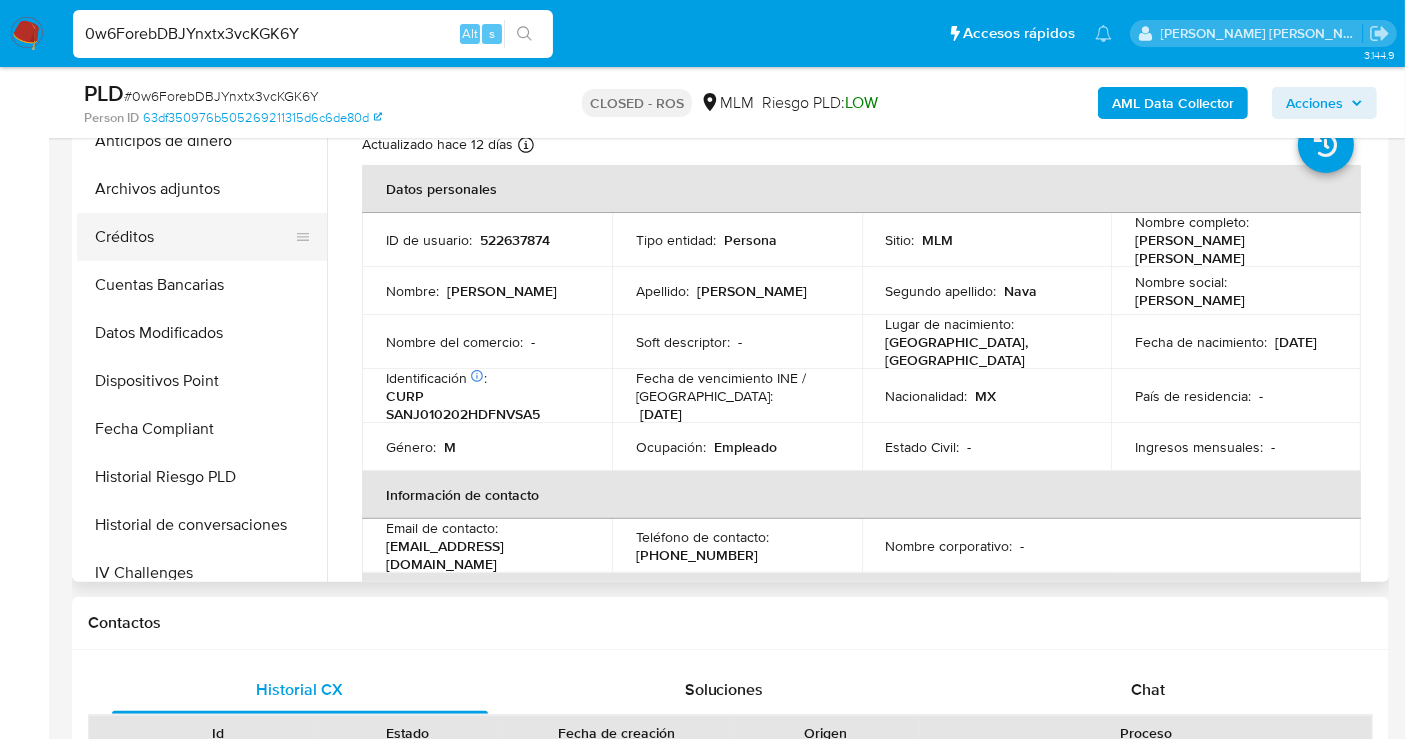select on "10" 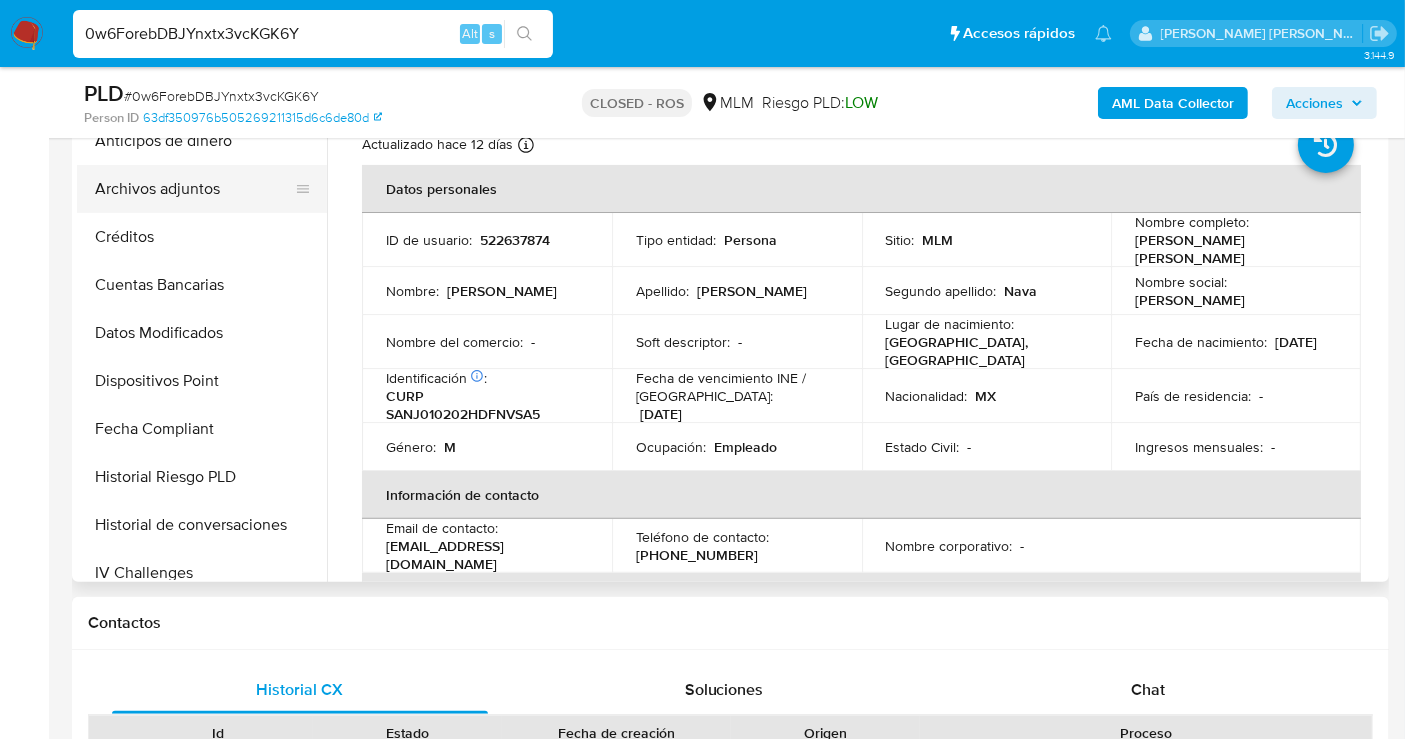click on "Archivos adjuntos" at bounding box center [194, 189] 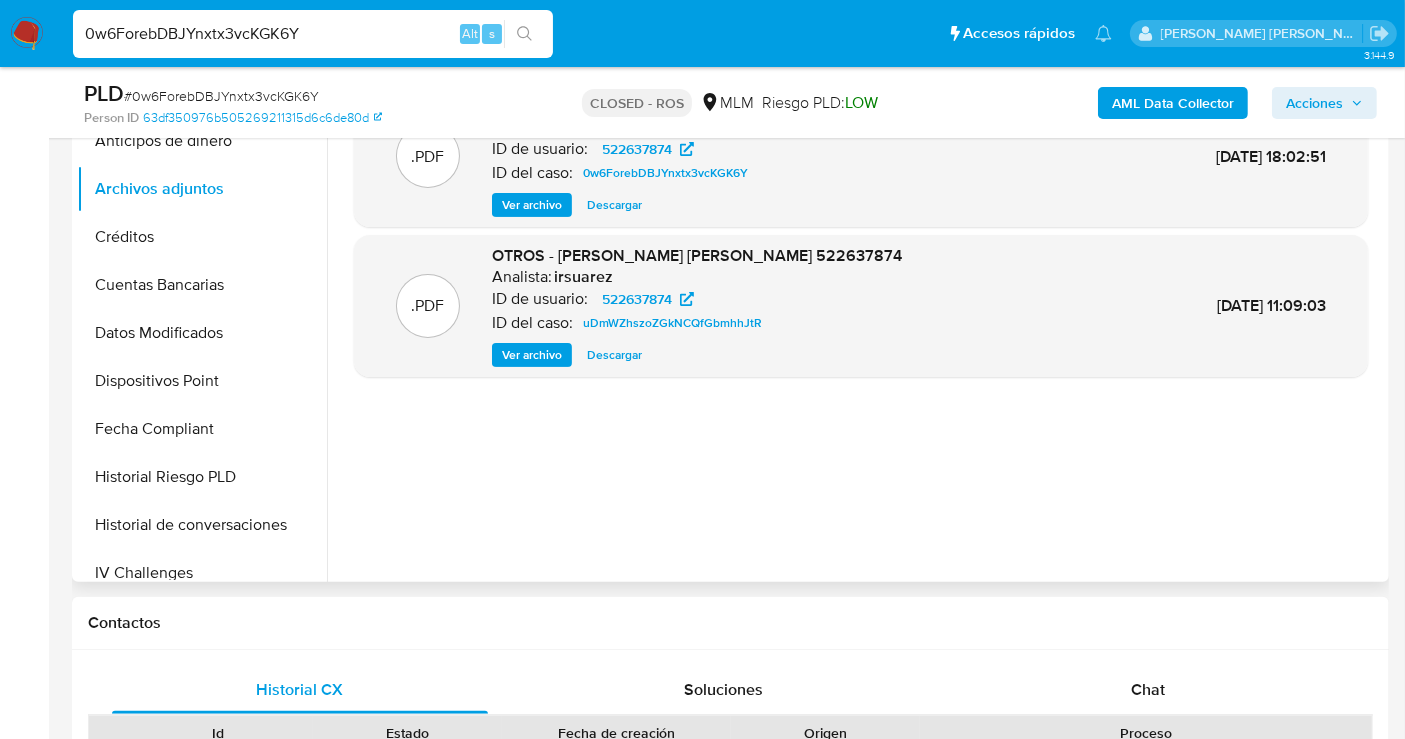 click on "Descargar" at bounding box center [614, 205] 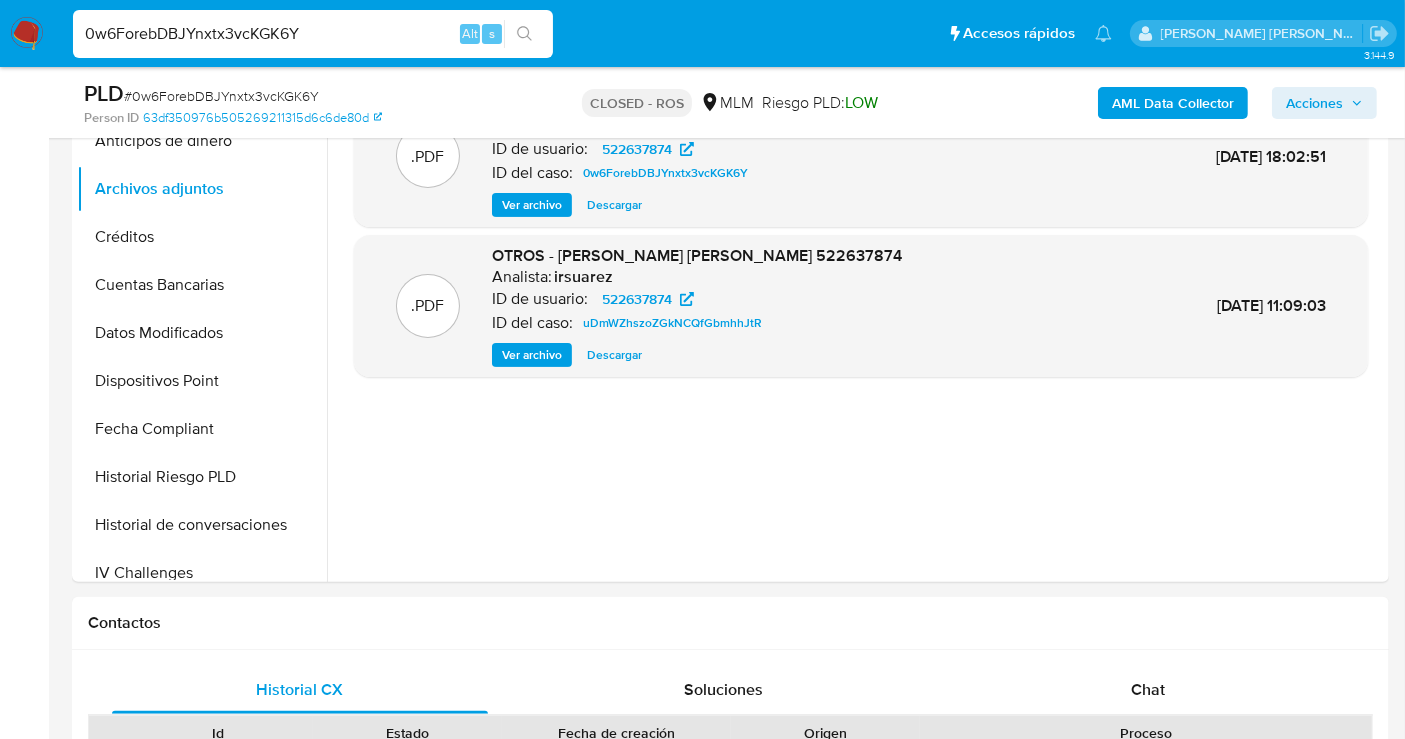 click on "0w6ForebDBJYnxtx3vcKGK6Y" at bounding box center [313, 34] 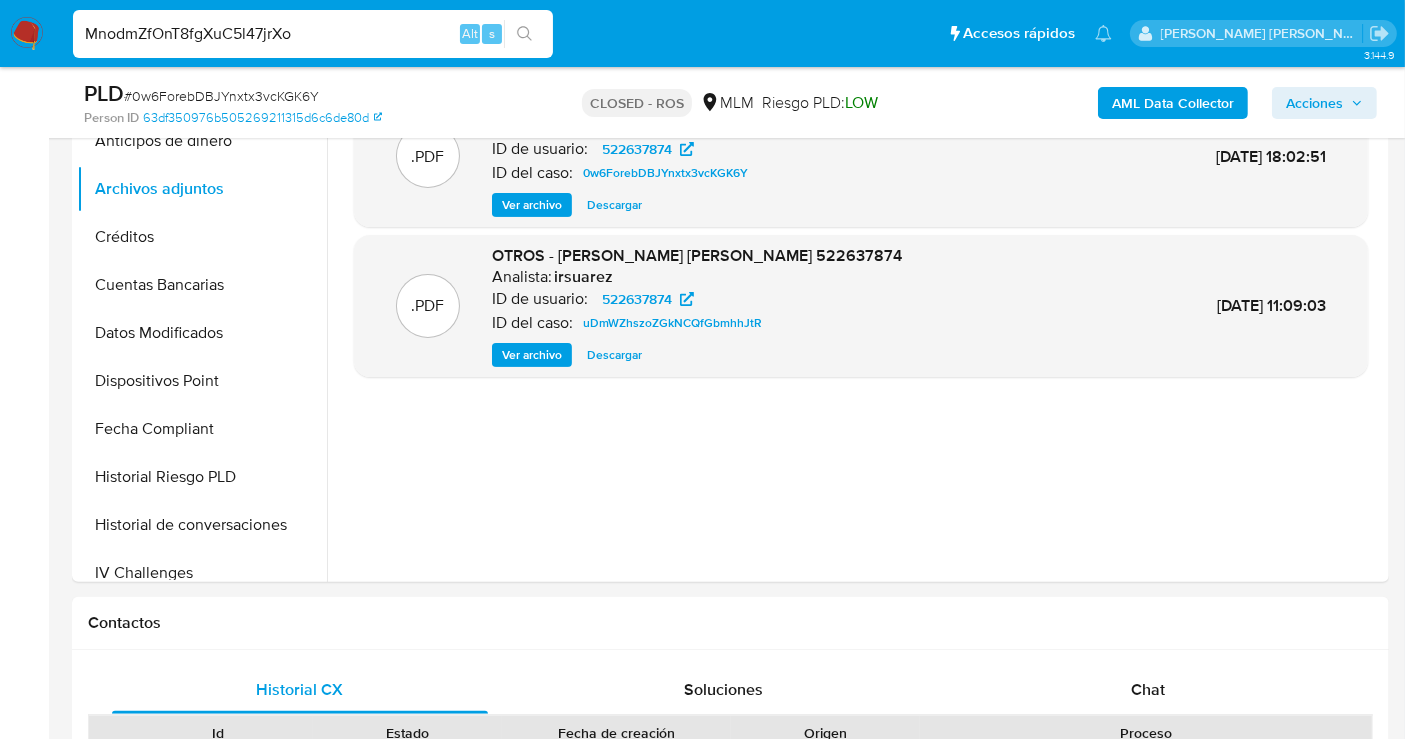 type on "MnodmZfOnT8fgXuC5l47jrXo" 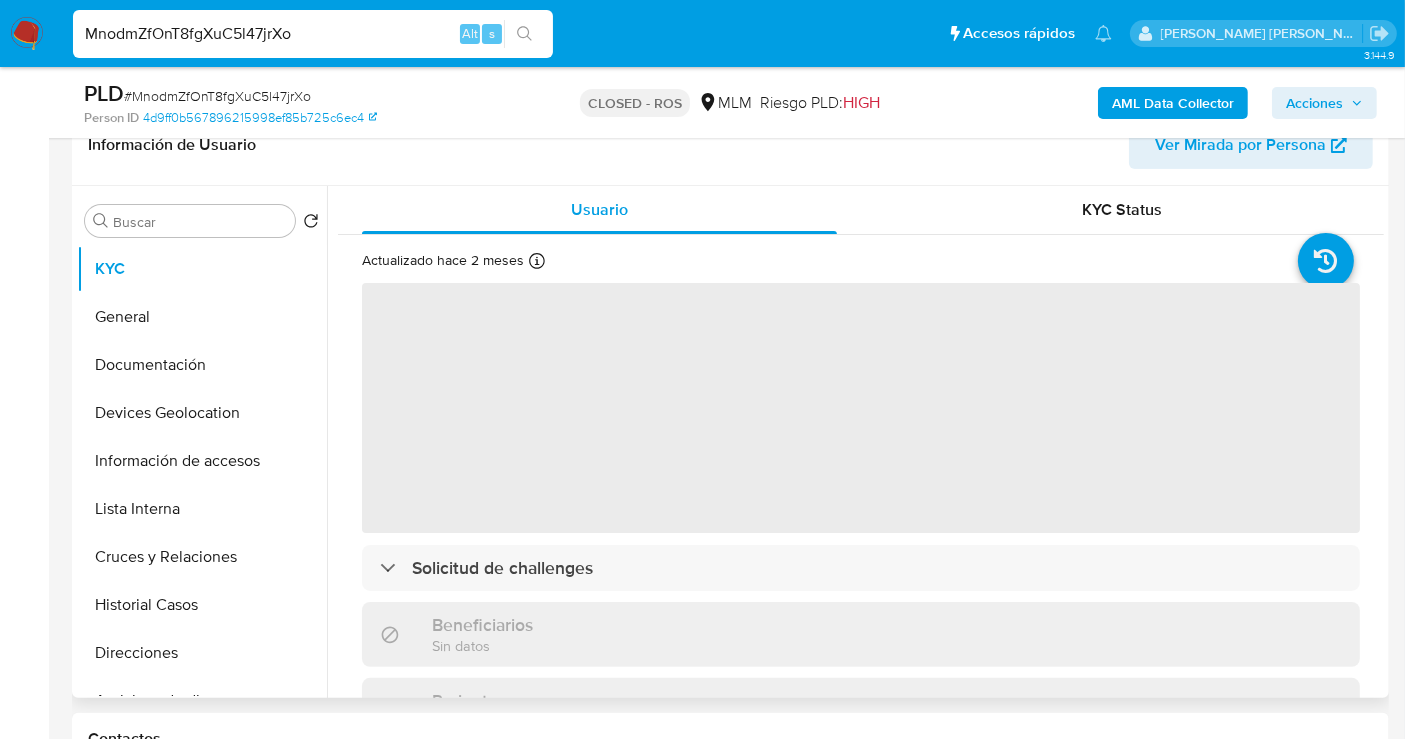 scroll, scrollTop: 333, scrollLeft: 0, axis: vertical 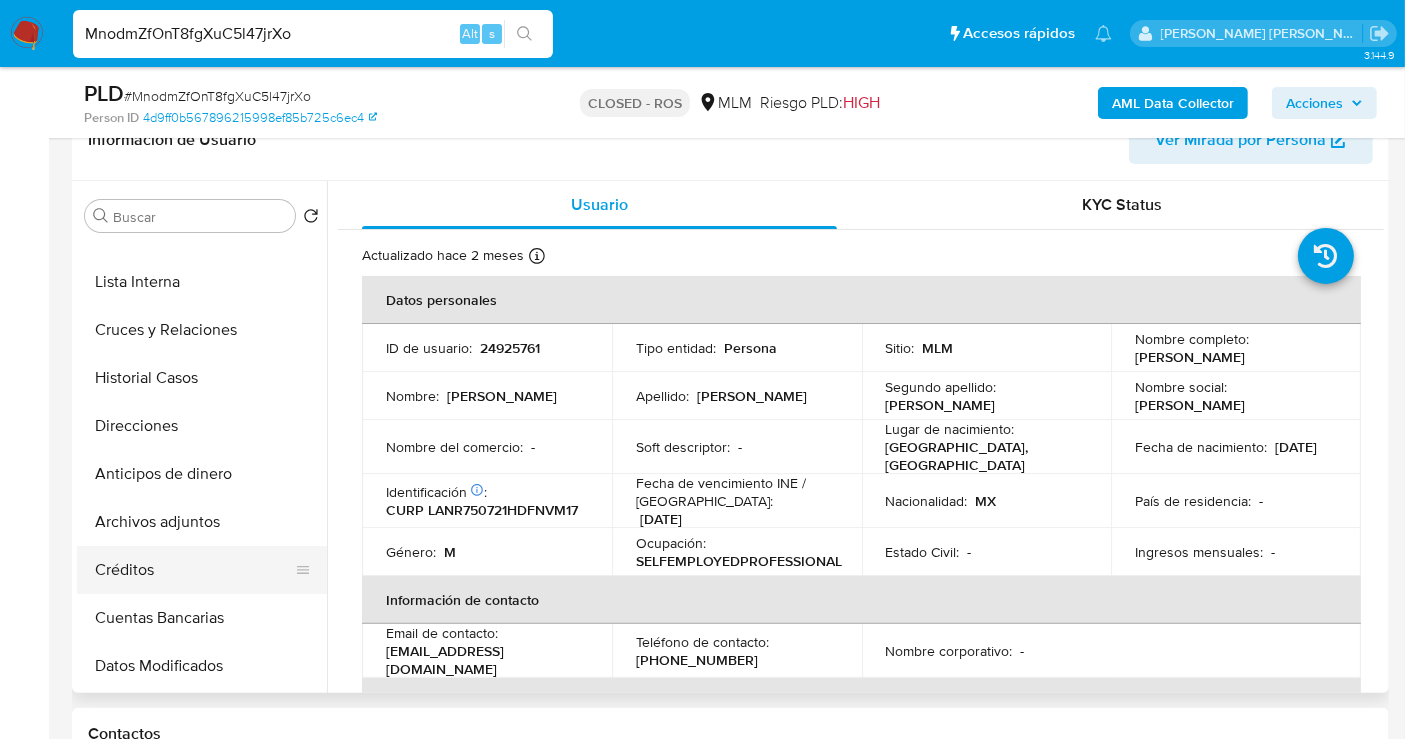 select on "10" 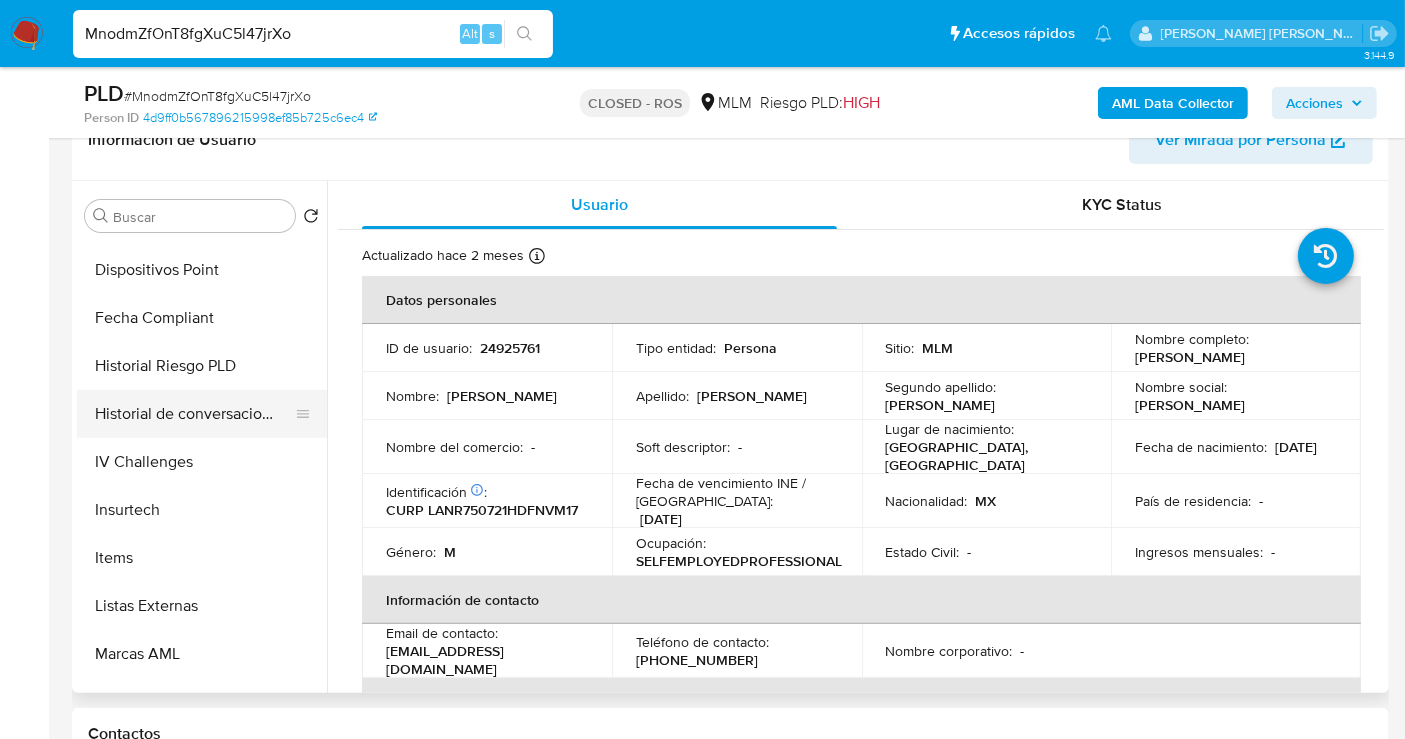 scroll, scrollTop: 444, scrollLeft: 0, axis: vertical 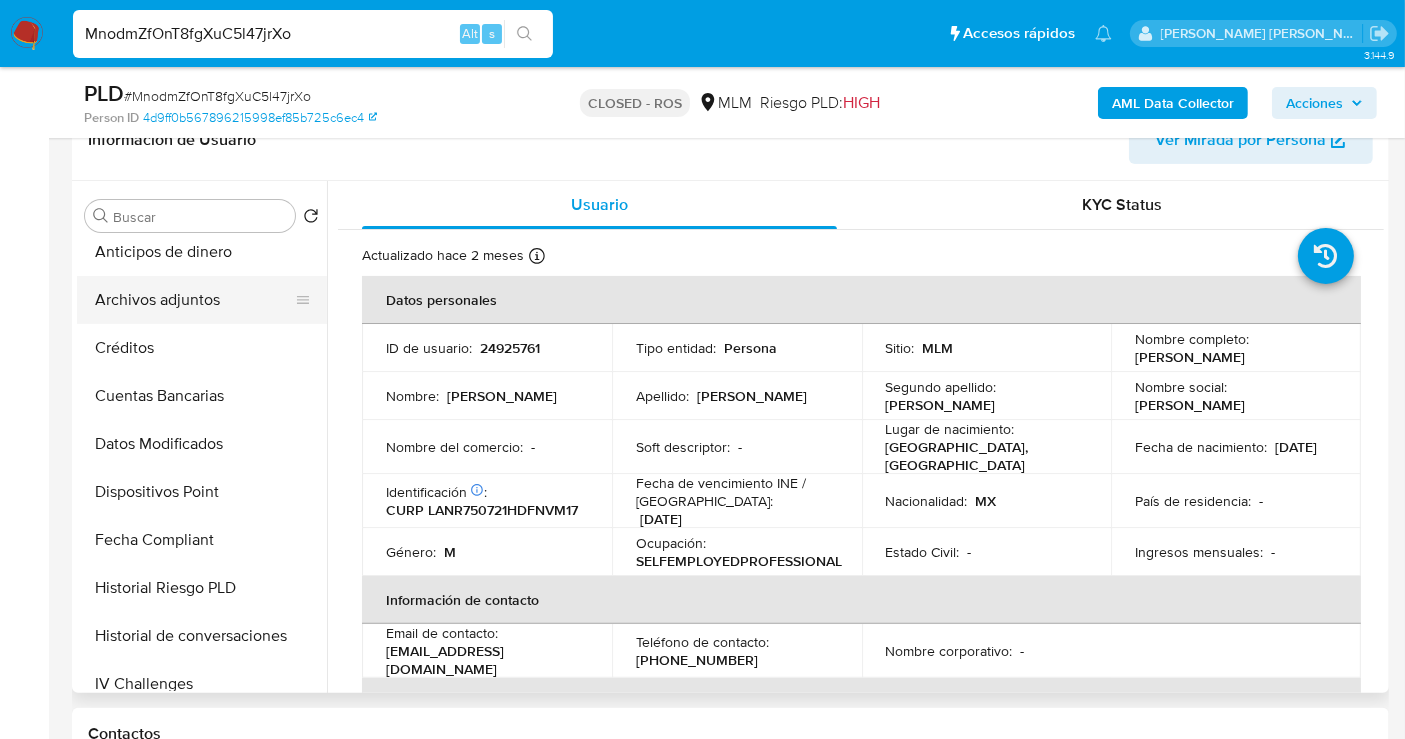 click on "Archivos adjuntos" at bounding box center [194, 300] 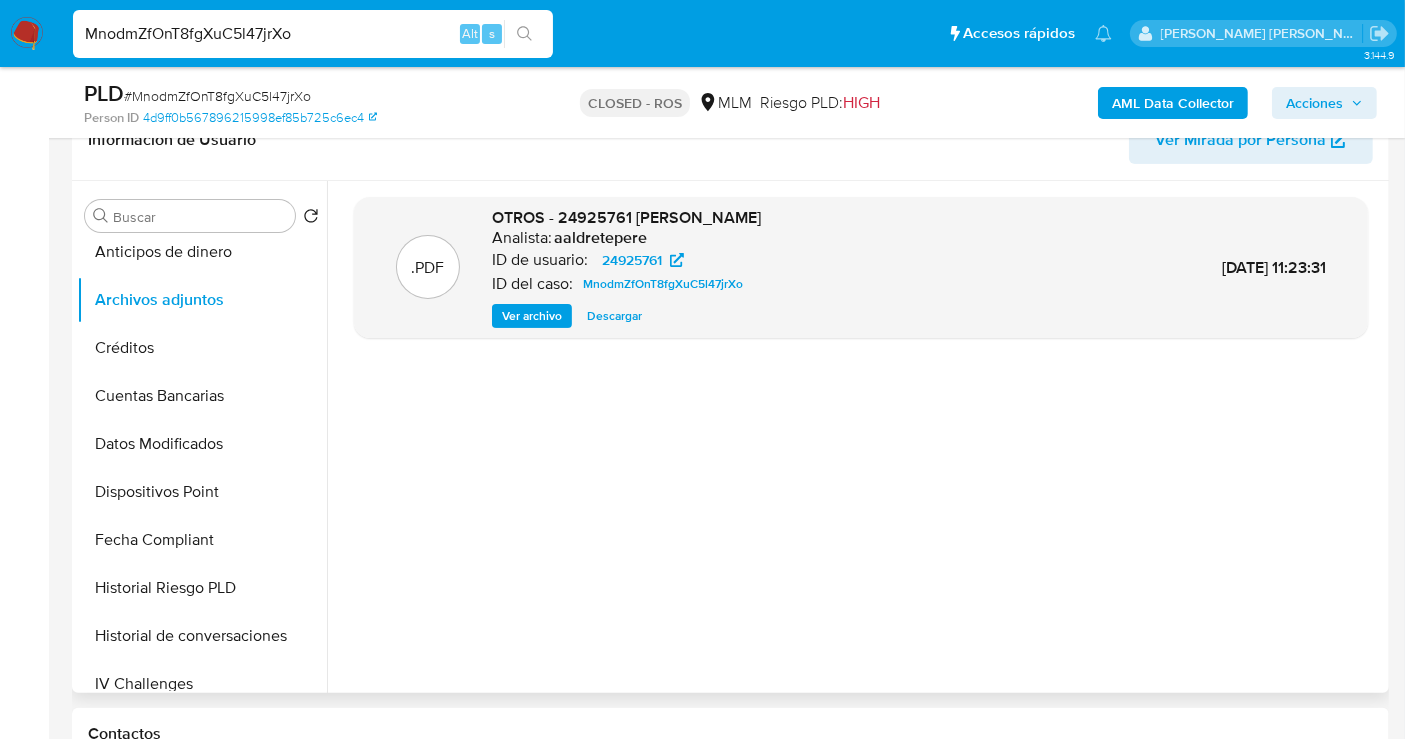 click on "Descargar" at bounding box center [614, 316] 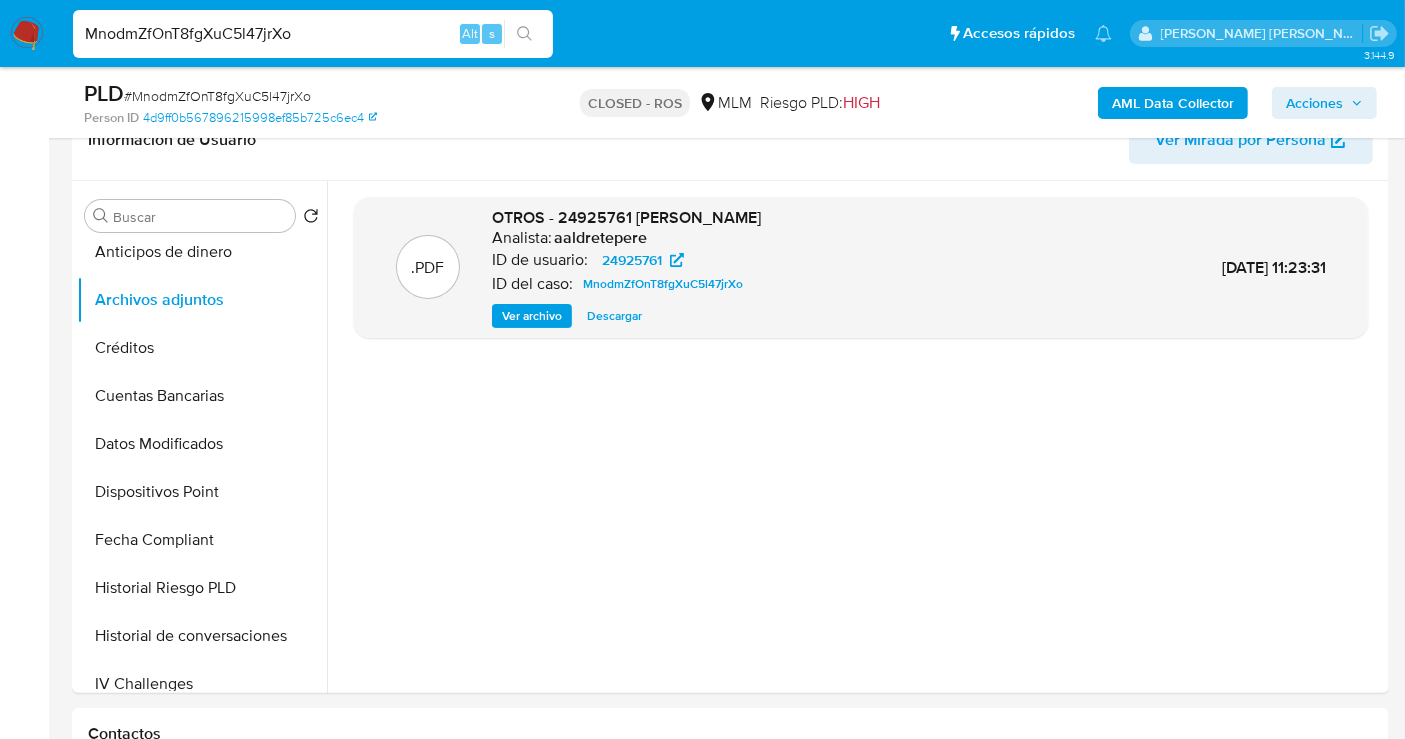 click on "MnodmZfOnT8fgXuC5l47jrXo" at bounding box center (313, 34) 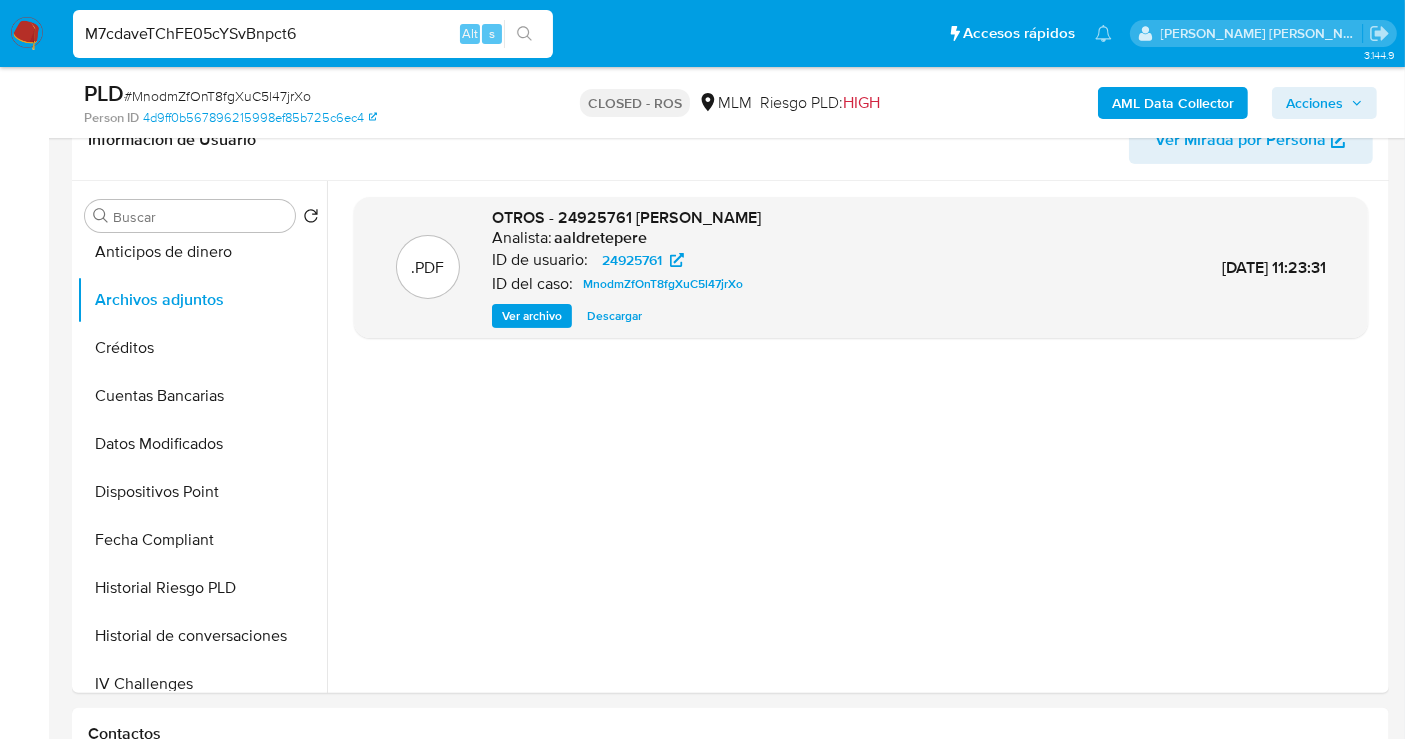 type on "M7cdaveTChFE05cYSvBnpct6" 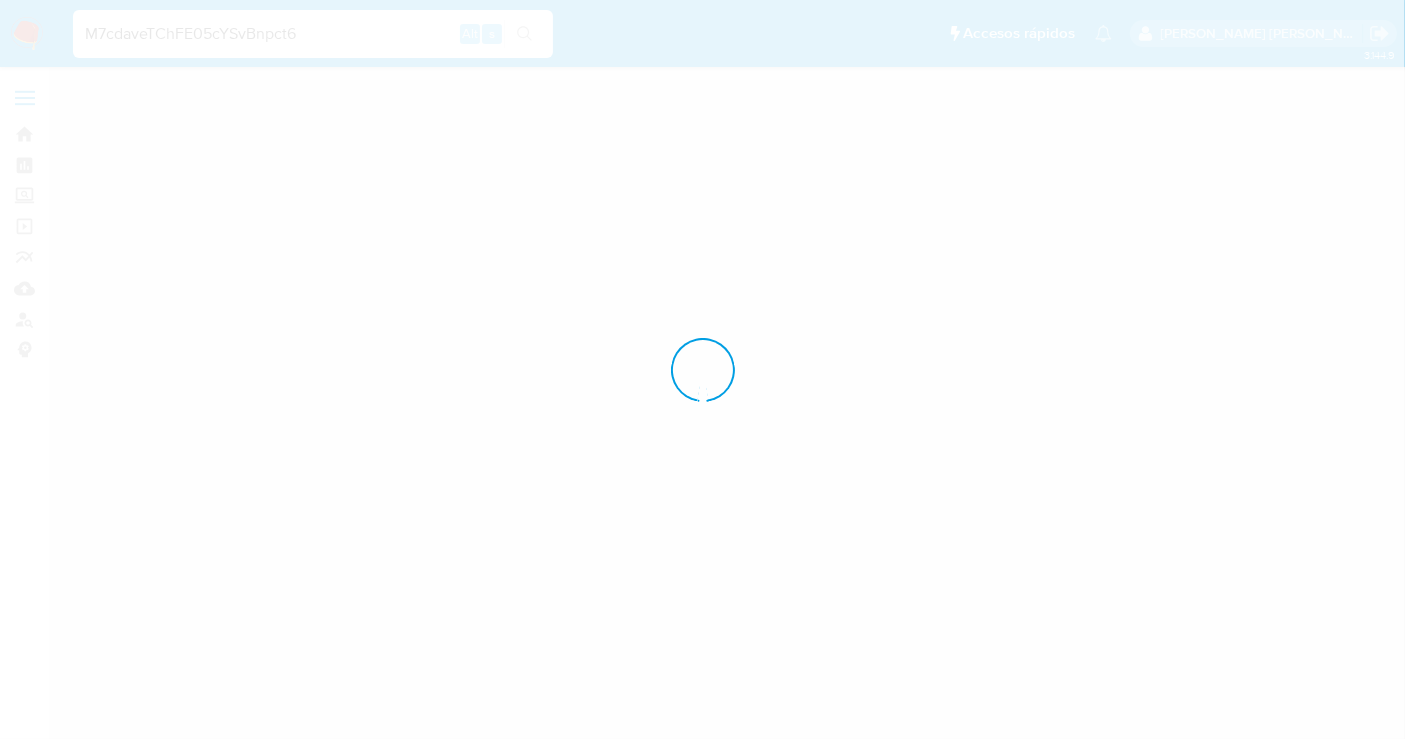 scroll, scrollTop: 0, scrollLeft: 0, axis: both 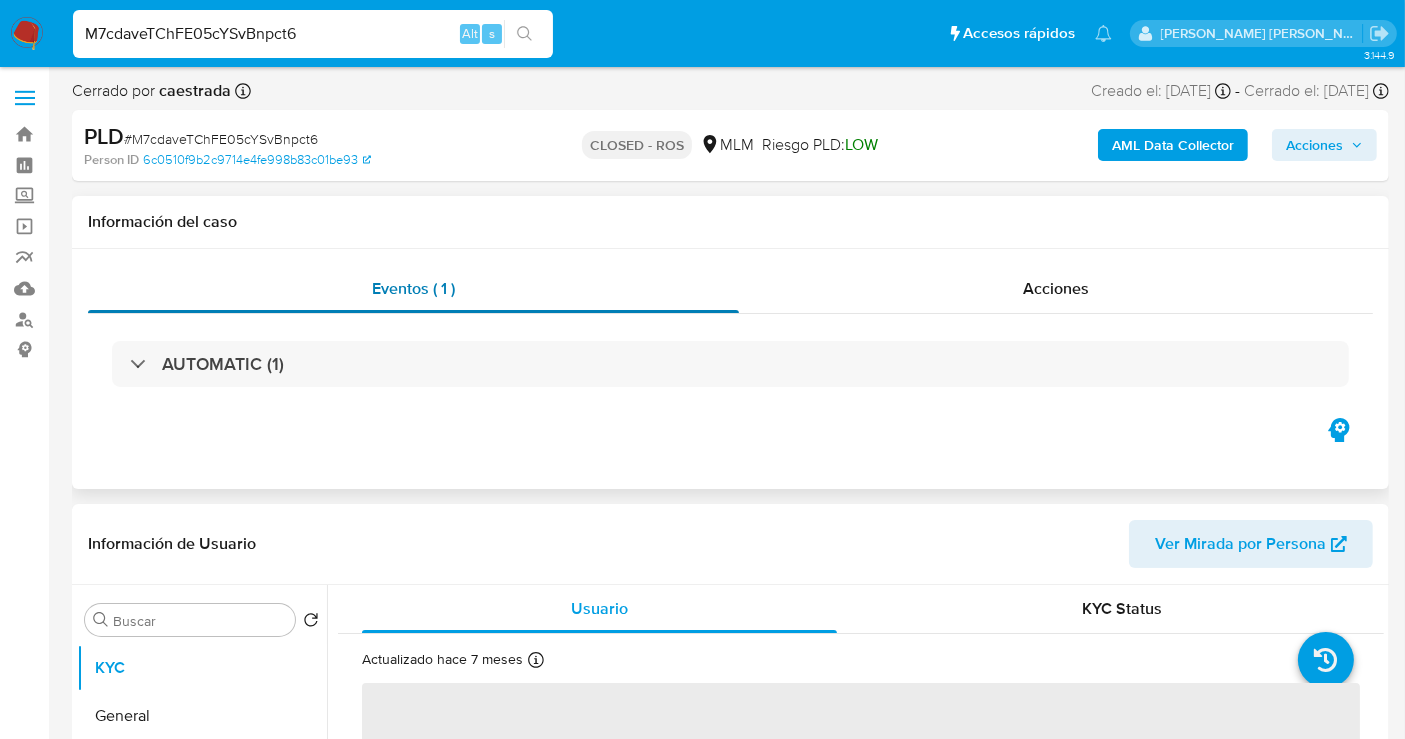 select on "10" 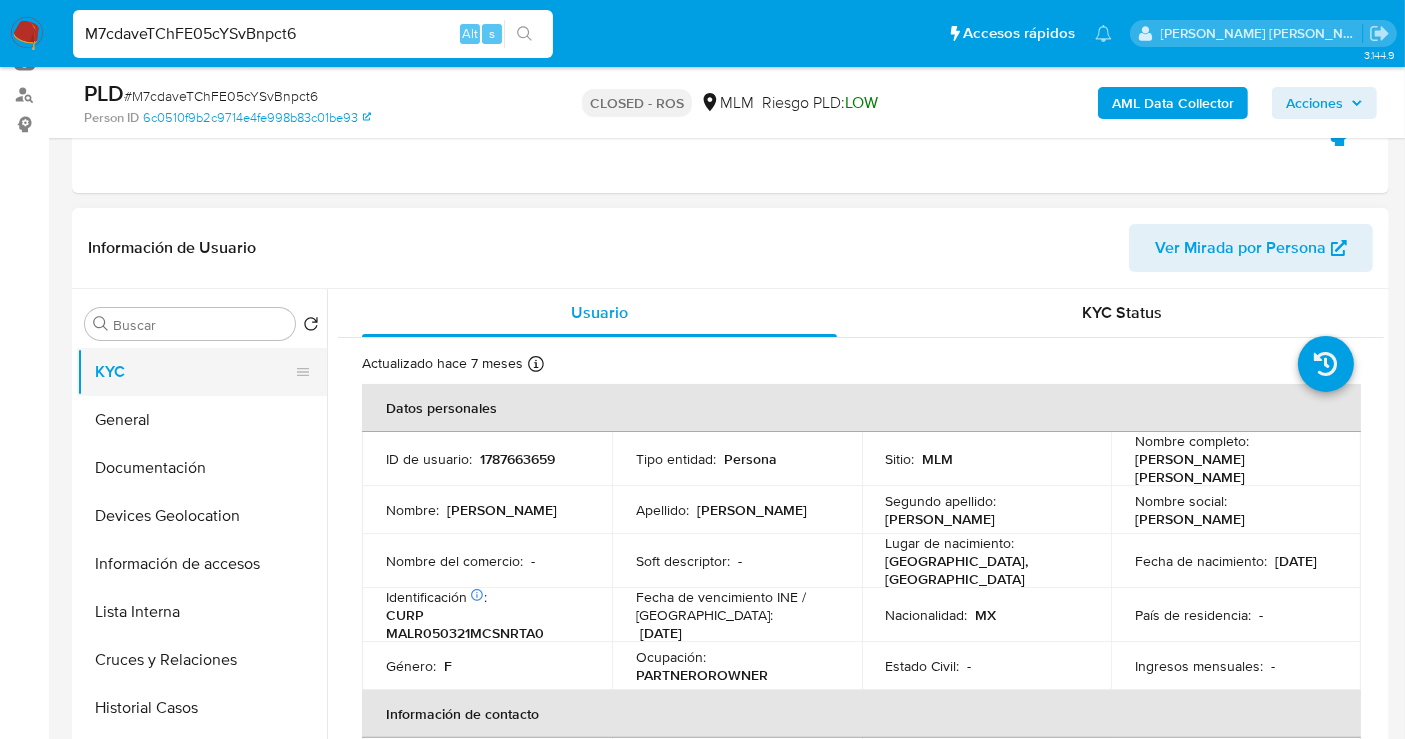scroll, scrollTop: 555, scrollLeft: 0, axis: vertical 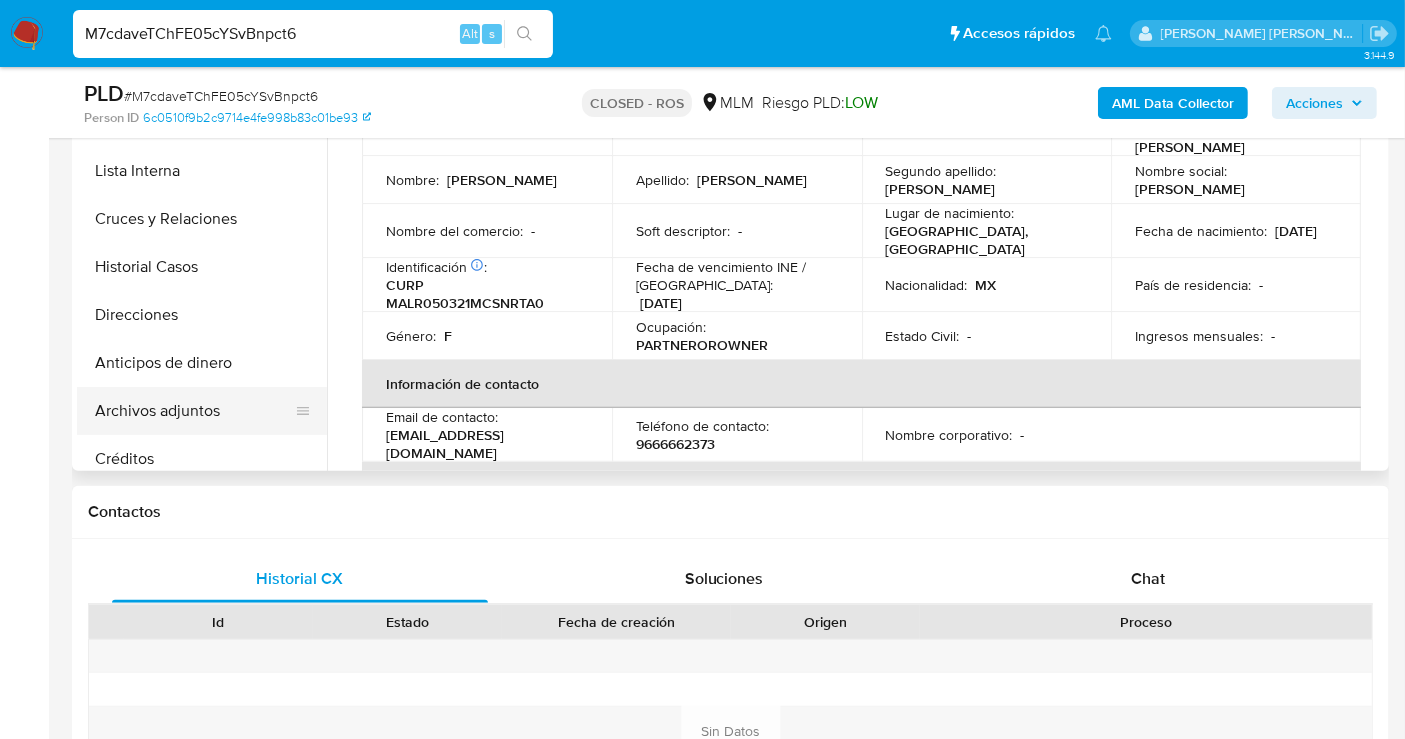 click on "Archivos adjuntos" at bounding box center [194, 411] 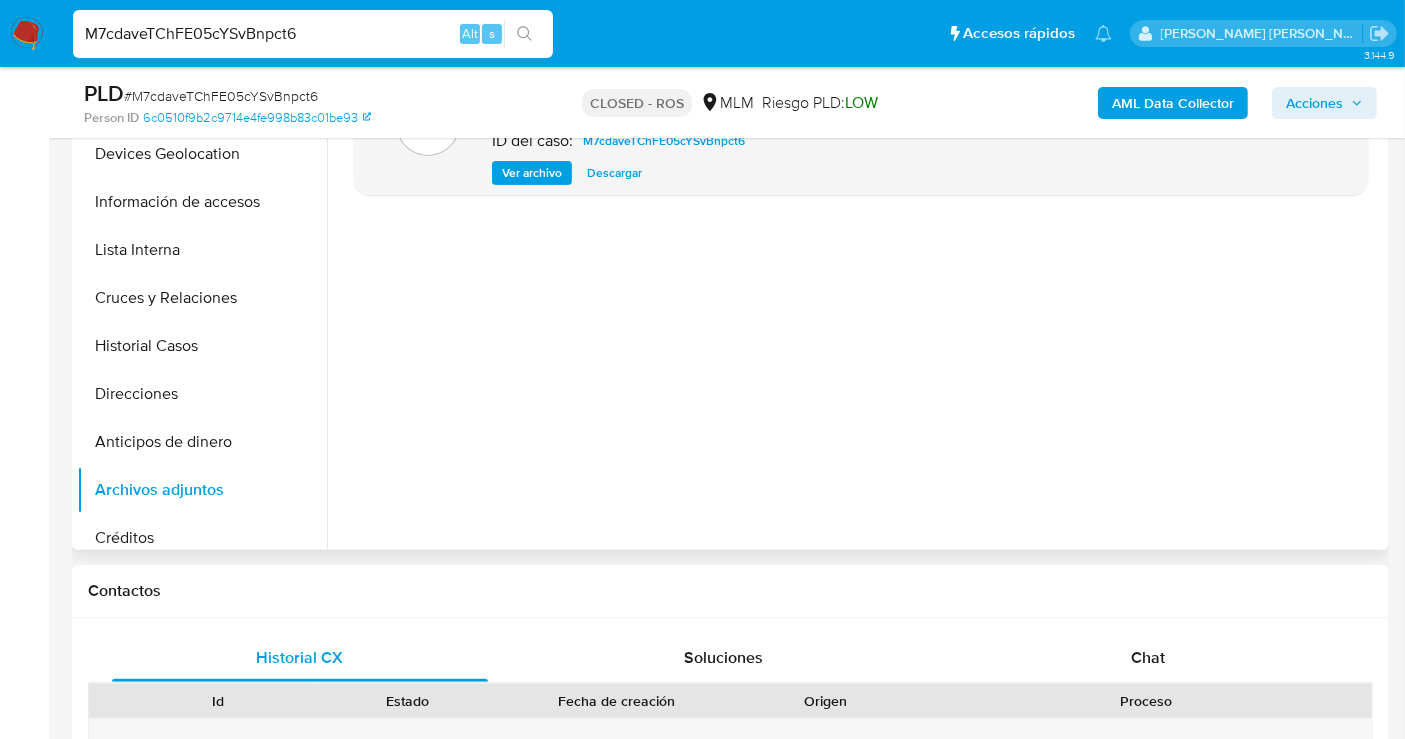 scroll, scrollTop: 444, scrollLeft: 0, axis: vertical 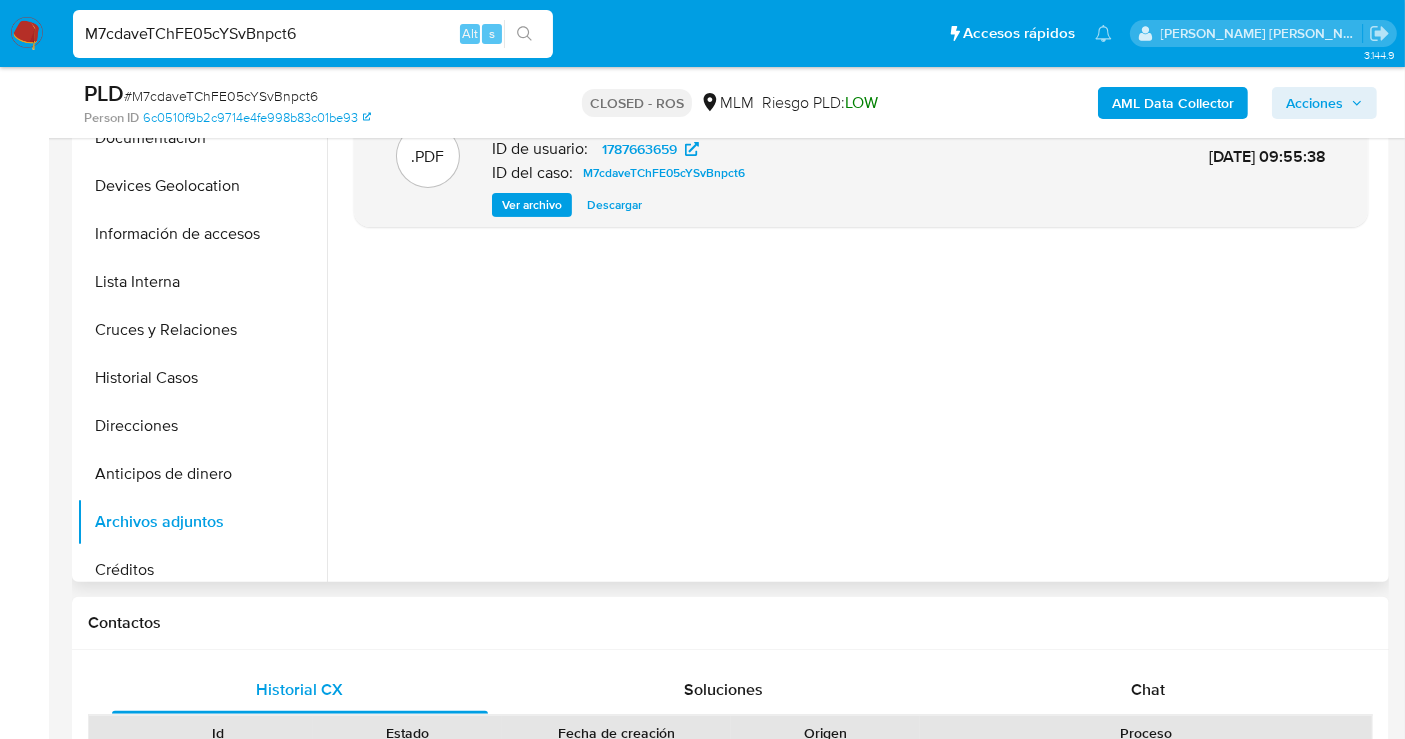 click on "Descargar" at bounding box center (614, 205) 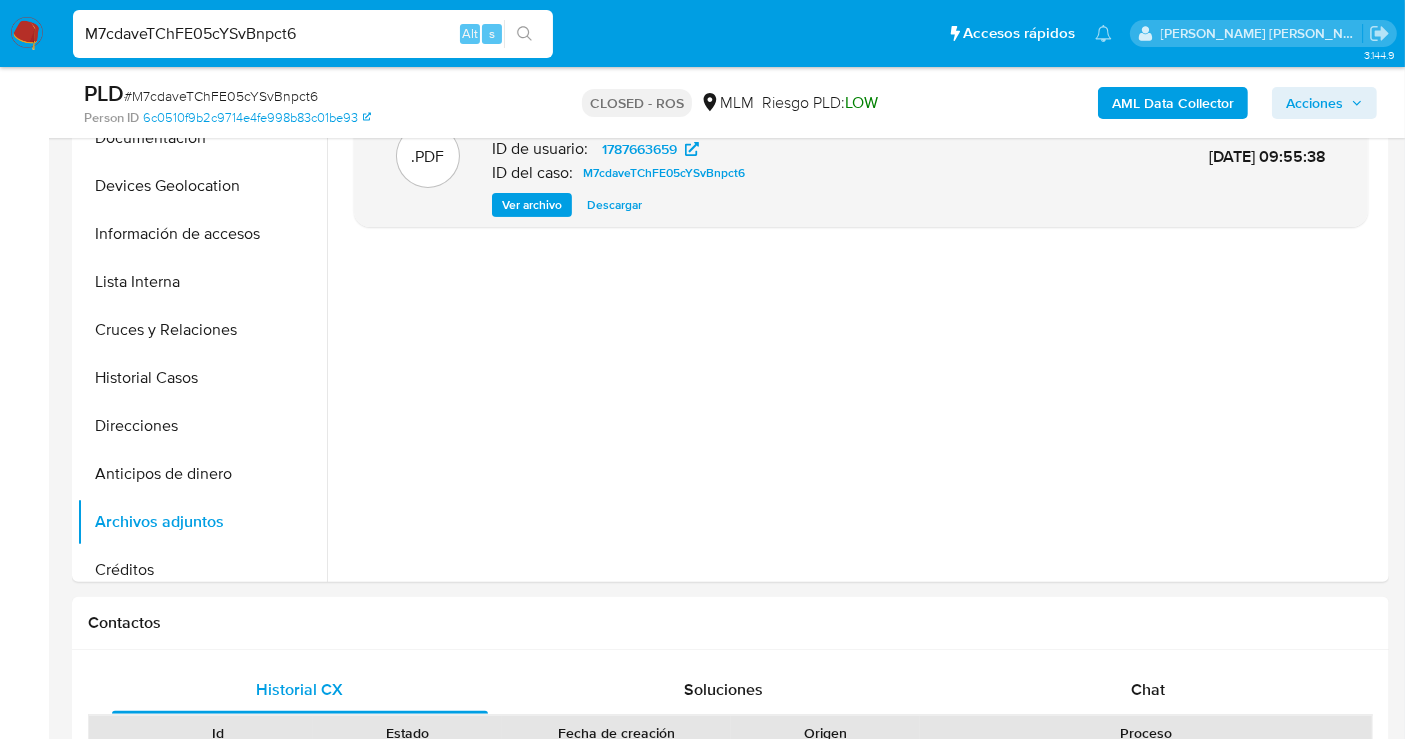 click on "M7cdaveTChFE05cYSvBnpct6" at bounding box center (313, 34) 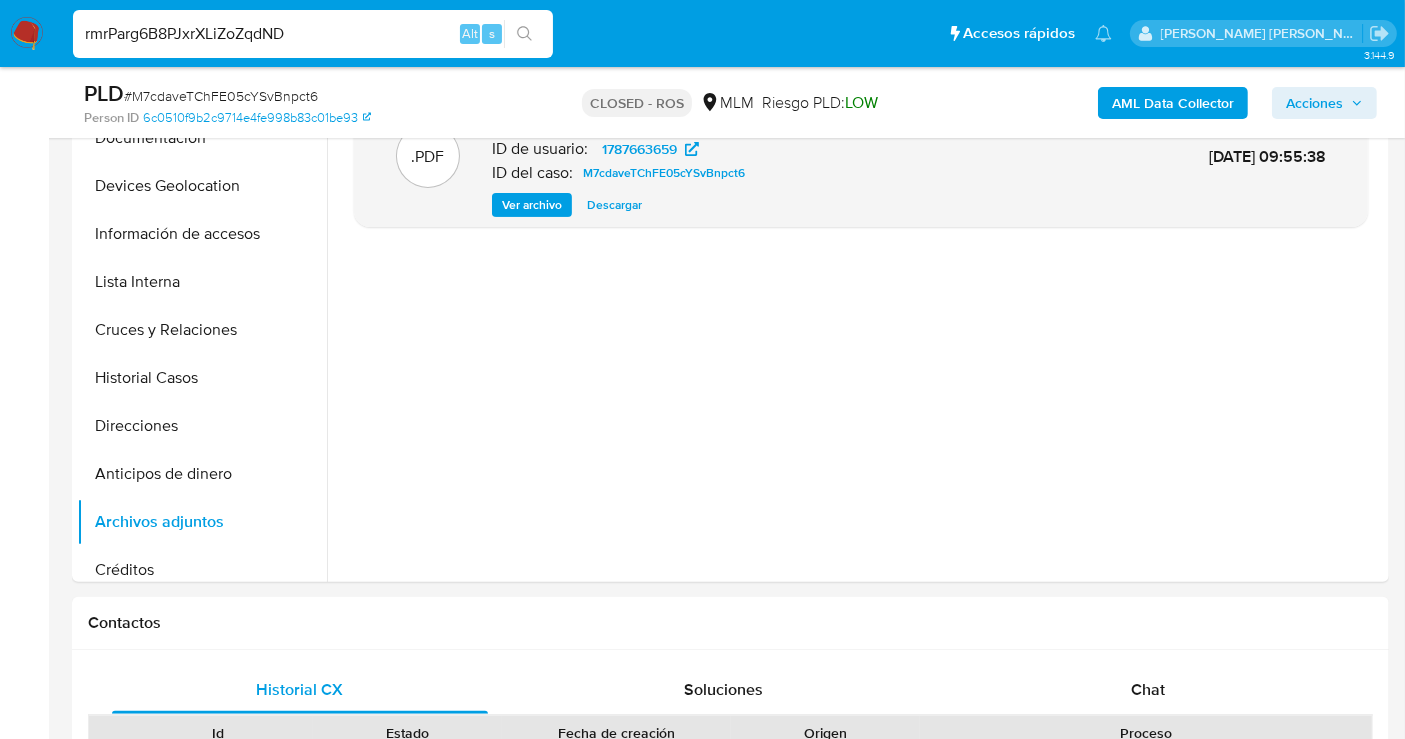 type on "rmrParg6B8PJxrXLiZoZqdND" 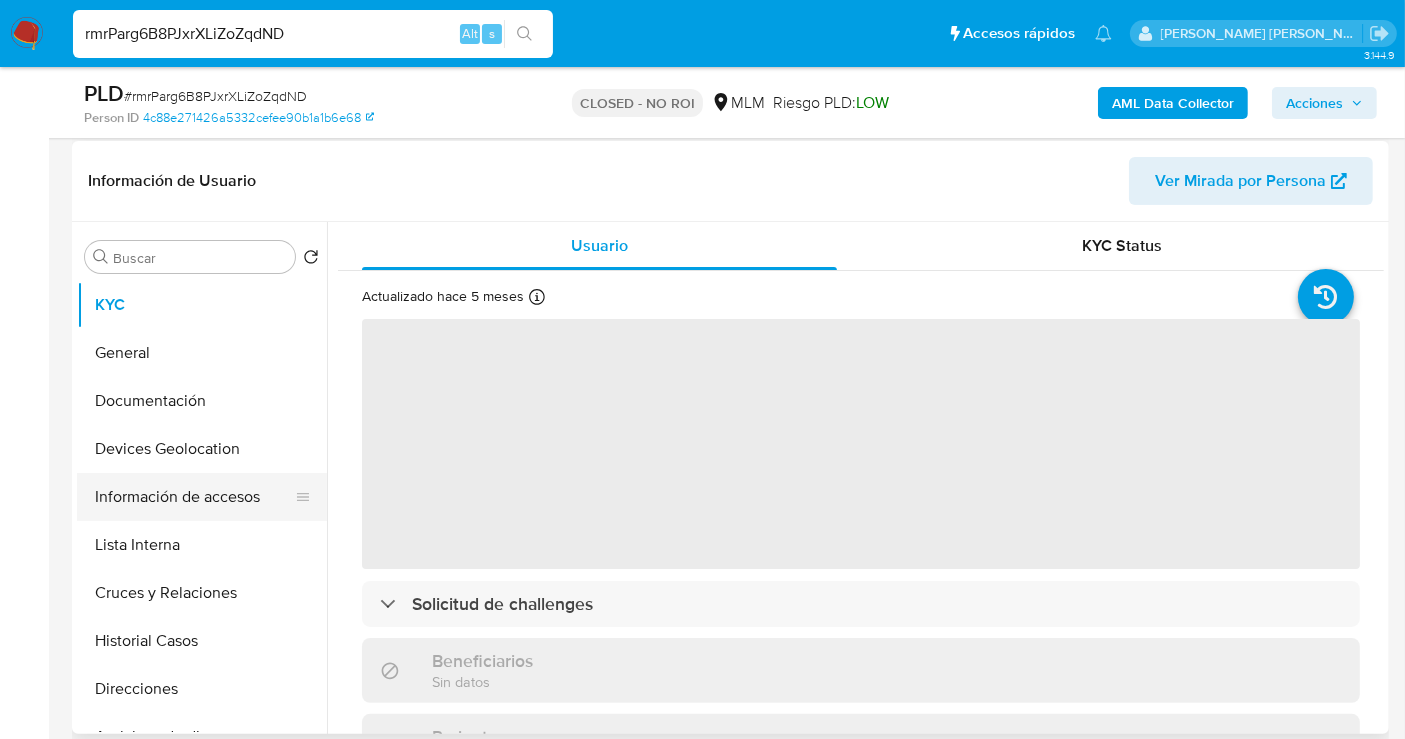 scroll, scrollTop: 333, scrollLeft: 0, axis: vertical 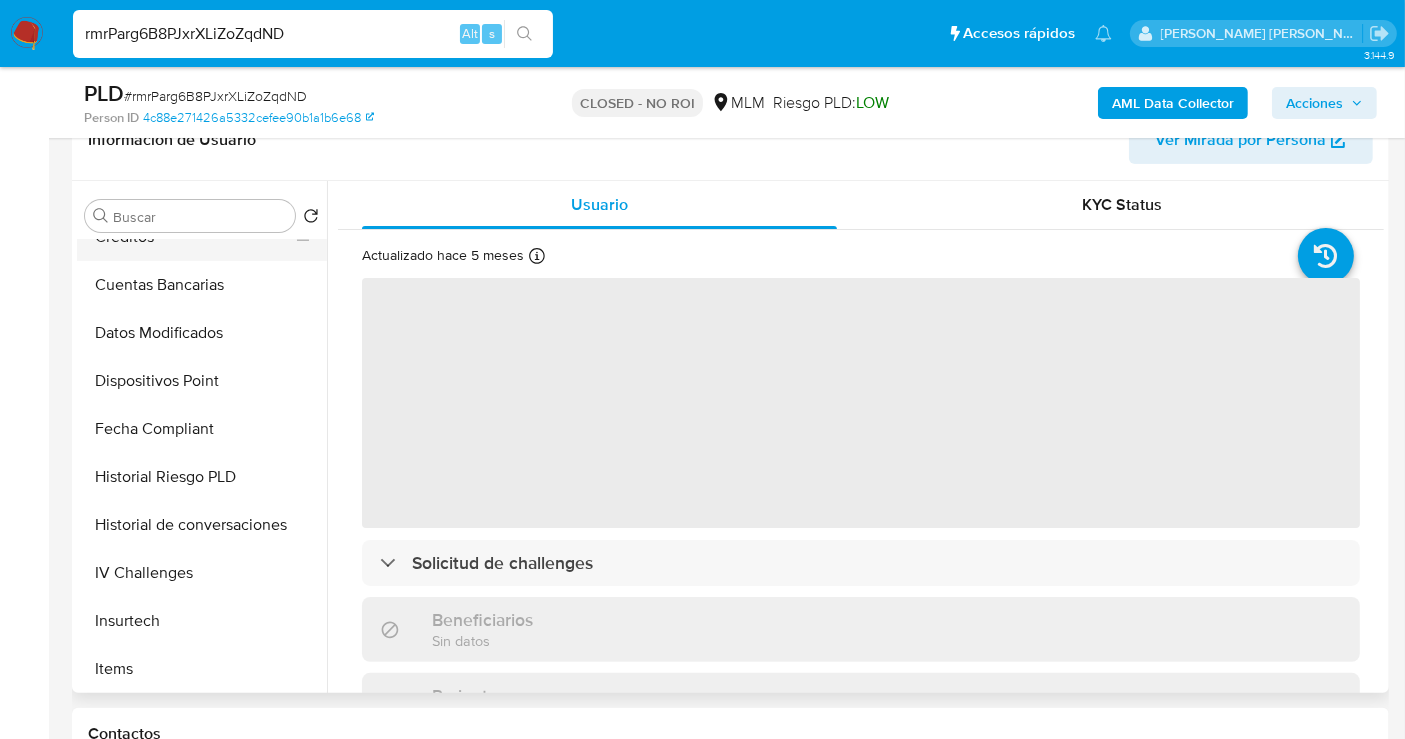 select on "10" 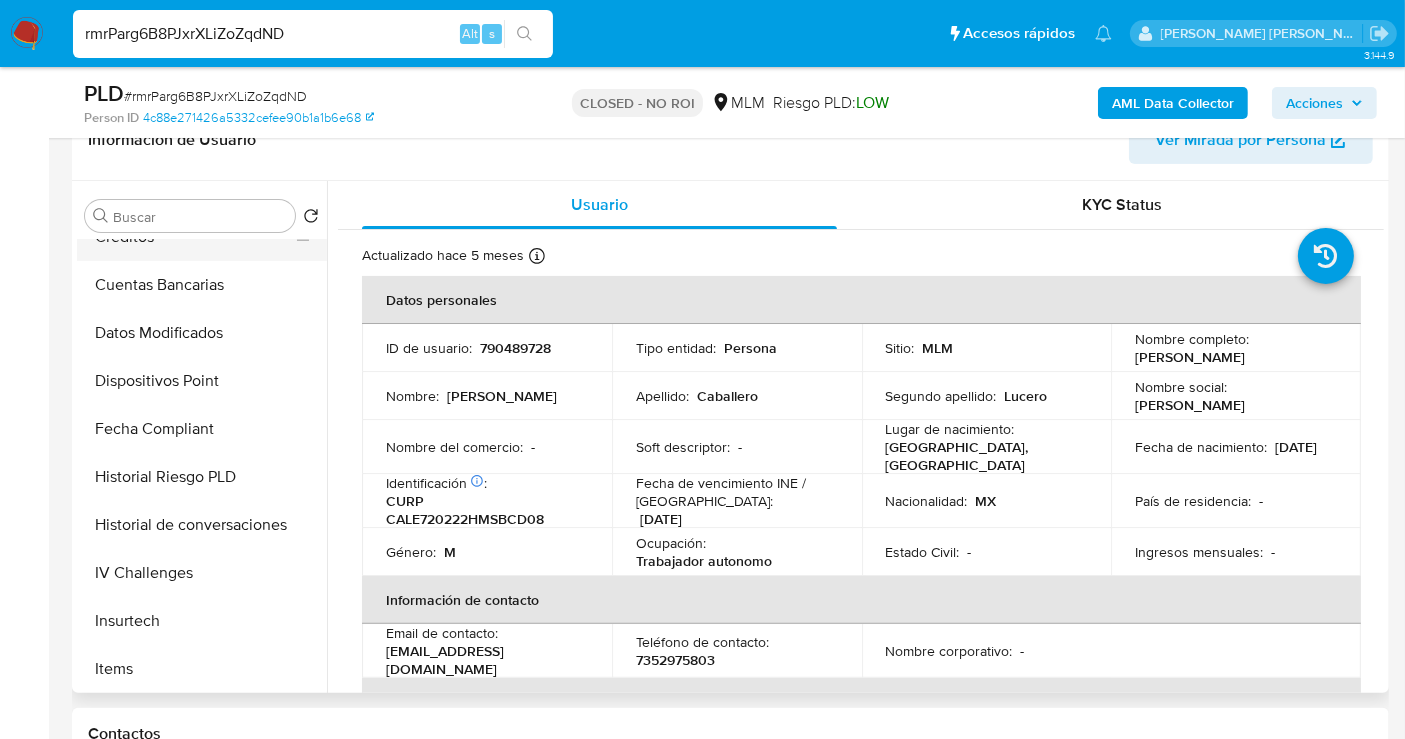 scroll, scrollTop: 444, scrollLeft: 0, axis: vertical 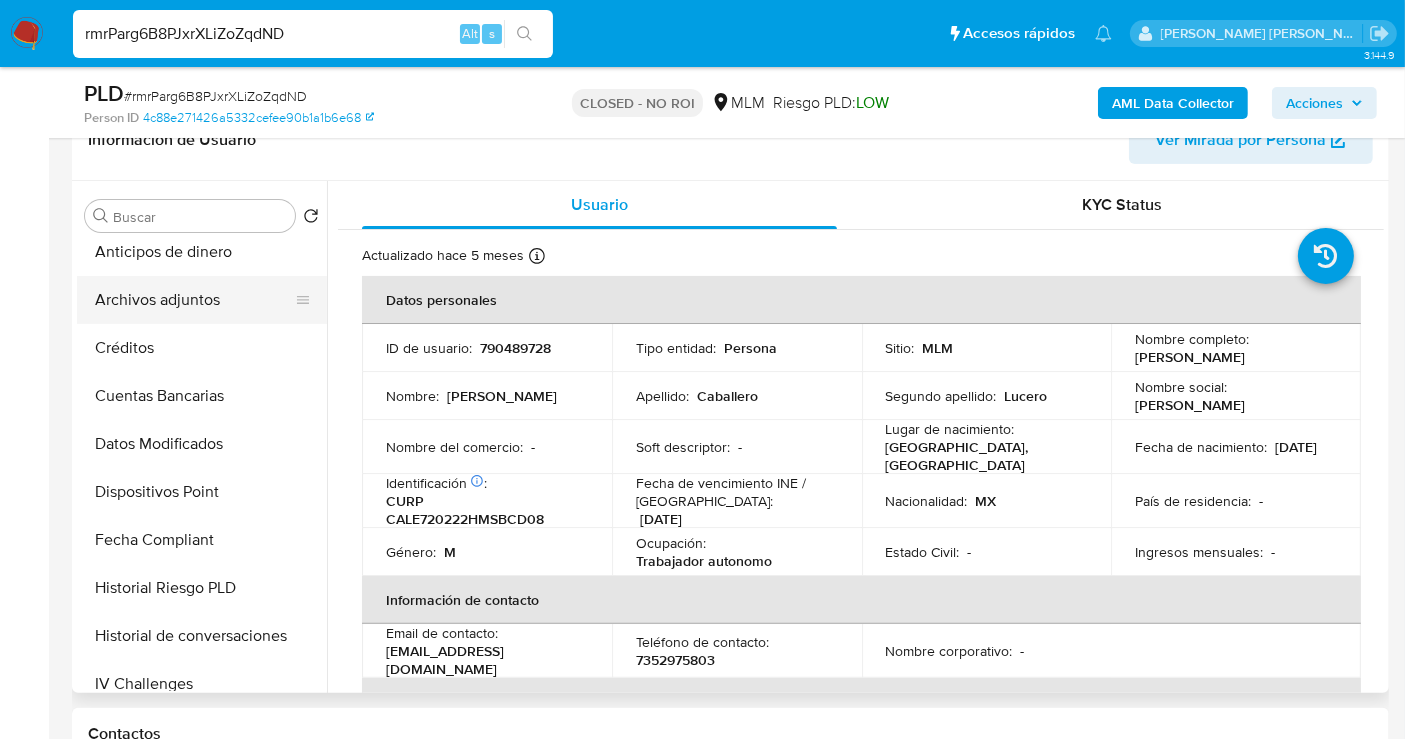 click on "Archivos adjuntos" at bounding box center (194, 300) 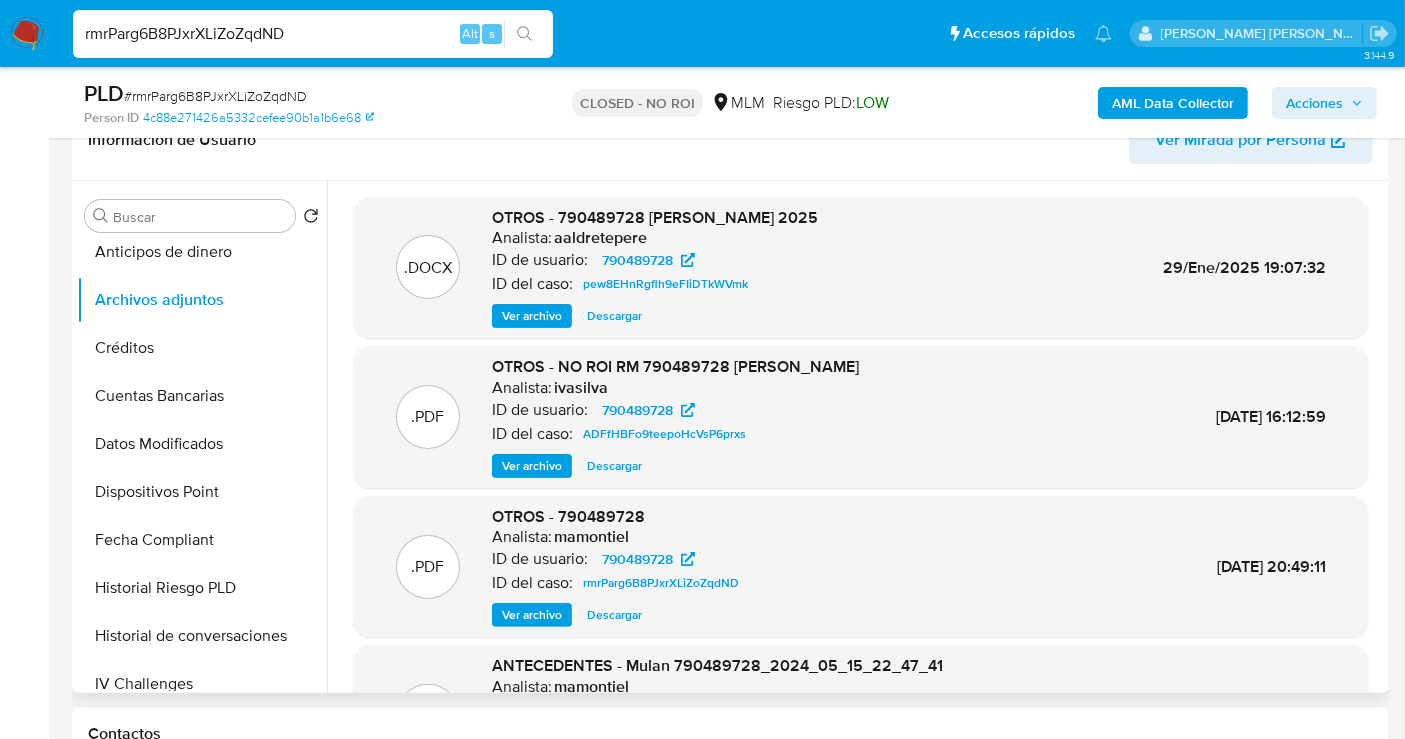 scroll, scrollTop: 111, scrollLeft: 0, axis: vertical 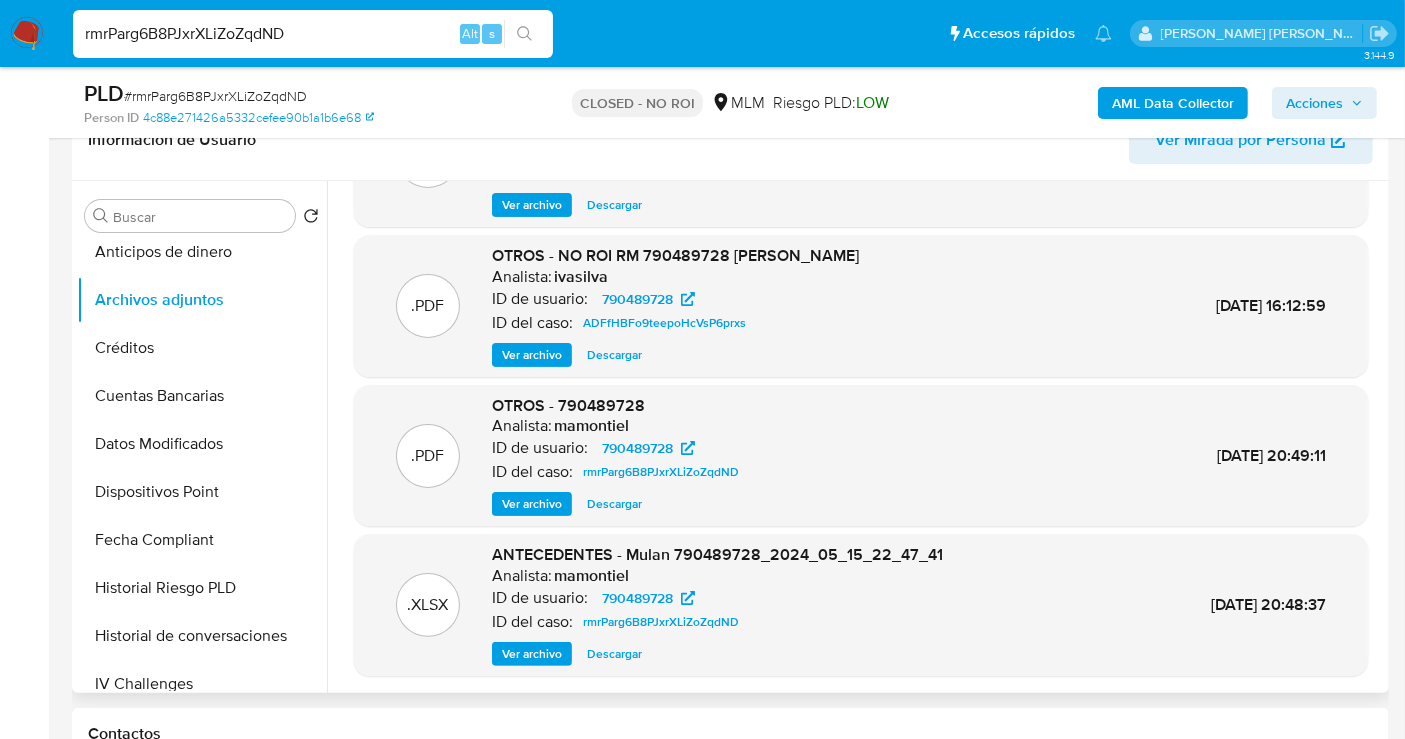 click on "Descargar" at bounding box center [614, 504] 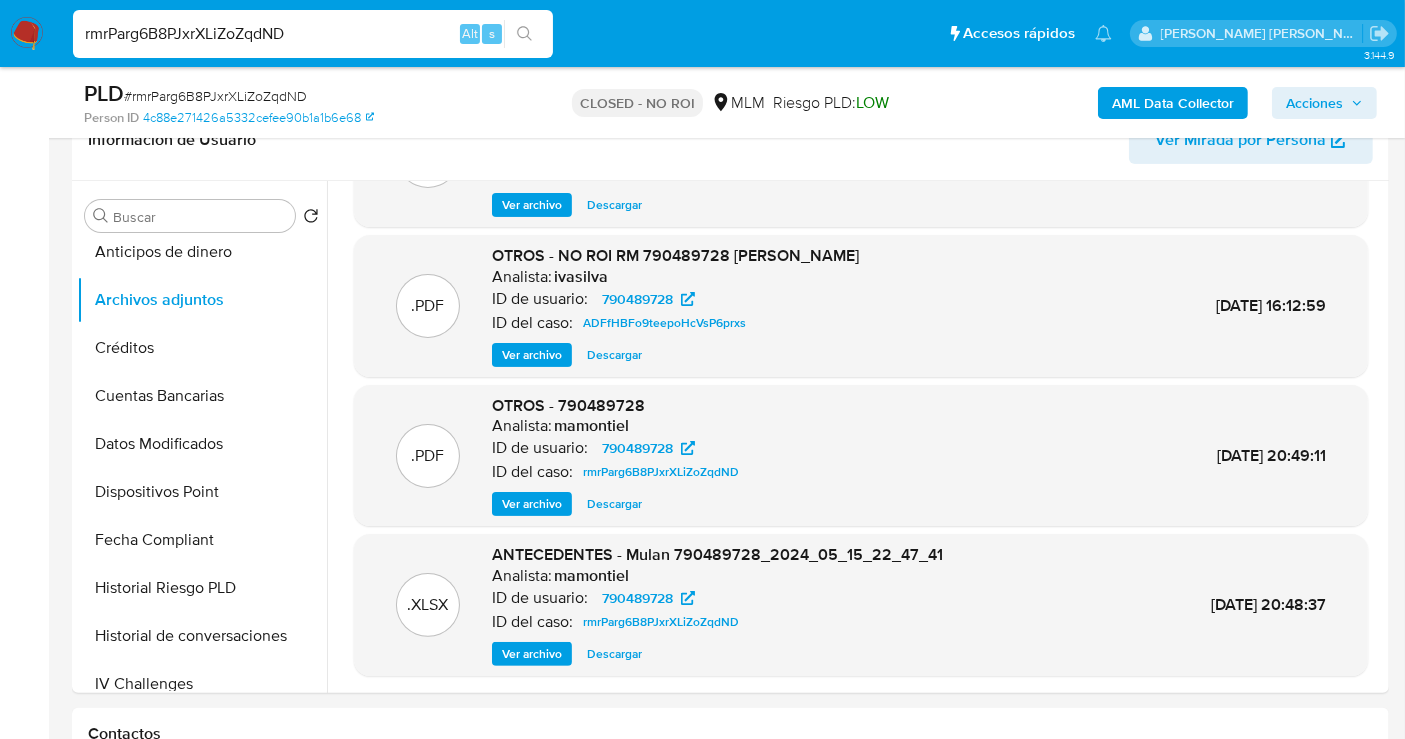 click on "rmrParg6B8PJxrXLiZoZqdND Alt s" at bounding box center (313, 34) 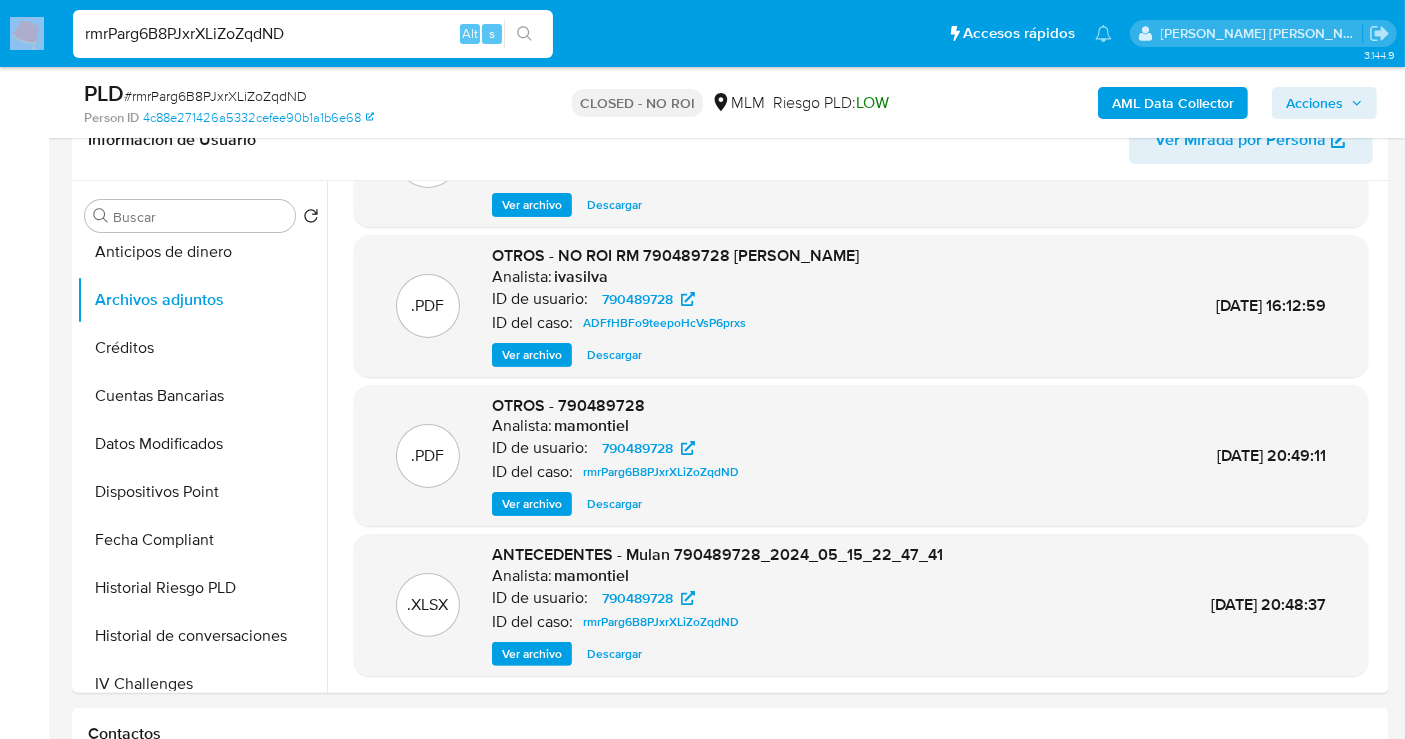 click on "rmrParg6B8PJxrXLiZoZqdND Alt s" at bounding box center [313, 34] 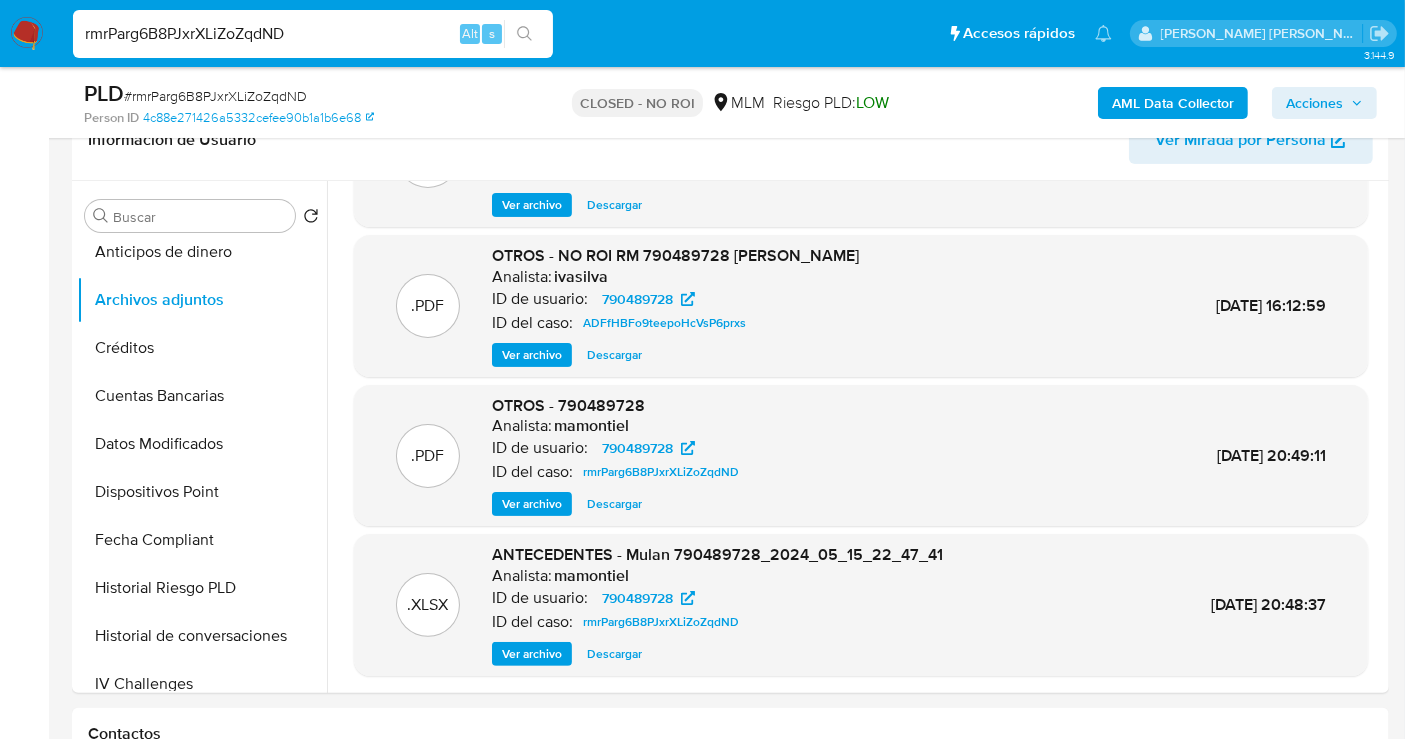 click on "rmrParg6B8PJxrXLiZoZqdND" at bounding box center [313, 34] 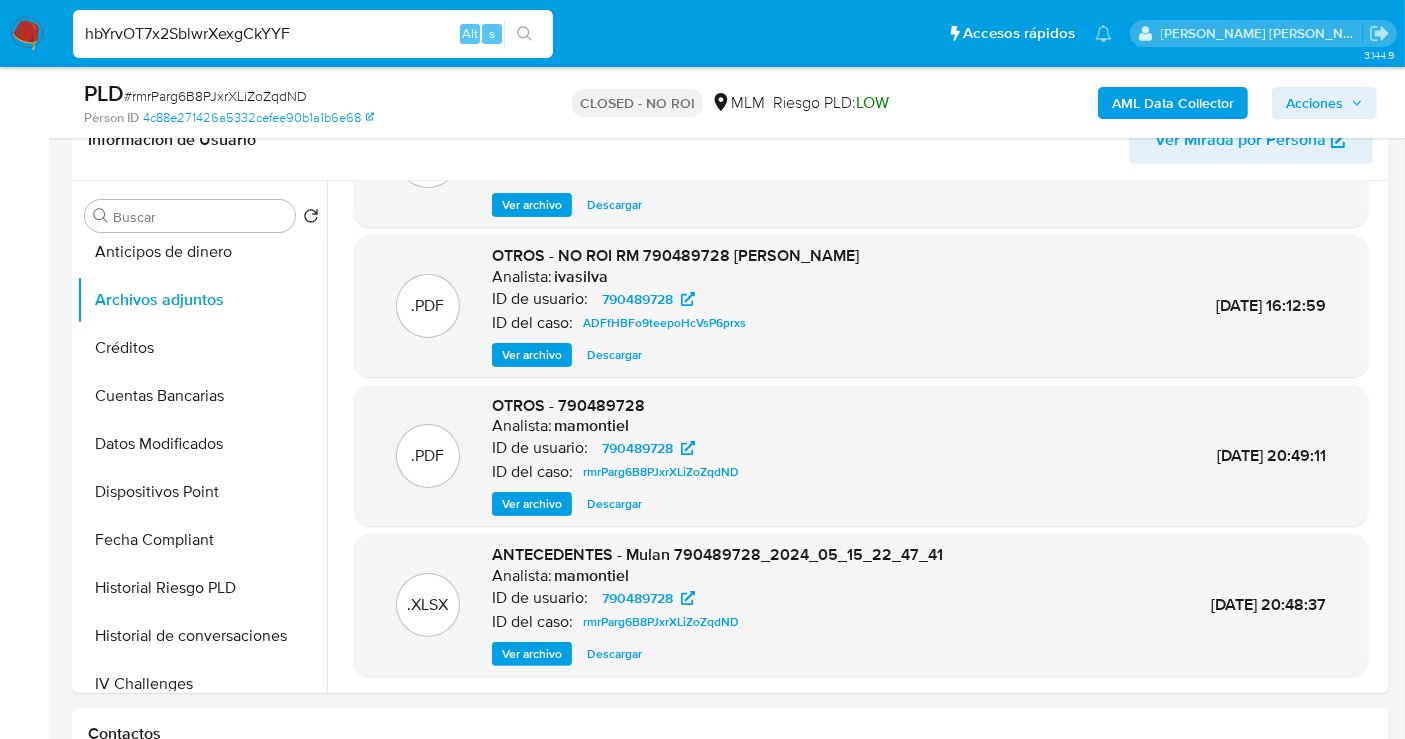 type on "hbYrvOT7x2SblwrXexgCkYYF" 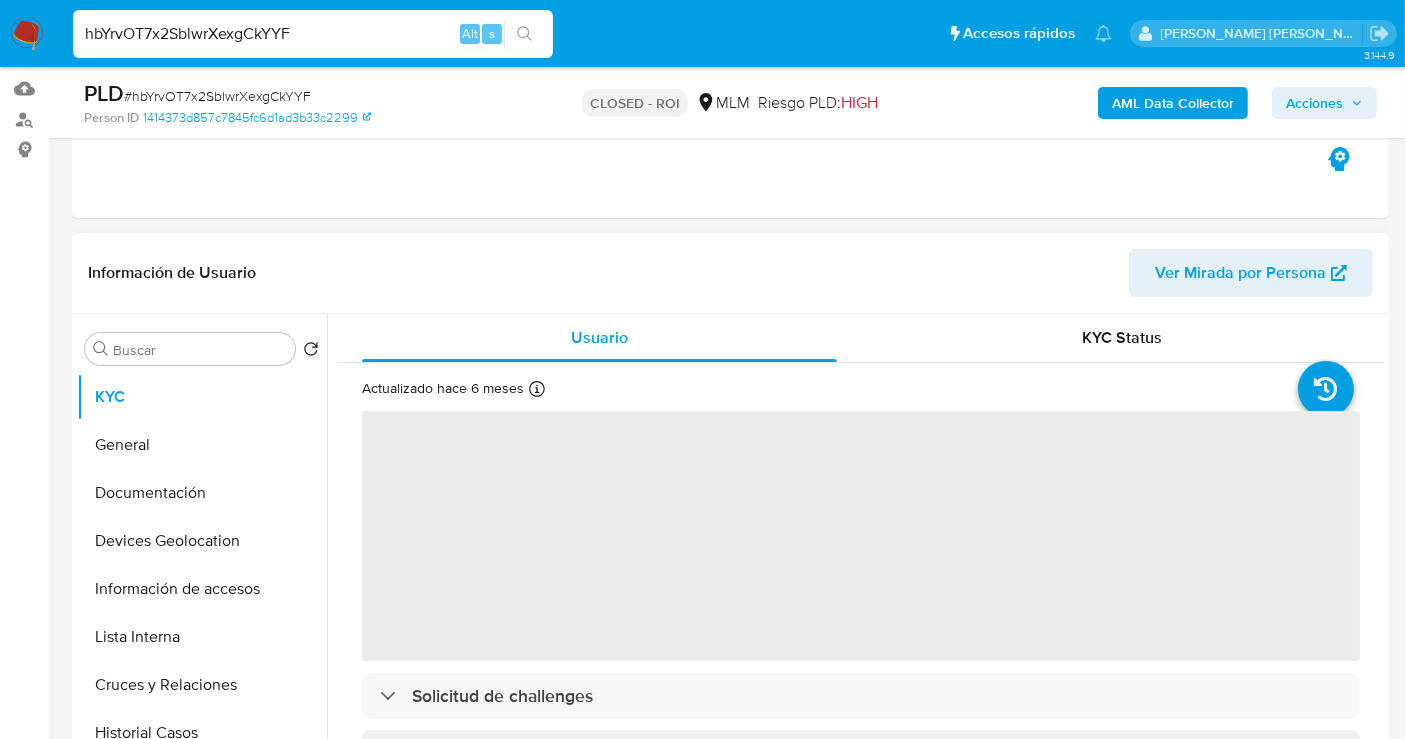 scroll, scrollTop: 222, scrollLeft: 0, axis: vertical 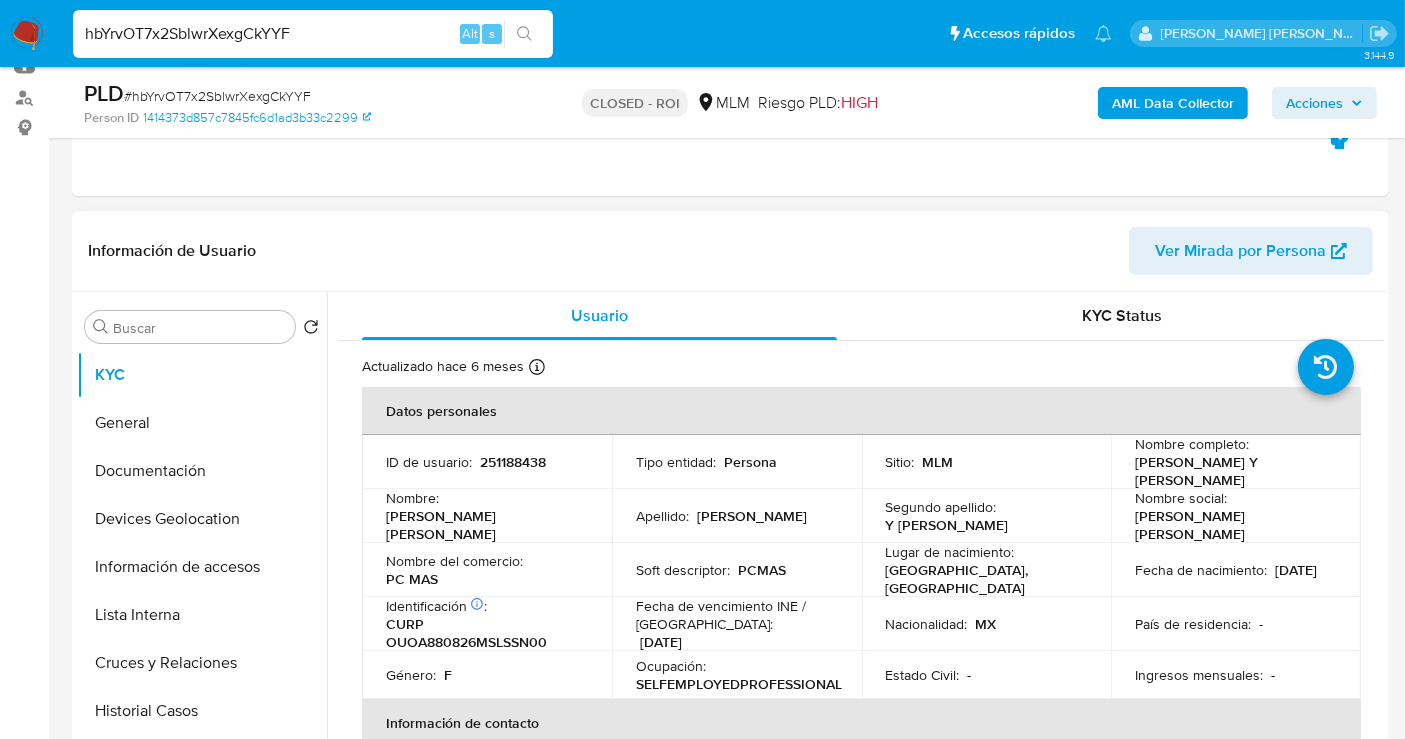 select on "10" 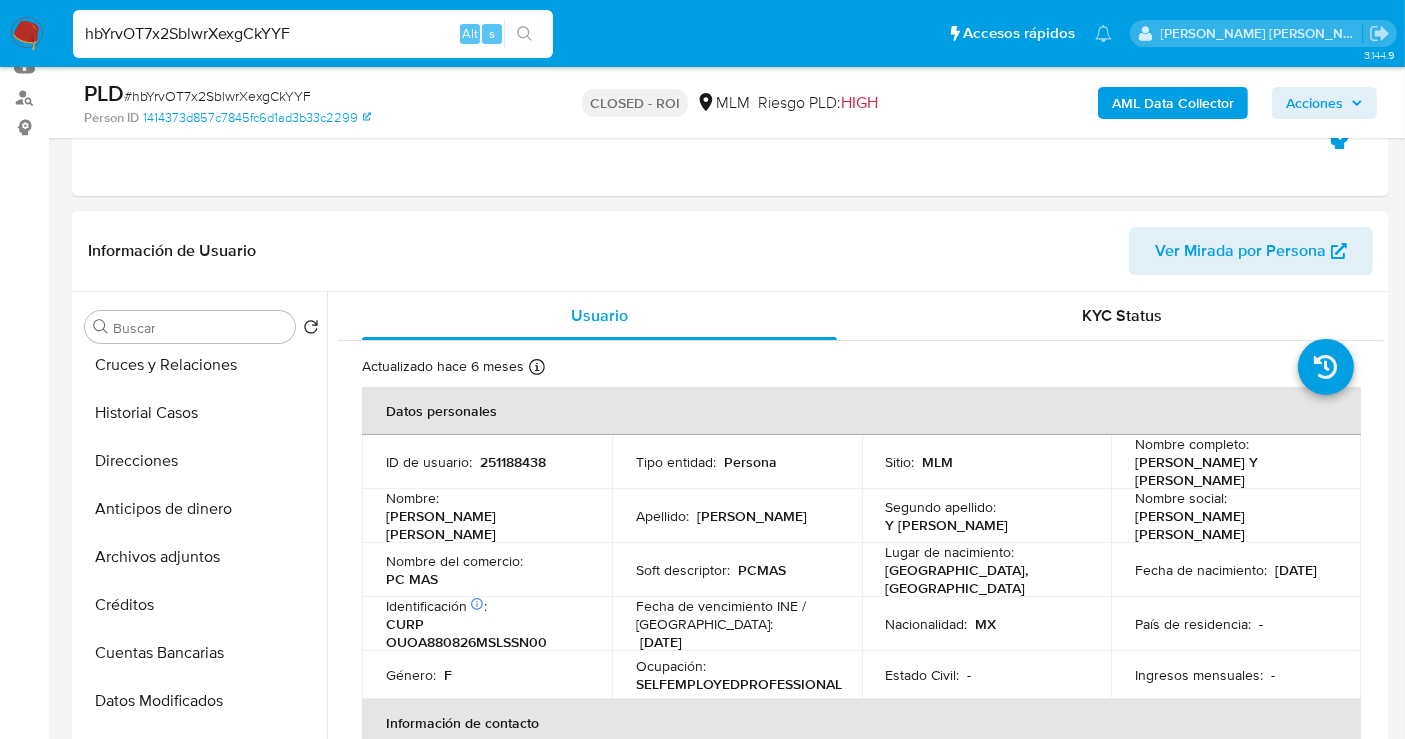 scroll, scrollTop: 333, scrollLeft: 0, axis: vertical 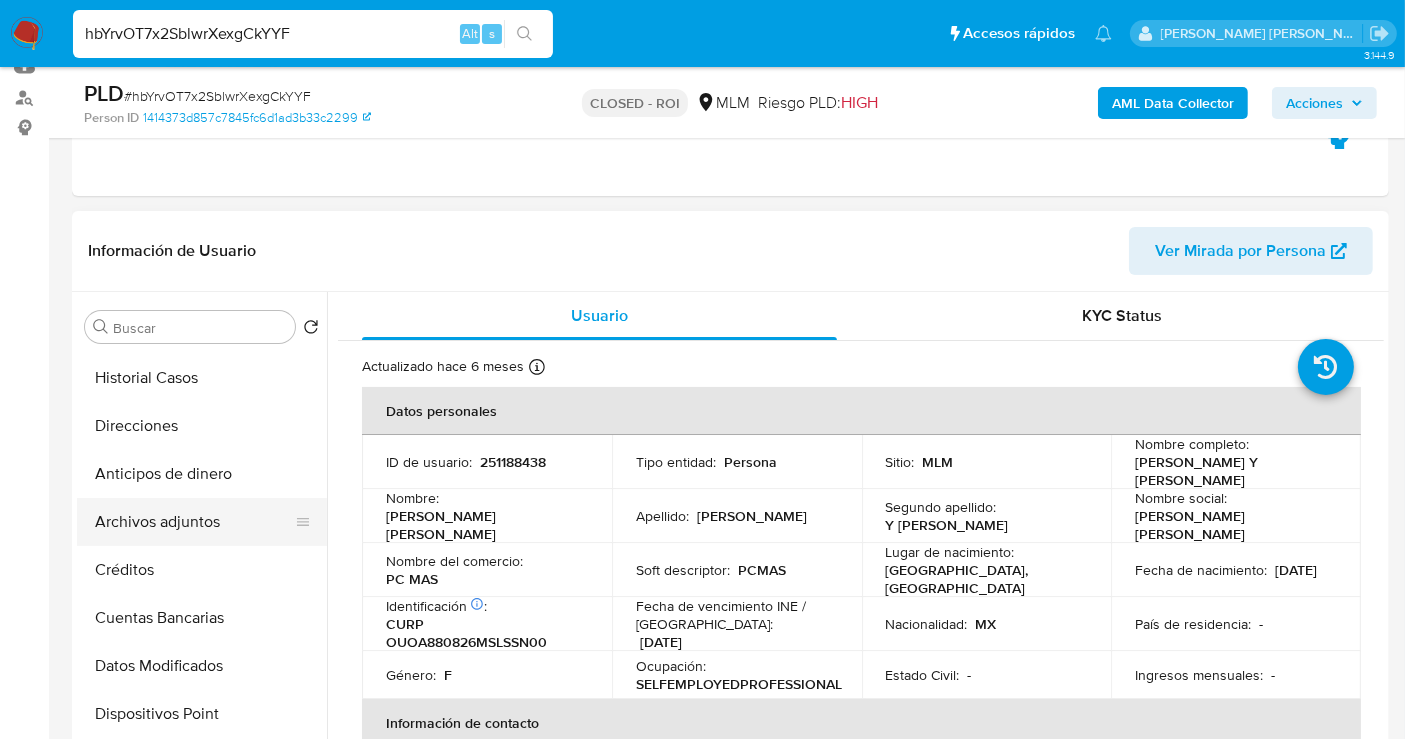 click on "Archivos adjuntos" at bounding box center [194, 522] 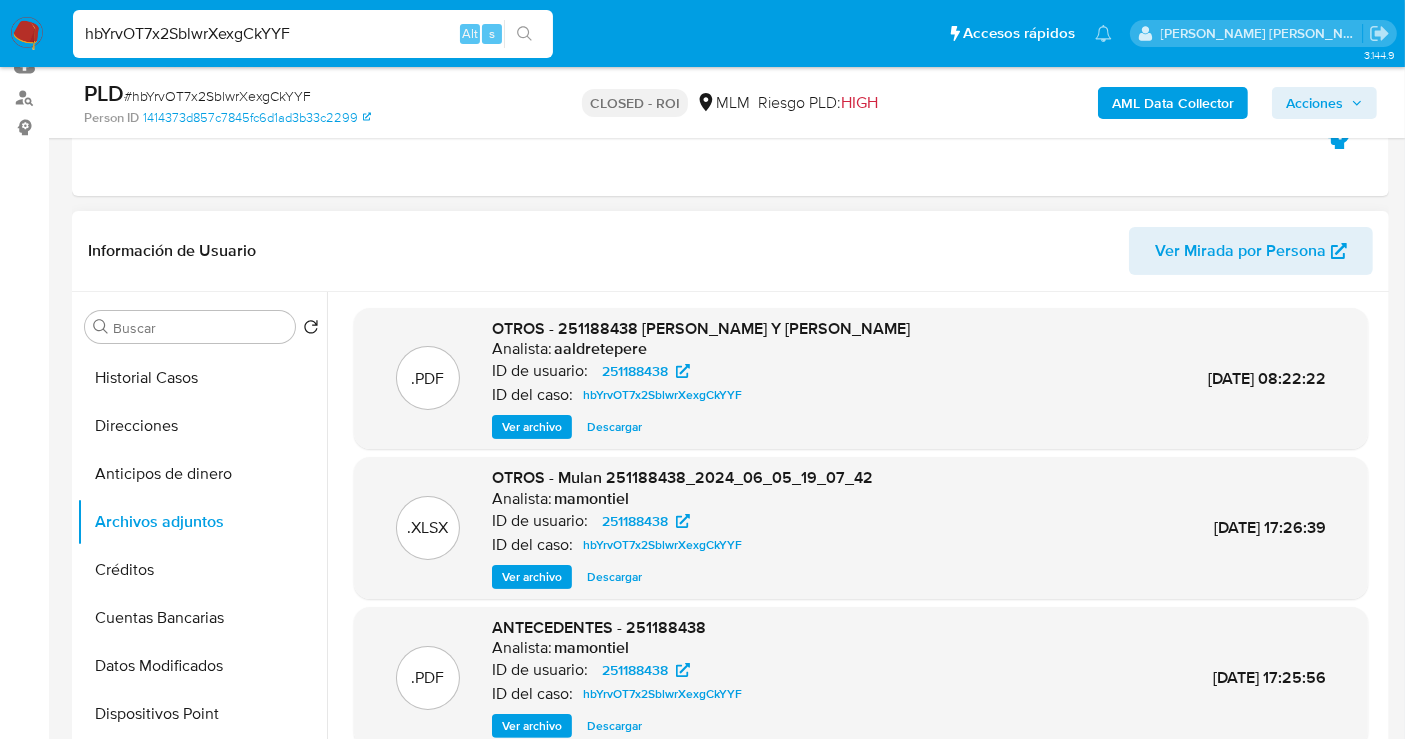 click on "Descargar" at bounding box center (614, 427) 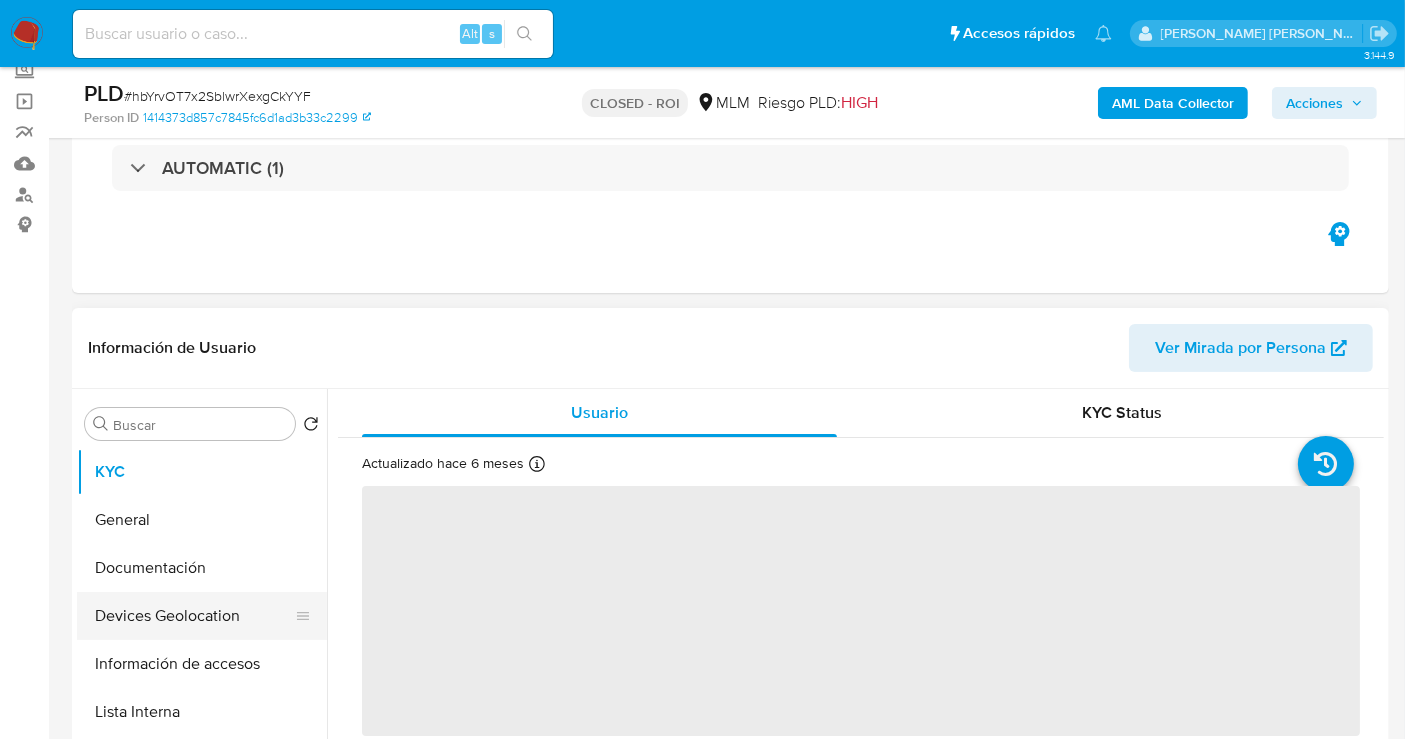scroll, scrollTop: 222, scrollLeft: 0, axis: vertical 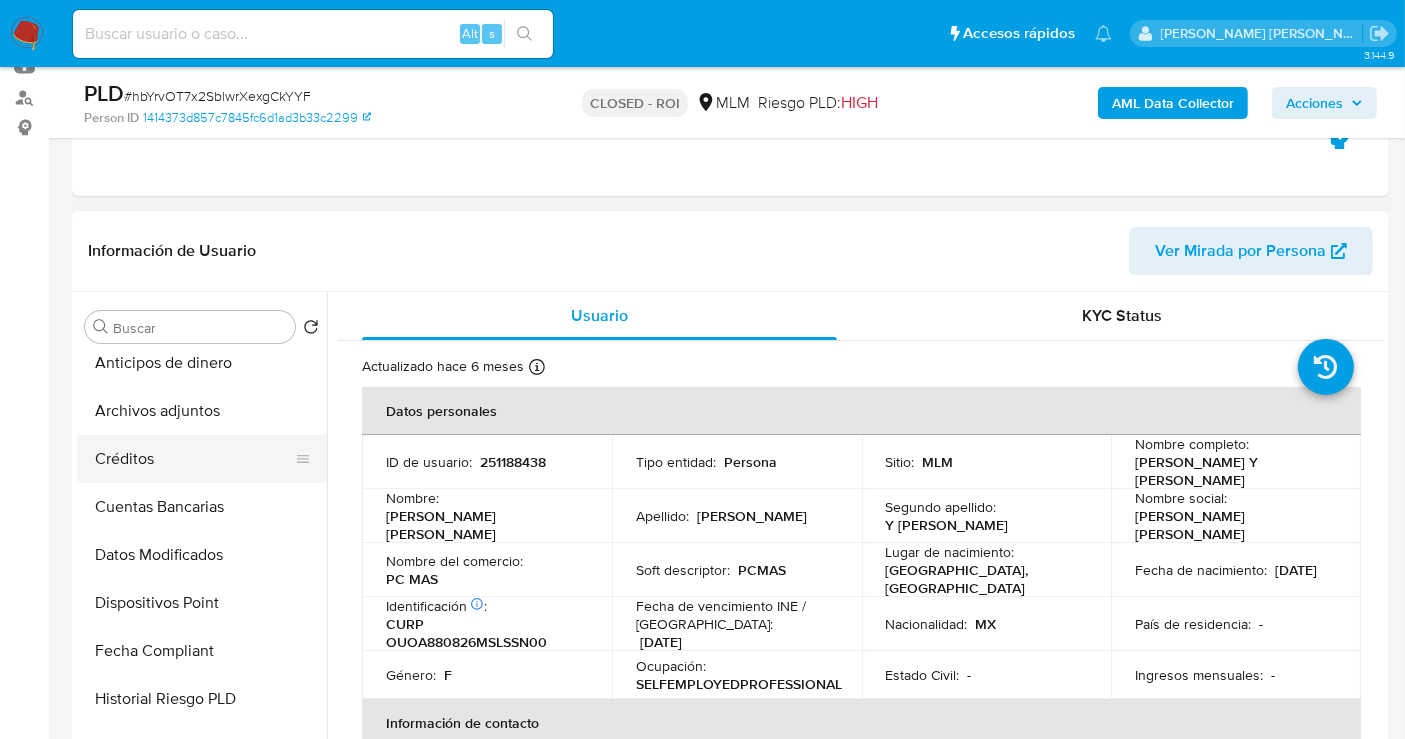 select on "10" 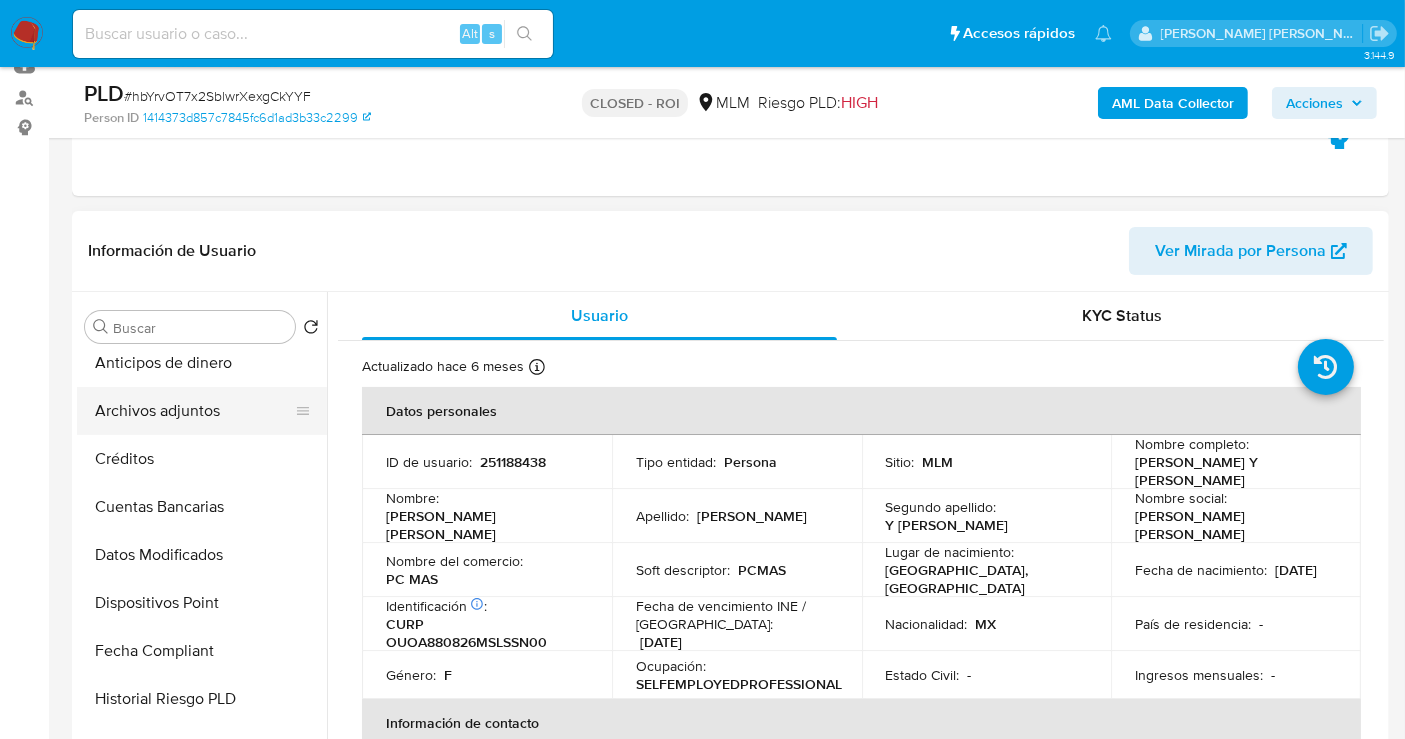 click on "Archivos adjuntos" at bounding box center (194, 411) 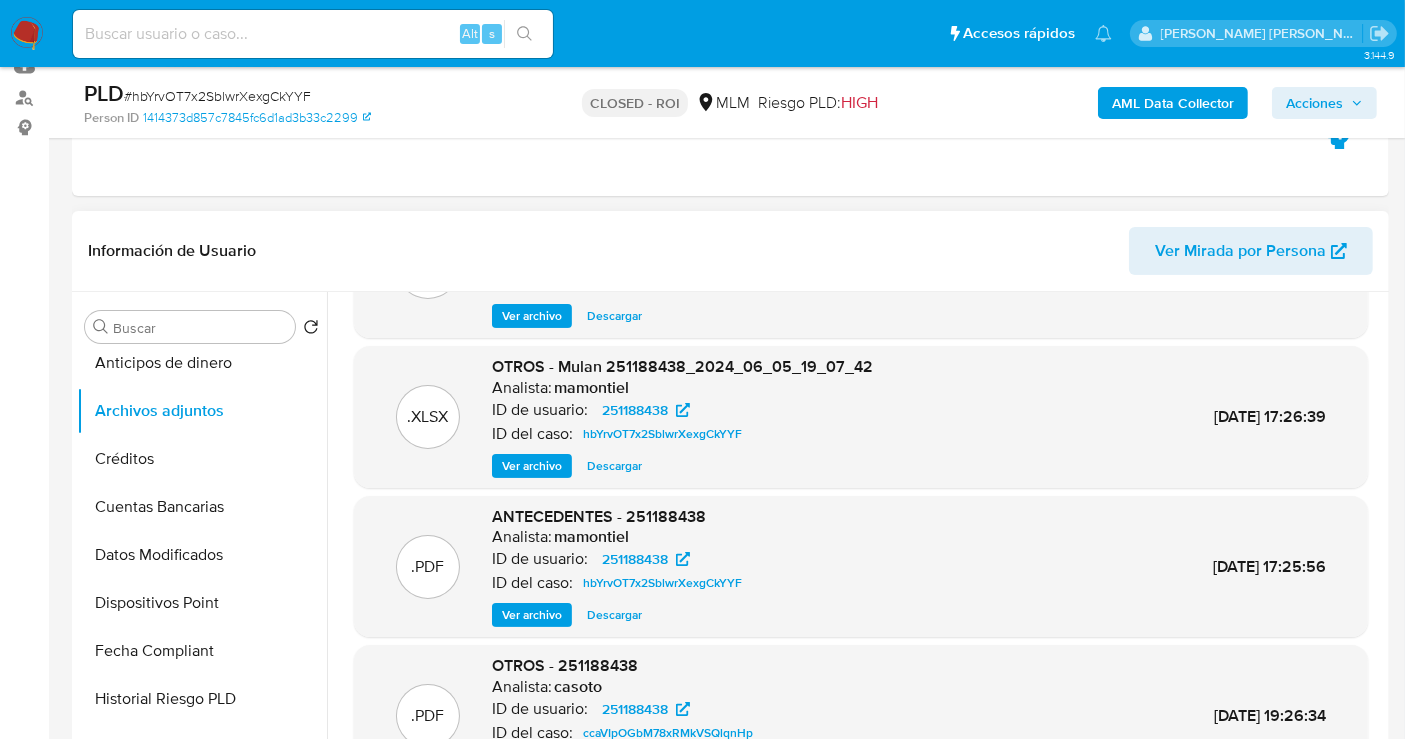 scroll, scrollTop: 0, scrollLeft: 0, axis: both 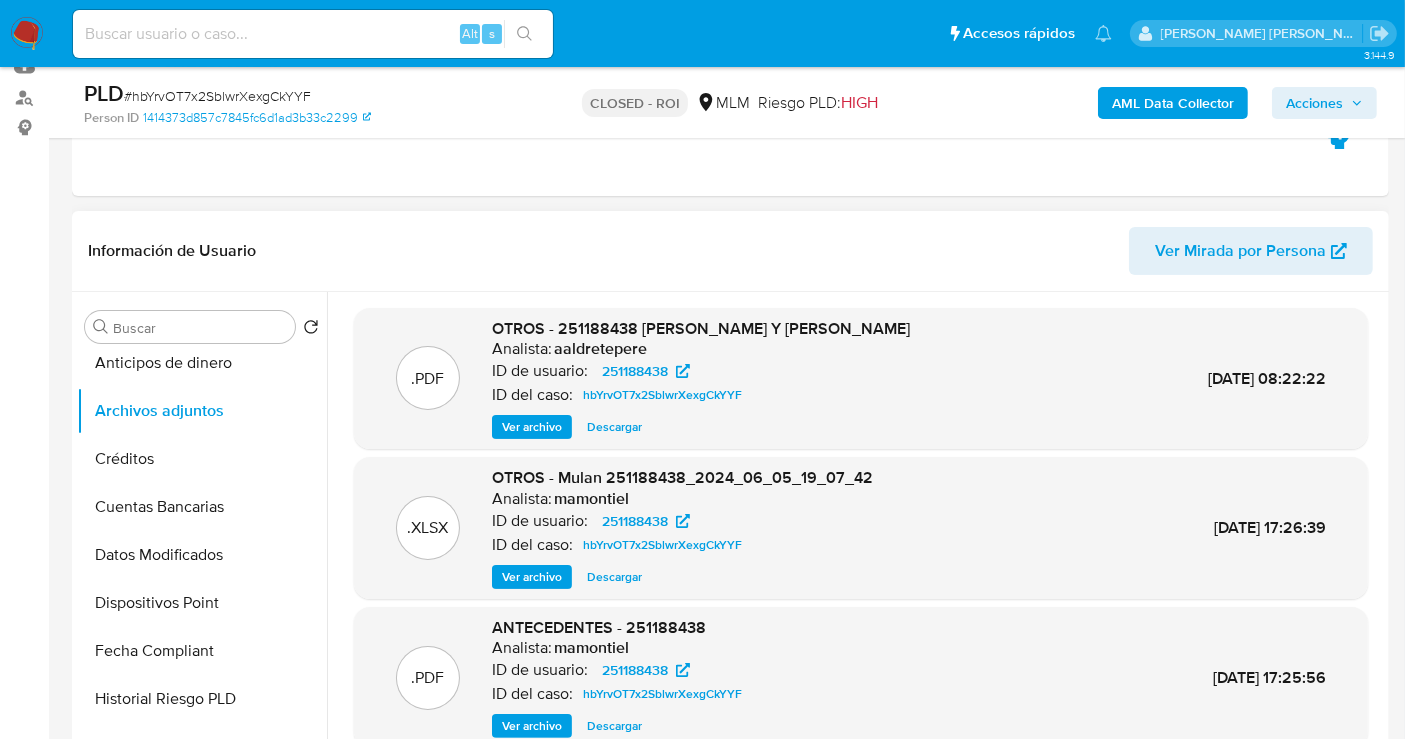 type 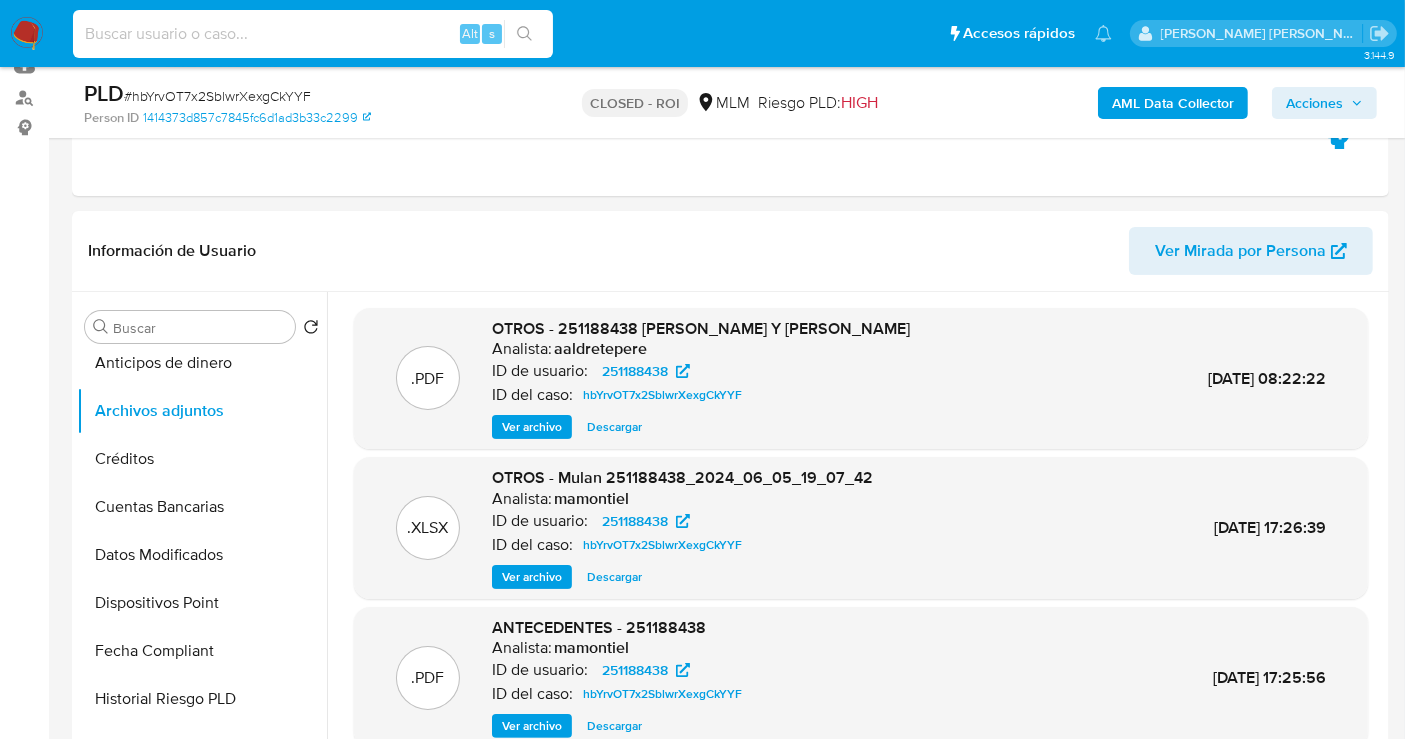 click at bounding box center (313, 34) 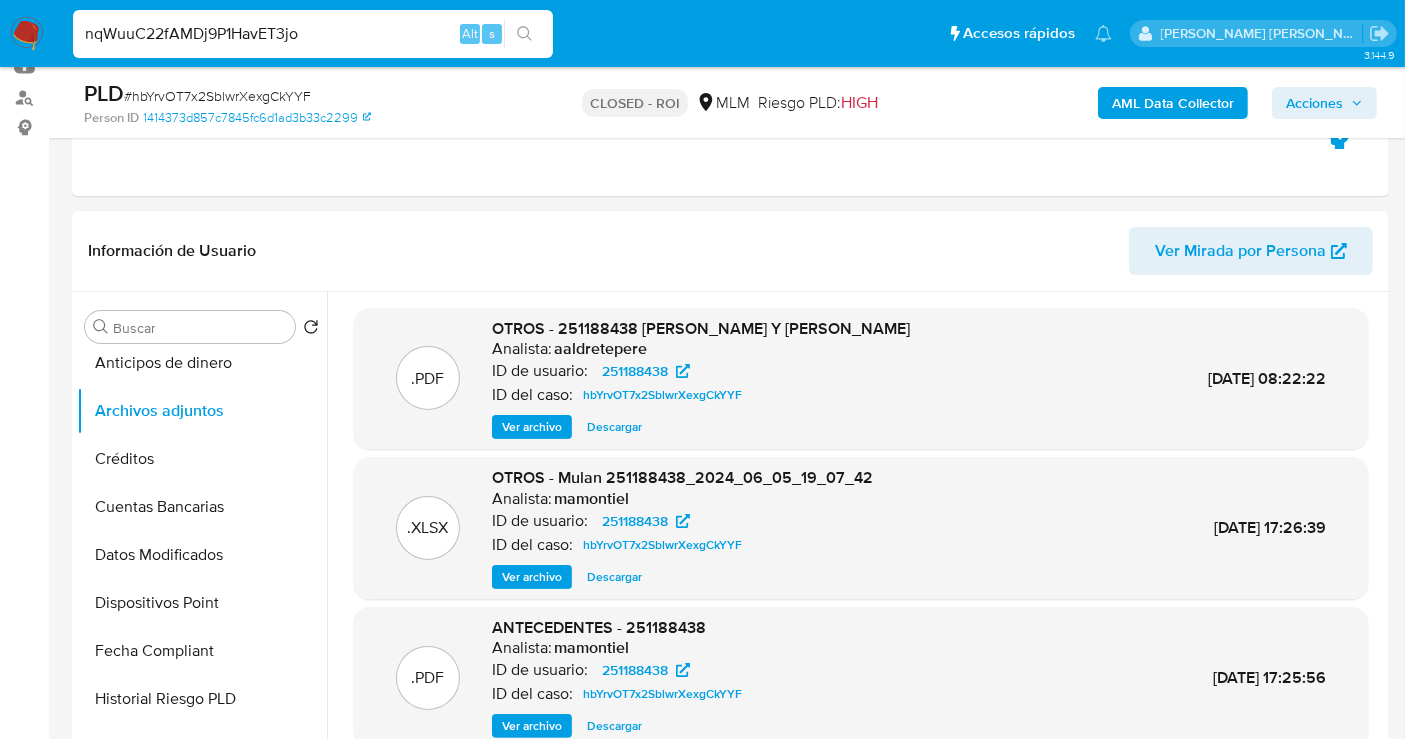 type on "nqWuuC22fAMDj9P1HavET3jo" 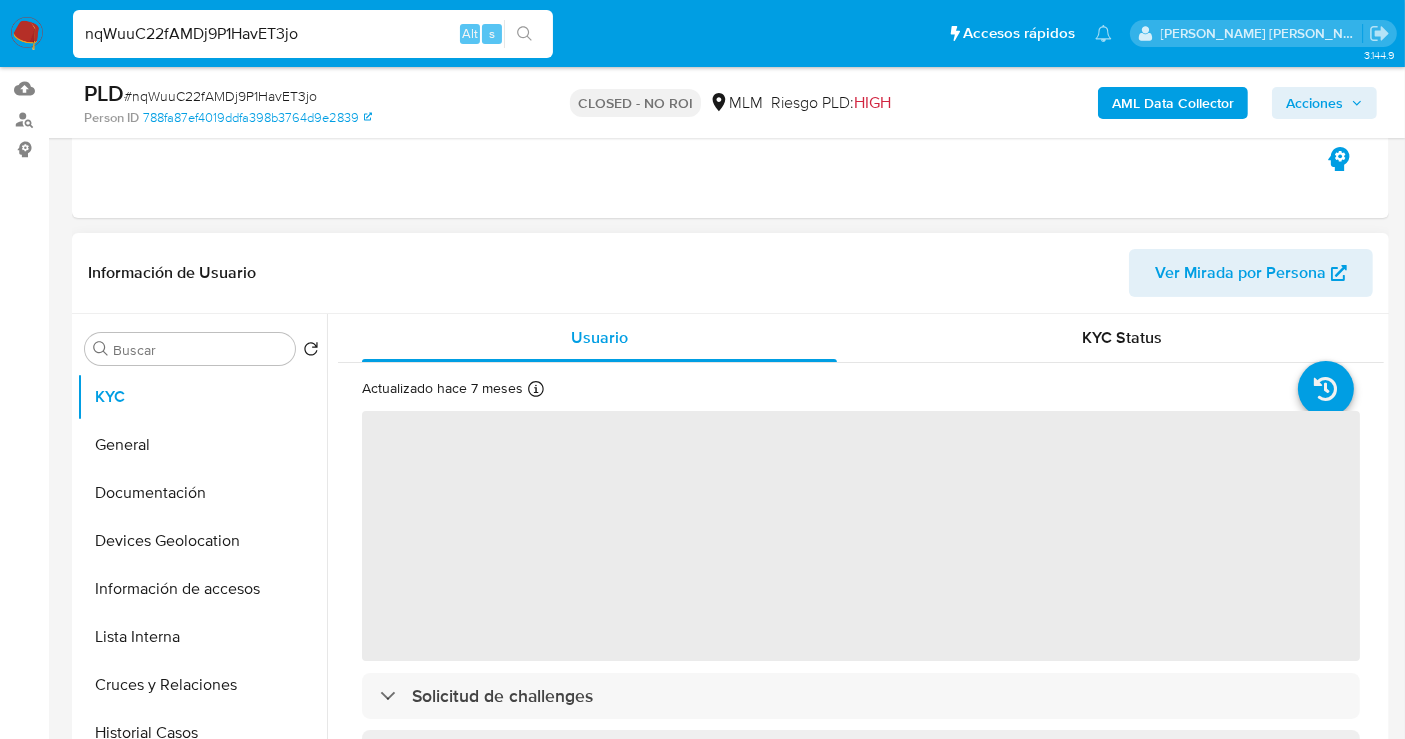scroll, scrollTop: 222, scrollLeft: 0, axis: vertical 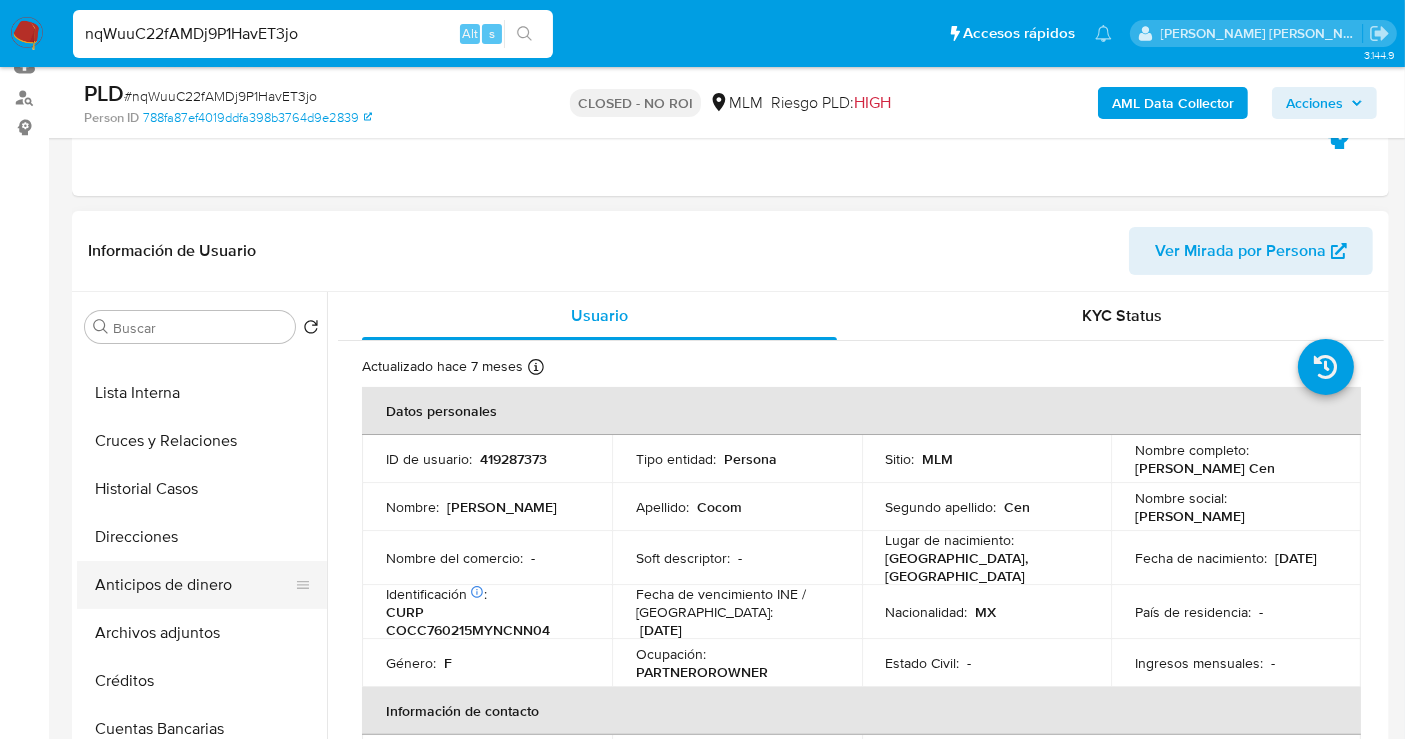 select on "10" 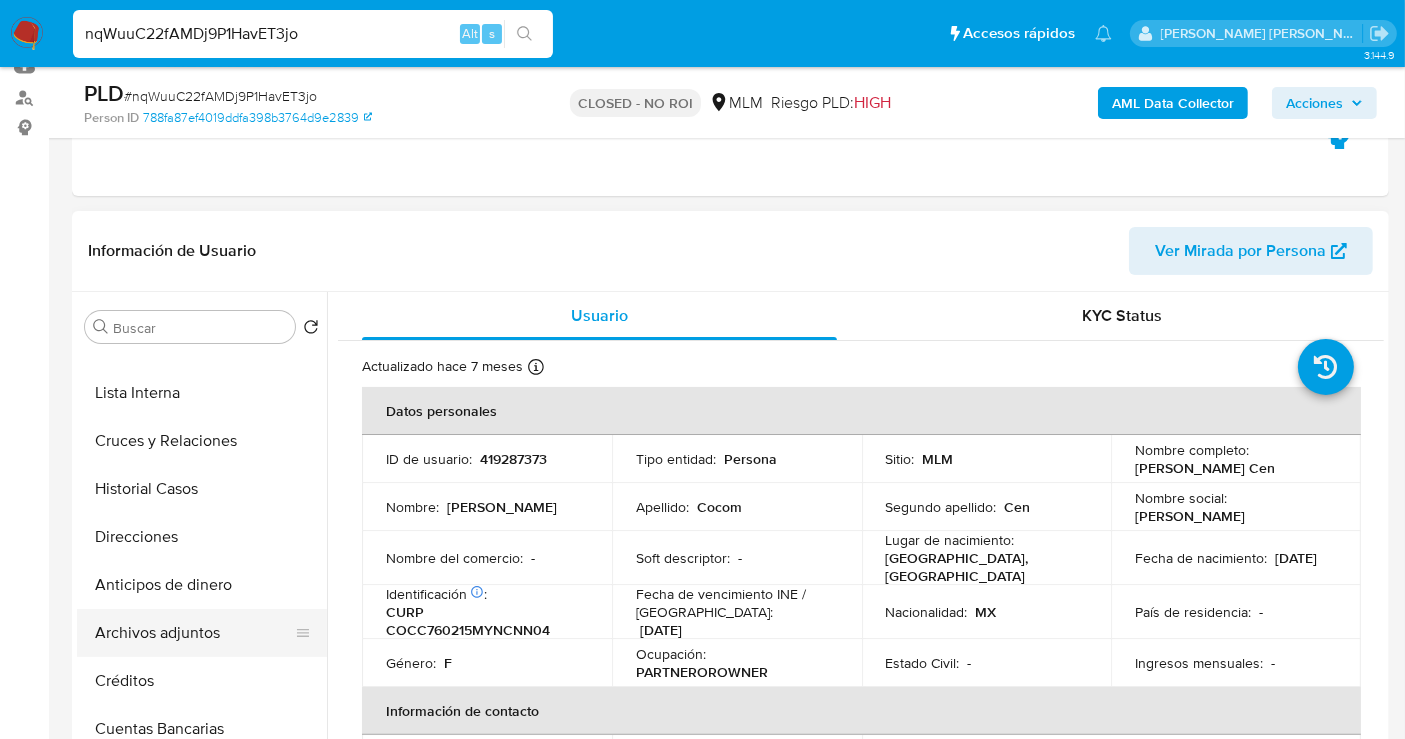click on "Archivos adjuntos" at bounding box center (194, 633) 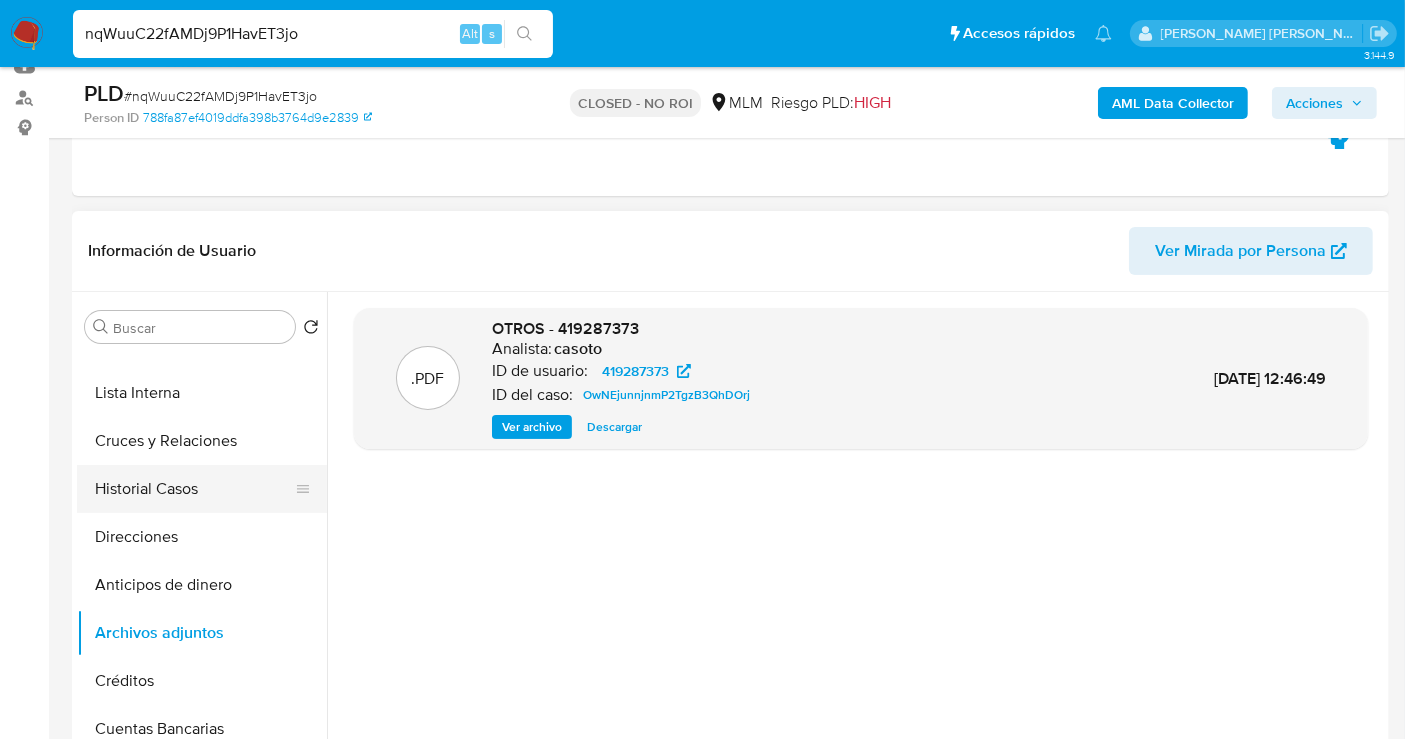click on "Historial Casos" at bounding box center [194, 489] 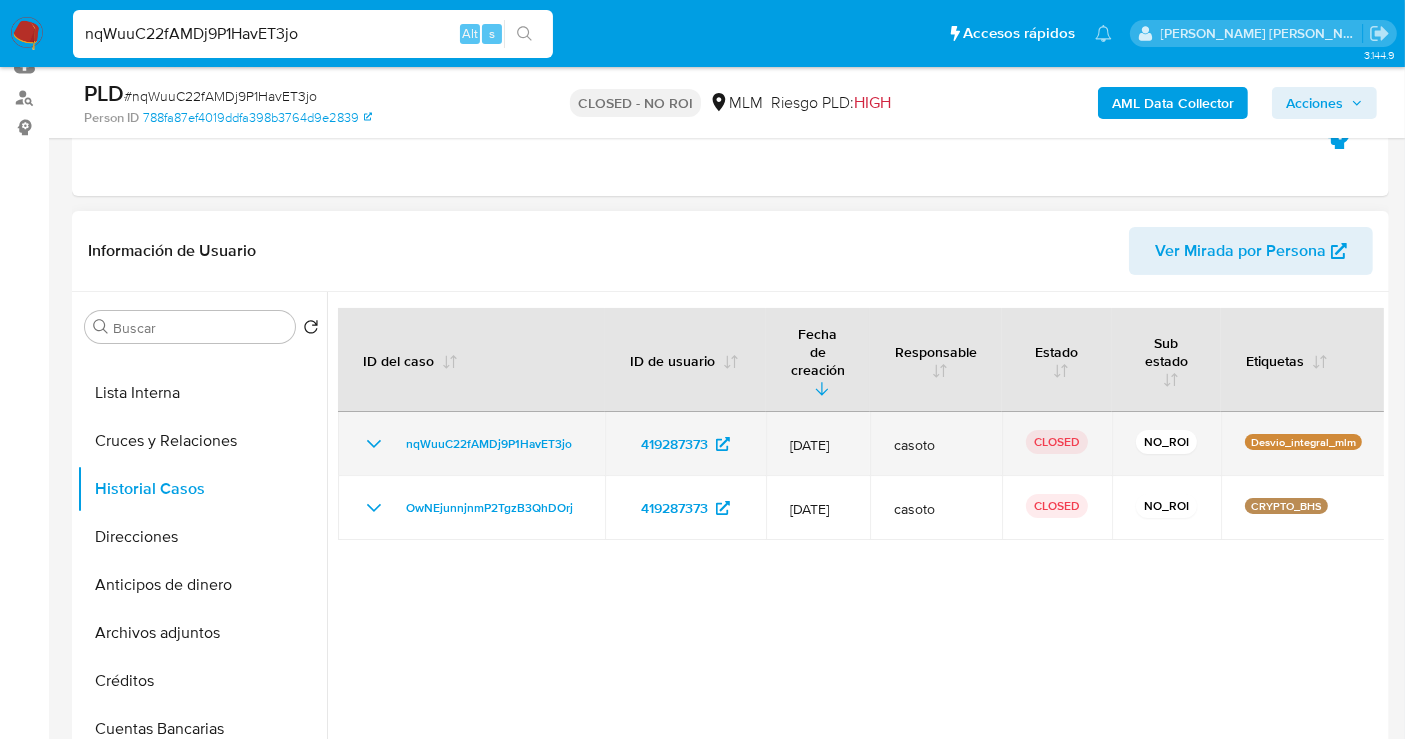 click on "nqWuuC22fAMDj9P1HavET3jo" at bounding box center [471, 444] 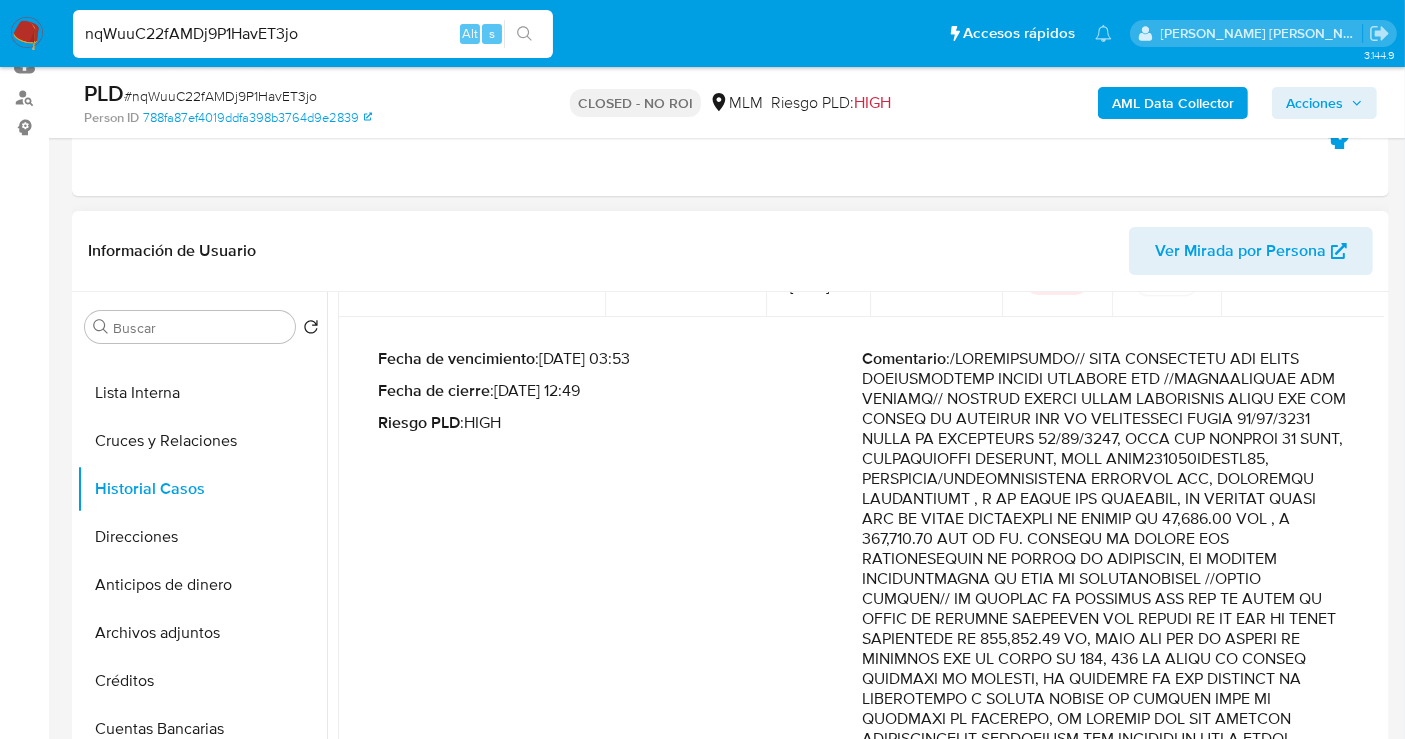 scroll, scrollTop: 0, scrollLeft: 0, axis: both 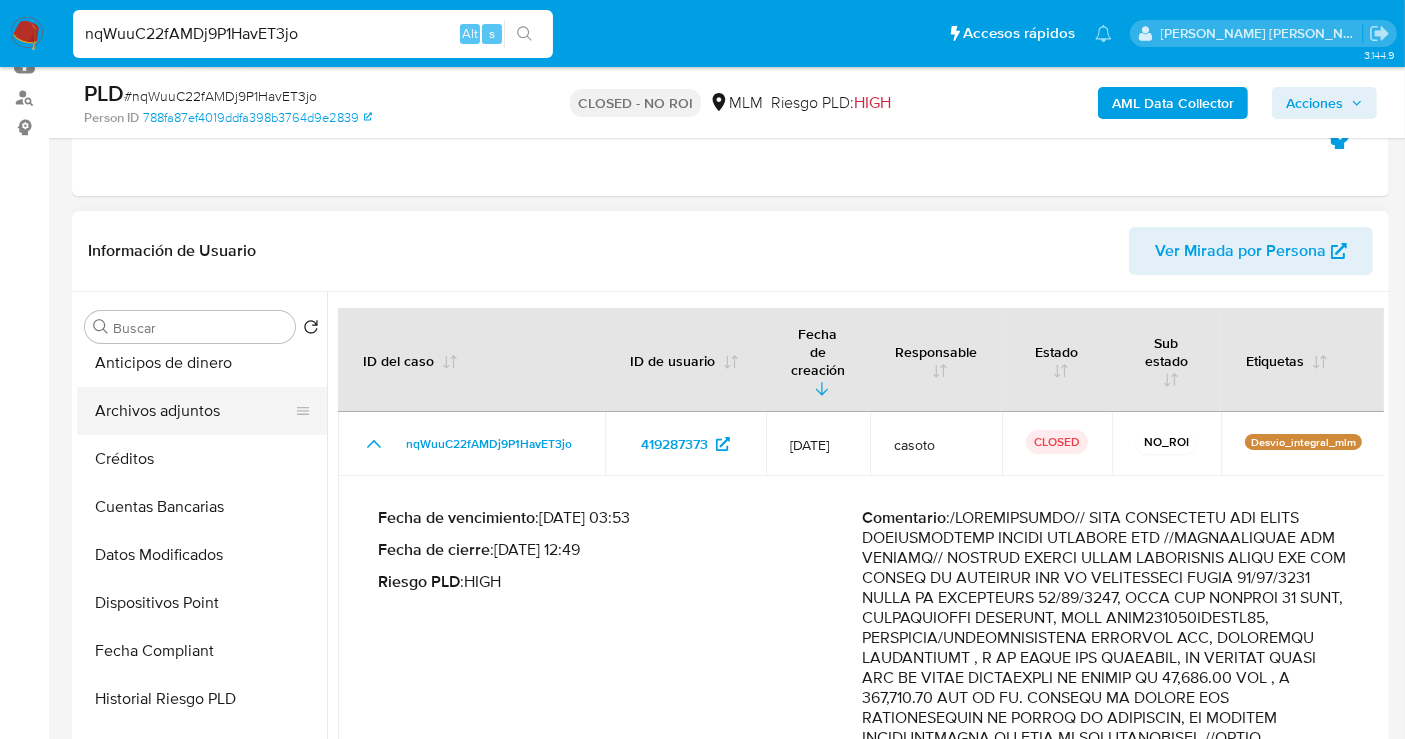 click on "Archivos adjuntos" at bounding box center (194, 411) 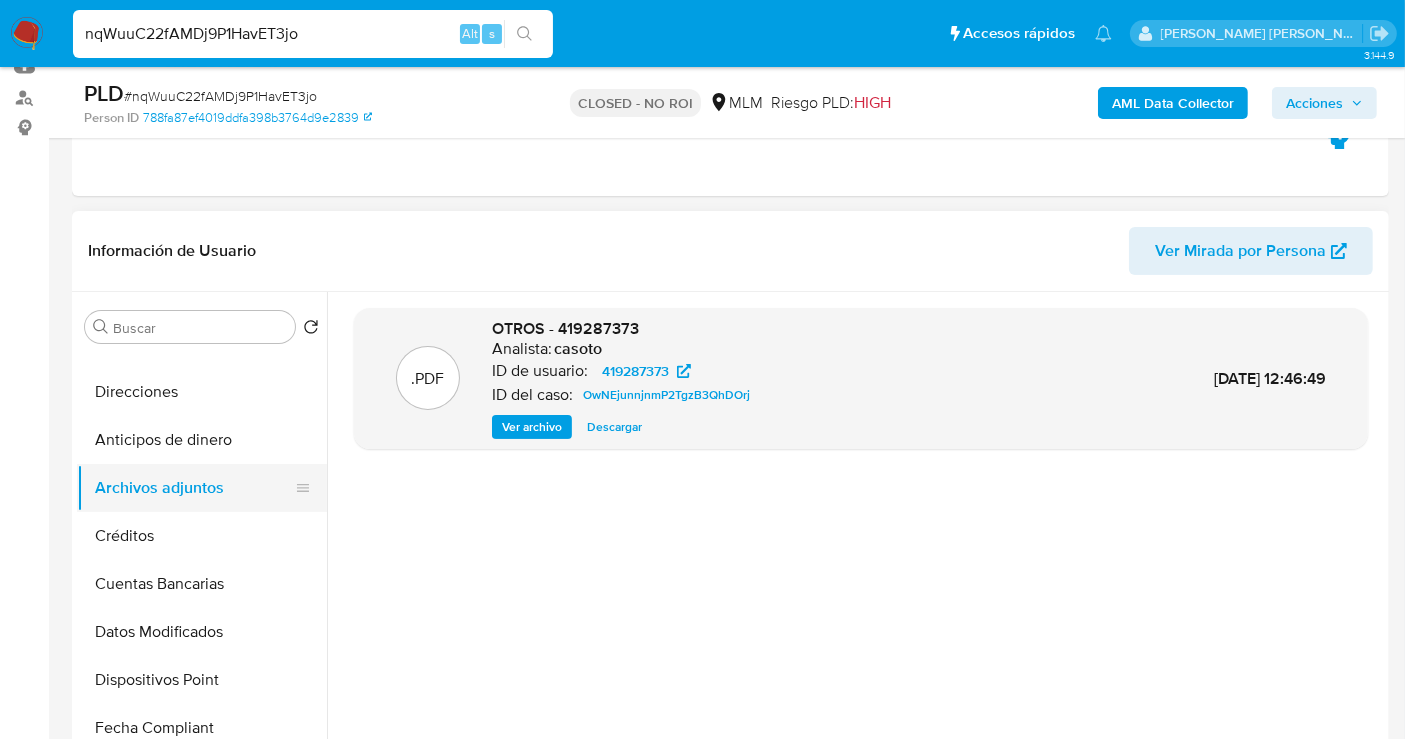 scroll, scrollTop: 333, scrollLeft: 0, axis: vertical 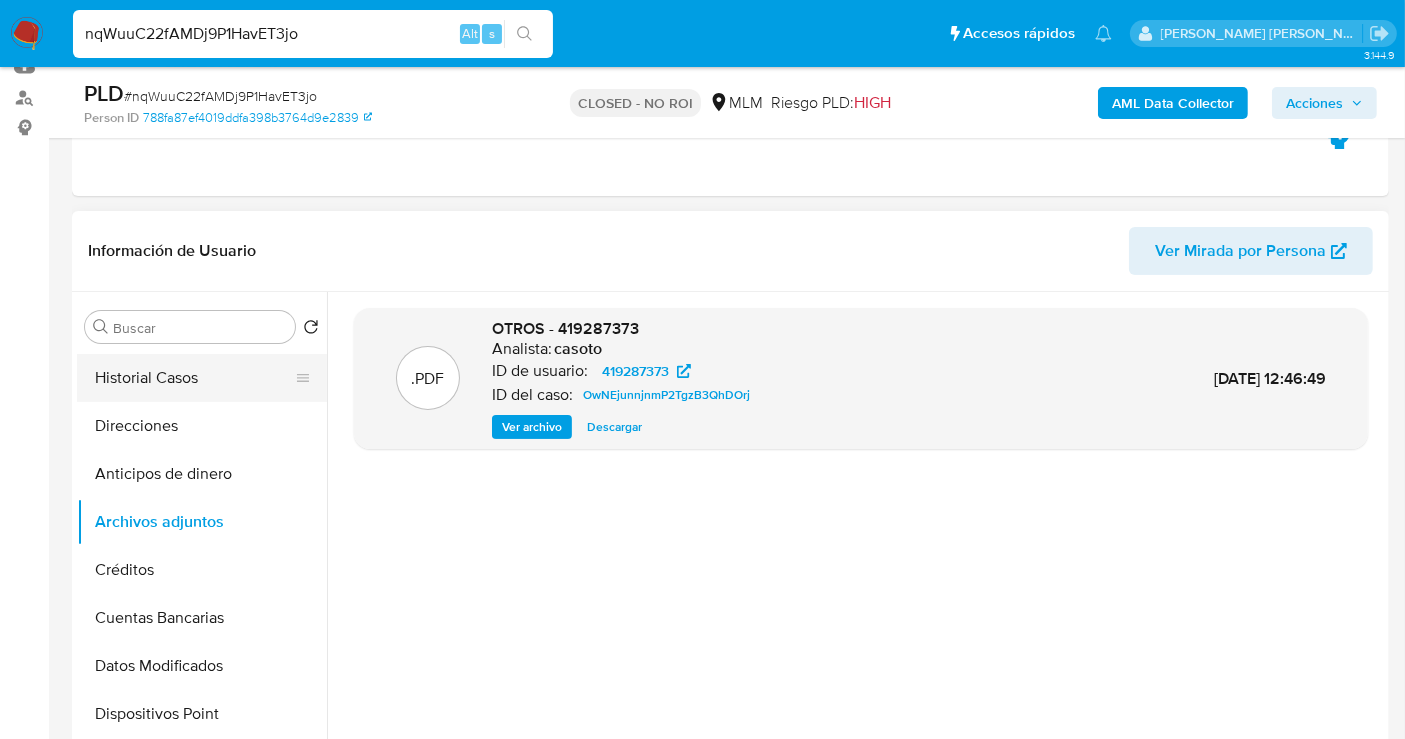 click on "Historial Casos" at bounding box center [194, 378] 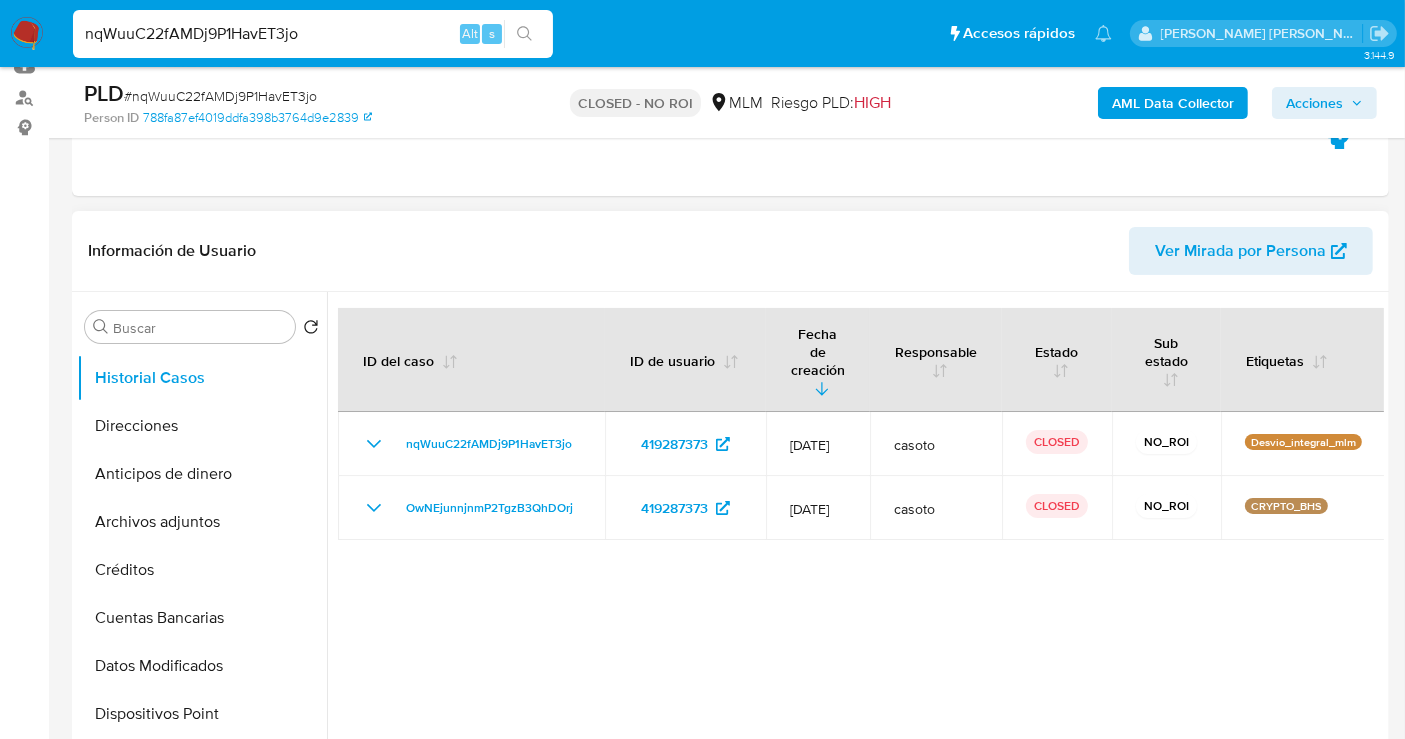 type 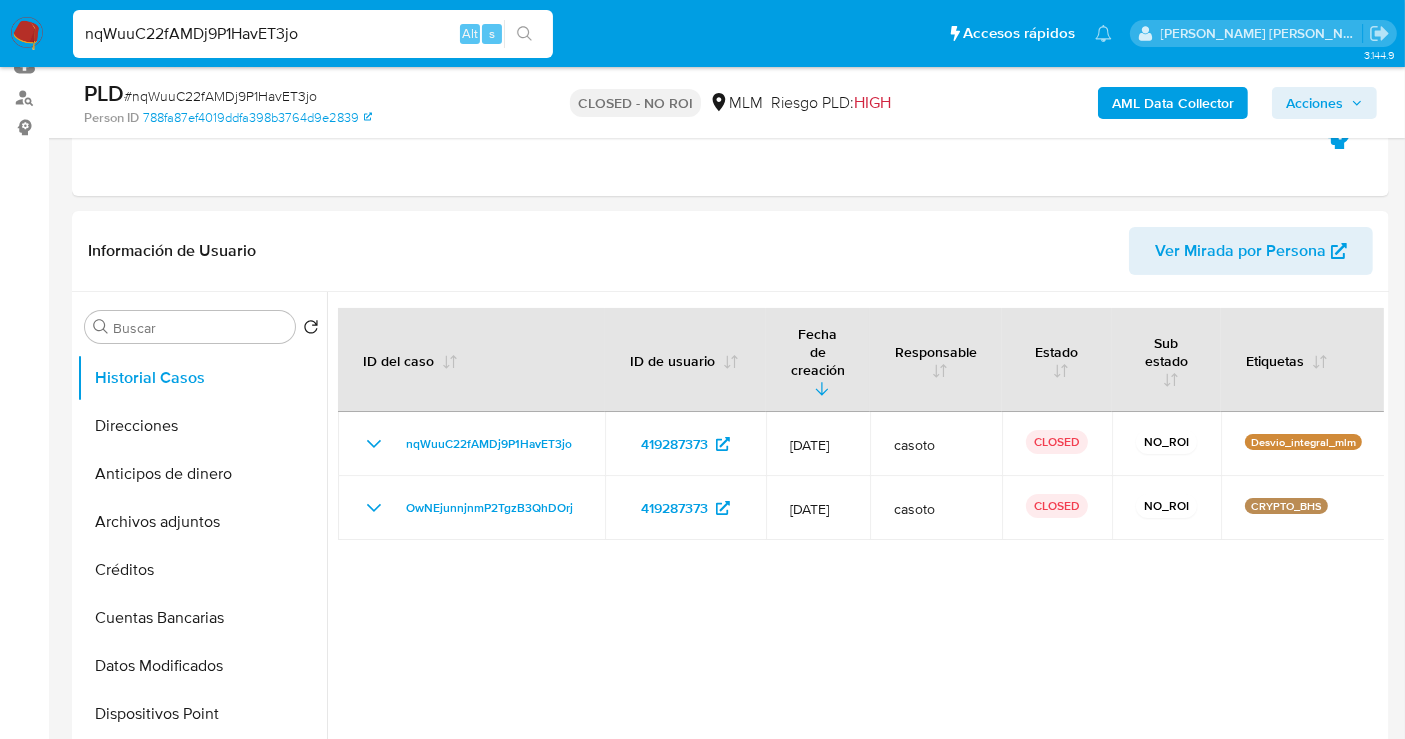 click on "nqWuuC22fAMDj9P1HavET3jo" at bounding box center [313, 34] 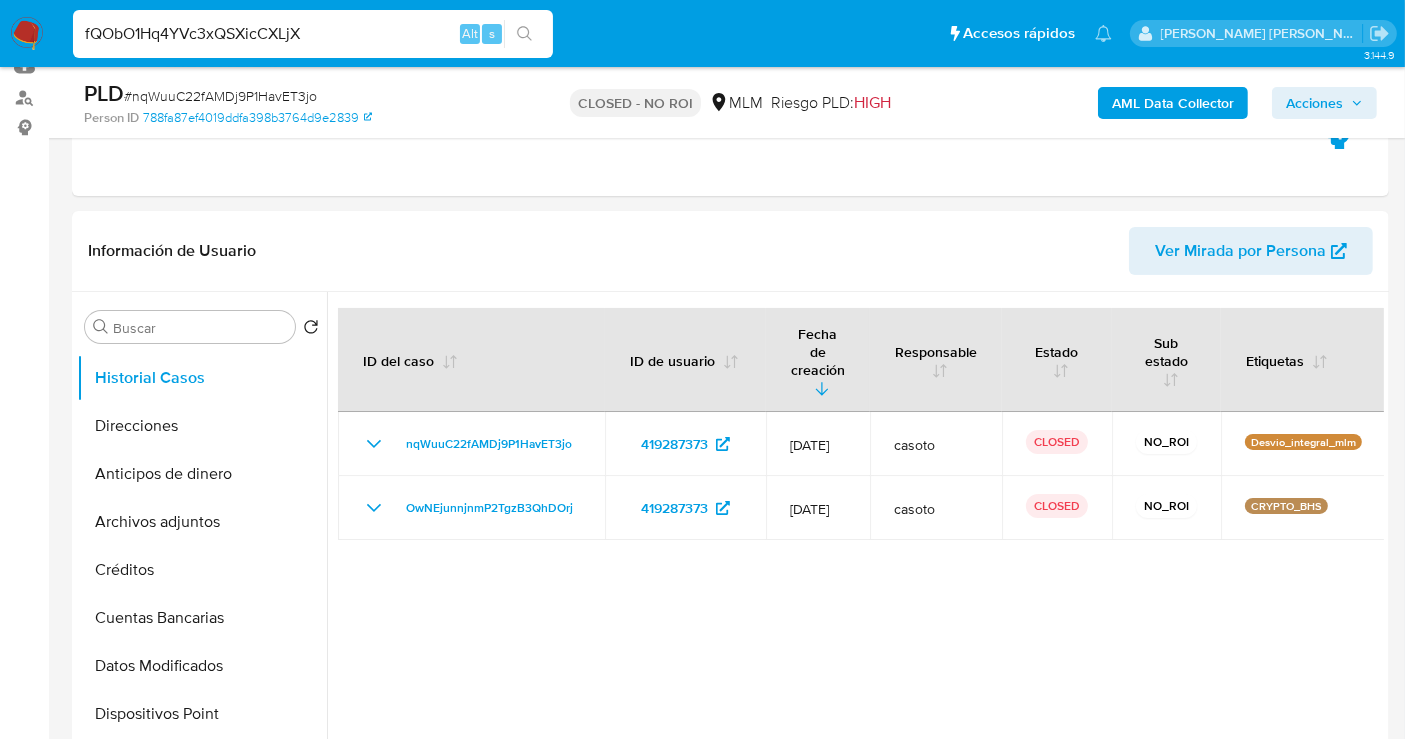 type on "fQObO1Hq4YVc3xQSXicCXLjX" 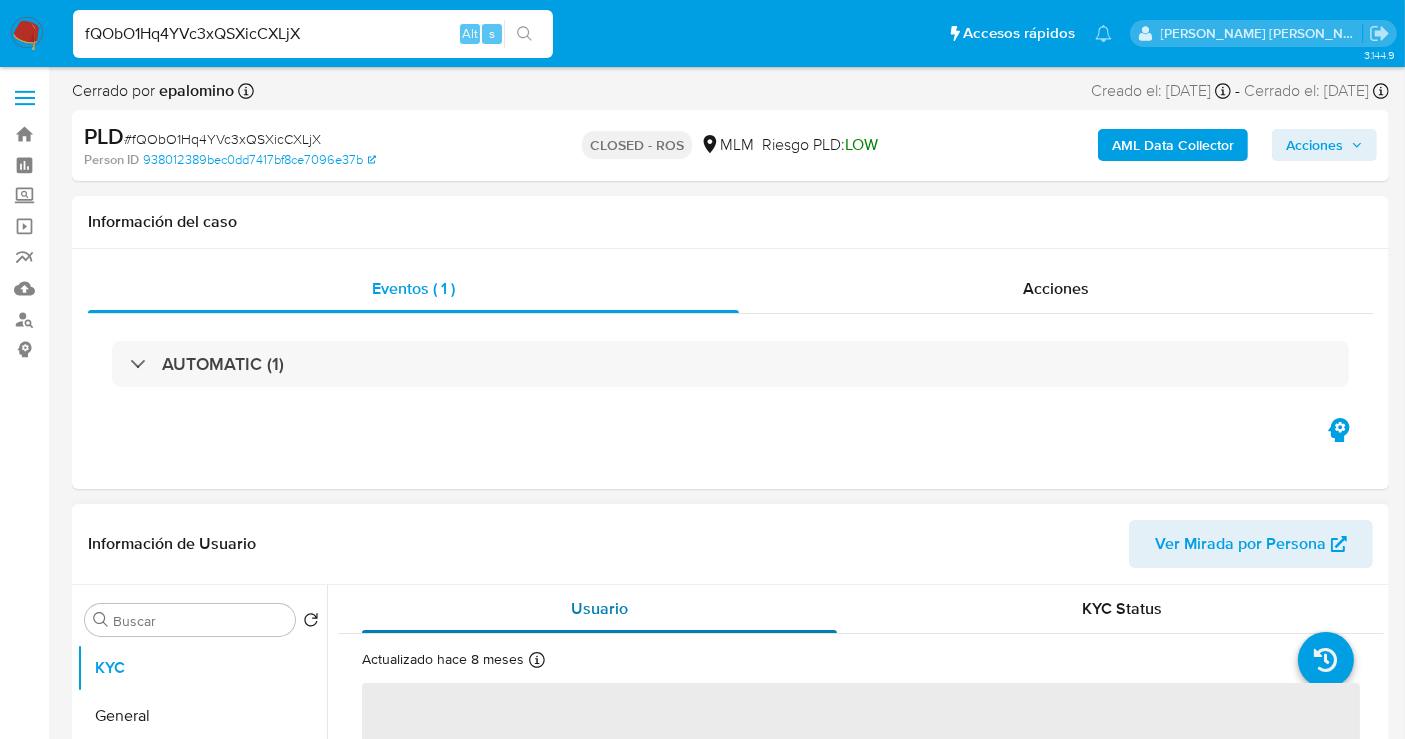 scroll, scrollTop: 222, scrollLeft: 0, axis: vertical 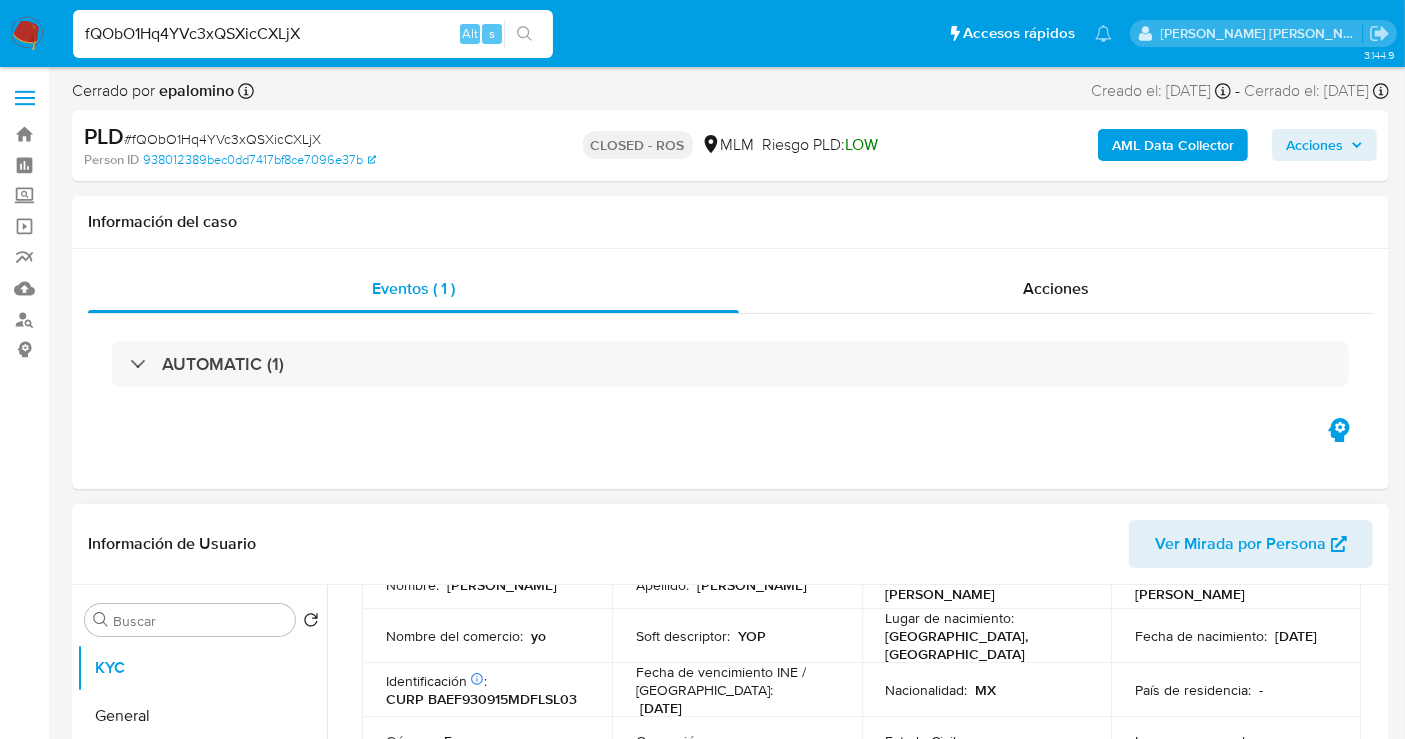 select on "10" 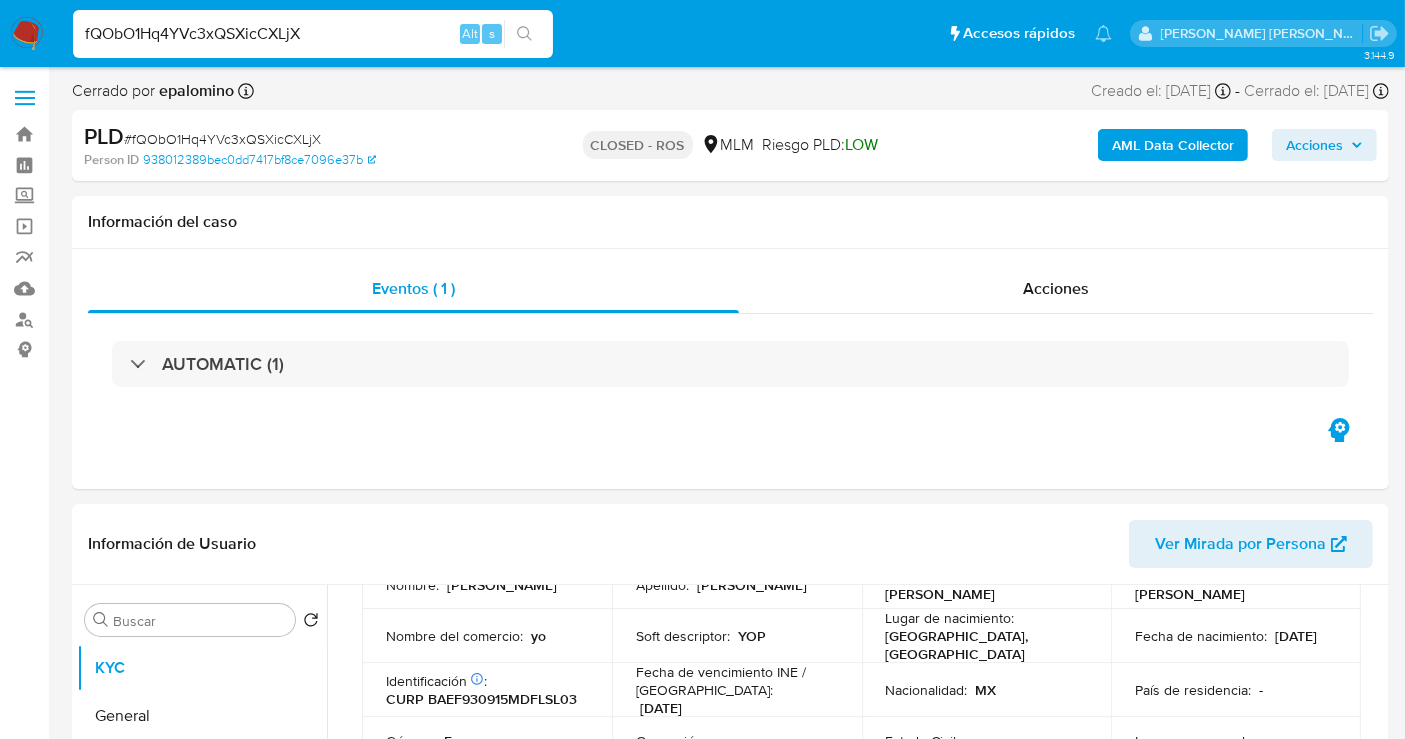click on "fQObO1Hq4YVc3xQSXicCXLjX" at bounding box center [313, 34] 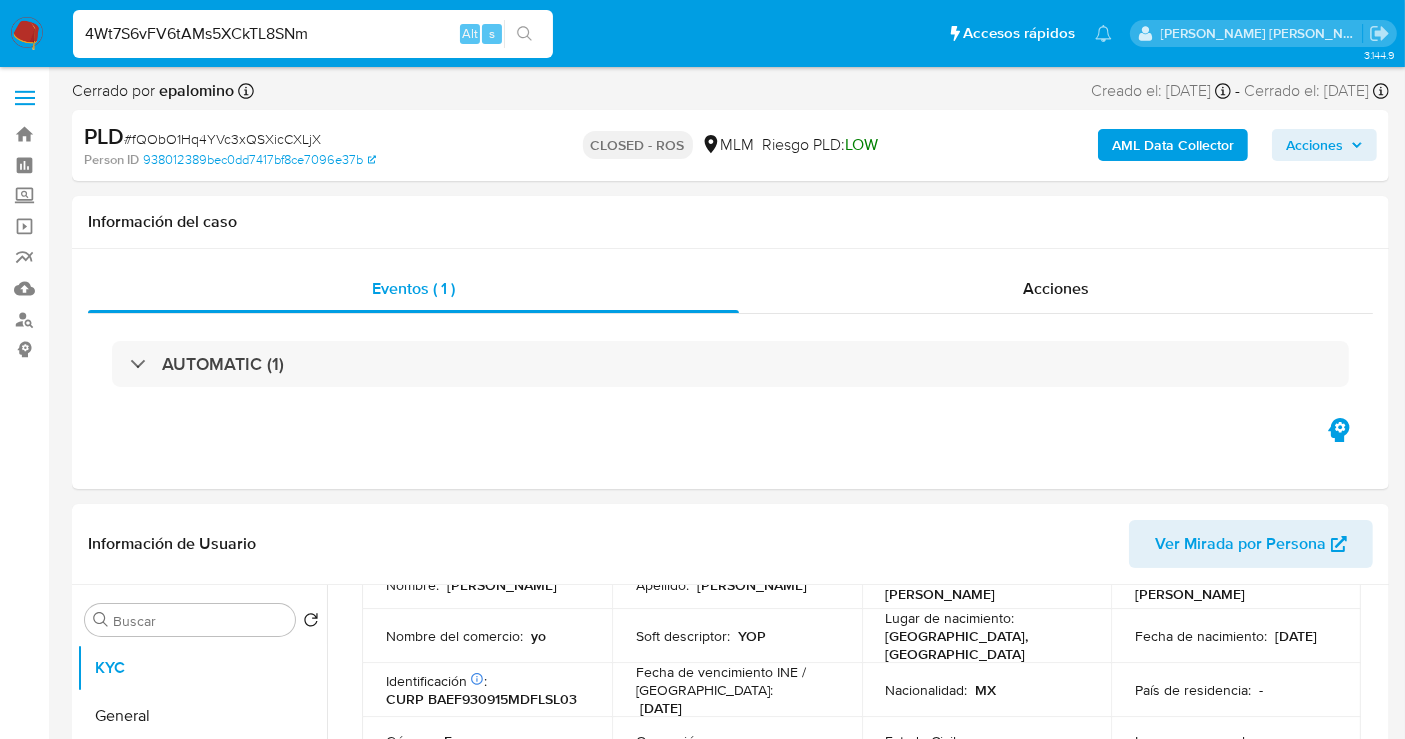 type on "4Wt7S6vFV6tAMs5XCkTL8SNm" 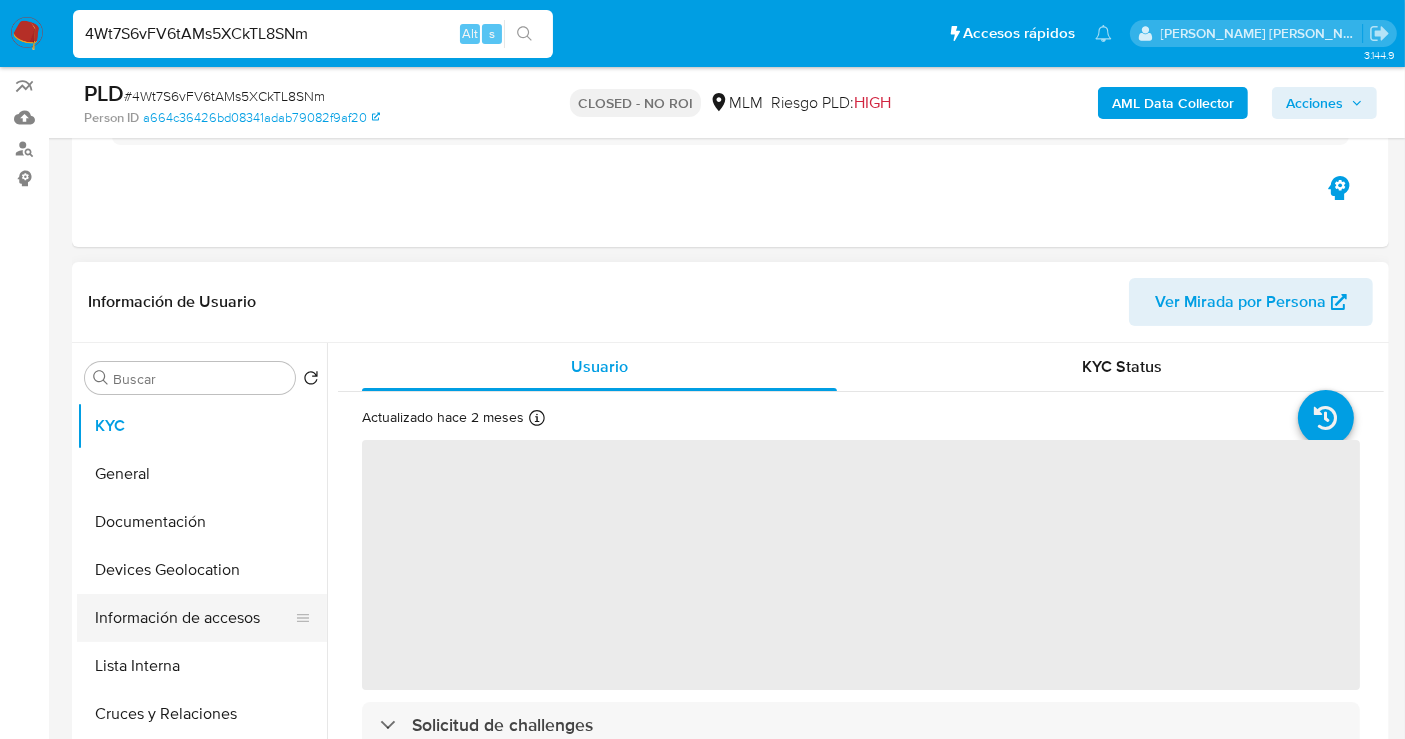 scroll, scrollTop: 333, scrollLeft: 0, axis: vertical 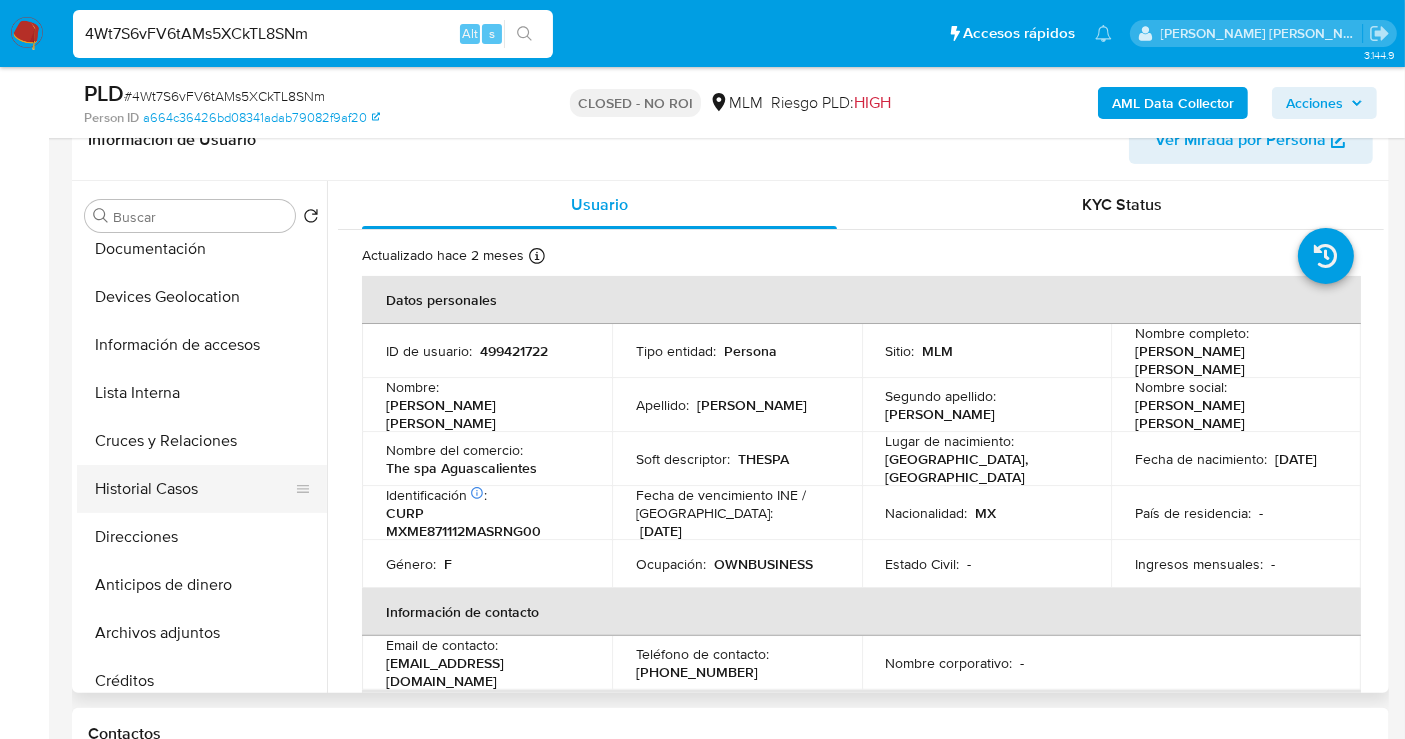 click on "Historial Casos" at bounding box center [194, 489] 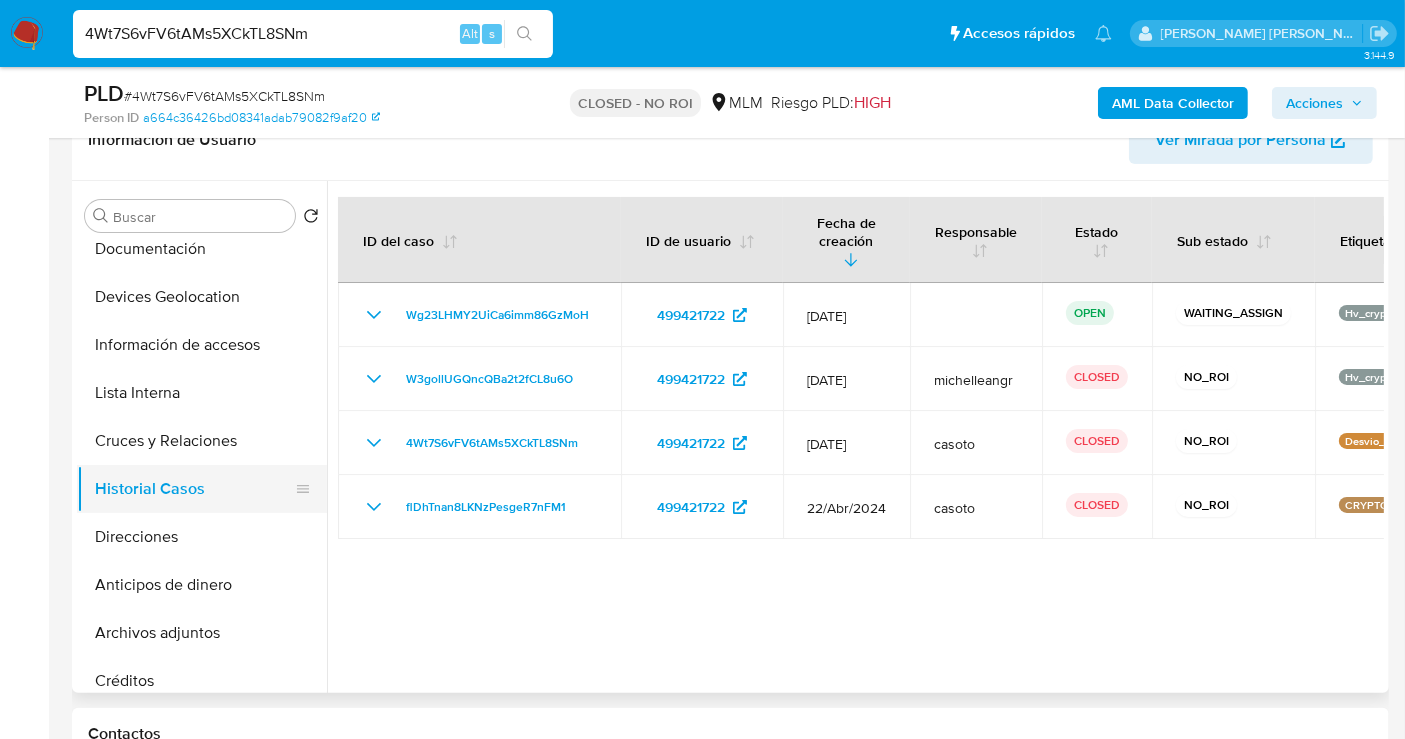 type 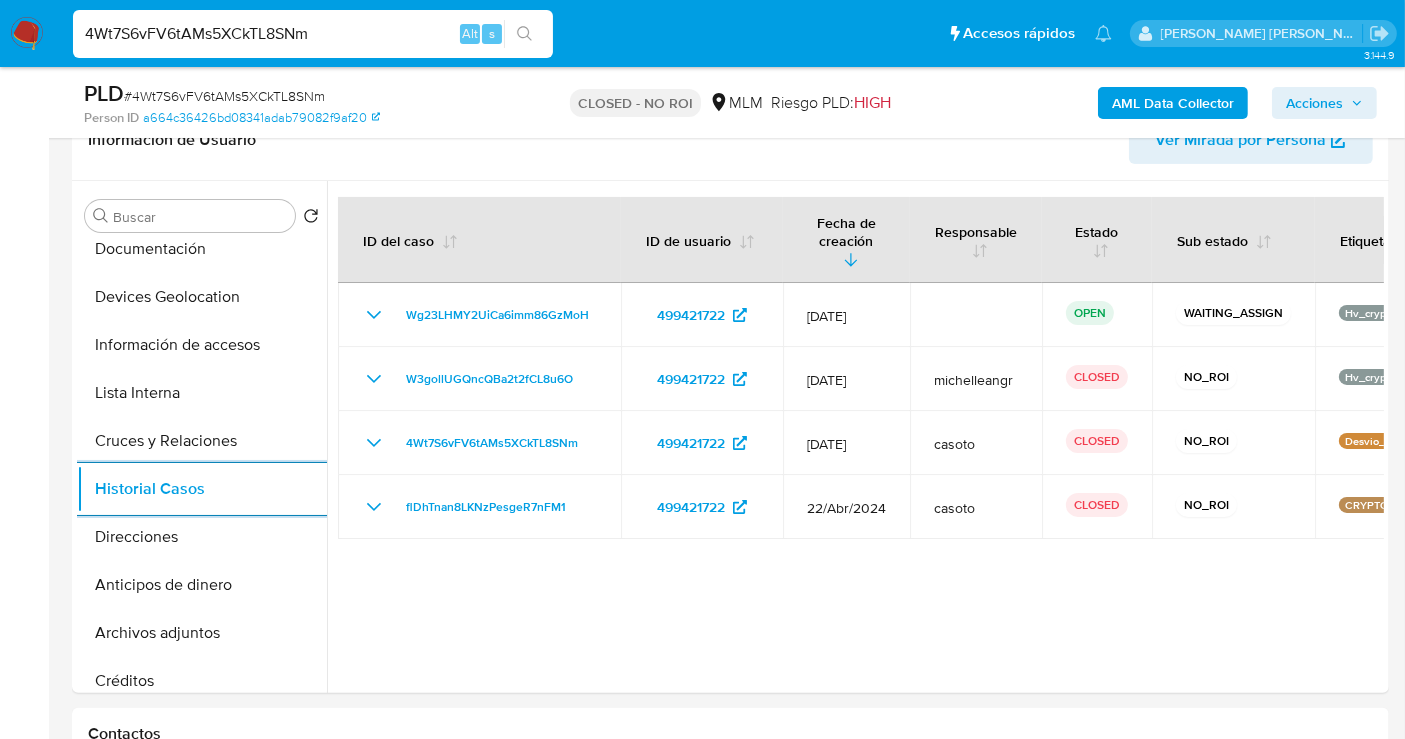 click on "4Wt7S6vFV6tAMs5XCkTL8SNm" at bounding box center [313, 34] 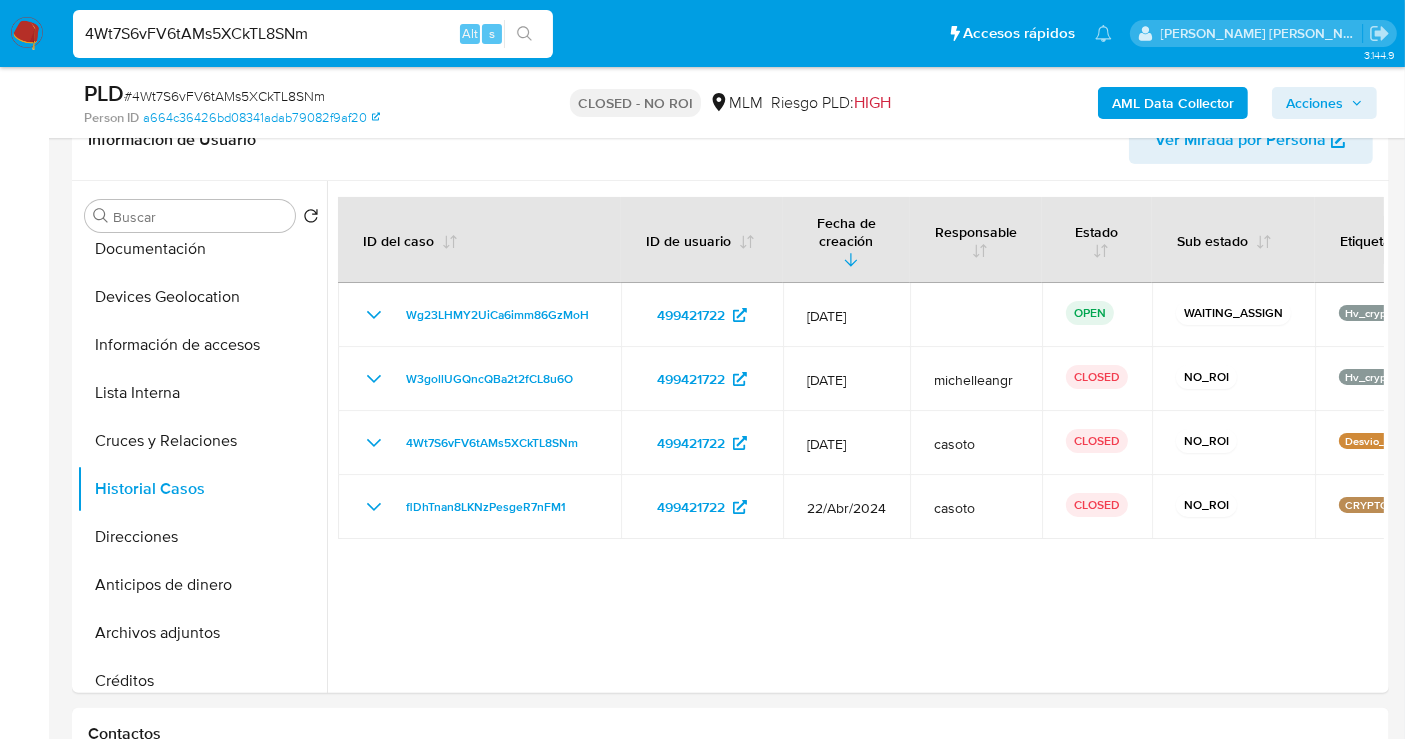 click on "4Wt7S6vFV6tAMs5XCkTL8SNm" at bounding box center [313, 34] 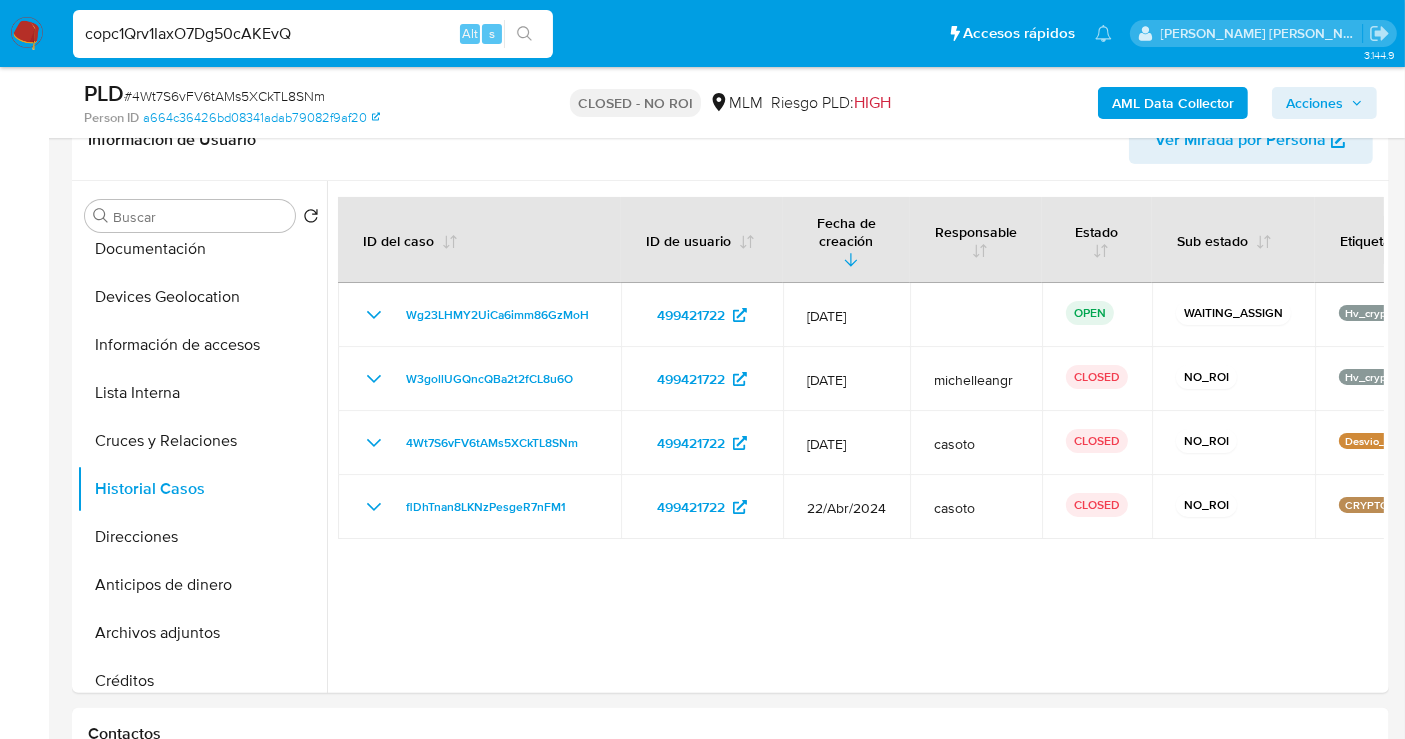 type on "copc1Qrv1IaxO7Dg50cAKEvQ" 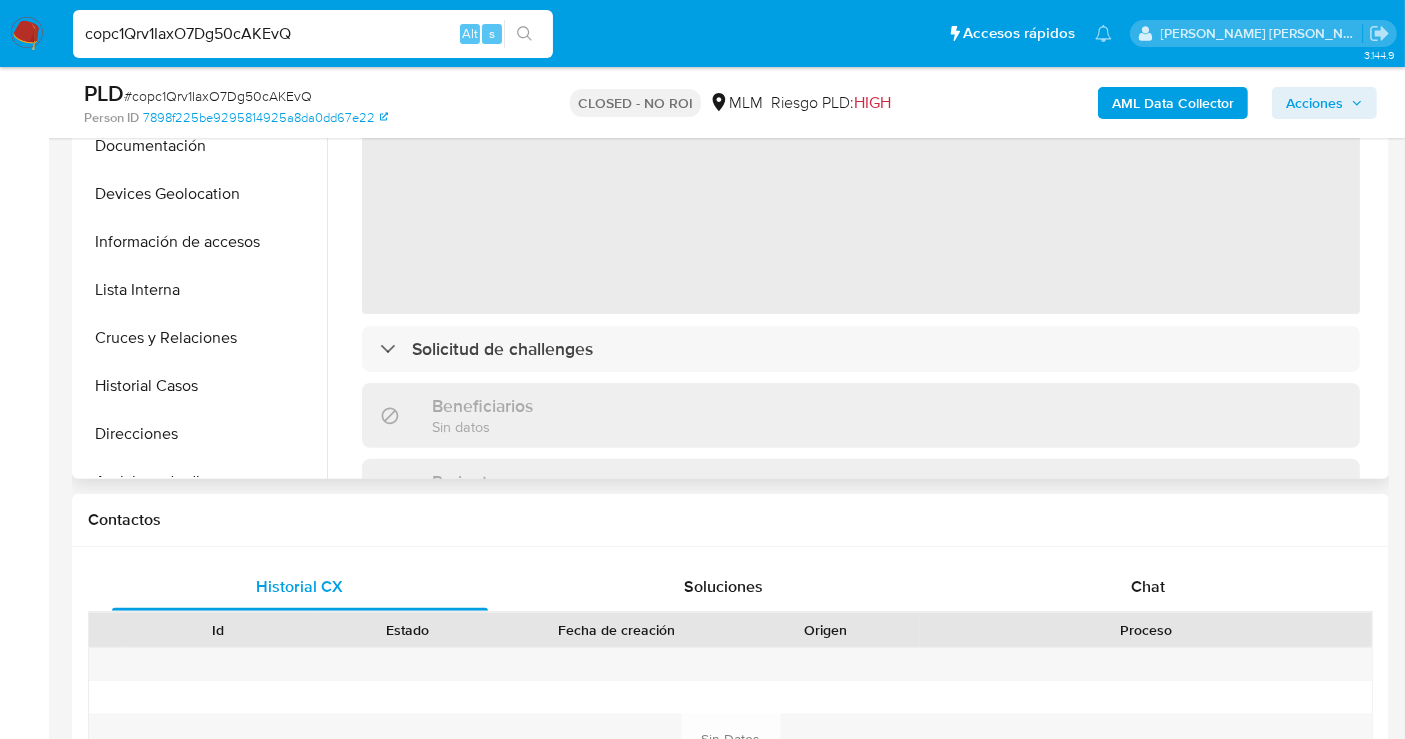 scroll, scrollTop: 555, scrollLeft: 0, axis: vertical 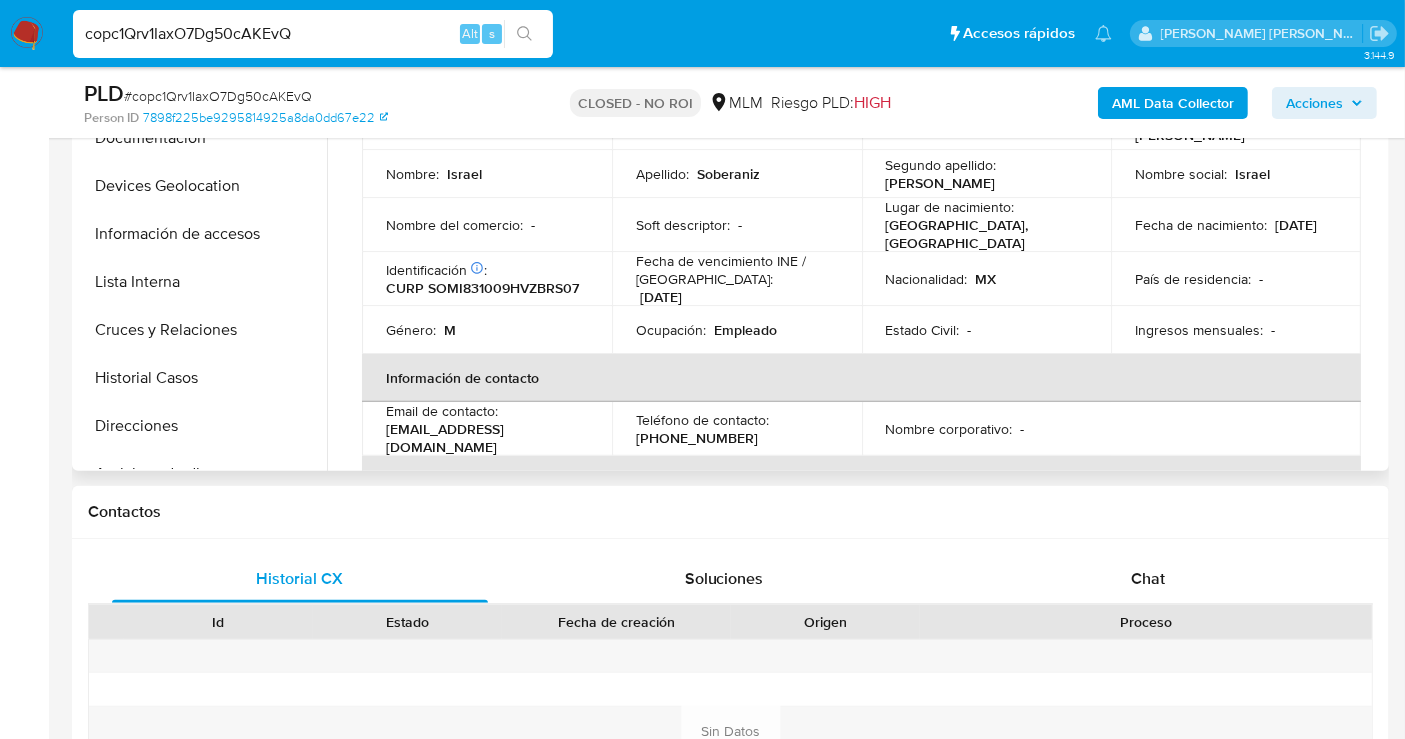 select on "10" 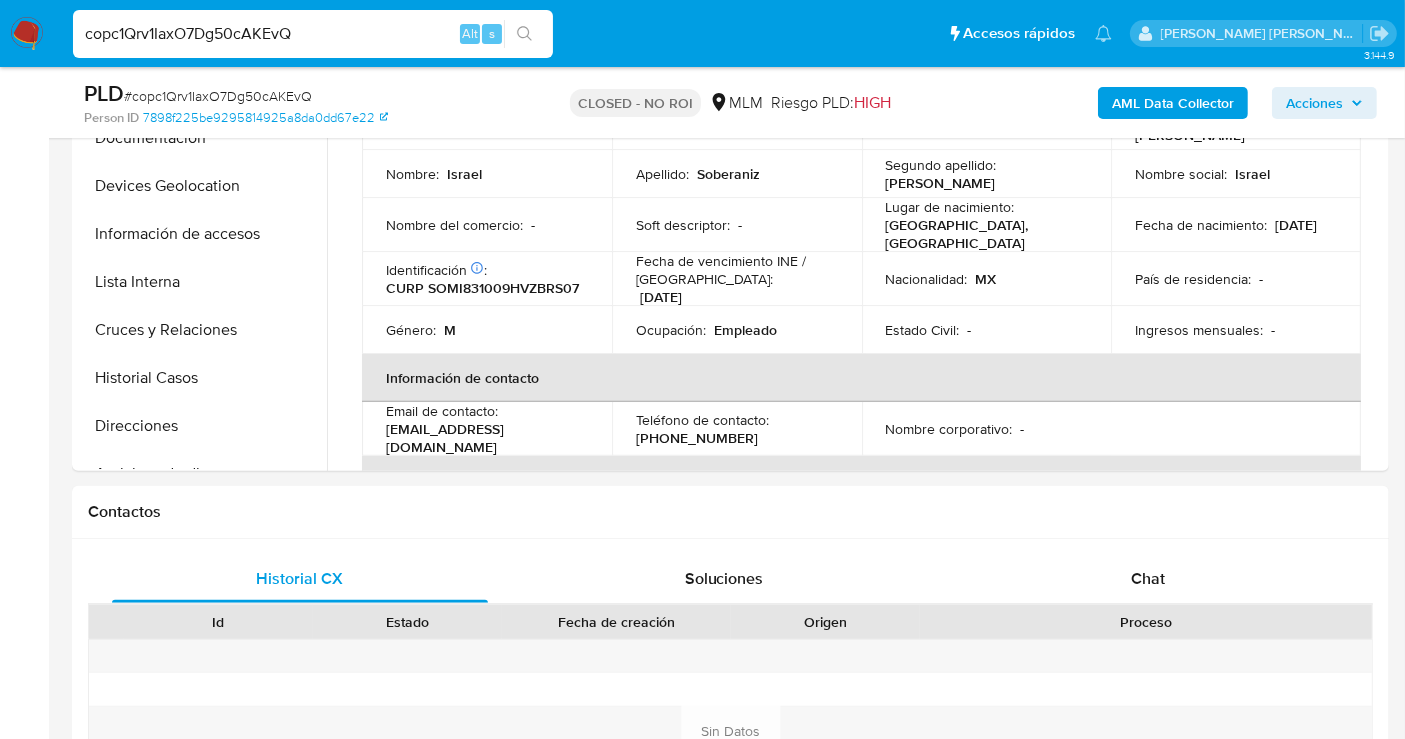 click on "copc1Qrv1IaxO7Dg50cAKEvQ" at bounding box center [313, 34] 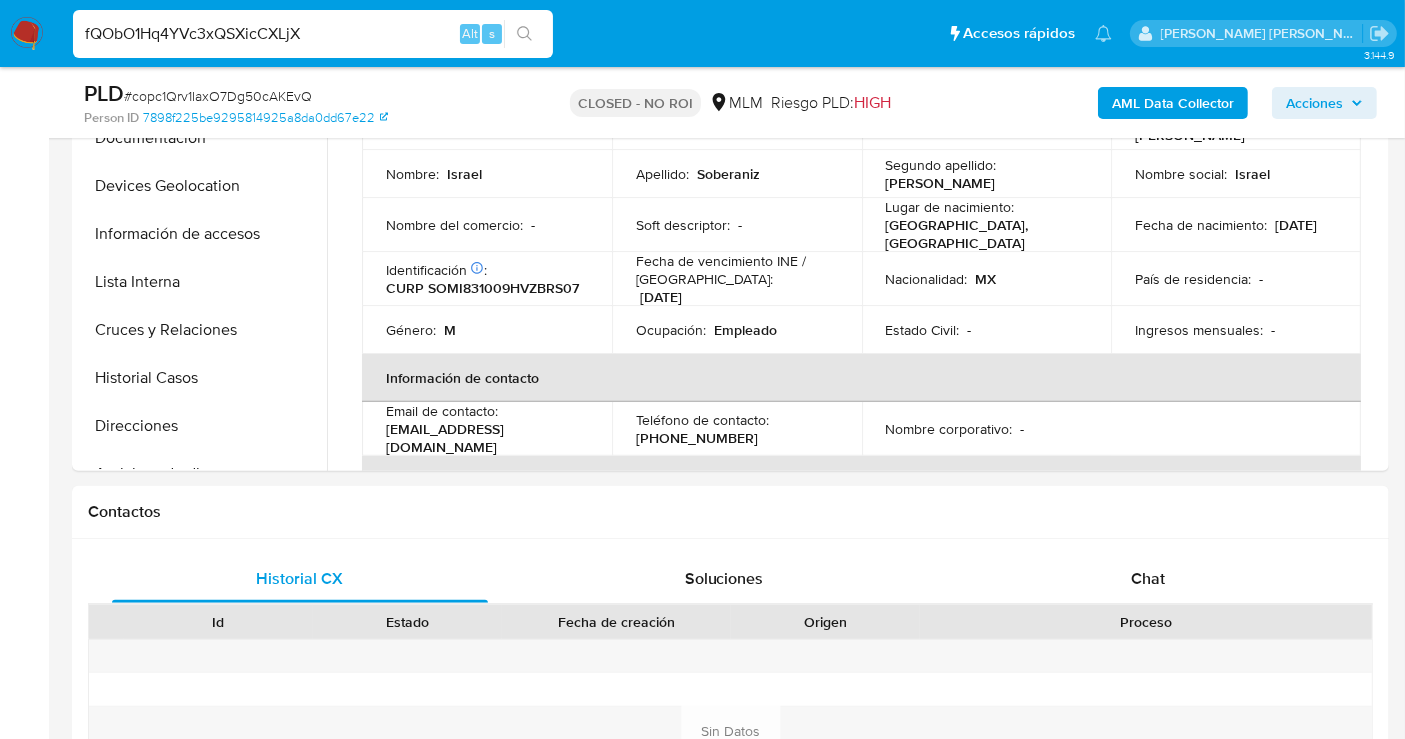 type on "fQObO1Hq4YVc3xQSXicCXLjX" 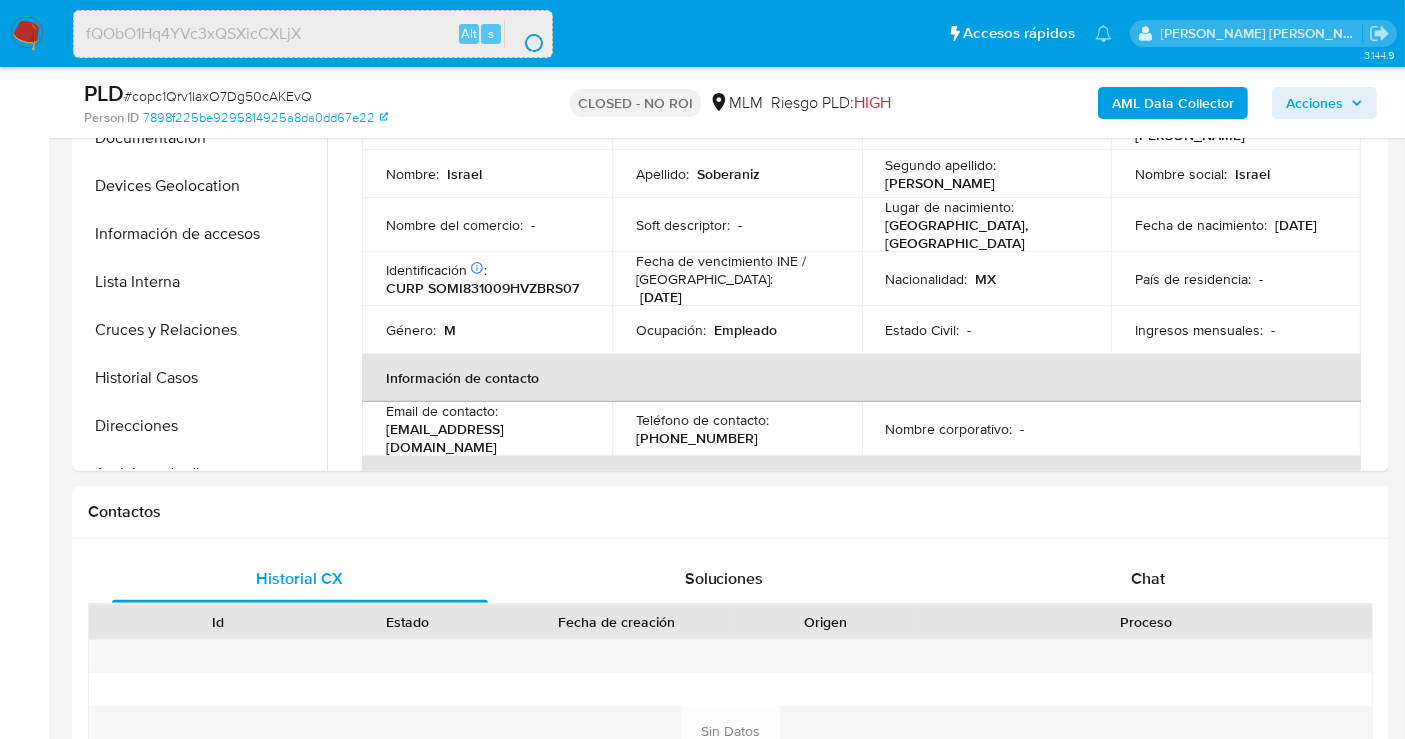 scroll, scrollTop: 0, scrollLeft: 0, axis: both 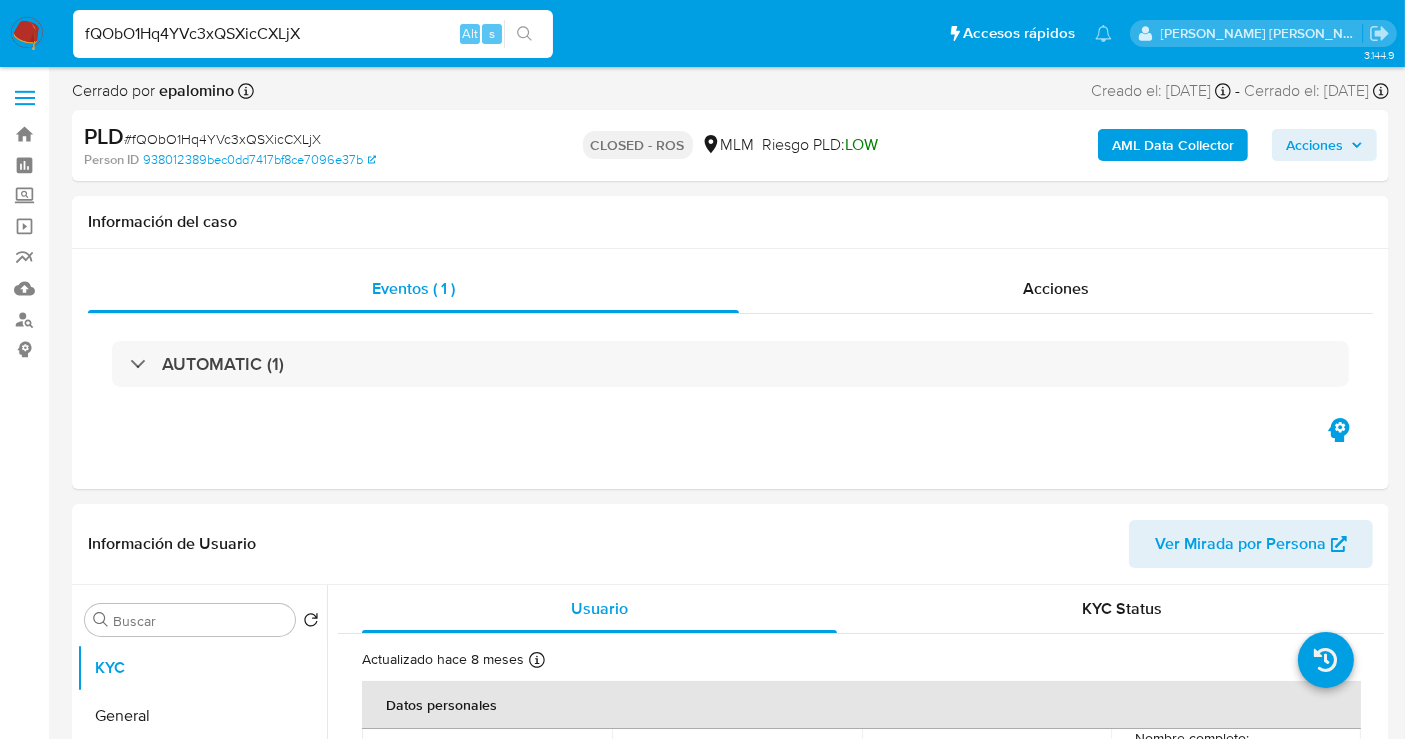 select on "10" 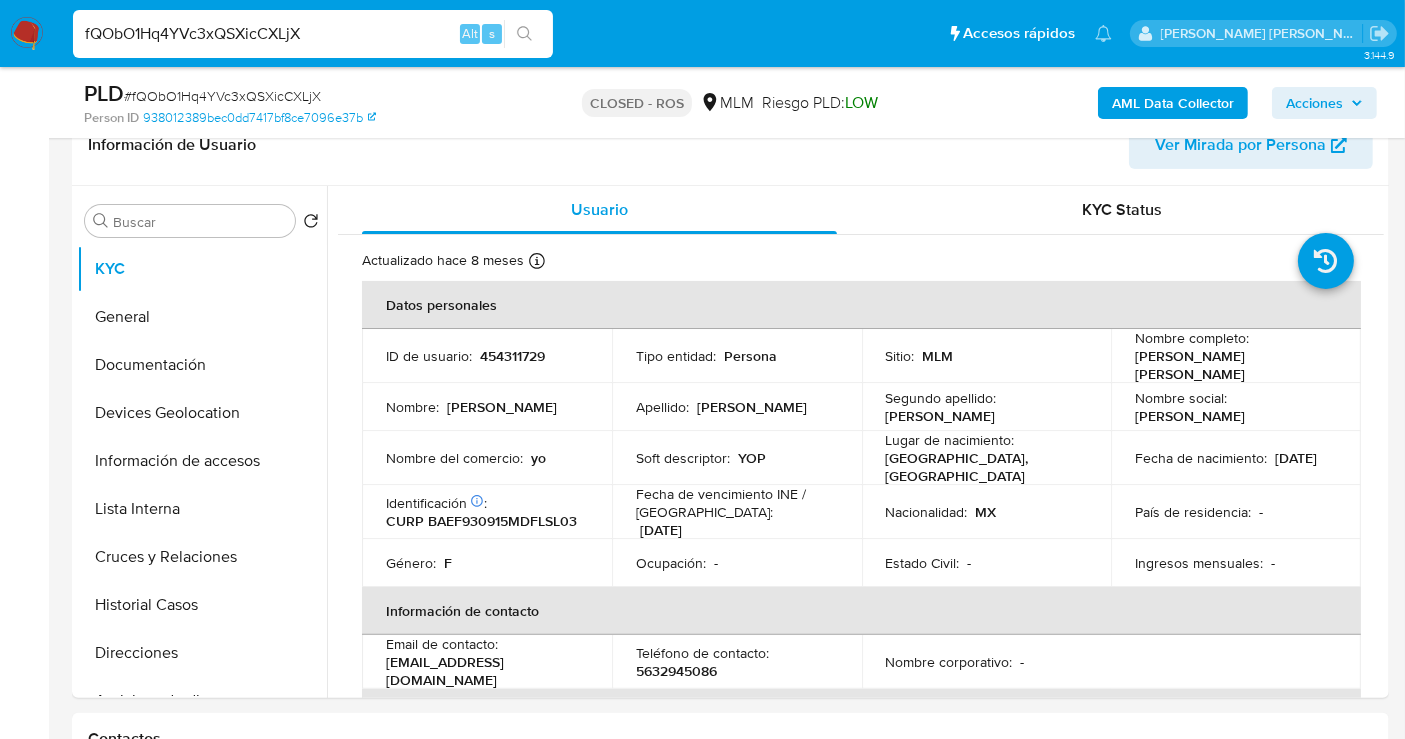 scroll, scrollTop: 333, scrollLeft: 0, axis: vertical 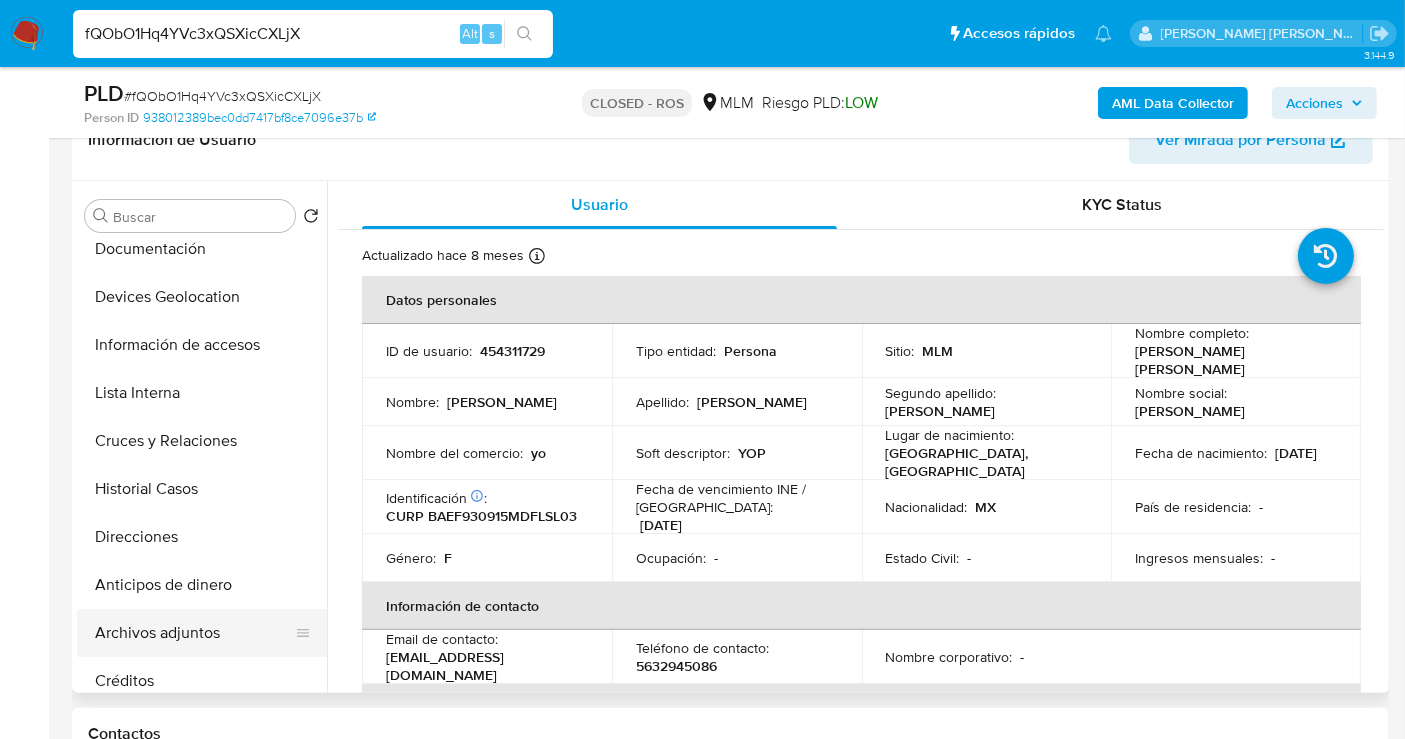 click on "Archivos adjuntos" at bounding box center (194, 633) 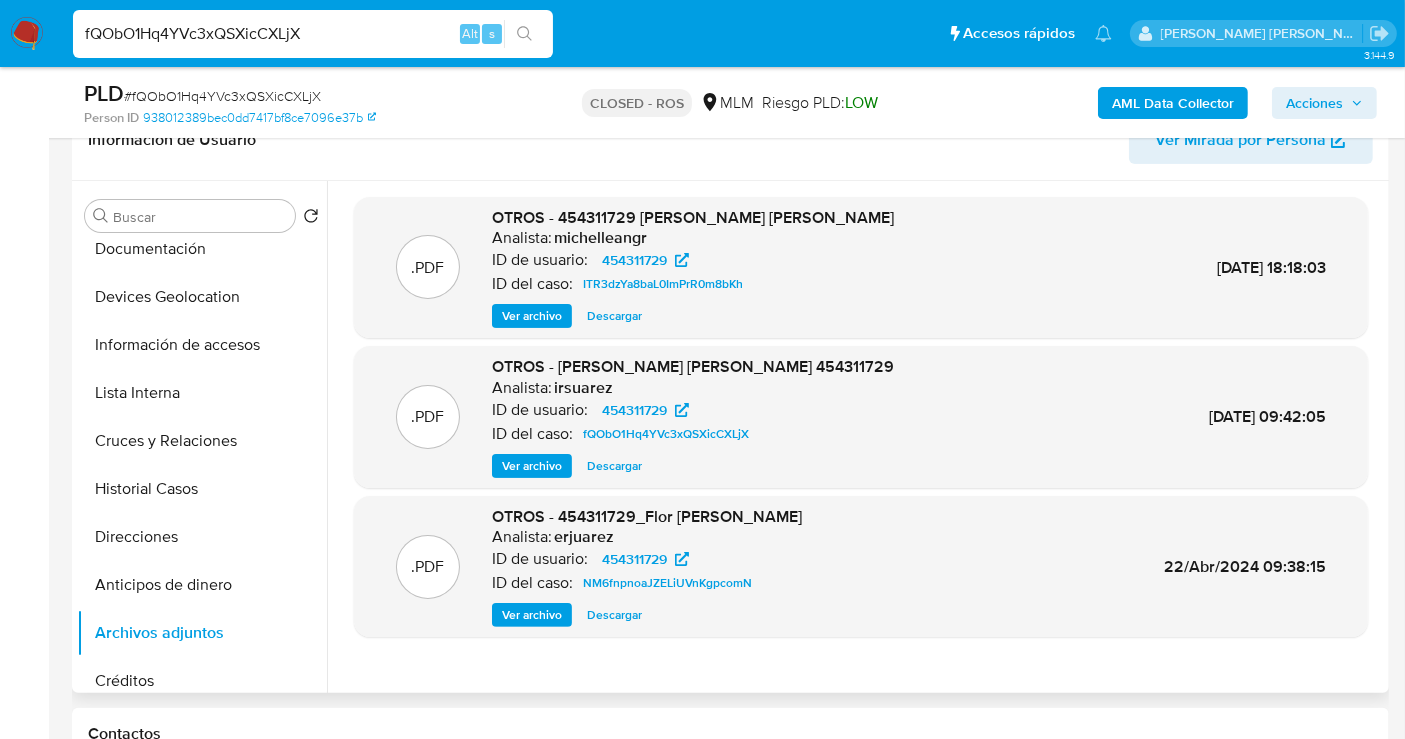 click on "Descargar" at bounding box center (614, 466) 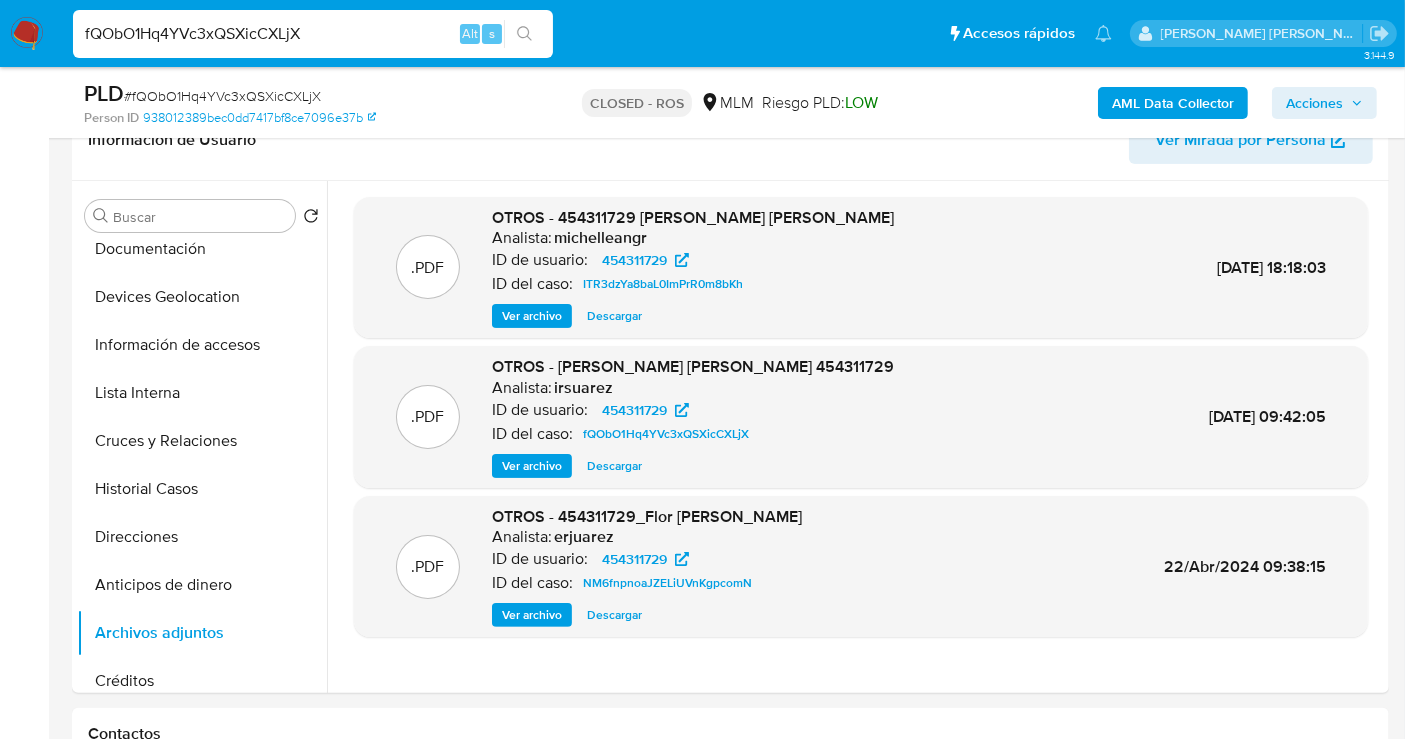 click on "fQObO1Hq4YVc3xQSXicCXLjX" at bounding box center [313, 34] 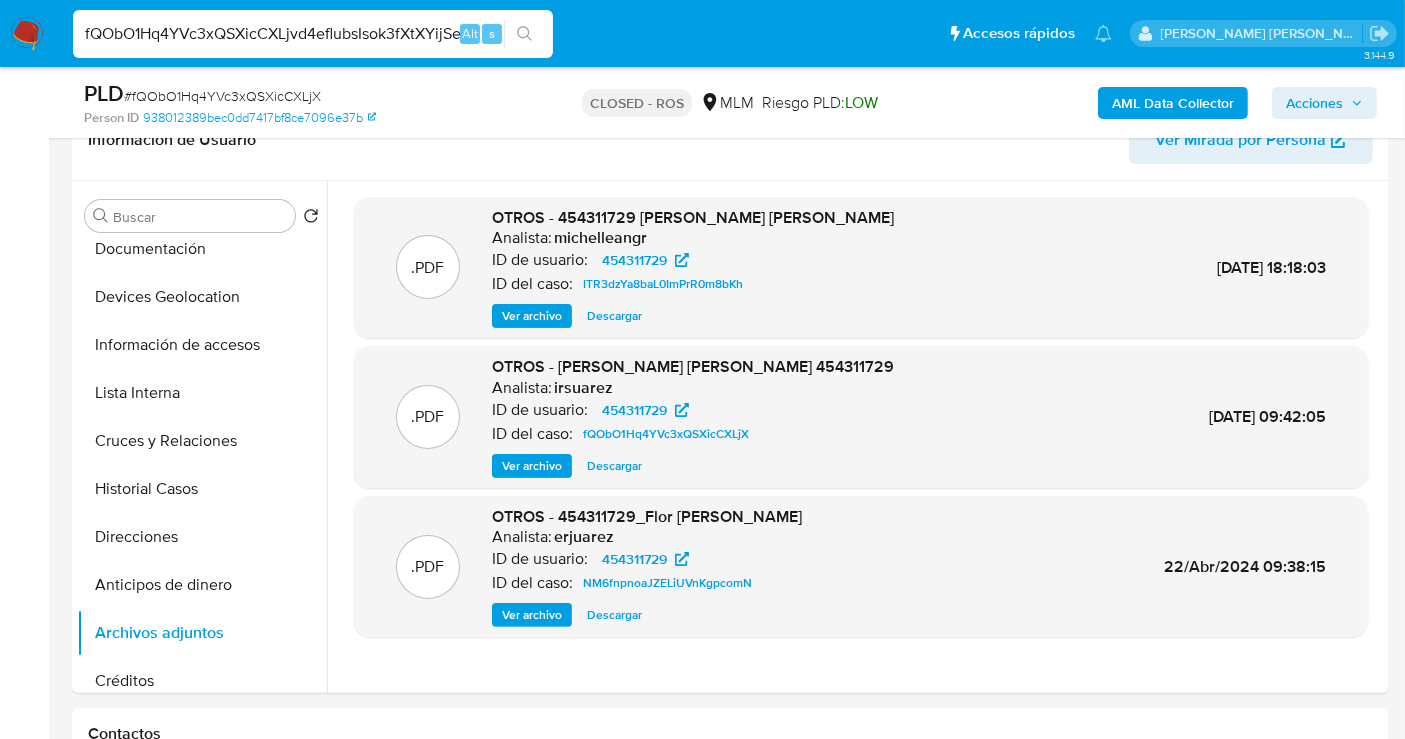 click on "fQObO1Hq4YVc3xQSXicCXLjvd4eflubsIsok3fXtXYijSe3X" at bounding box center [313, 34] 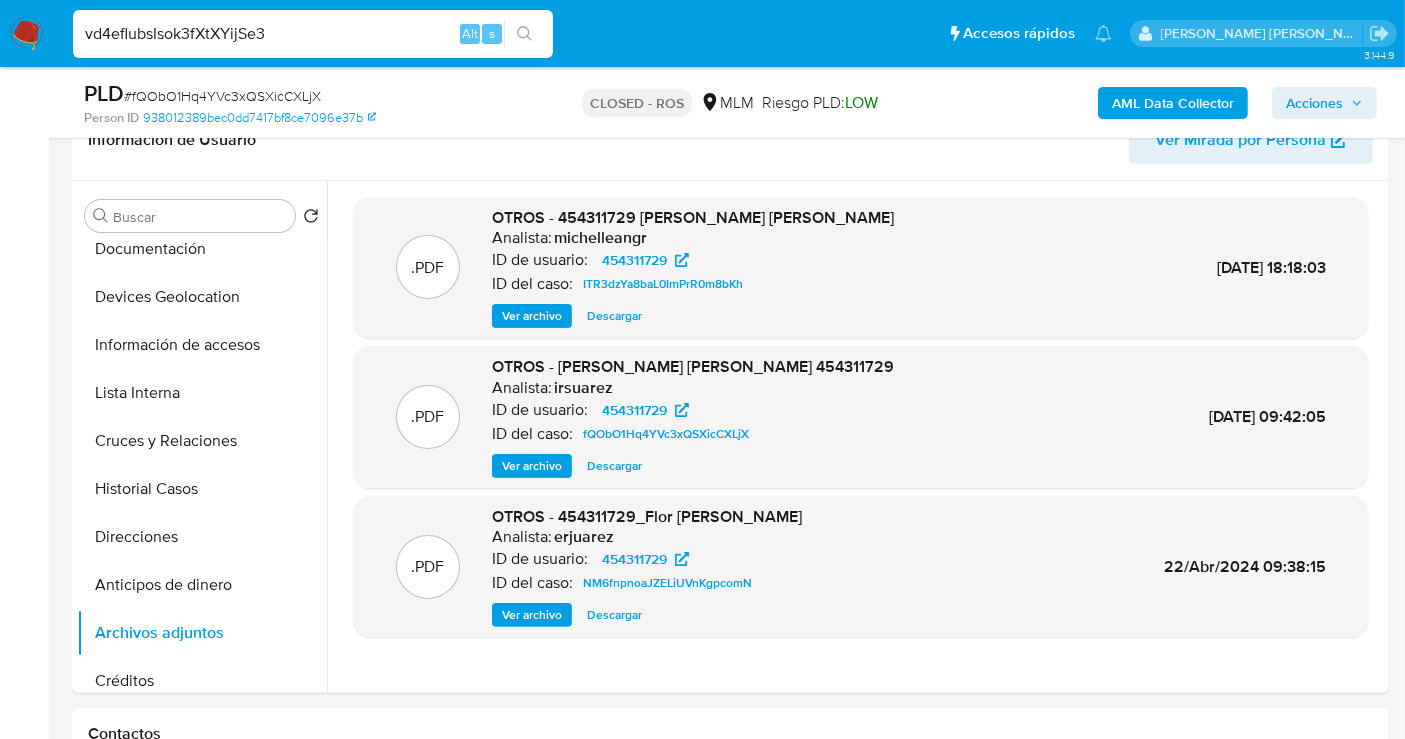 type on "vd4eflubsIsok3fXtXYijSe3" 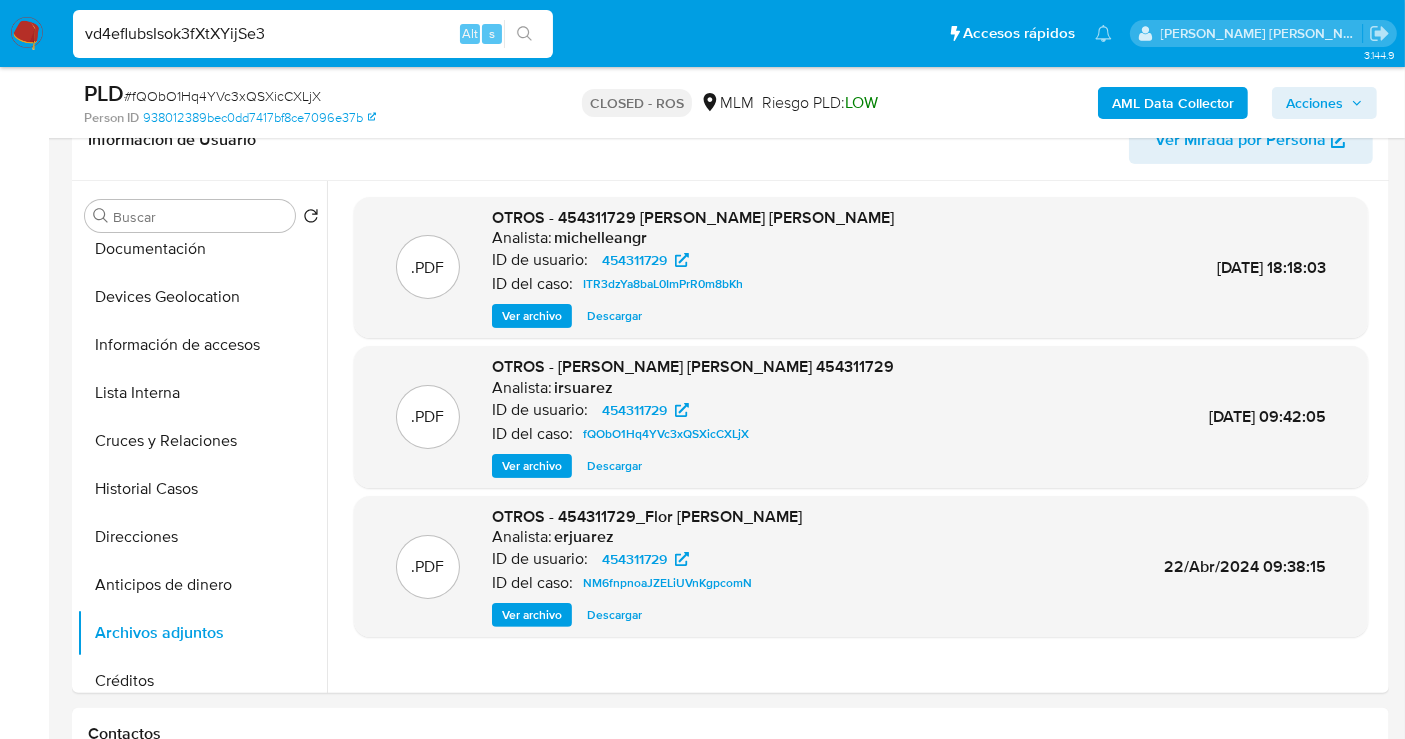 scroll, scrollTop: 0, scrollLeft: 0, axis: both 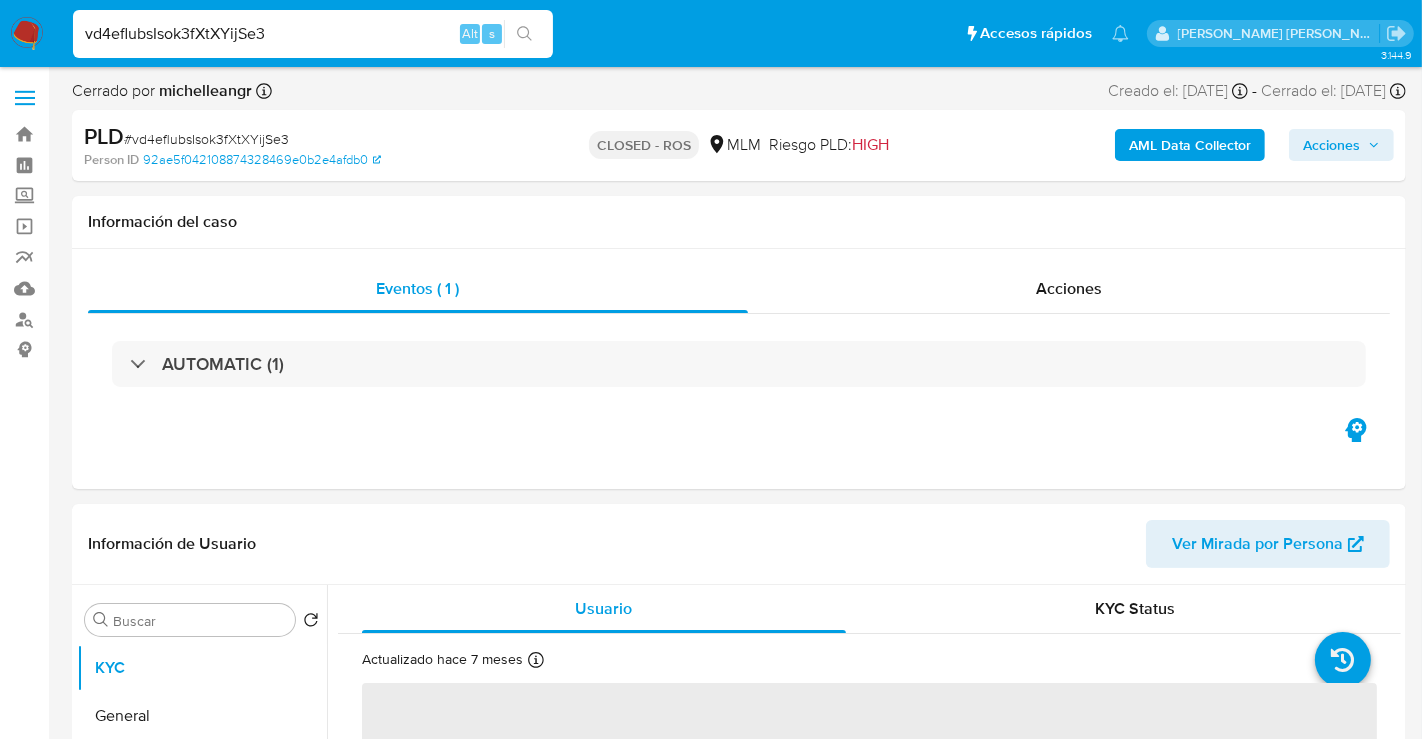 select on "10" 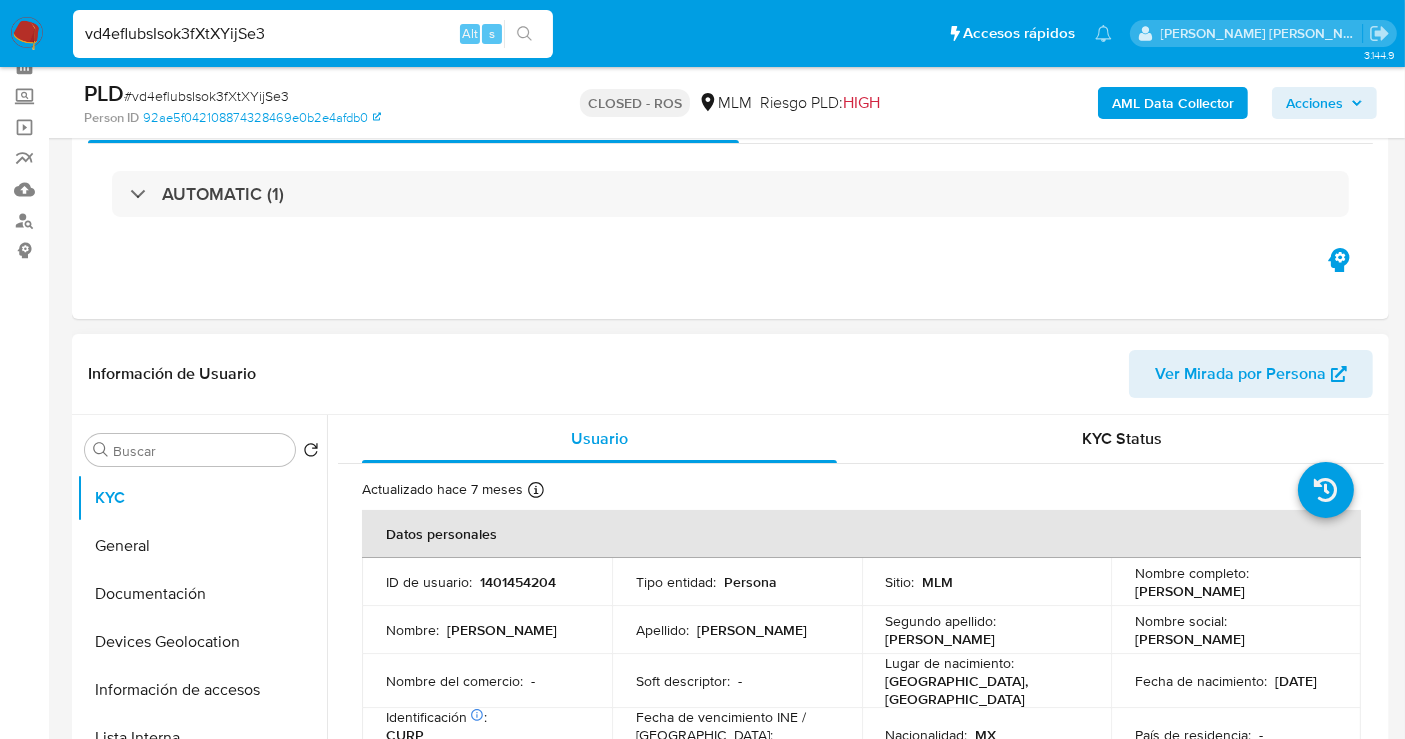 scroll, scrollTop: 222, scrollLeft: 0, axis: vertical 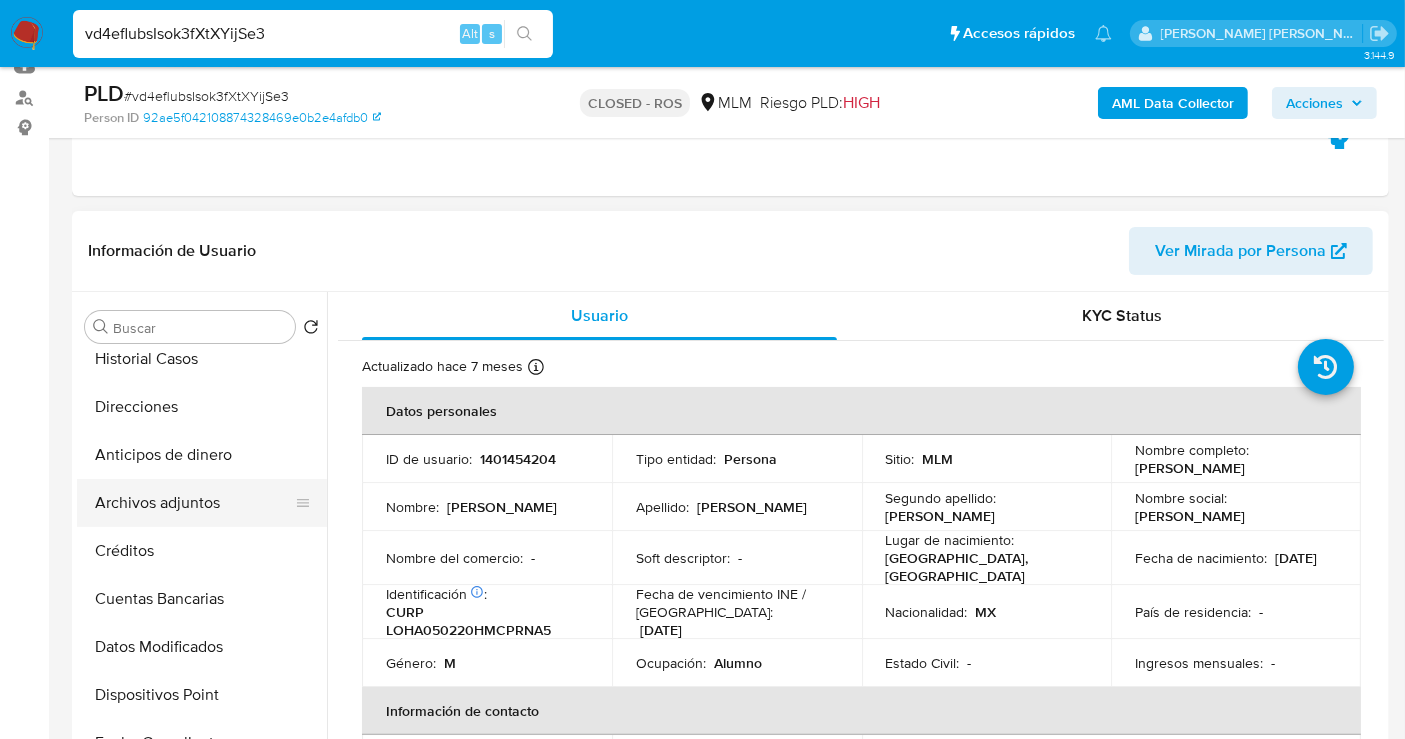 click on "Archivos adjuntos" at bounding box center [194, 503] 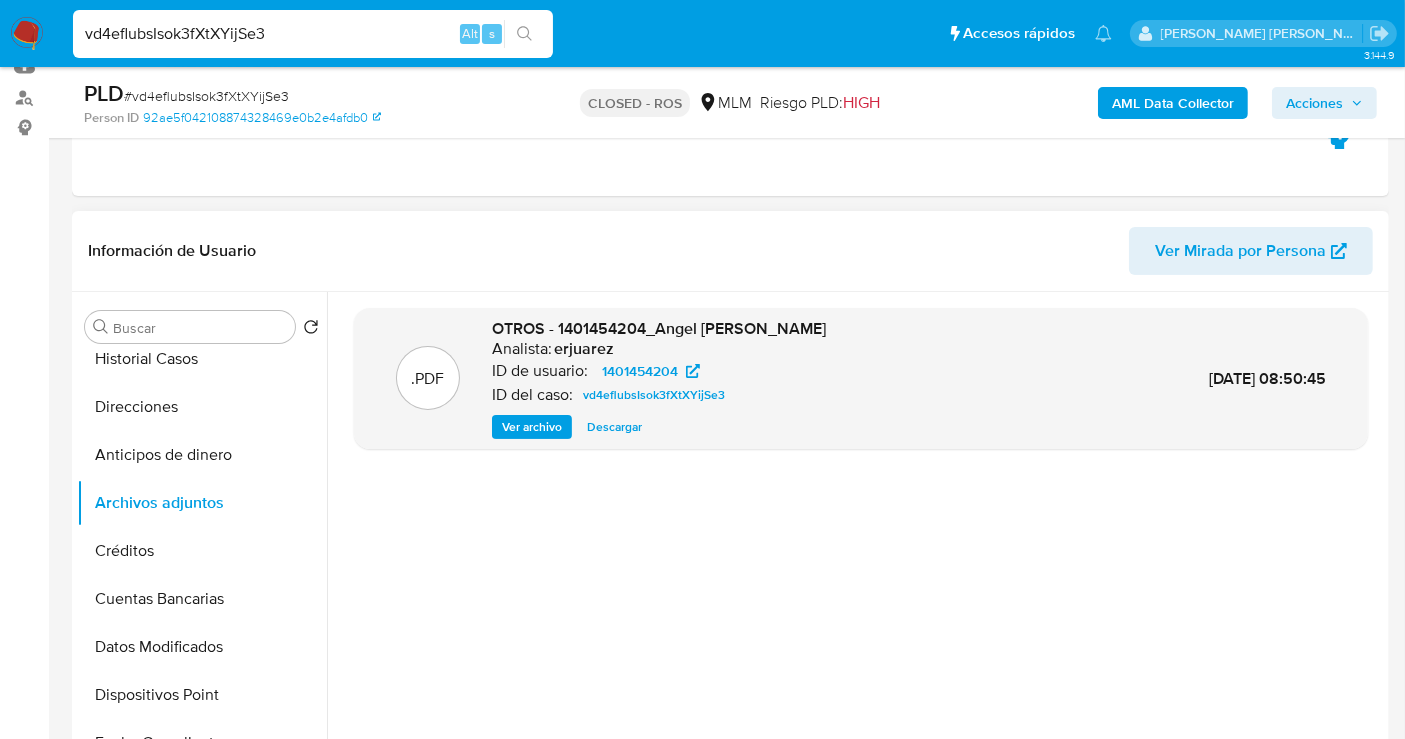 click on "Descargar" at bounding box center (614, 427) 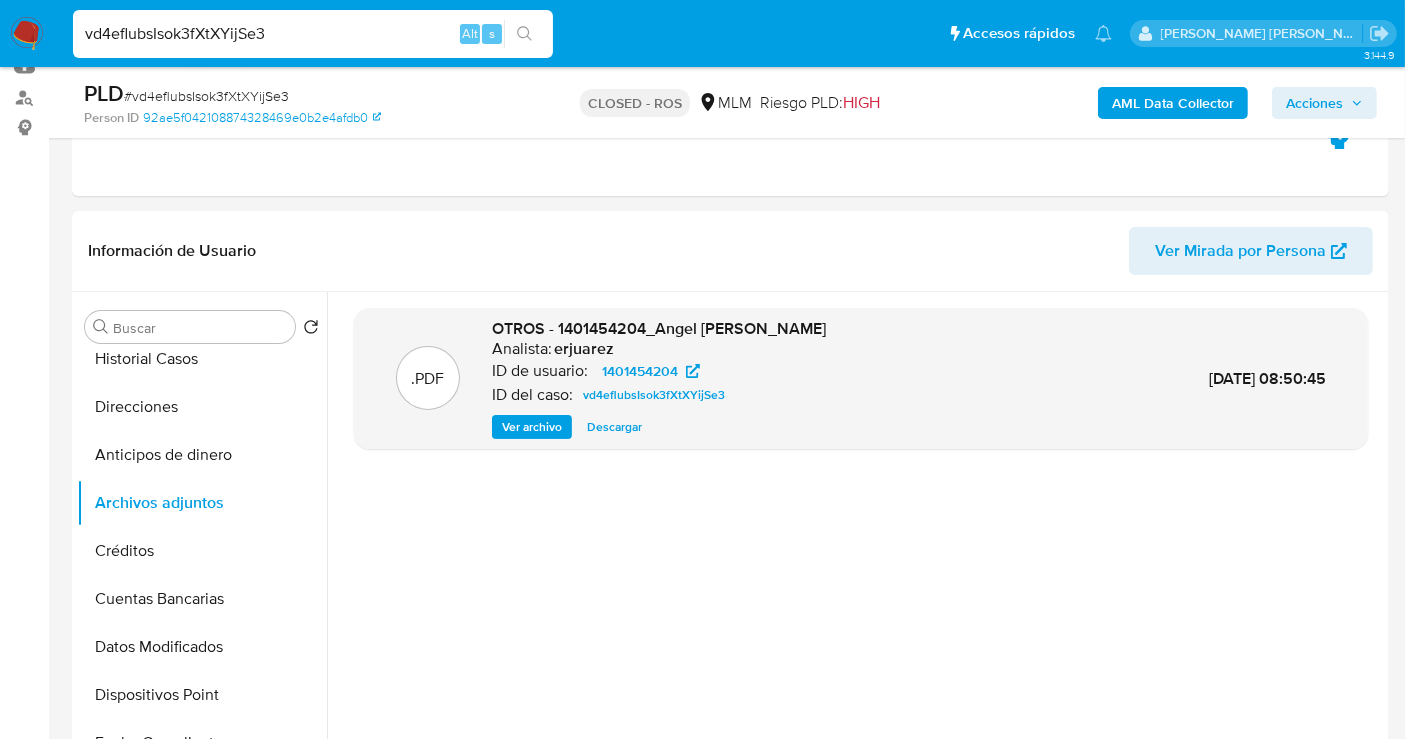 click on "vd4eflubsIsok3fXtXYijSe3" at bounding box center (313, 34) 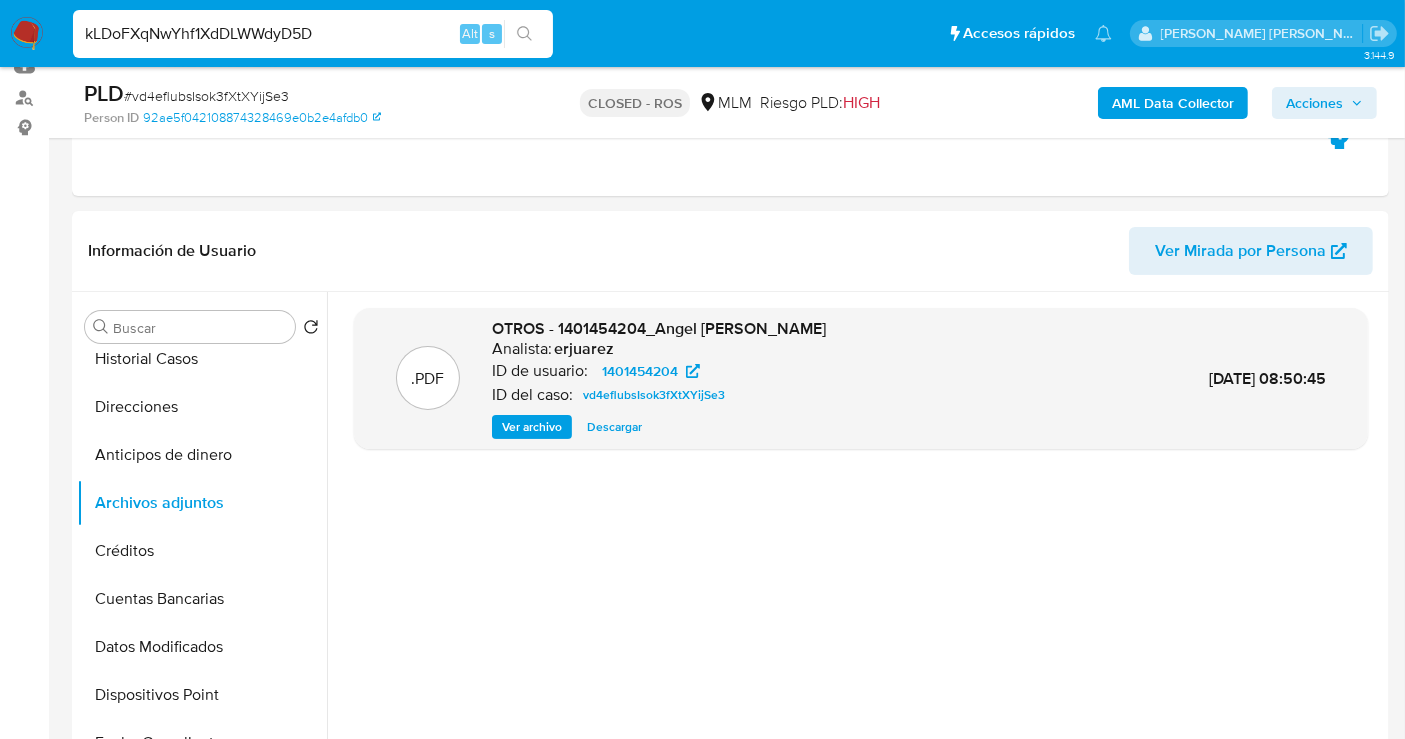 type on "kLDoFXqNwYhf1XdDLWWdyD5D" 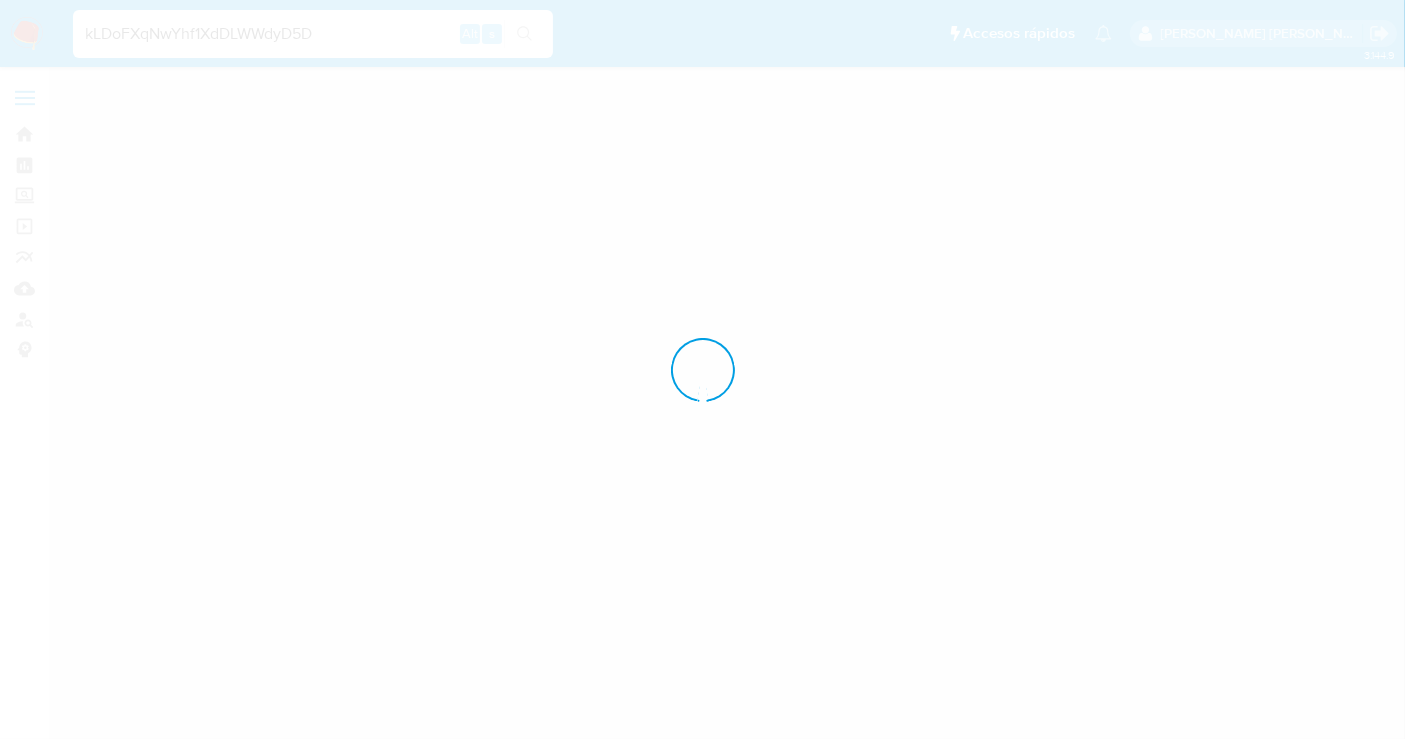scroll, scrollTop: 0, scrollLeft: 0, axis: both 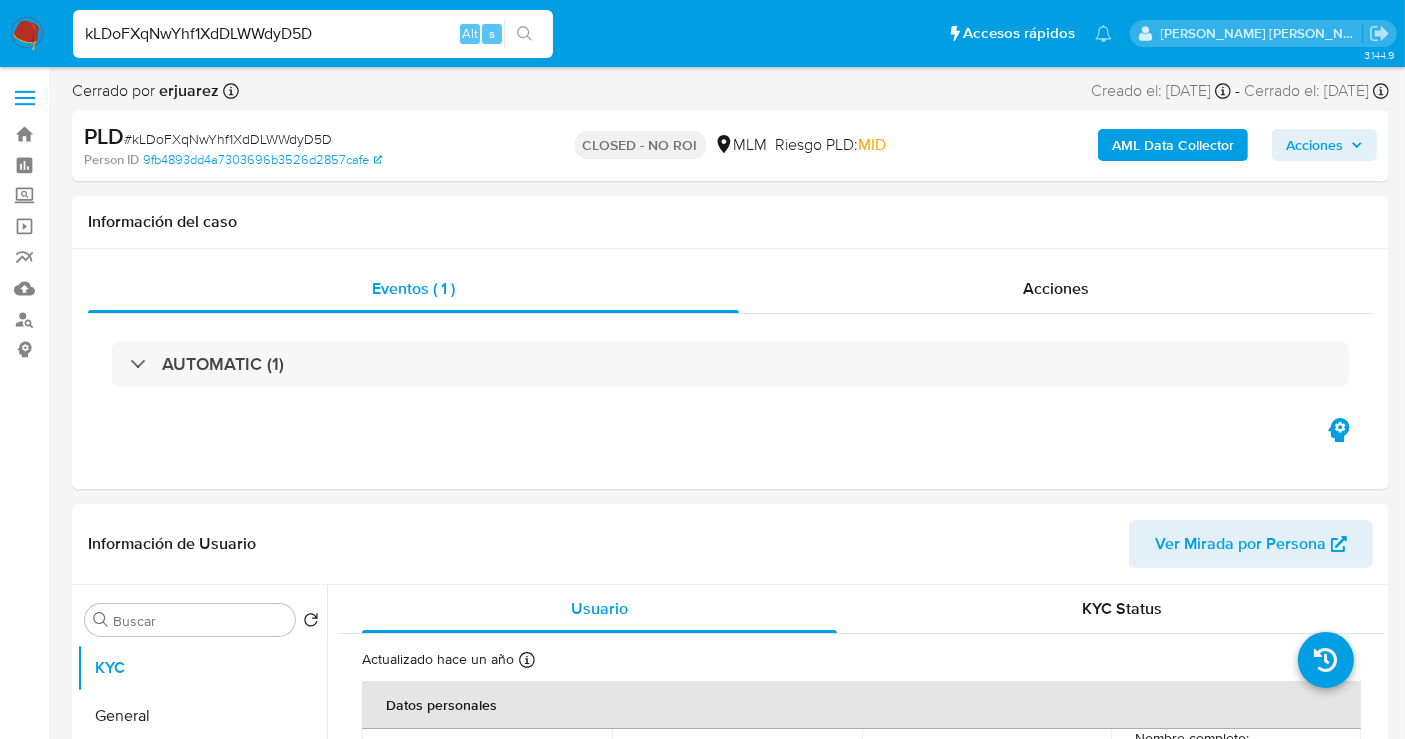 select on "10" 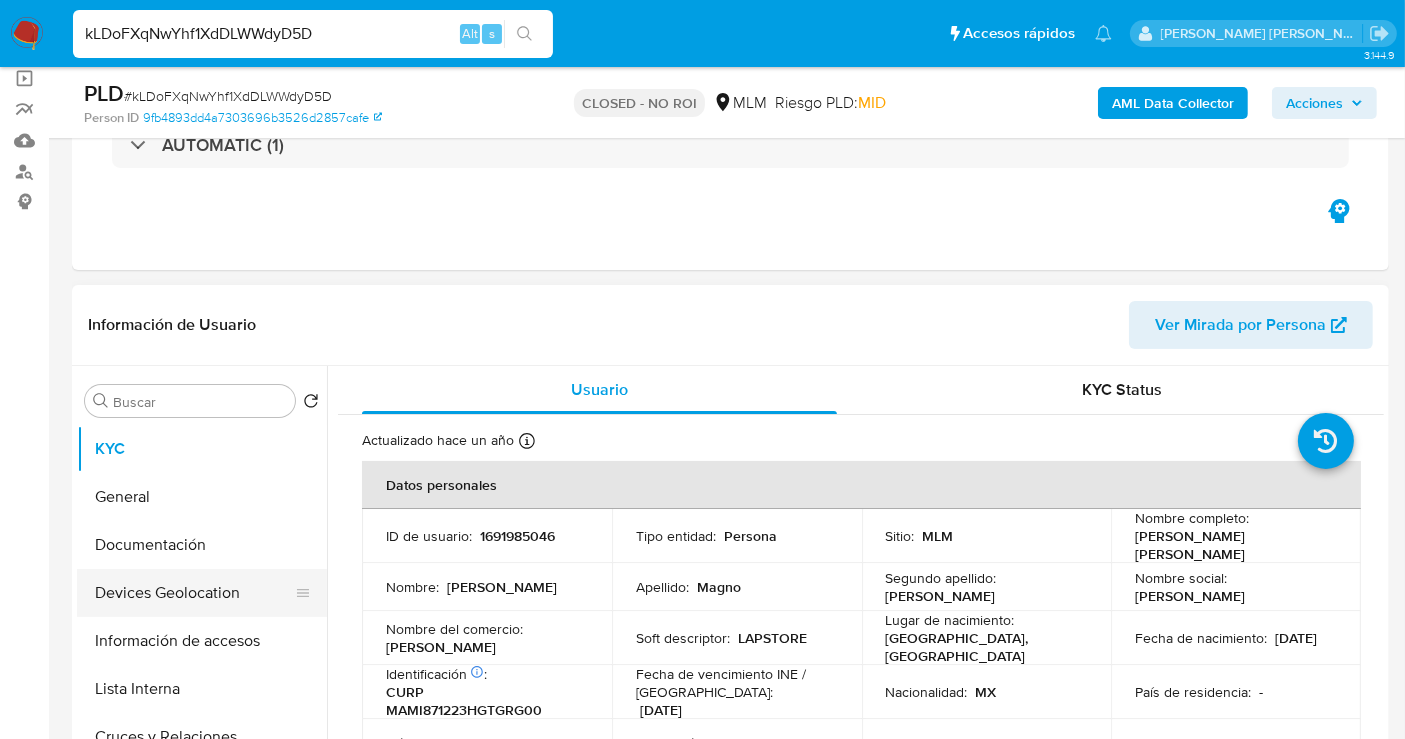 scroll, scrollTop: 333, scrollLeft: 0, axis: vertical 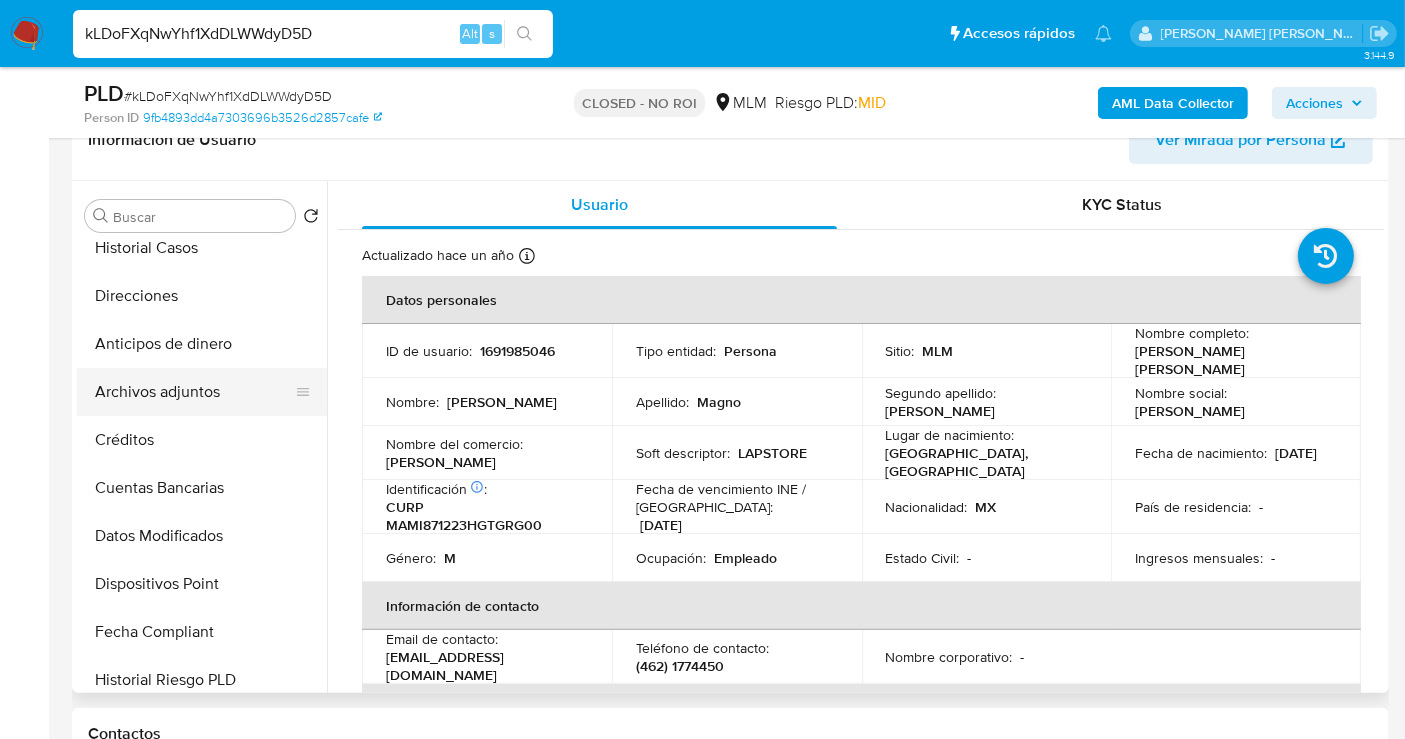 click on "Archivos adjuntos" at bounding box center (194, 392) 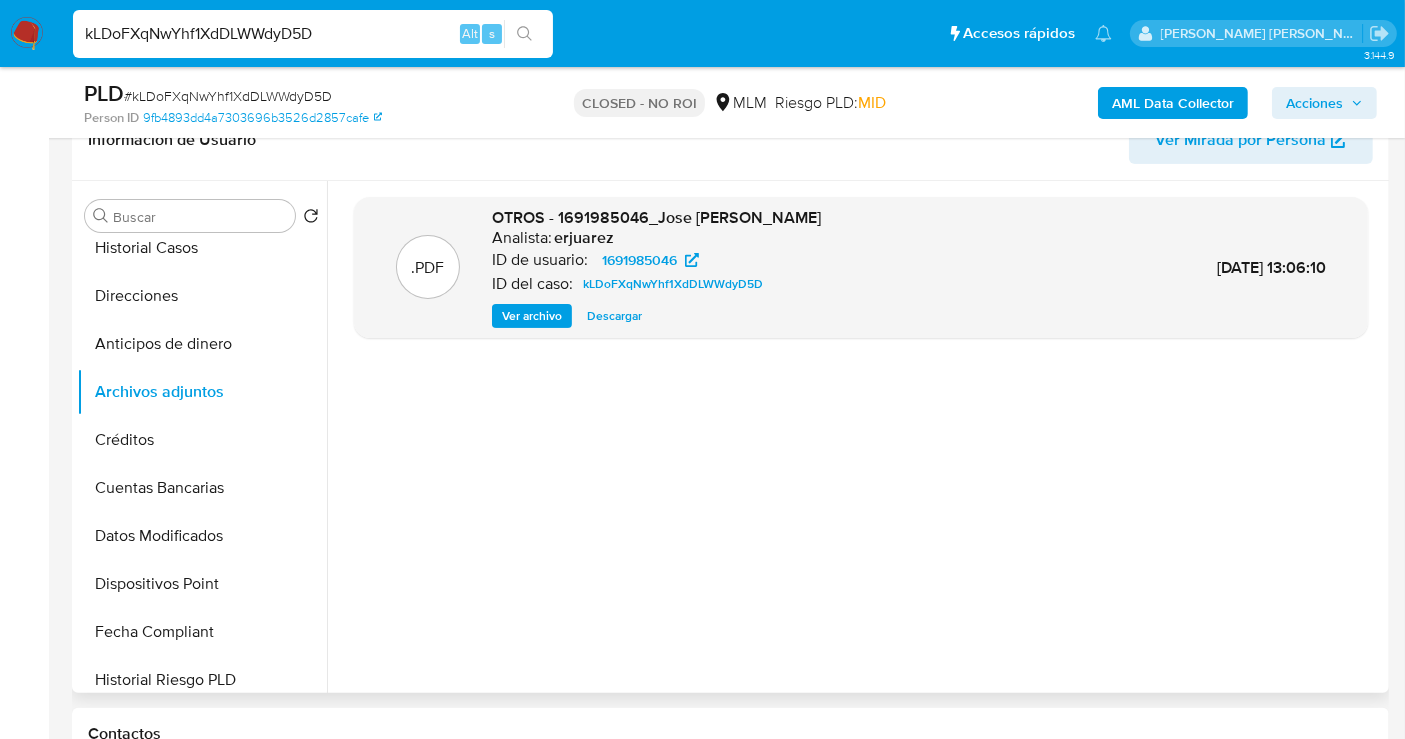 click on "Descargar" at bounding box center (614, 316) 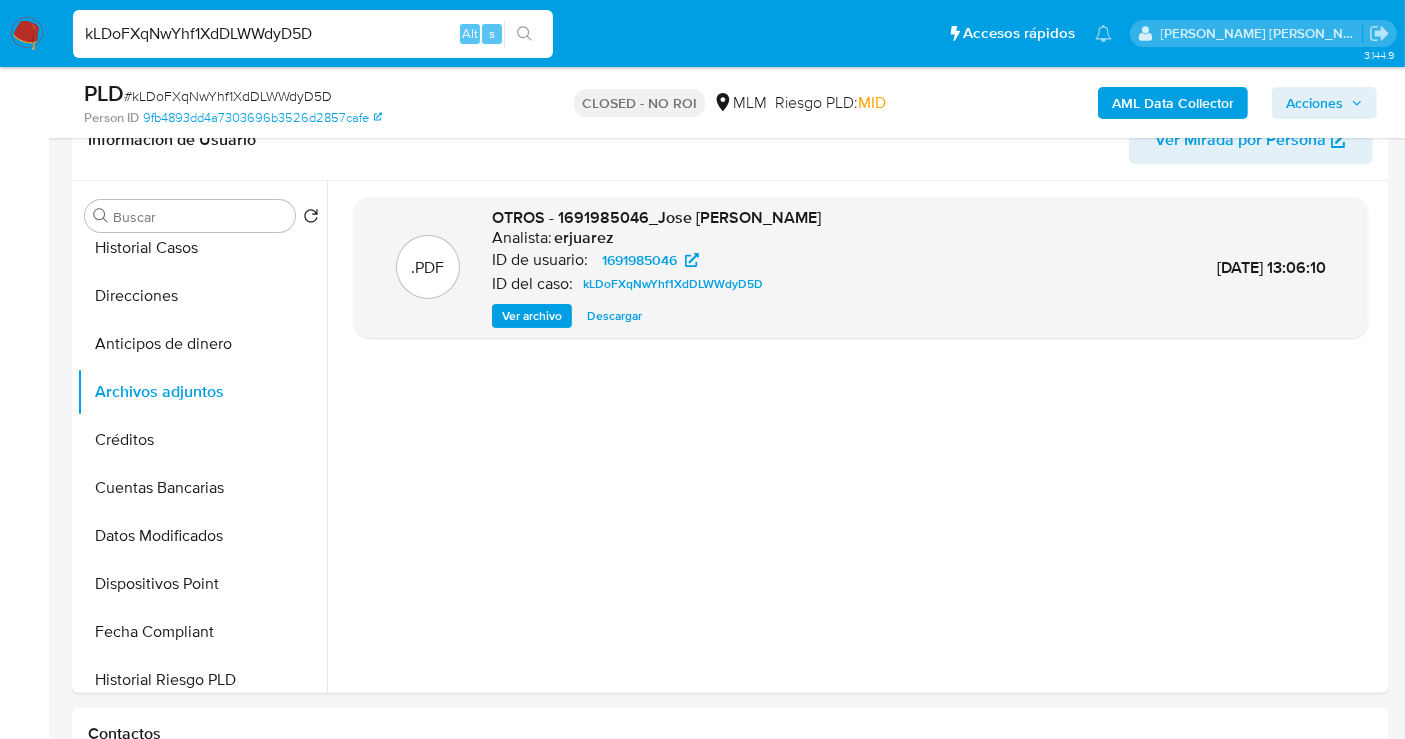 click on "kLDoFXqNwYhf1XdDLWWdyD5D" at bounding box center (313, 34) 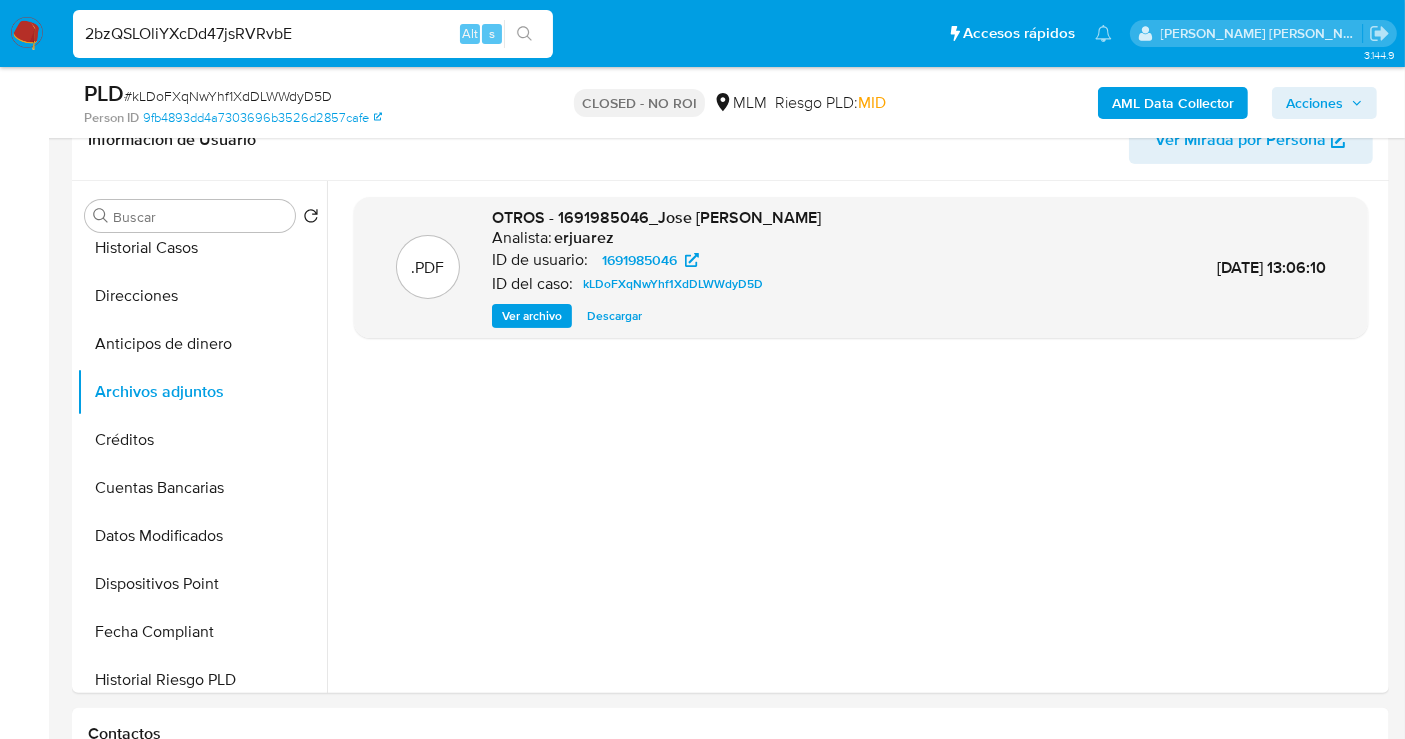 type on "2bzQSLOliYXcDd47jsRVRvbE" 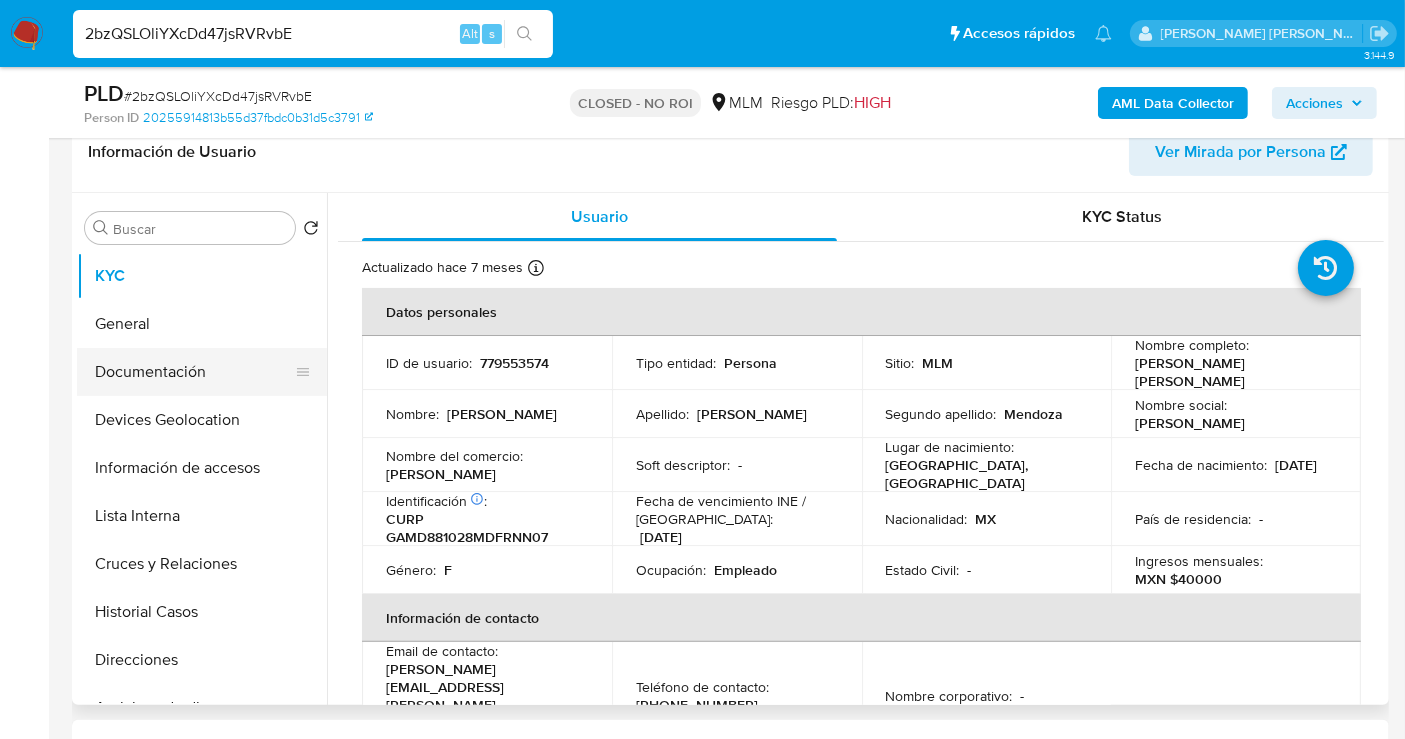 scroll, scrollTop: 333, scrollLeft: 0, axis: vertical 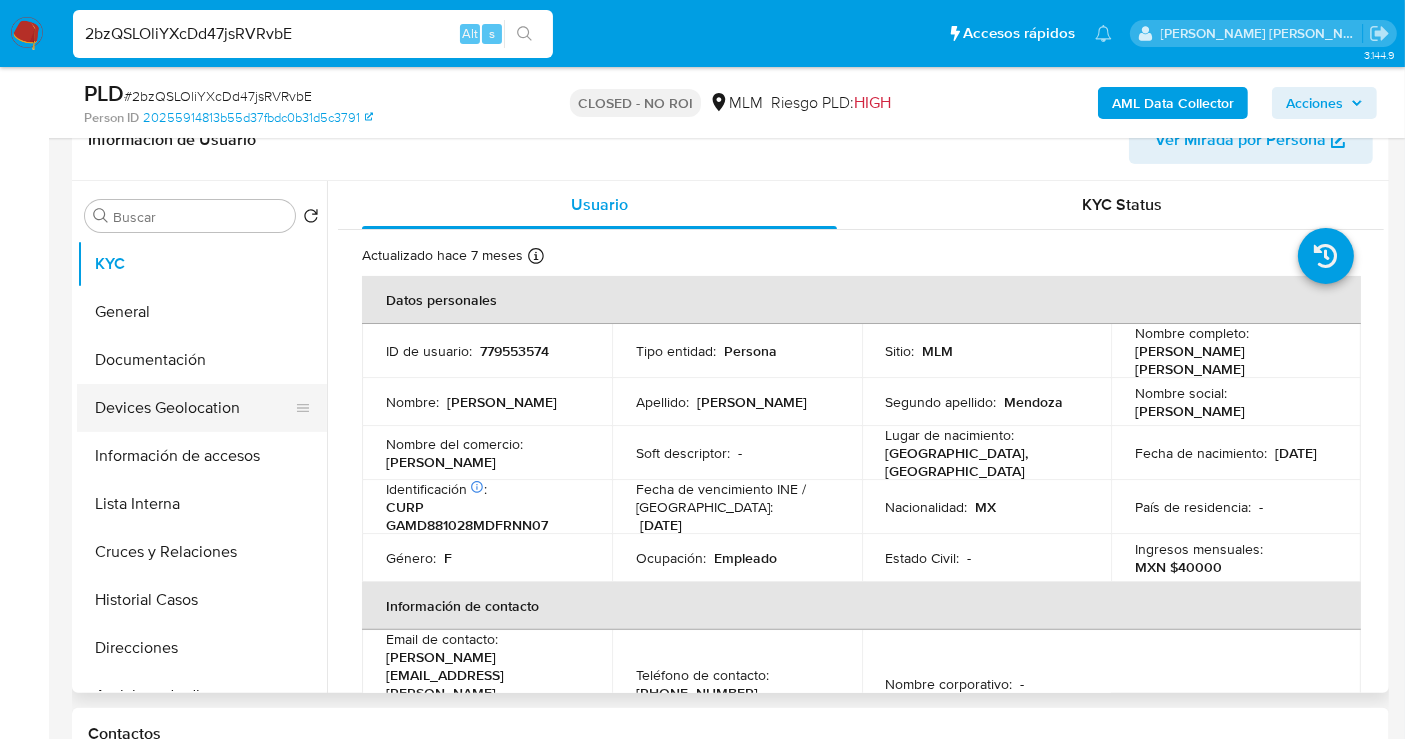 select on "10" 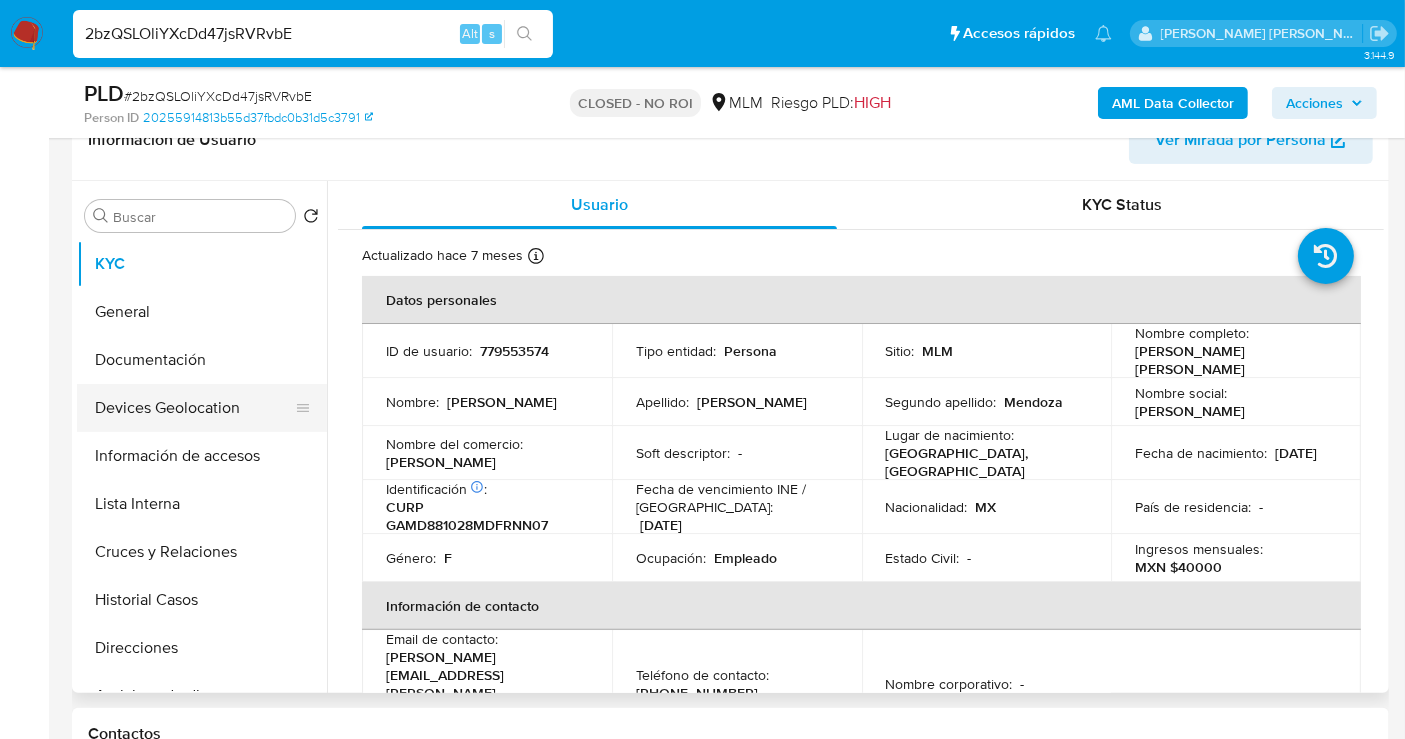 scroll, scrollTop: 111, scrollLeft: 0, axis: vertical 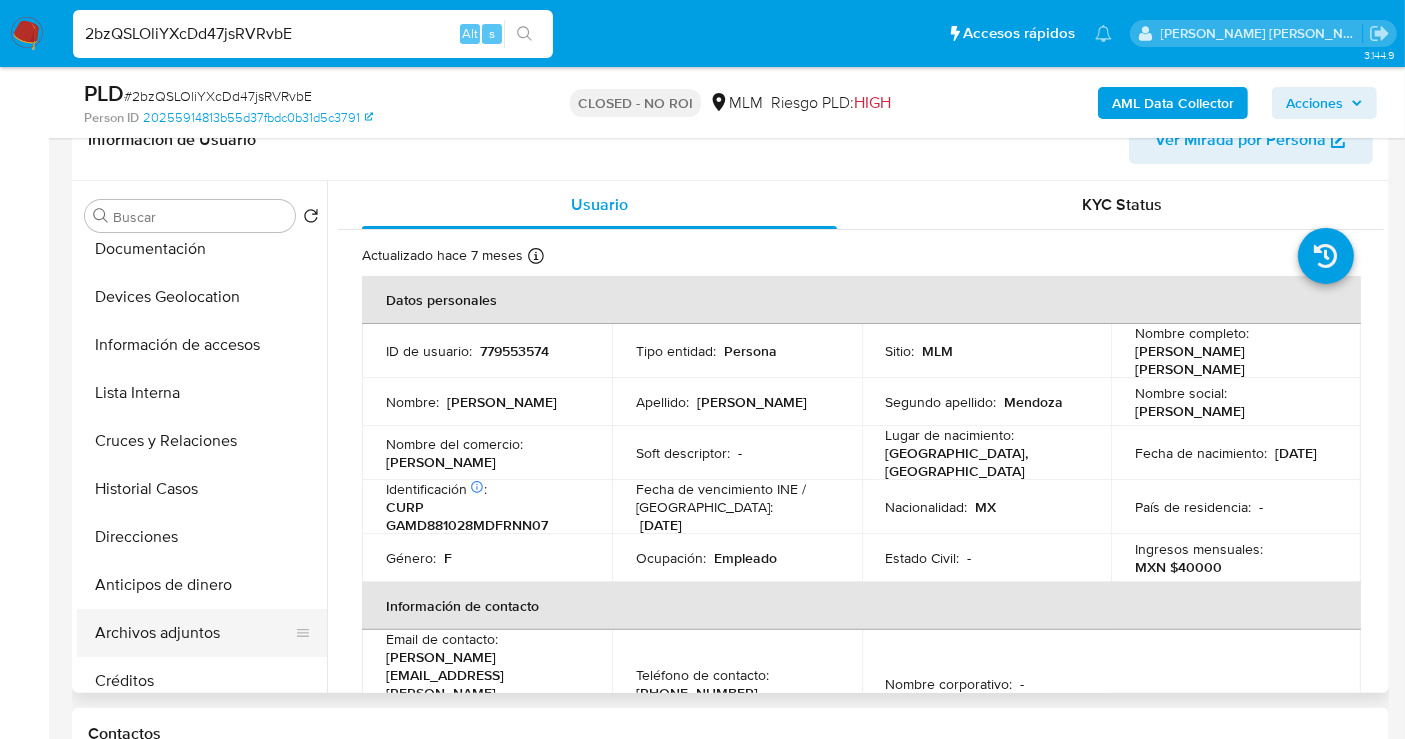 click on "Archivos adjuntos" at bounding box center (194, 633) 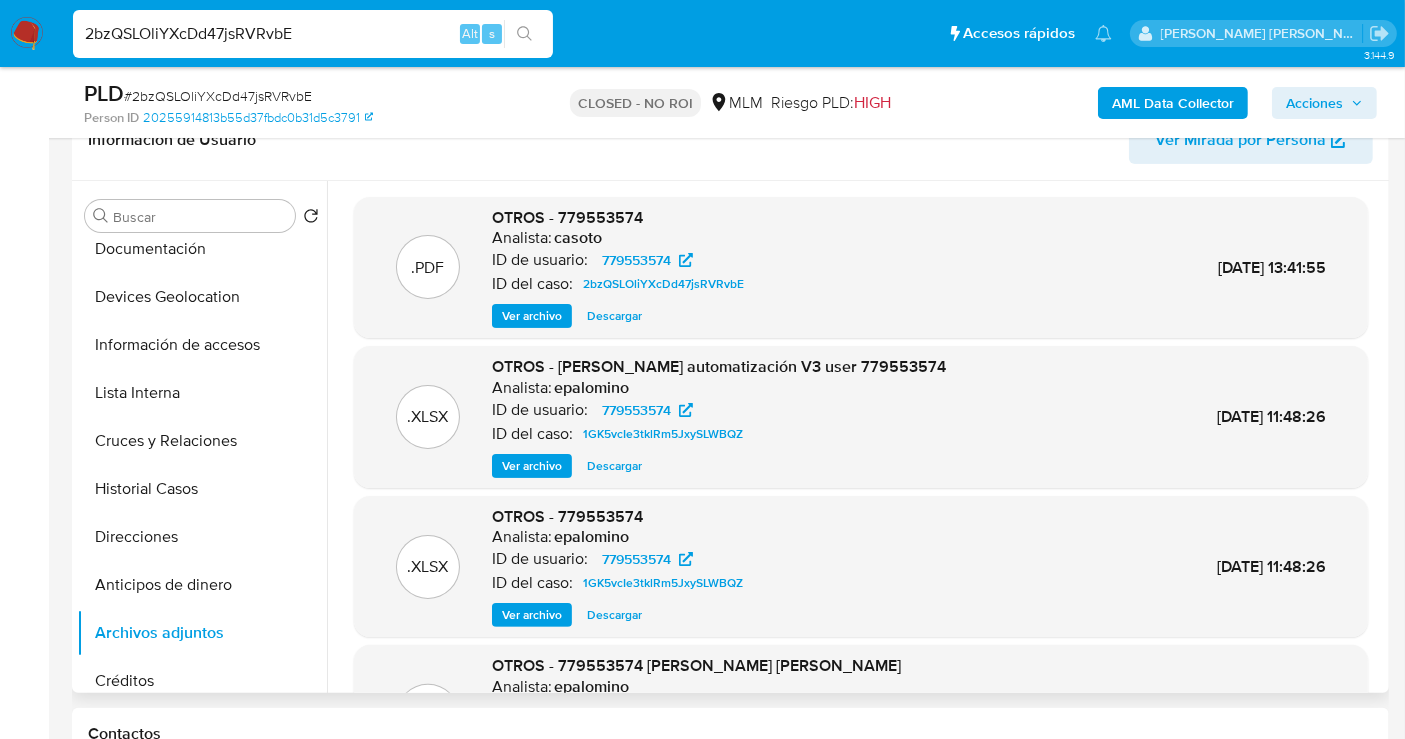 click on "Descargar" at bounding box center [614, 316] 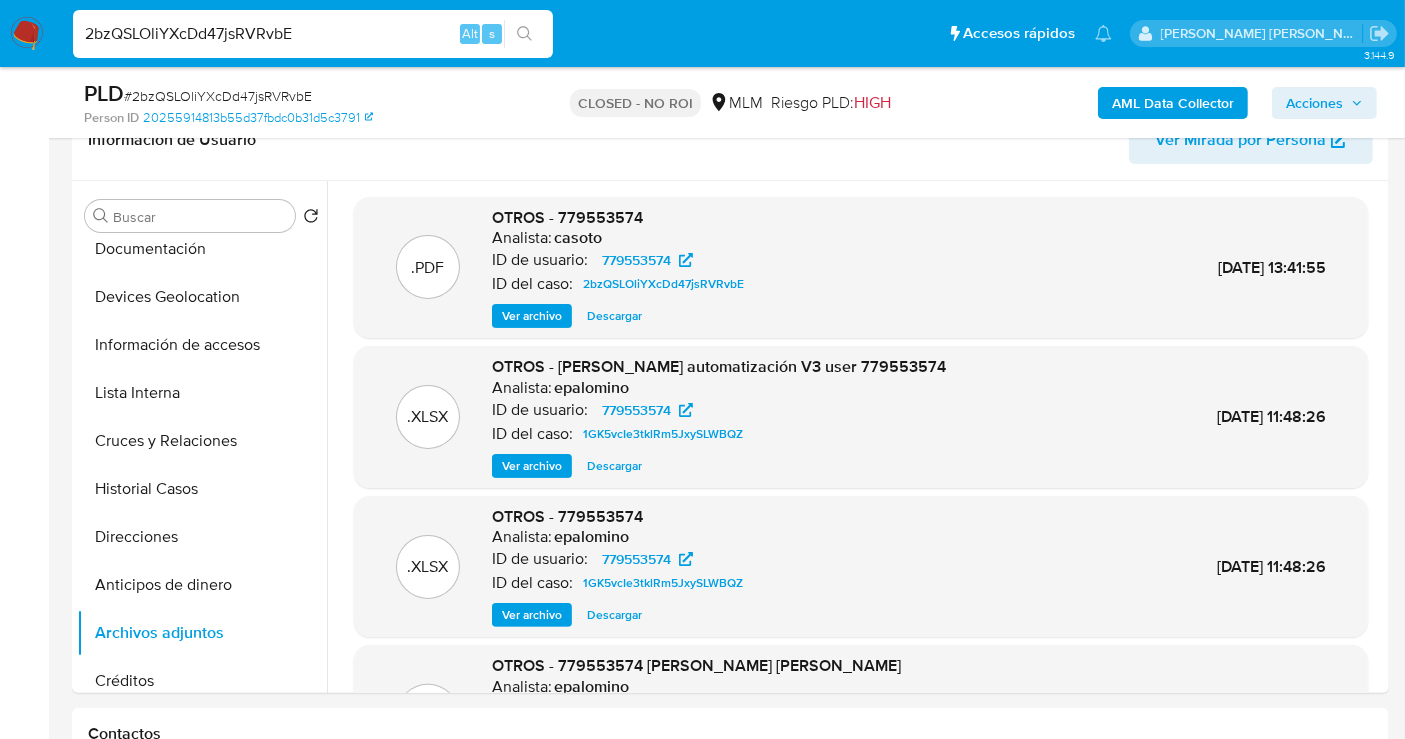 click on "2bzQSLOliYXcDd47jsRVRvbE" at bounding box center (313, 34) 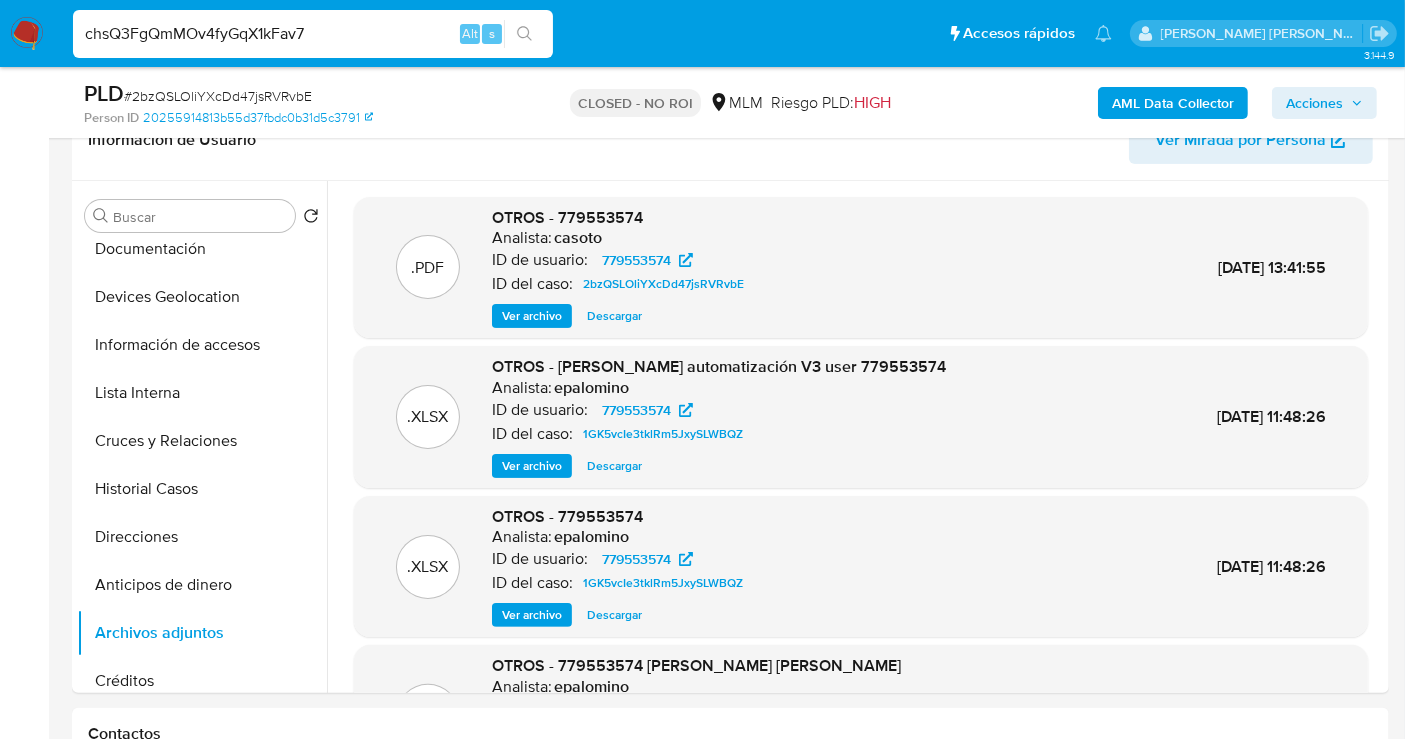 type on "chsQ3FgQmMOv4fyGqX1kFav7" 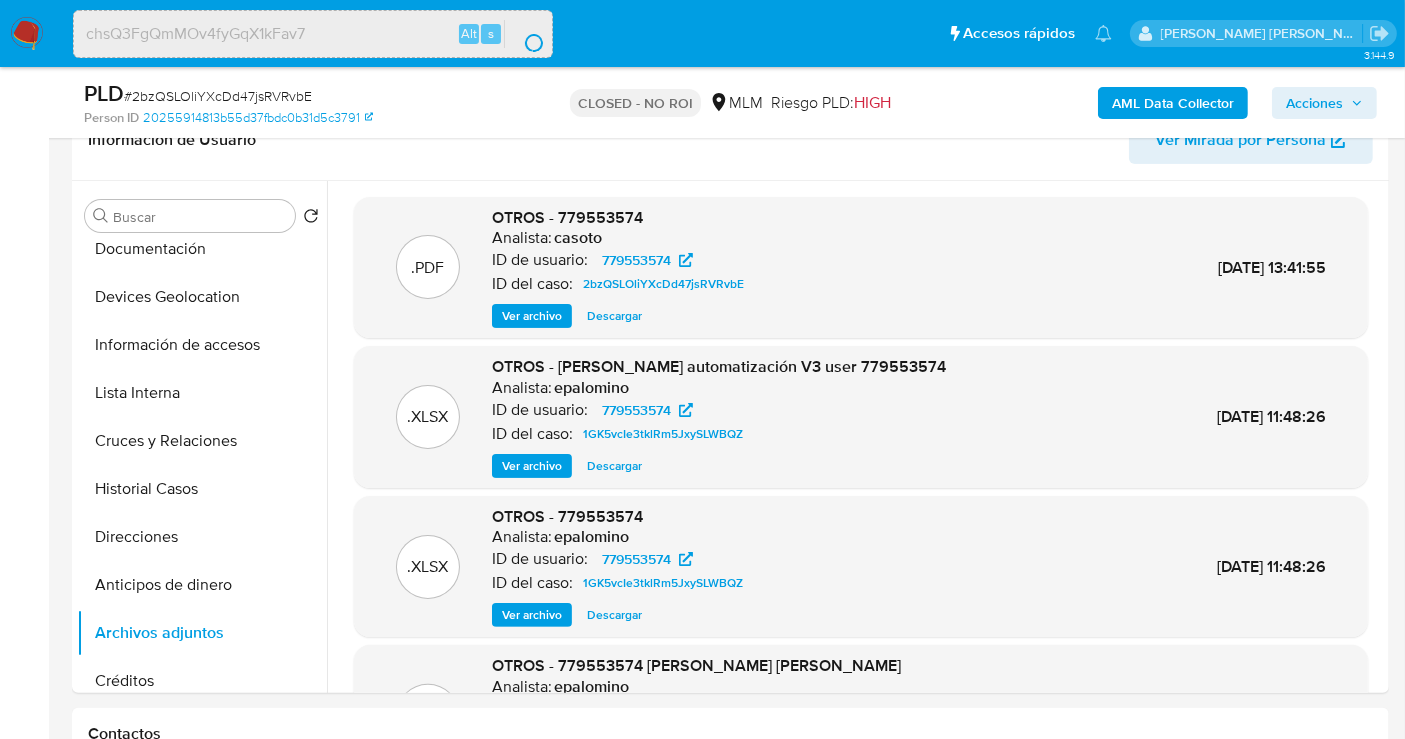 scroll, scrollTop: 0, scrollLeft: 0, axis: both 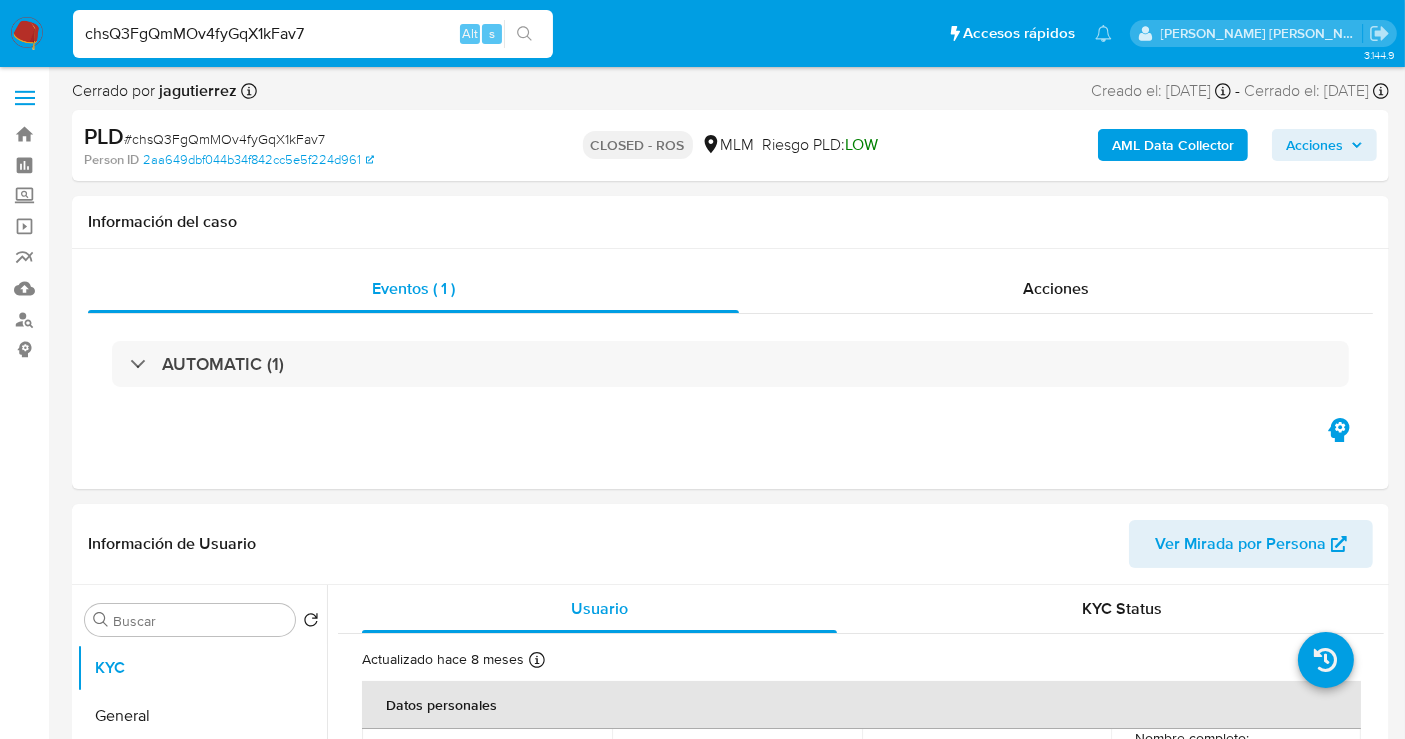 select on "10" 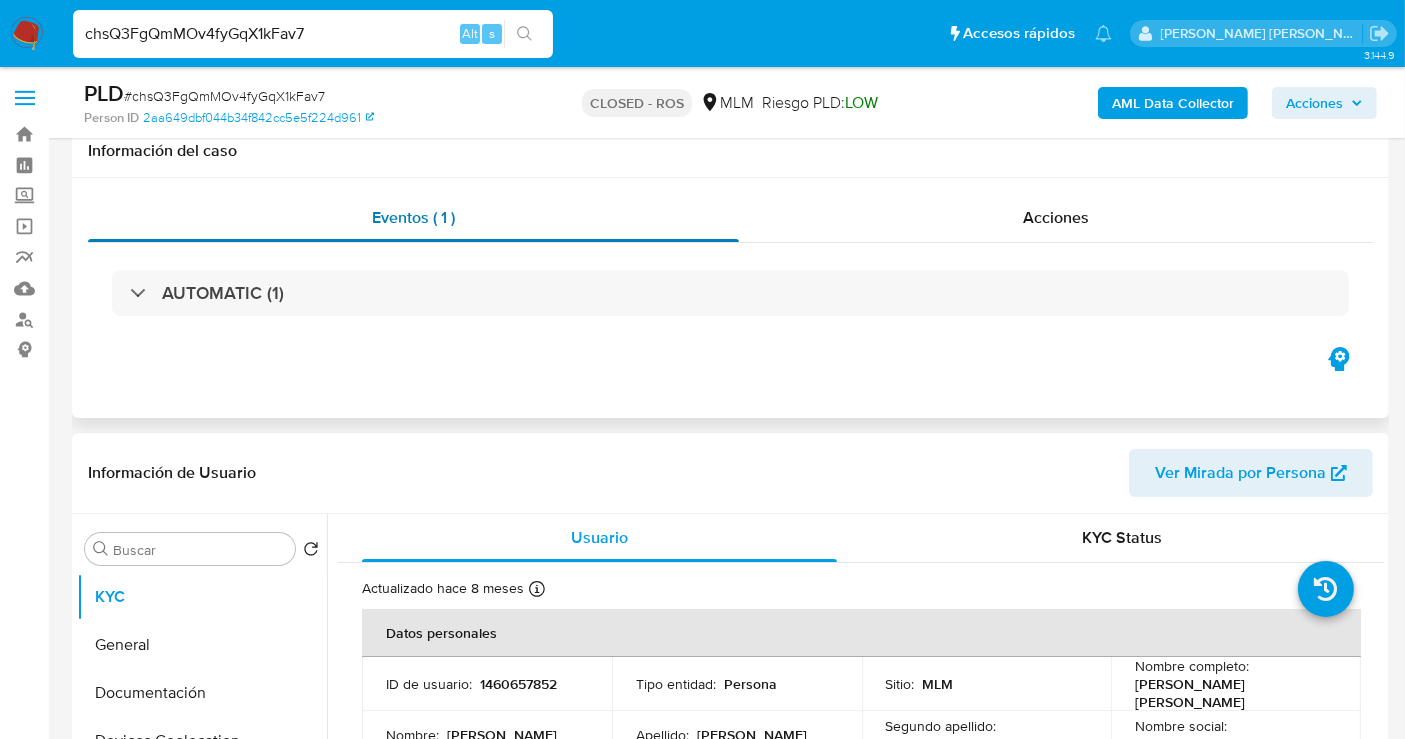 scroll, scrollTop: 555, scrollLeft: 0, axis: vertical 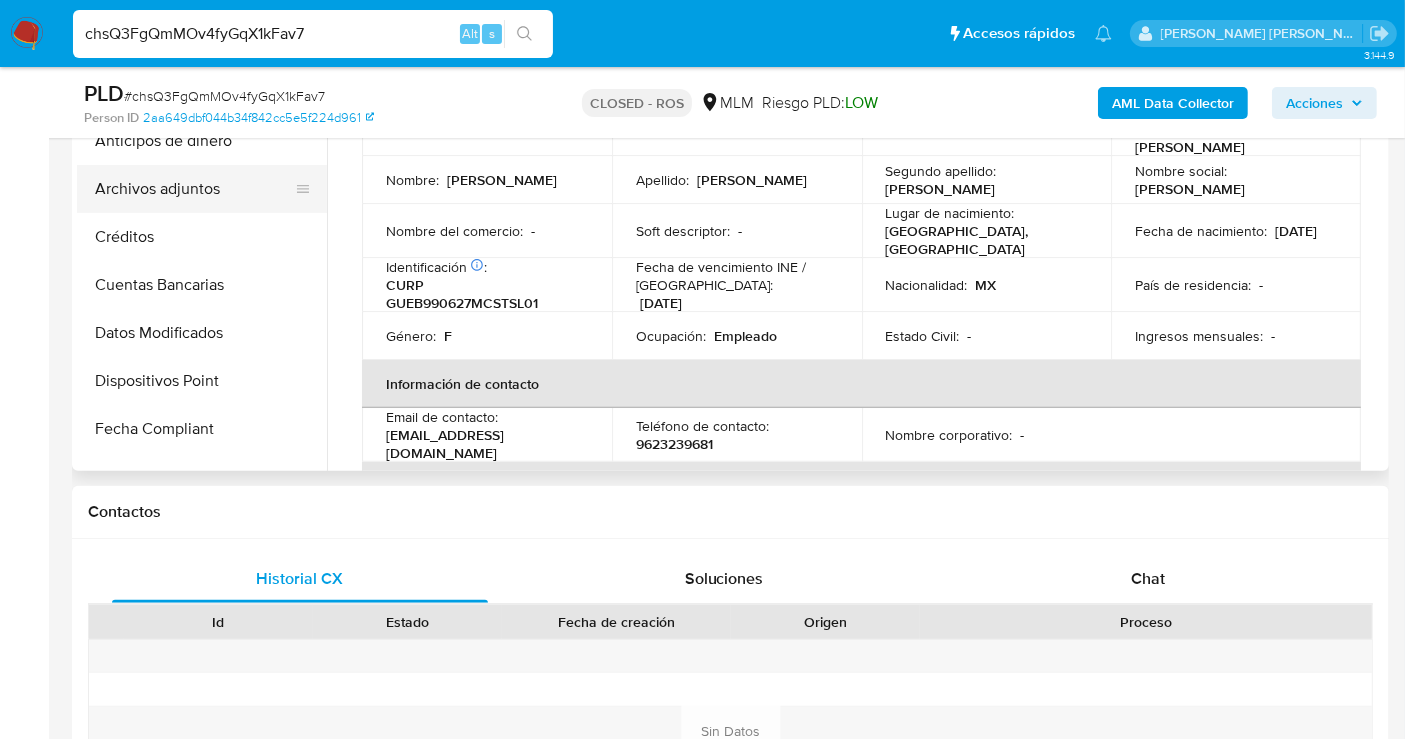 click on "Archivos adjuntos" at bounding box center [194, 189] 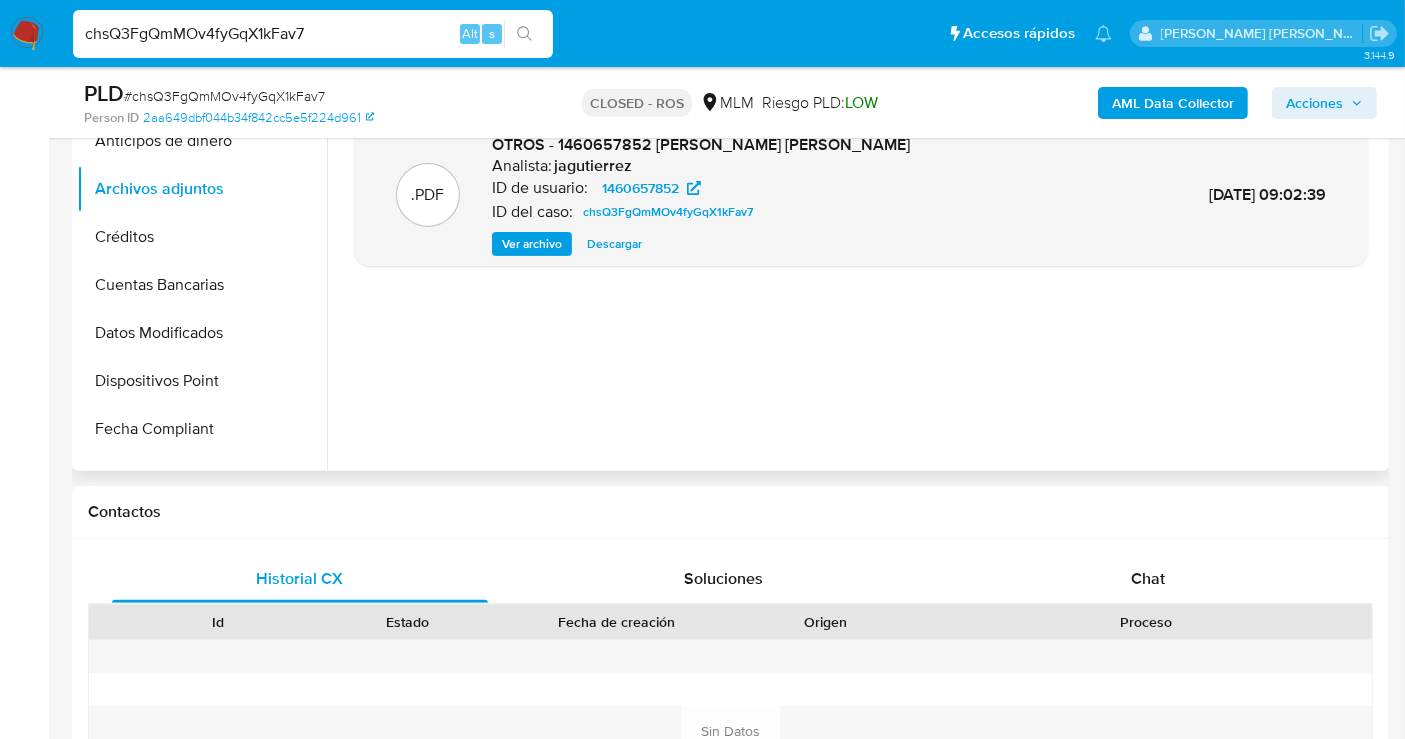 click on "Descargar" at bounding box center [614, 244] 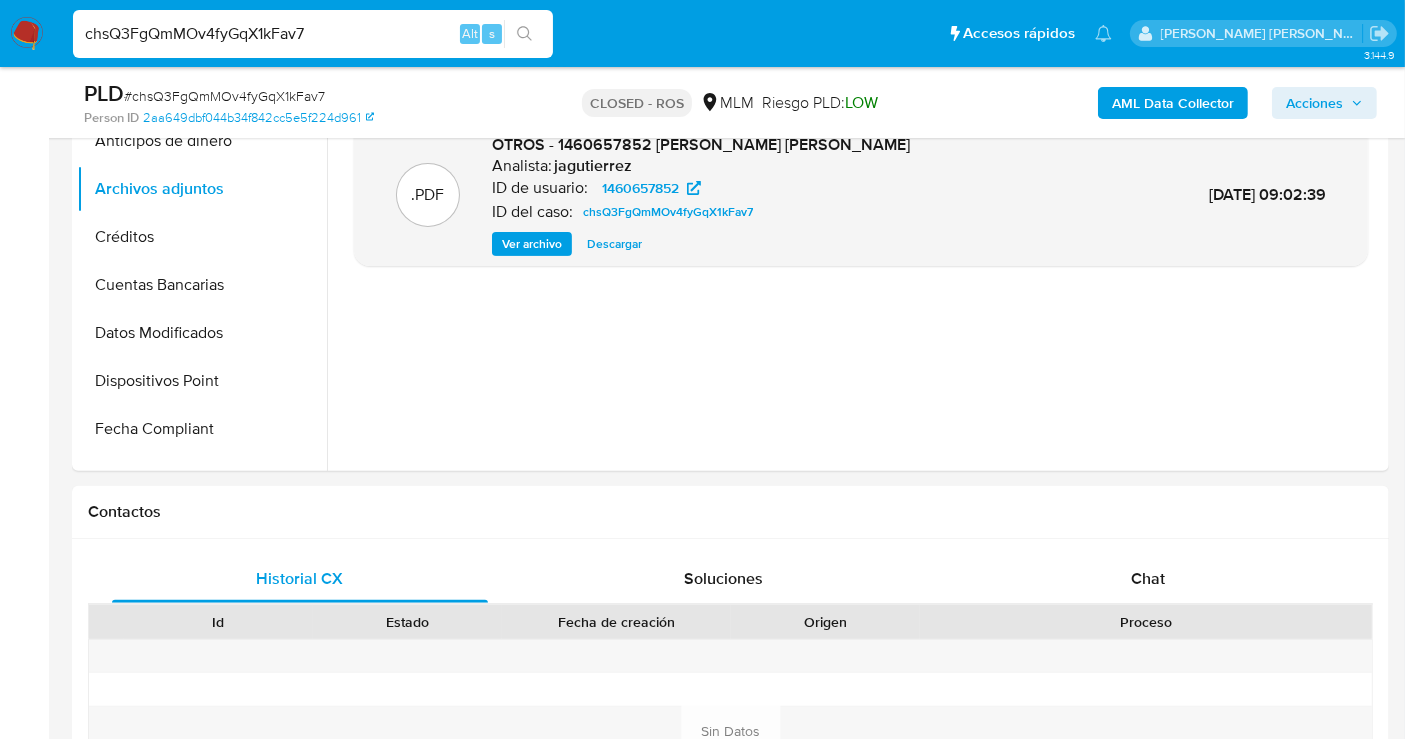 click on "chsQ3FgQmMOv4fyGqX1kFav7" at bounding box center (313, 34) 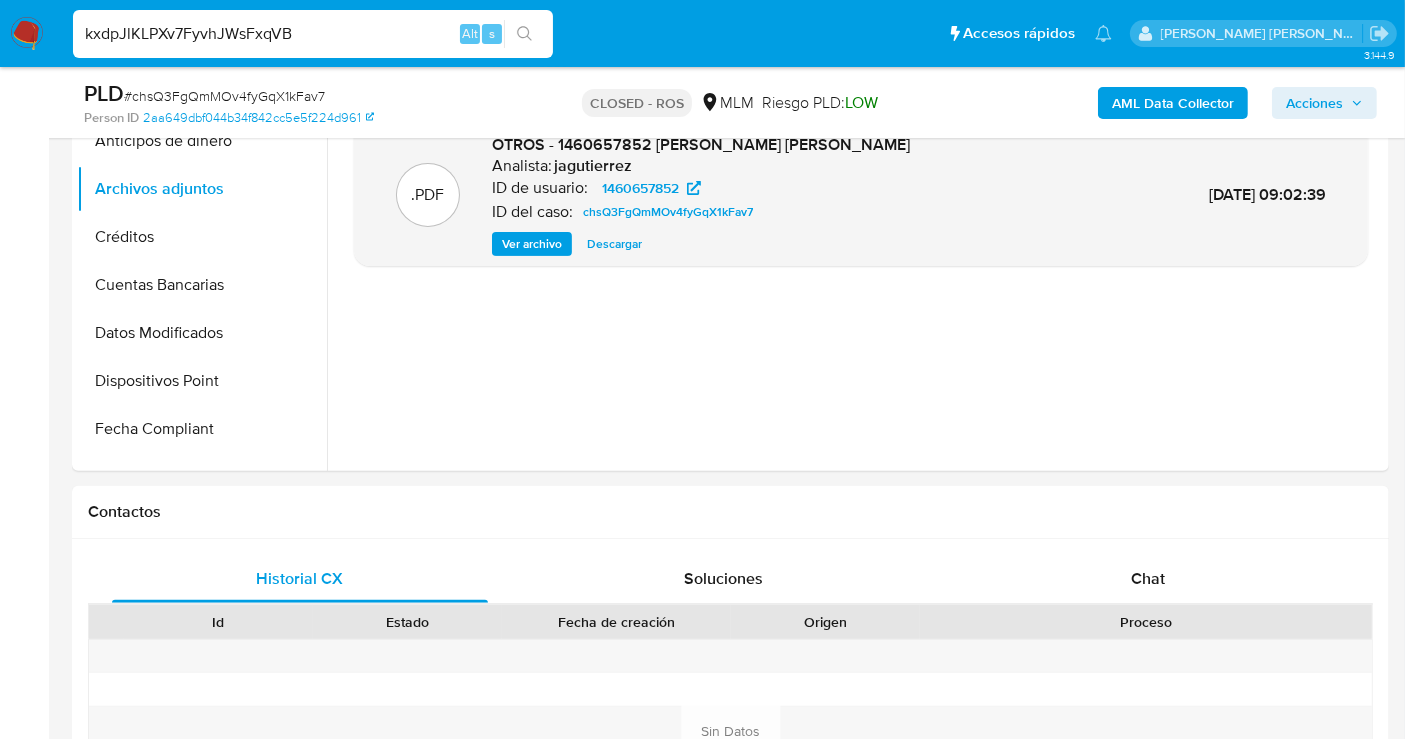 type on "kxdpJlKLPXv7FyvhJWsFxqVB" 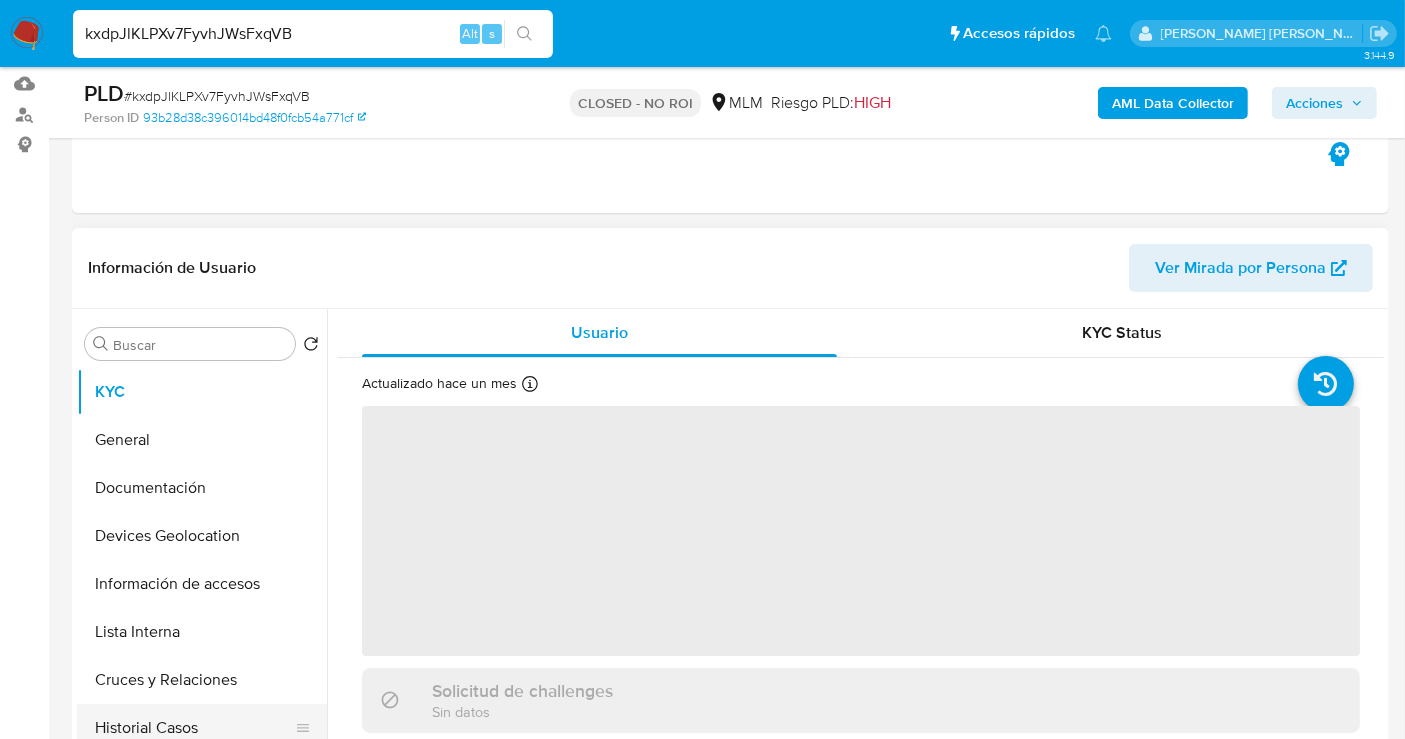 scroll, scrollTop: 444, scrollLeft: 0, axis: vertical 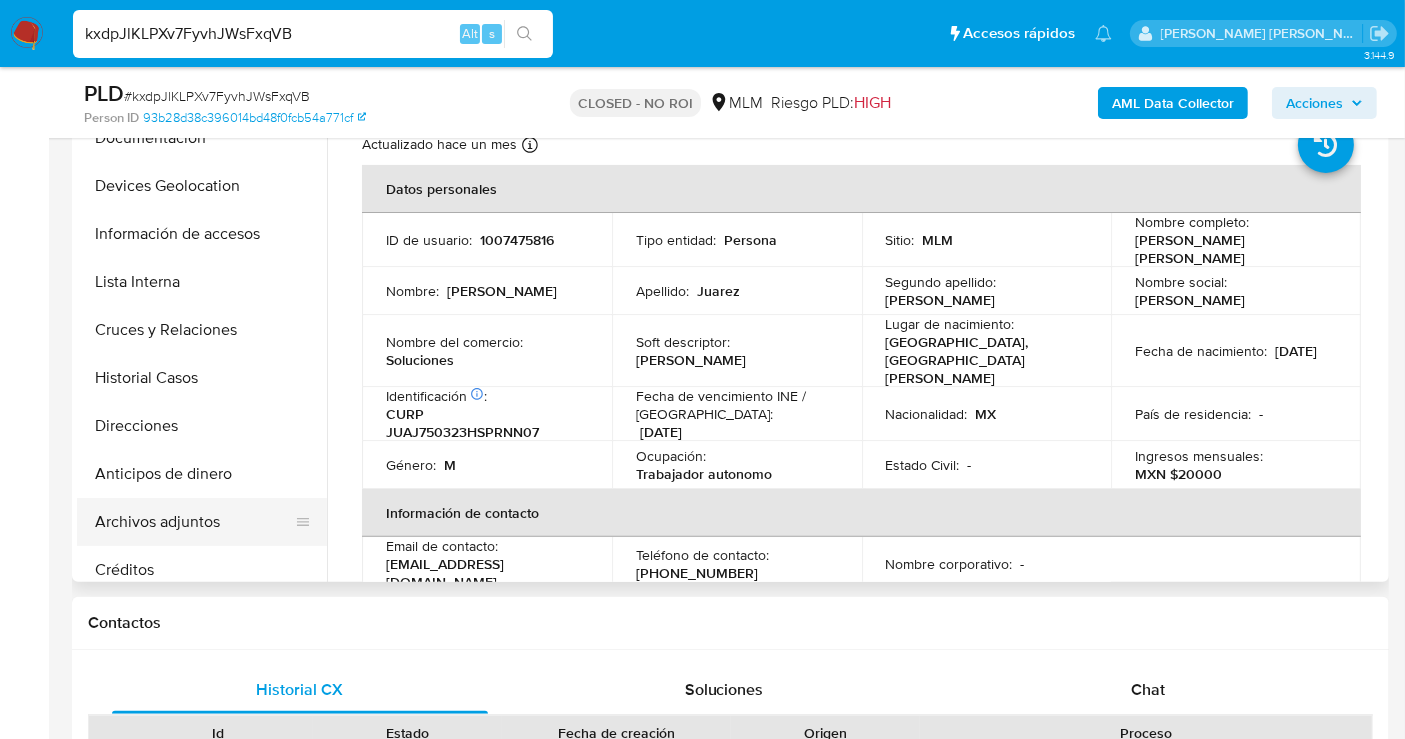 select on "10" 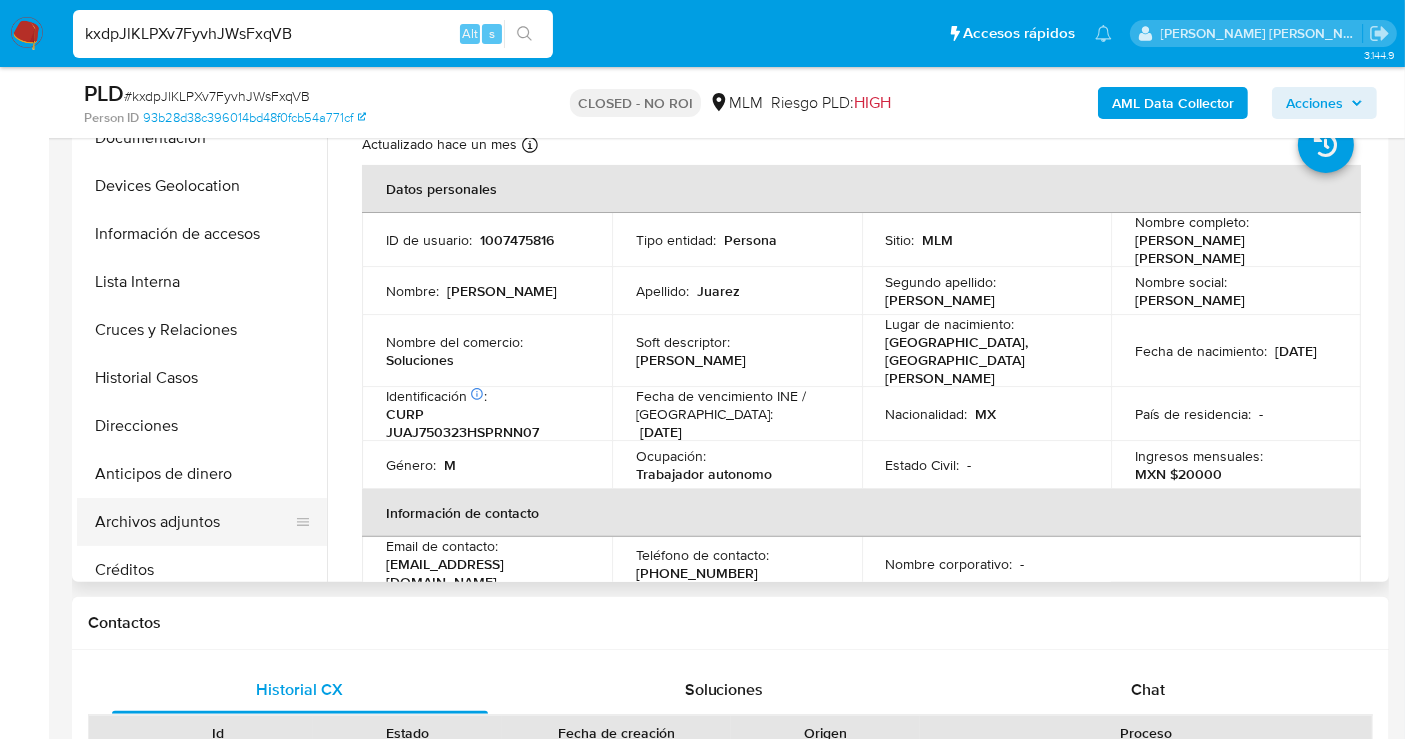 click on "Archivos adjuntos" at bounding box center (194, 522) 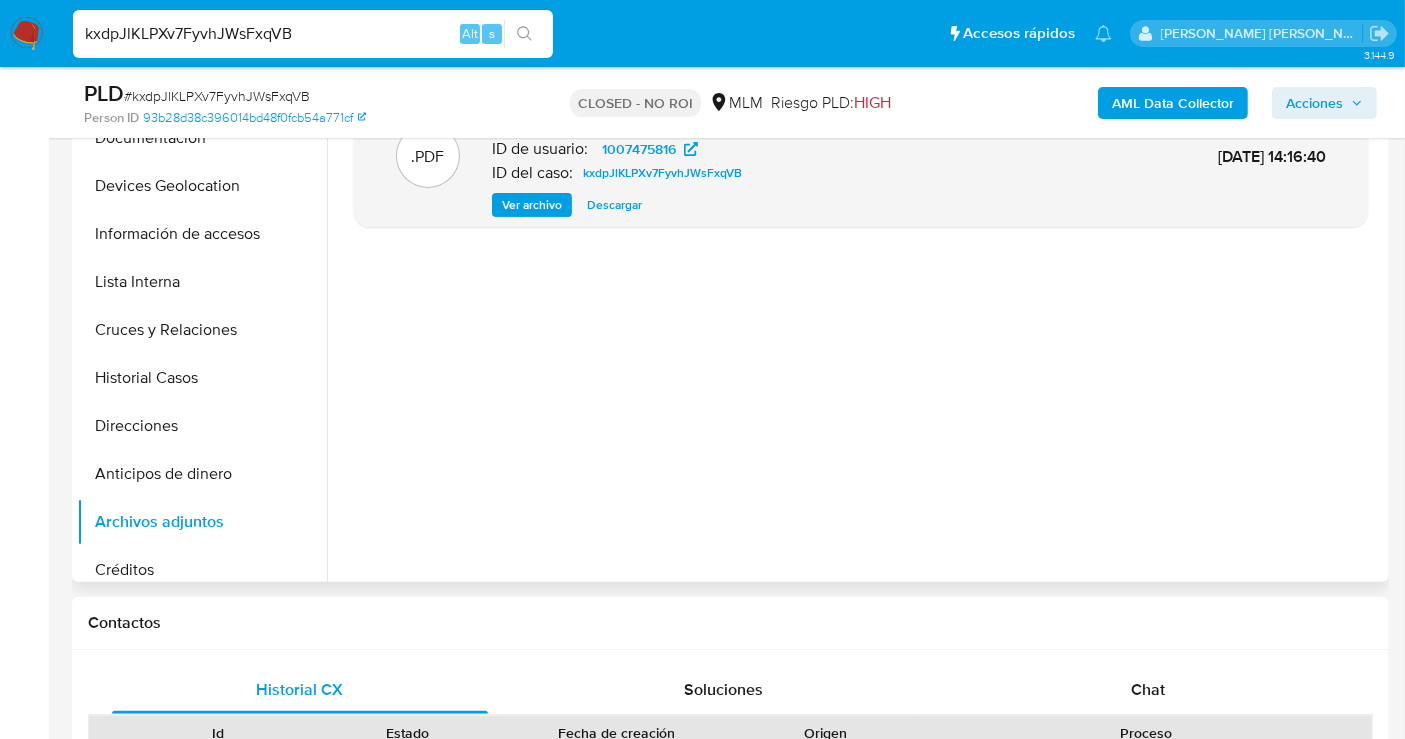 click on "Descargar" at bounding box center (614, 205) 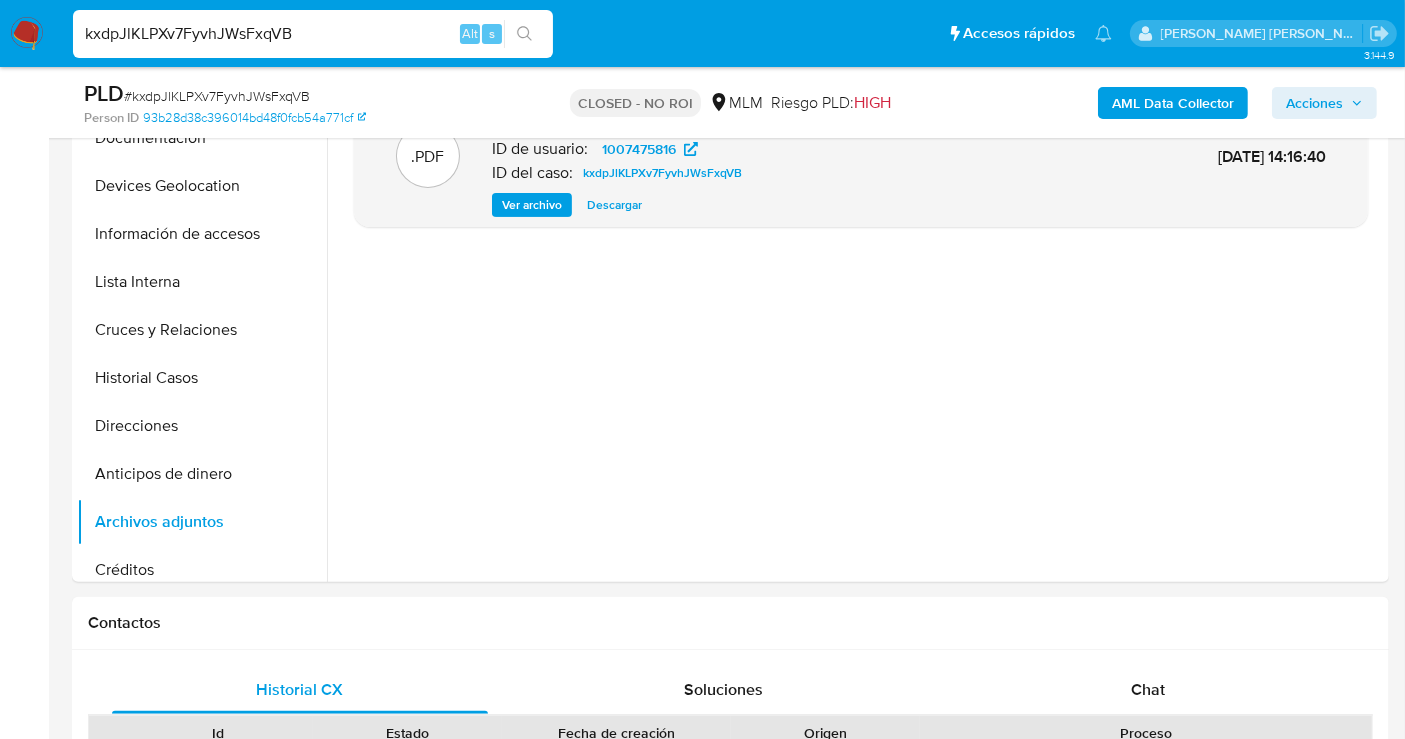 click on "kxdpJlKLPXv7FyvhJWsFxqVB" at bounding box center (313, 34) 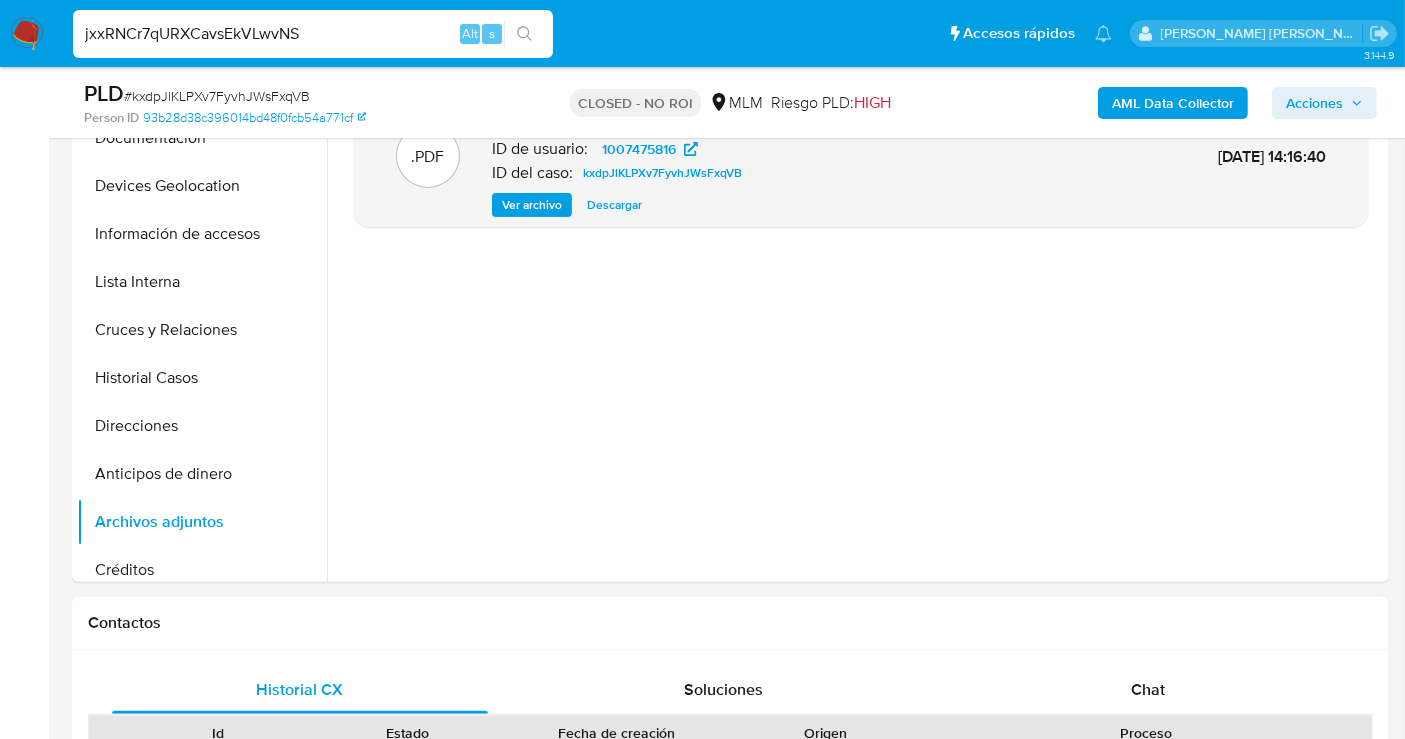type on "jxxRNCr7qURXCavsEkVLwvNS" 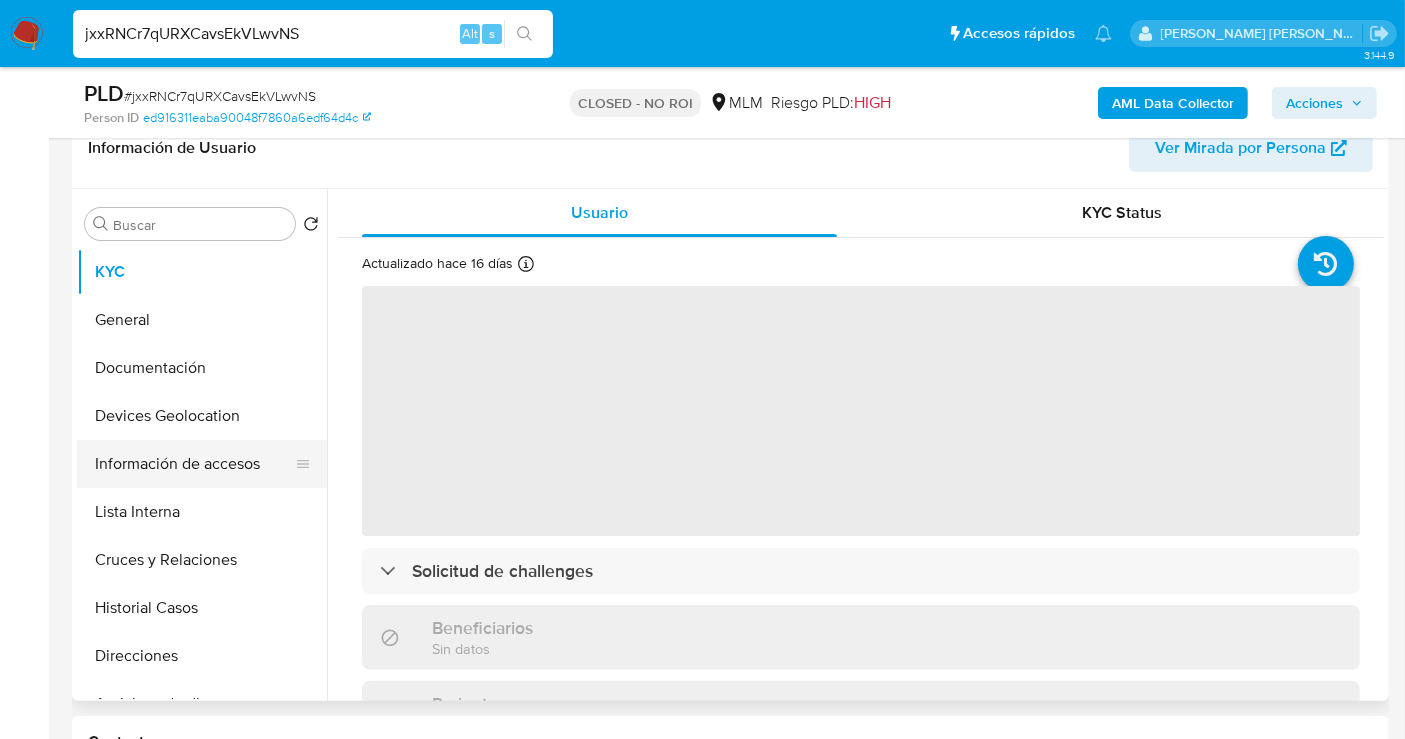 scroll, scrollTop: 333, scrollLeft: 0, axis: vertical 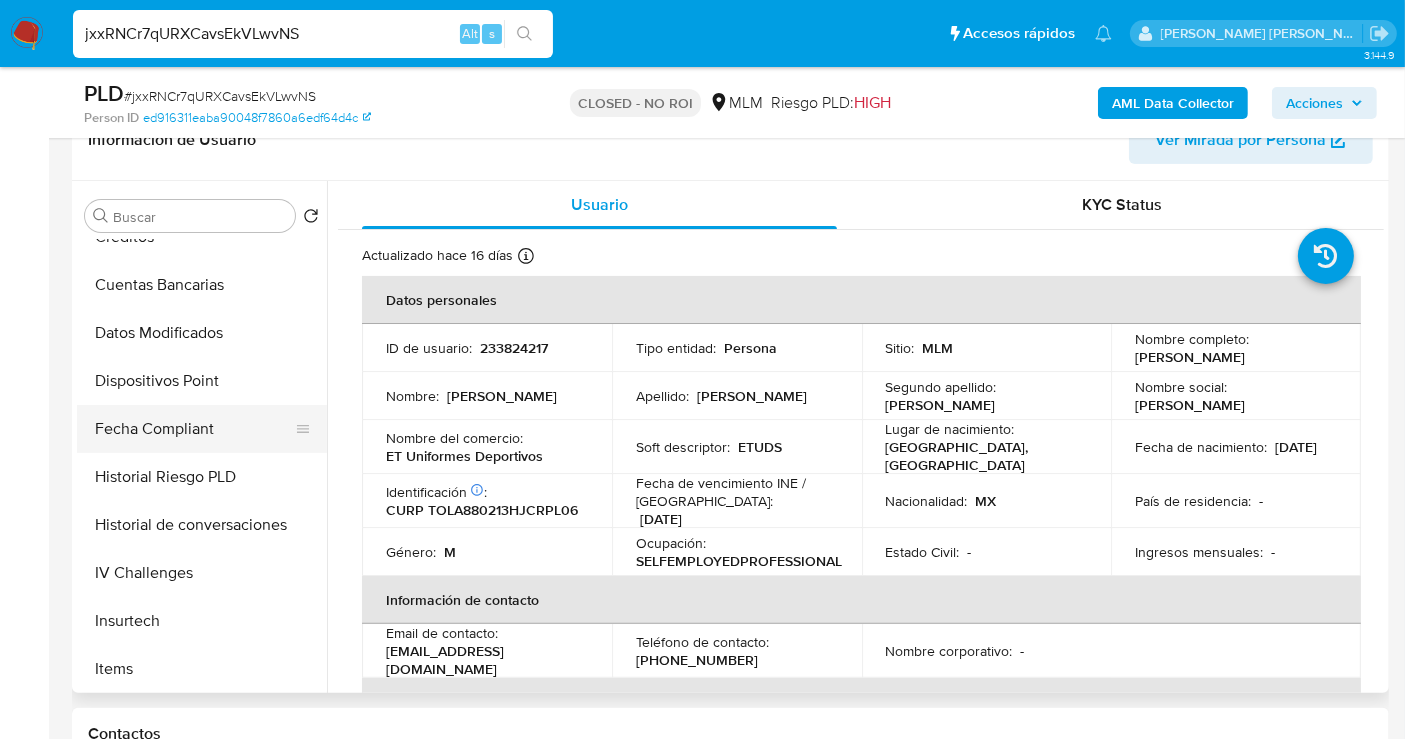 select on "10" 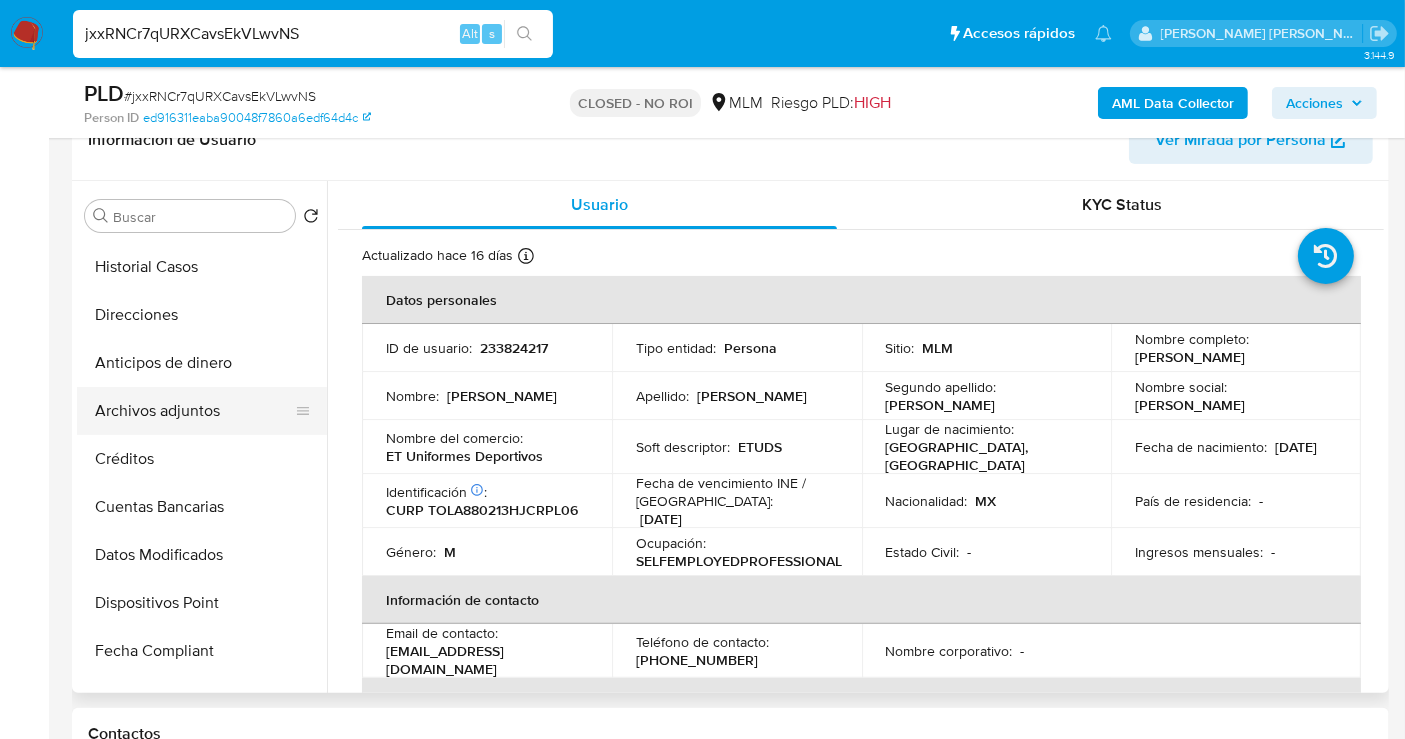 click on "Archivos adjuntos" at bounding box center [194, 411] 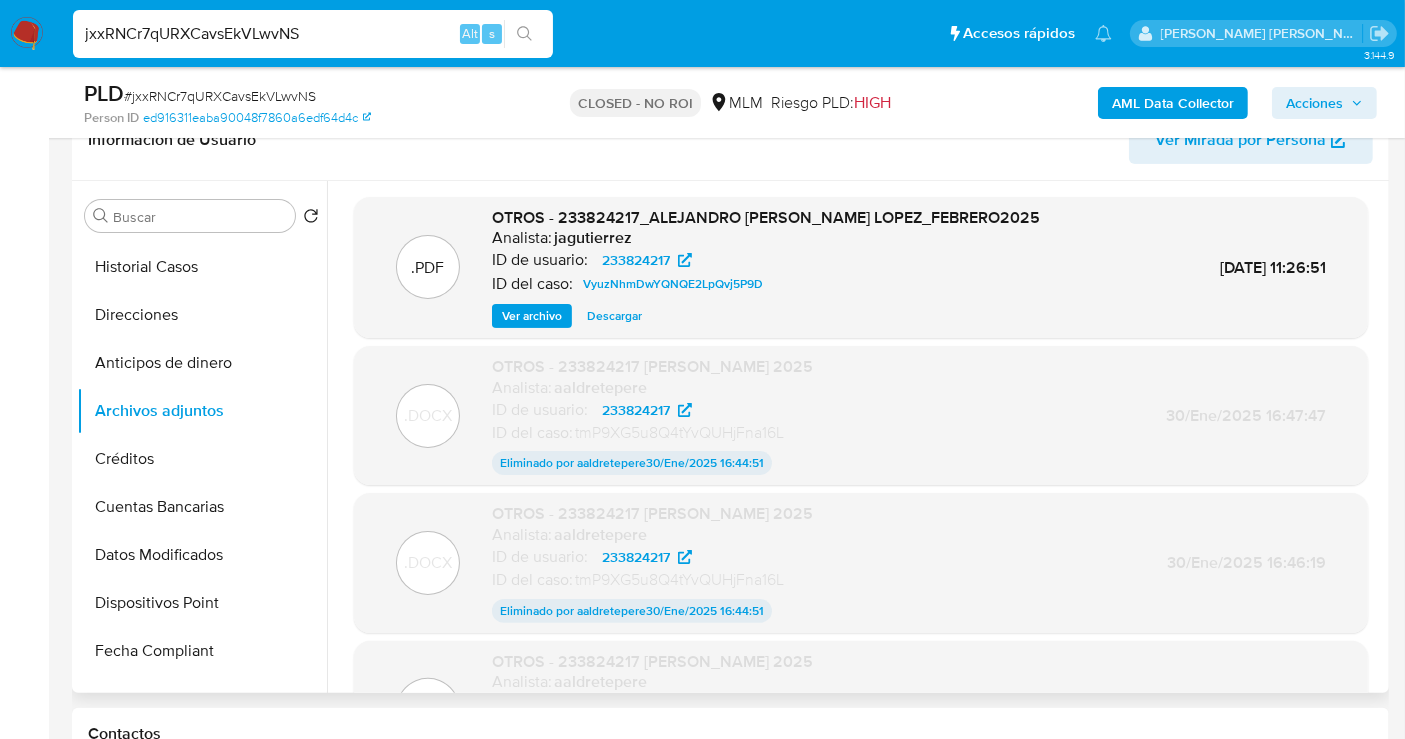 scroll, scrollTop: 160, scrollLeft: 0, axis: vertical 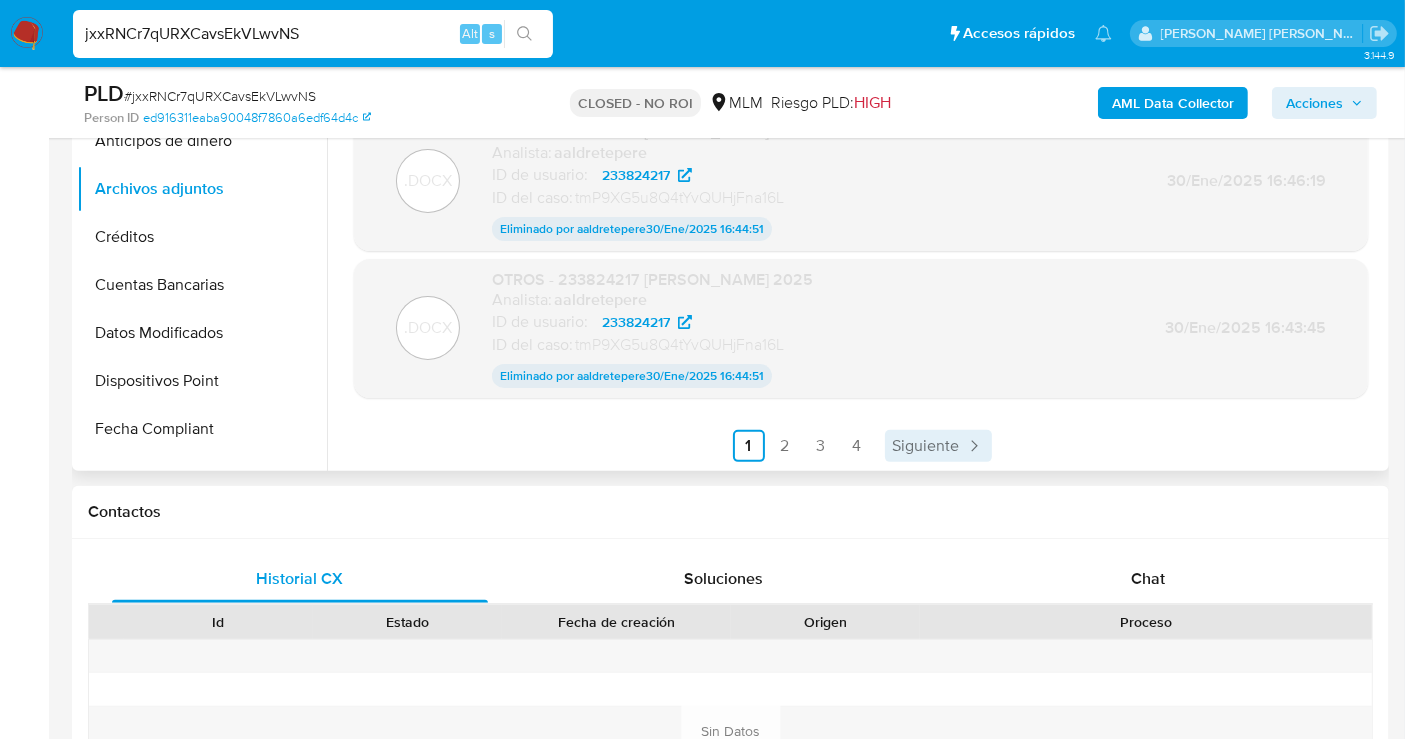 click on "Siguiente" at bounding box center [926, 446] 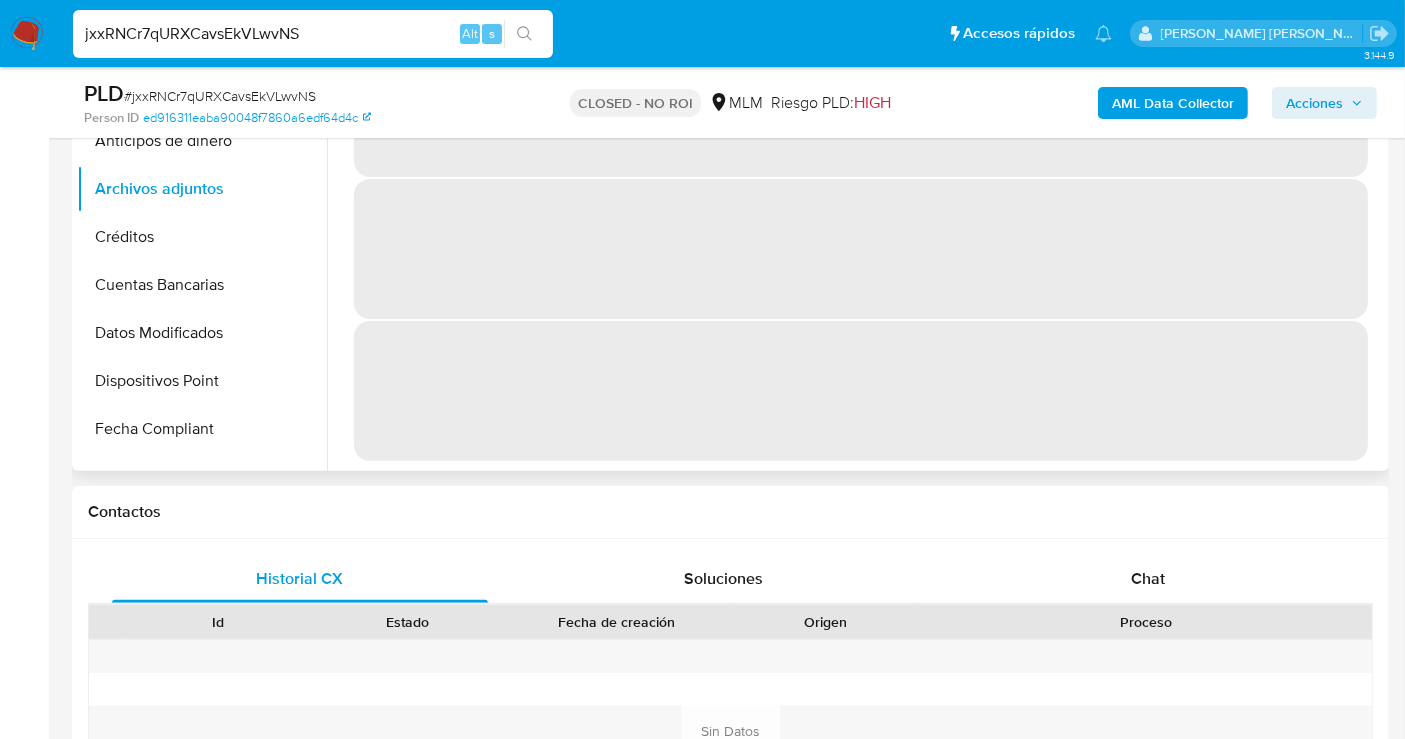 scroll, scrollTop: 0, scrollLeft: 0, axis: both 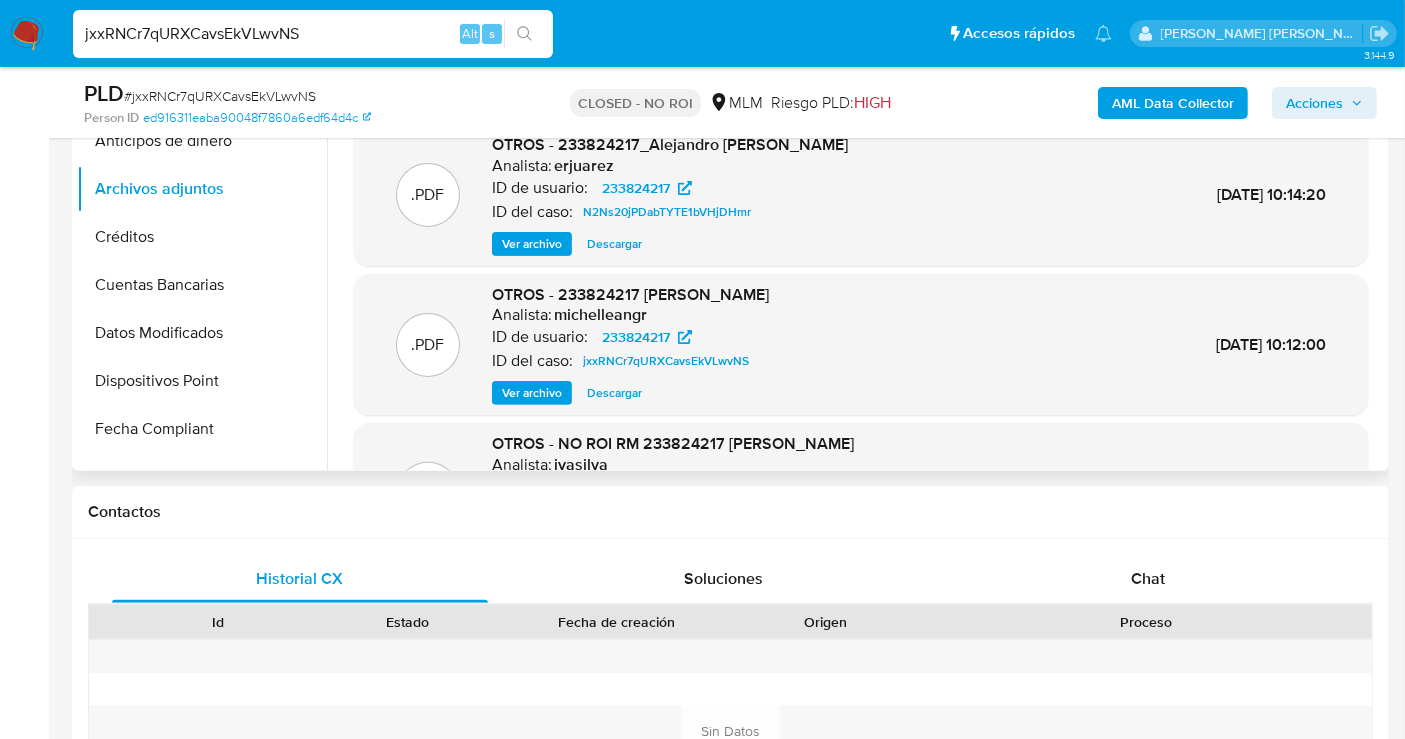 click on "Descargar" at bounding box center (614, 393) 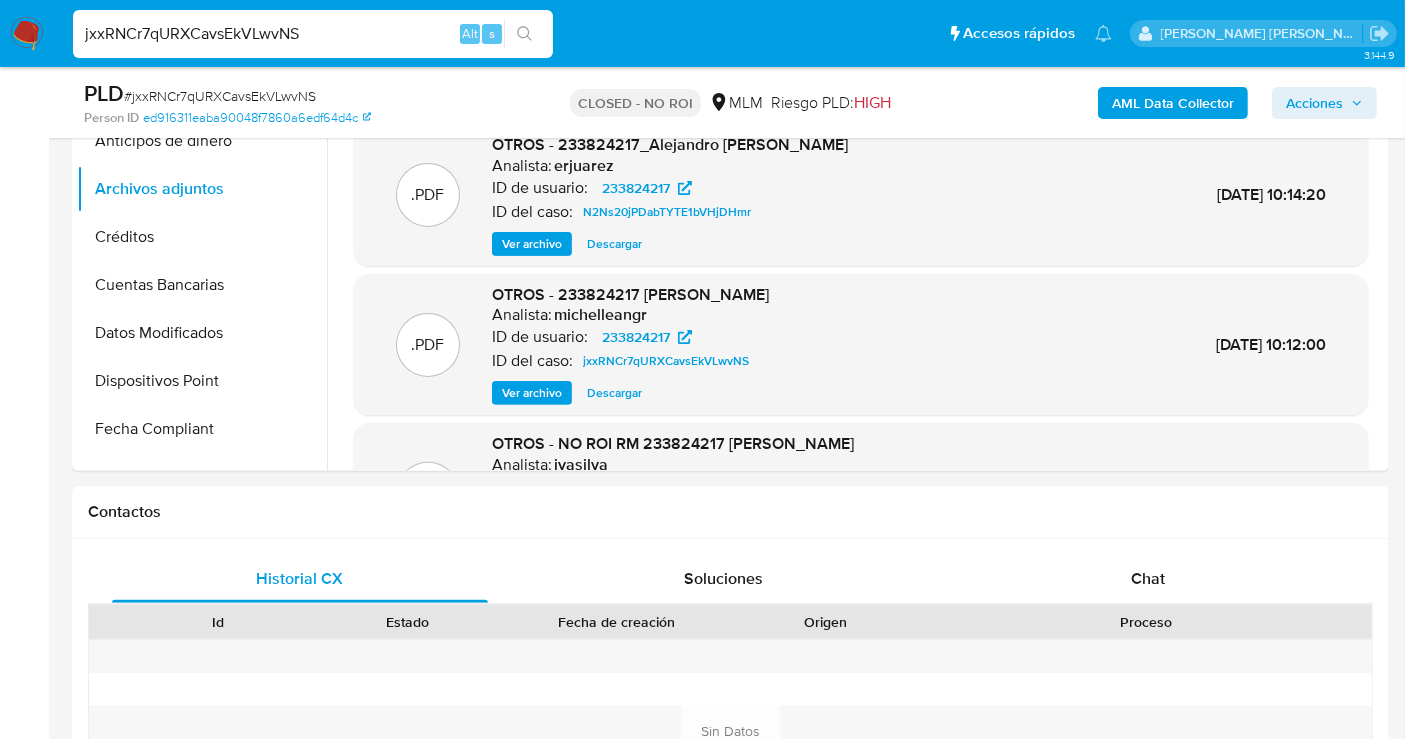click on "jxxRNCr7qURXCavsEkVLwvNS" at bounding box center (313, 34) 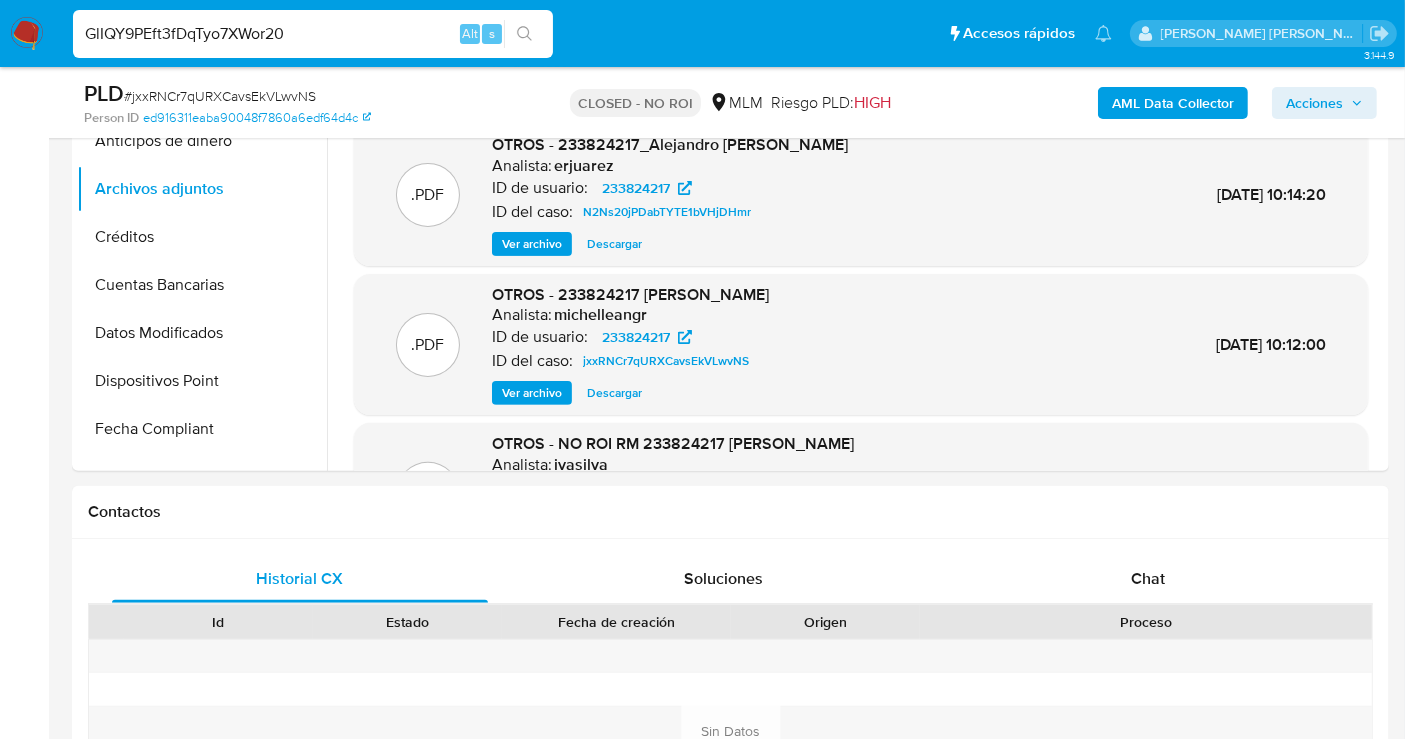 type on "GlIQY9PEft3fDqTyo7XWor20" 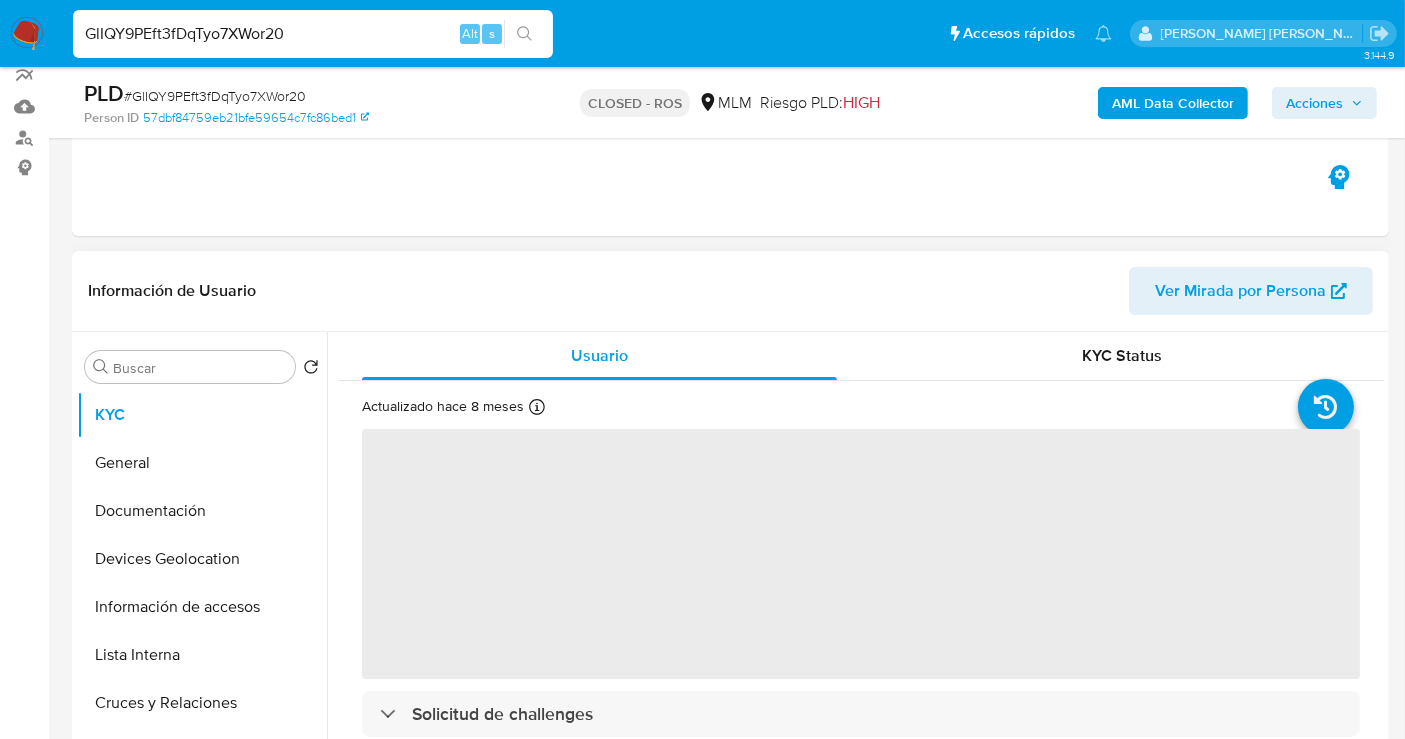 scroll, scrollTop: 333, scrollLeft: 0, axis: vertical 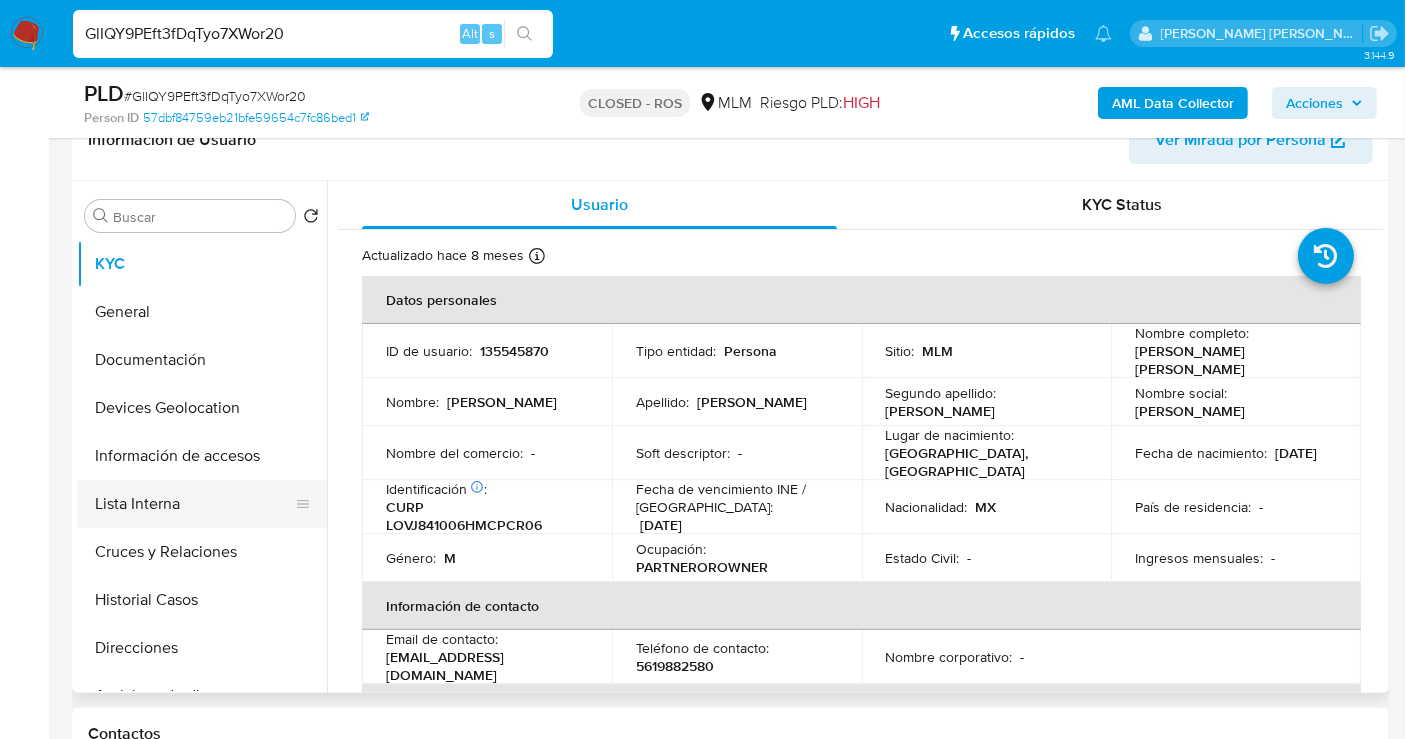 select on "10" 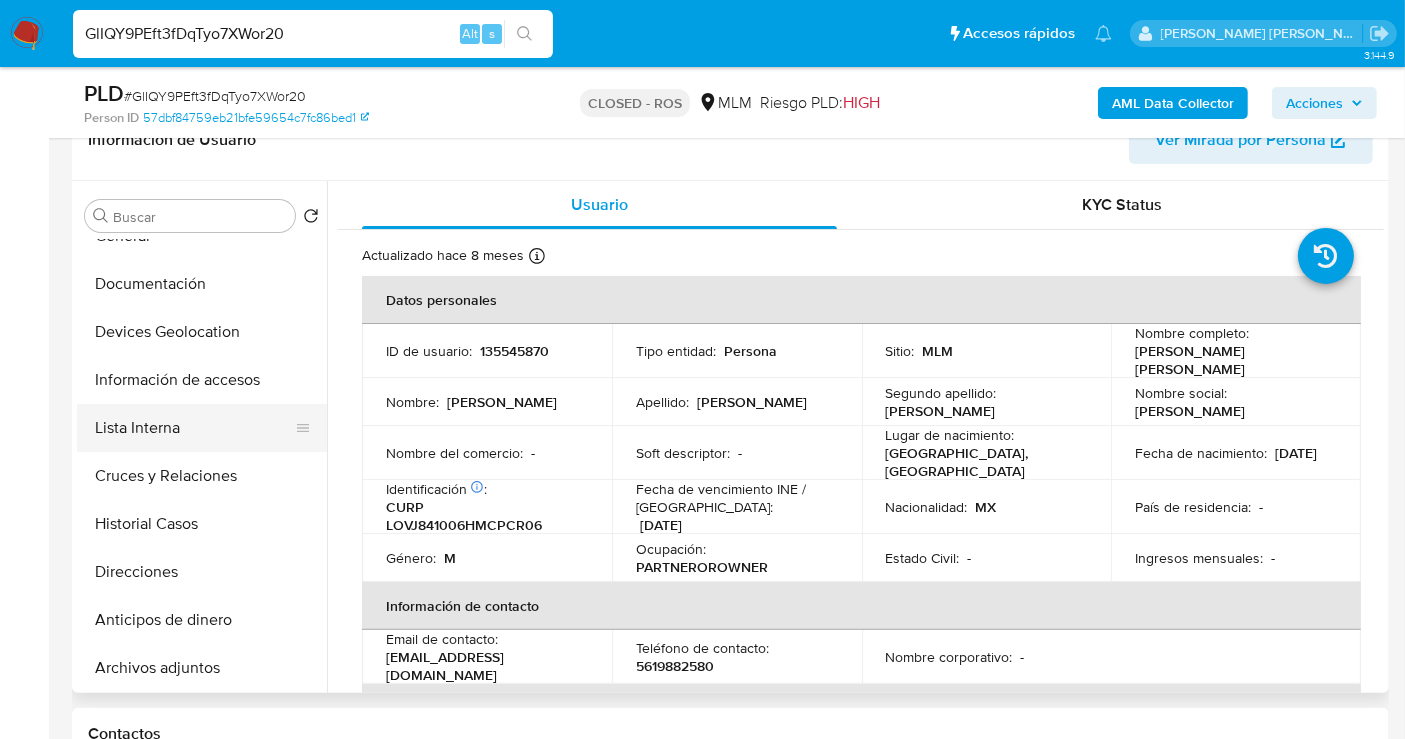 scroll, scrollTop: 111, scrollLeft: 0, axis: vertical 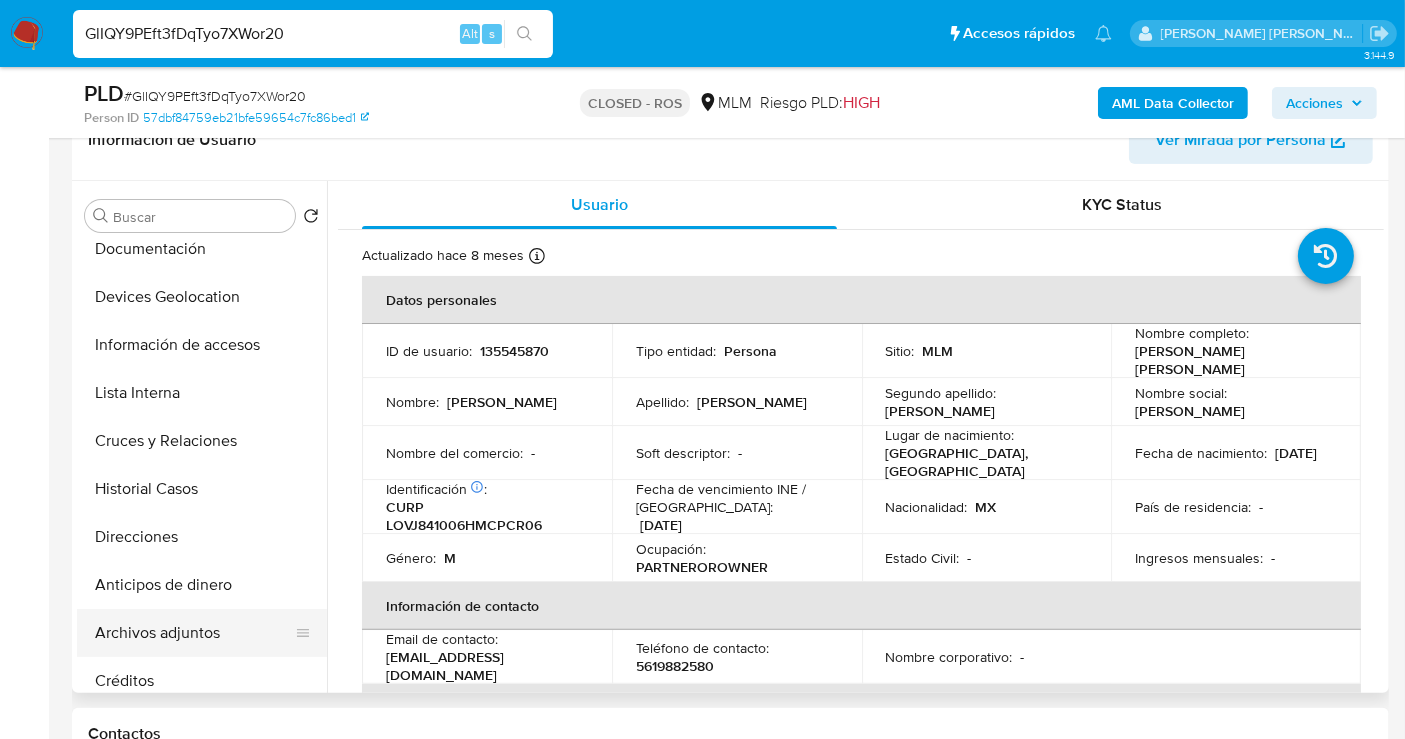 click on "Archivos adjuntos" at bounding box center [194, 633] 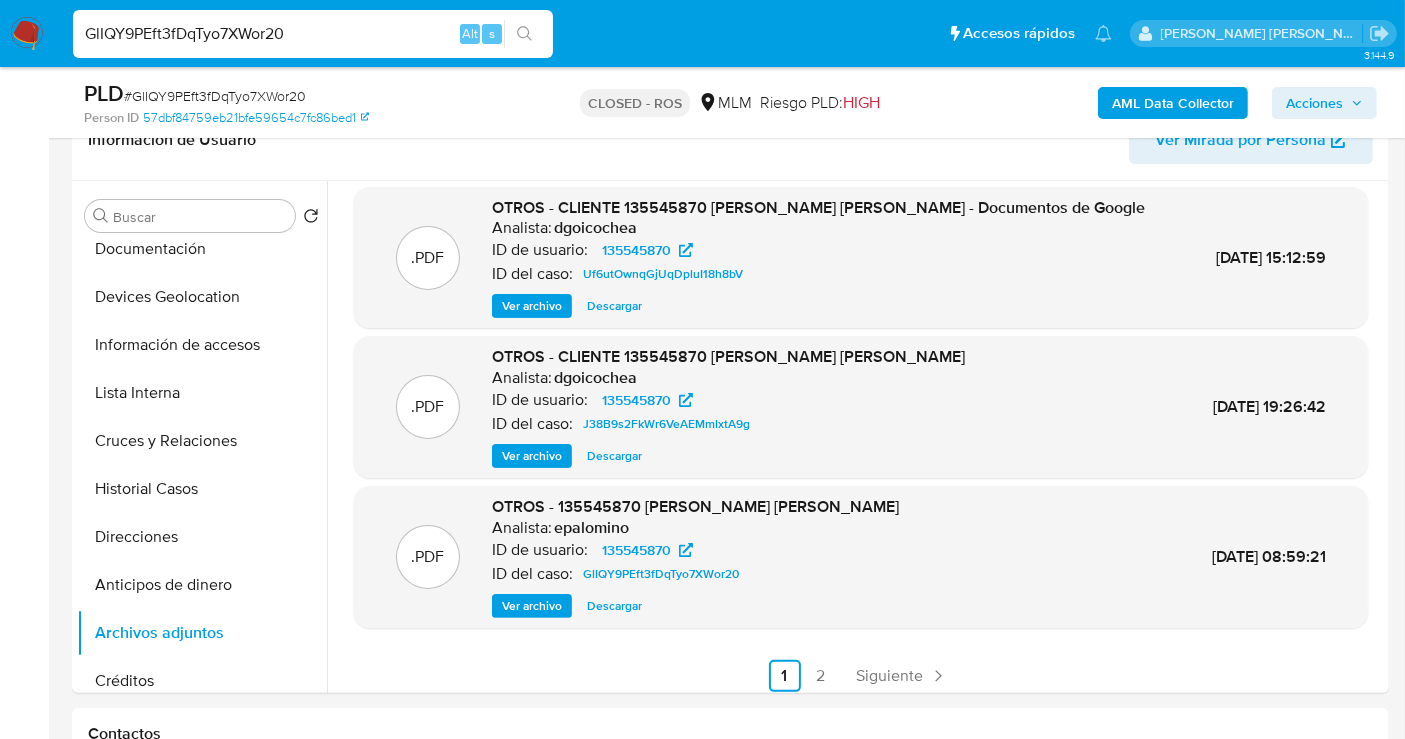 scroll, scrollTop: 189, scrollLeft: 0, axis: vertical 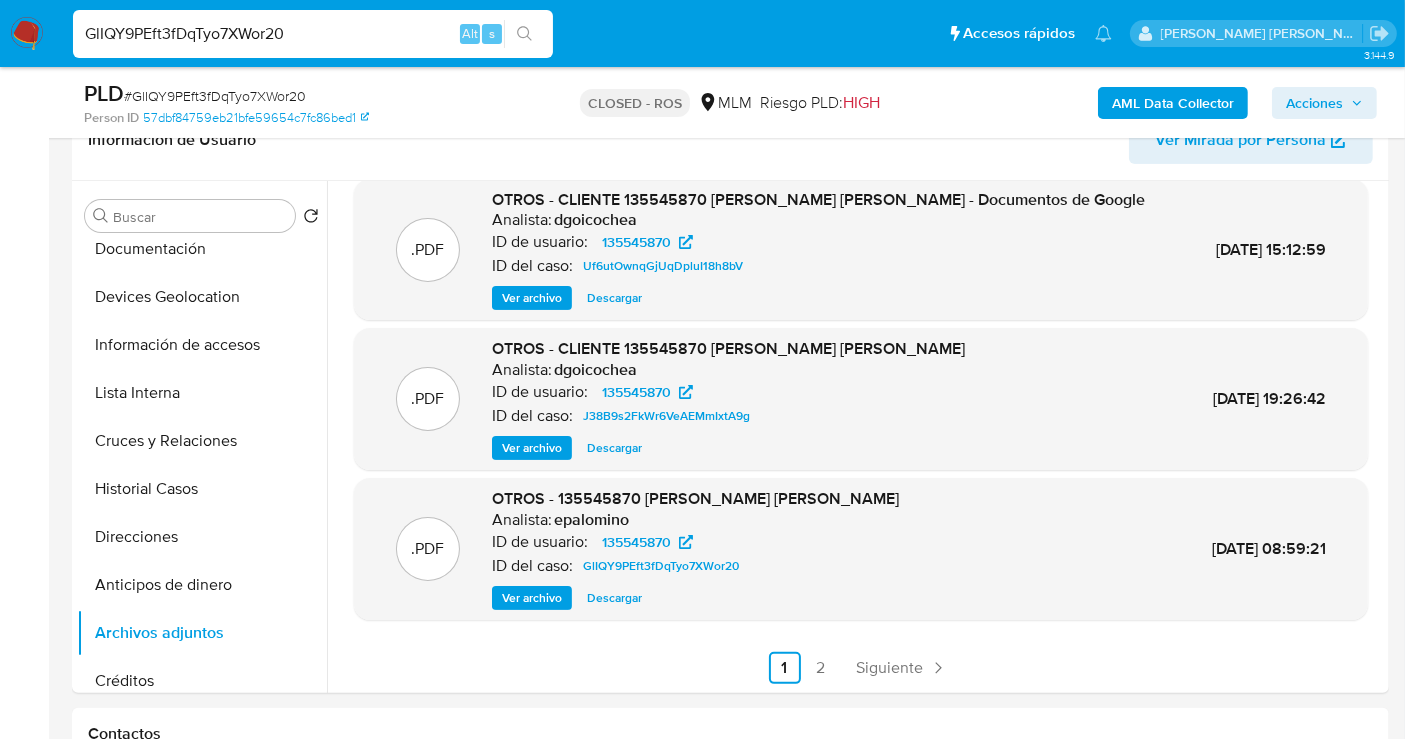 click on "Descargar" at bounding box center [614, 598] 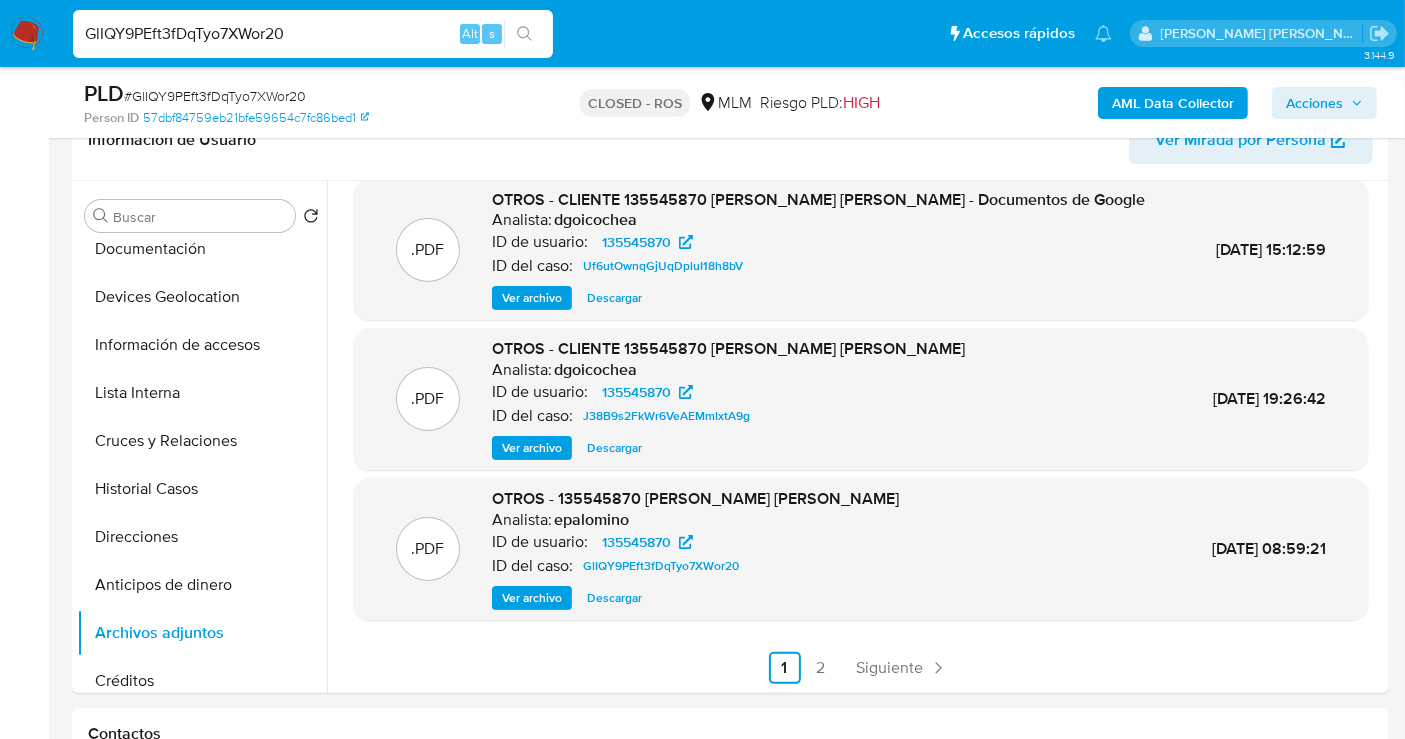 click on "GlIQY9PEft3fDqTyo7XWor20" at bounding box center [313, 34] 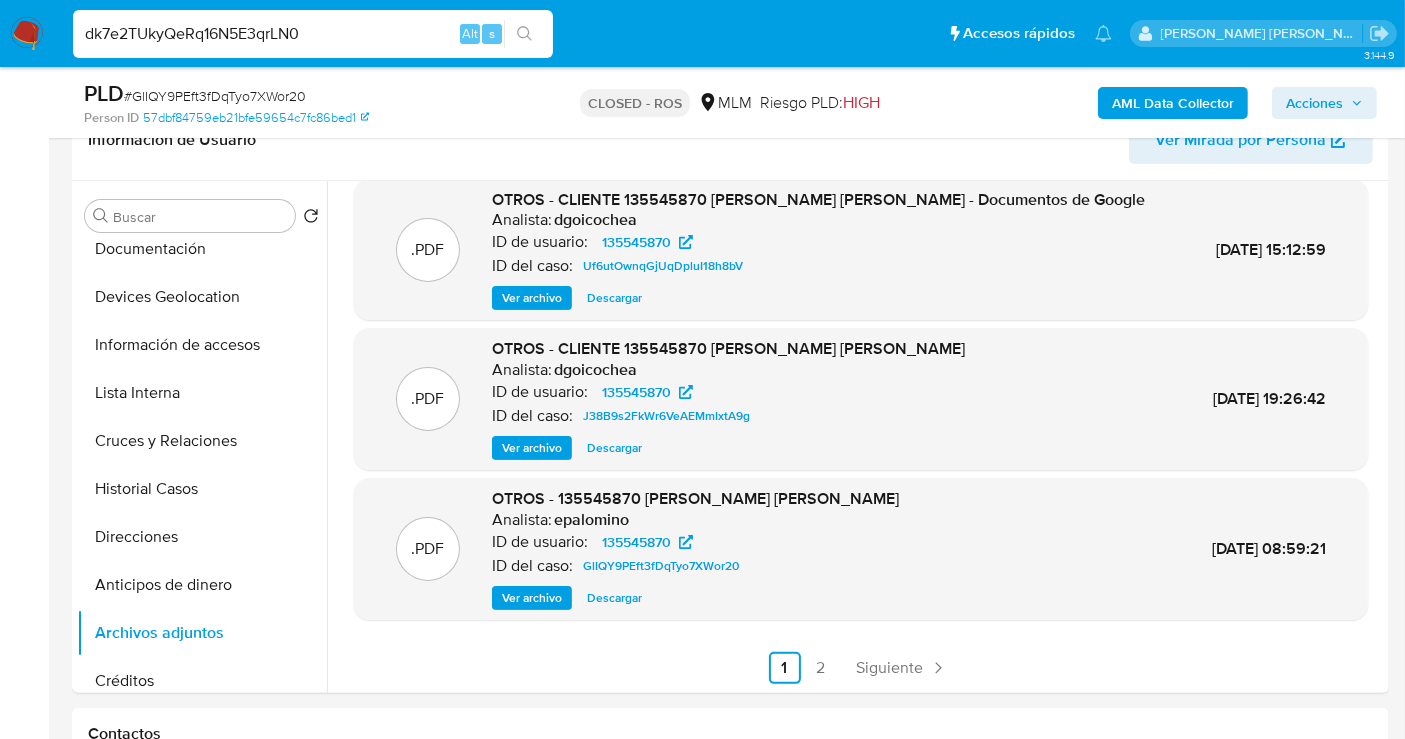 type on "dk7e2TUkyQeRq16N5E3qrLN0" 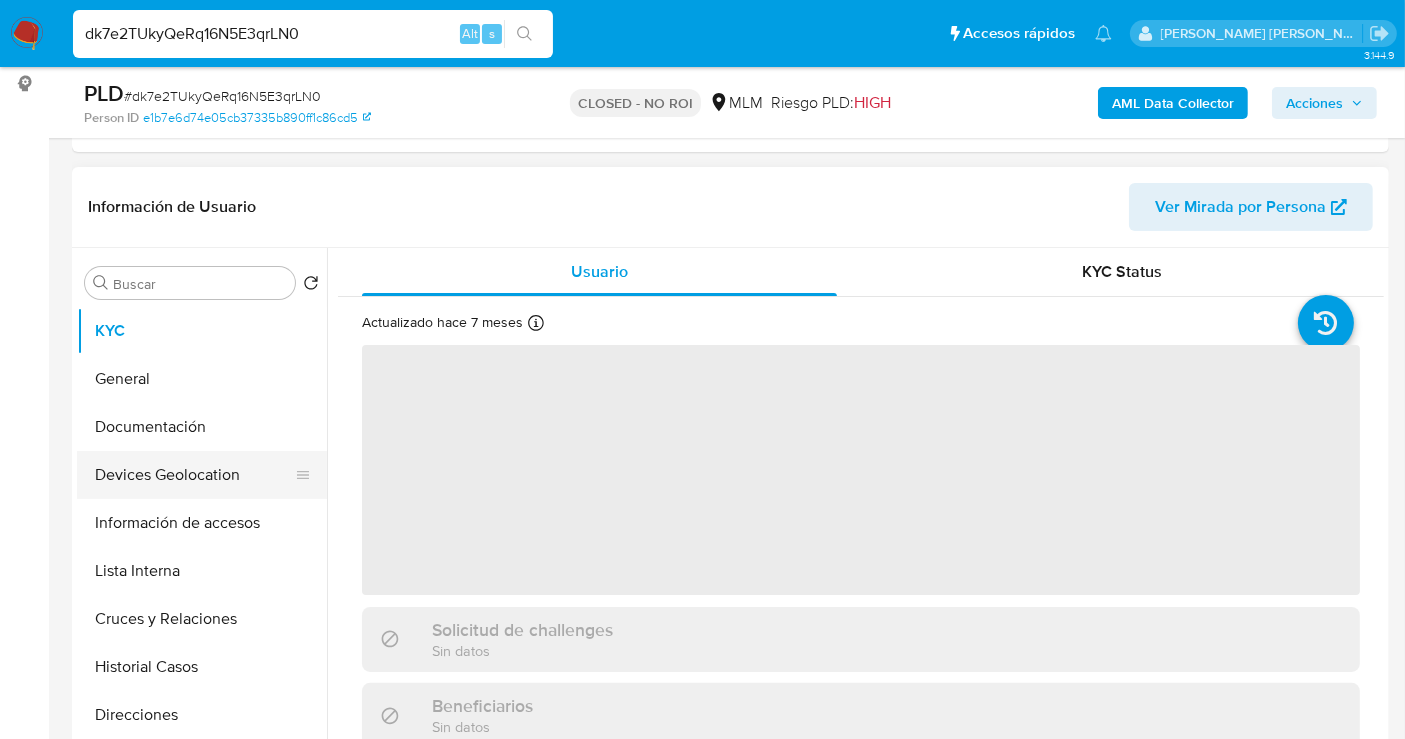 scroll, scrollTop: 333, scrollLeft: 0, axis: vertical 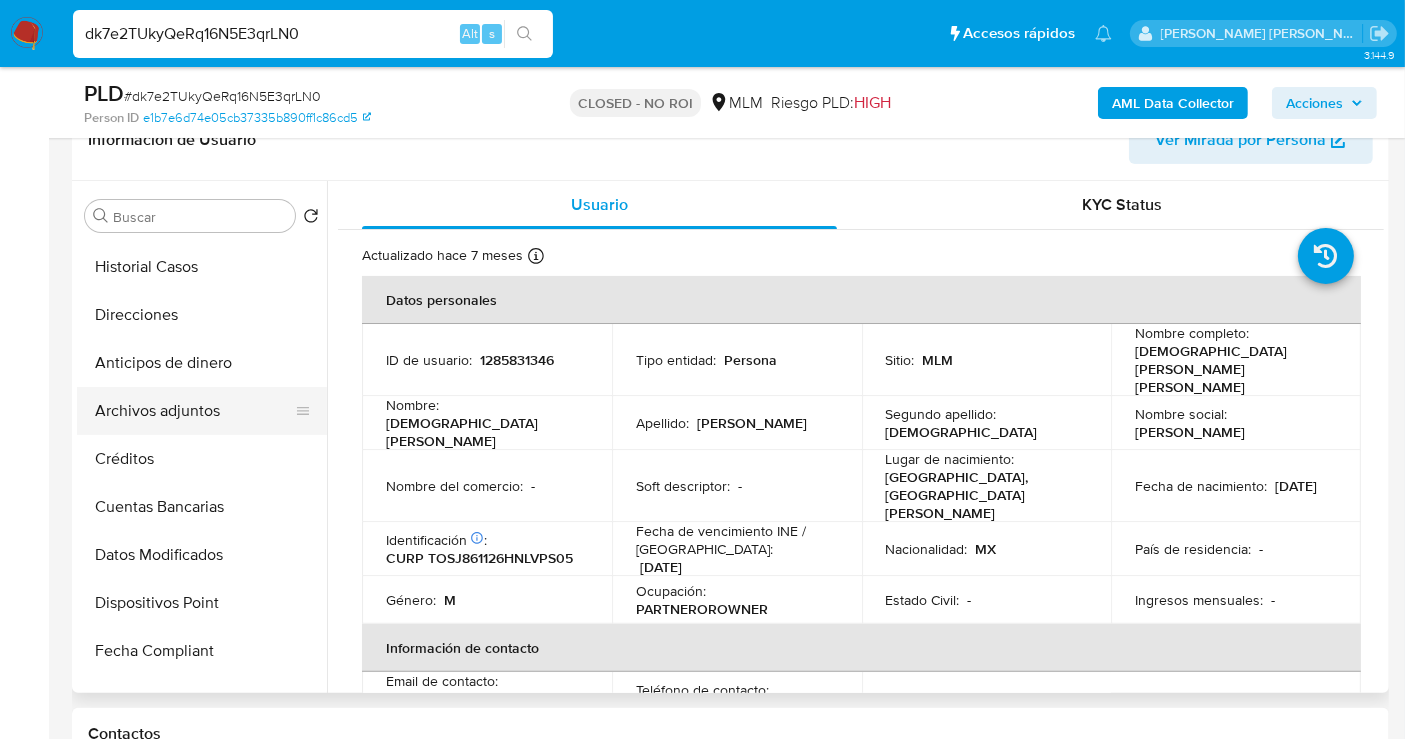 click on "Archivos adjuntos" at bounding box center [194, 411] 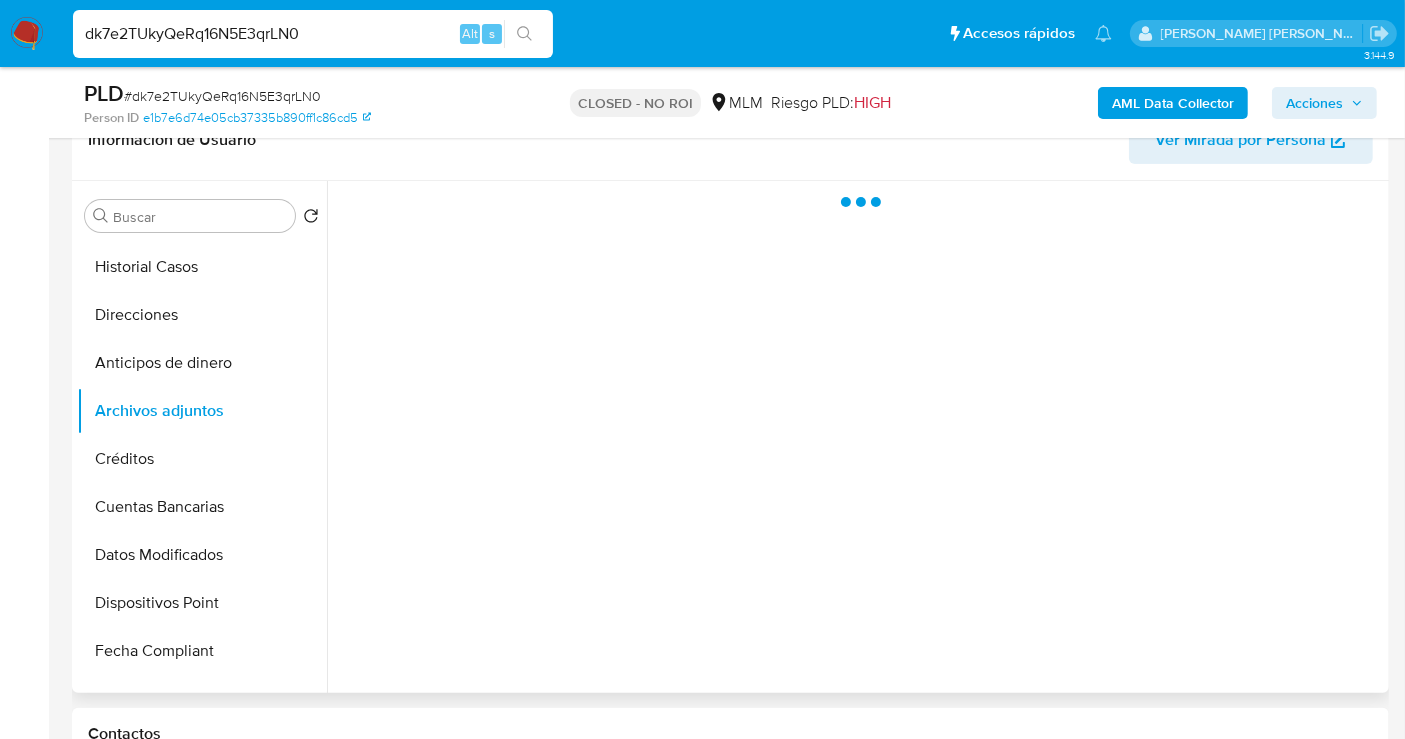 select on "10" 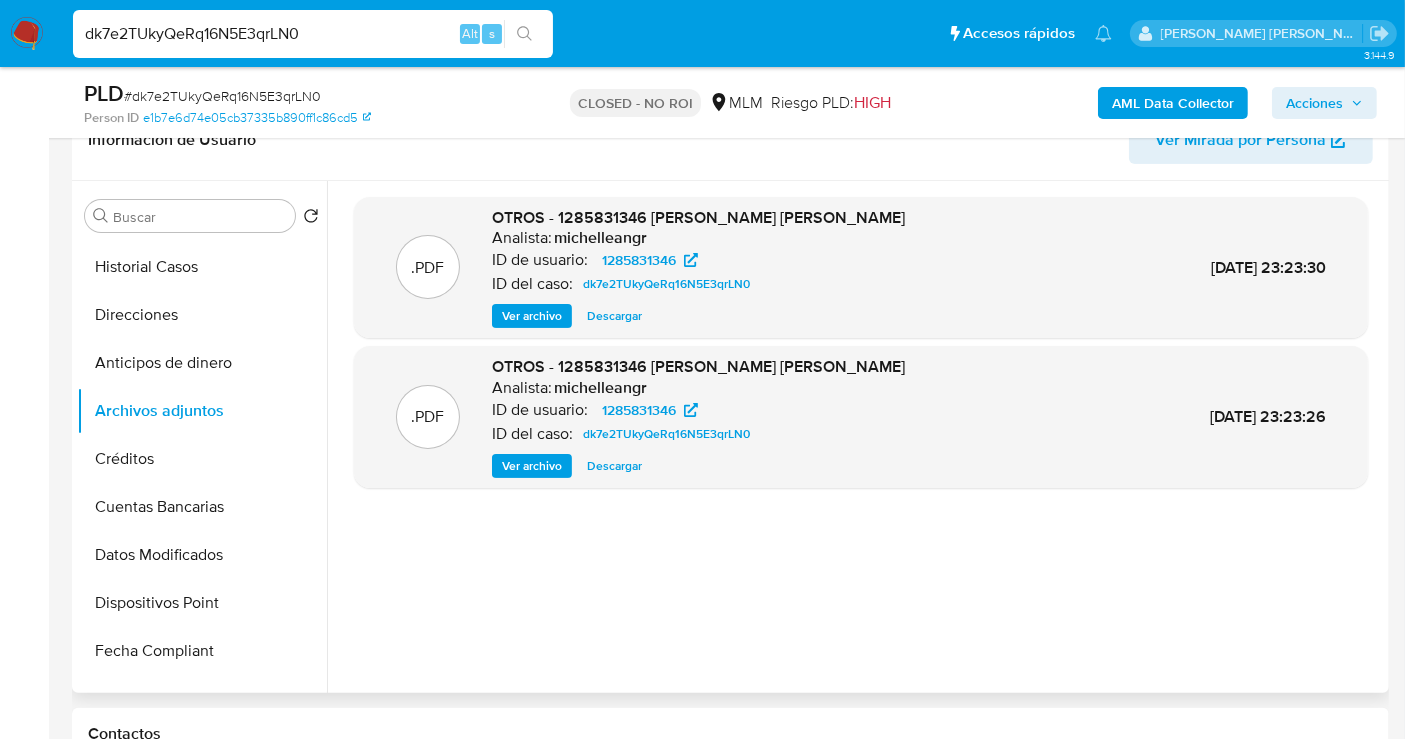 click on "Descargar" at bounding box center (614, 316) 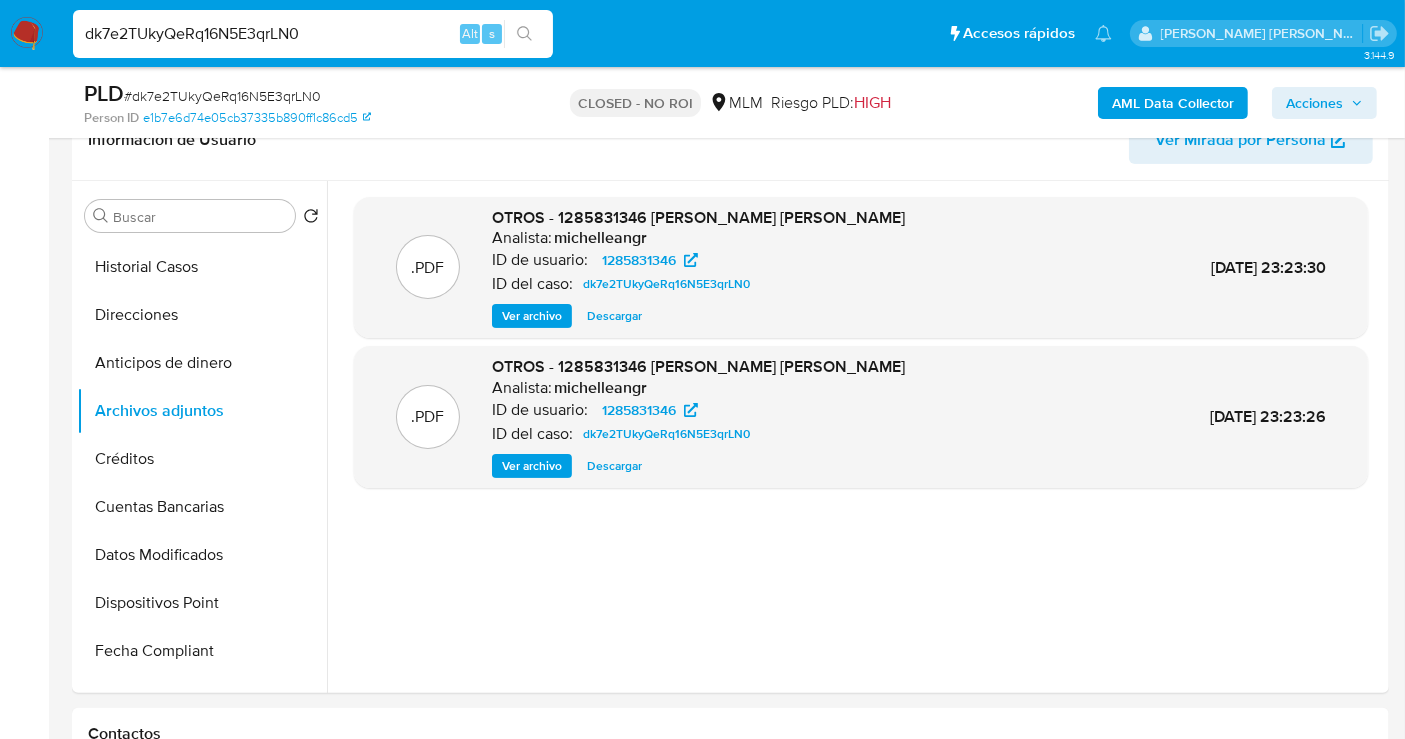 click on "dk7e2TUkyQeRq16N5E3qrLN0" at bounding box center [313, 34] 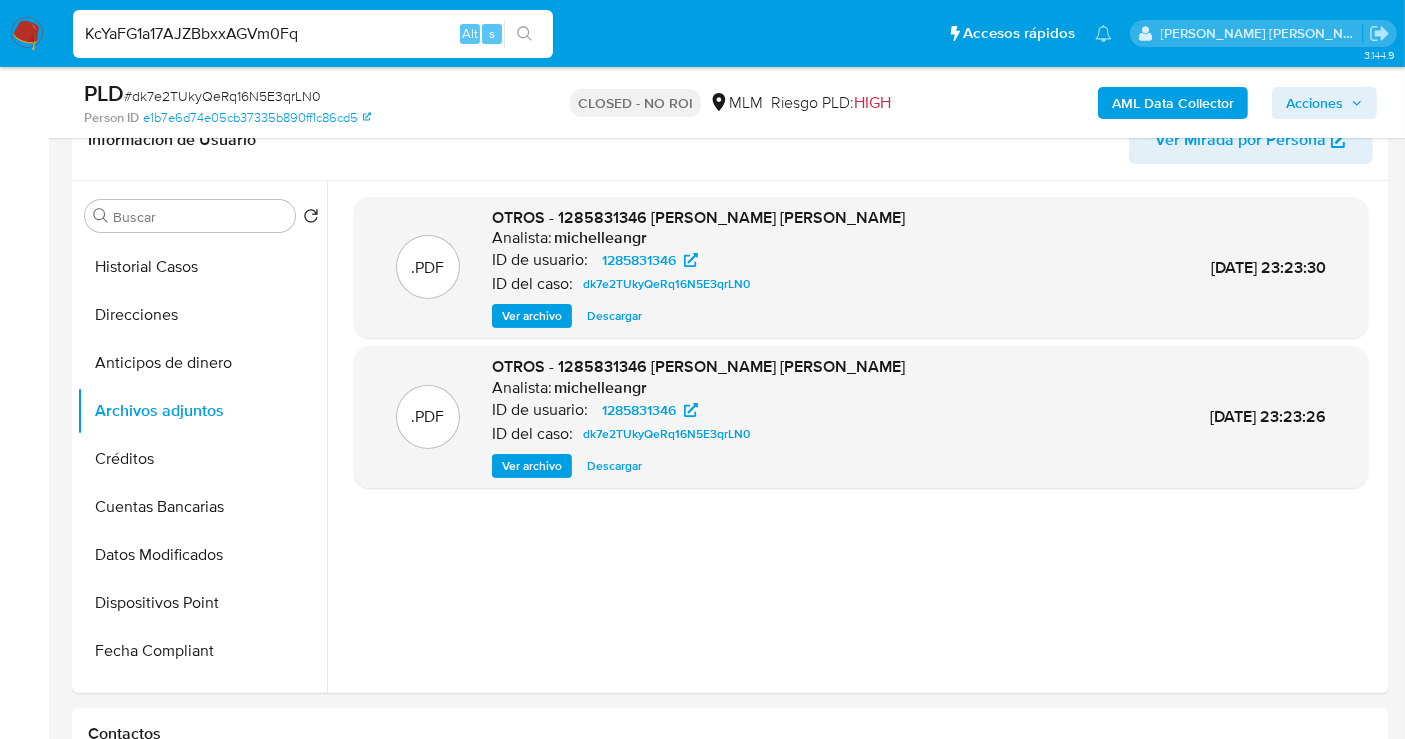 type on "KcYaFG1a17AJZBbxxAGVm0Fq" 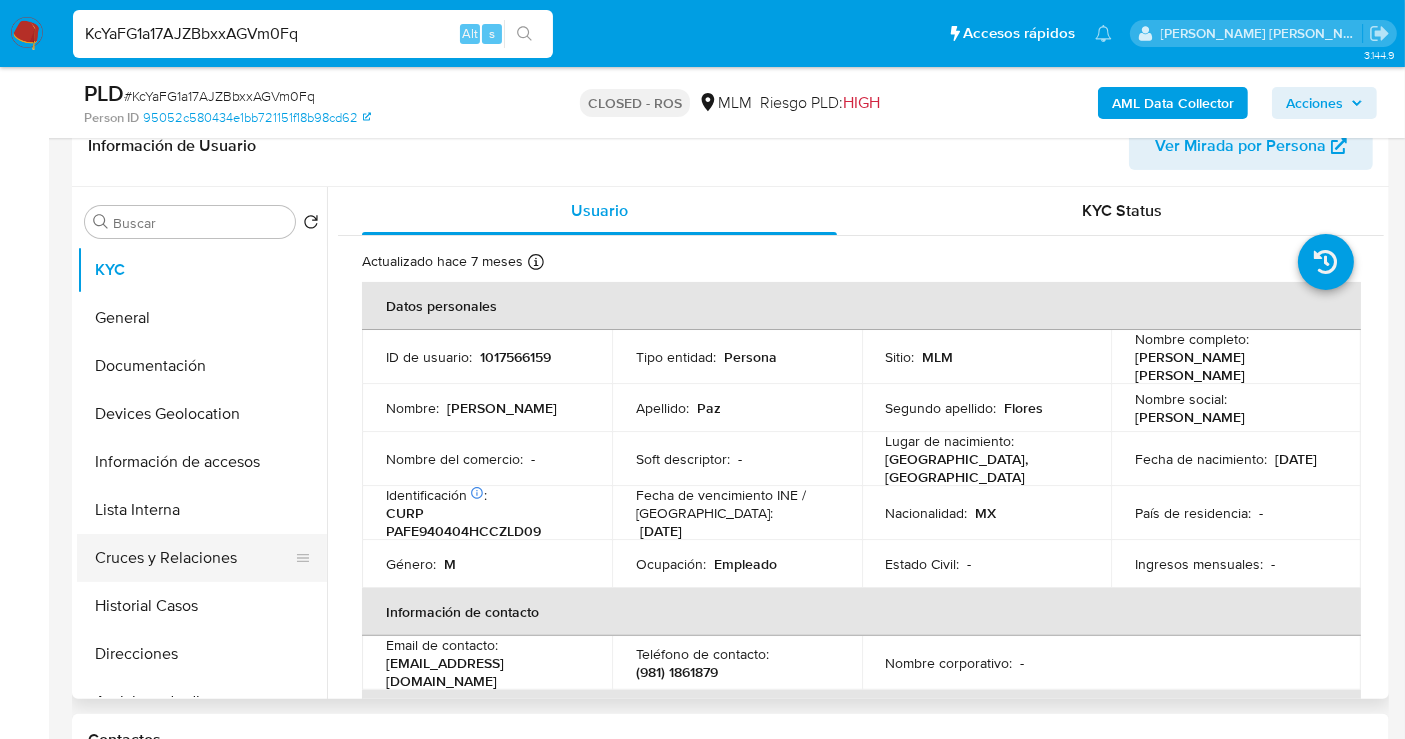 scroll, scrollTop: 333, scrollLeft: 0, axis: vertical 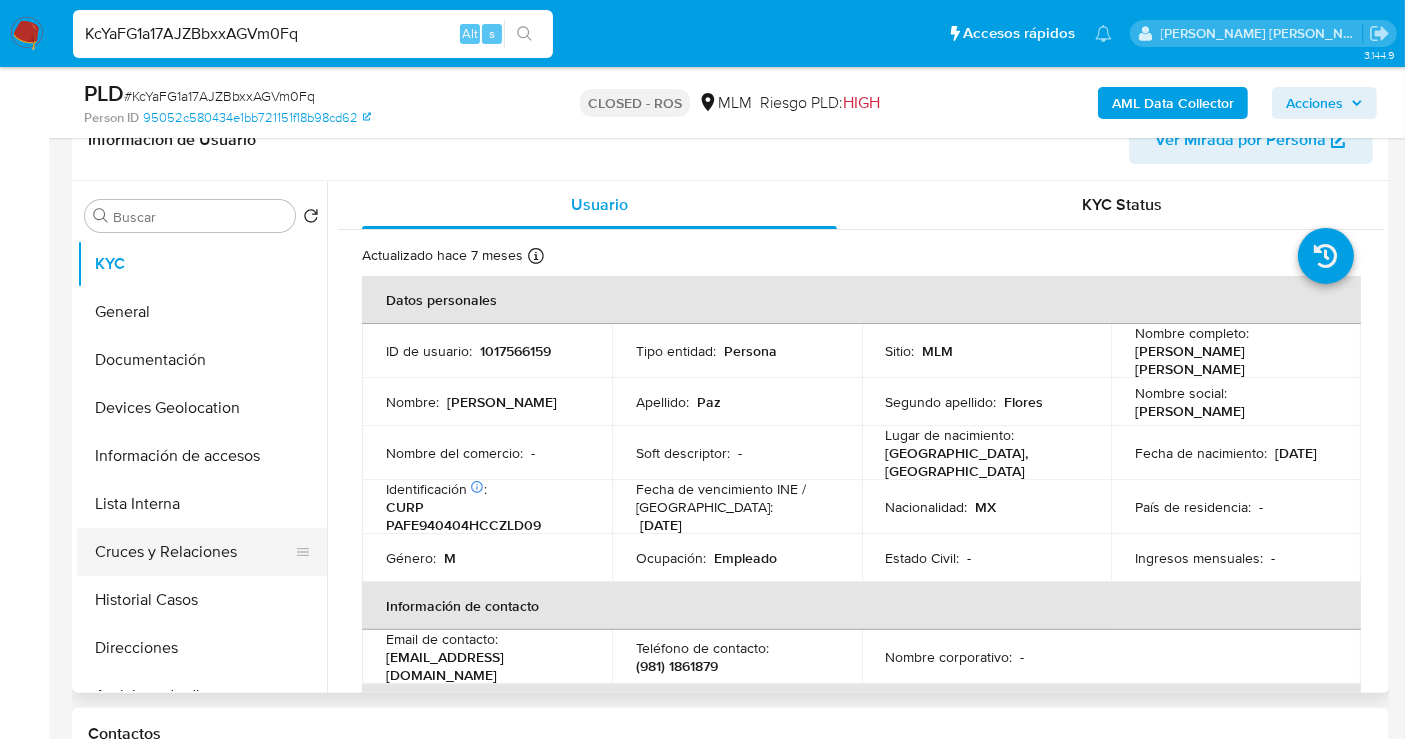 select on "10" 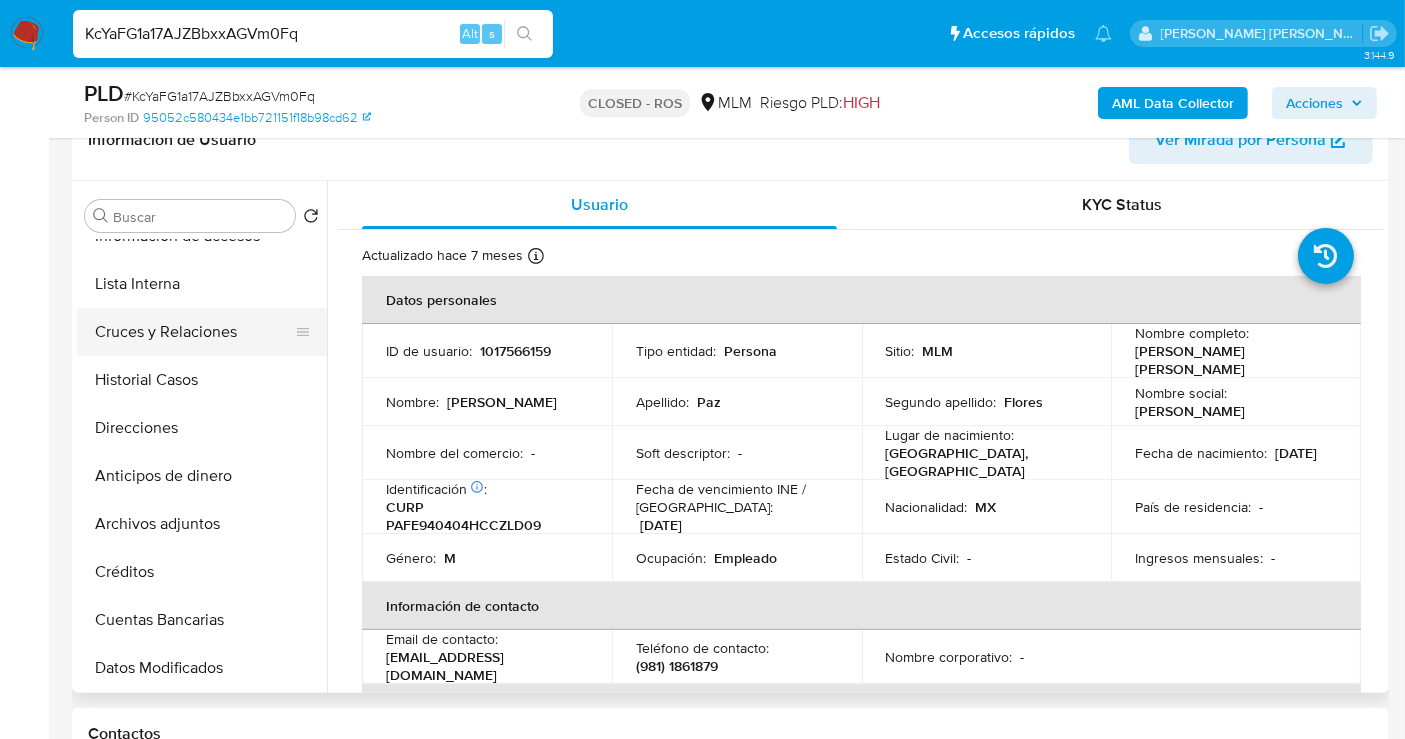 scroll, scrollTop: 222, scrollLeft: 0, axis: vertical 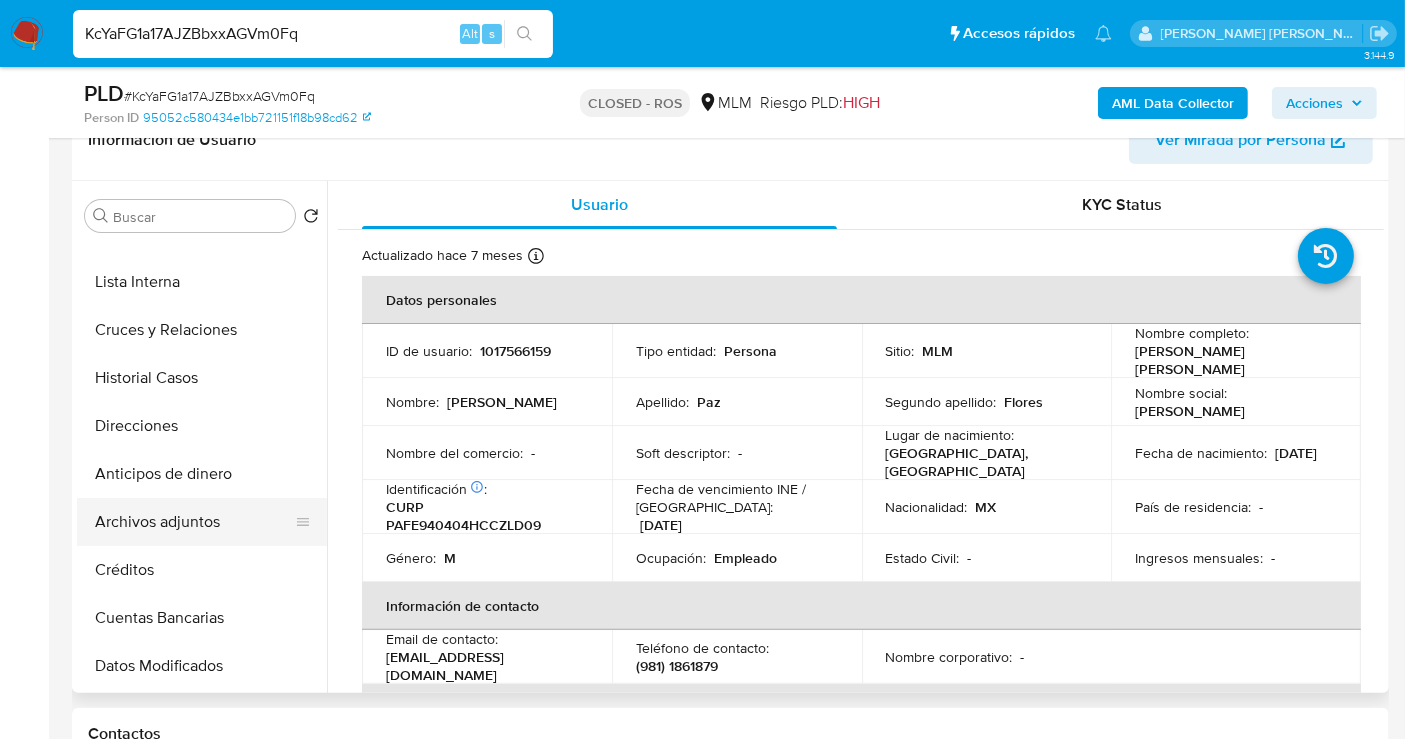 click on "Archivos adjuntos" at bounding box center [194, 522] 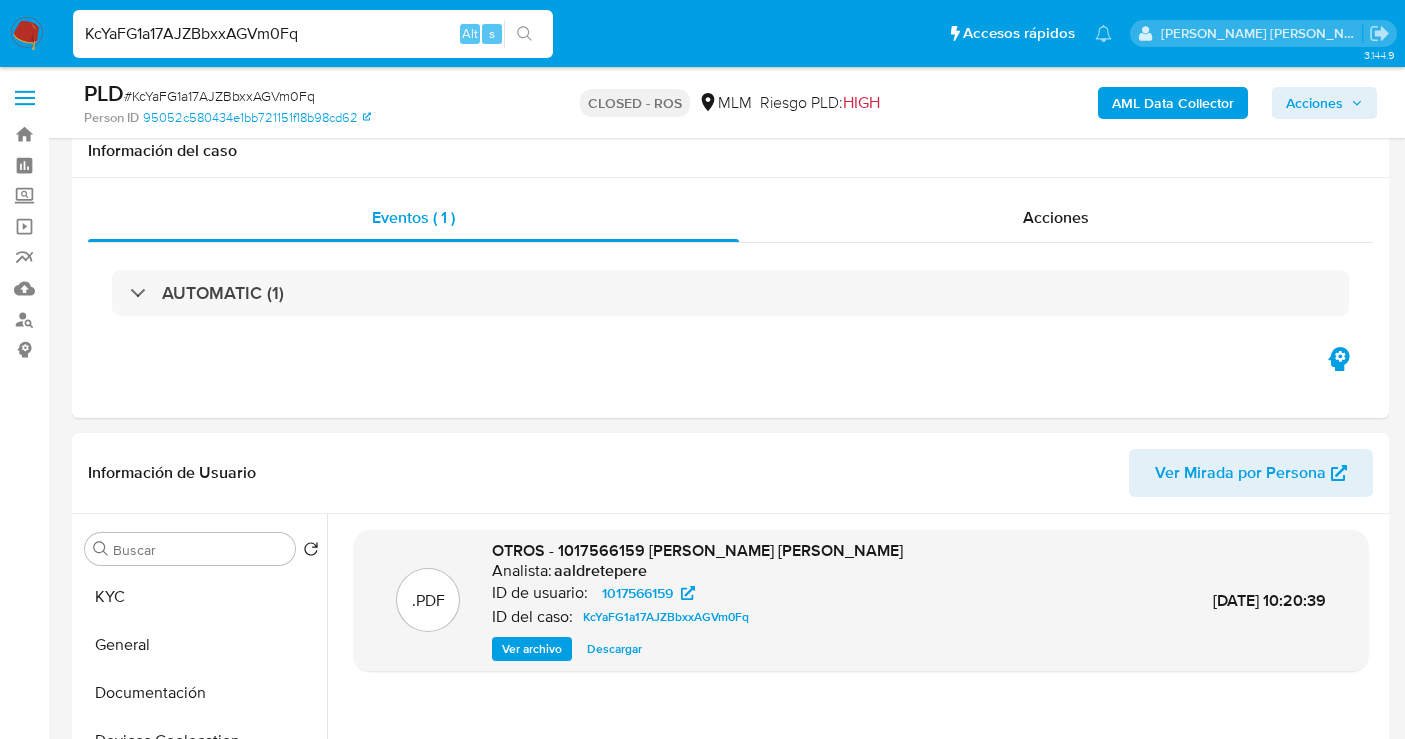 select on "10" 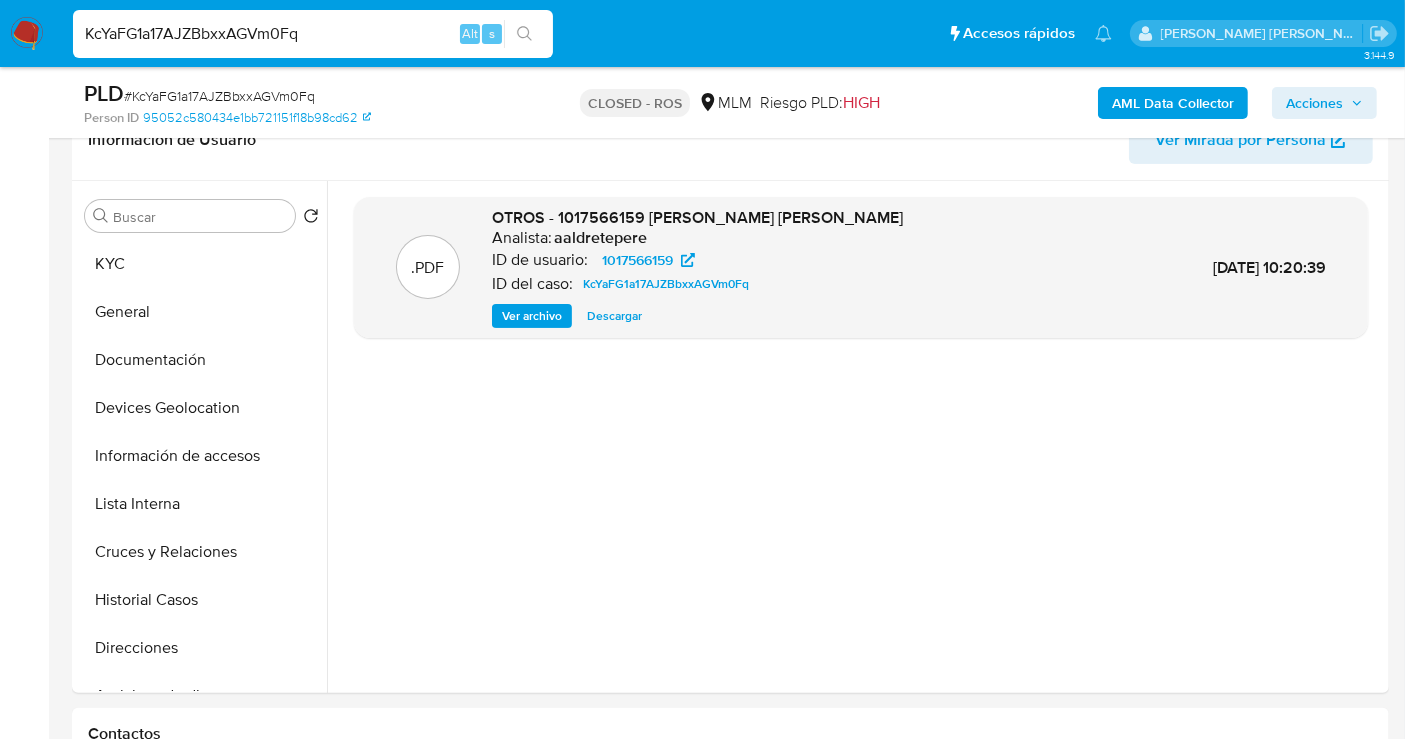 scroll, scrollTop: 222, scrollLeft: 0, axis: vertical 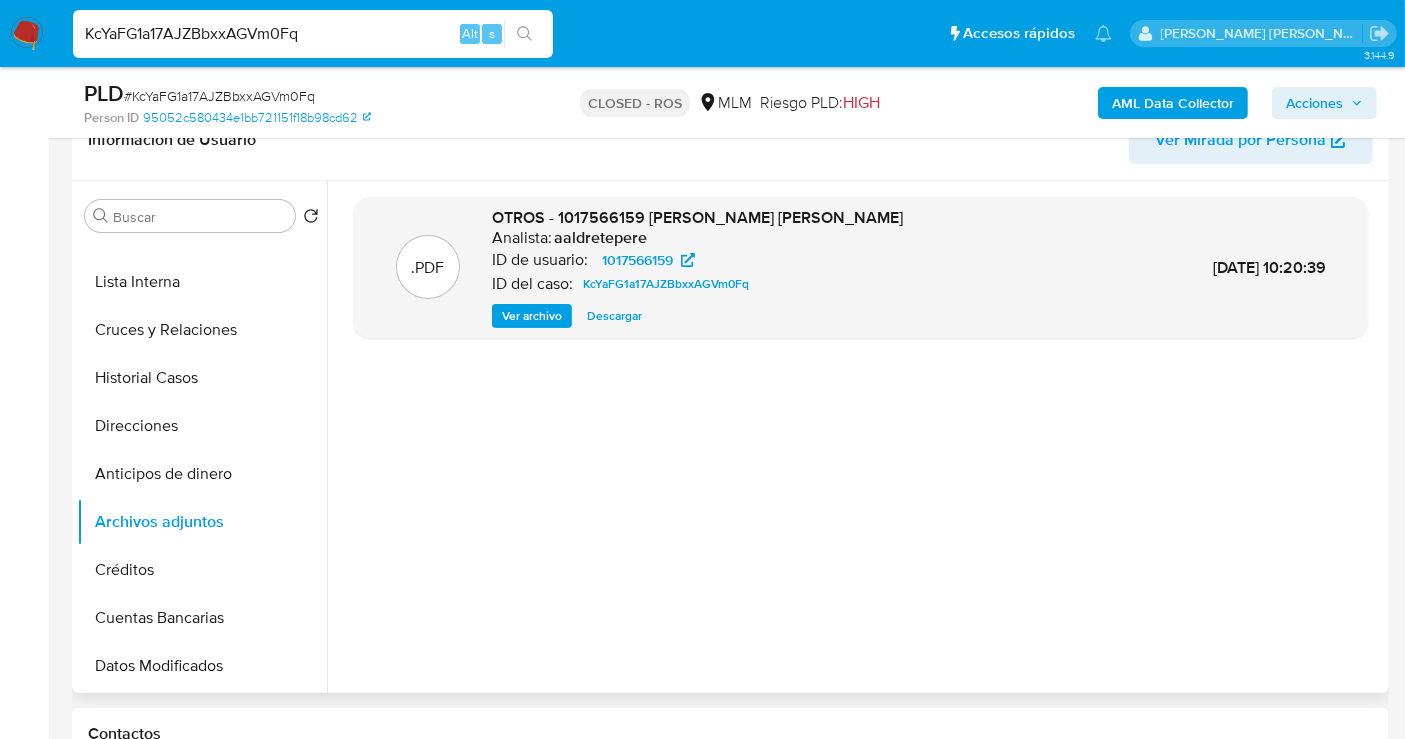 click on "Descargar" at bounding box center (614, 316) 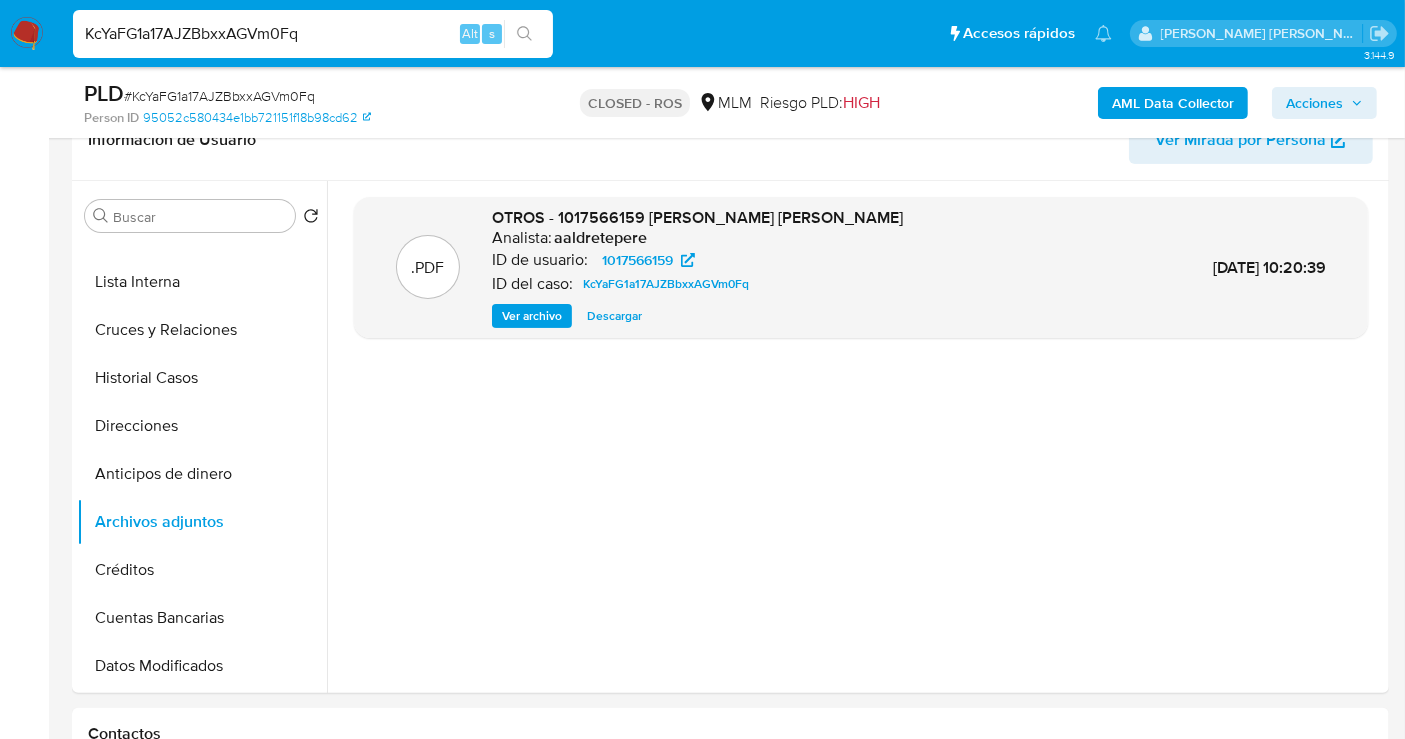 click on "KcYaFG1a17AJZBbxxAGVm0Fq" at bounding box center (313, 34) 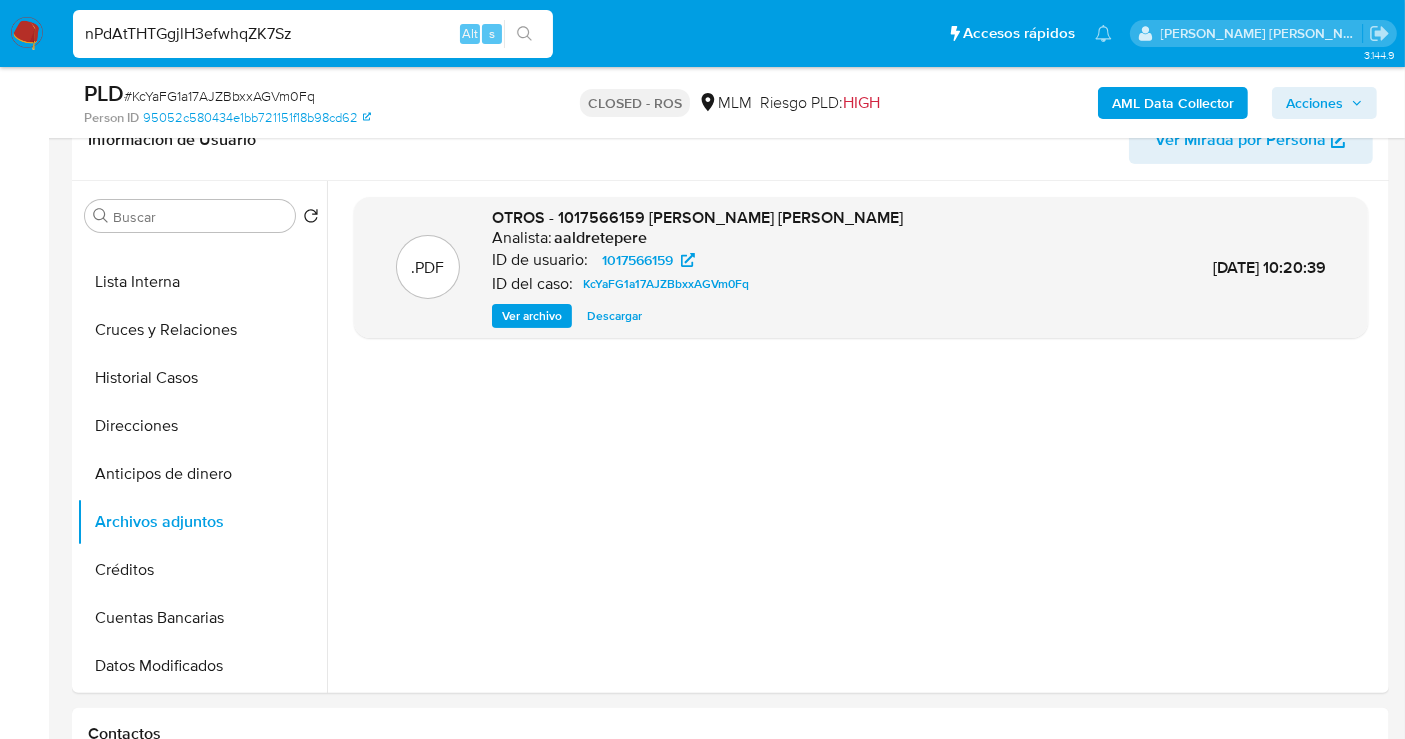 type on "nPdAtTHTGgjlH3efwhqZK7Sz" 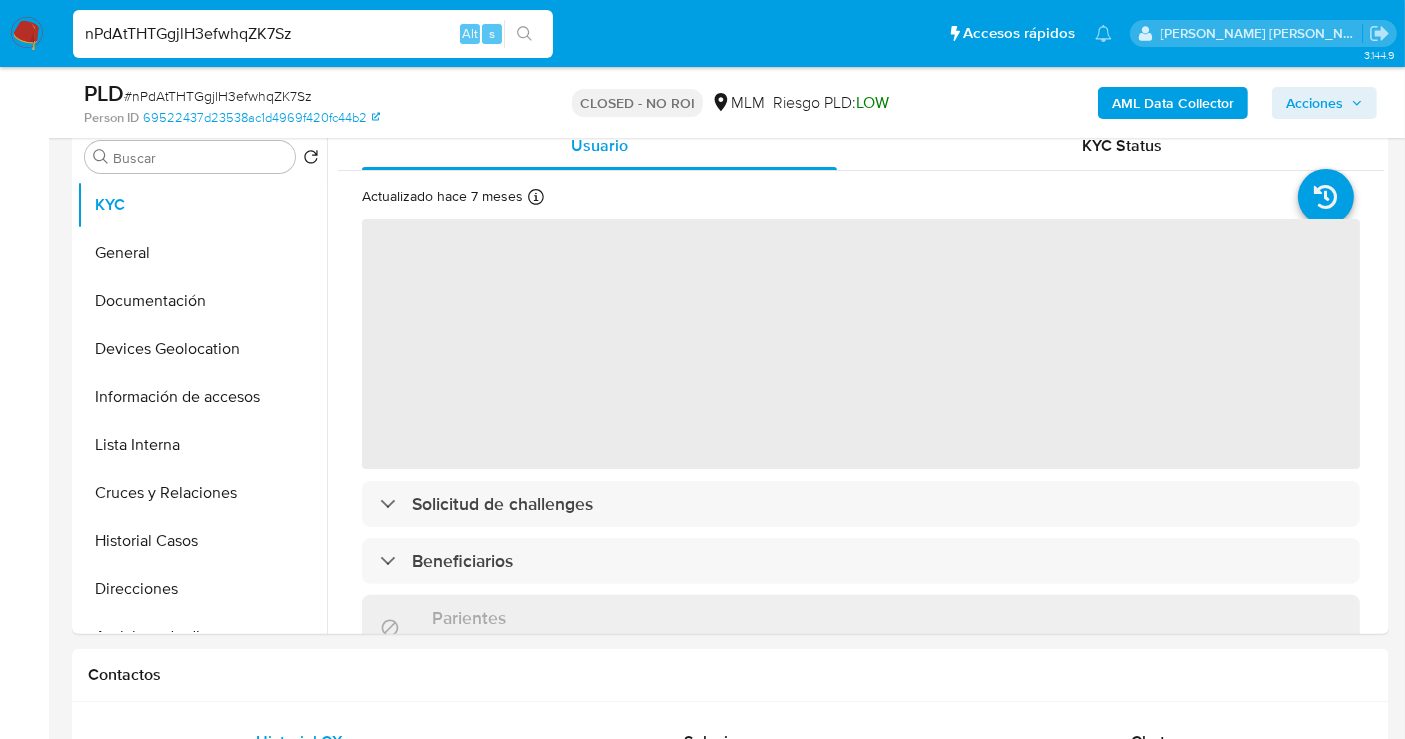 scroll, scrollTop: 444, scrollLeft: 0, axis: vertical 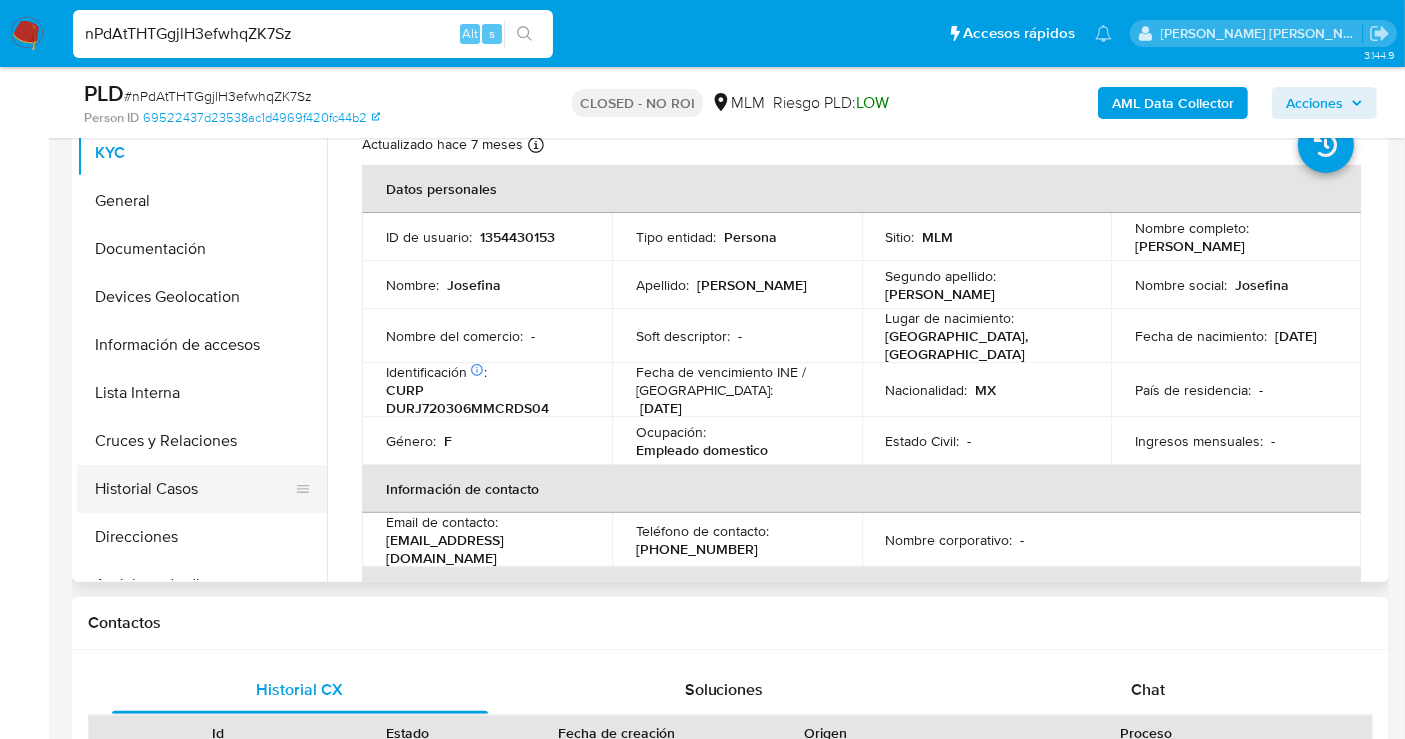 select on "10" 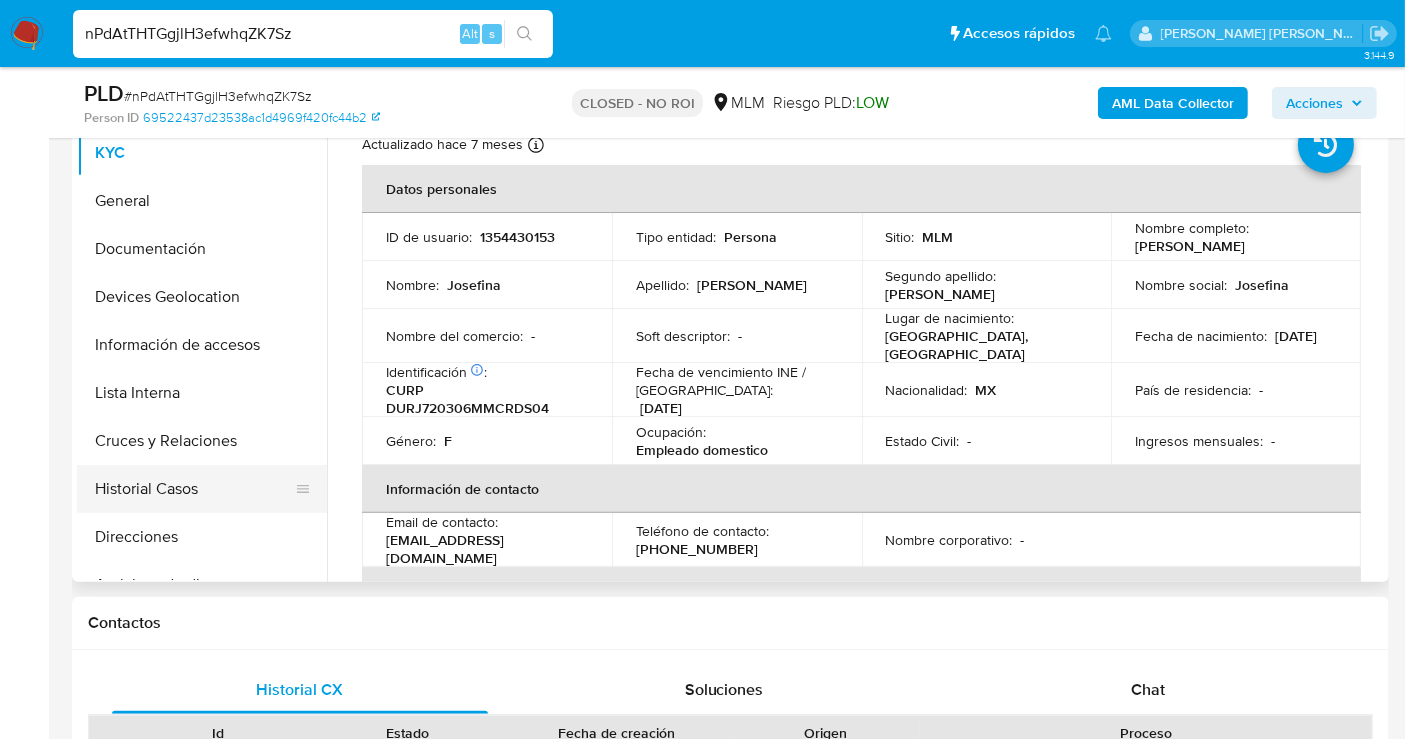 scroll, scrollTop: 111, scrollLeft: 0, axis: vertical 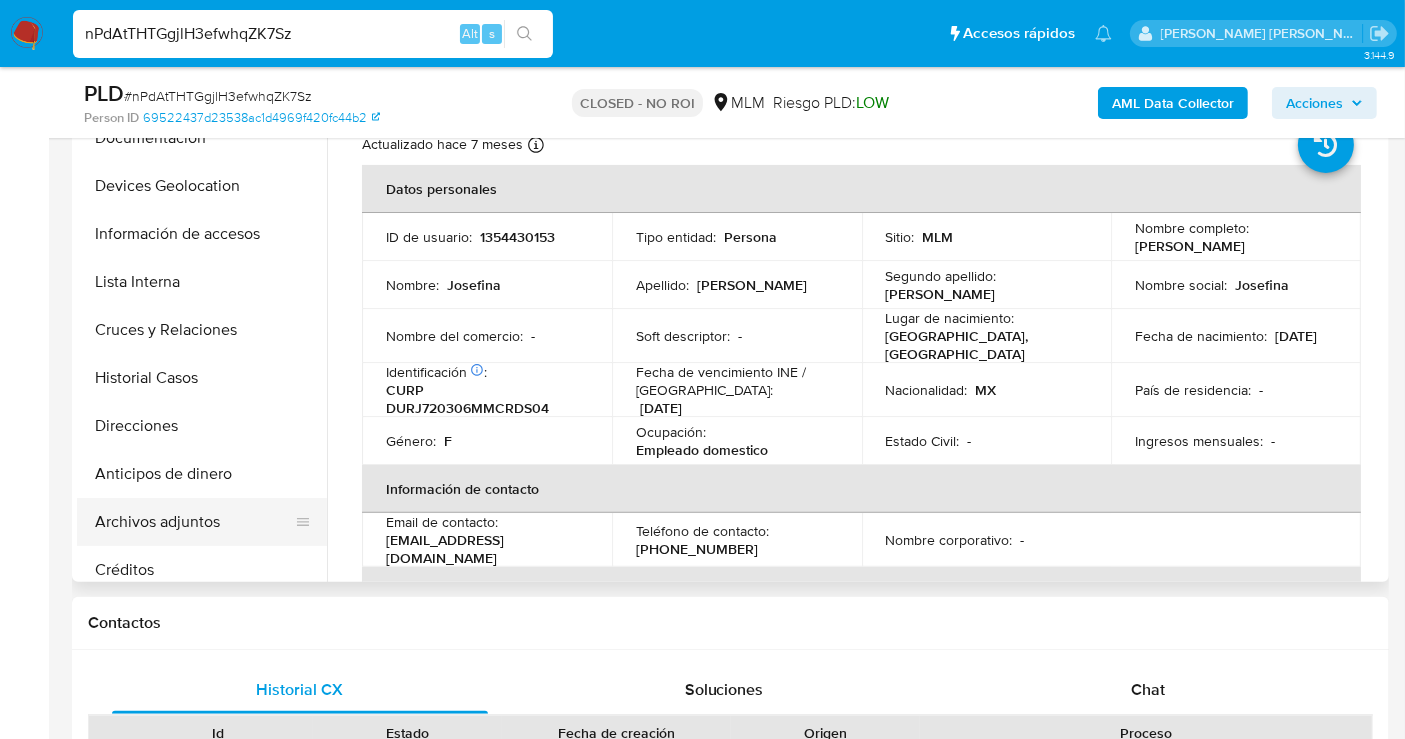 click on "Archivos adjuntos" at bounding box center [194, 522] 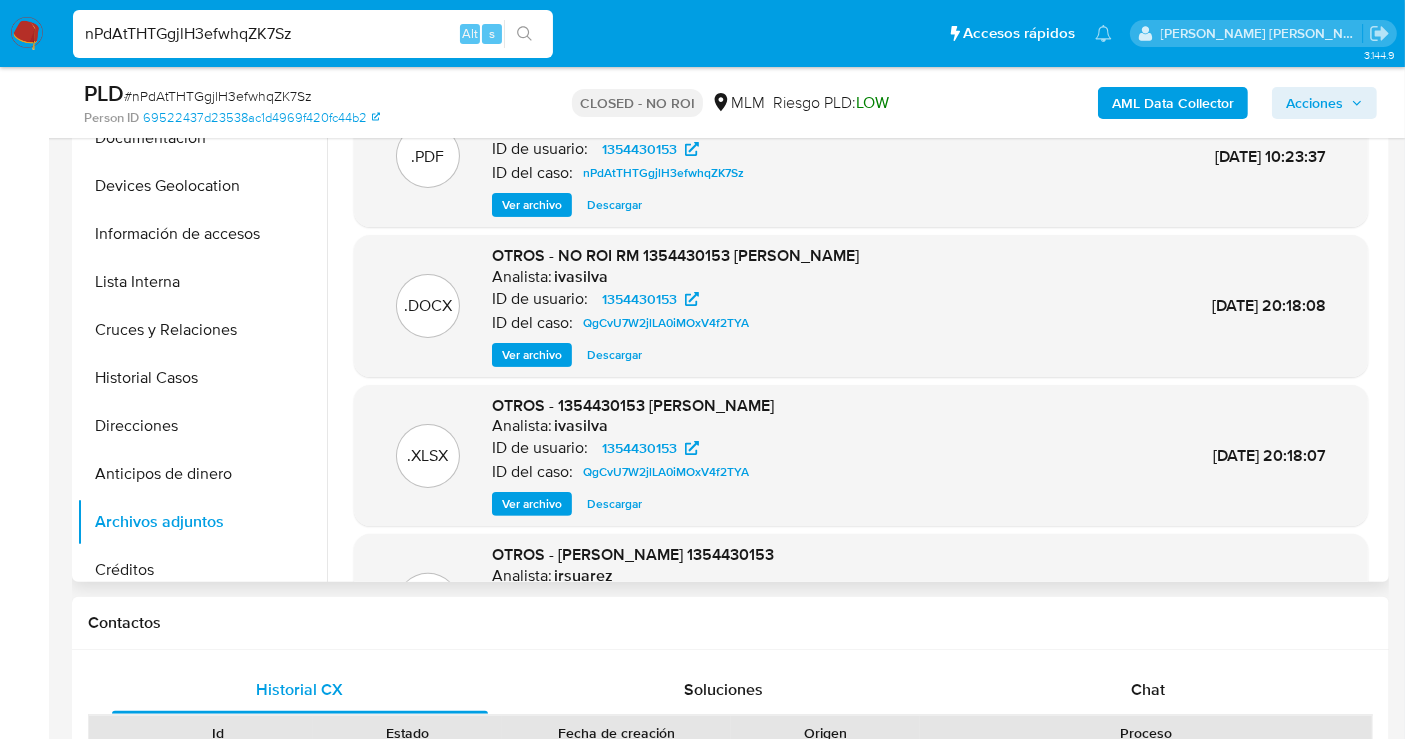 click on "Descargar" at bounding box center (614, 205) 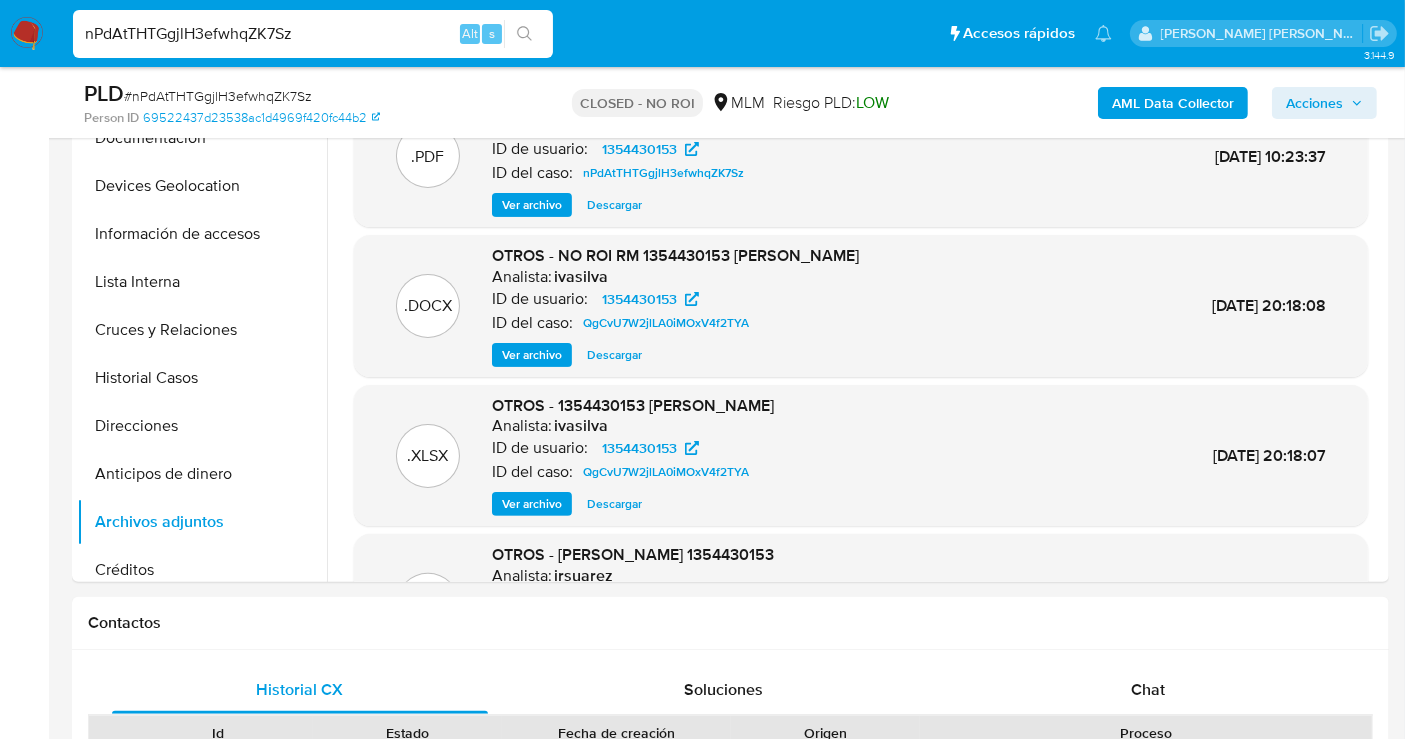 click on "nPdAtTHTGgjlH3efwhqZK7Sz" at bounding box center [313, 34] 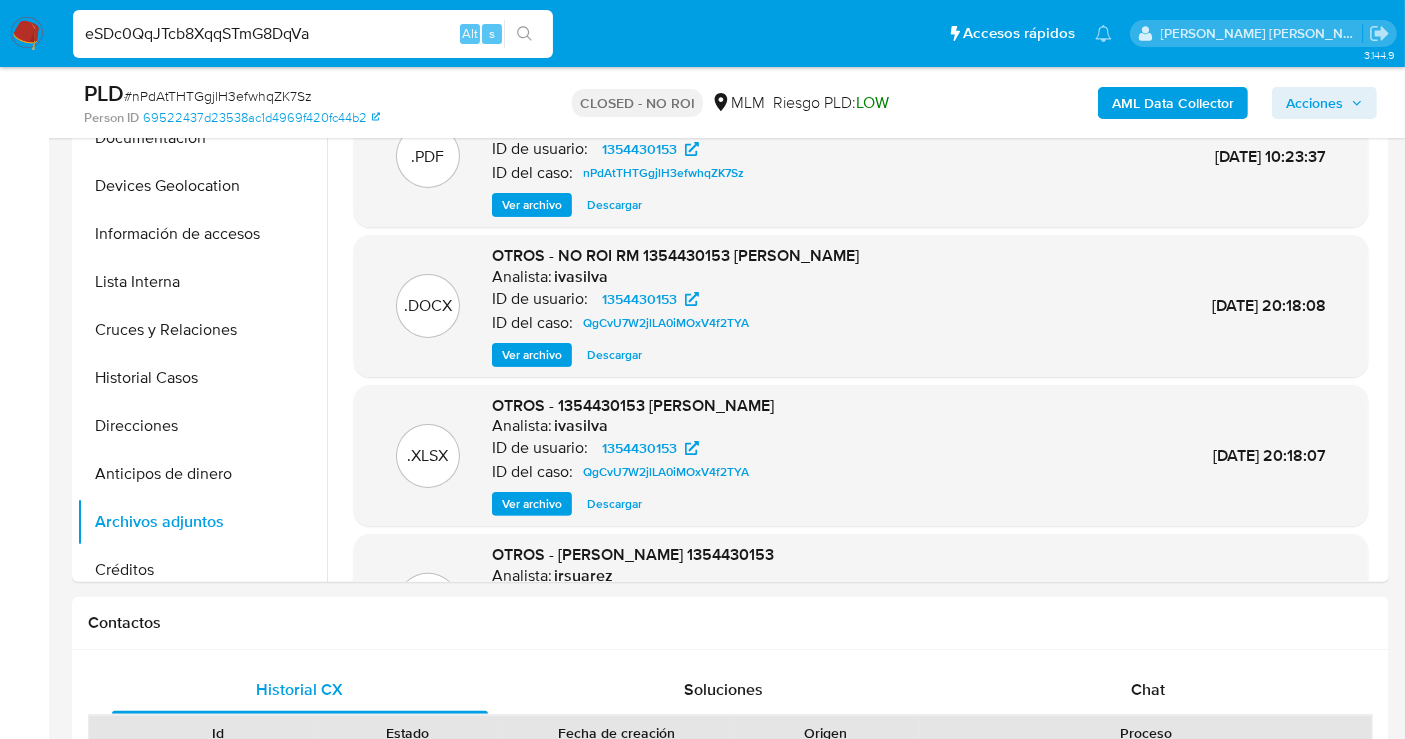 type on "eSDc0QqJTcb8XqqSTmG8DqVa" 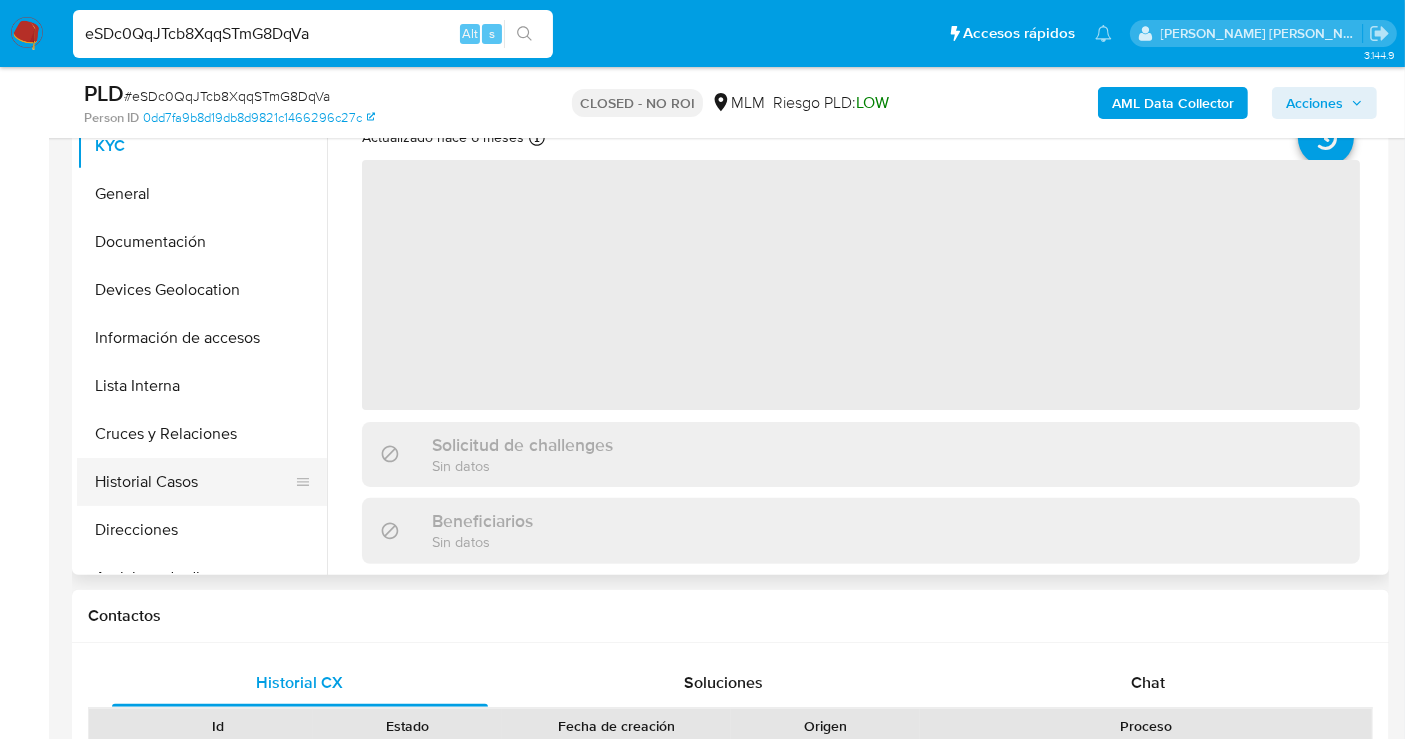 scroll, scrollTop: 555, scrollLeft: 0, axis: vertical 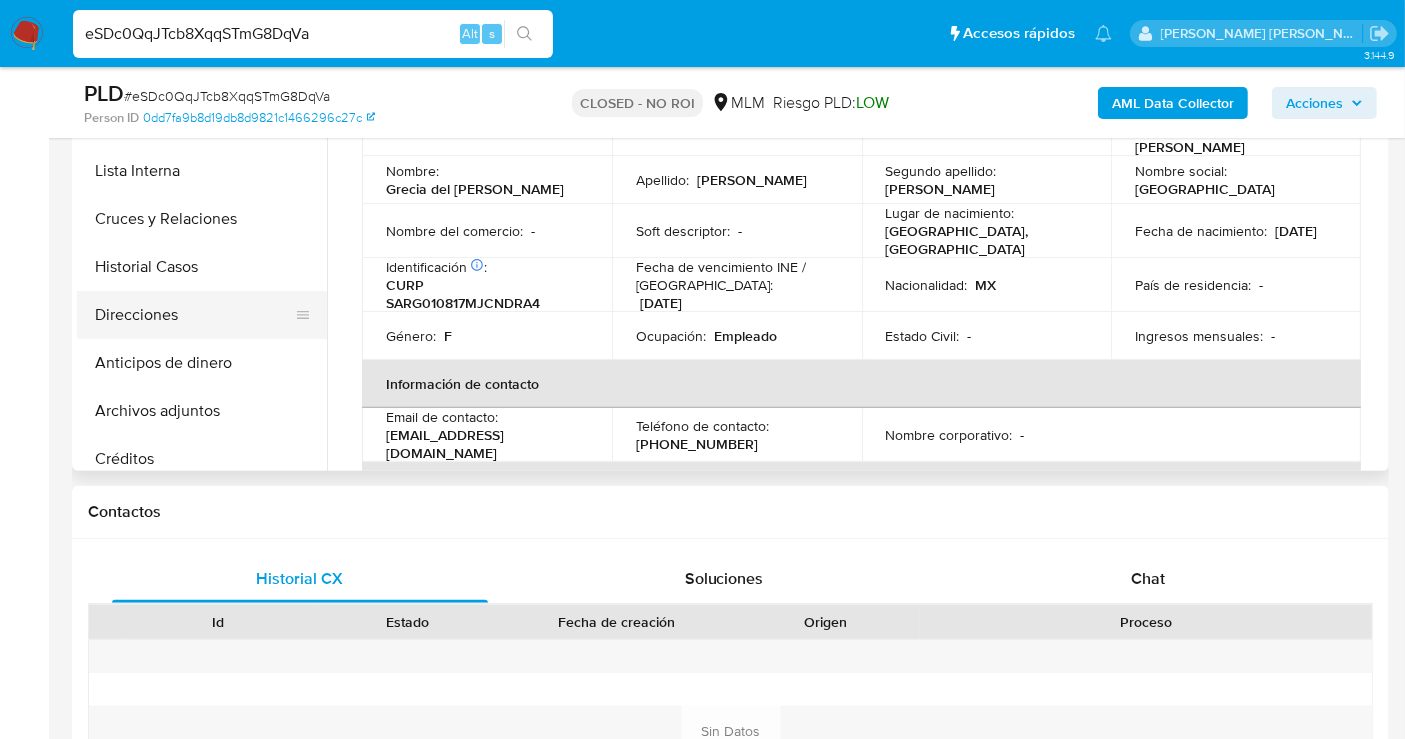 select on "10" 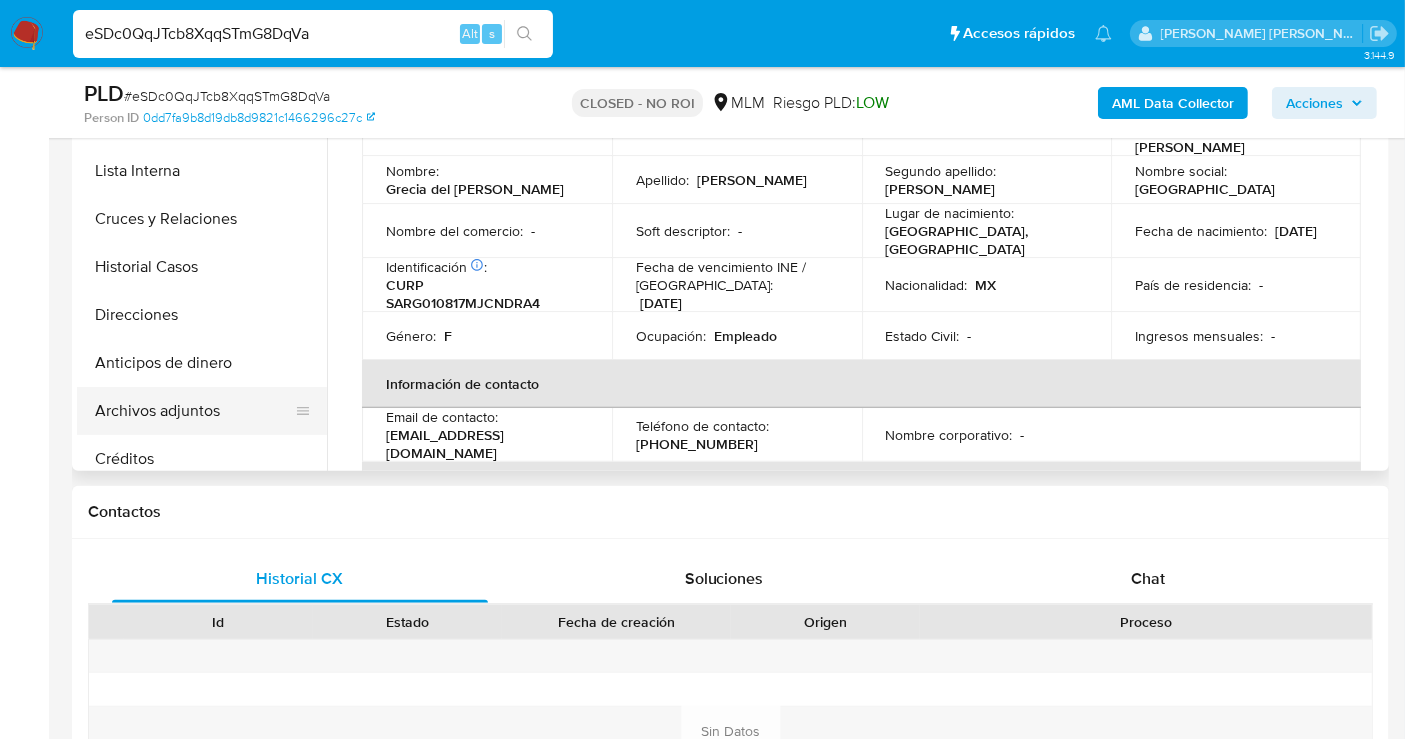 click on "Archivos adjuntos" at bounding box center (194, 411) 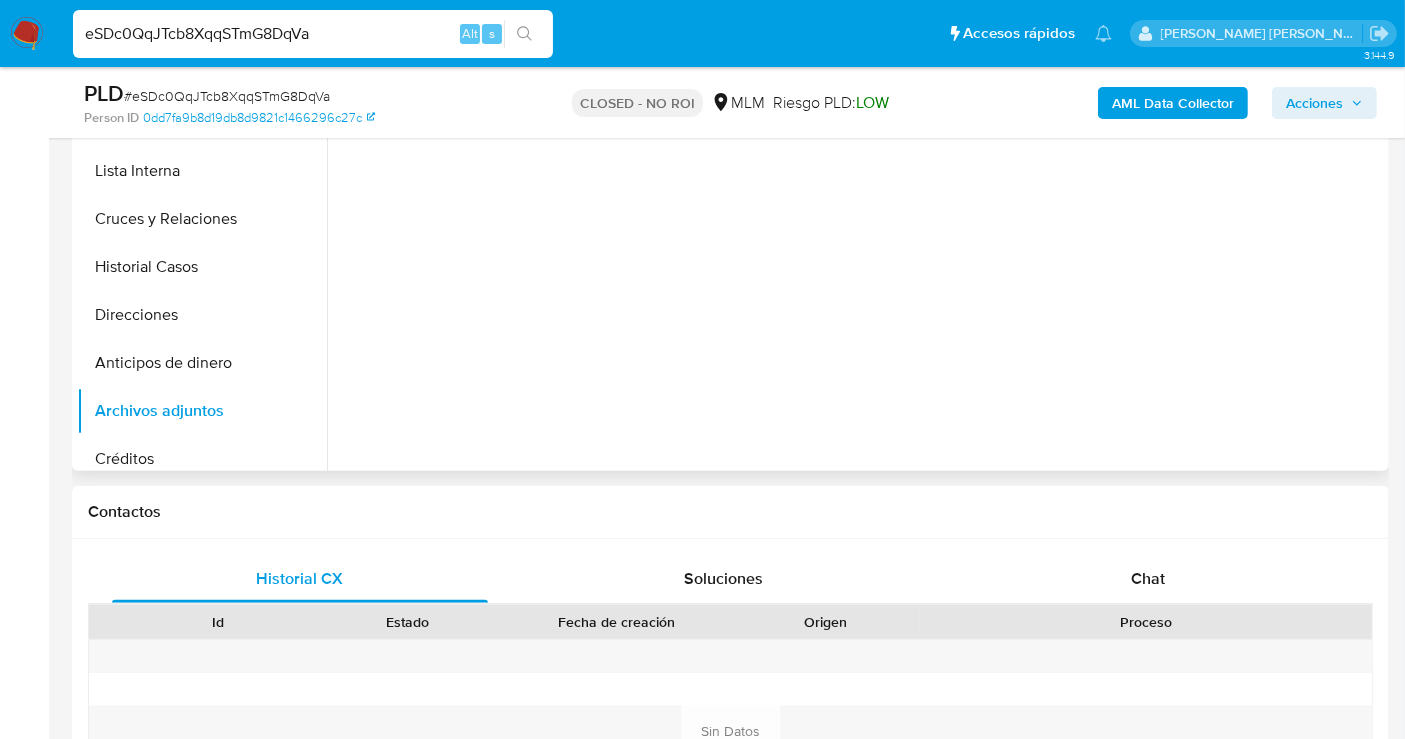 scroll, scrollTop: 444, scrollLeft: 0, axis: vertical 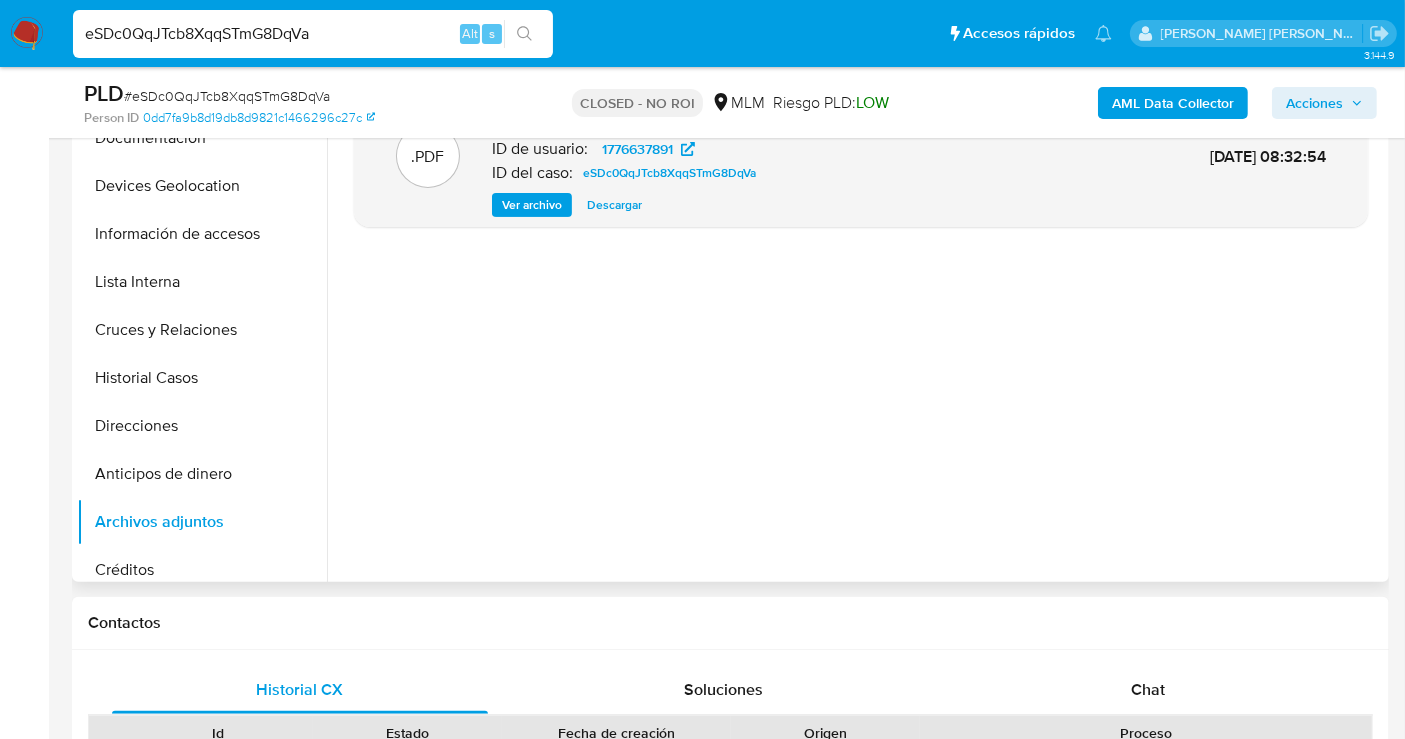 click on "Descargar" at bounding box center (614, 205) 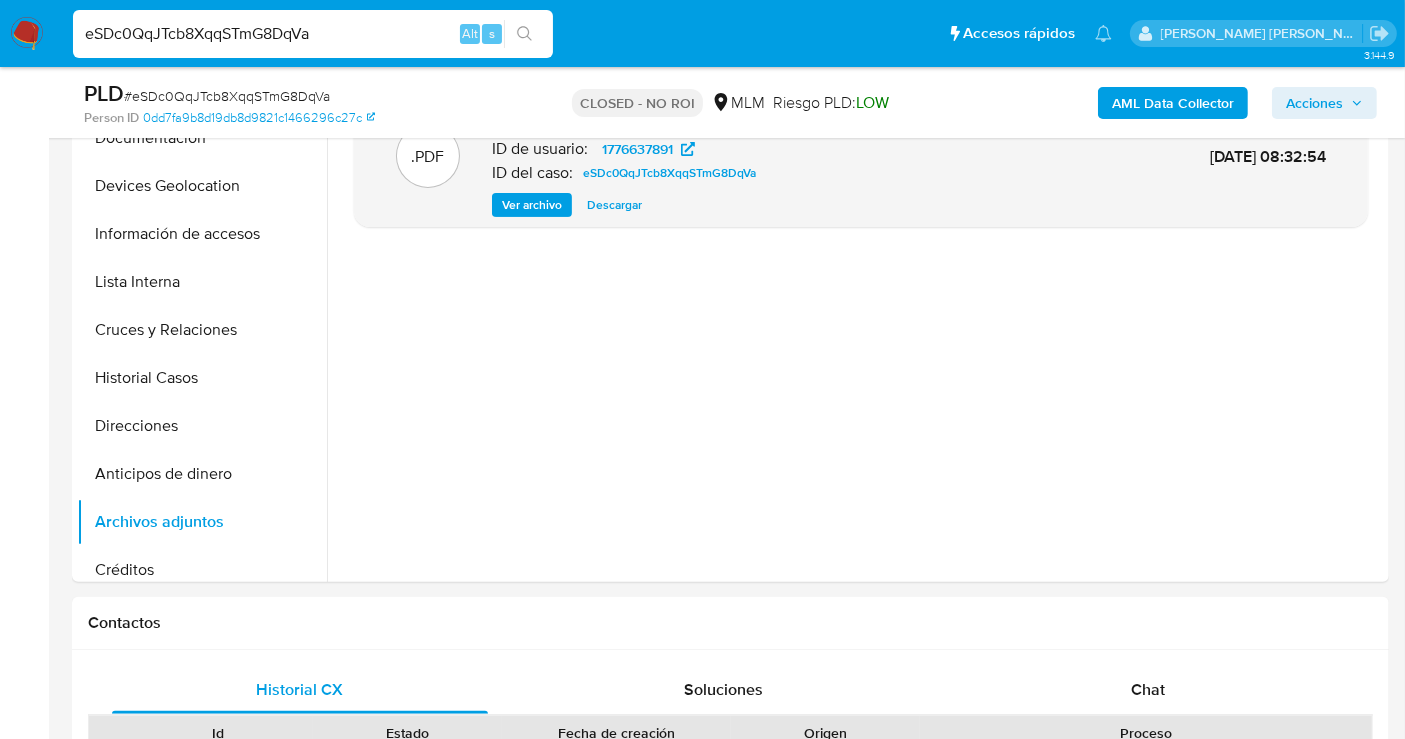 click on "eSDc0QqJTcb8XqqSTmG8DqVa" at bounding box center [313, 34] 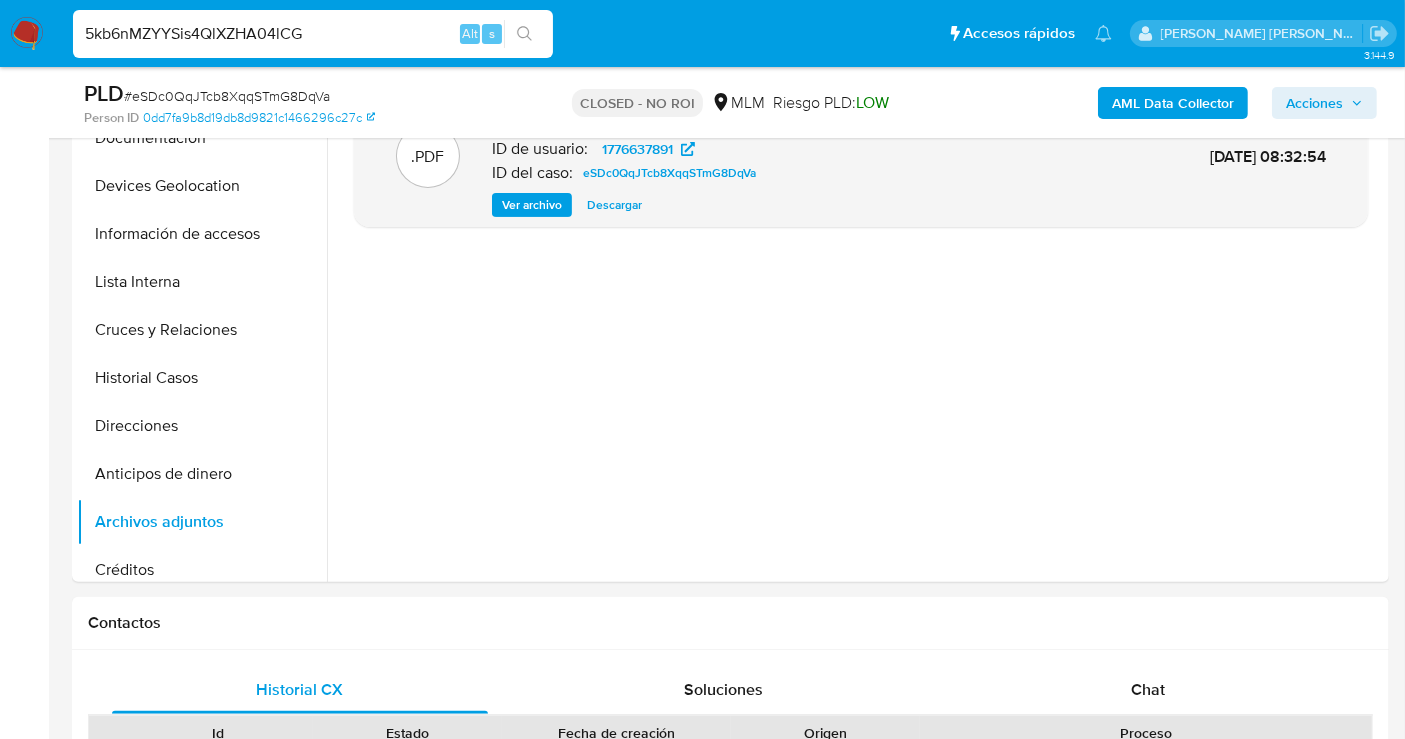 type on "5kb6nMZYYSis4QlXZHA04lCG" 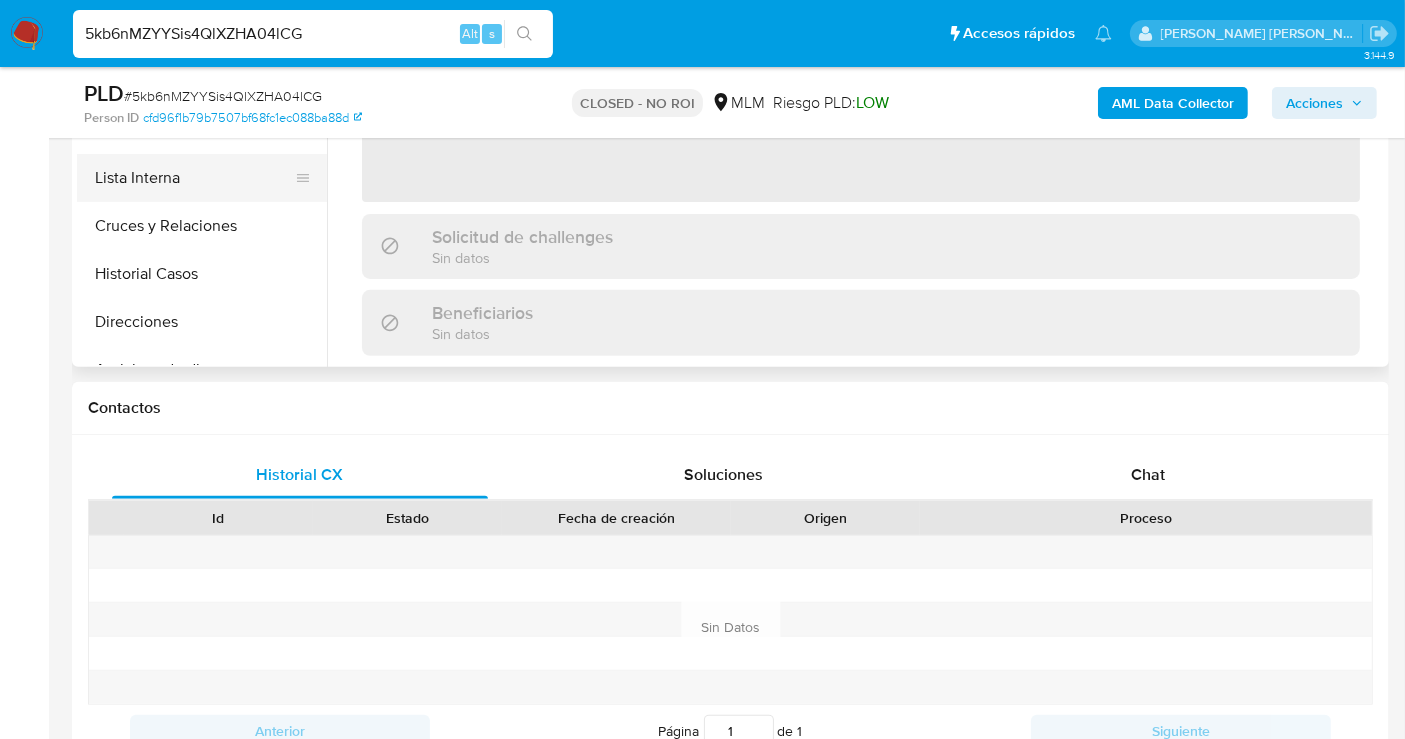 scroll, scrollTop: 666, scrollLeft: 0, axis: vertical 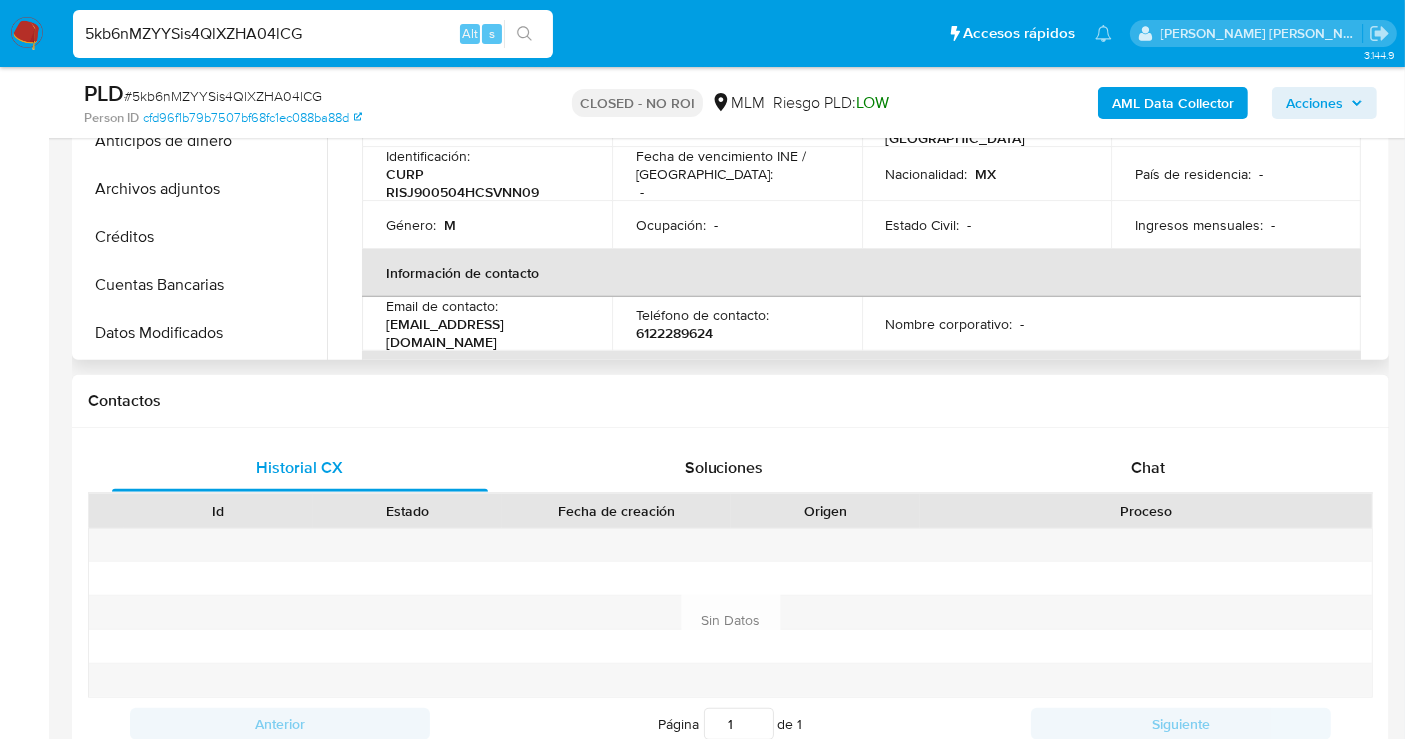 select on "10" 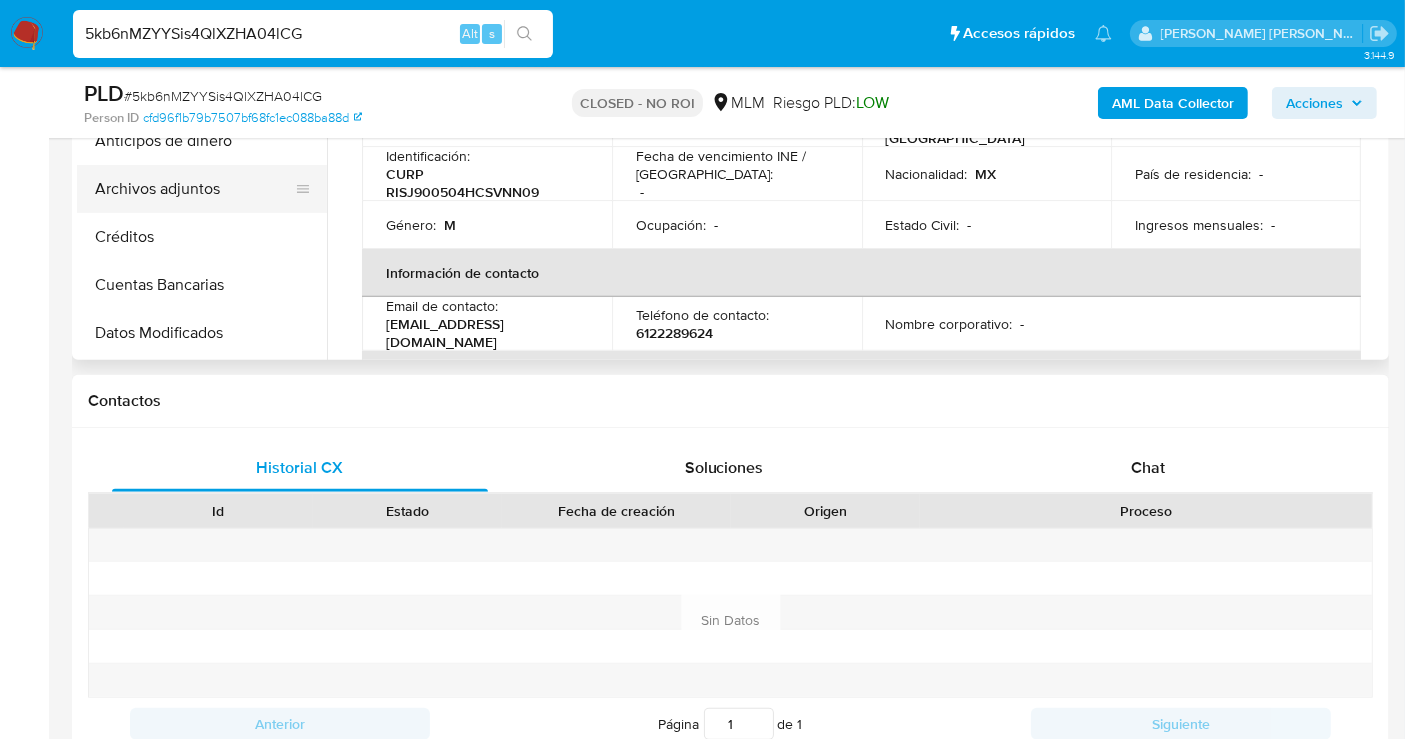 click on "Archivos adjuntos" at bounding box center [194, 189] 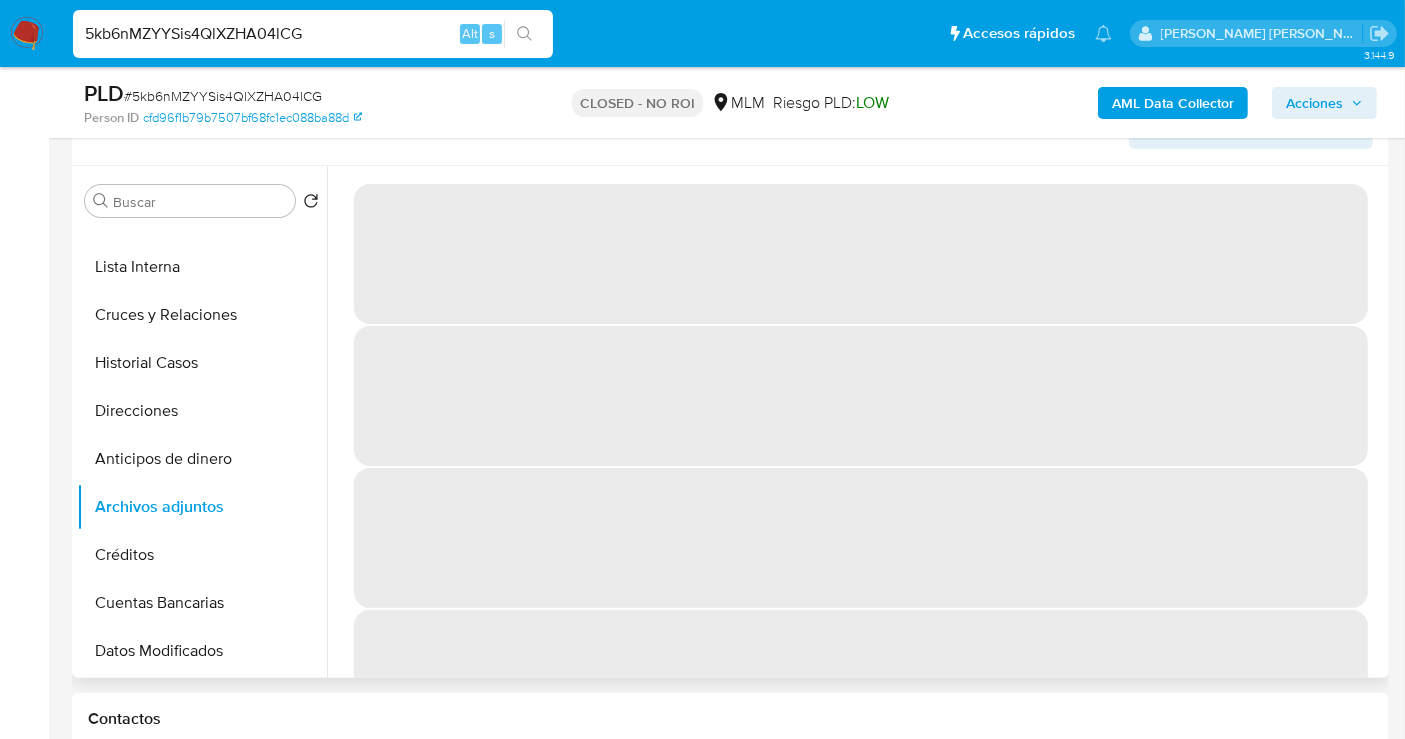 scroll, scrollTop: 333, scrollLeft: 0, axis: vertical 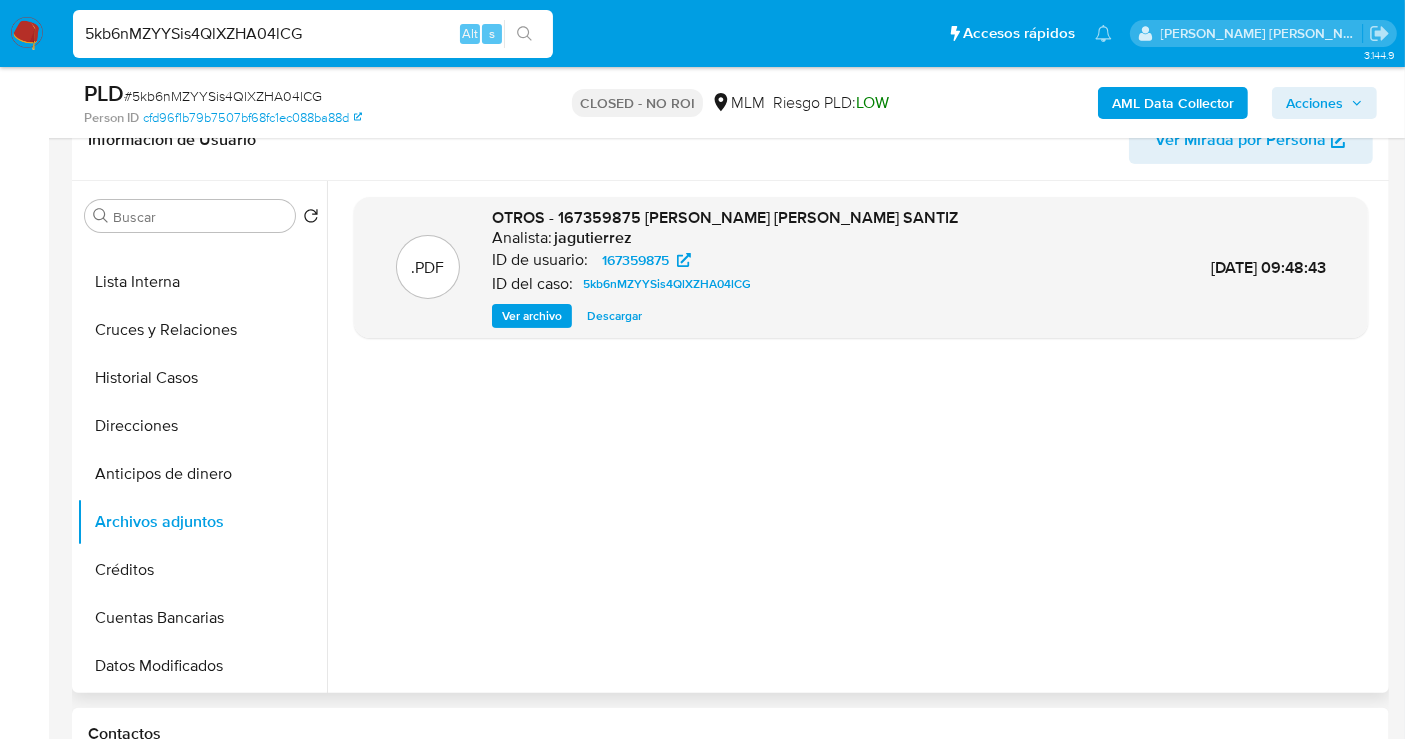 click on "Descargar" at bounding box center (614, 316) 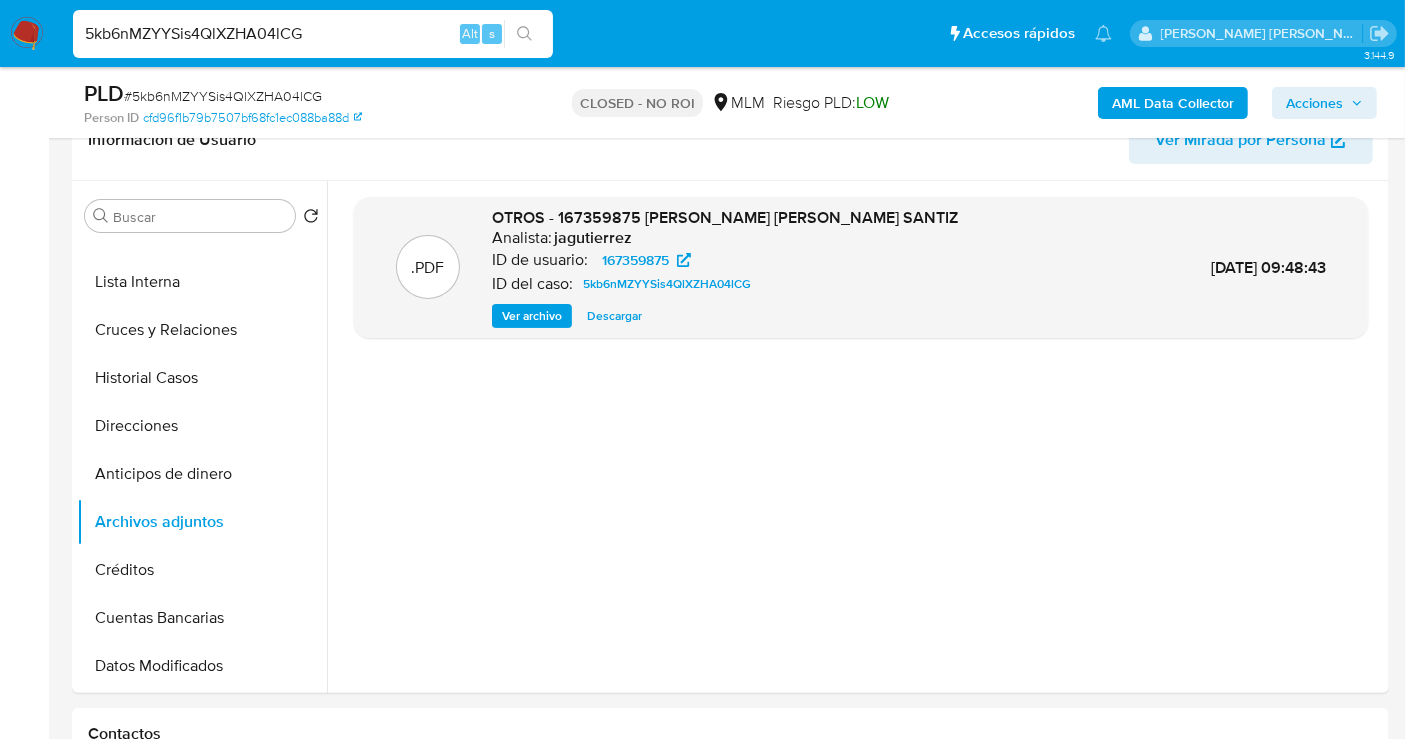 click on "5kb6nMZYYSis4QlXZHA04lCG" at bounding box center (313, 34) 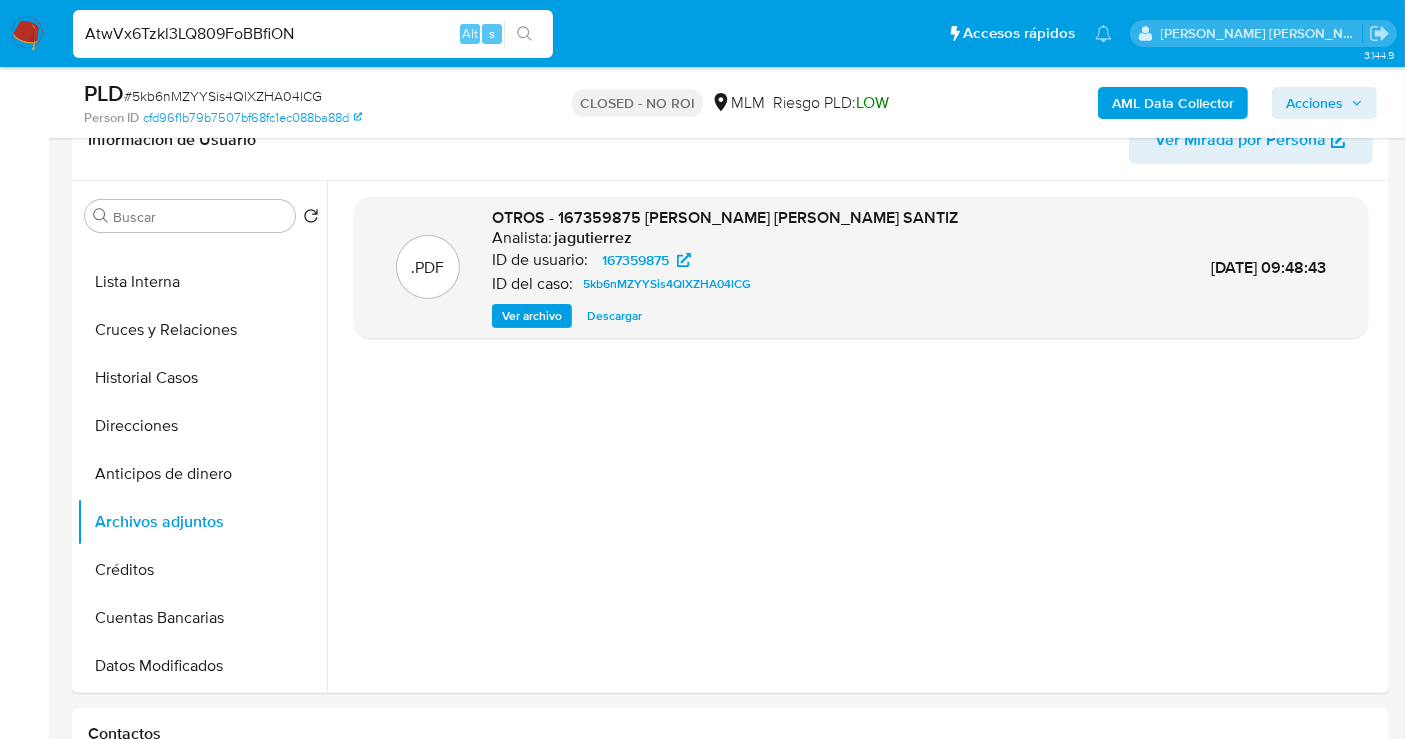 type on "AtwVx6Tzkl3LQ809FoBBfiON" 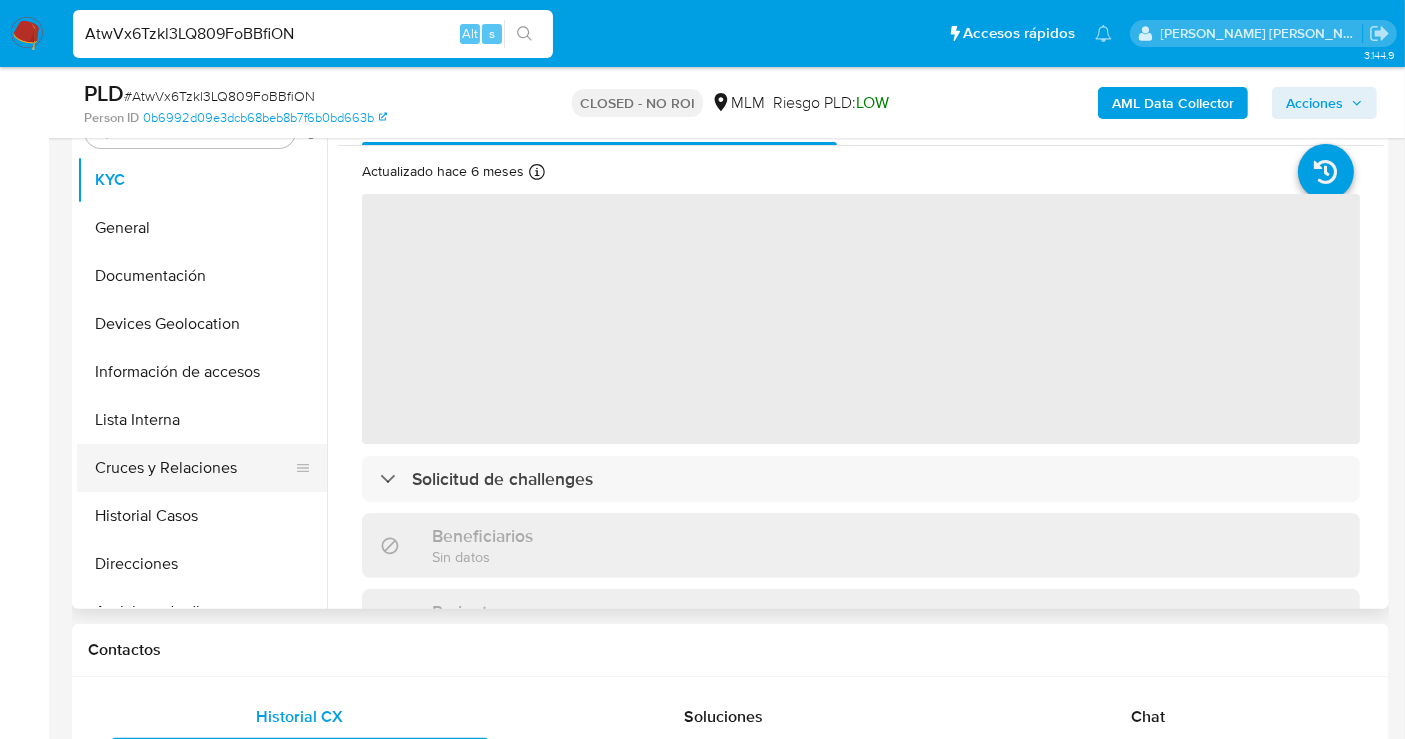scroll, scrollTop: 444, scrollLeft: 0, axis: vertical 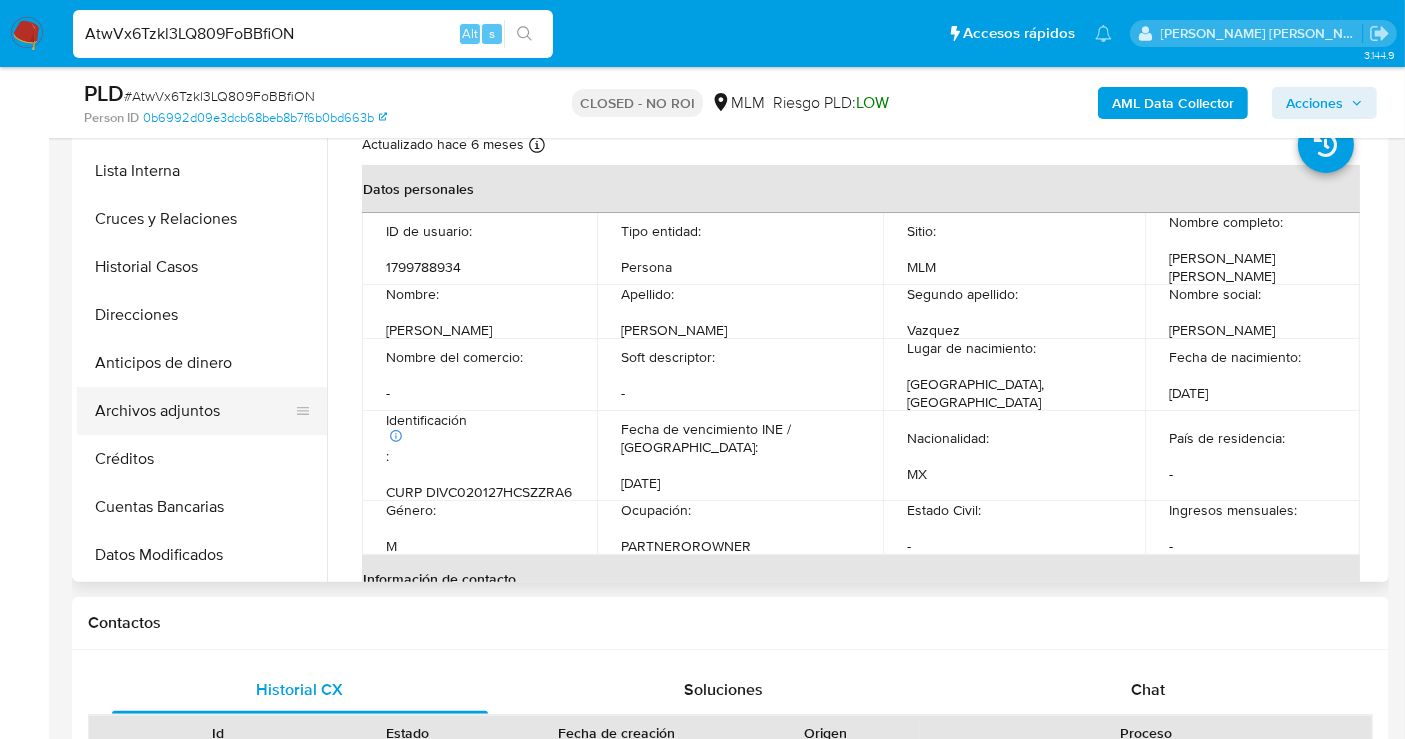 select on "10" 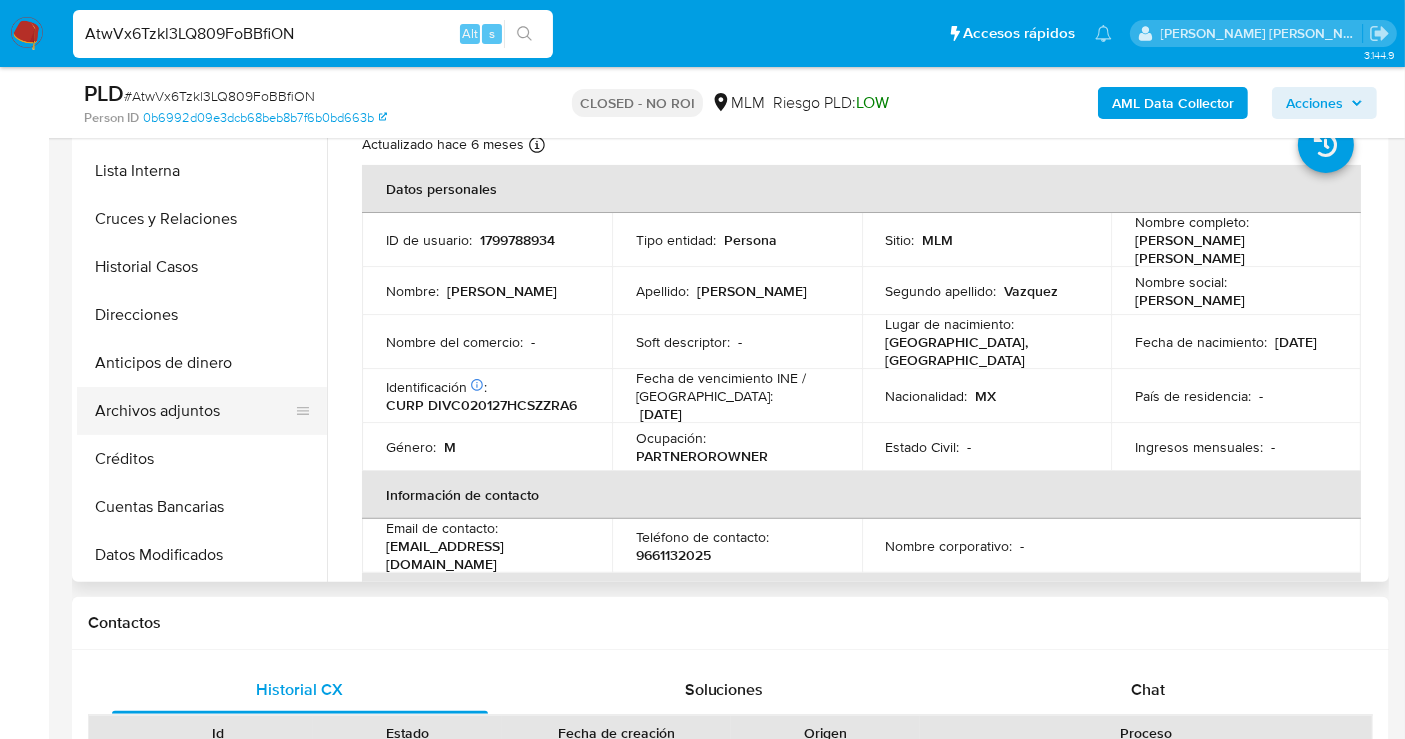 click on "Archivos adjuntos" at bounding box center [194, 411] 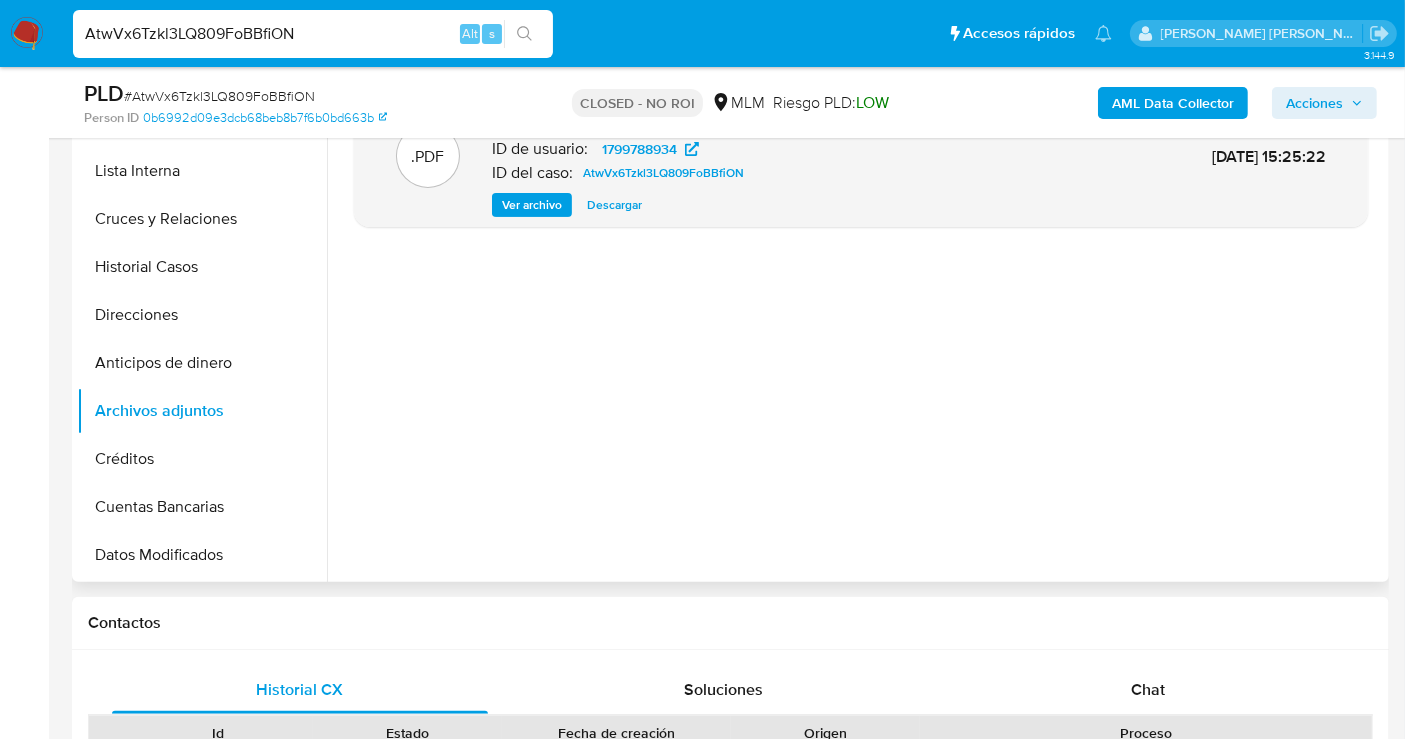 click on "Descargar" at bounding box center (614, 205) 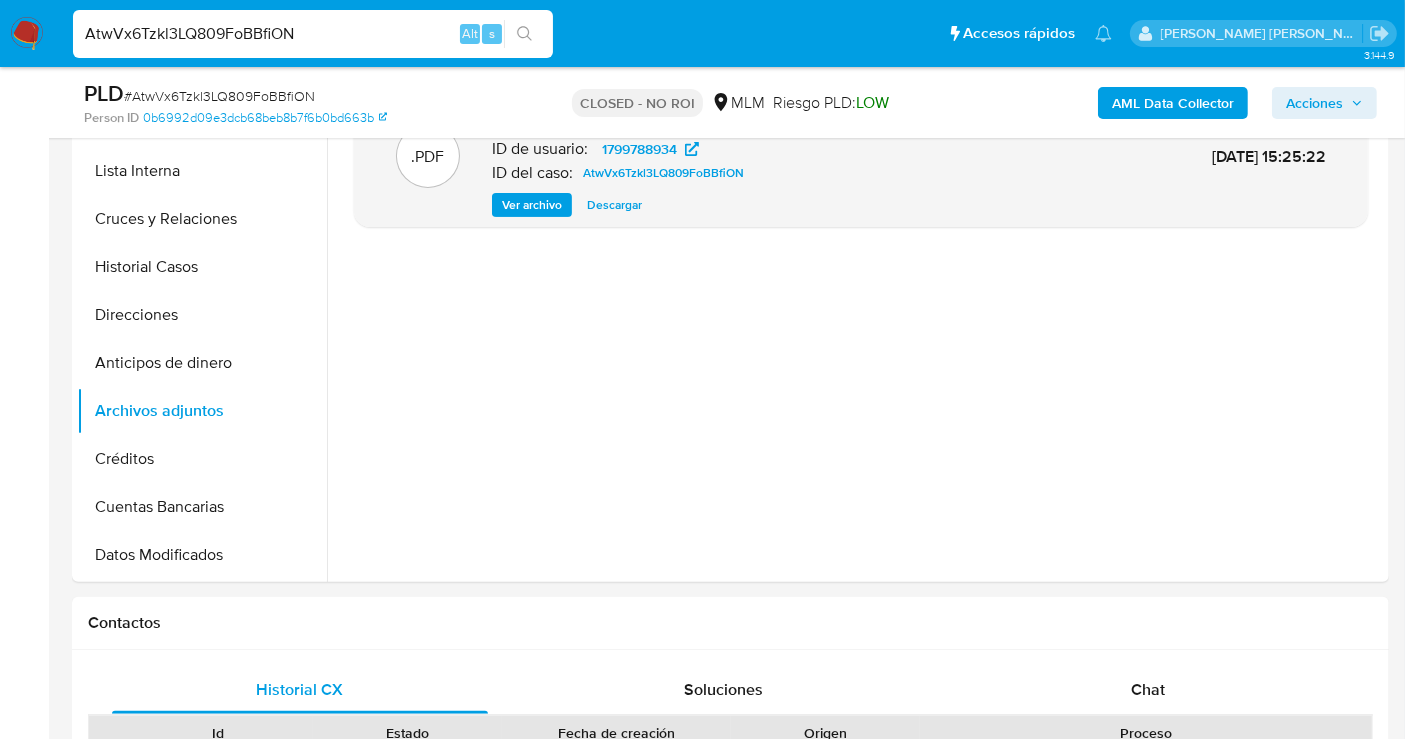 click on "AtwVx6Tzkl3LQ809FoBBfiON" at bounding box center [313, 34] 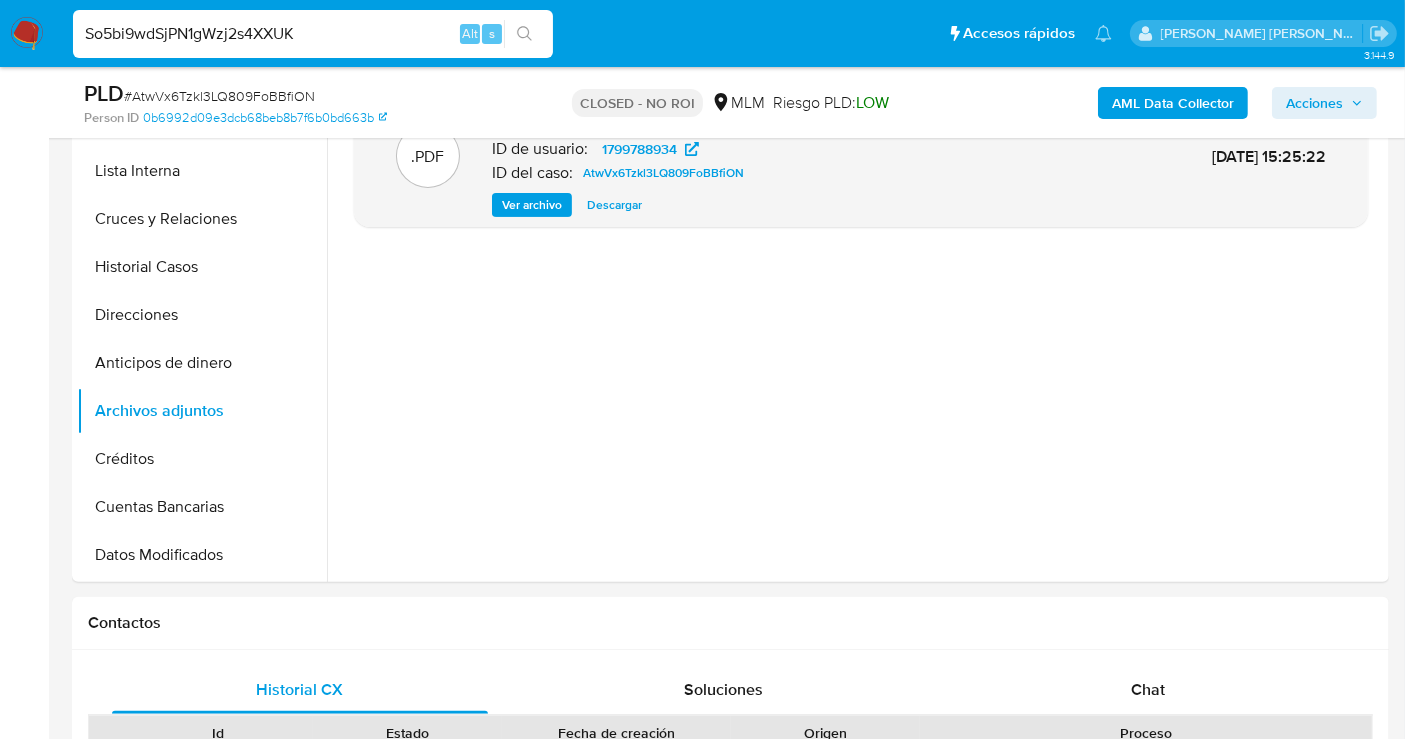 type on "So5bi9wdSjPN1gWzj2s4XXUK" 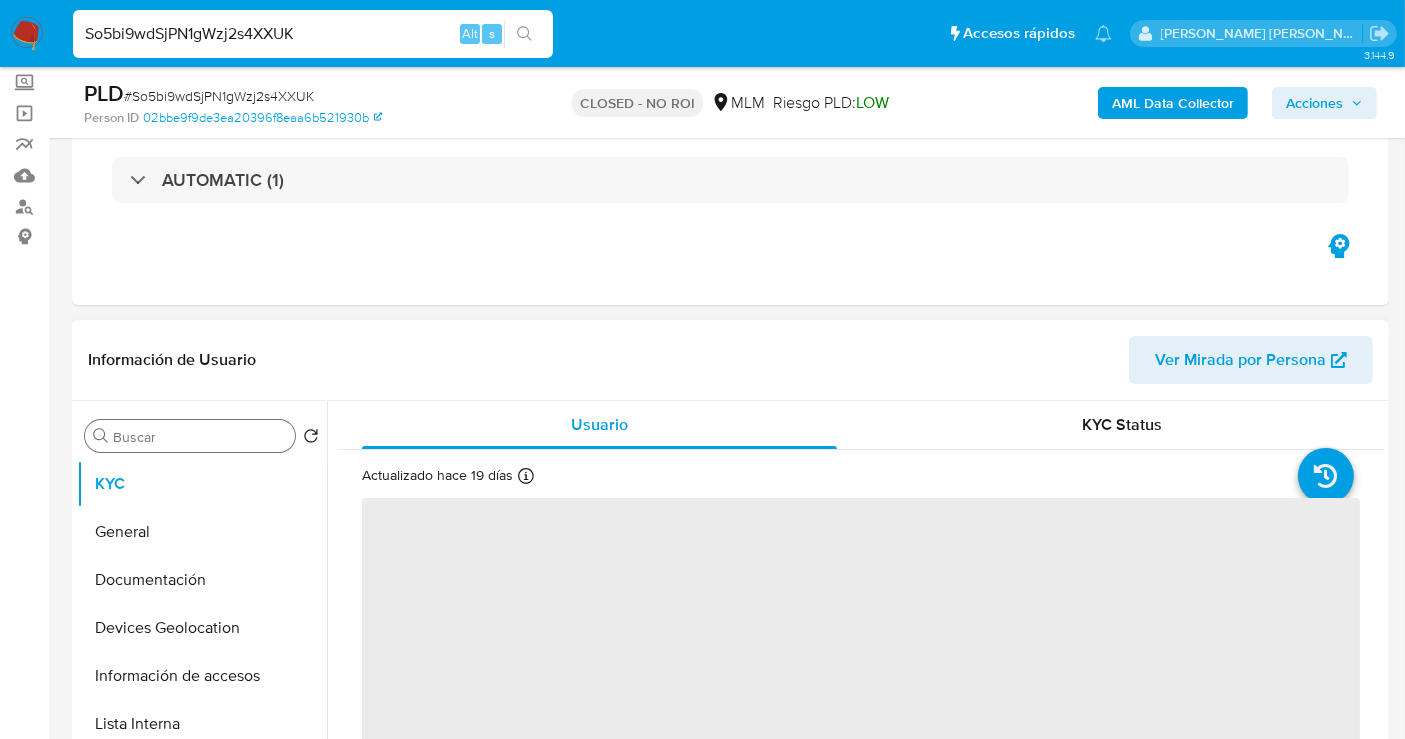 scroll, scrollTop: 222, scrollLeft: 0, axis: vertical 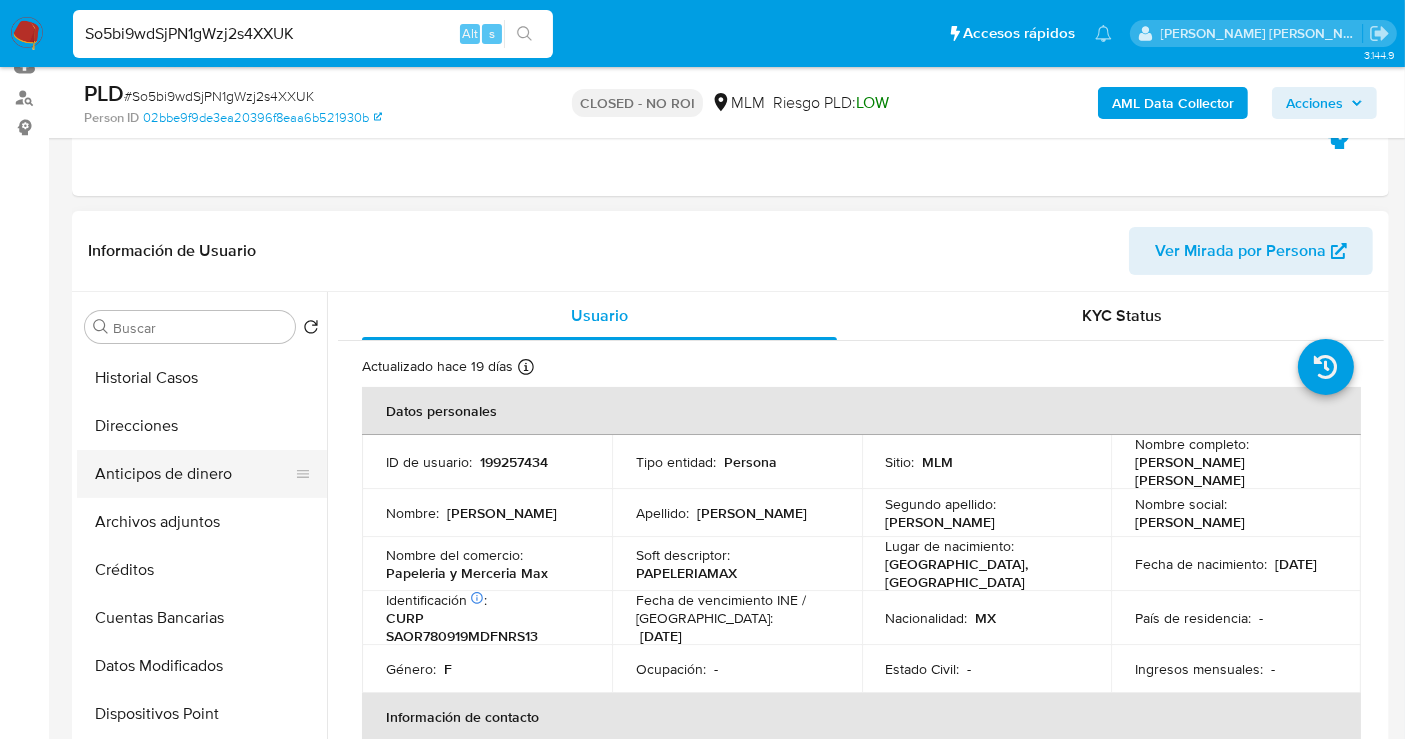 select on "10" 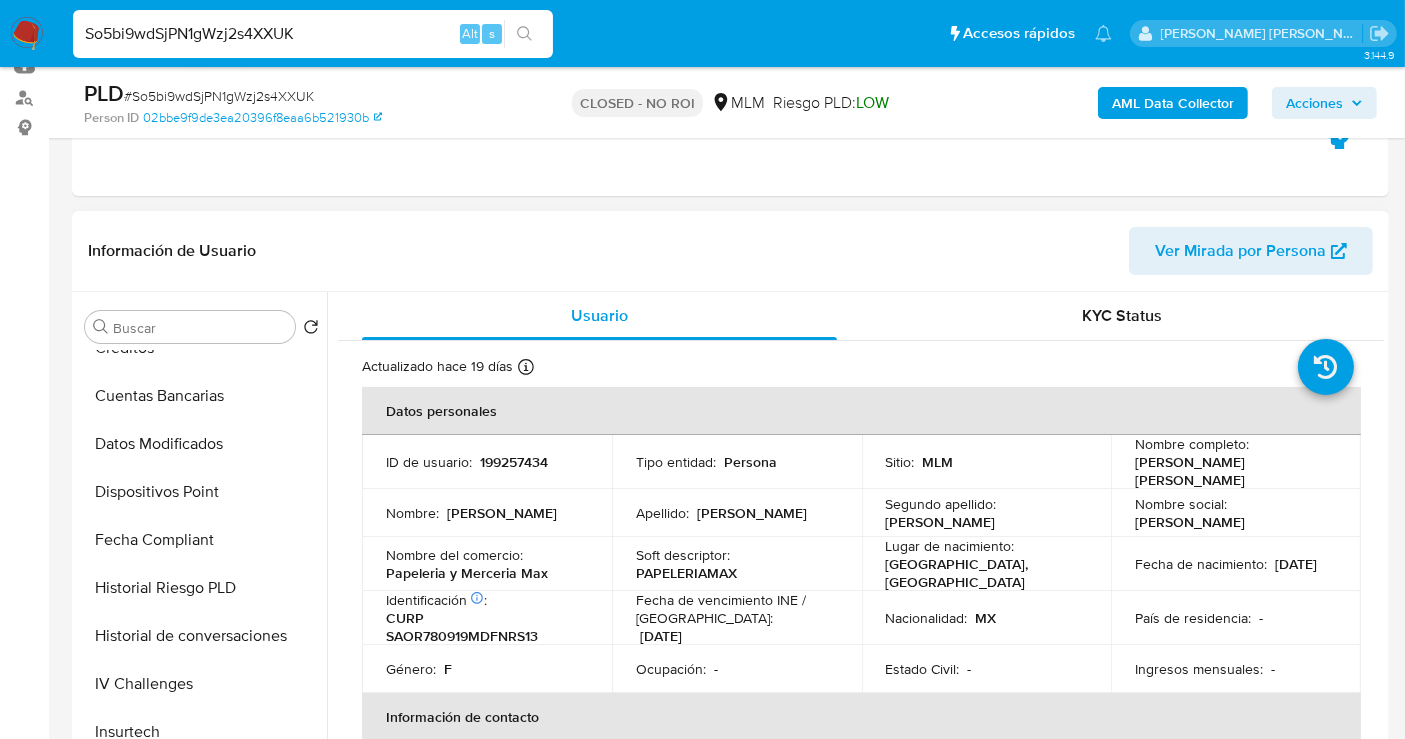 scroll, scrollTop: 444, scrollLeft: 0, axis: vertical 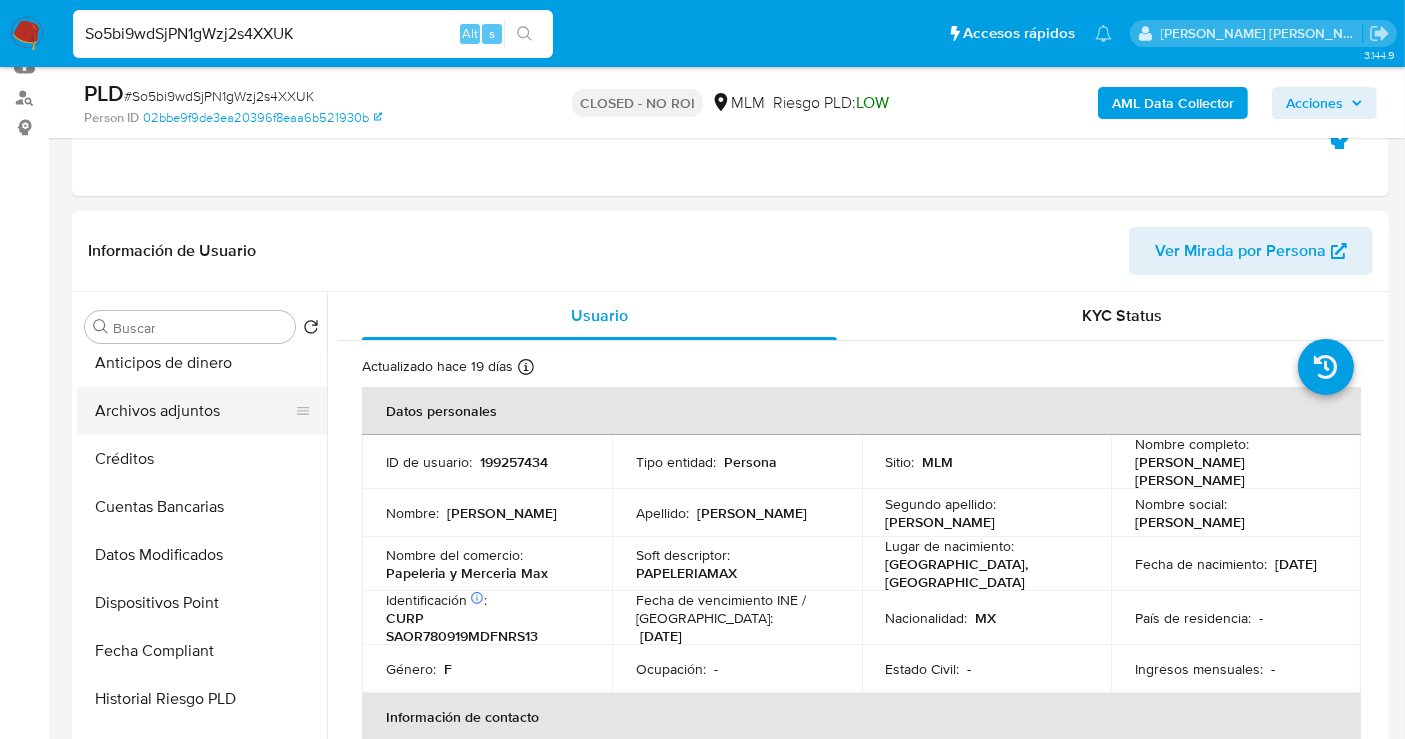 click on "Archivos adjuntos" at bounding box center (194, 411) 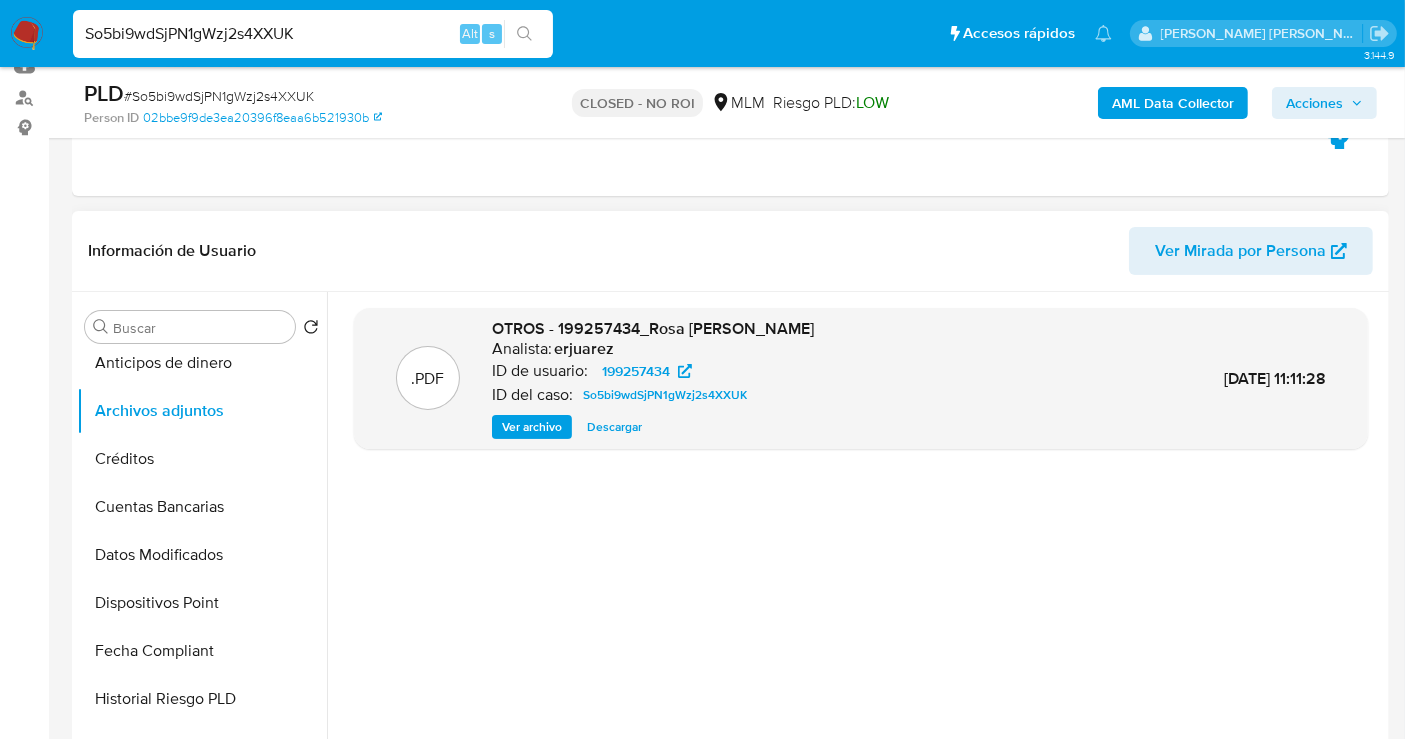 click on "Descargar" at bounding box center [614, 427] 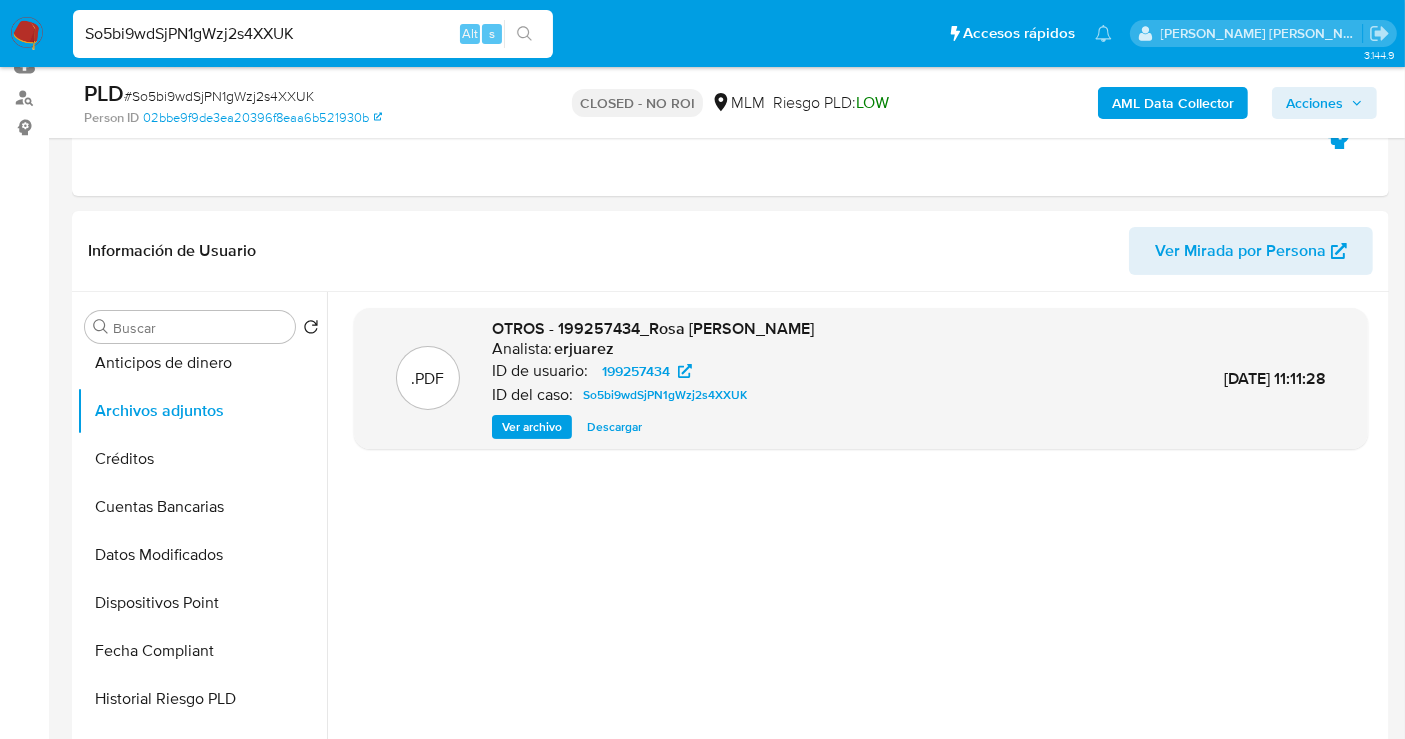 click on "So5bi9wdSjPN1gWzj2s4XXUK" at bounding box center [313, 34] 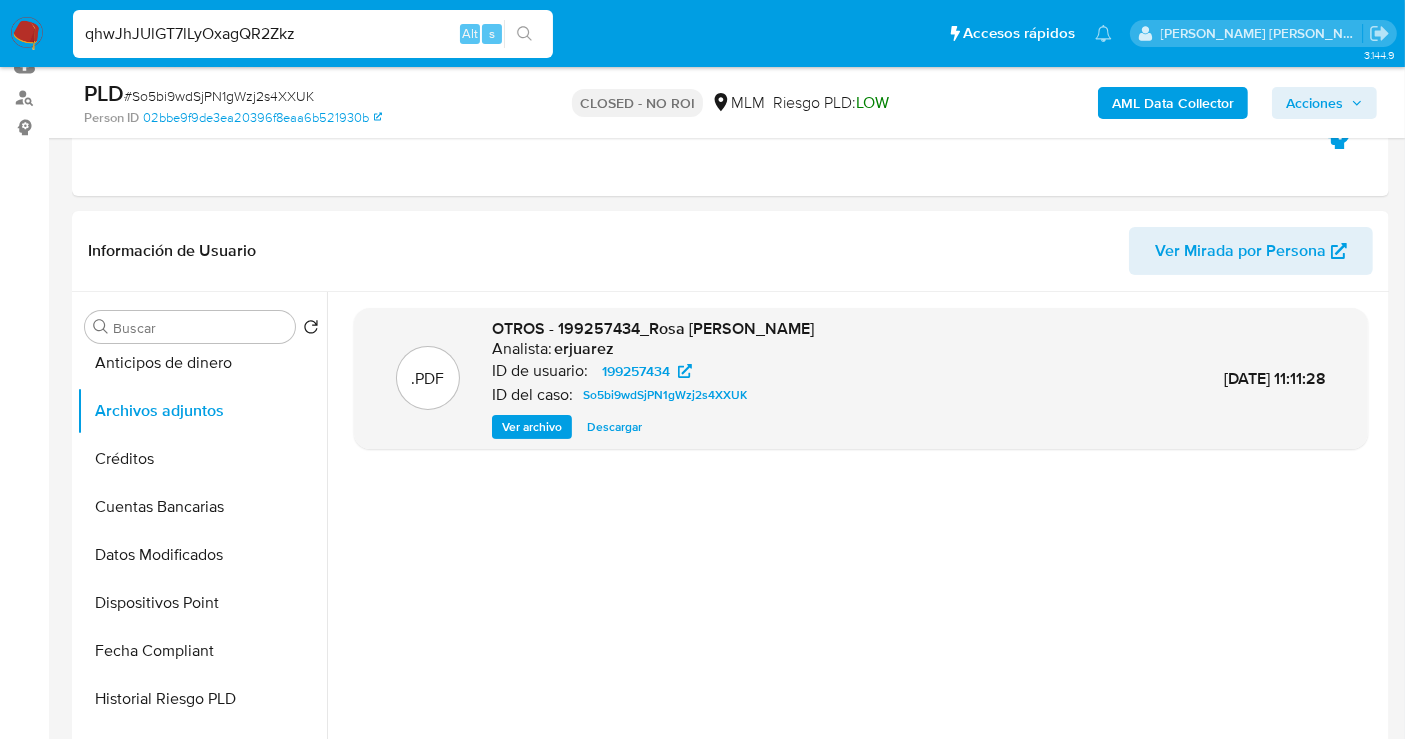 type on "qhwJhJUlGT7lLyOxagQR2Zkz" 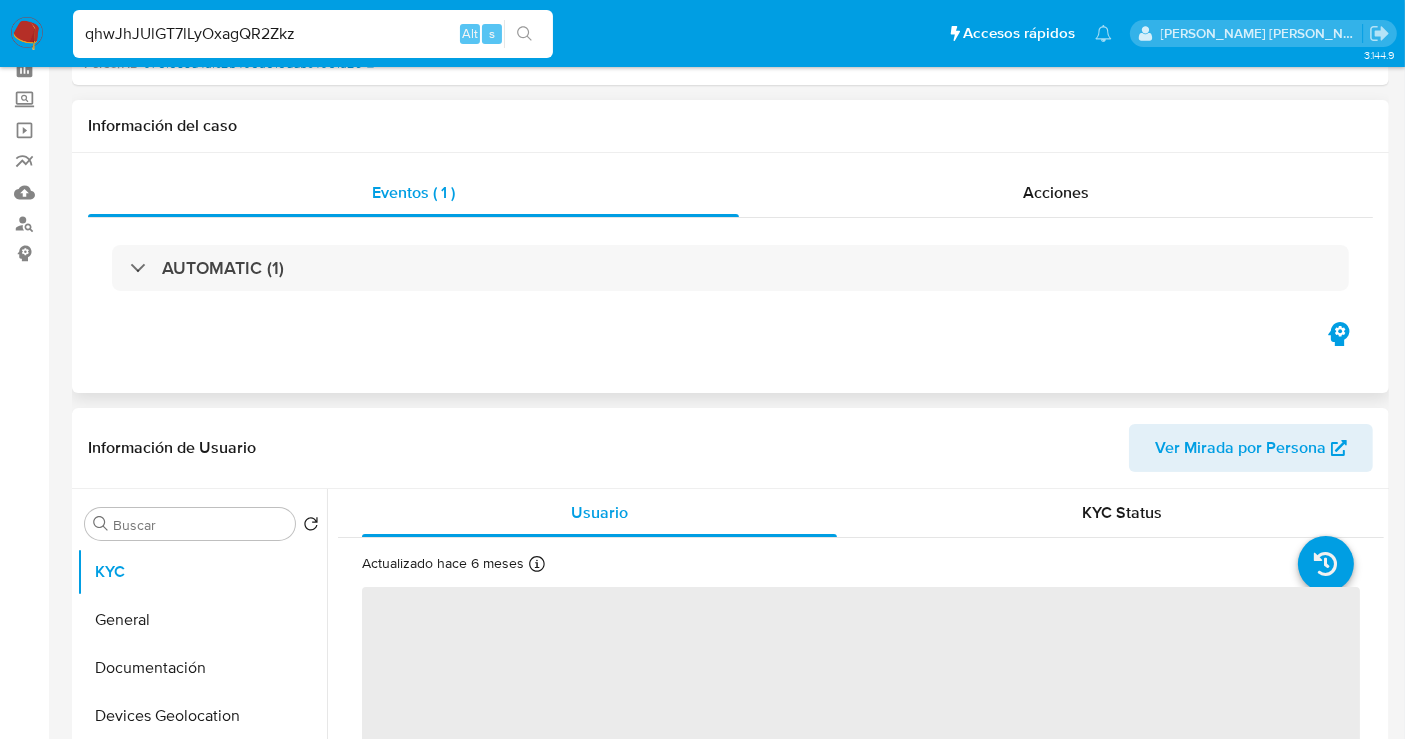 scroll, scrollTop: 222, scrollLeft: 0, axis: vertical 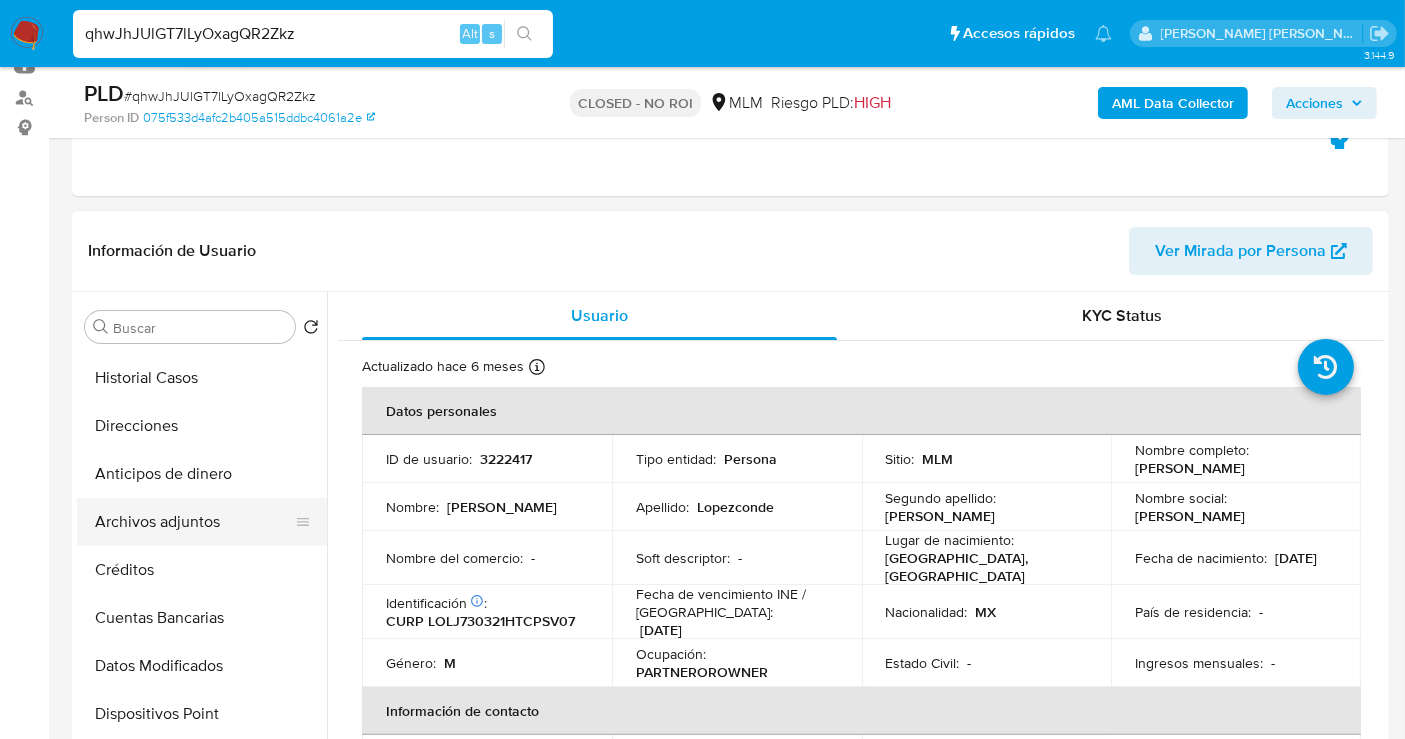 select on "10" 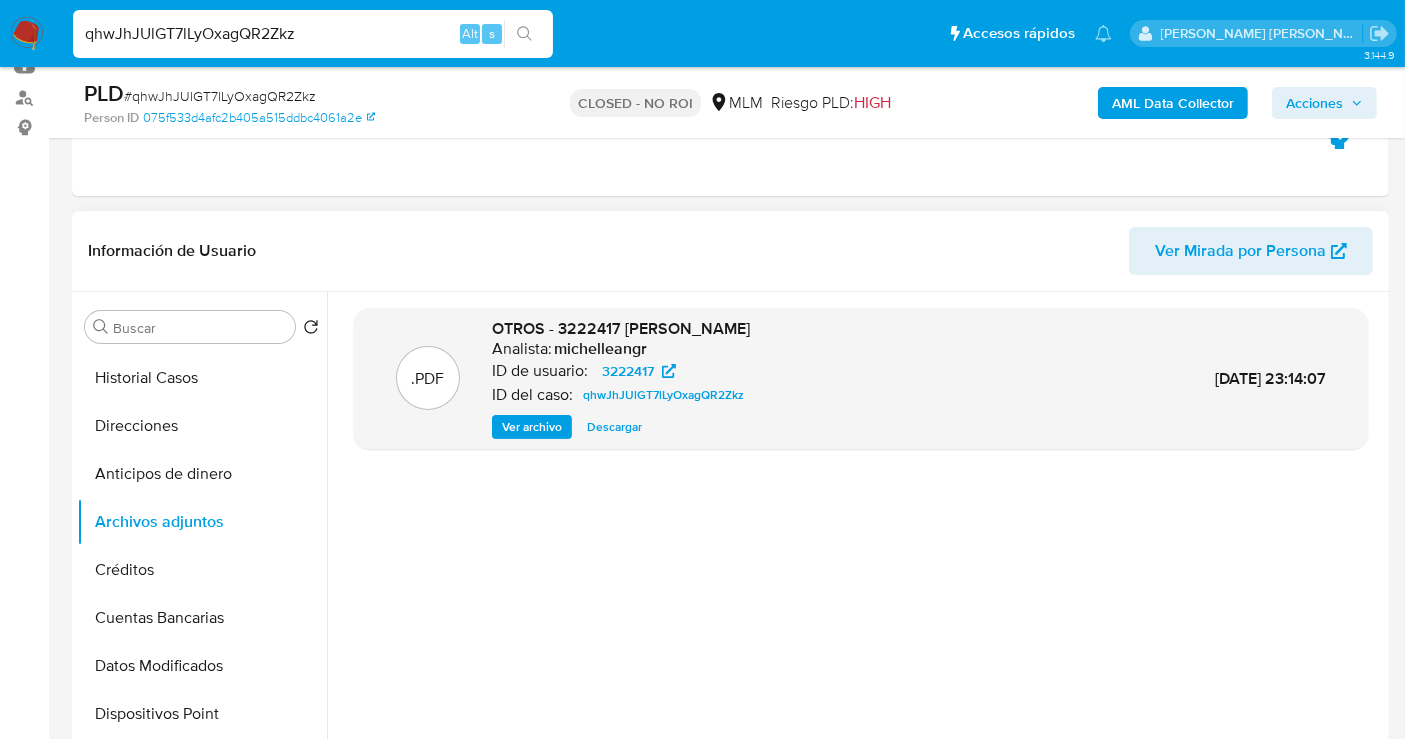click on "Descargar" at bounding box center [614, 427] 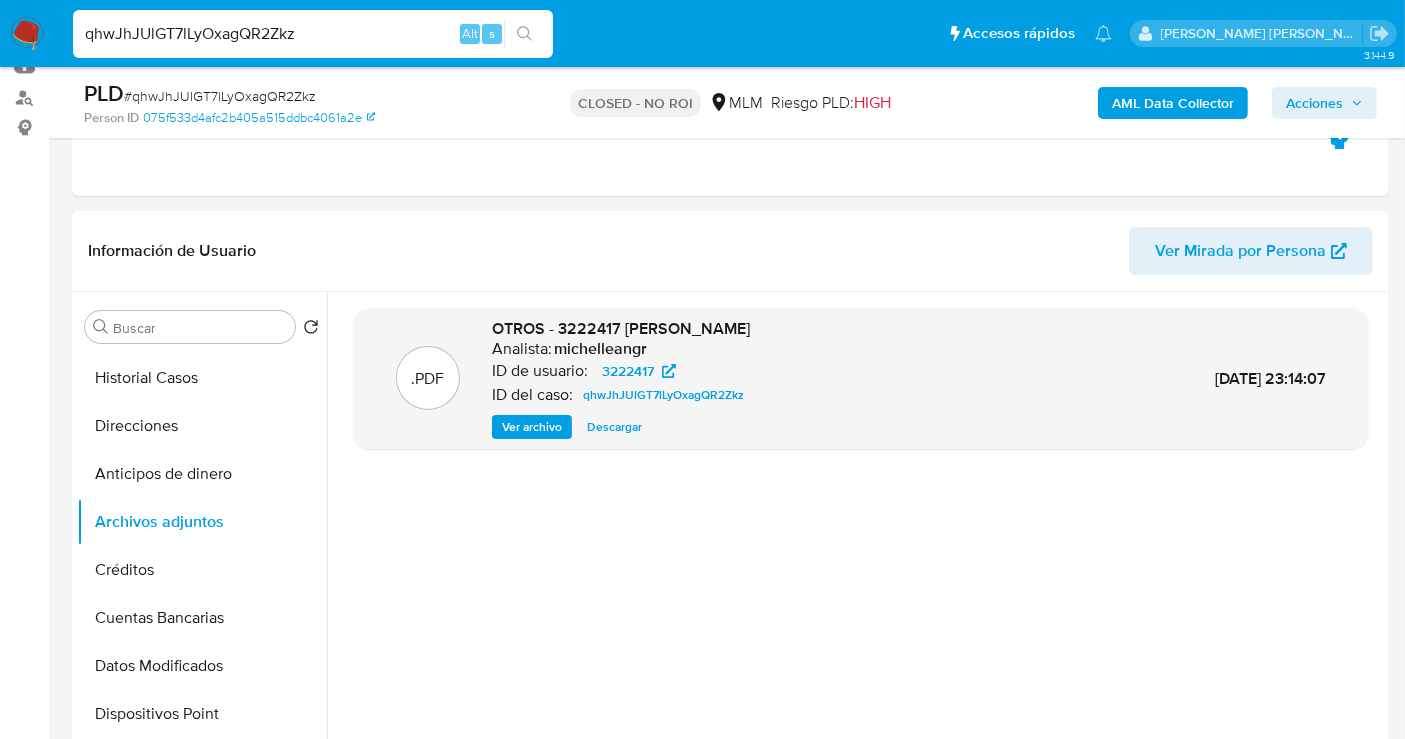 click on "qhwJhJUlGT7lLyOxagQR2Zkz" at bounding box center [313, 34] 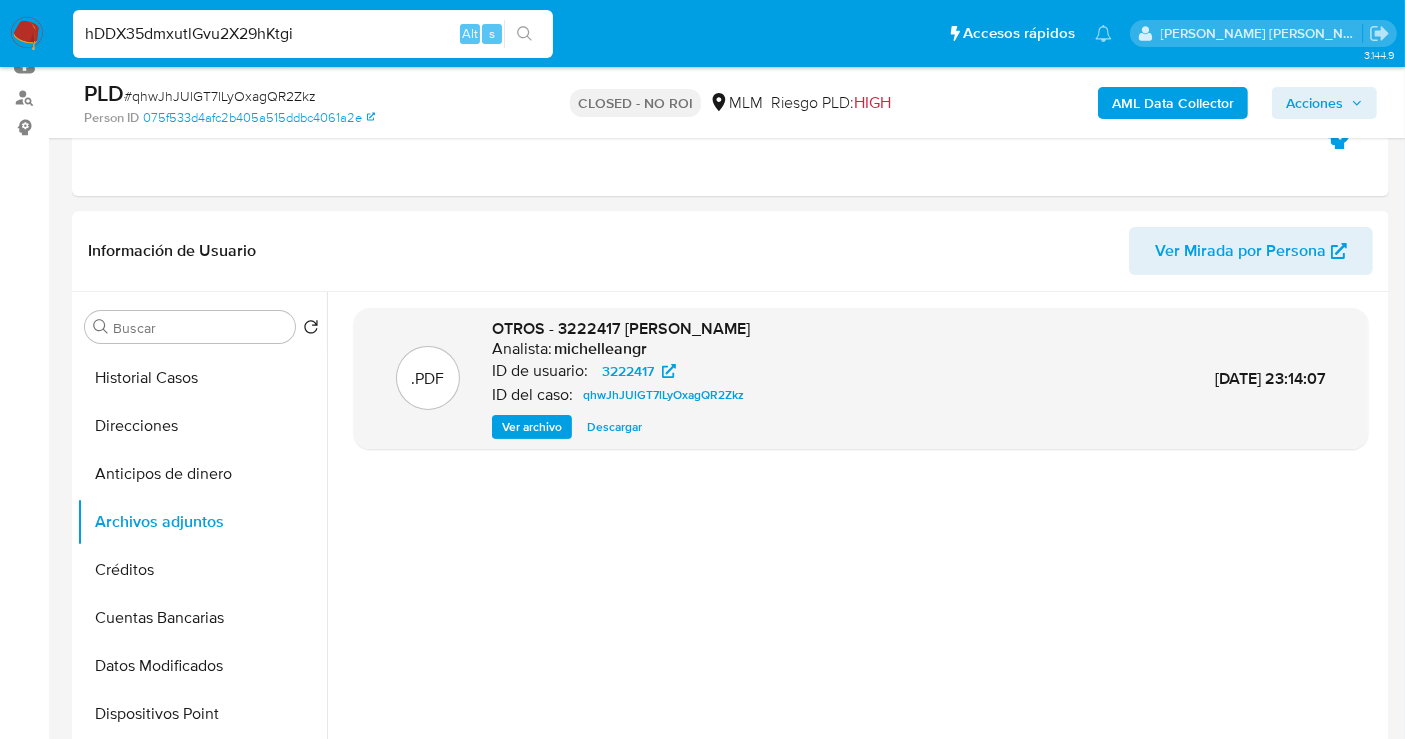 type on "hDDX35dmxutlGvu2X29hKtgi" 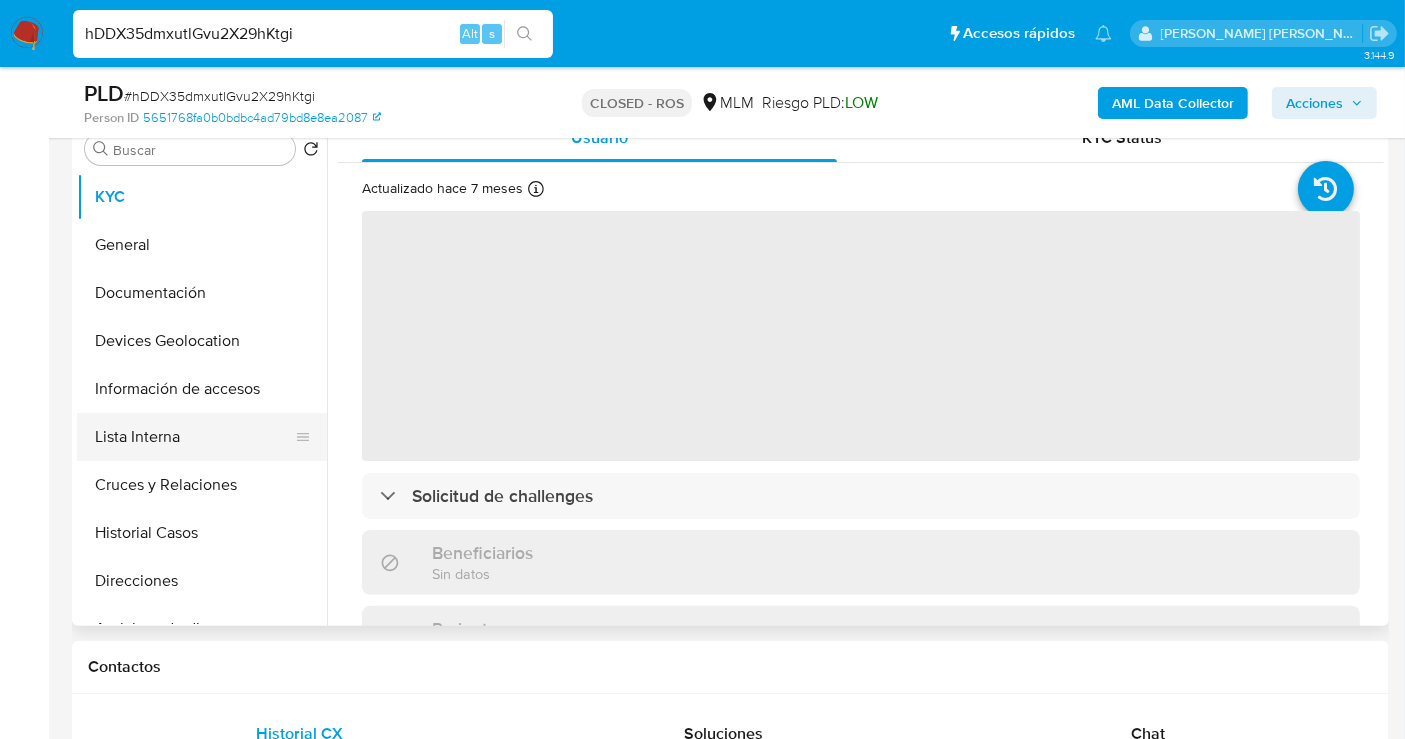 scroll, scrollTop: 444, scrollLeft: 0, axis: vertical 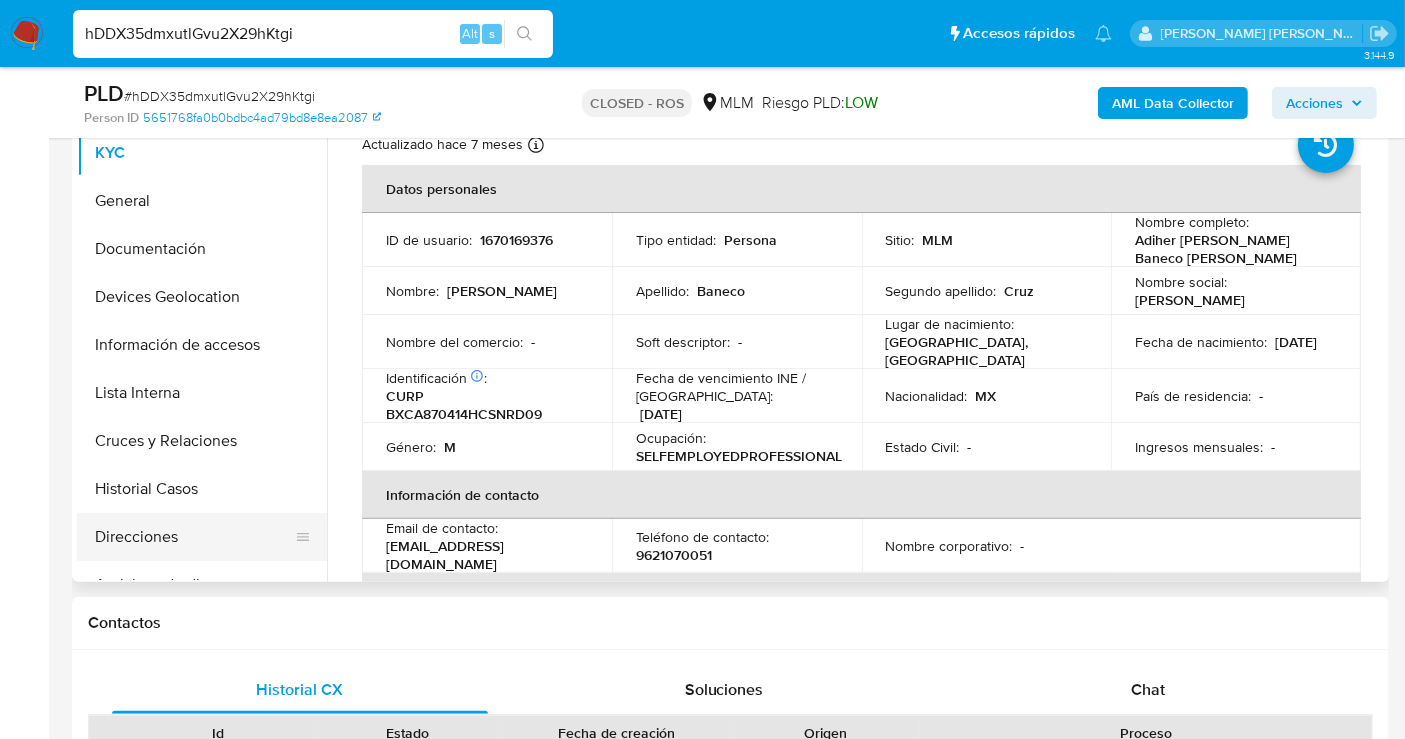 select on "10" 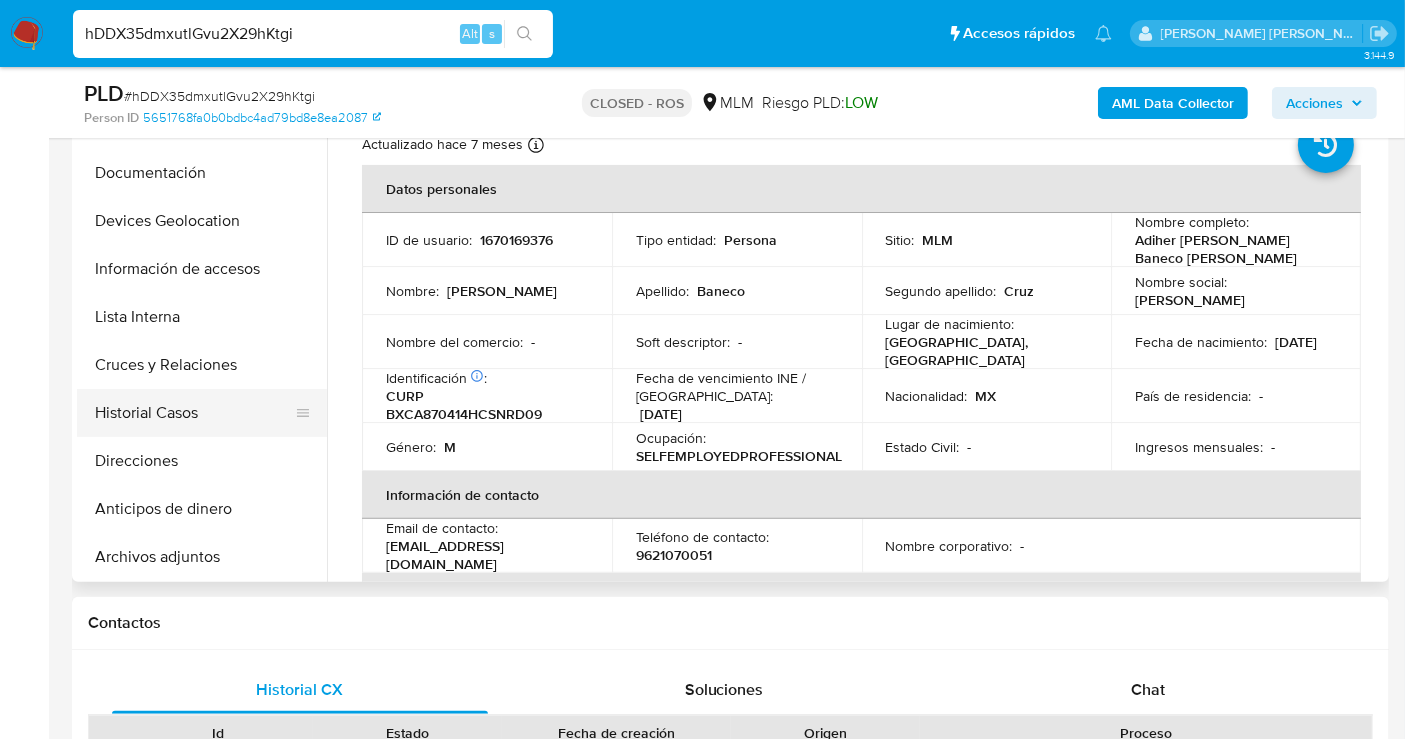 scroll, scrollTop: 111, scrollLeft: 0, axis: vertical 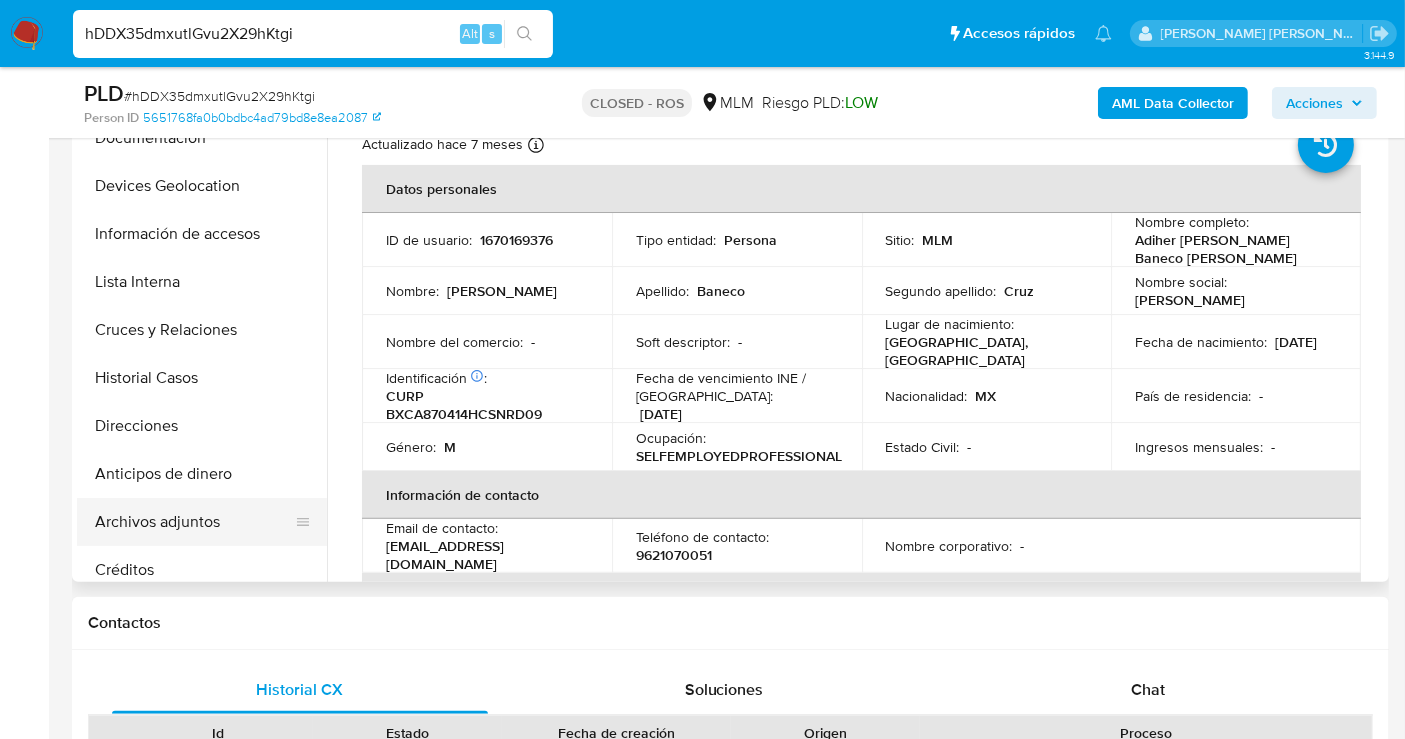 click on "Archivos adjuntos" at bounding box center [194, 522] 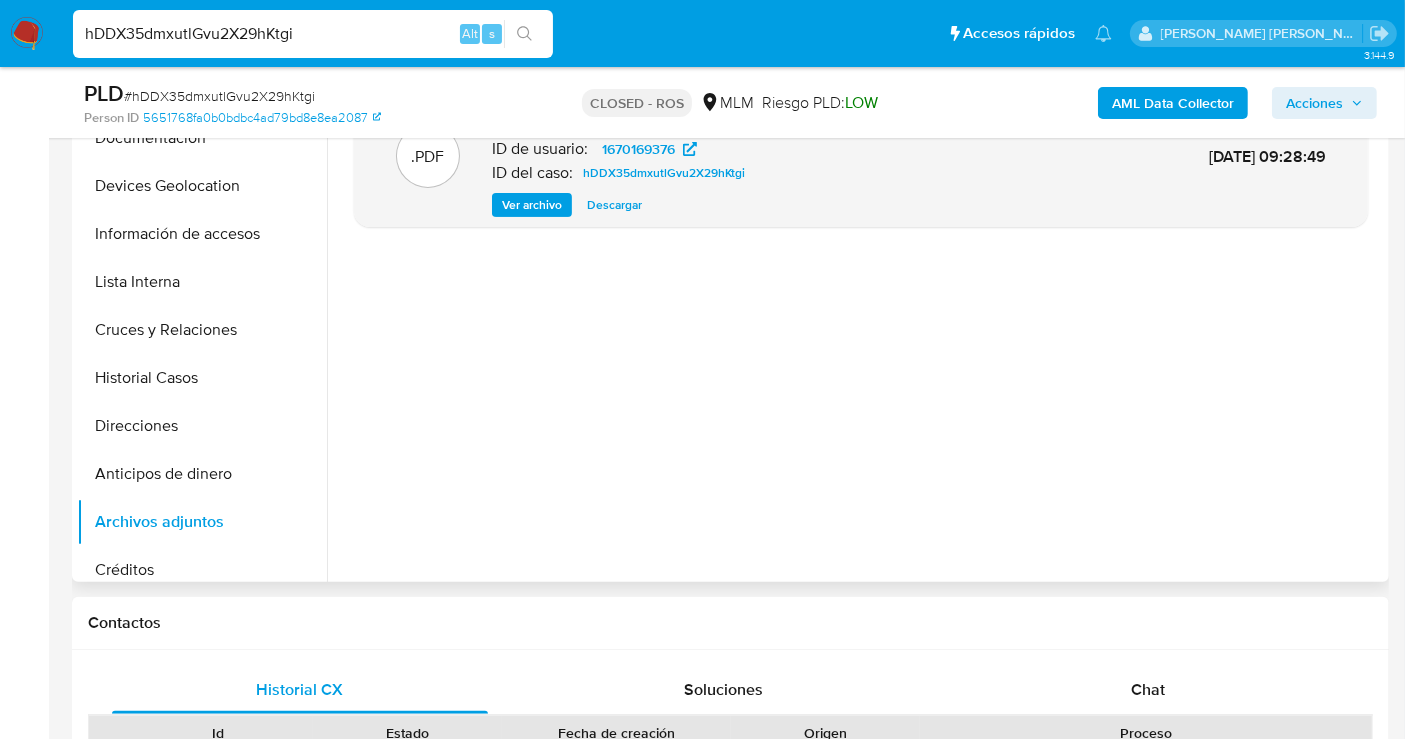 click on "Descargar" at bounding box center [614, 205] 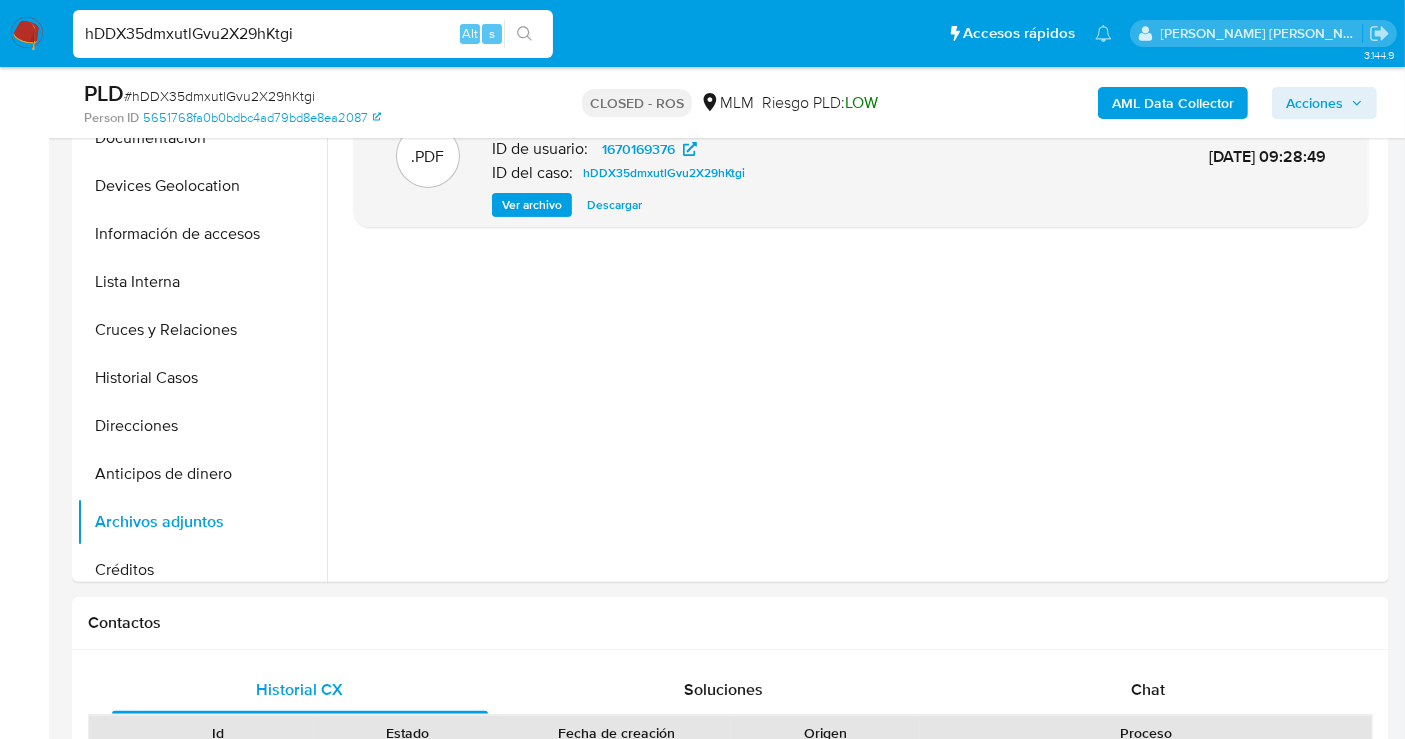 click on "hDDX35dmxutlGvu2X29hKtgi" at bounding box center [313, 34] 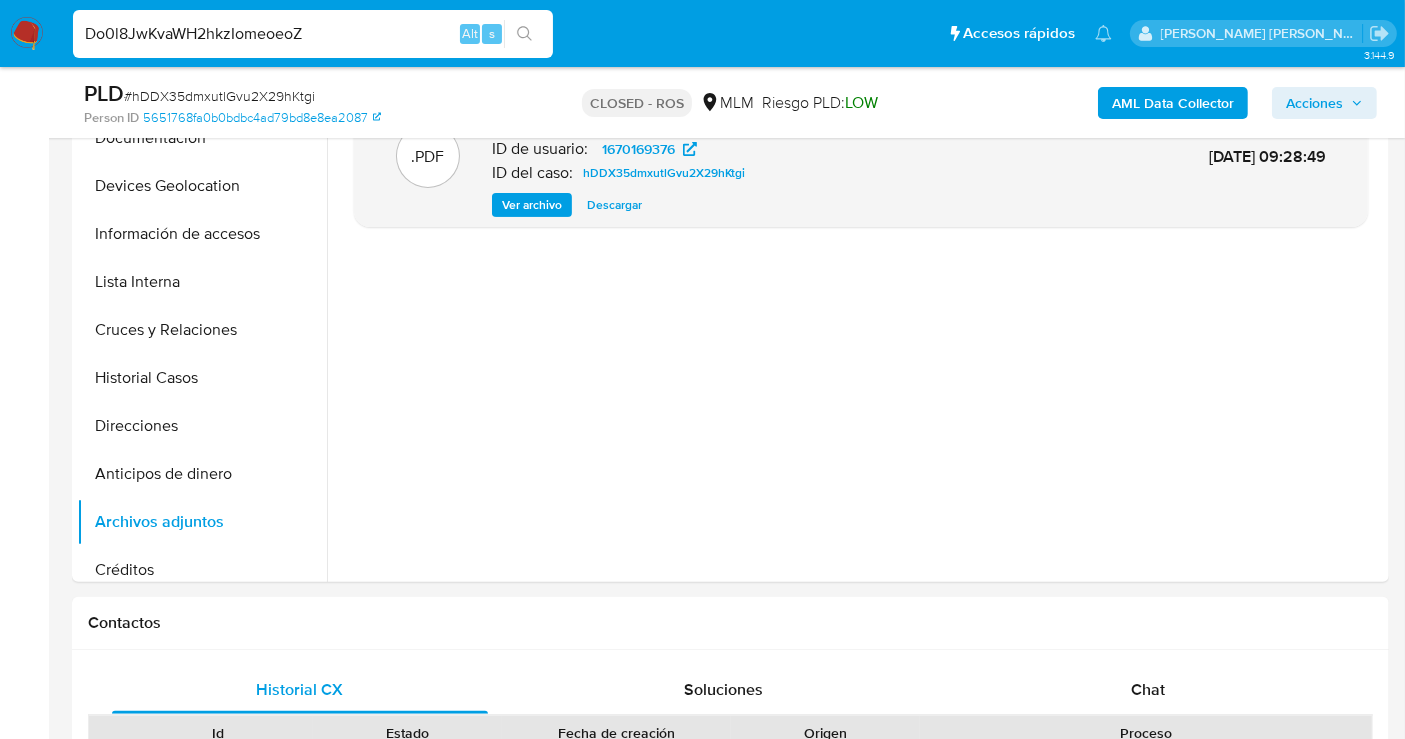 type on "Do0l8JwKvaWH2hkzIomeoeoZ" 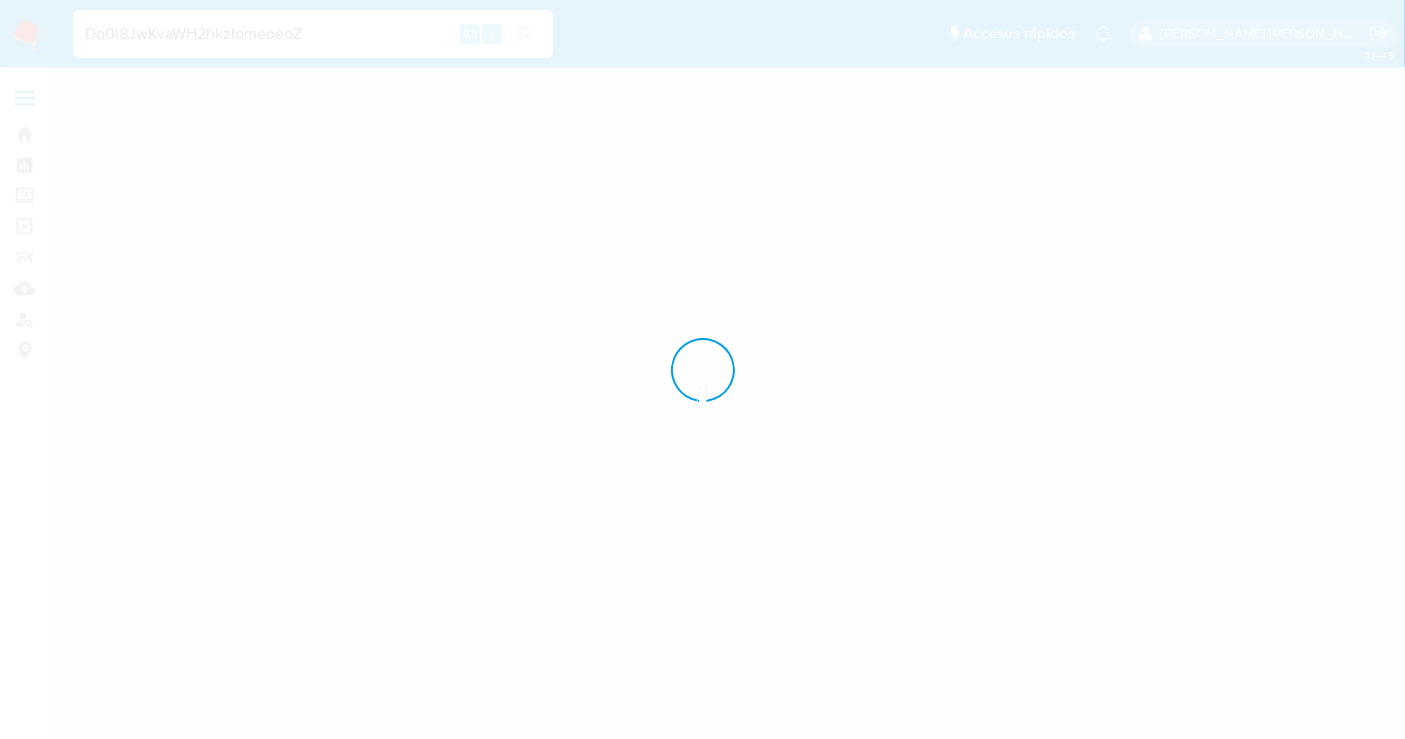 scroll, scrollTop: 0, scrollLeft: 0, axis: both 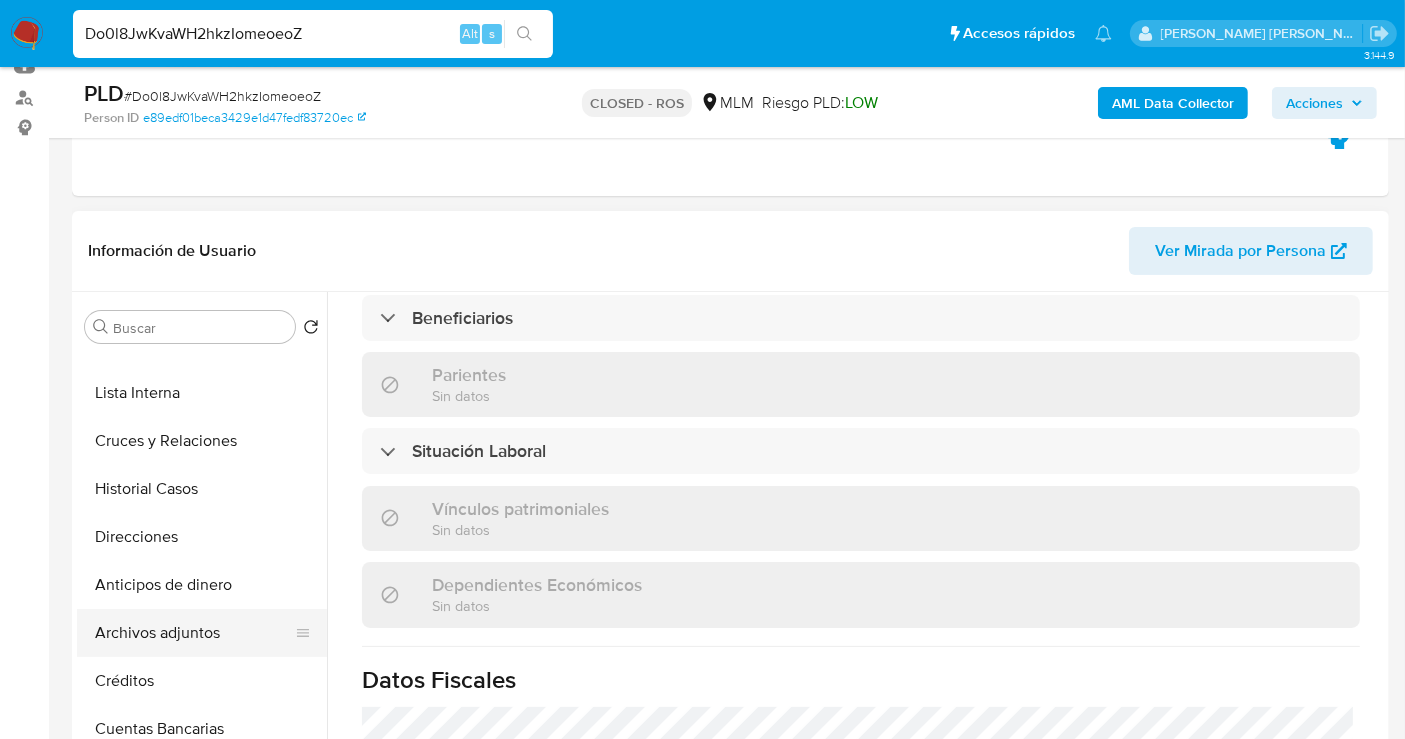 select on "10" 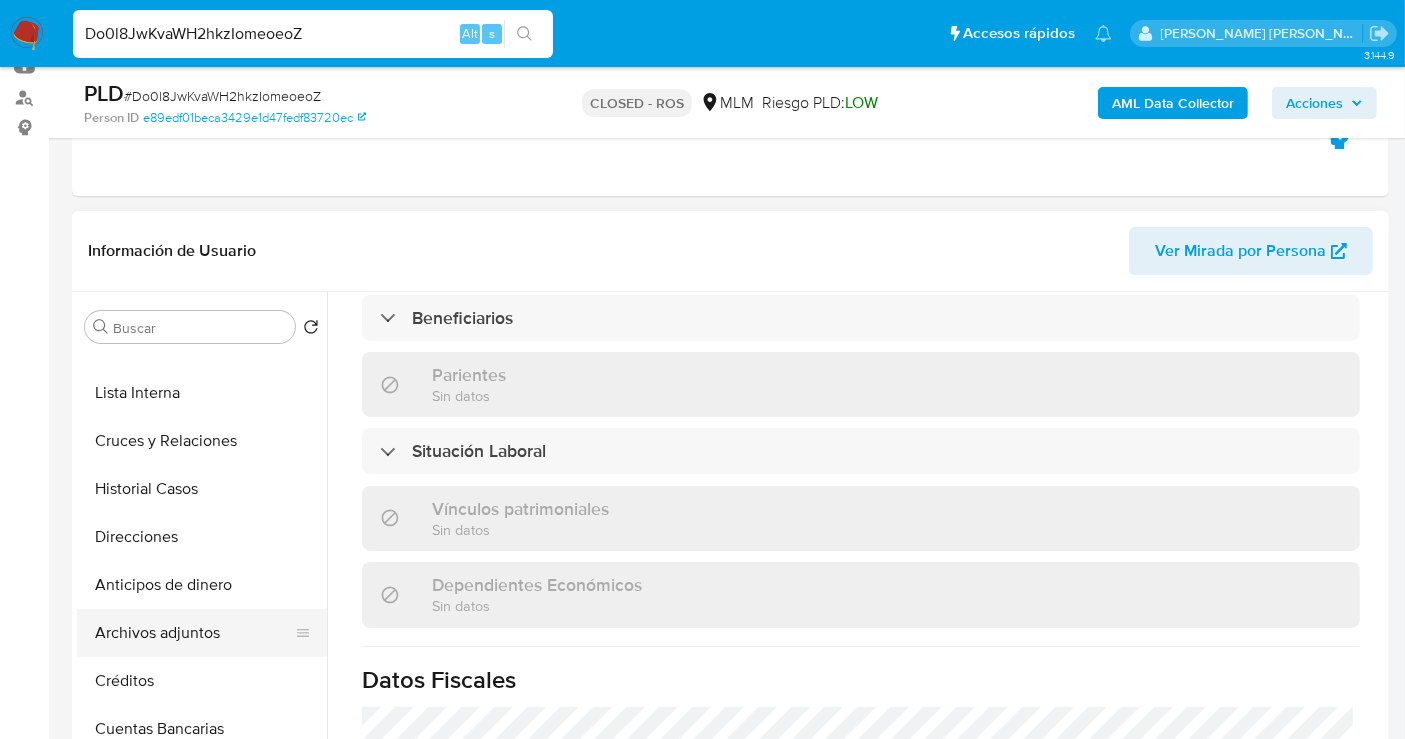 click on "Archivos adjuntos" at bounding box center [194, 633] 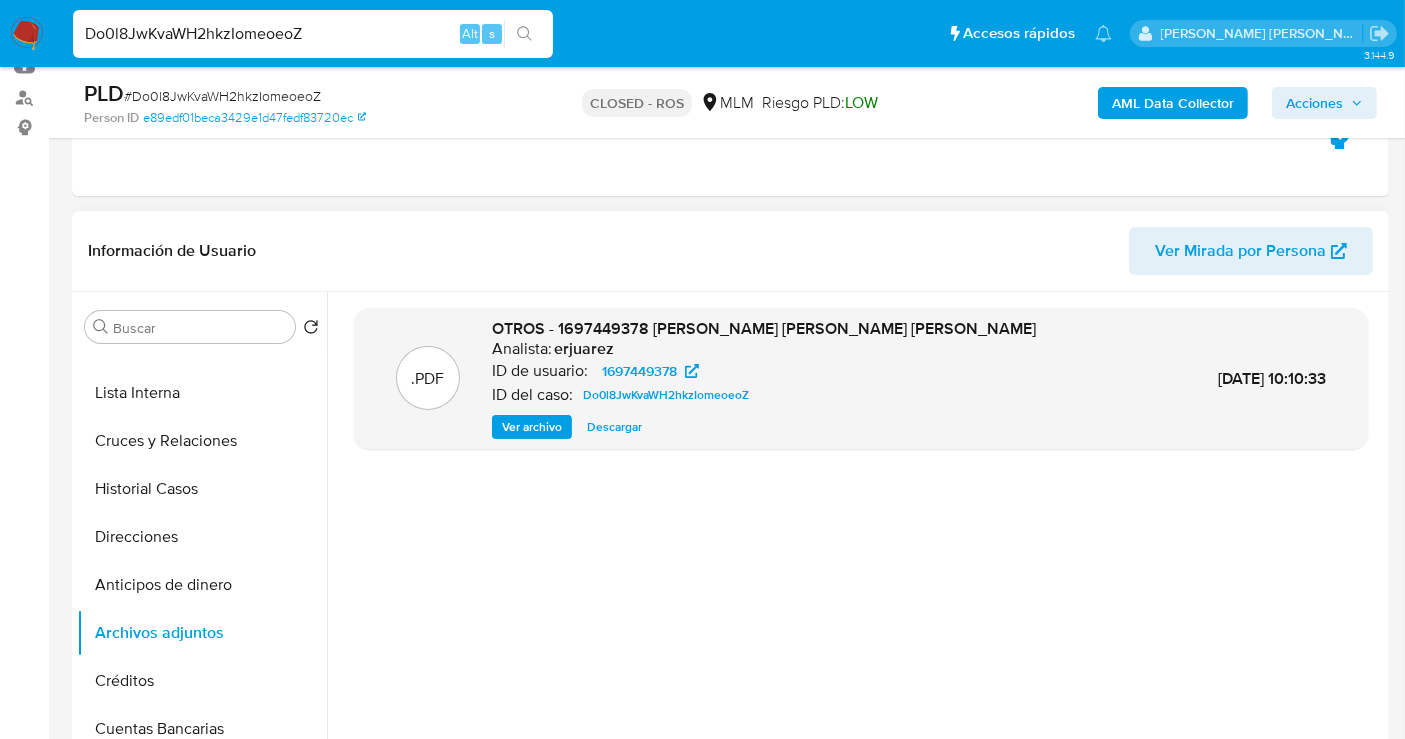 click on "Descargar" at bounding box center [614, 427] 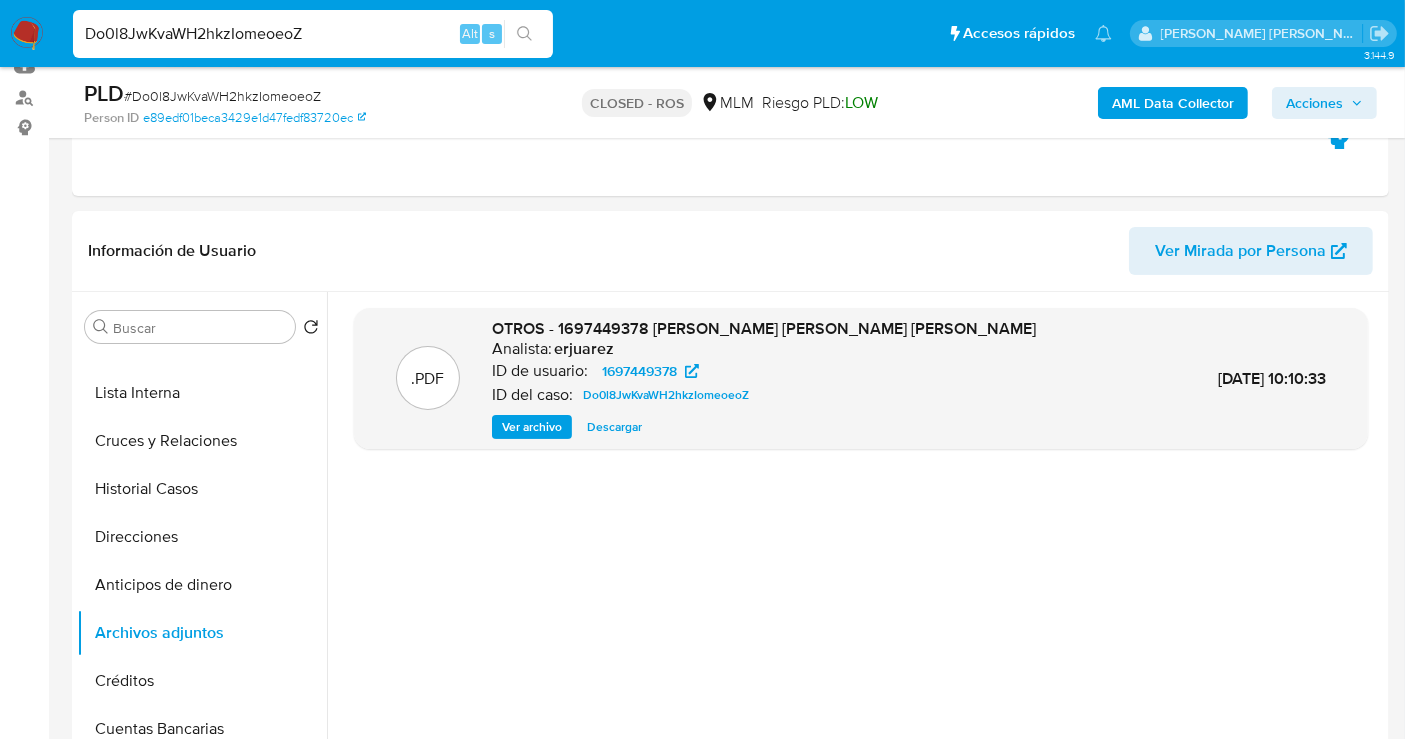 click on "Do0l8JwKvaWH2hkzIomeoeoZ" at bounding box center [313, 34] 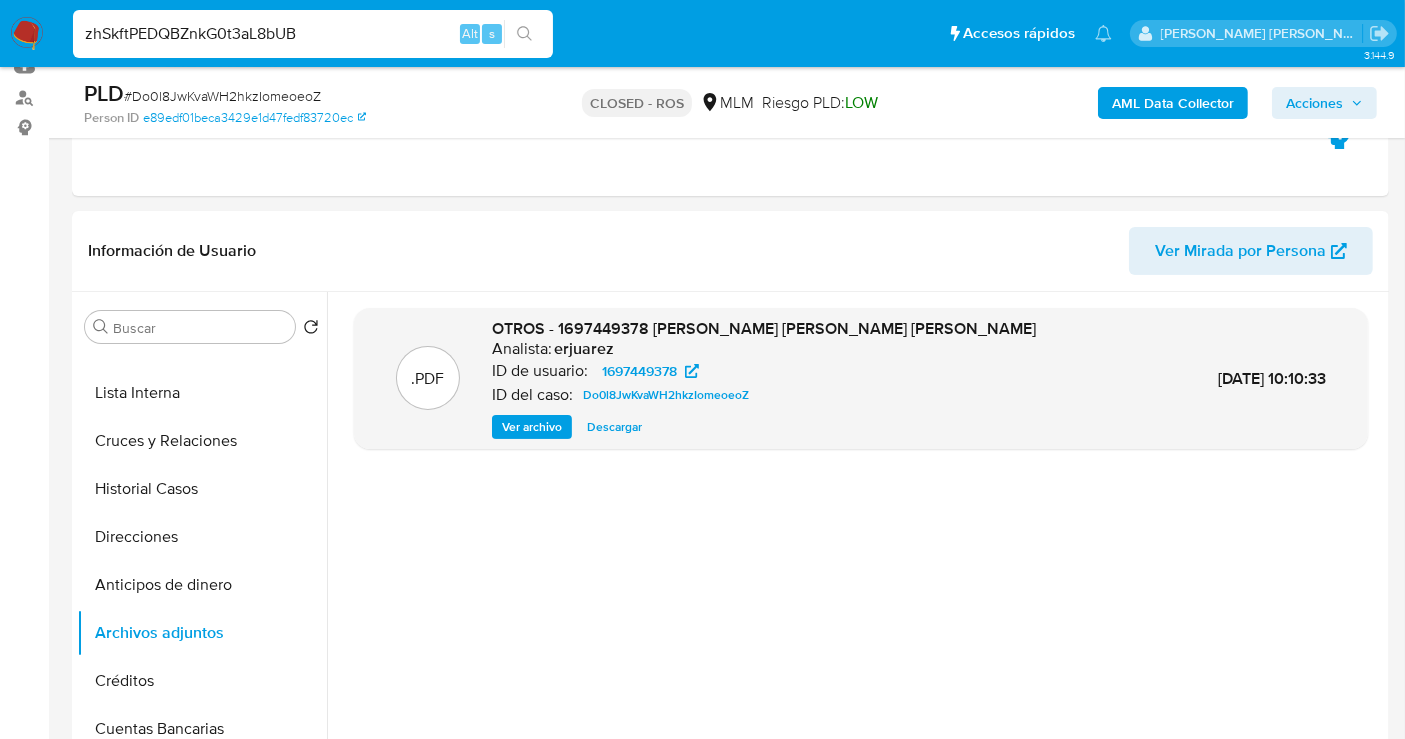 type on "zhSkftPEDQBZnkG0t3aL8bUB" 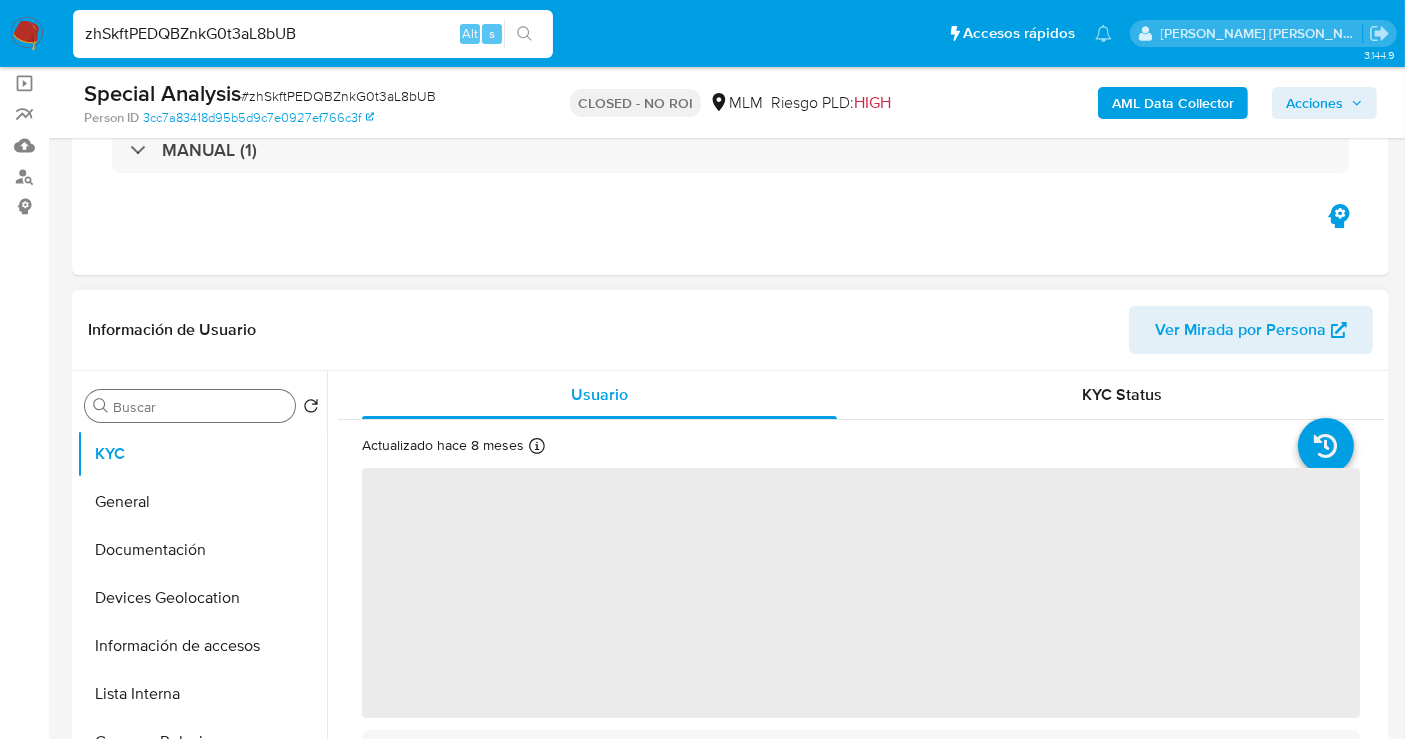 scroll, scrollTop: 444, scrollLeft: 0, axis: vertical 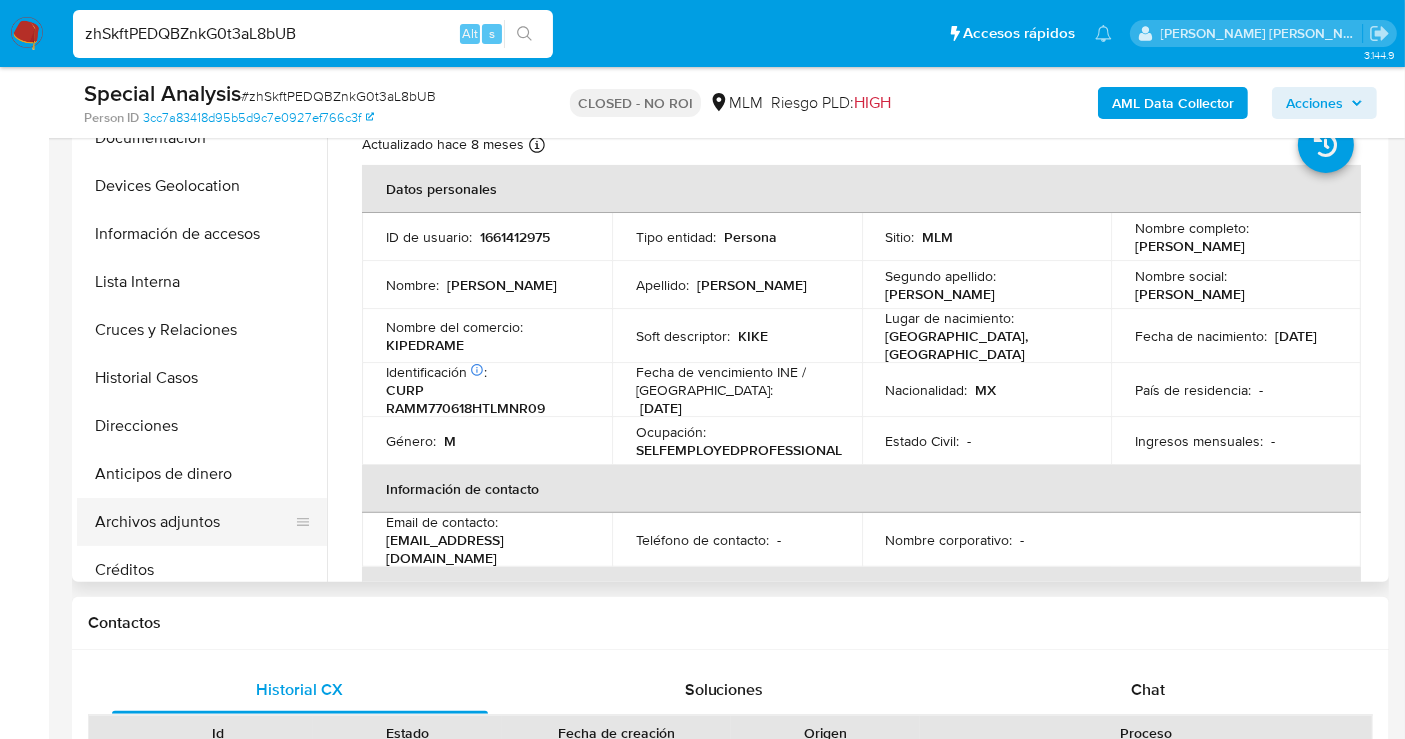 select on "10" 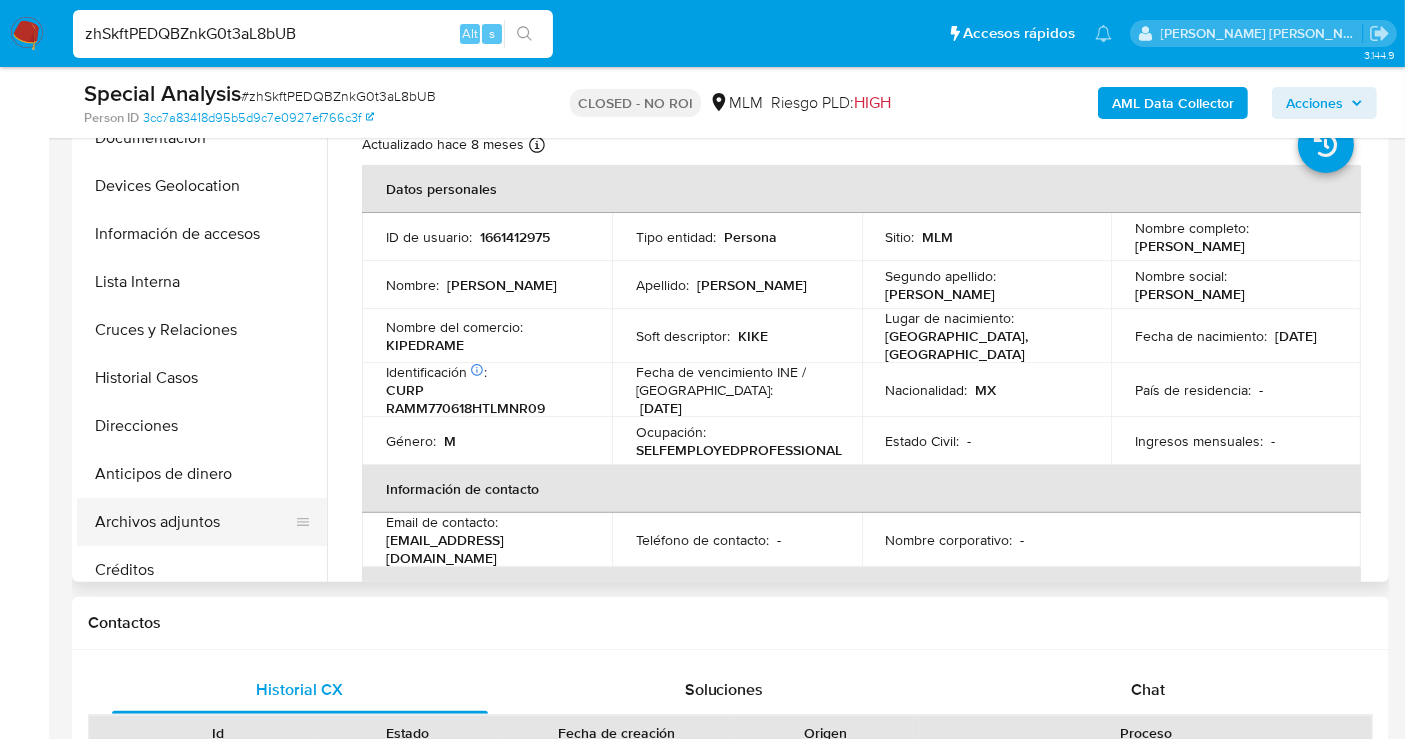 click on "Archivos adjuntos" at bounding box center (194, 522) 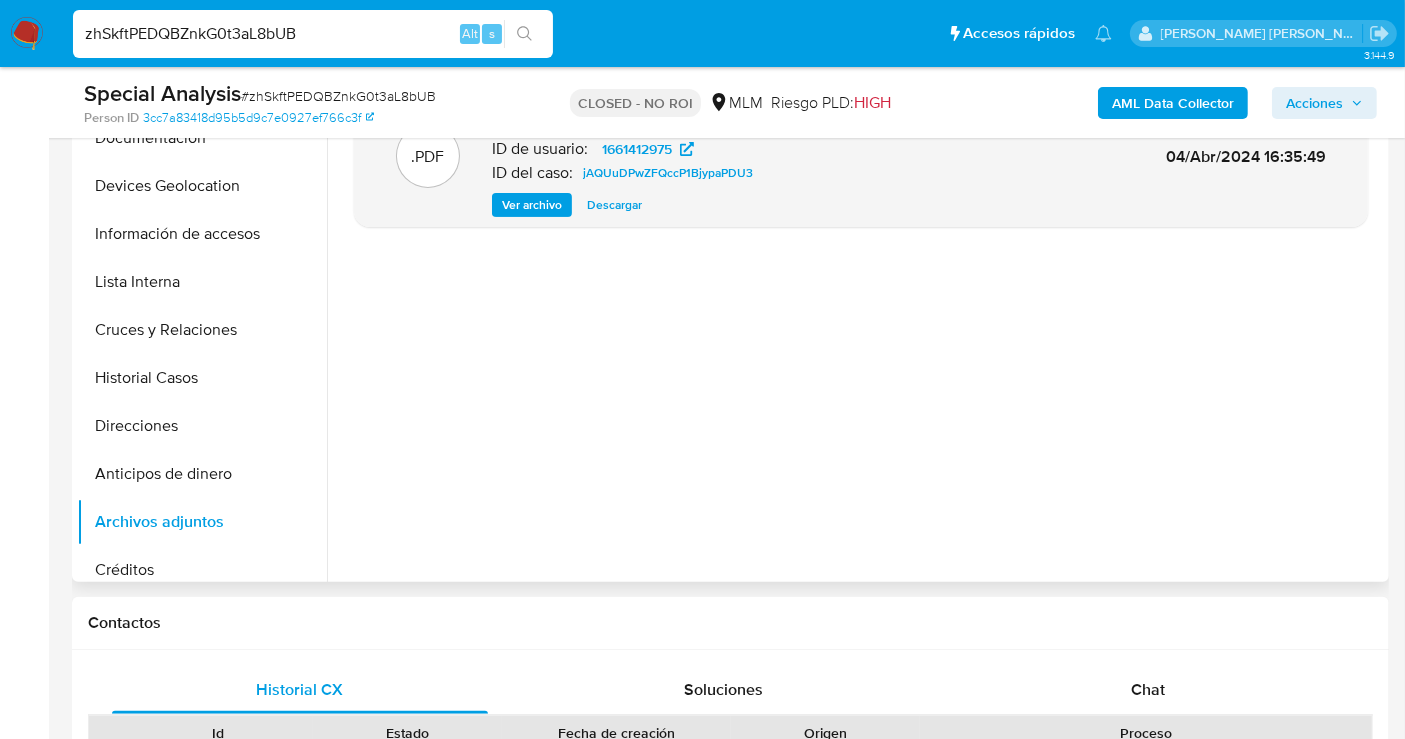 scroll, scrollTop: 333, scrollLeft: 0, axis: vertical 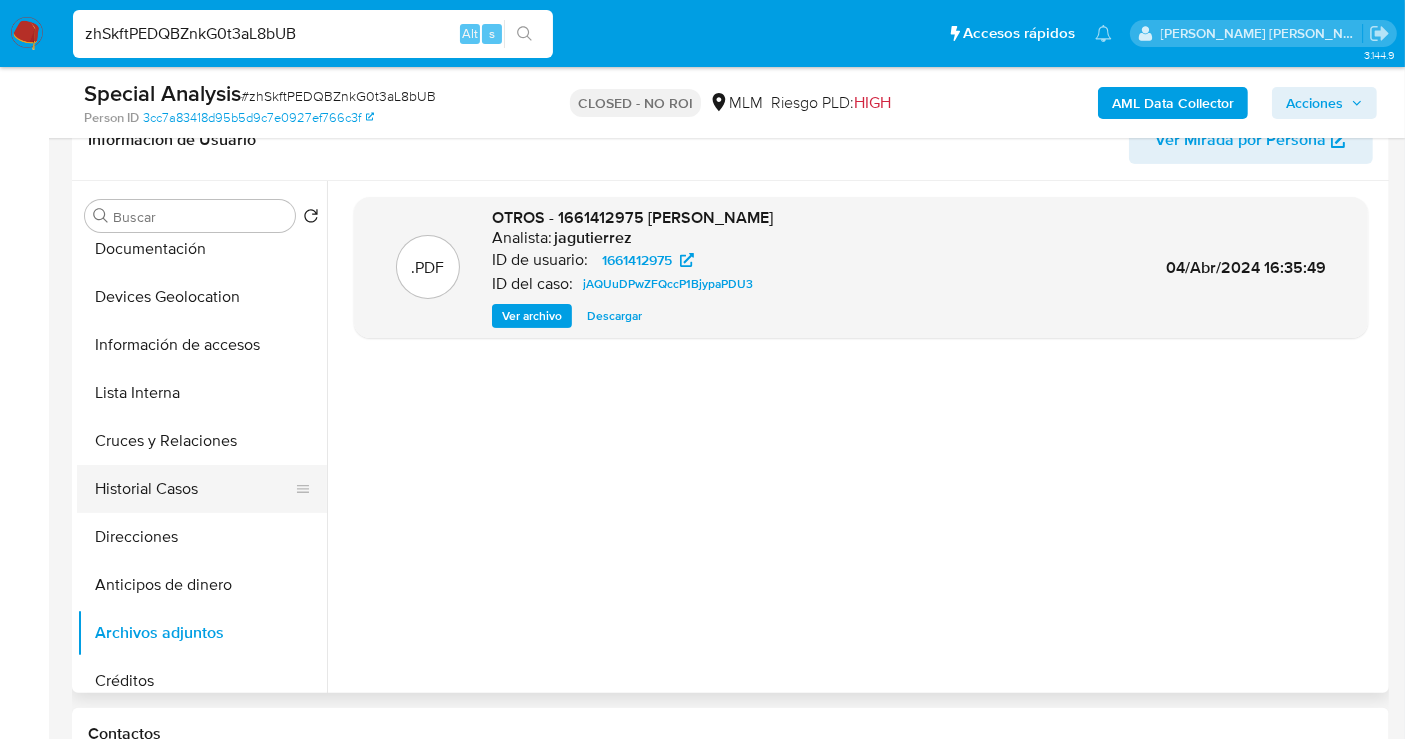 click on "Historial Casos" at bounding box center (194, 489) 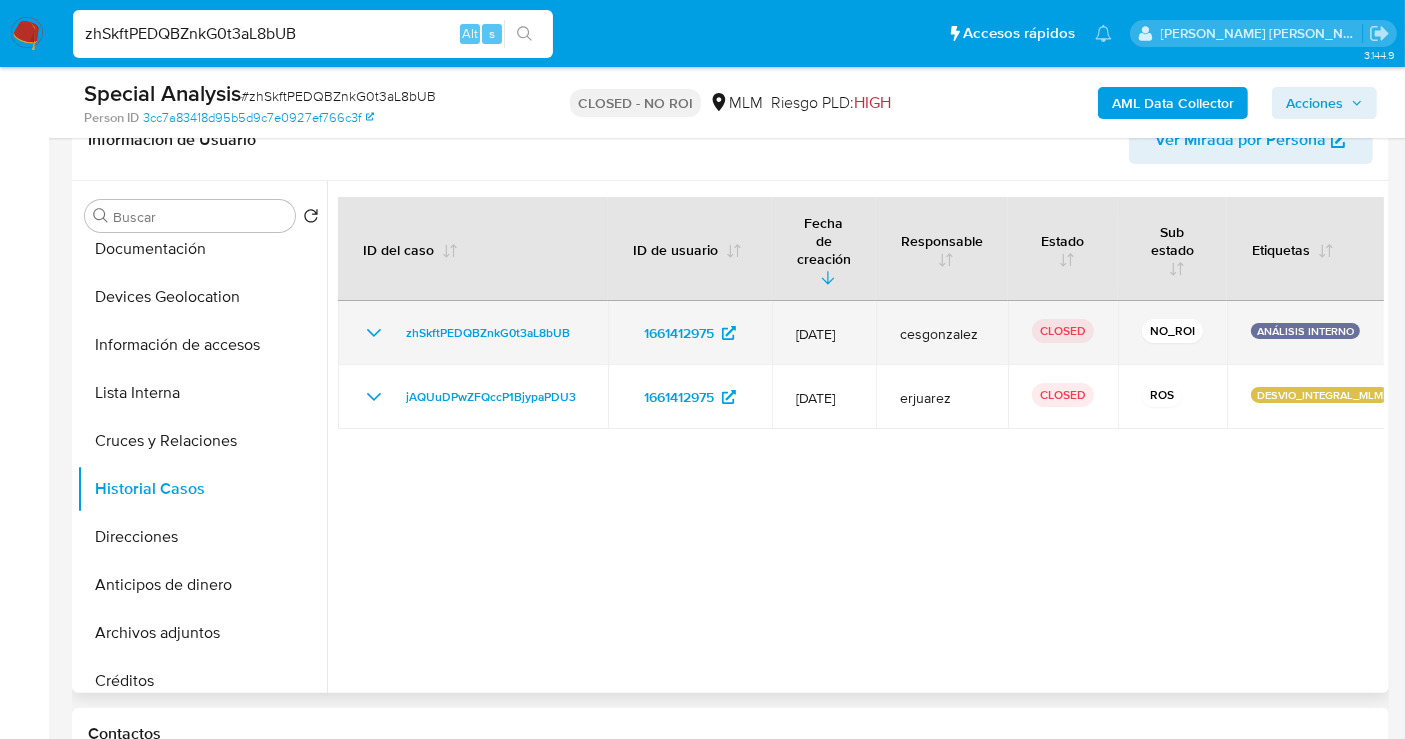 click 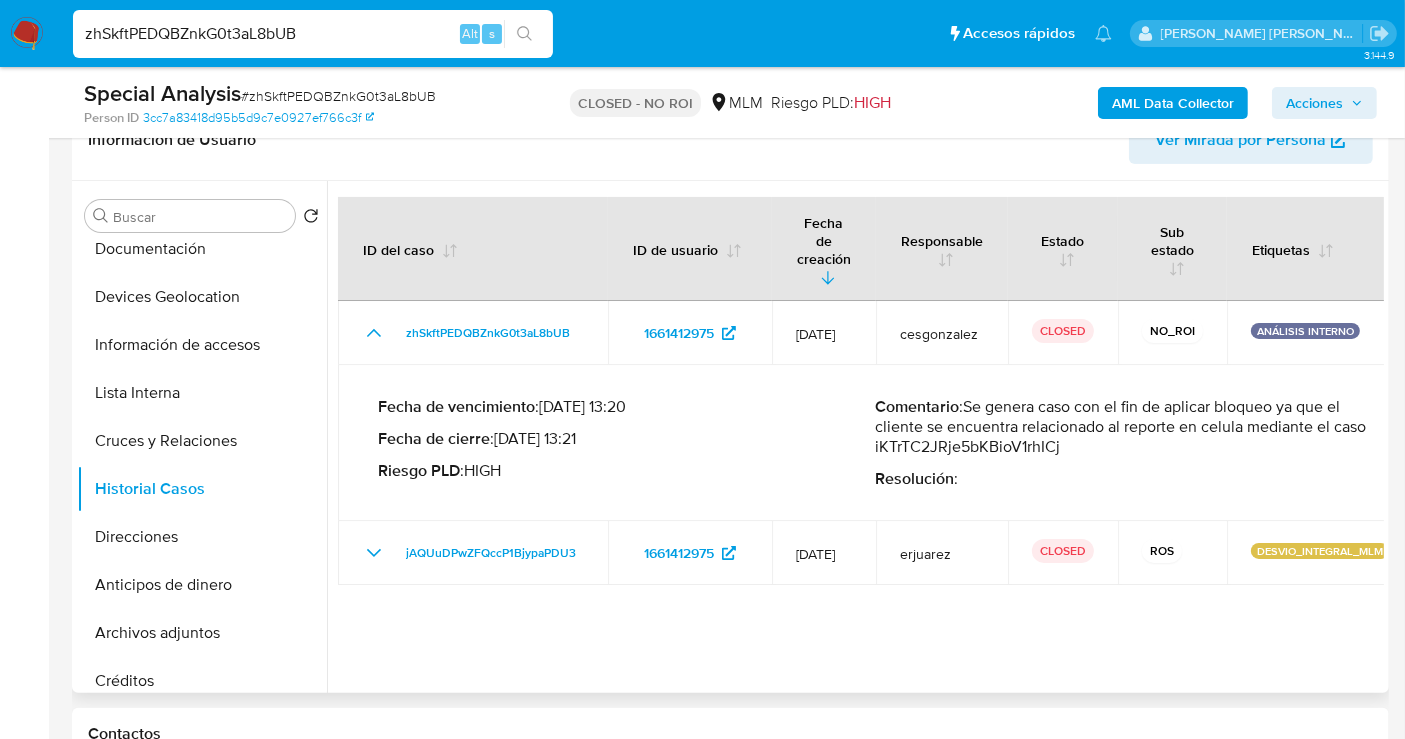 type 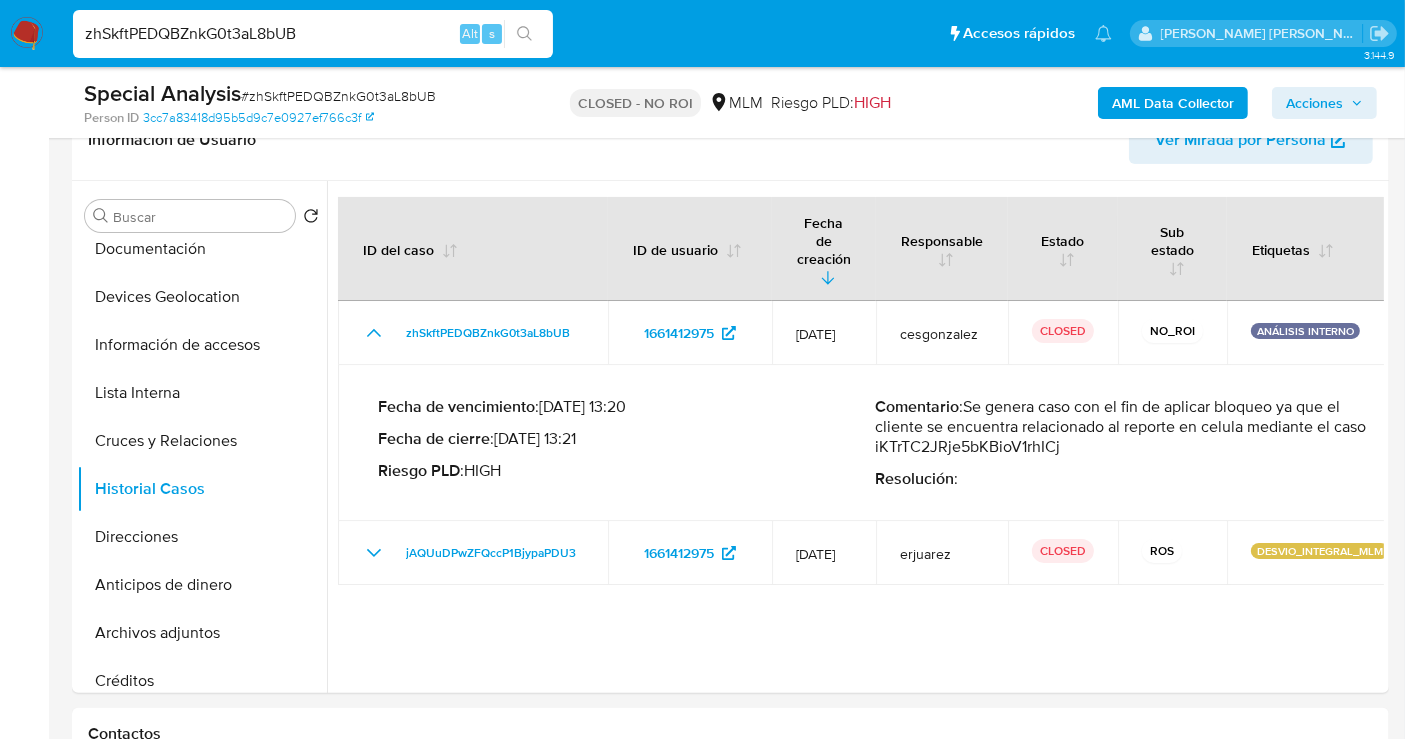 click on "zhSkftPEDQBZnkG0t3aL8bUB" at bounding box center [313, 34] 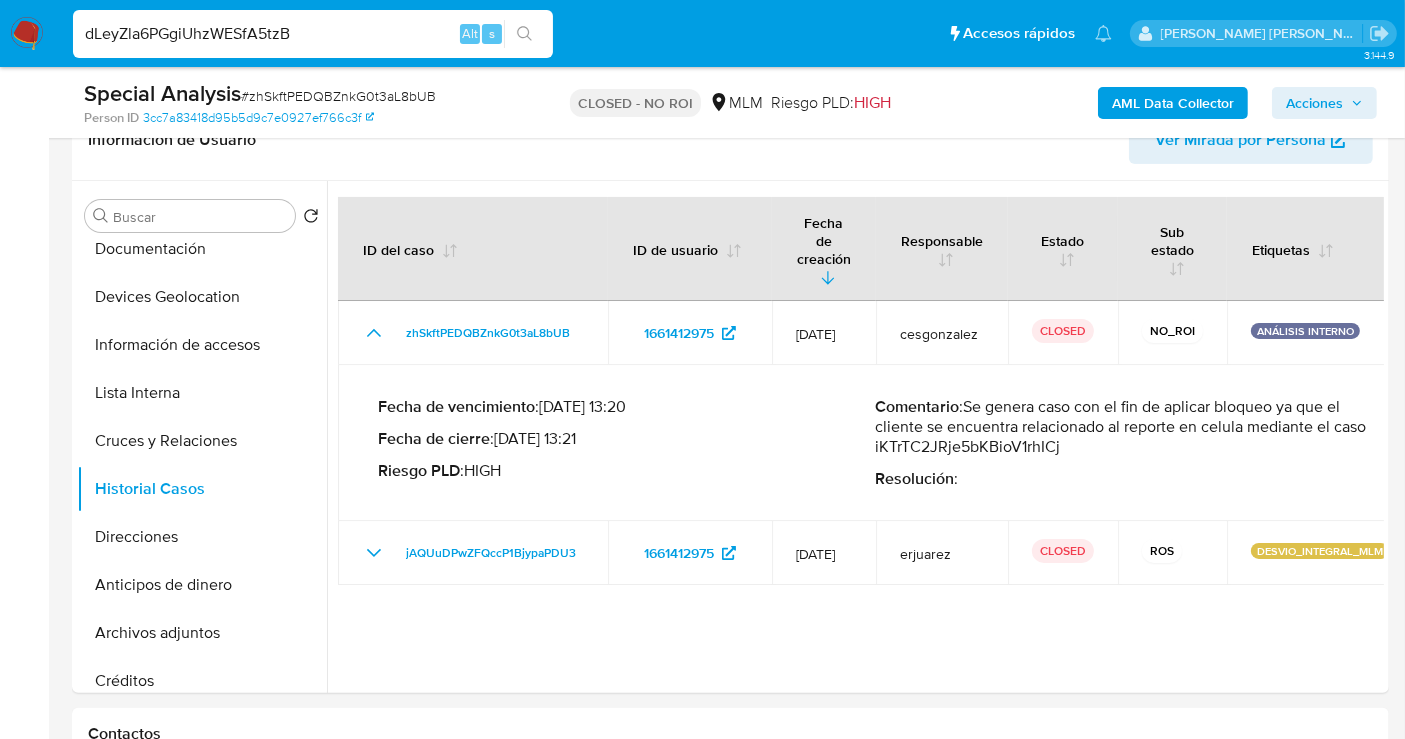type on "dLeyZla6PGgiUhzWESfA5tzB" 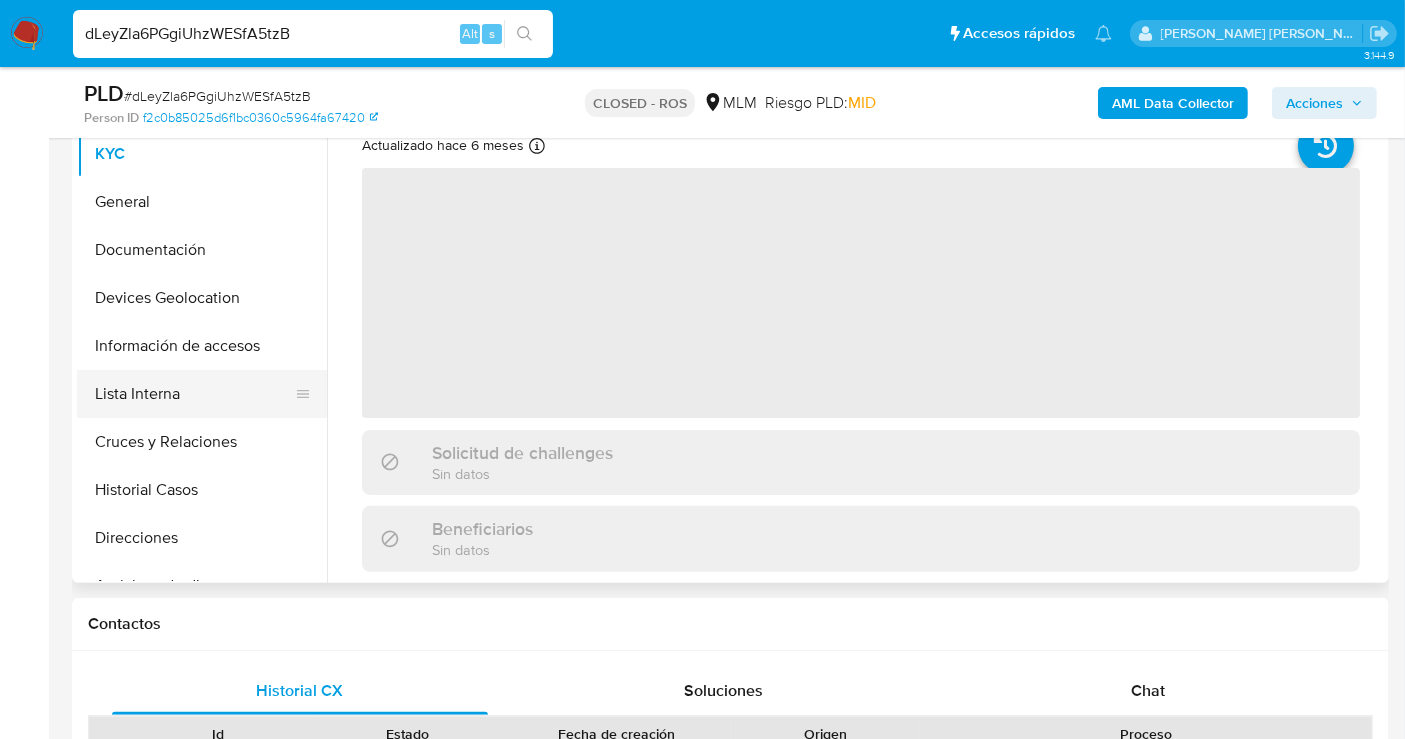 scroll, scrollTop: 444, scrollLeft: 0, axis: vertical 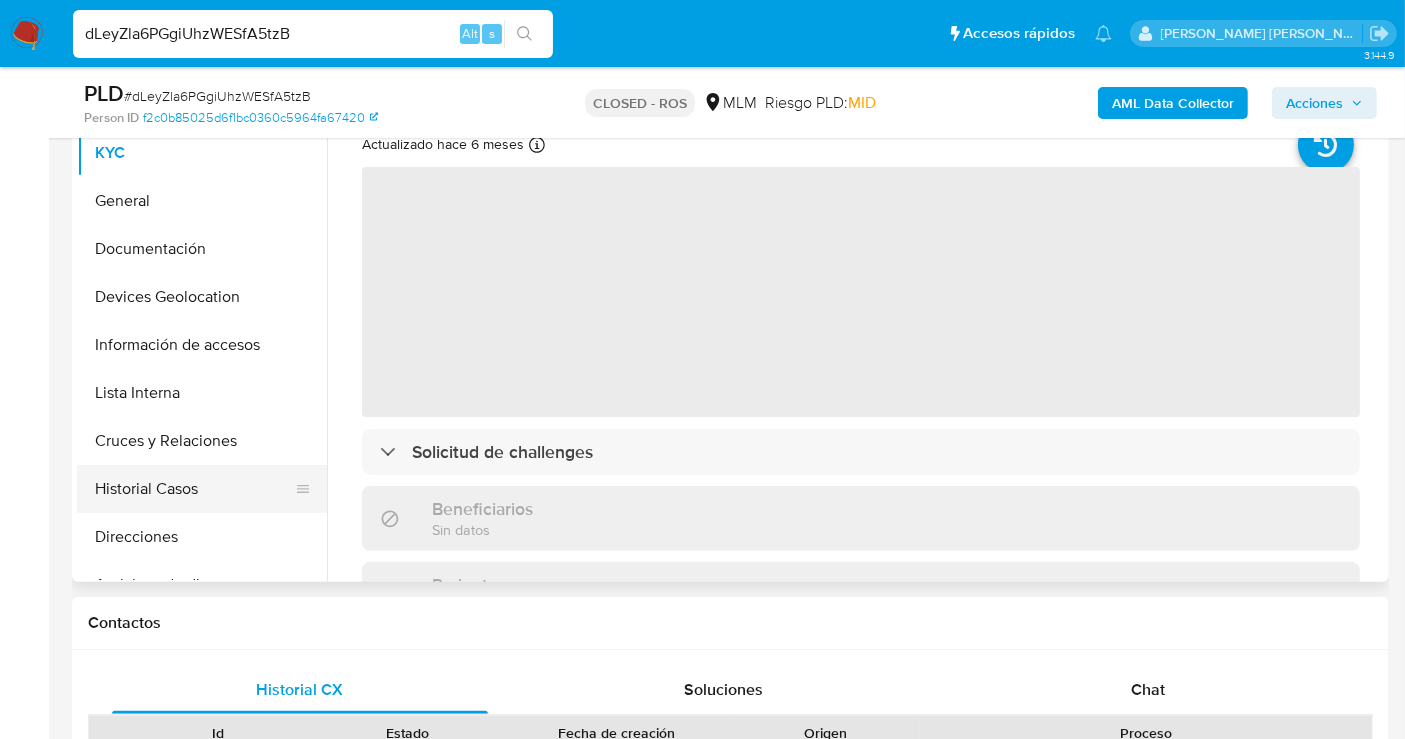 click on "Historial Casos" at bounding box center (194, 489) 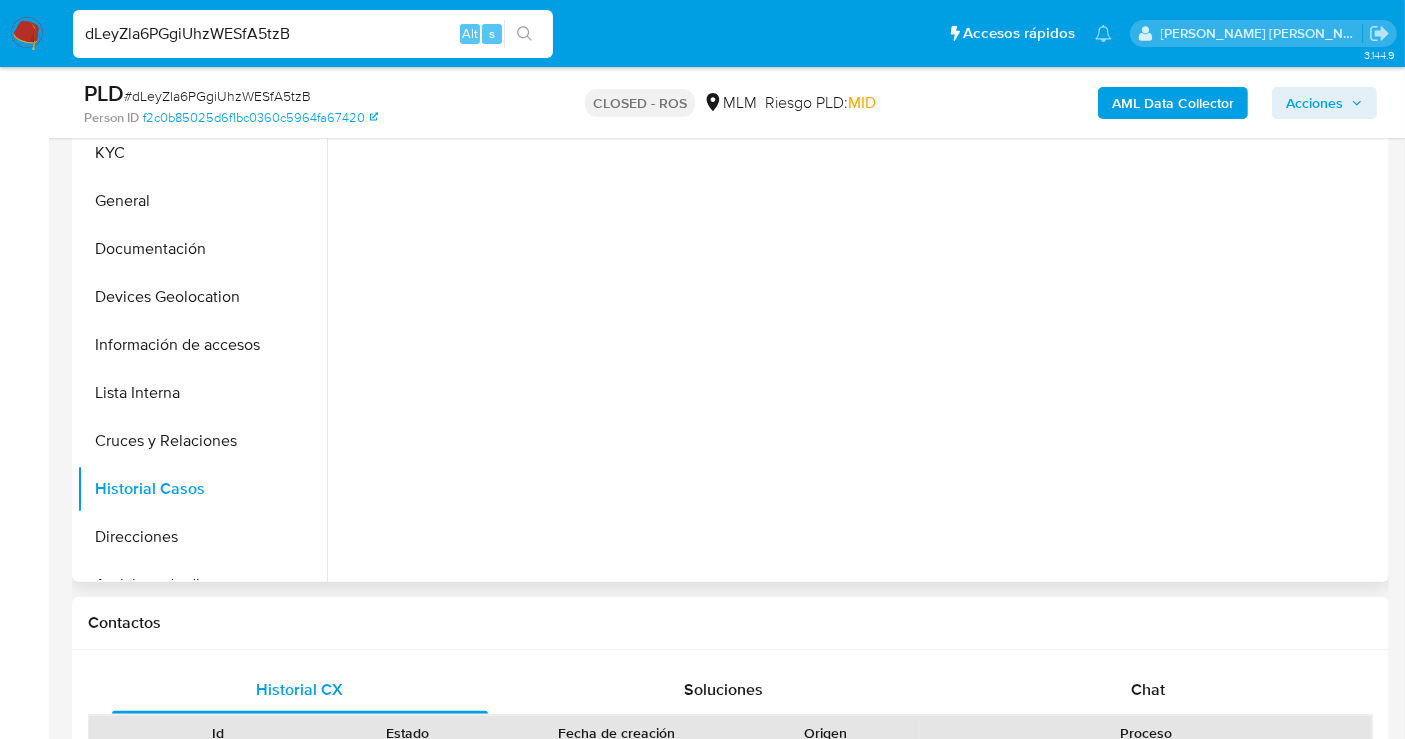 select on "10" 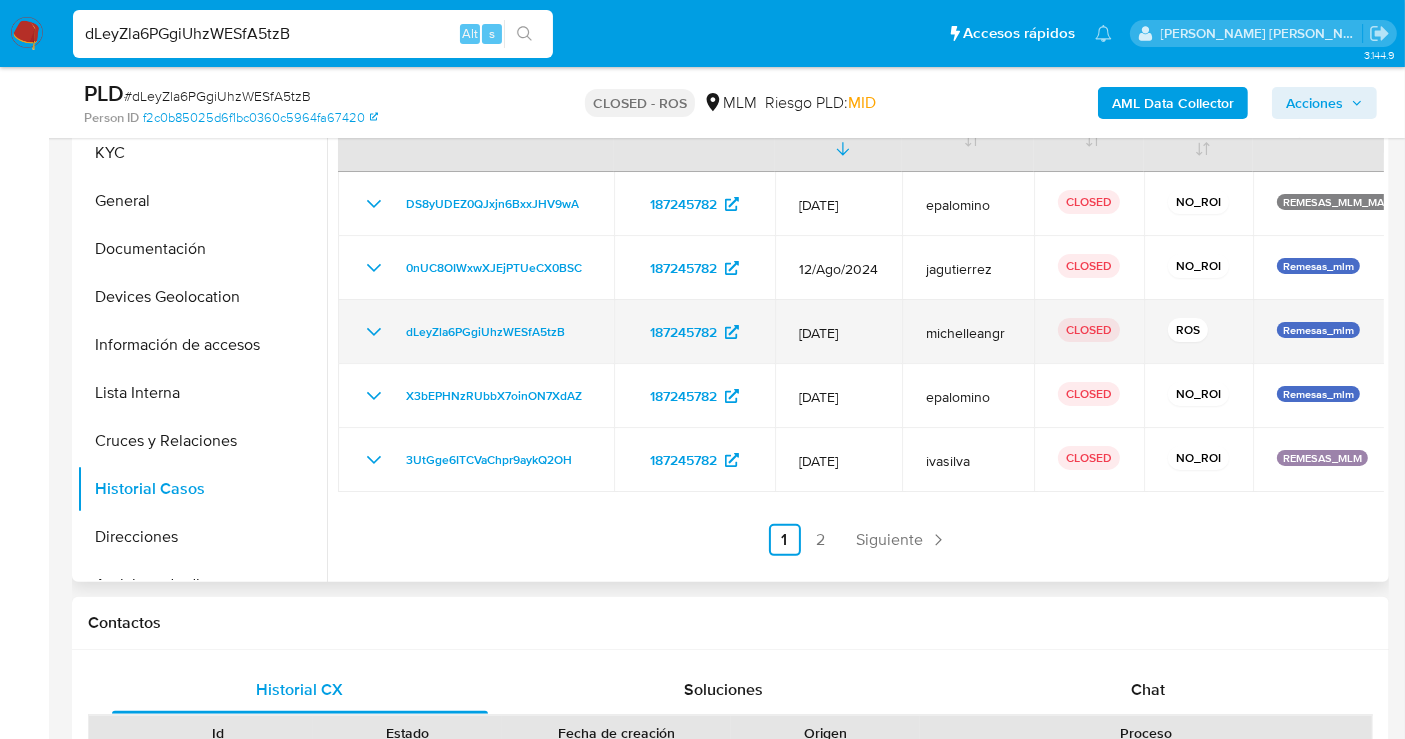 click 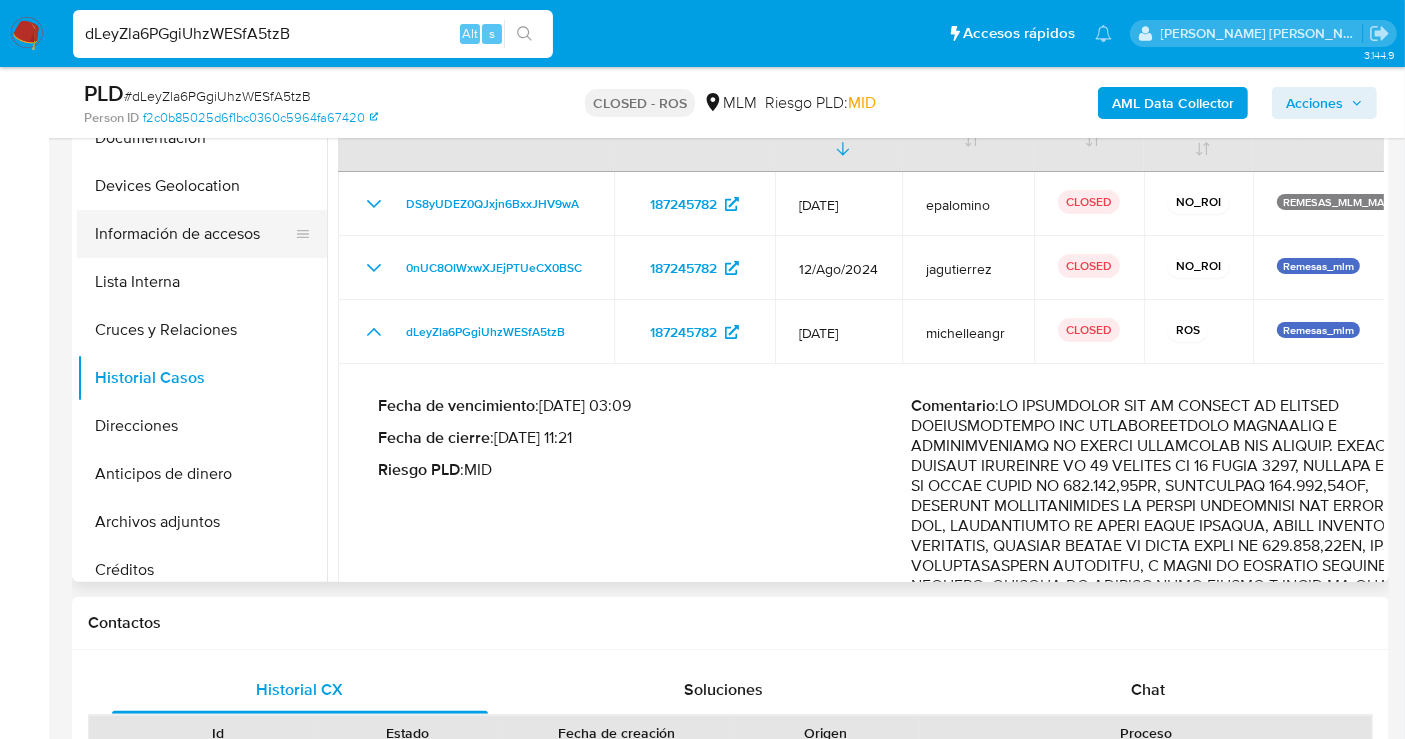 scroll, scrollTop: 222, scrollLeft: 0, axis: vertical 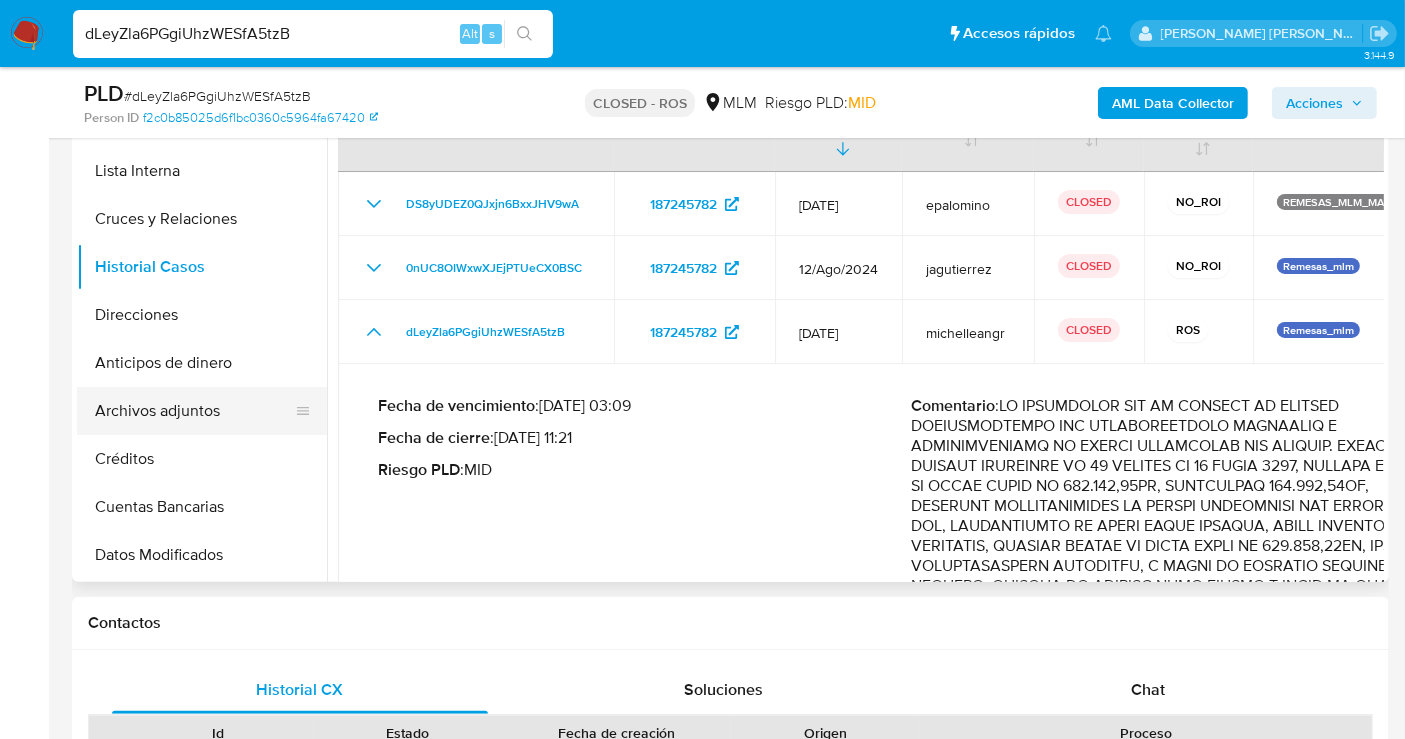 click on "Archivos adjuntos" at bounding box center (194, 411) 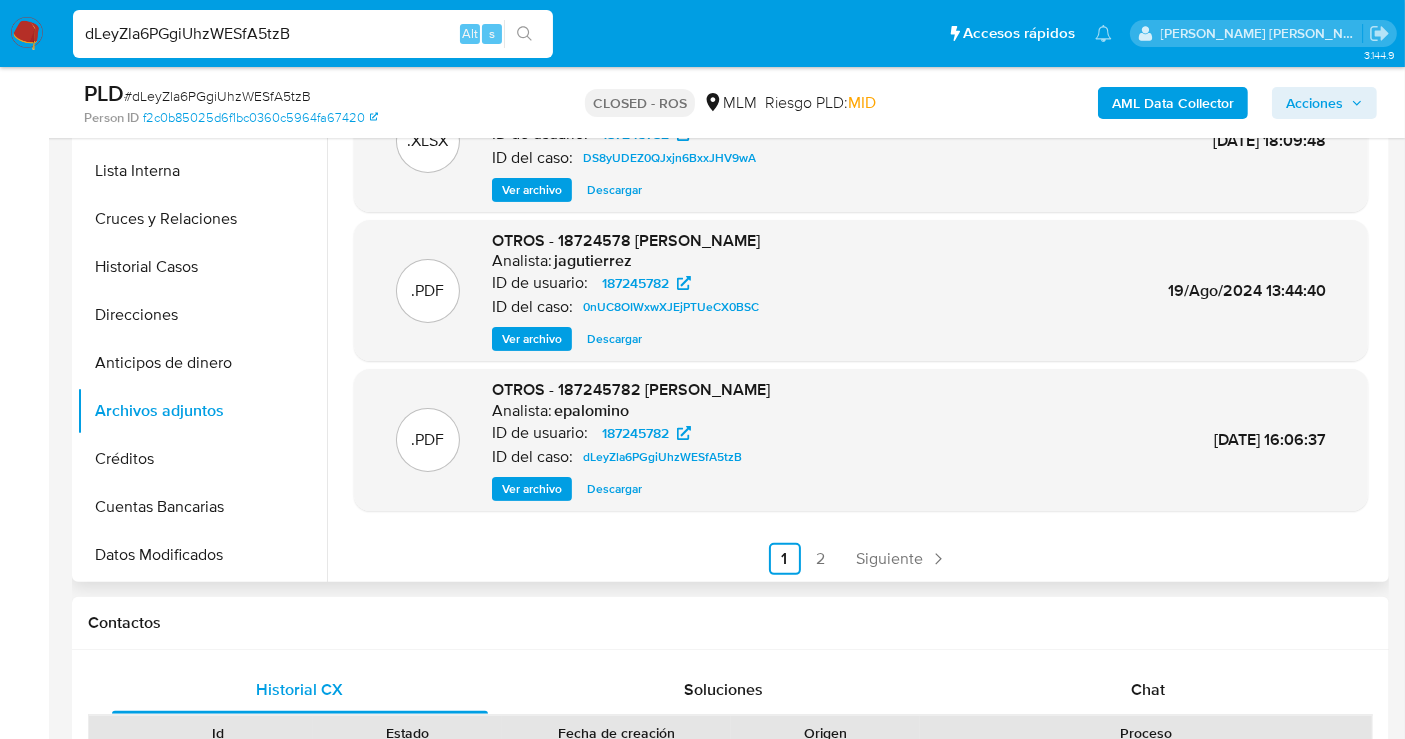 scroll, scrollTop: 168, scrollLeft: 0, axis: vertical 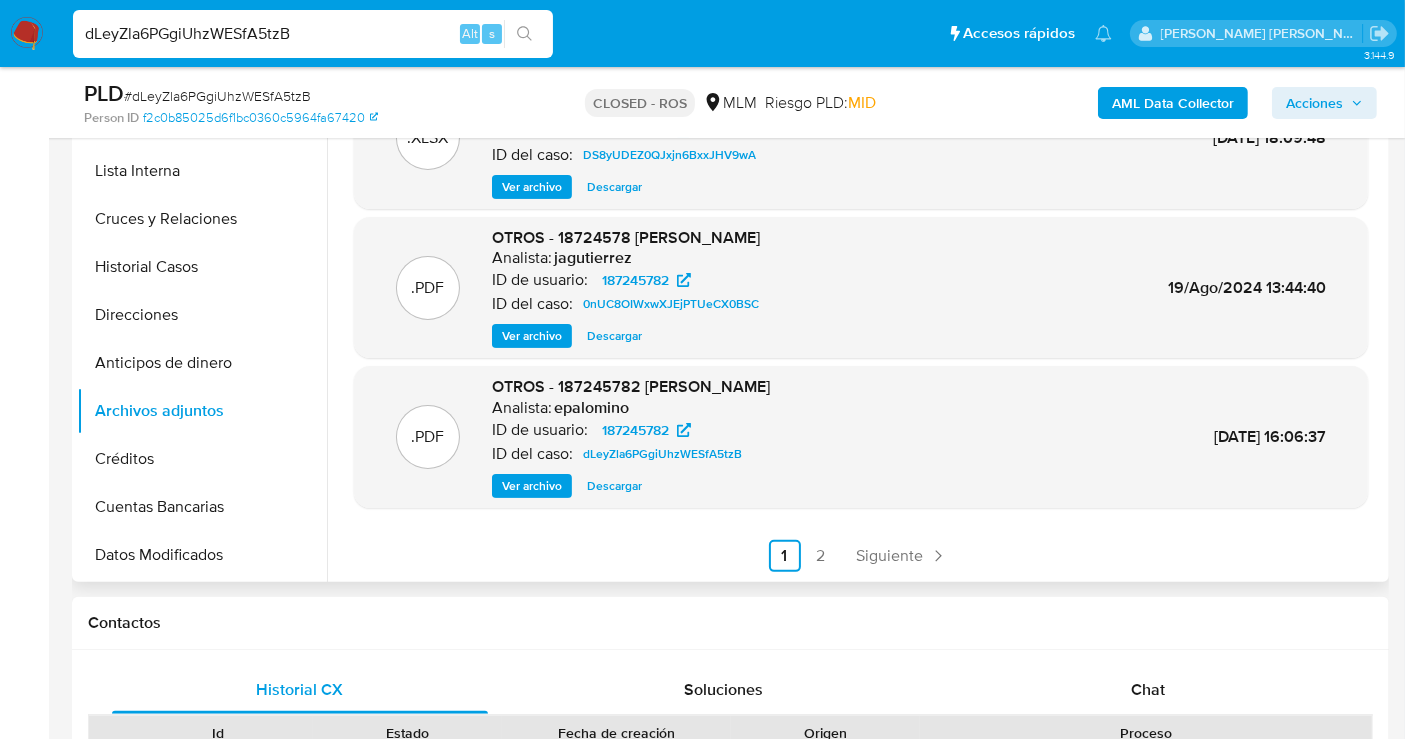 click on "Descargar" at bounding box center (614, 486) 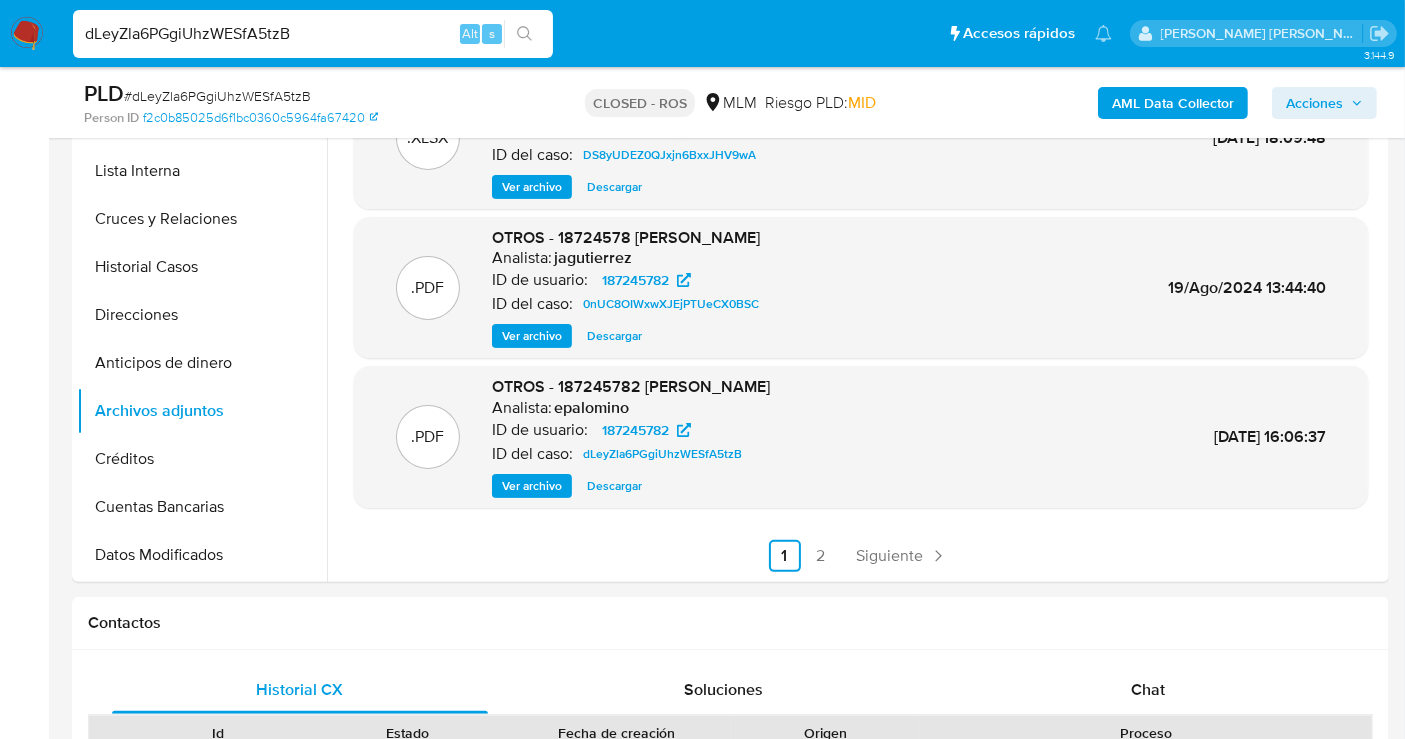 click on "dLeyZla6PGgiUhzWESfA5tzB" at bounding box center [313, 34] 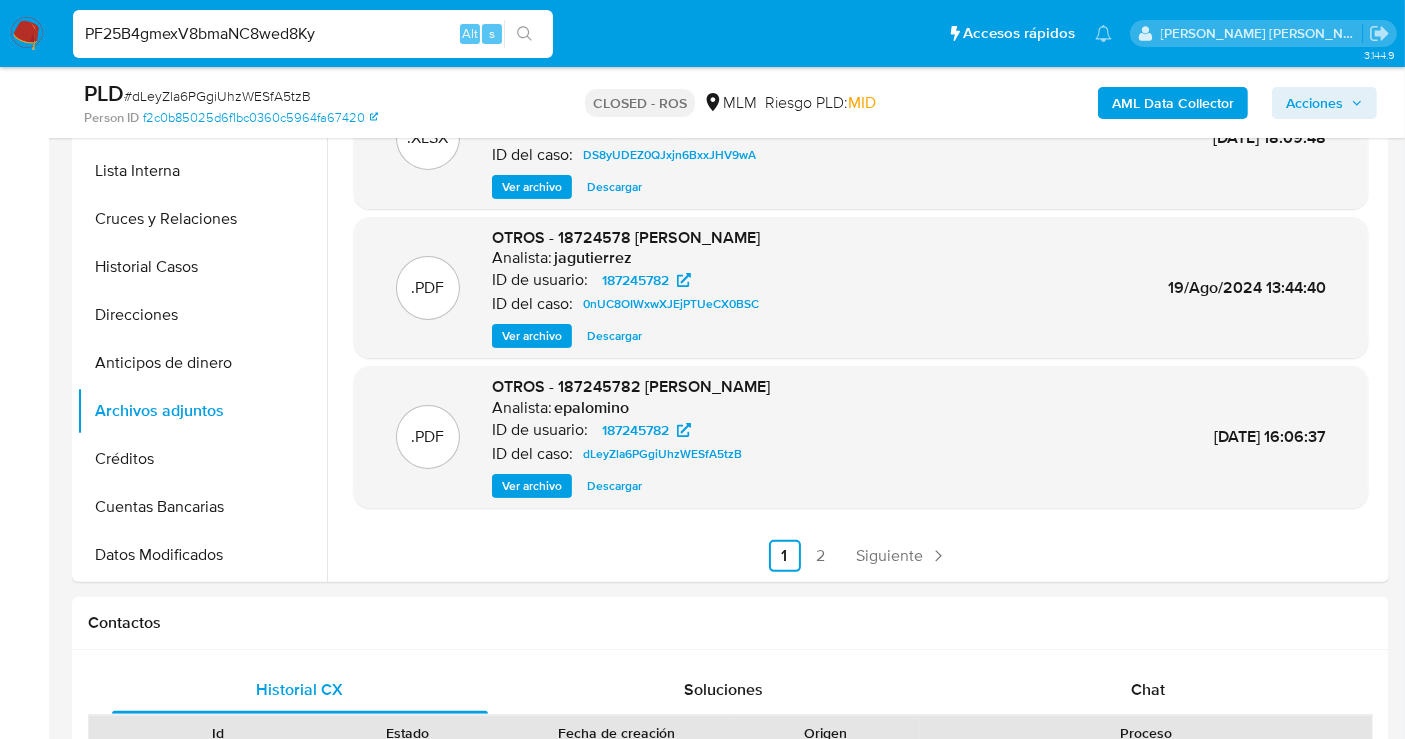 type on "PF25B4gmexV8bmaNC8wed8Ky" 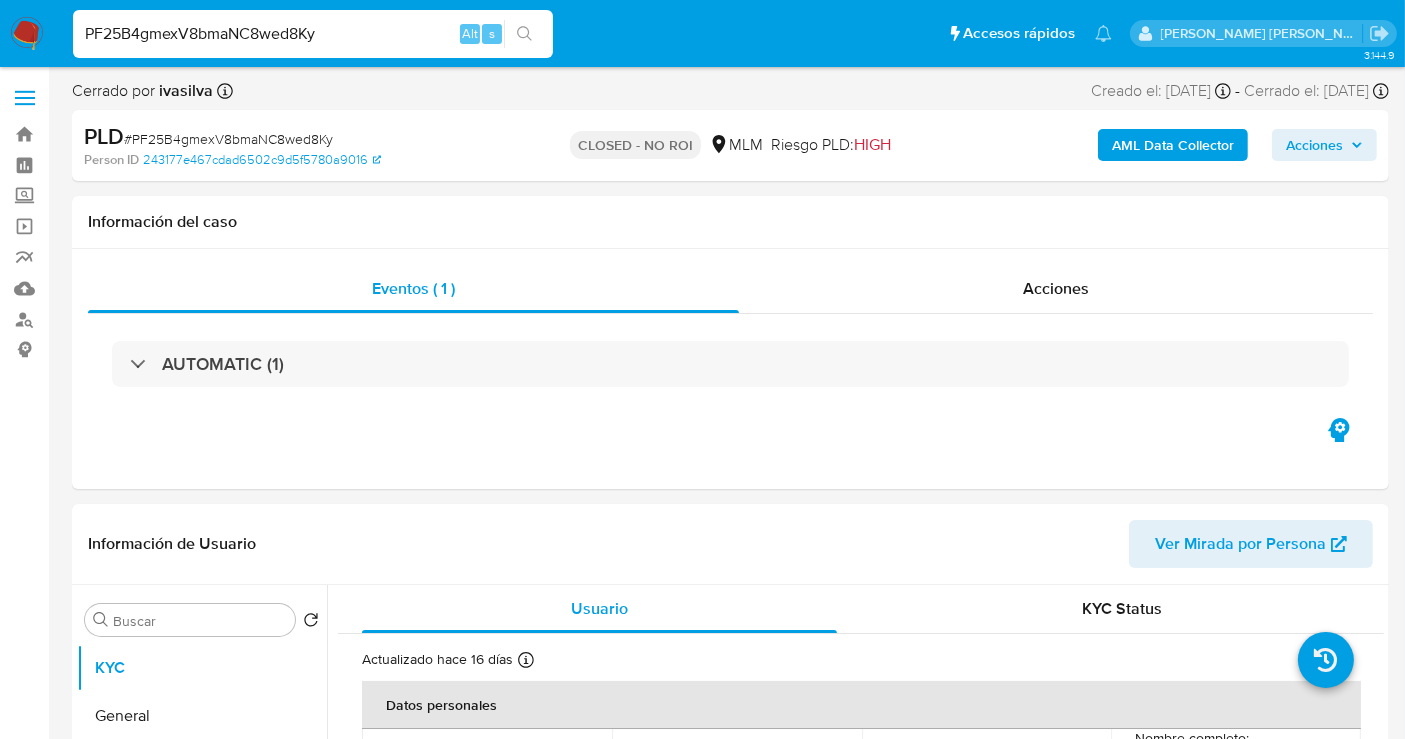 select on "10" 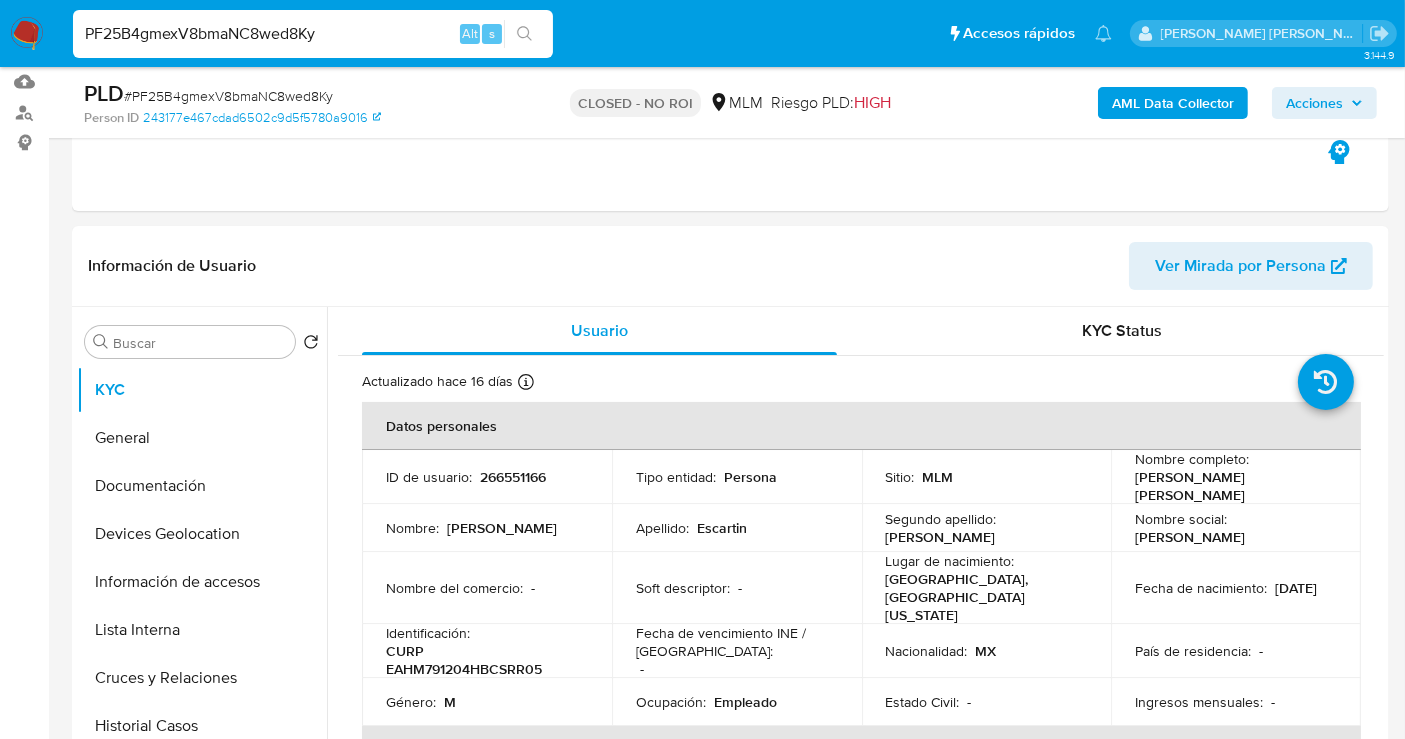 scroll, scrollTop: 555, scrollLeft: 0, axis: vertical 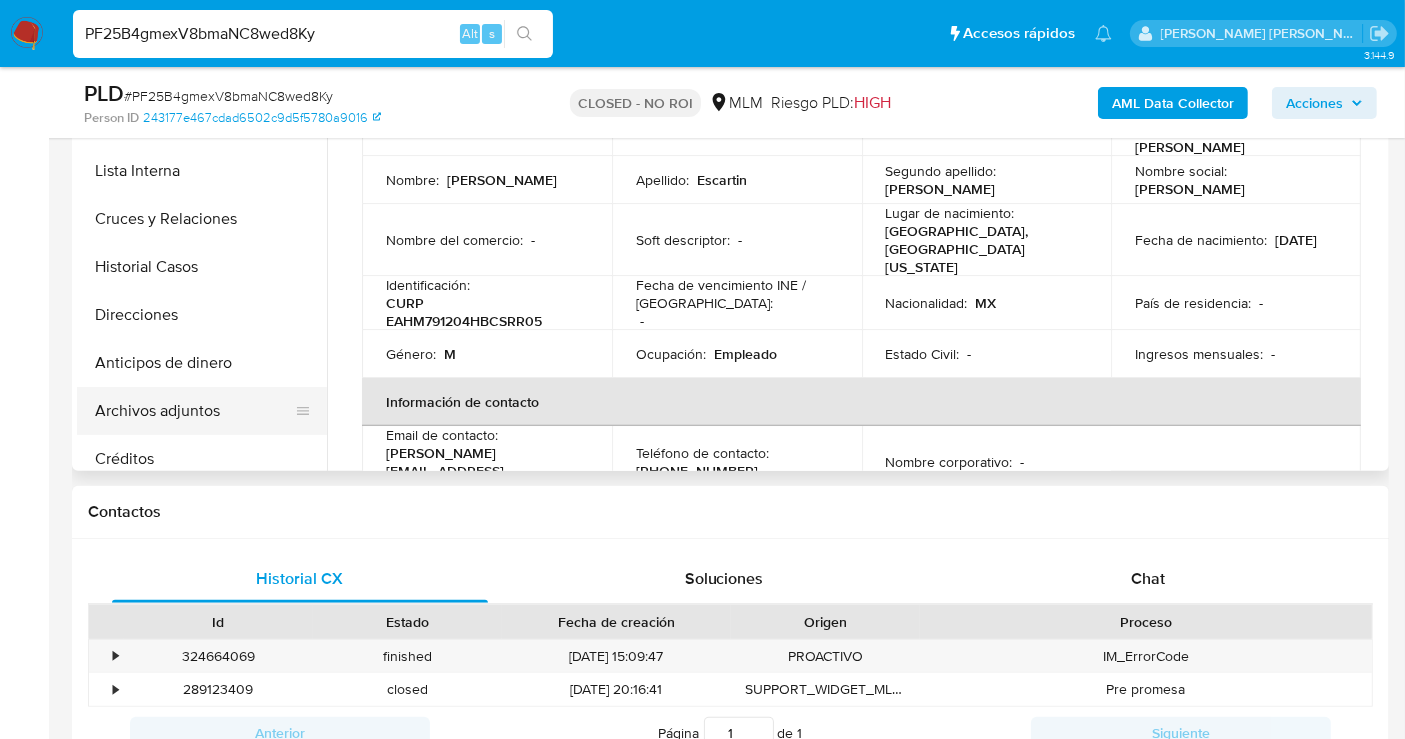 drag, startPoint x: 177, startPoint y: 408, endPoint x: 208, endPoint y: 427, distance: 36.359318 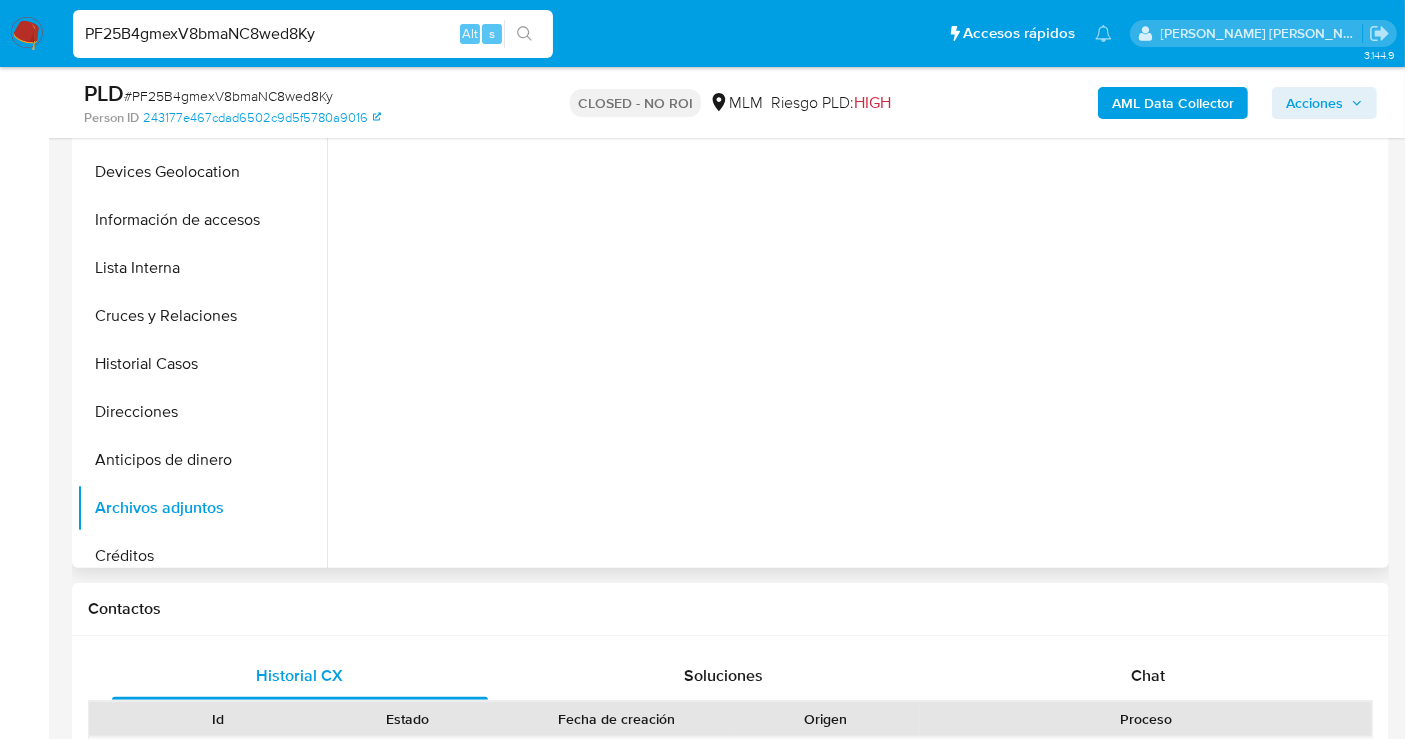 scroll, scrollTop: 333, scrollLeft: 0, axis: vertical 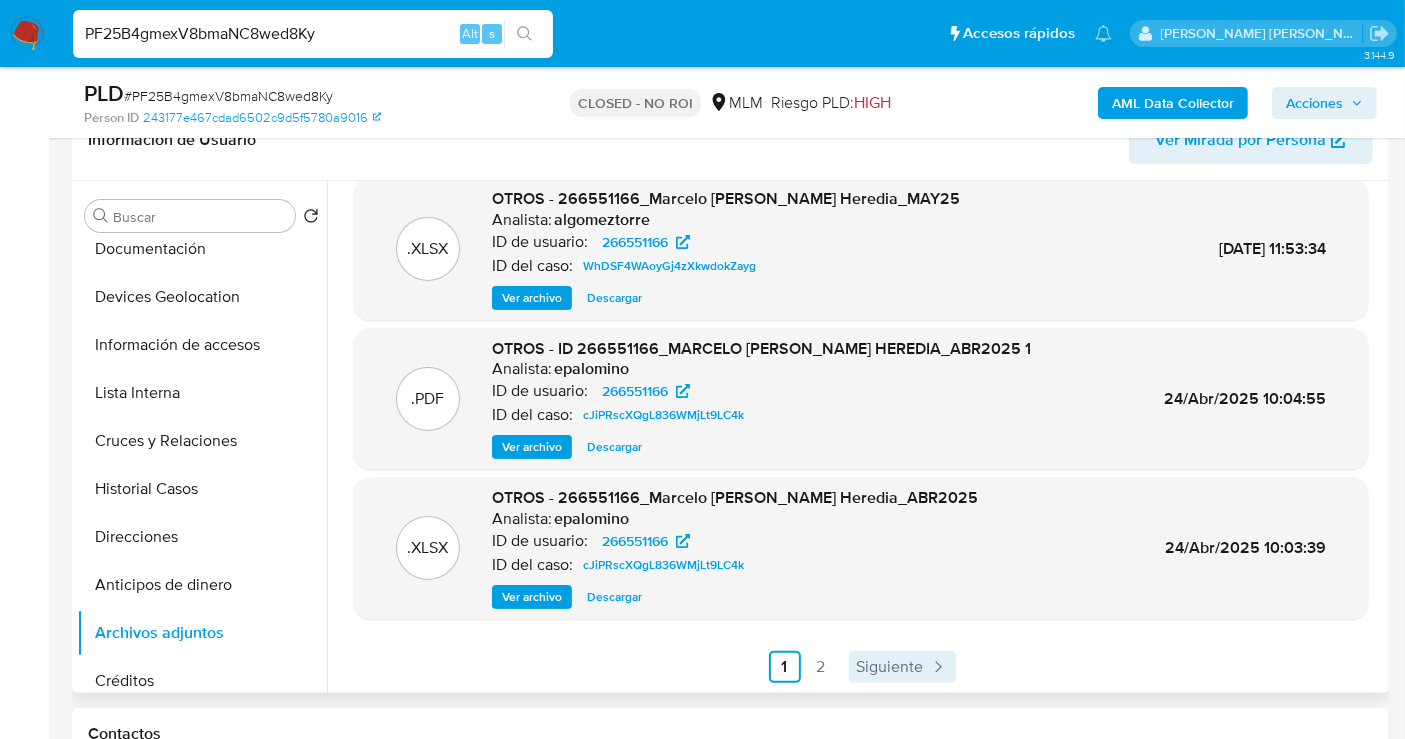 click on "Siguiente" at bounding box center [902, 667] 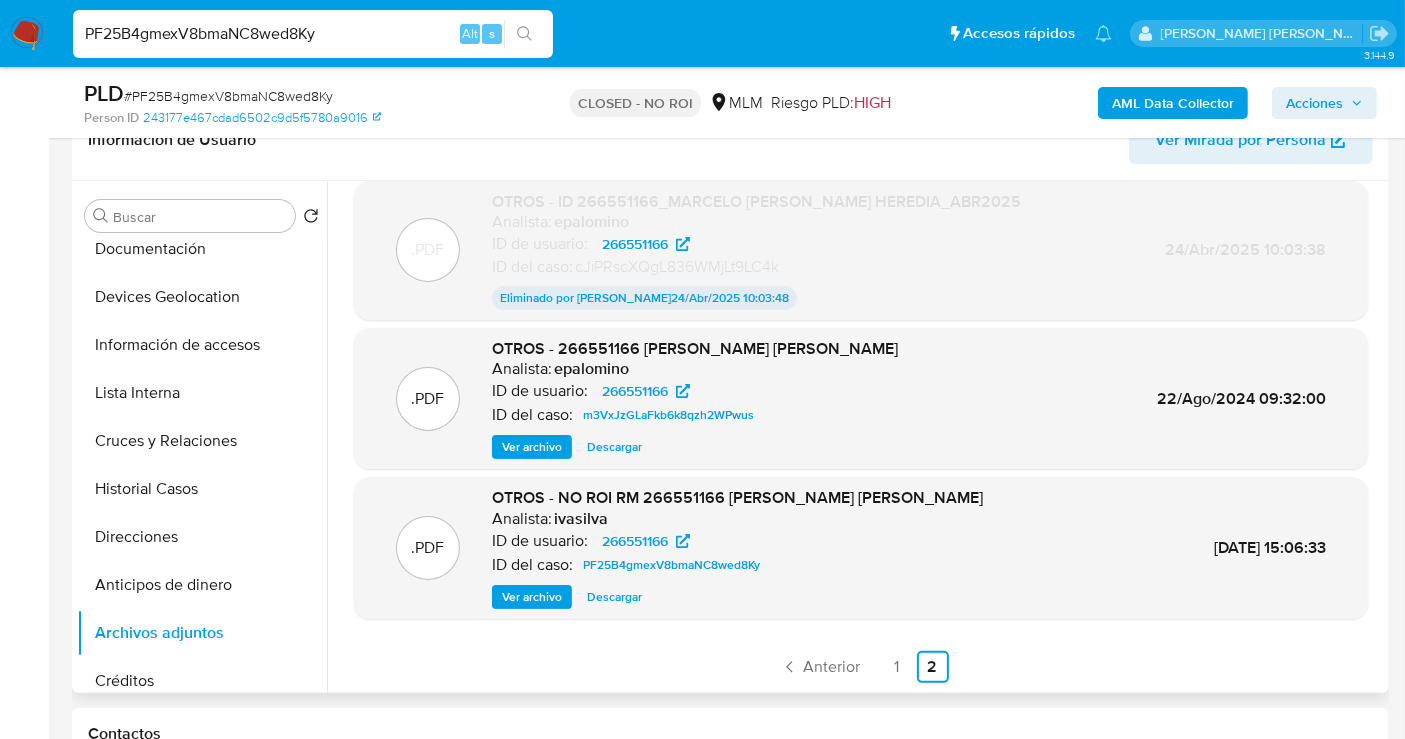 scroll, scrollTop: 16, scrollLeft: 0, axis: vertical 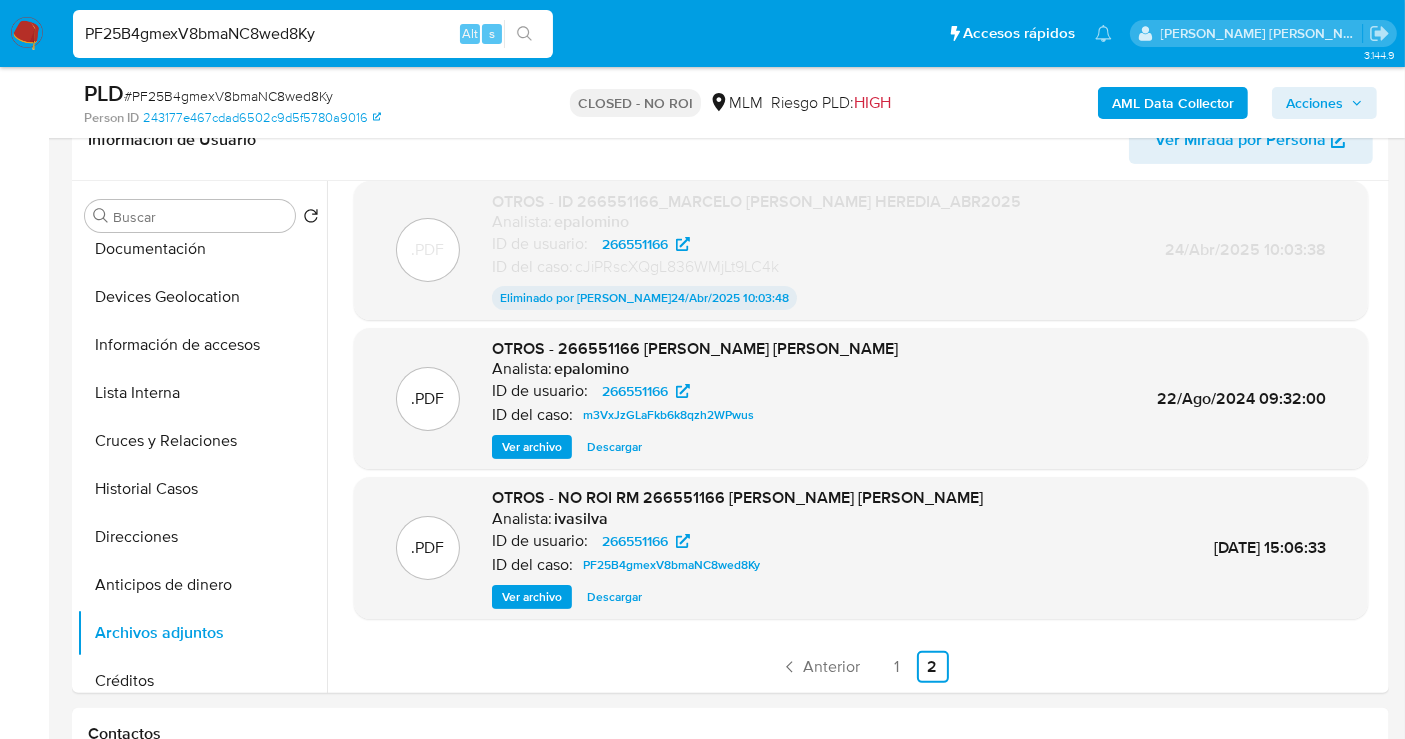 click on "PF25B4gmexV8bmaNC8wed8Ky" at bounding box center [313, 34] 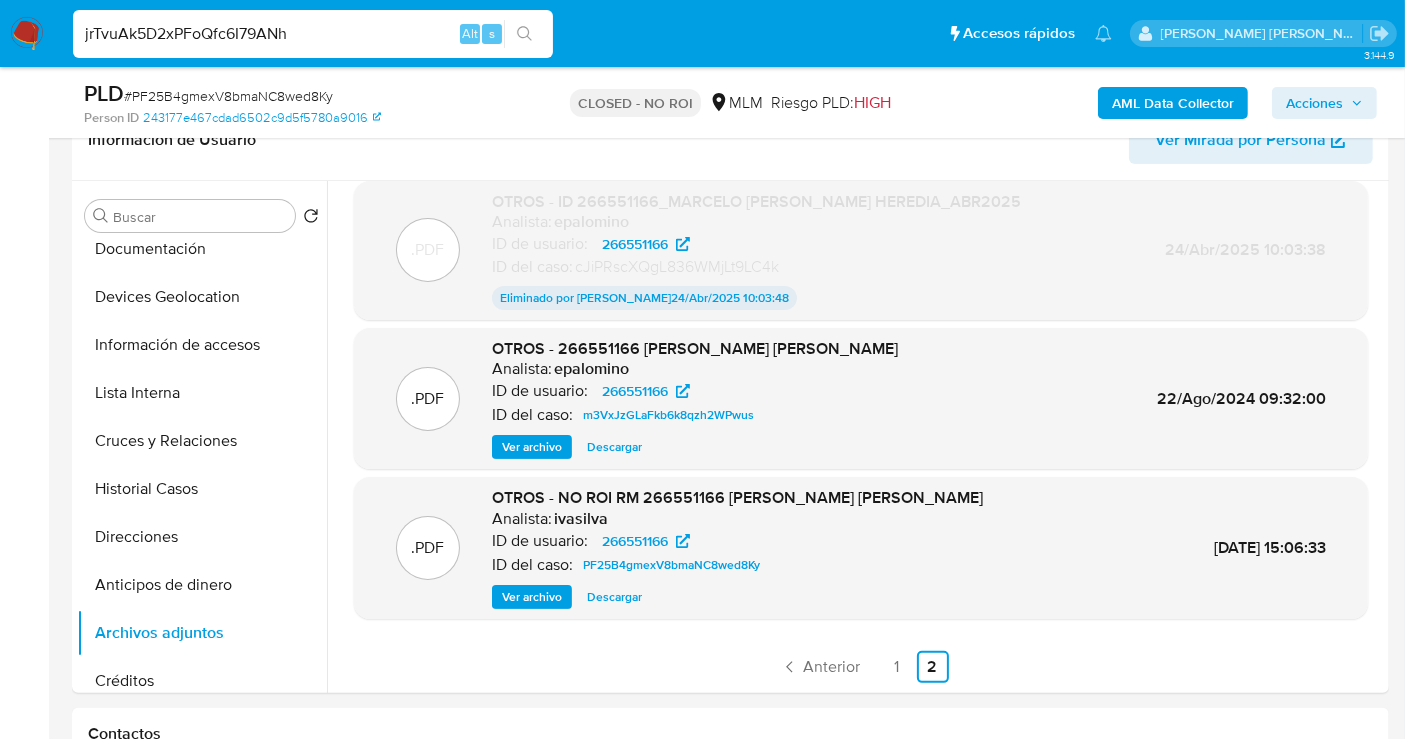type on "jrTvuAk5D2xPFoQfc6I79ANh" 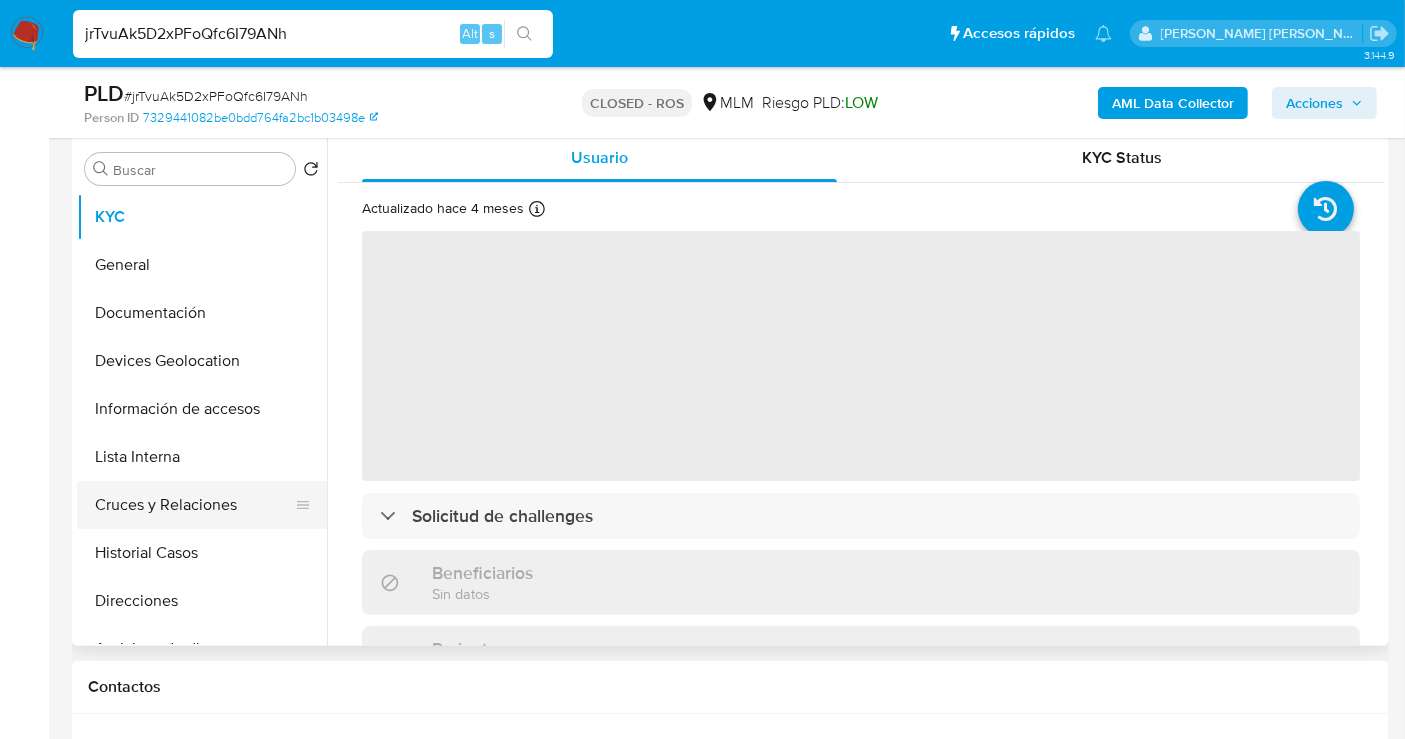 scroll, scrollTop: 444, scrollLeft: 0, axis: vertical 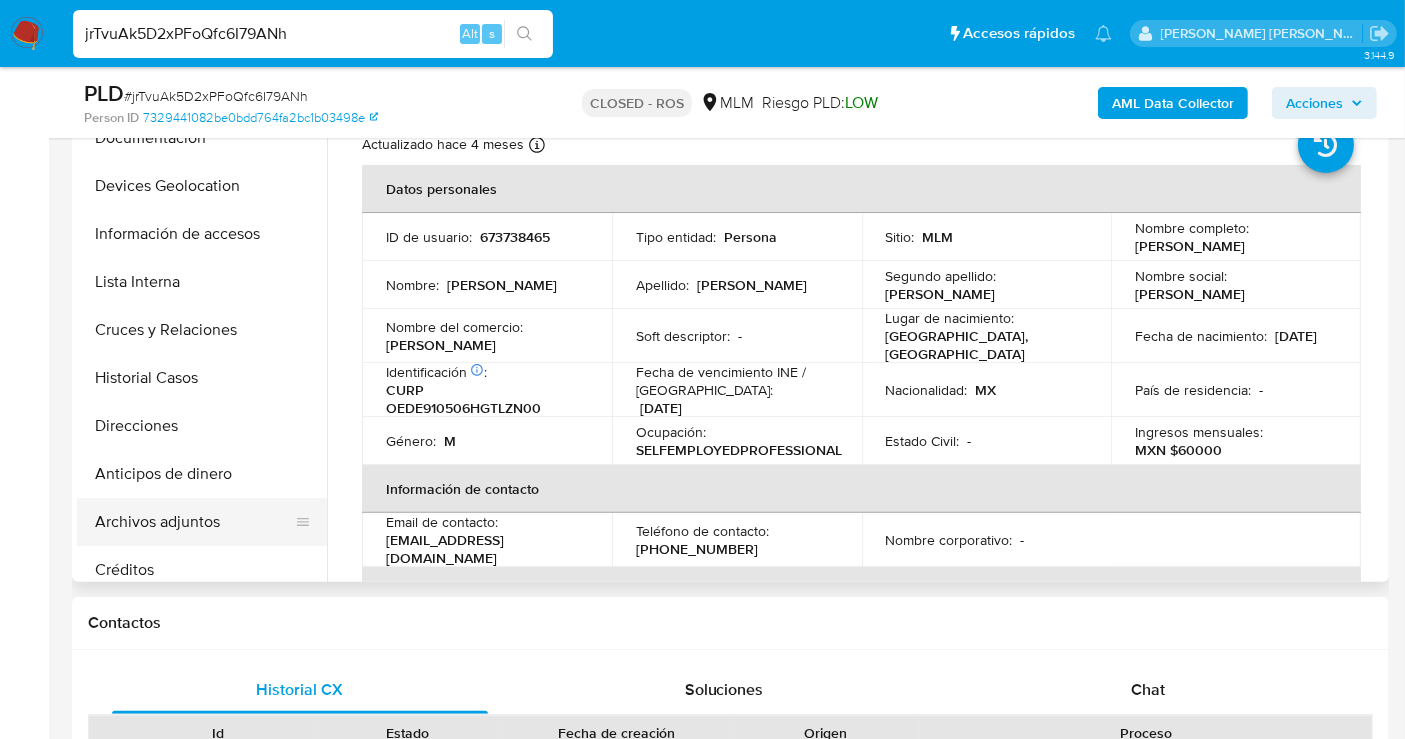 click on "Archivos adjuntos" at bounding box center [194, 522] 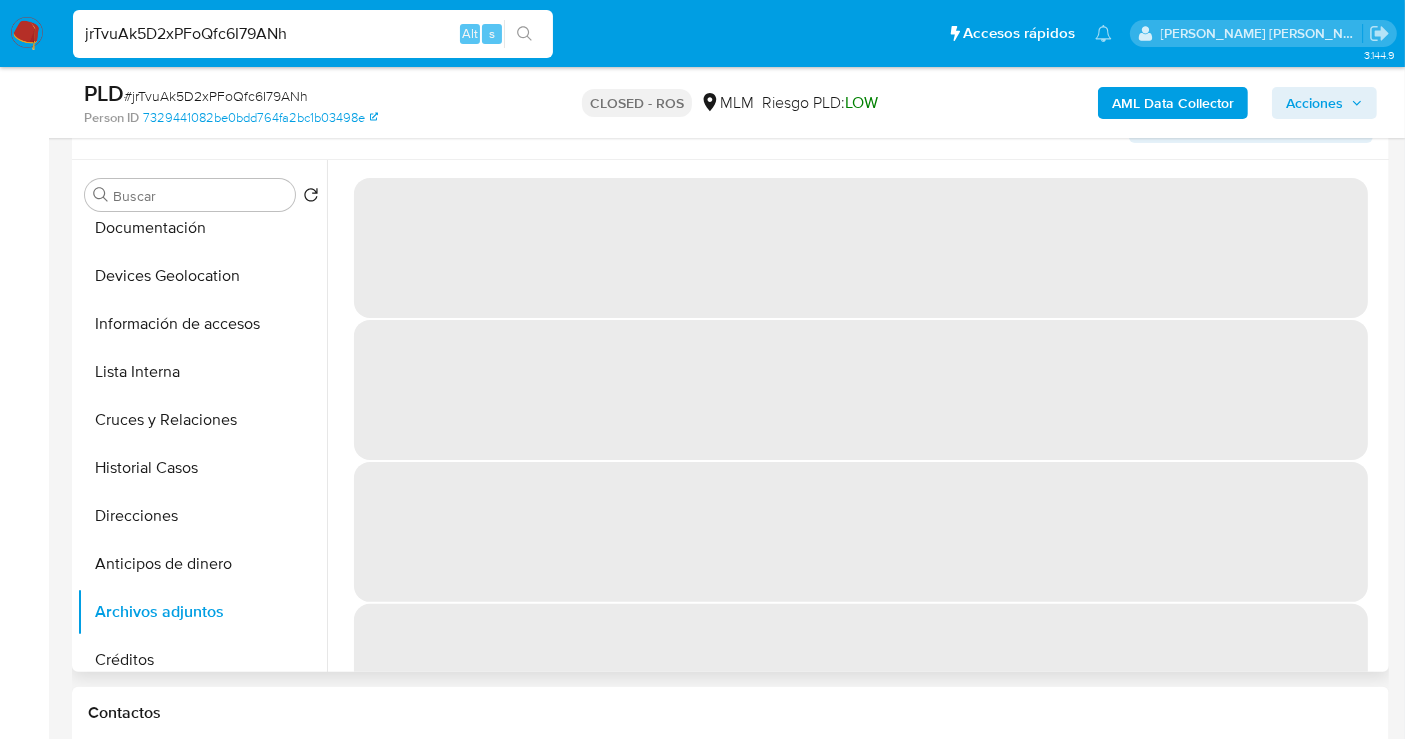 scroll, scrollTop: 333, scrollLeft: 0, axis: vertical 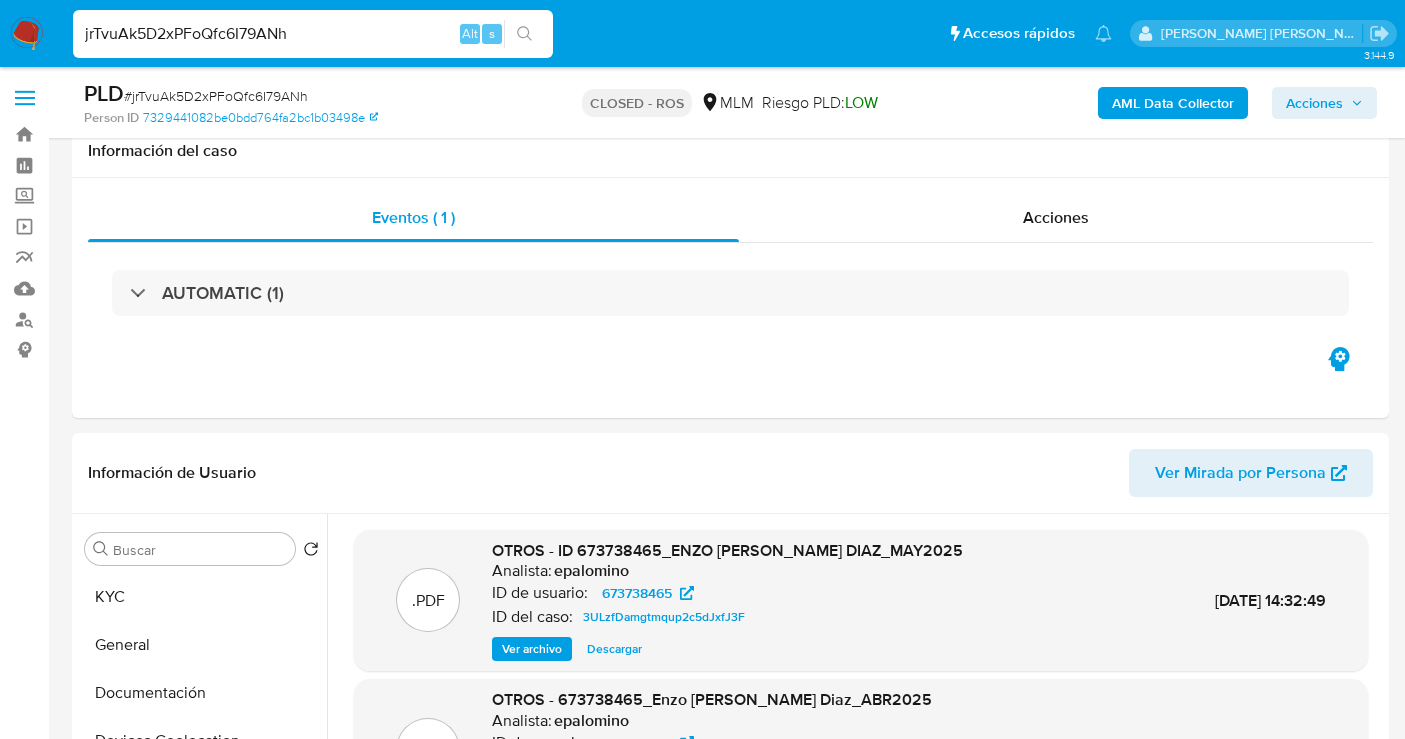 select on "10" 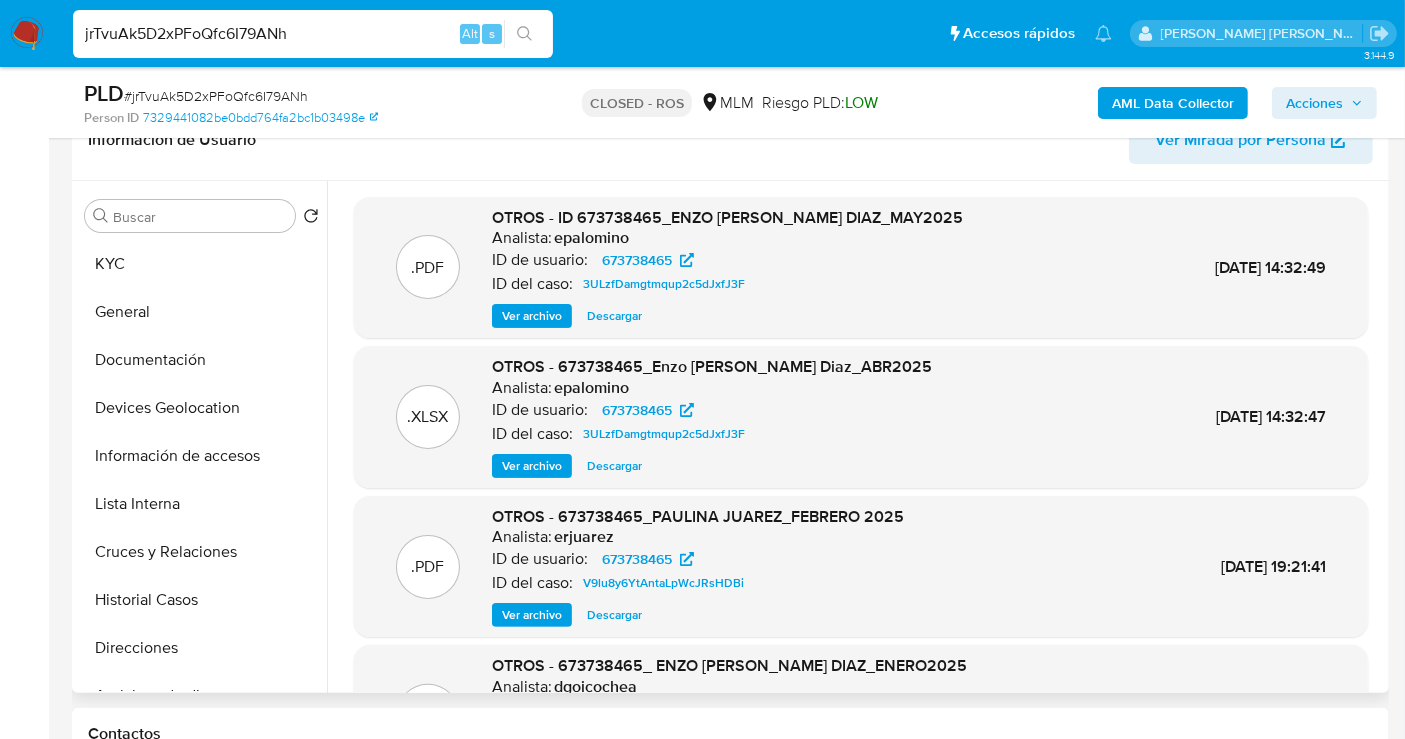 scroll, scrollTop: 111, scrollLeft: 0, axis: vertical 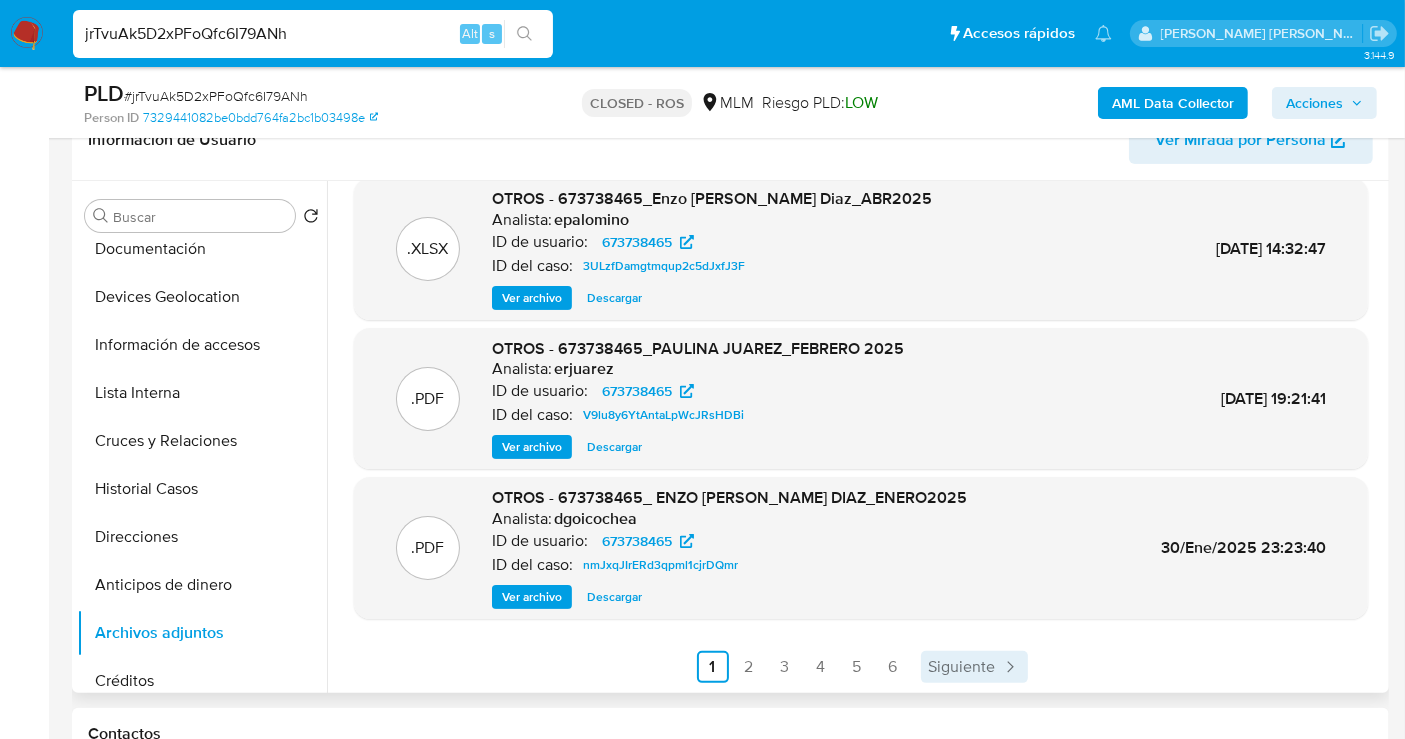 click on "Siguiente" at bounding box center [962, 667] 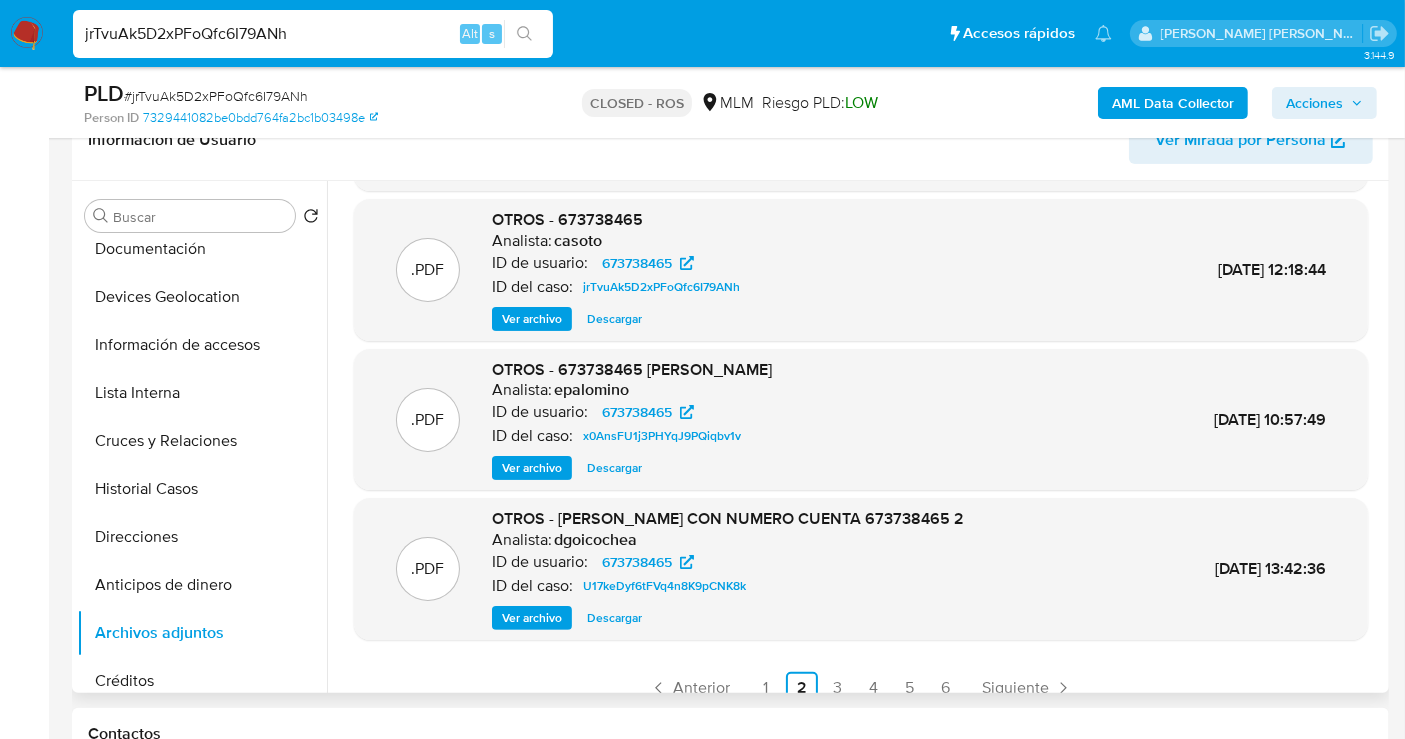 scroll, scrollTop: 168, scrollLeft: 0, axis: vertical 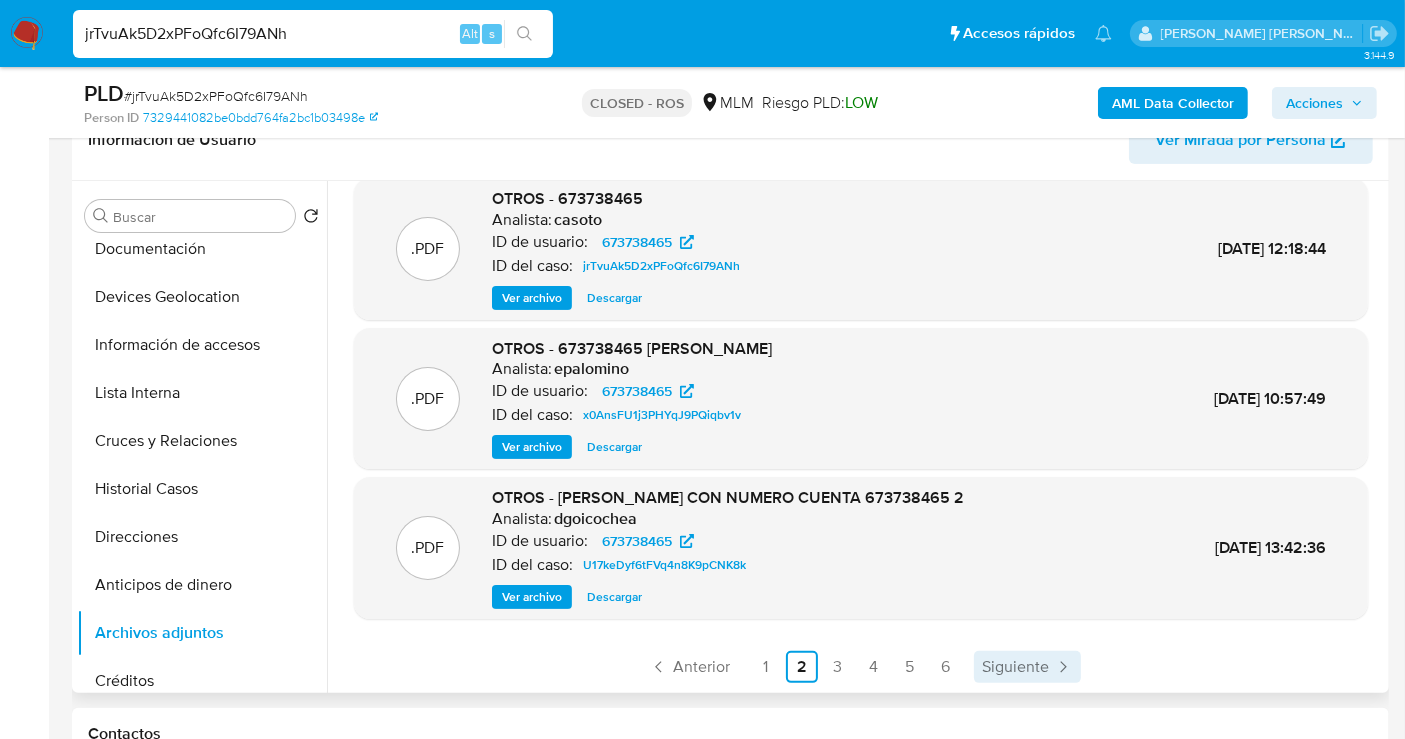 click on "Siguiente" at bounding box center (1015, 667) 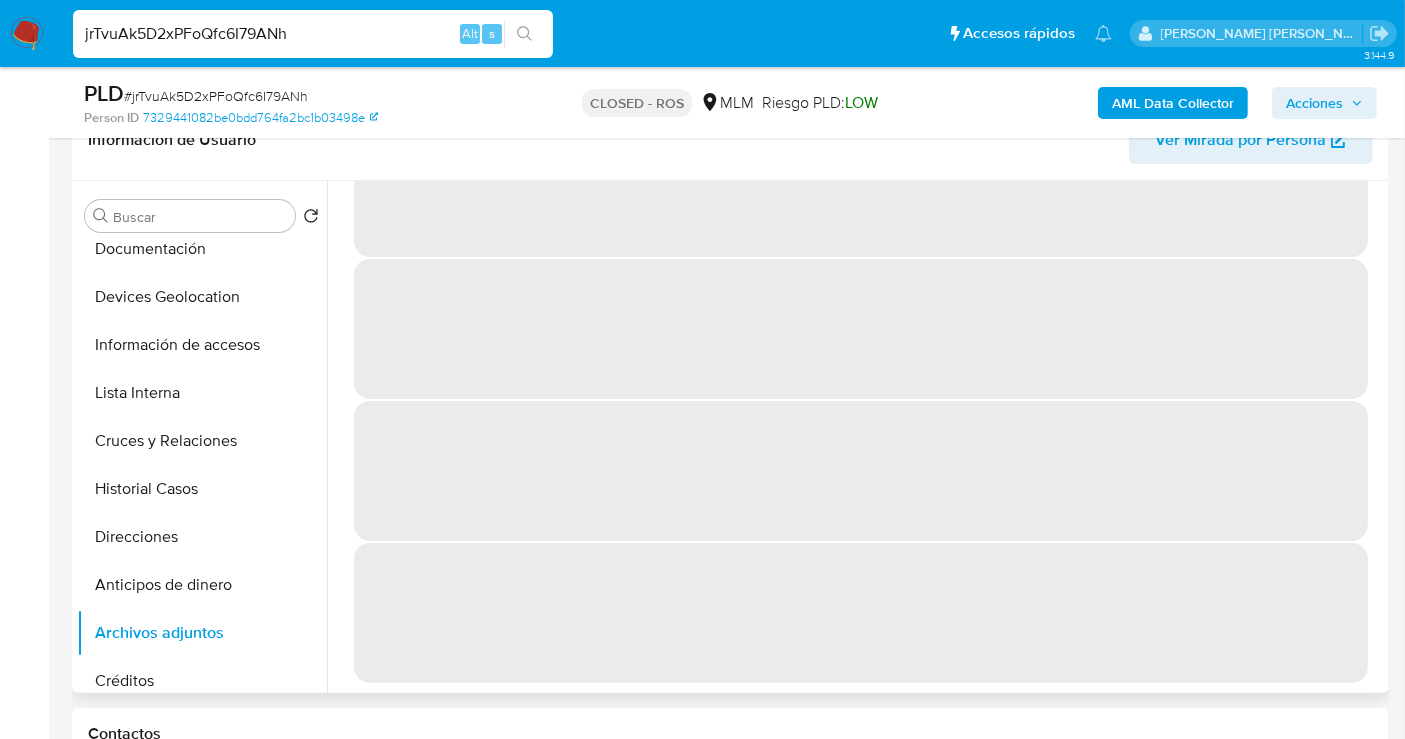 scroll, scrollTop: 0, scrollLeft: 0, axis: both 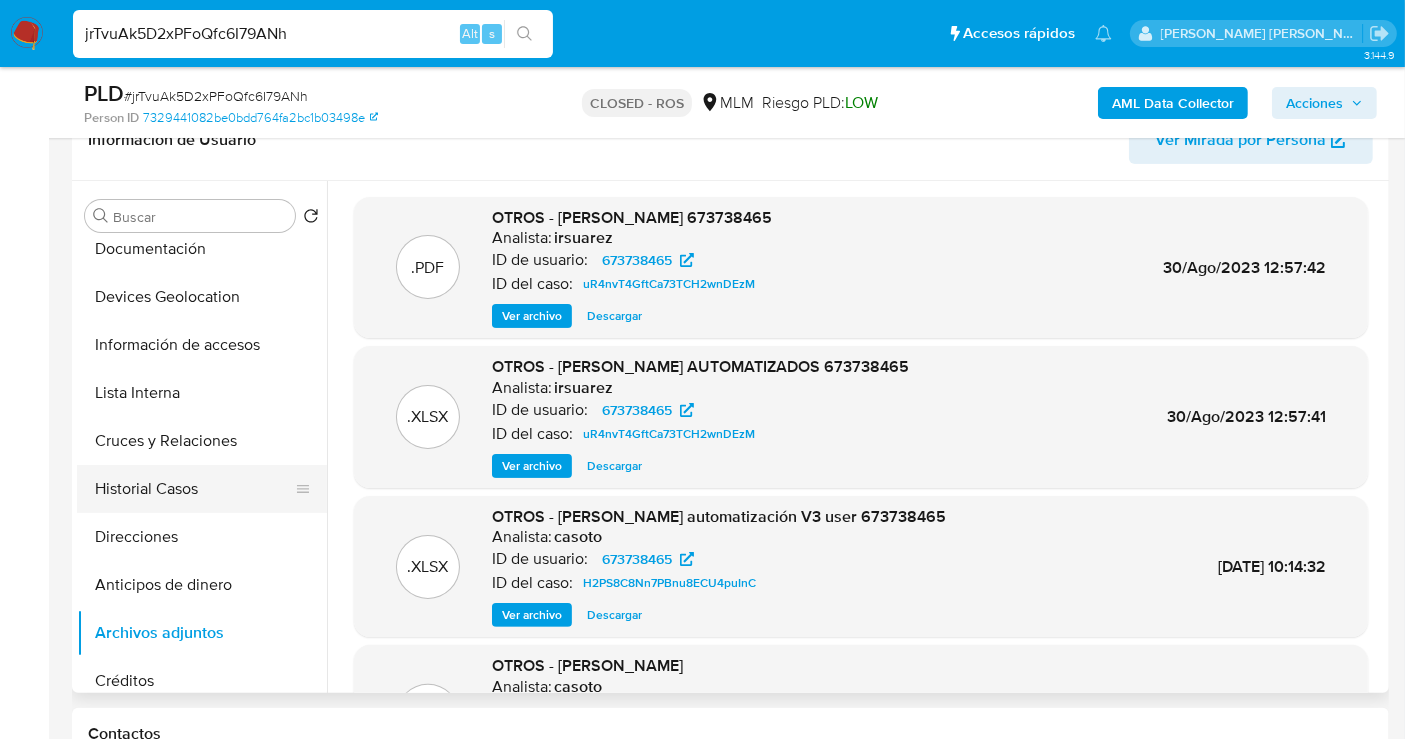 click on "Historial Casos" at bounding box center [194, 489] 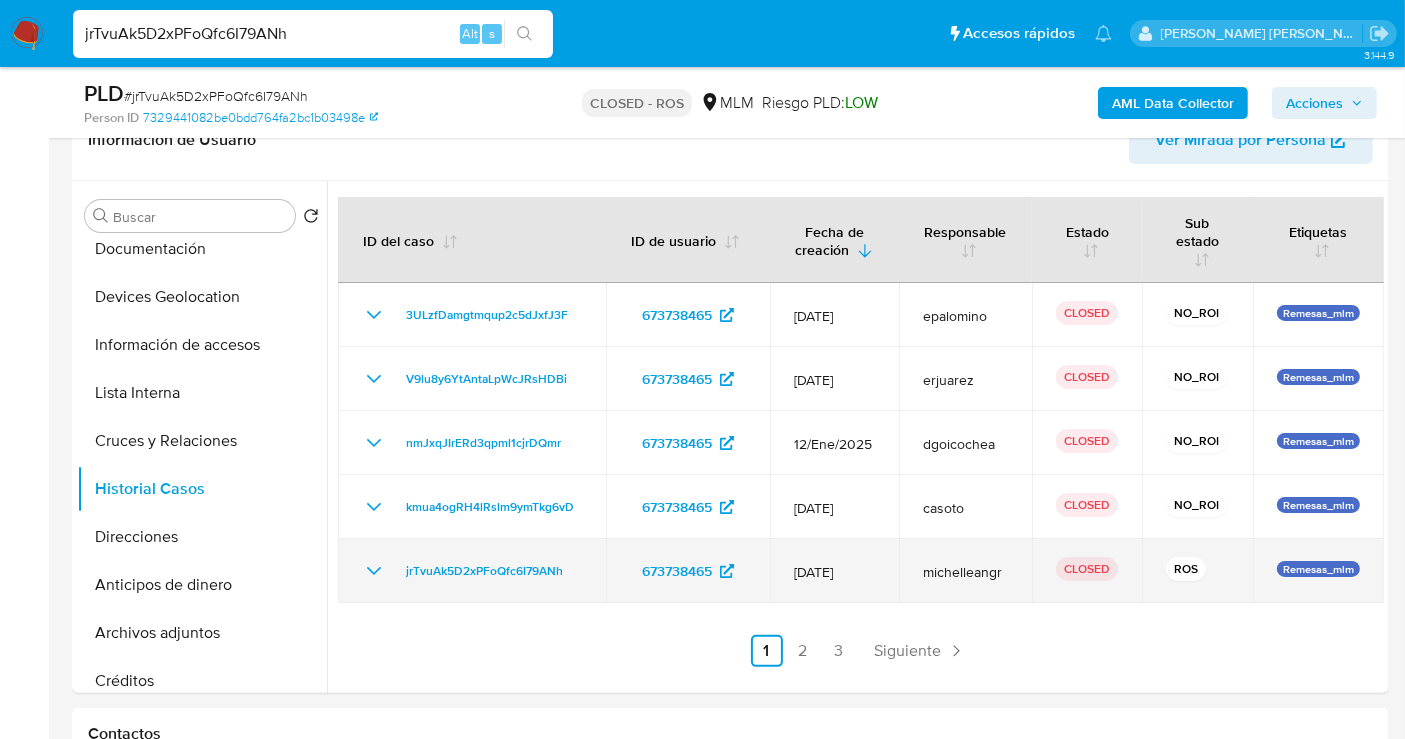 click 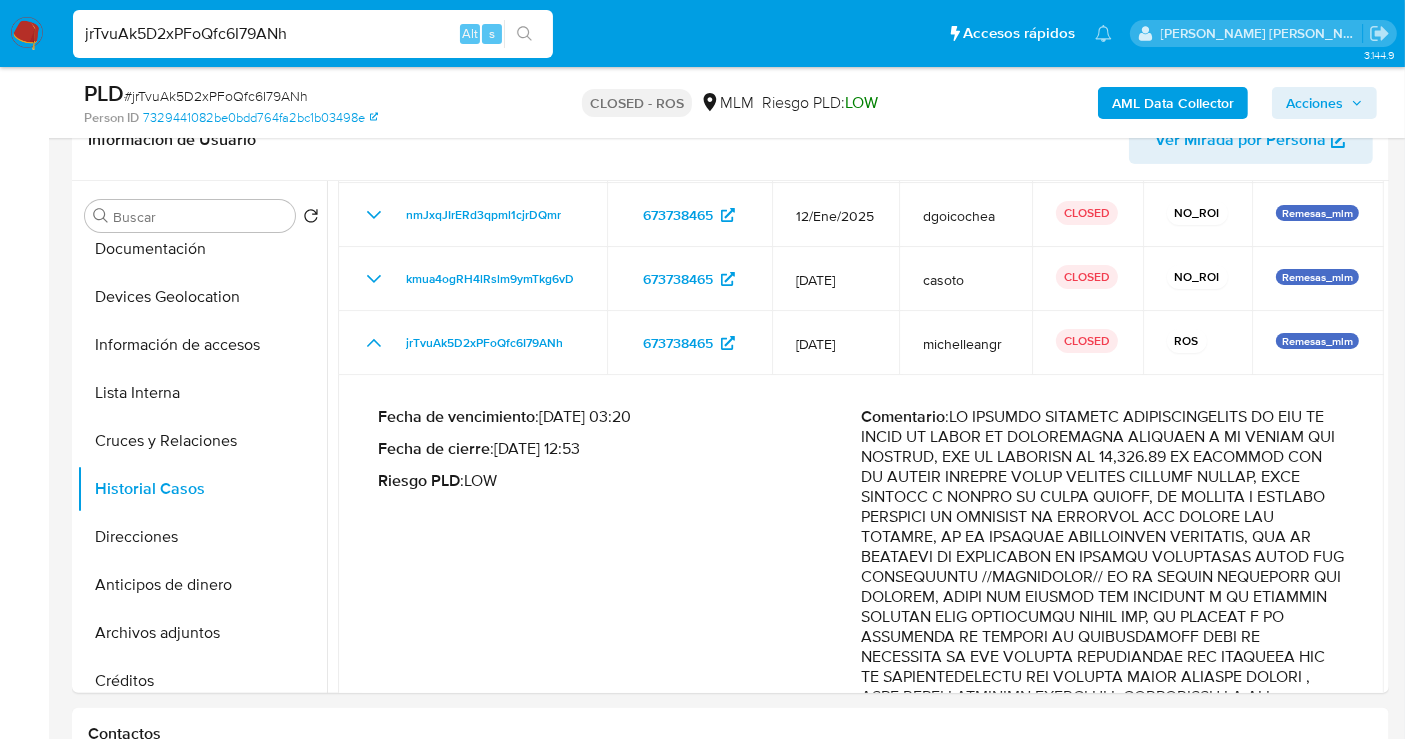 scroll, scrollTop: 226, scrollLeft: 0, axis: vertical 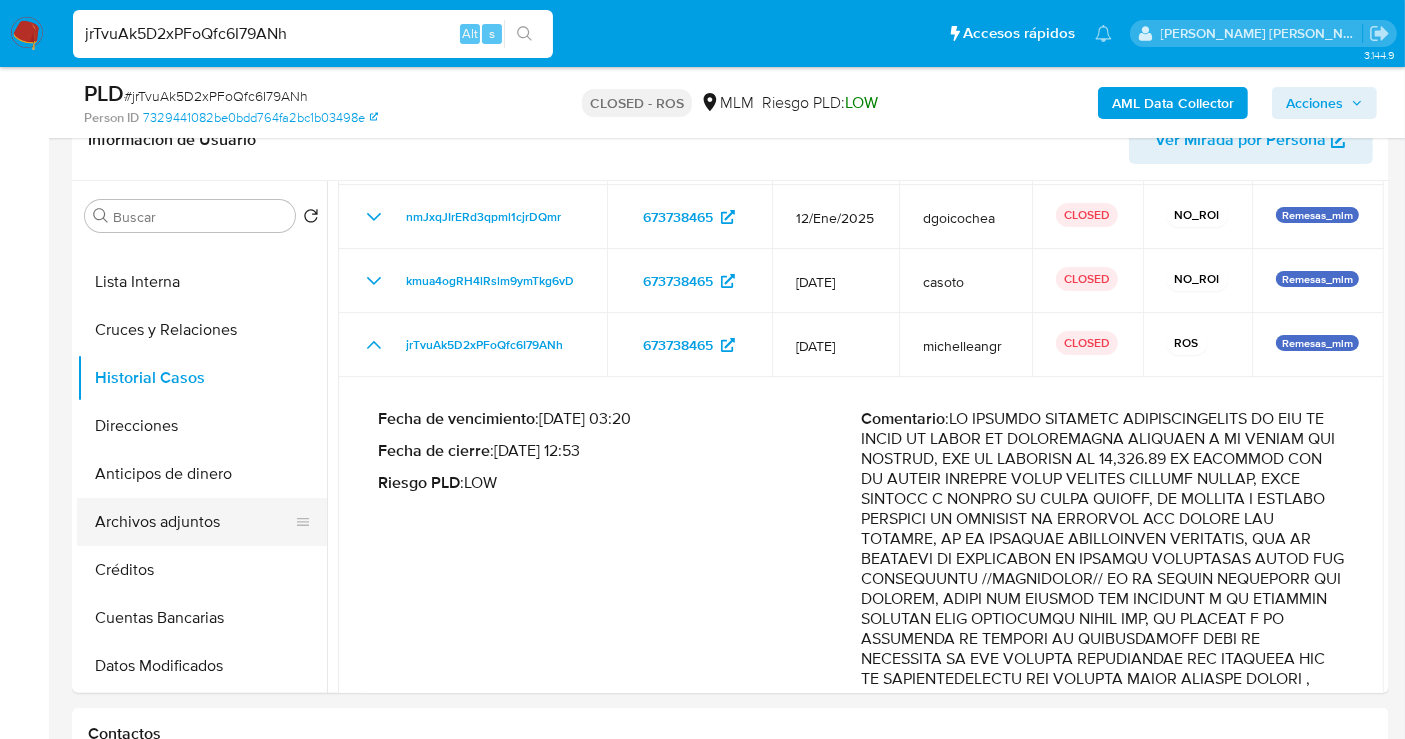 click on "Archivos adjuntos" at bounding box center [194, 522] 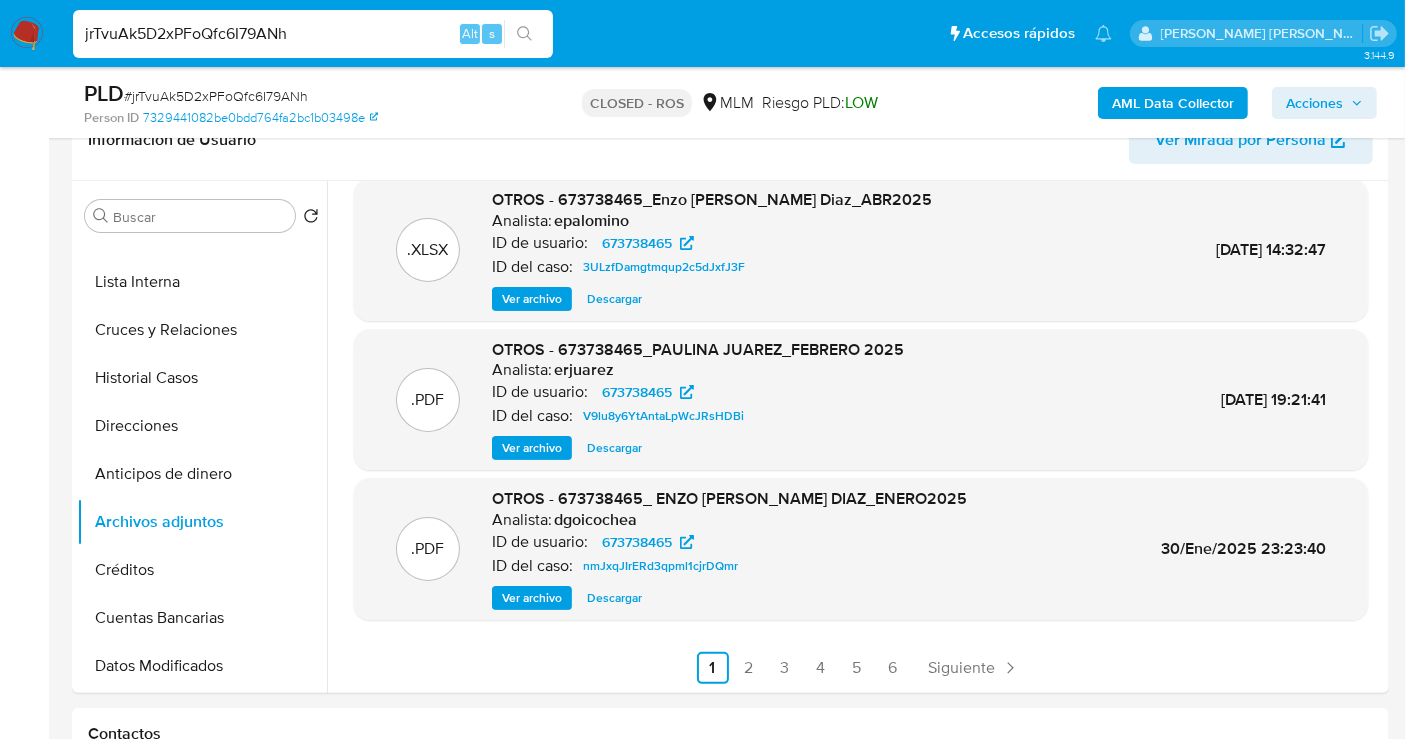 scroll, scrollTop: 168, scrollLeft: 0, axis: vertical 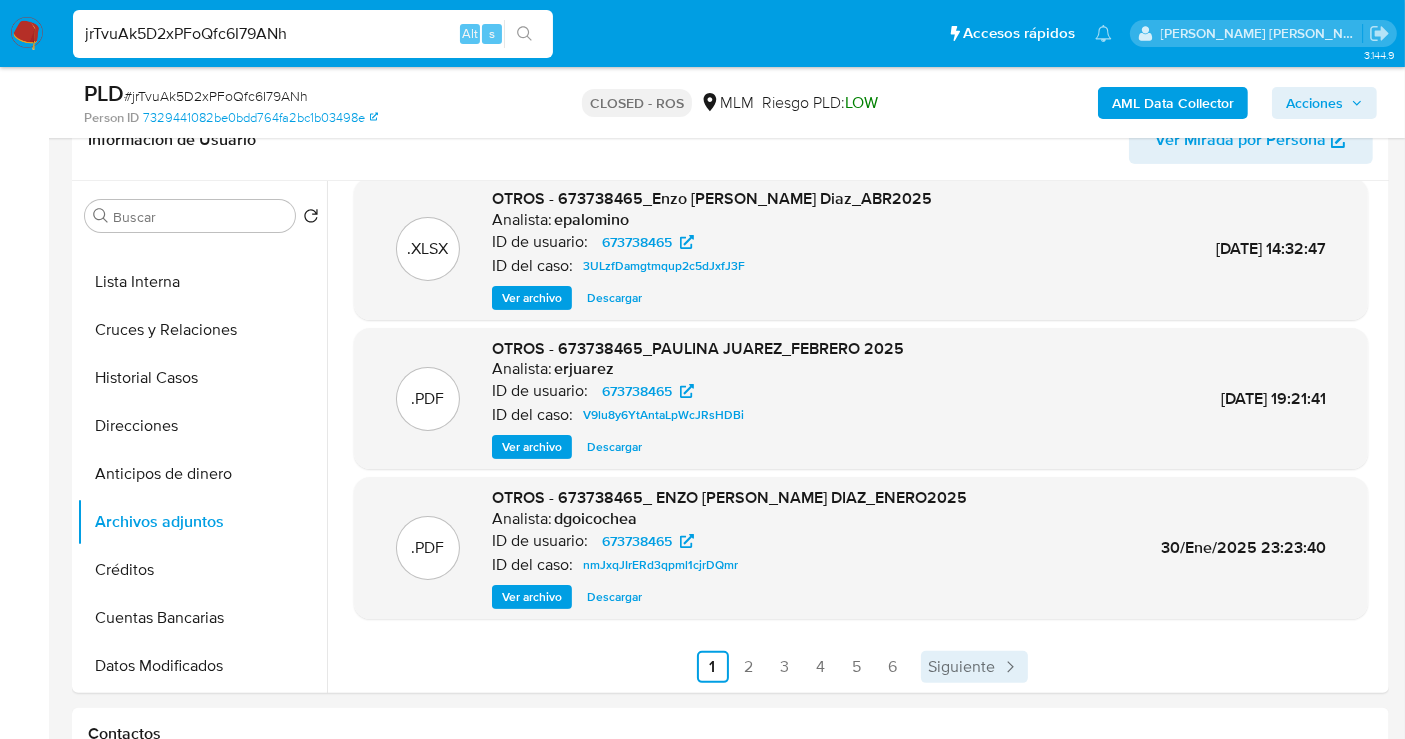 click on "Siguiente" at bounding box center [962, 667] 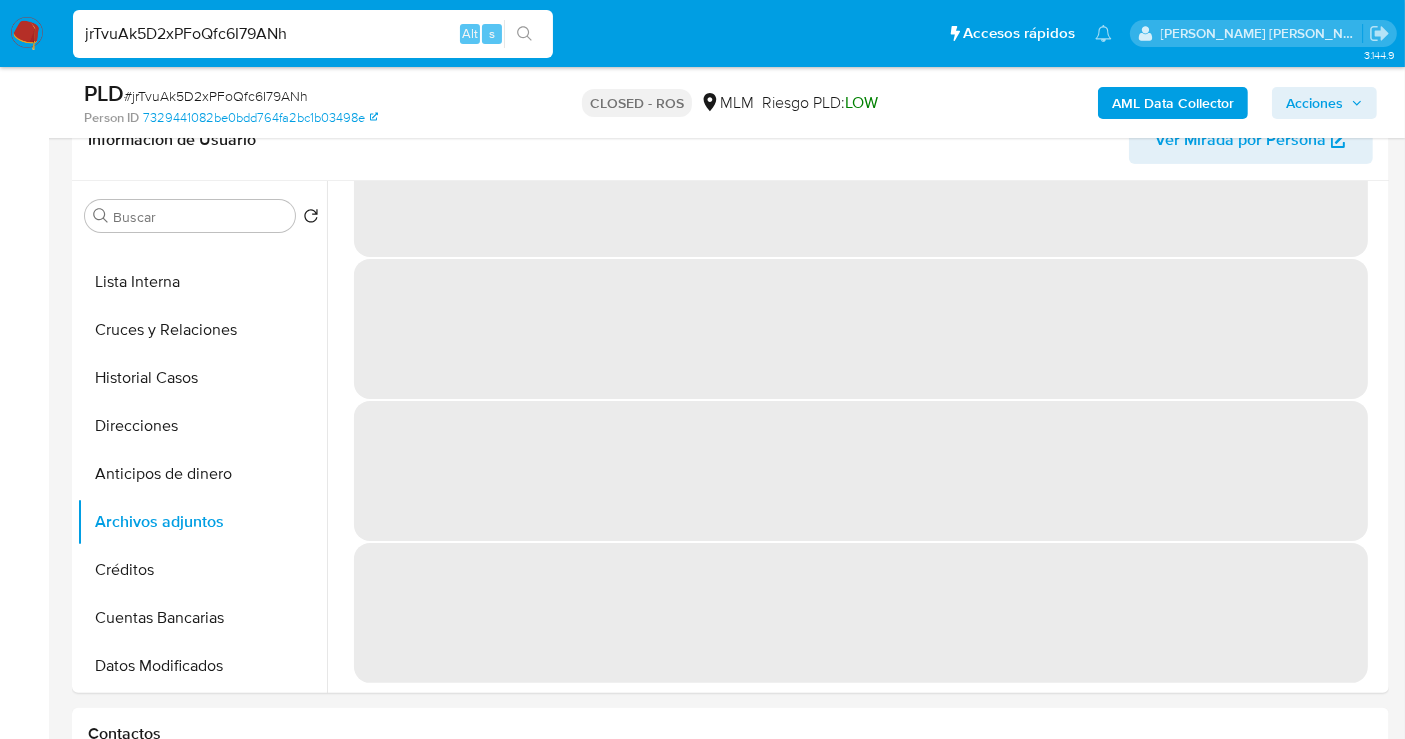 scroll, scrollTop: 0, scrollLeft: 0, axis: both 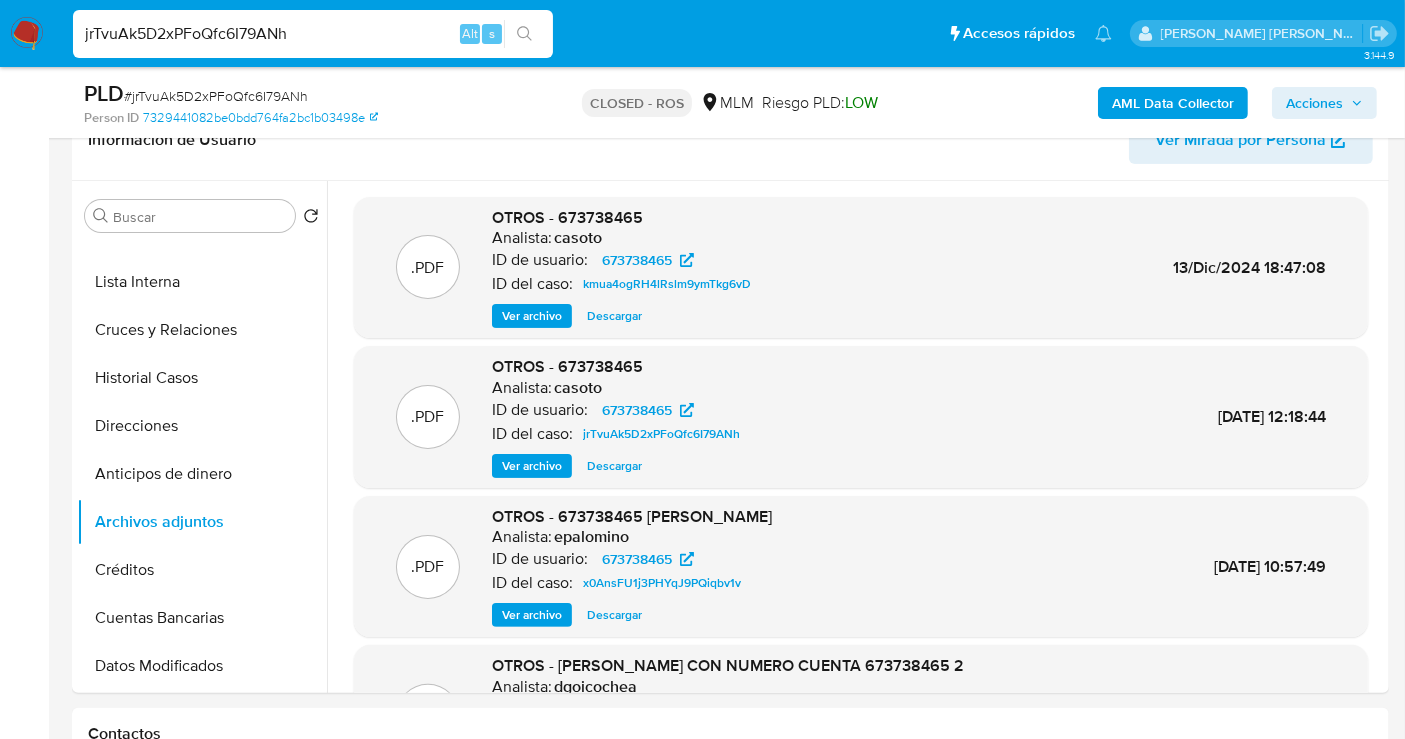 click on "Descargar" at bounding box center [614, 466] 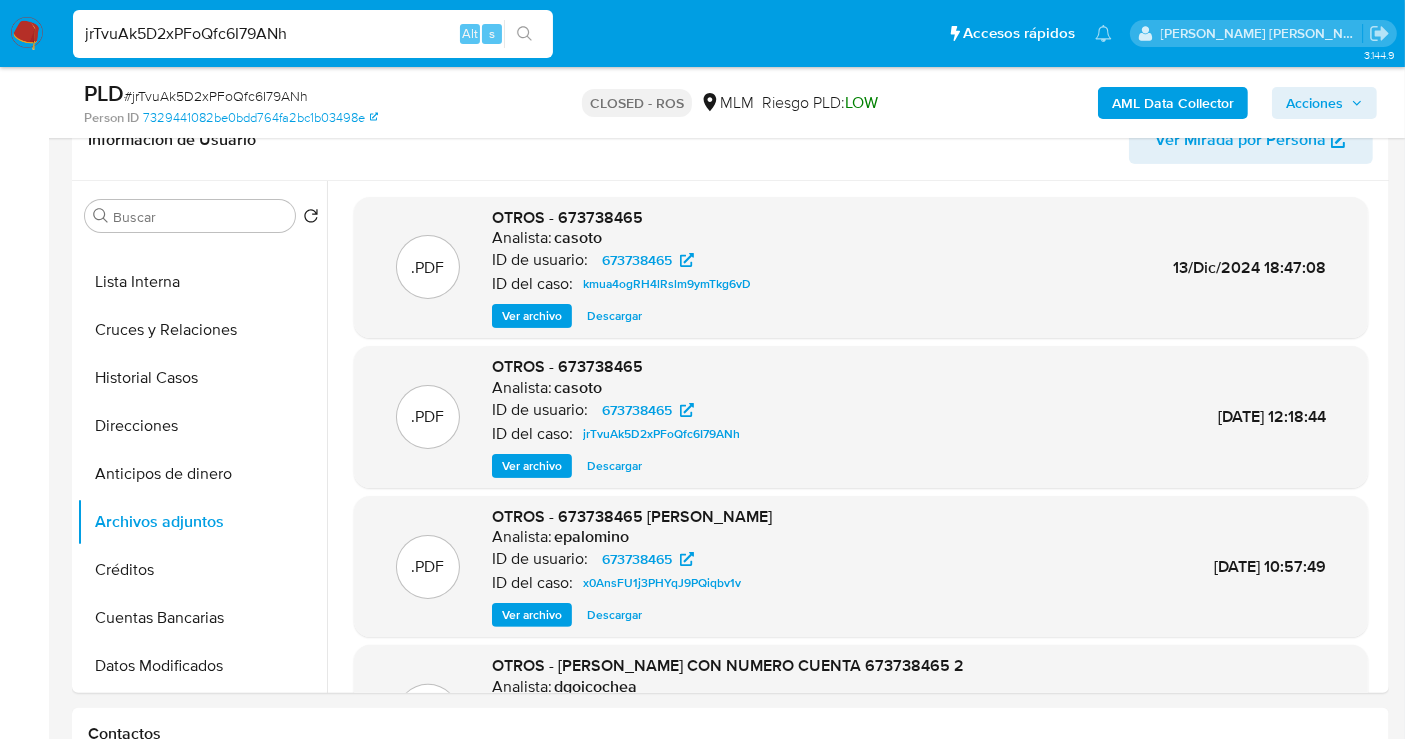 click on "jrTvuAk5D2xPFoQfc6I79ANh" at bounding box center (313, 34) 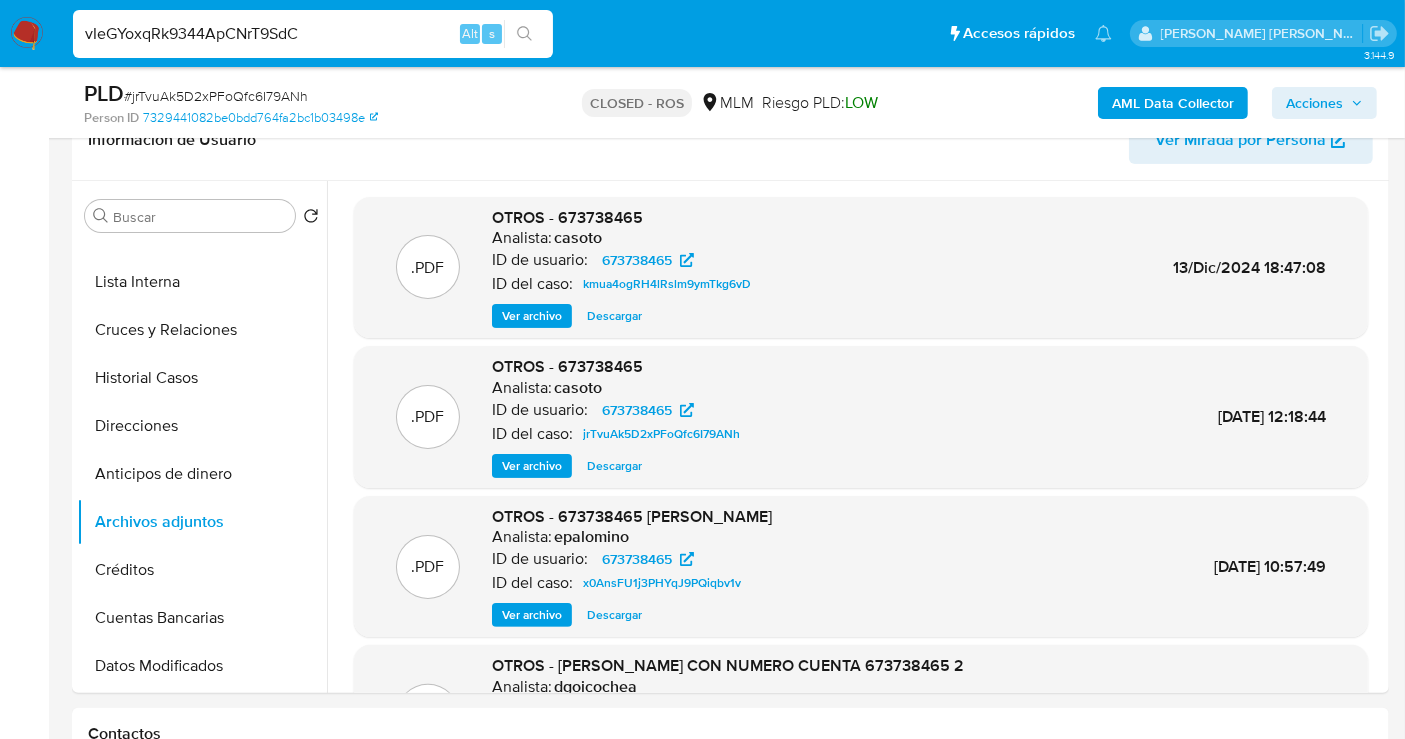 type on "vIeGYoxqRk9344ApCNrT9SdC" 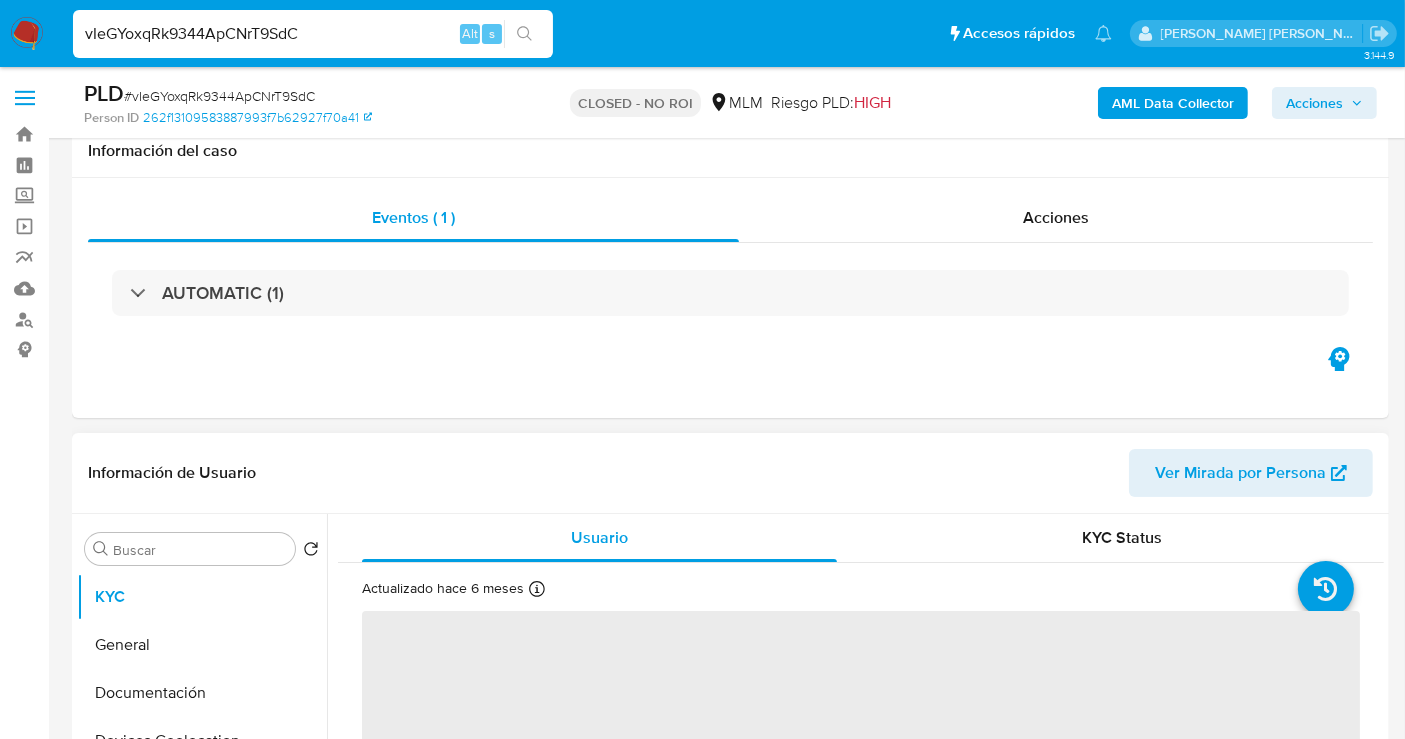 scroll, scrollTop: 444, scrollLeft: 0, axis: vertical 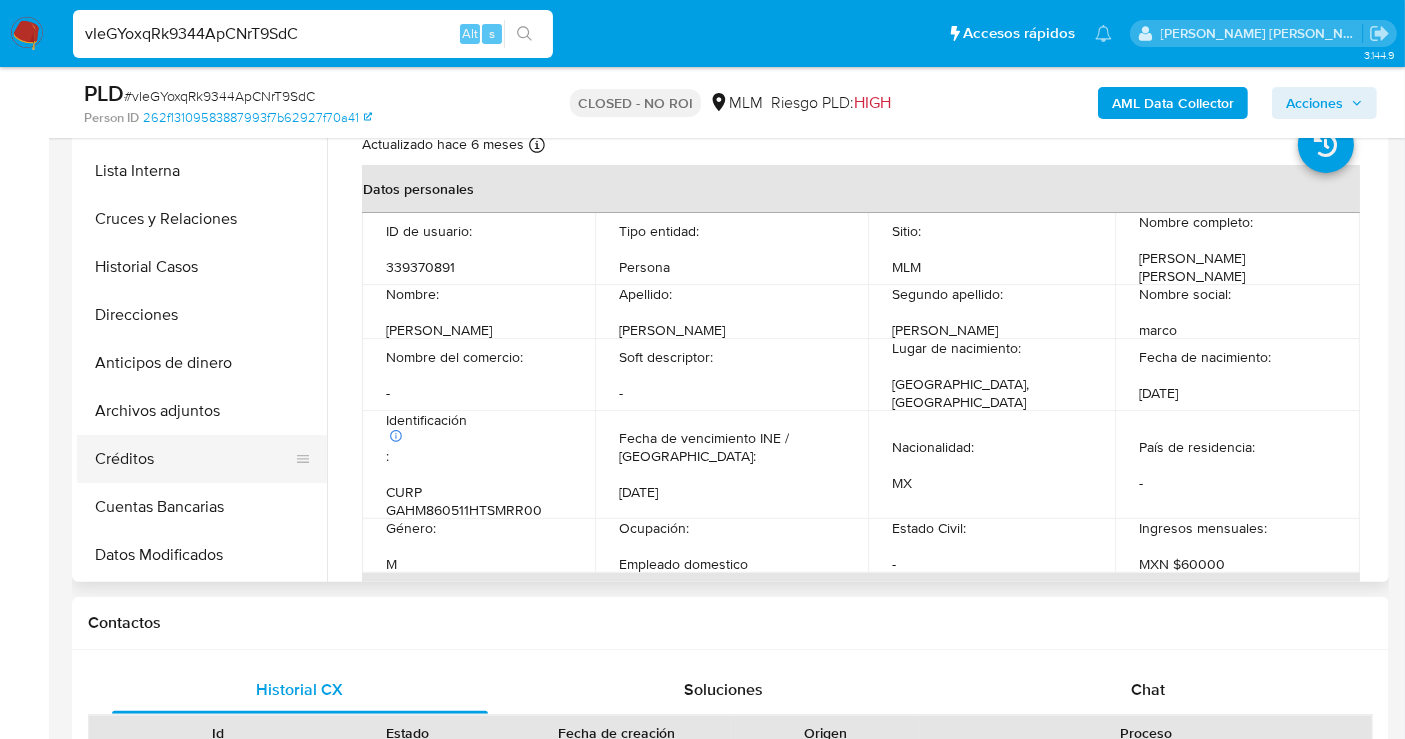 select on "10" 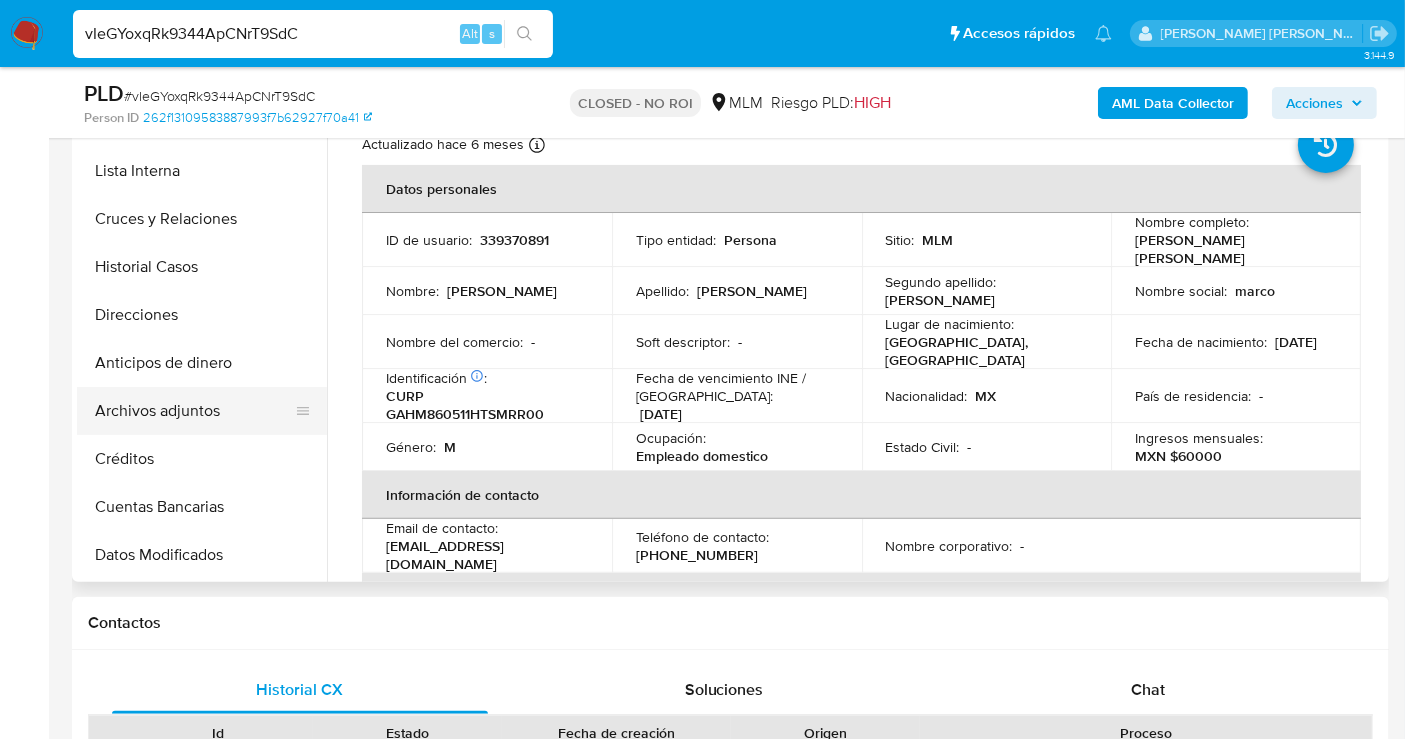 click on "Archivos adjuntos" at bounding box center (194, 411) 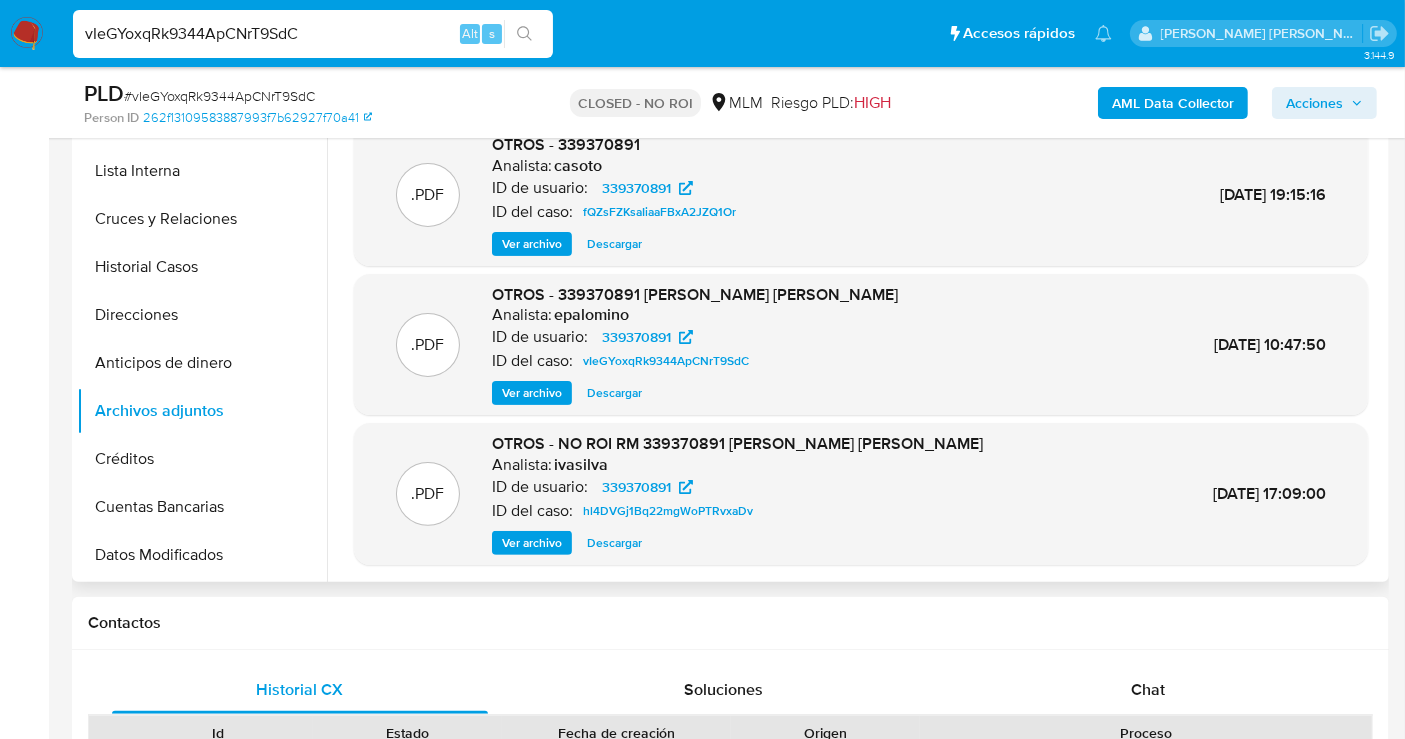 scroll, scrollTop: 168, scrollLeft: 0, axis: vertical 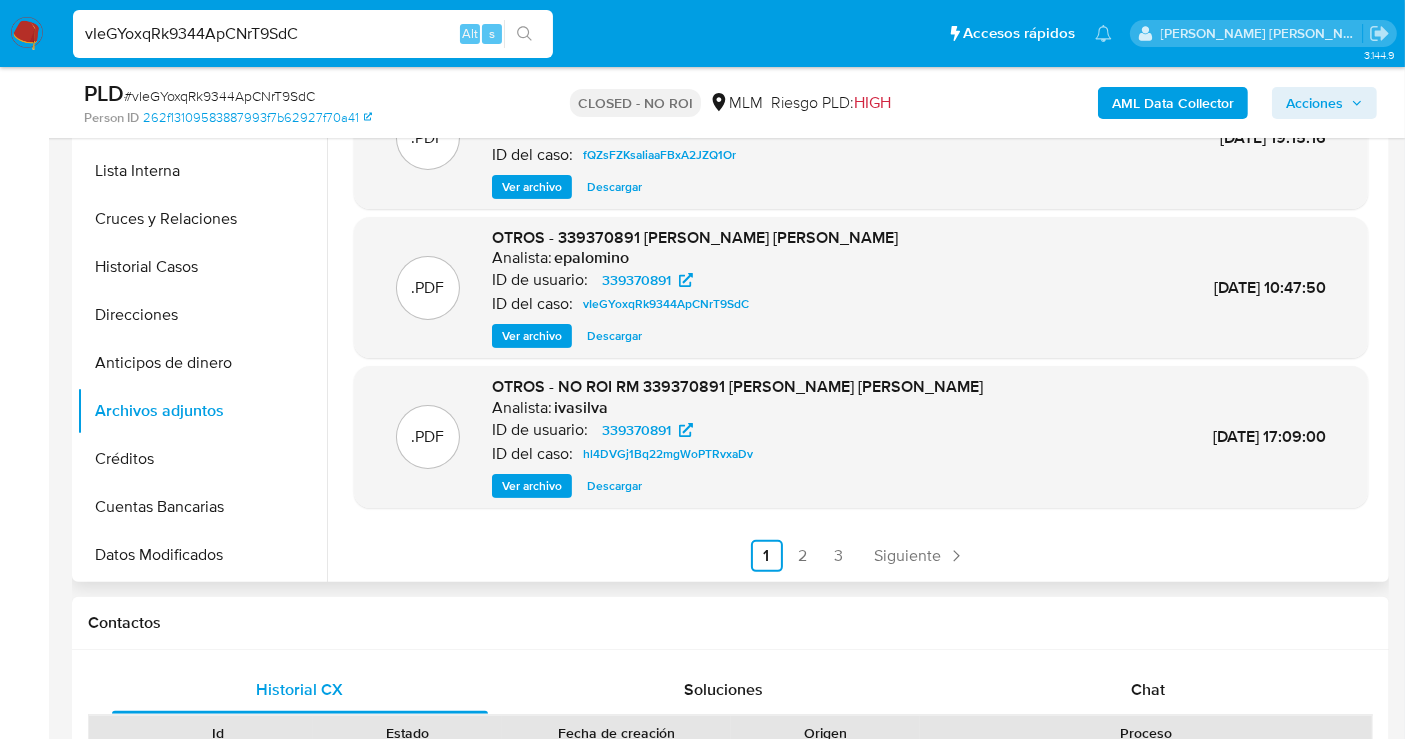 click on "Descargar" at bounding box center (614, 336) 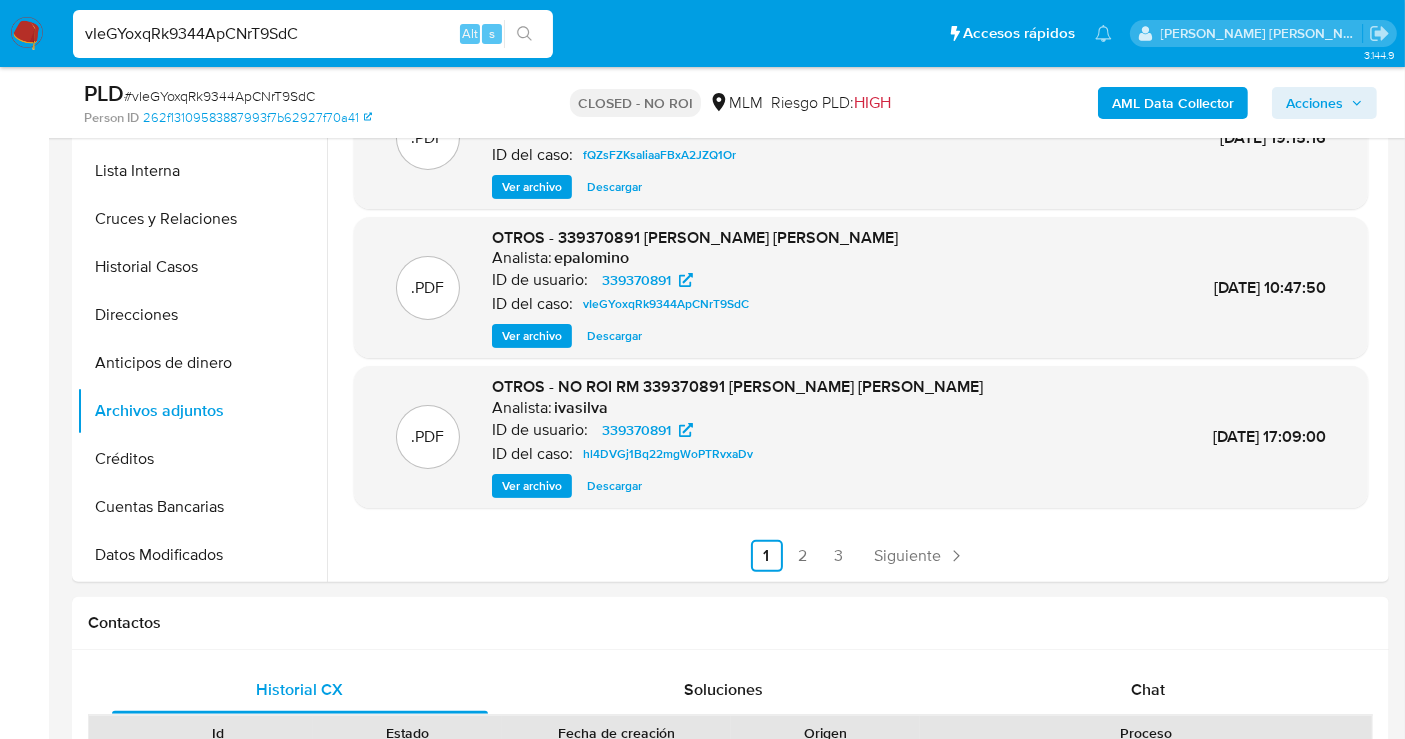 click on "vIeGYoxqRk9344ApCNrT9SdC" at bounding box center [313, 34] 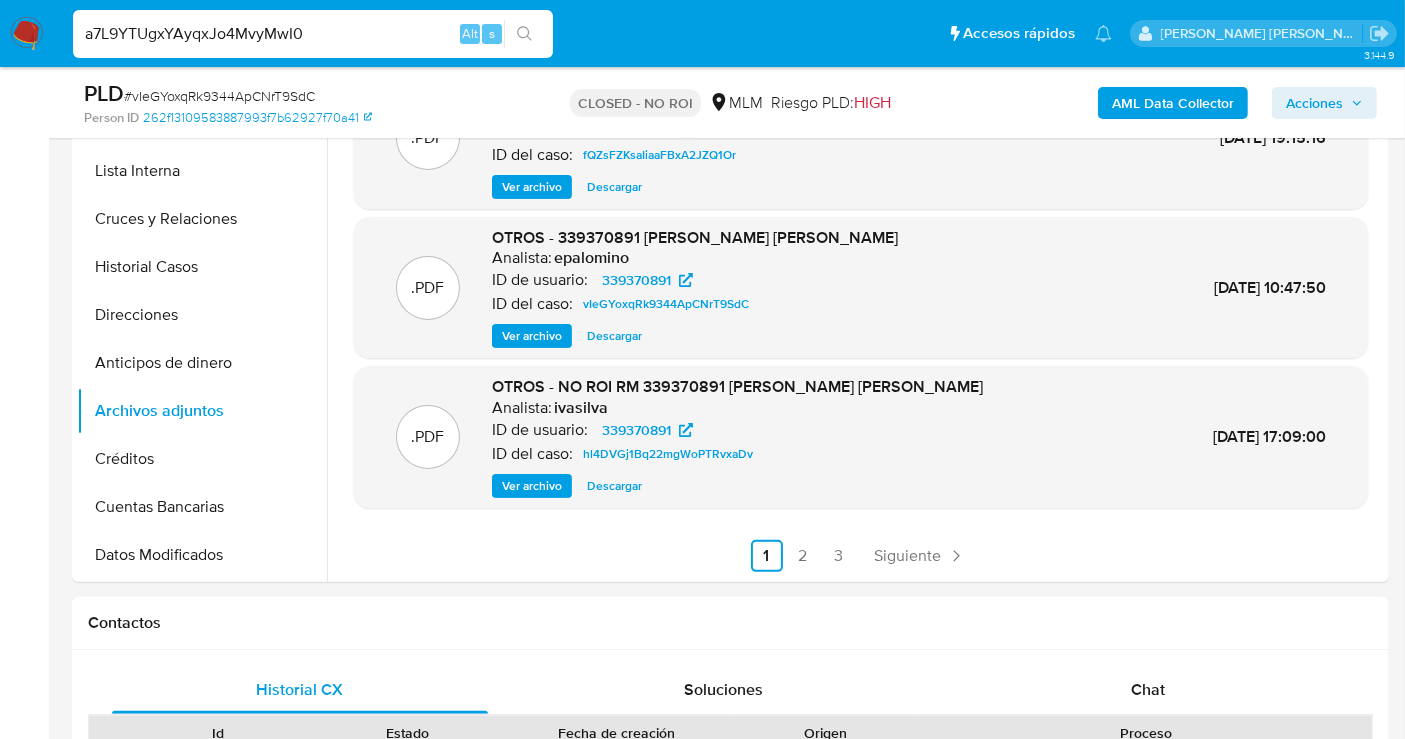 type on "a7L9YTUgxYAyqxJo4MvyMwI0" 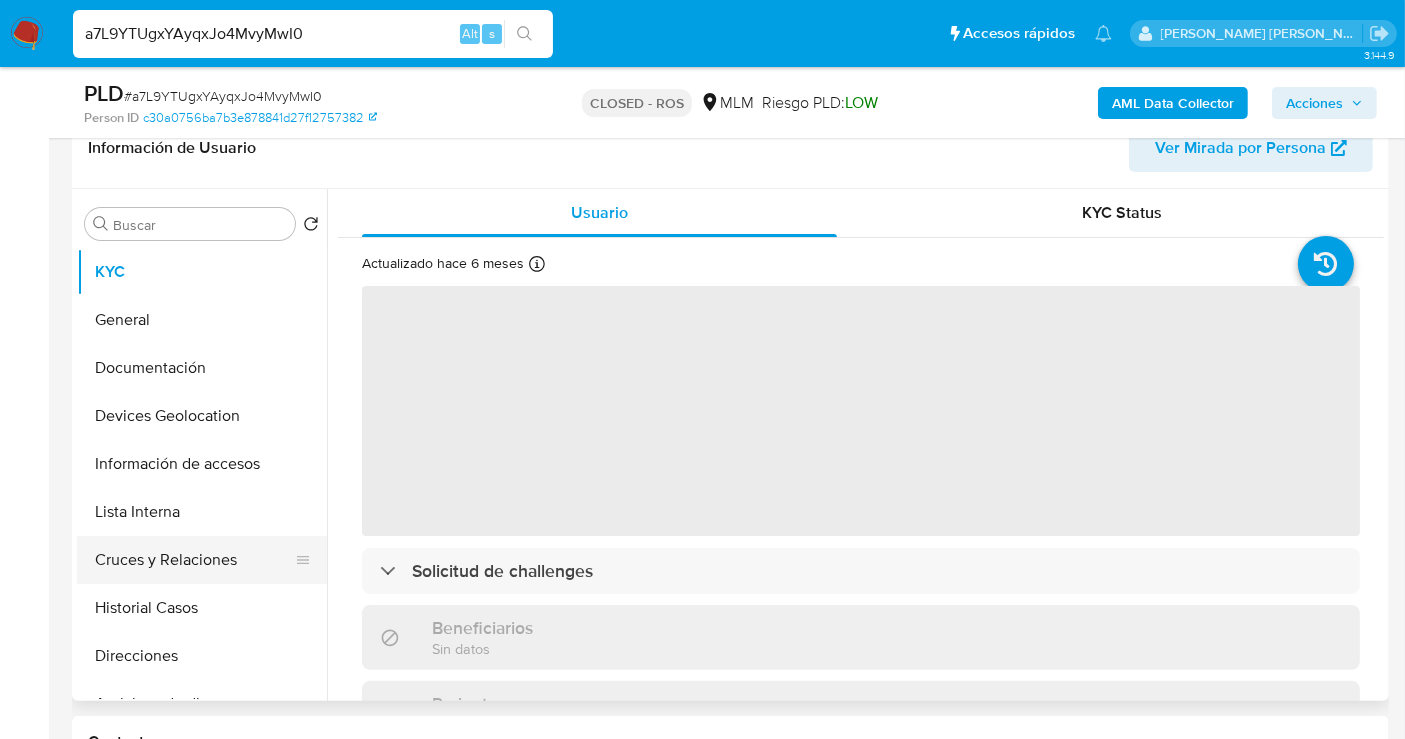 scroll, scrollTop: 444, scrollLeft: 0, axis: vertical 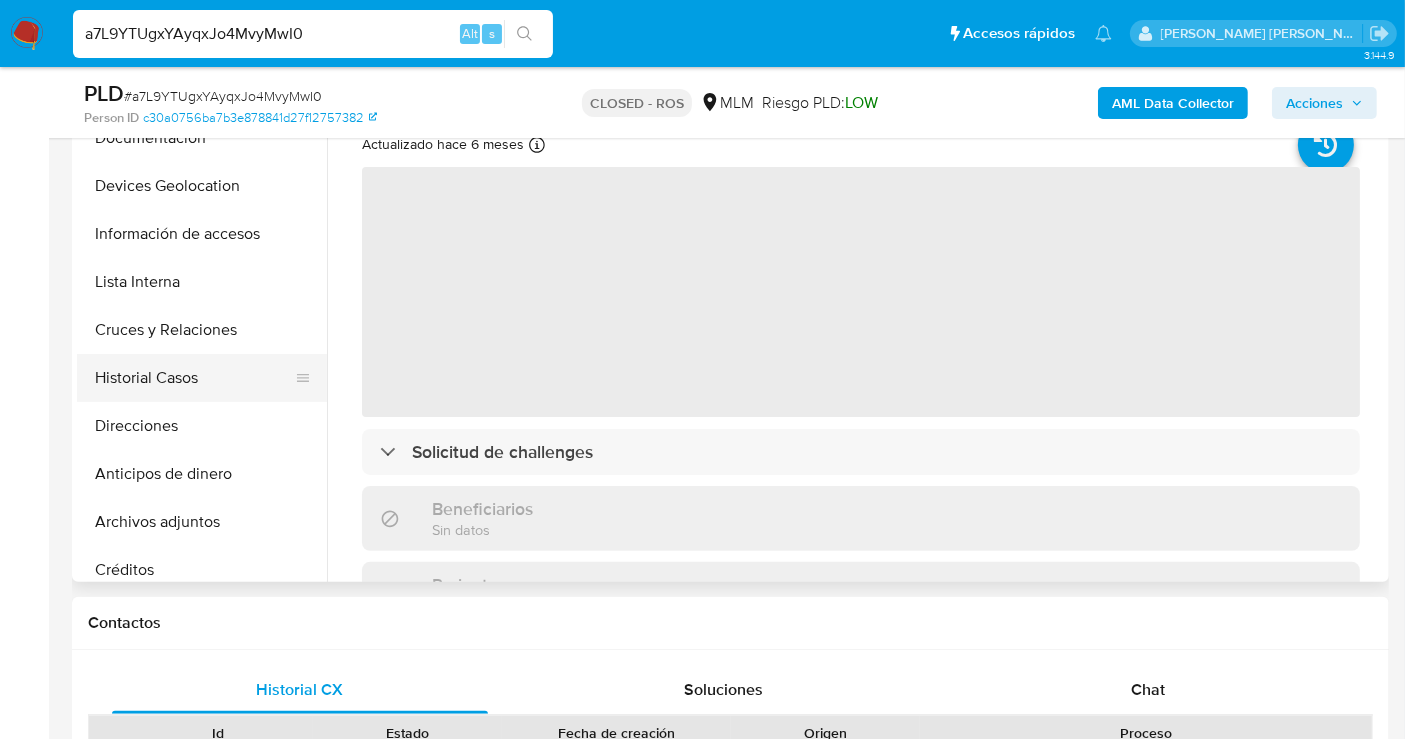 select on "10" 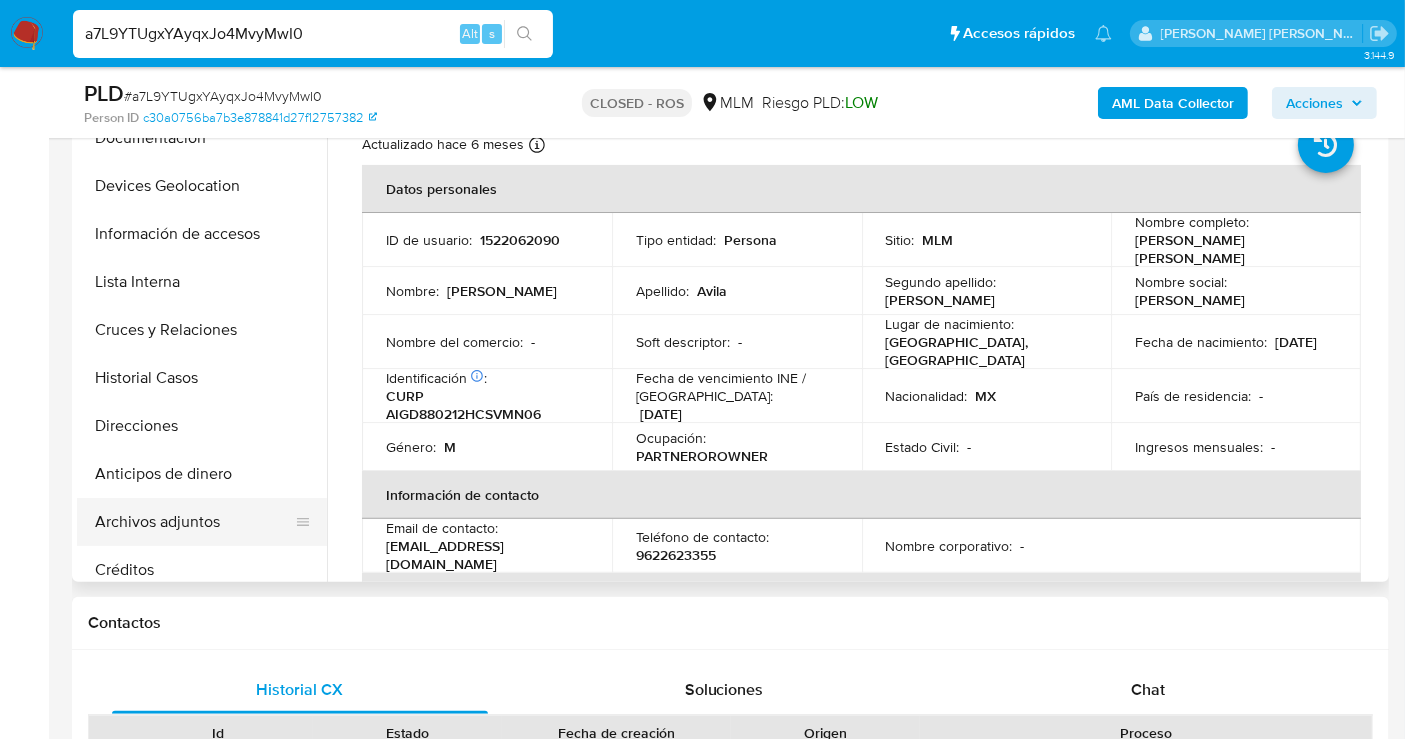 click on "Archivos adjuntos" at bounding box center [194, 522] 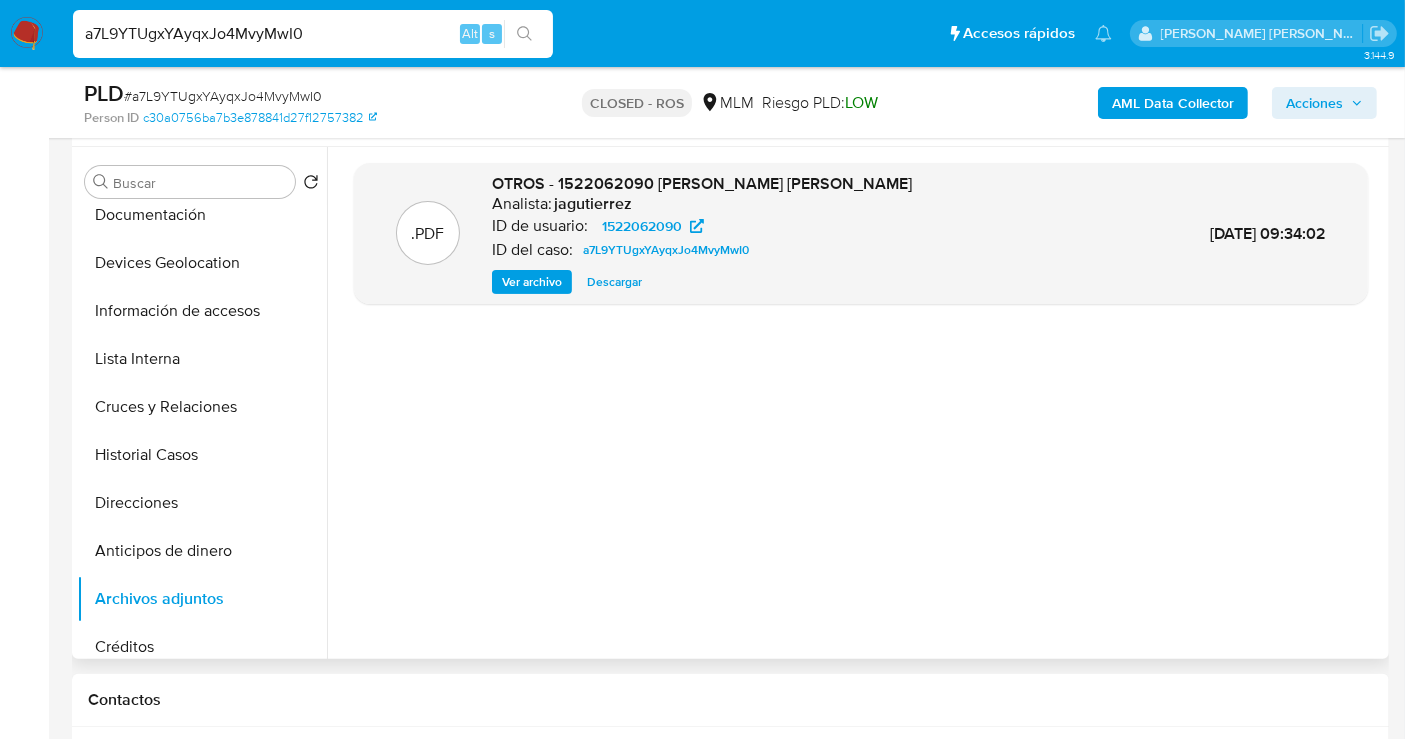 scroll, scrollTop: 333, scrollLeft: 0, axis: vertical 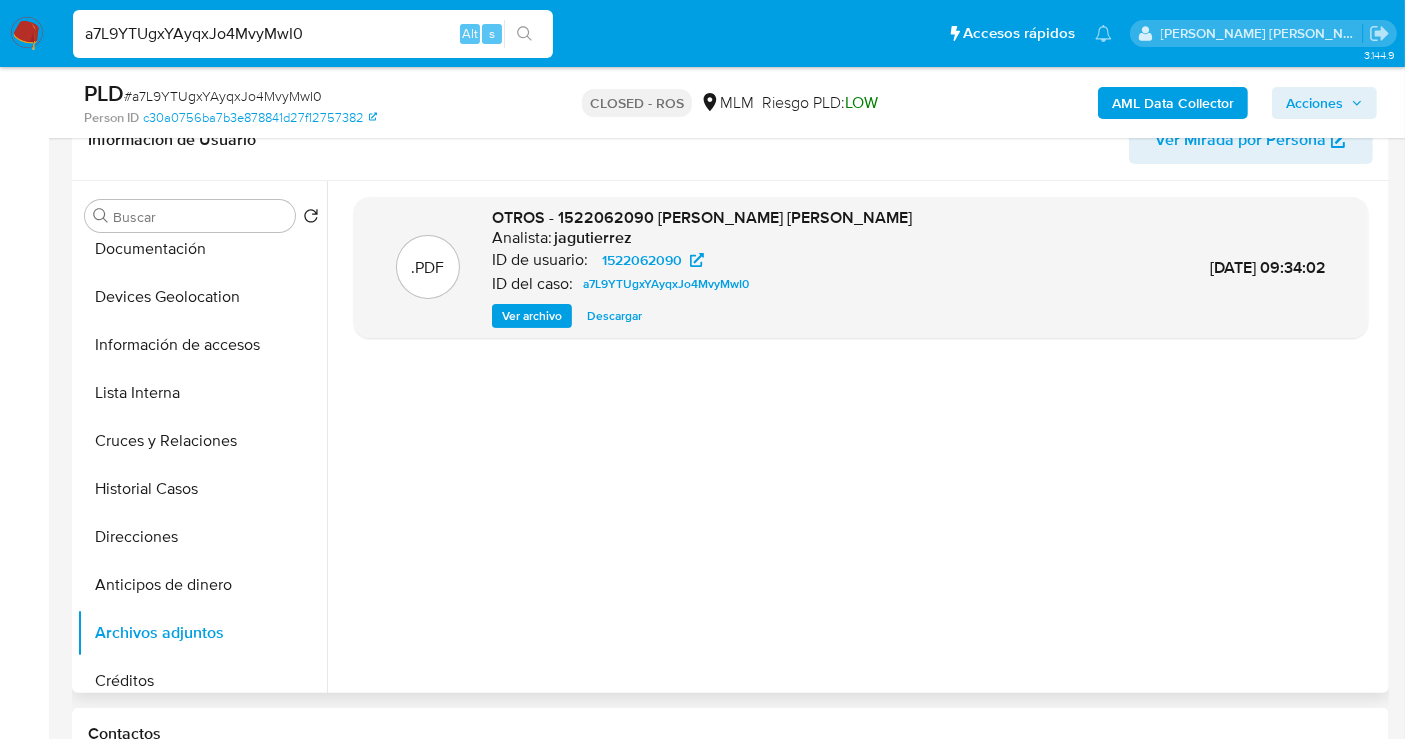 click on "Descargar" at bounding box center [614, 316] 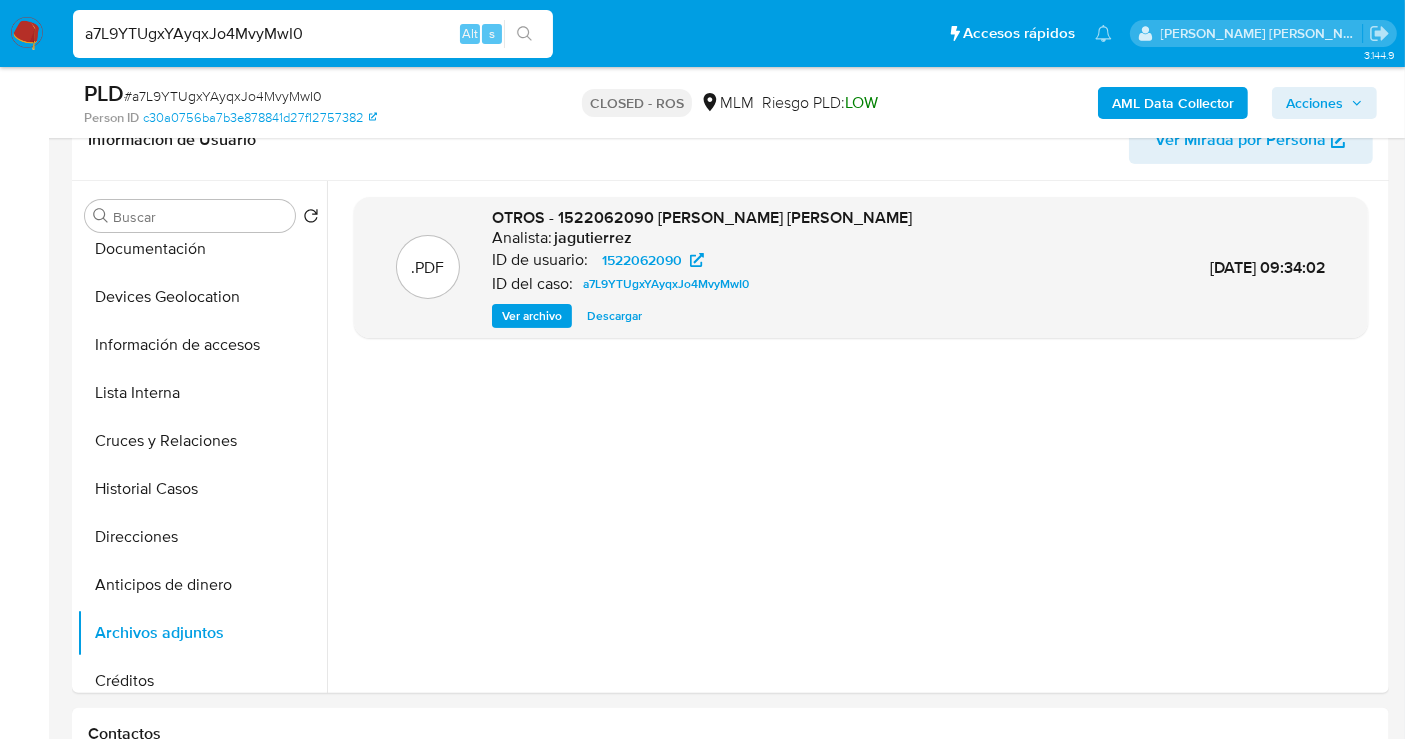 click on "a7L9YTUgxYAyqxJo4MvyMwI0" at bounding box center [313, 34] 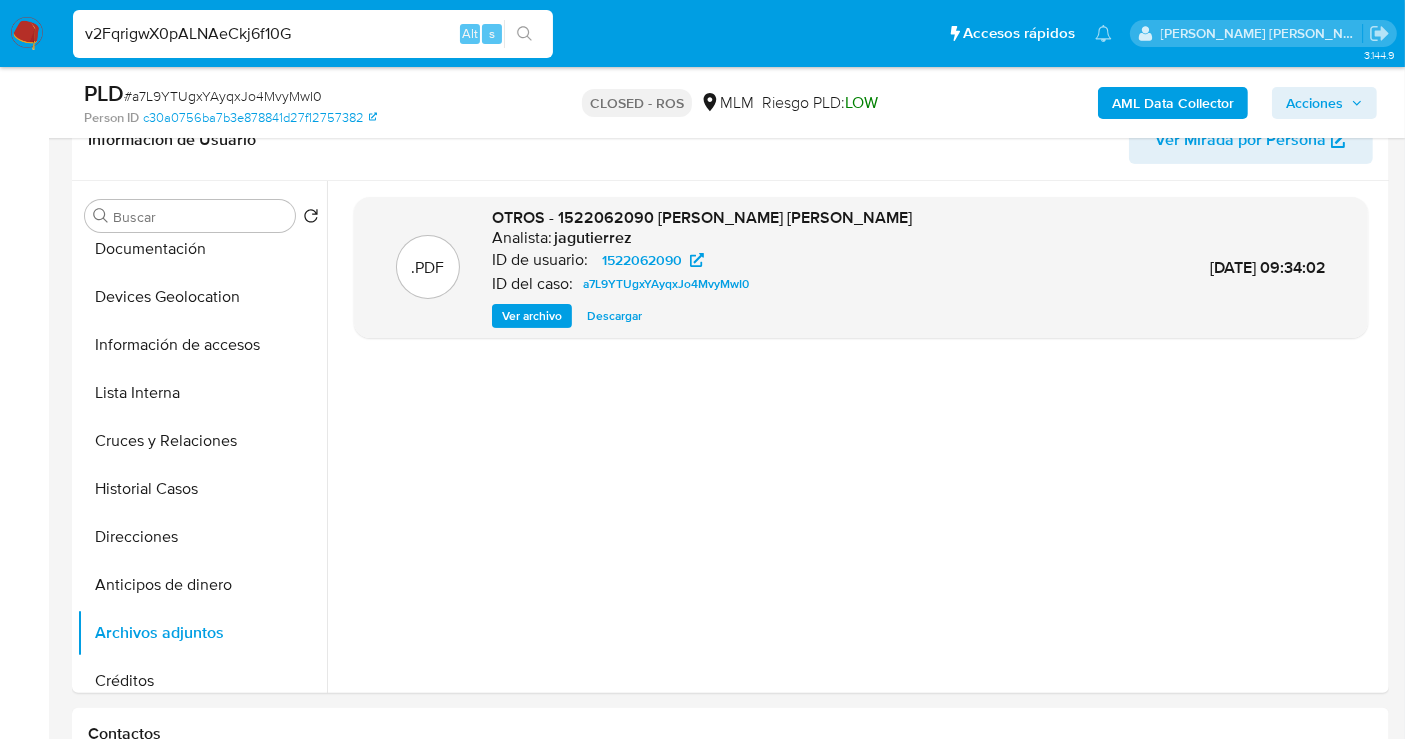 type on "v2FqrigwX0pALNAeCkj6f10G" 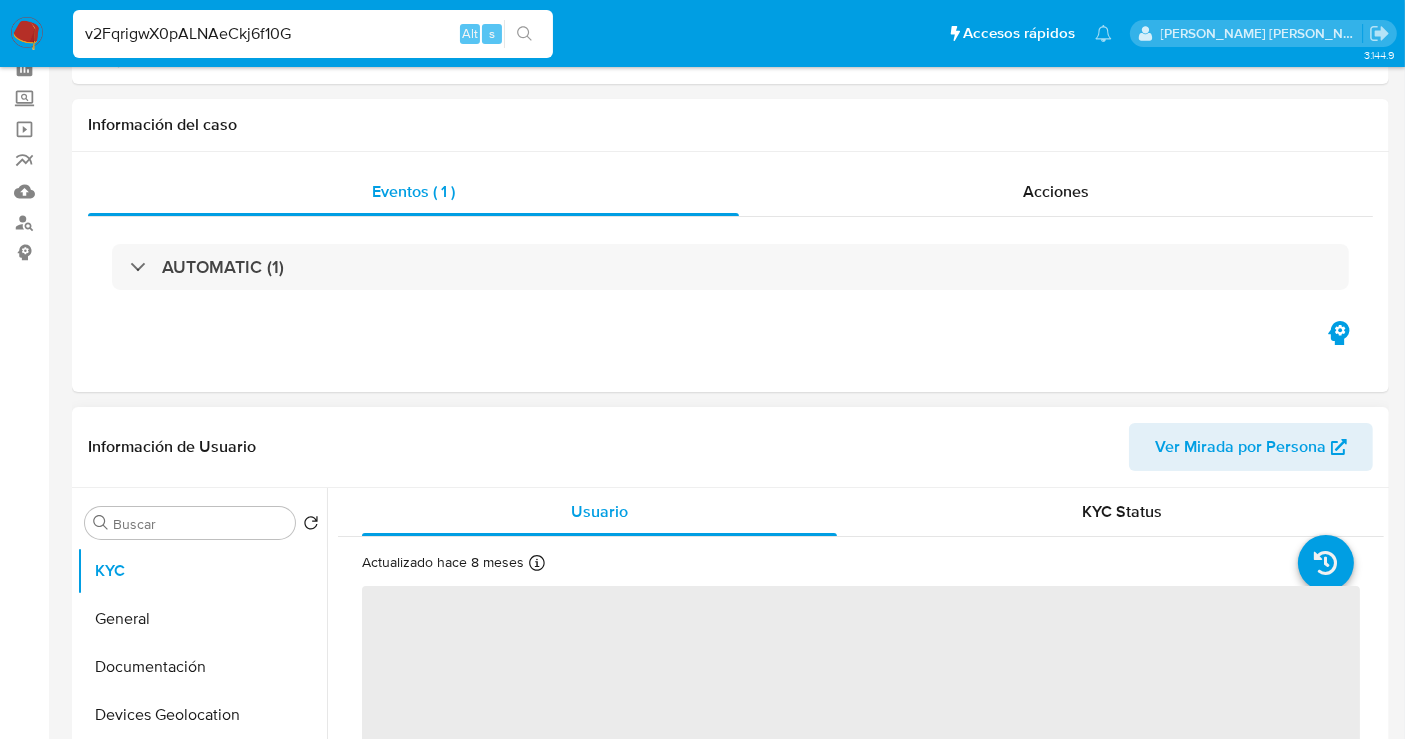 scroll, scrollTop: 222, scrollLeft: 0, axis: vertical 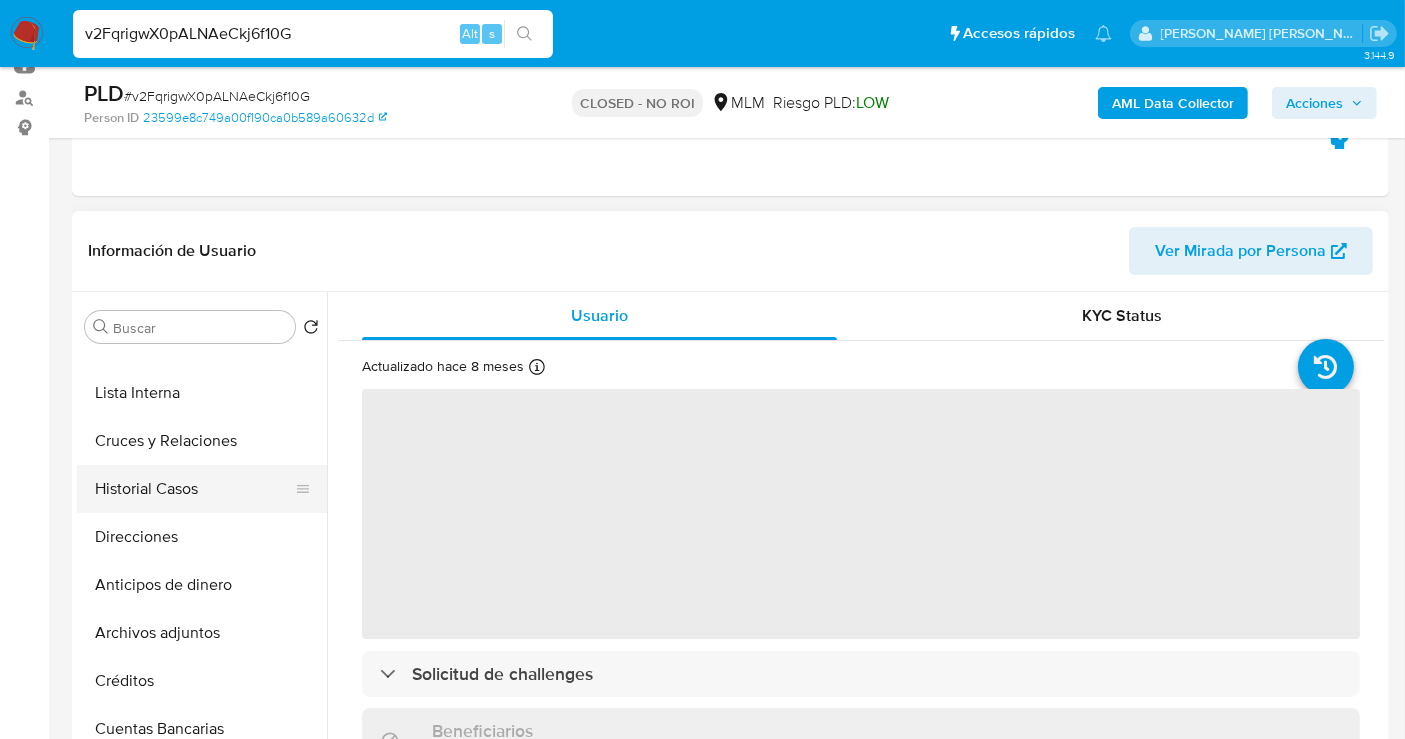 select on "10" 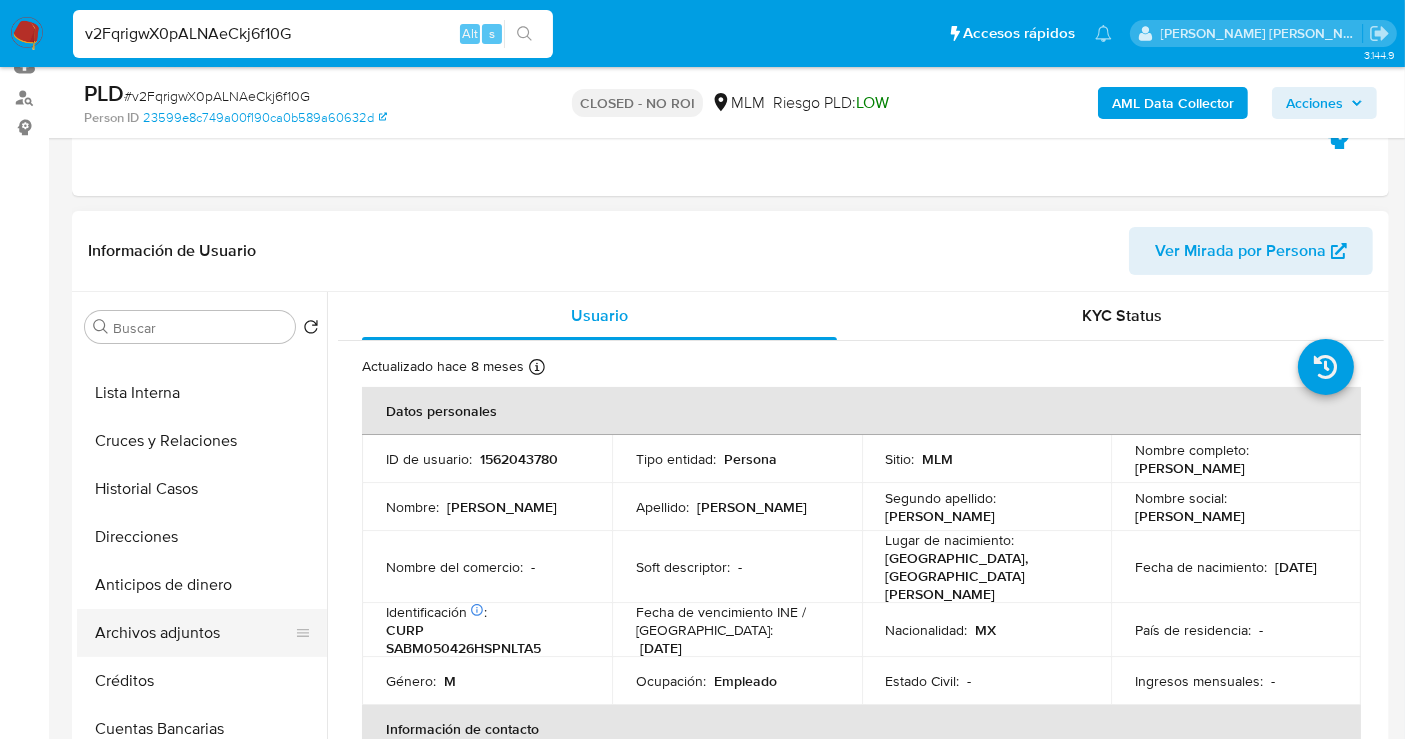 click on "Archivos adjuntos" at bounding box center (194, 633) 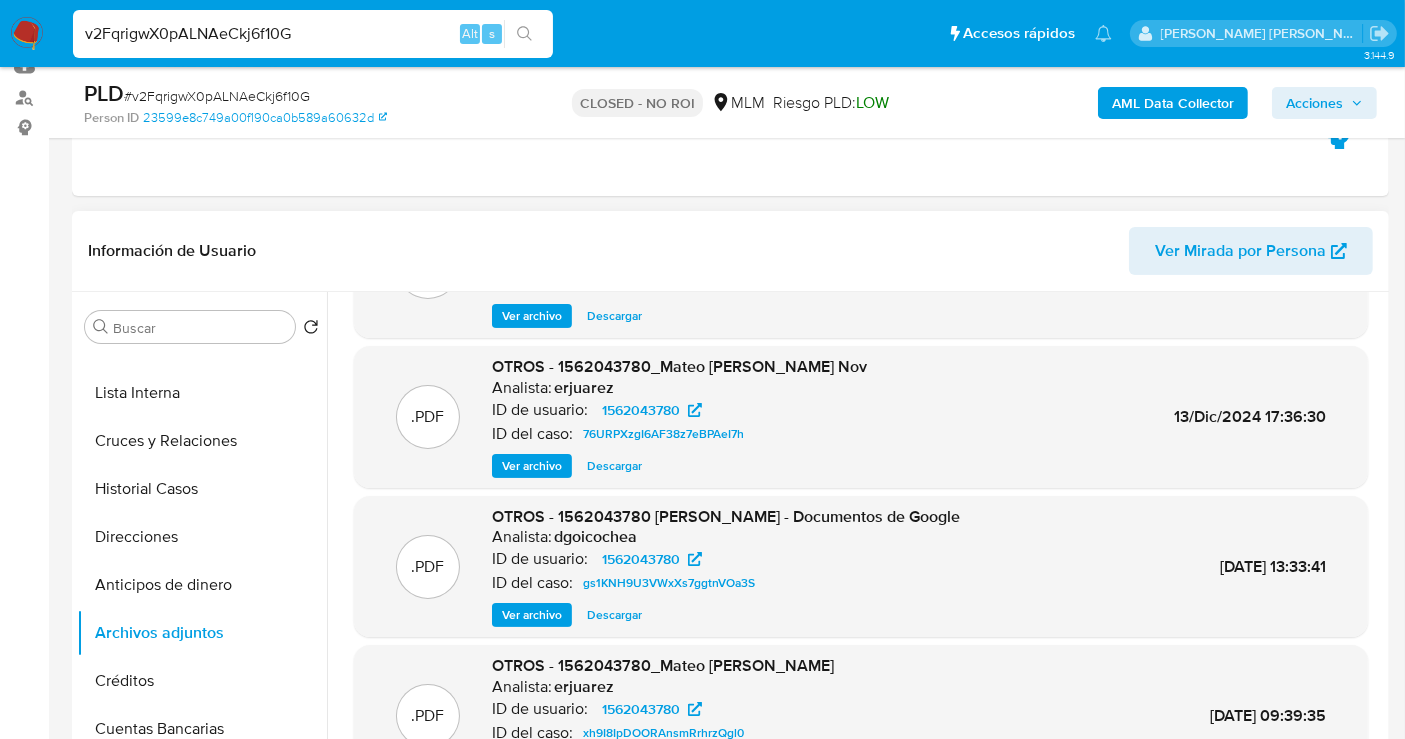 scroll, scrollTop: 168, scrollLeft: 0, axis: vertical 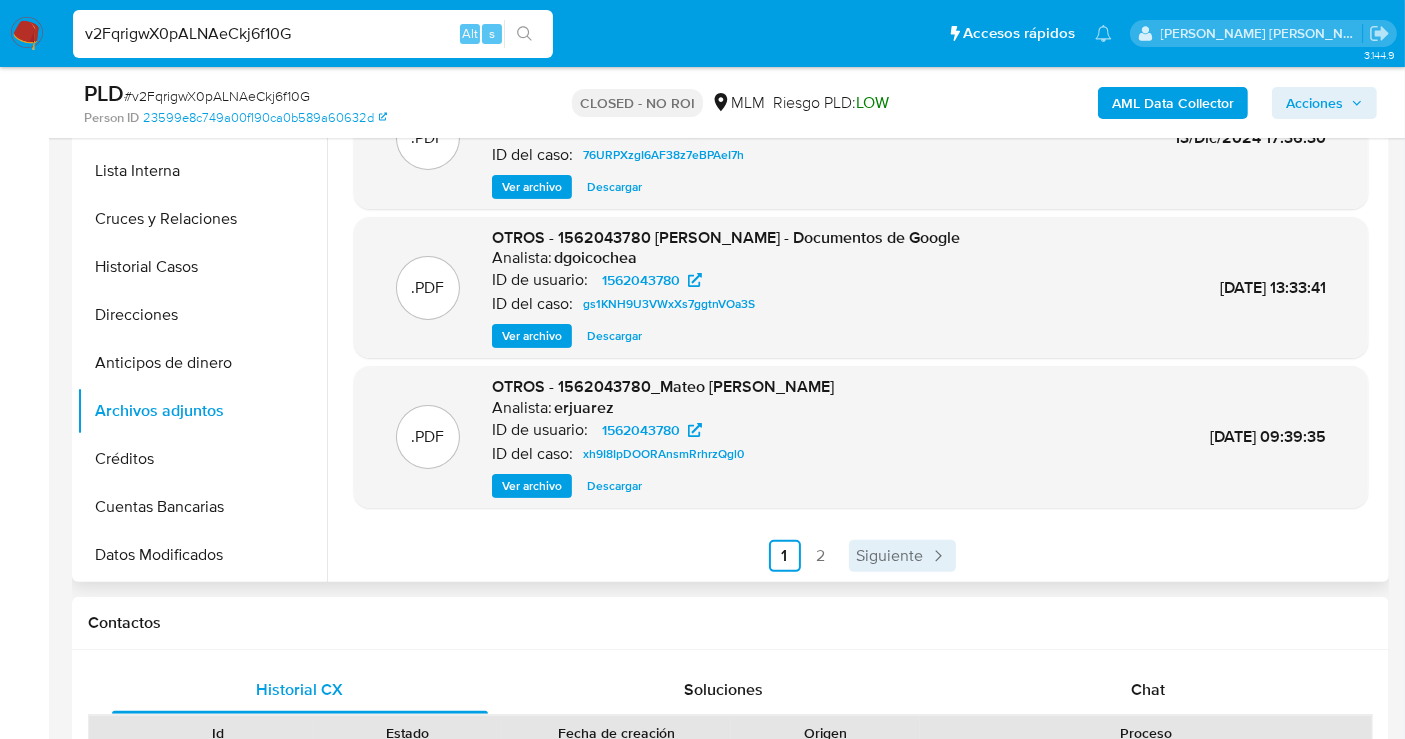 click on "Siguiente" at bounding box center (890, 556) 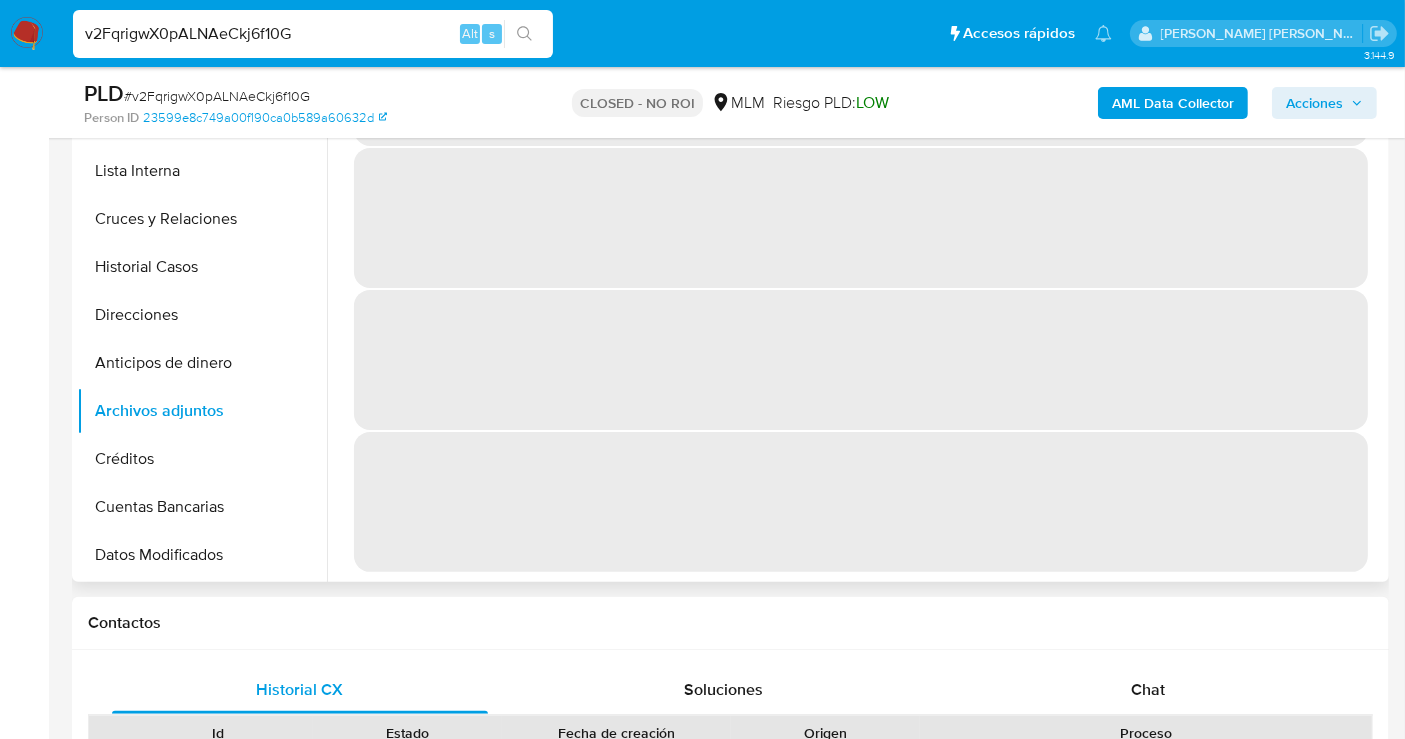 scroll, scrollTop: 0, scrollLeft: 0, axis: both 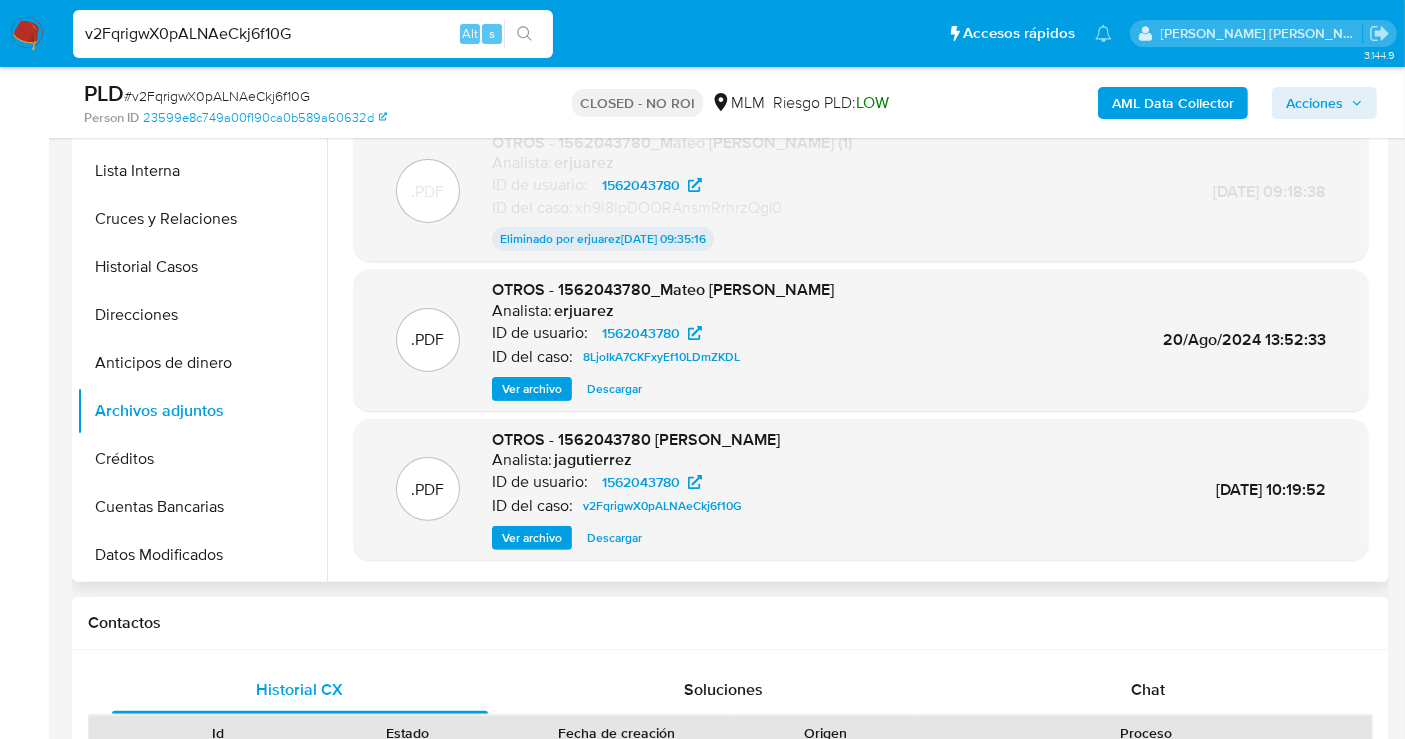 click on "Descargar" at bounding box center [614, 538] 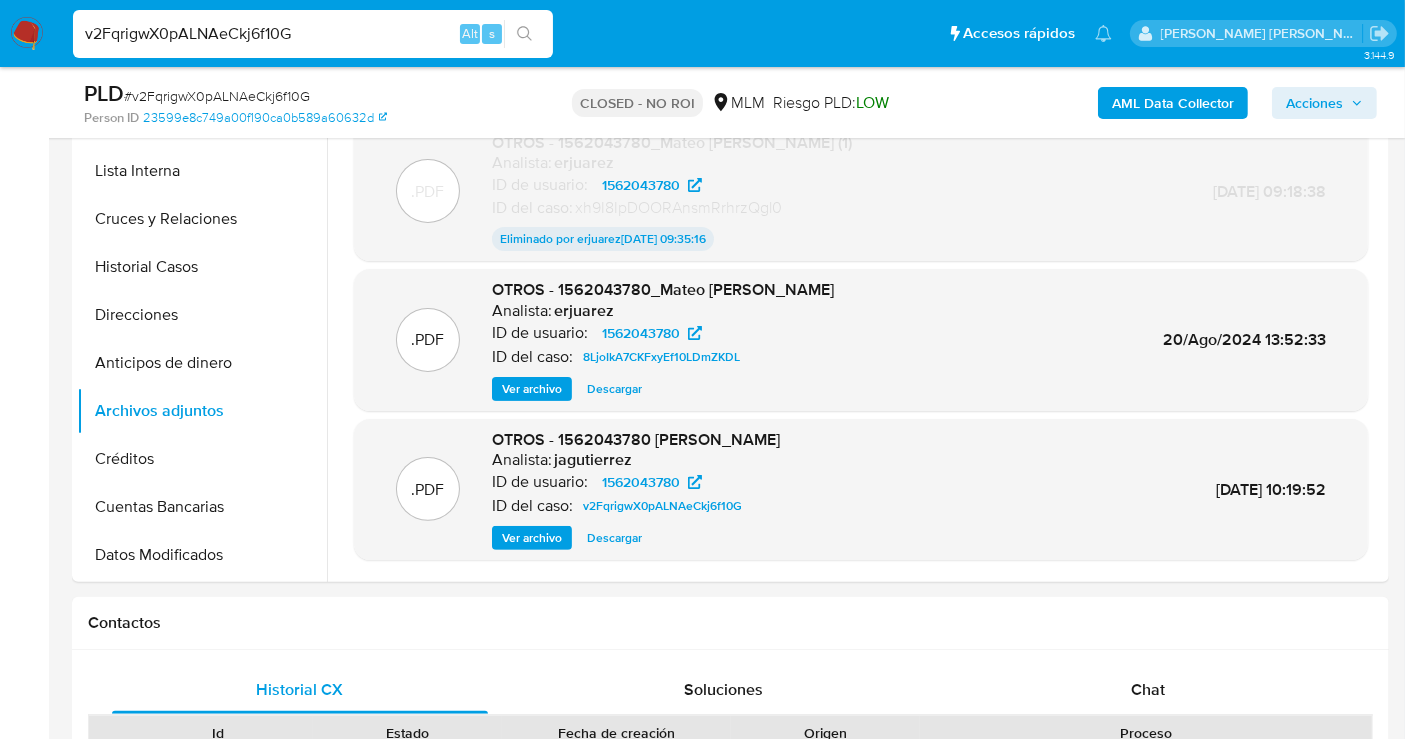 click on "v2FqrigwX0pALNAeCkj6f10G" at bounding box center (313, 34) 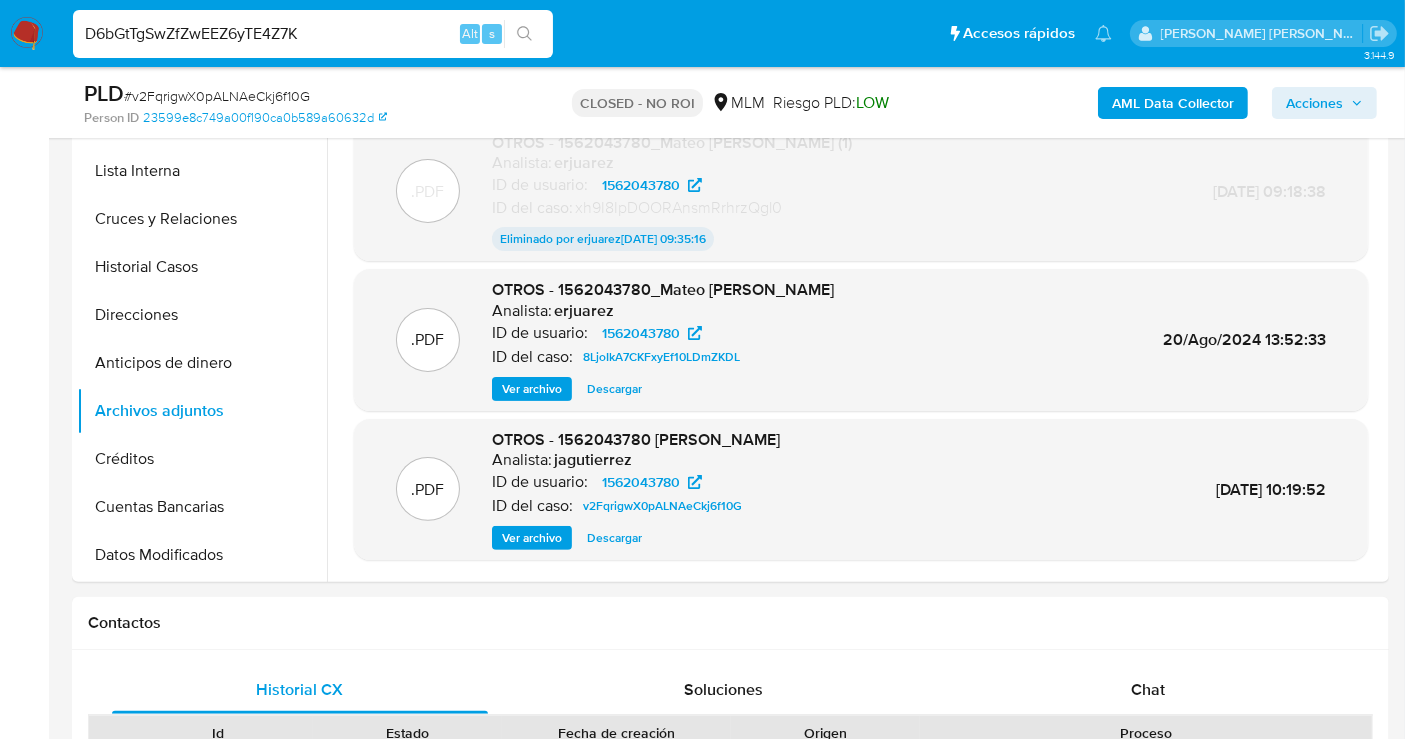type on "D6bGtTgSwZfZwEEZ6yTE4Z7K" 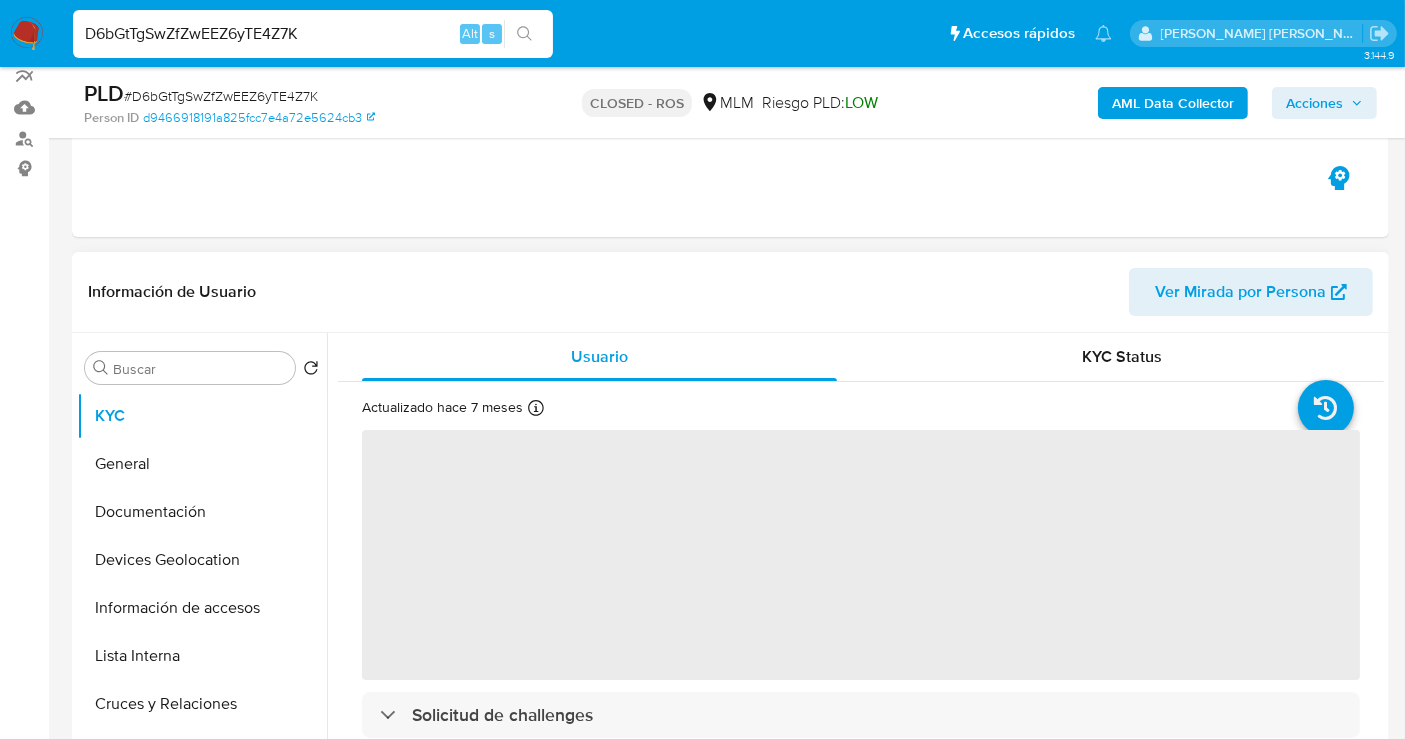 scroll, scrollTop: 222, scrollLeft: 0, axis: vertical 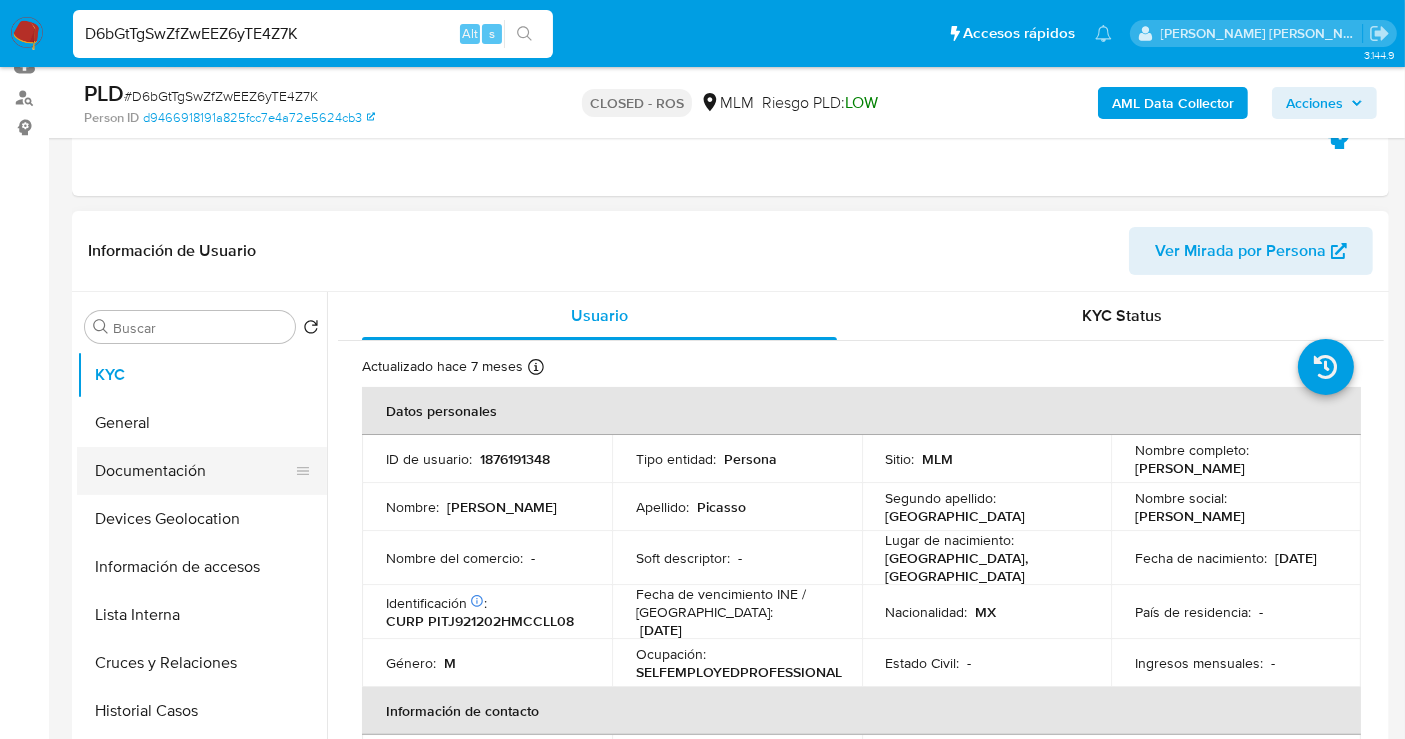 select on "10" 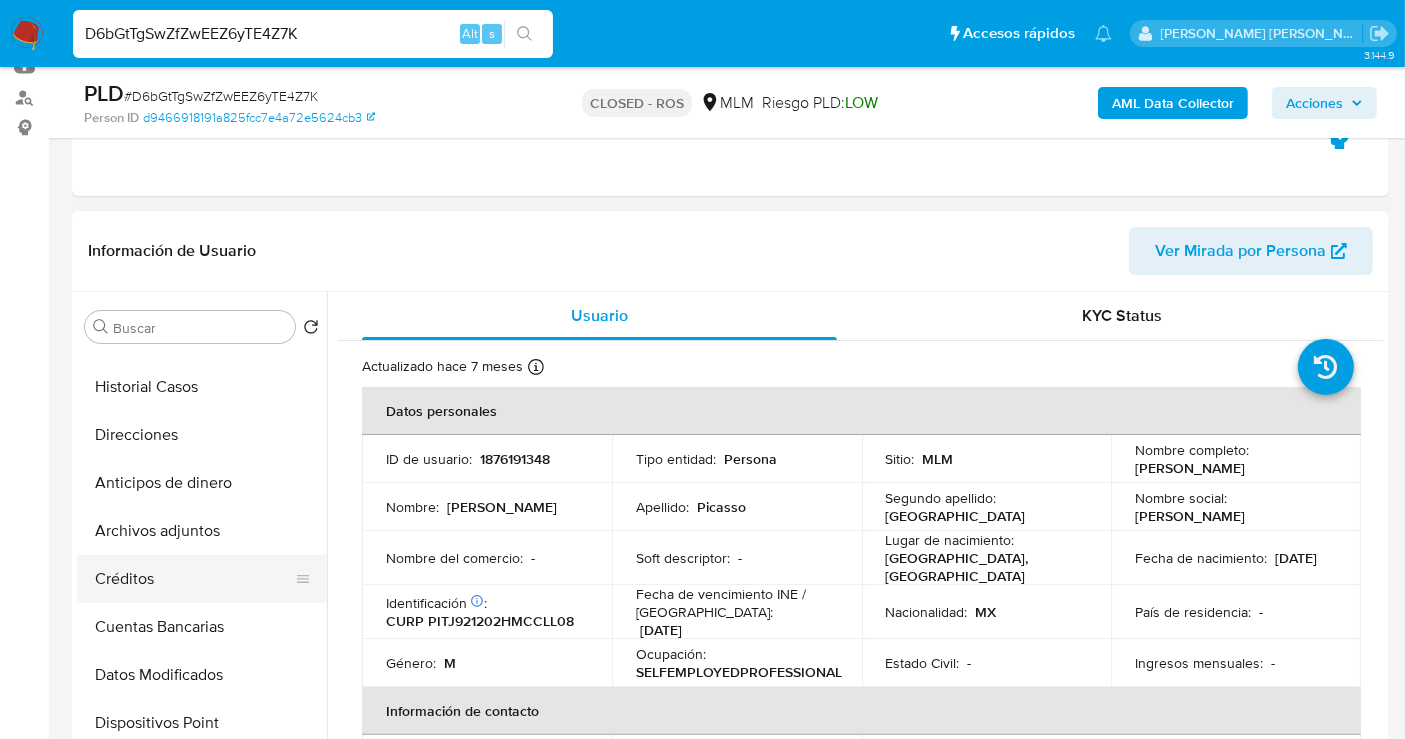 scroll, scrollTop: 333, scrollLeft: 0, axis: vertical 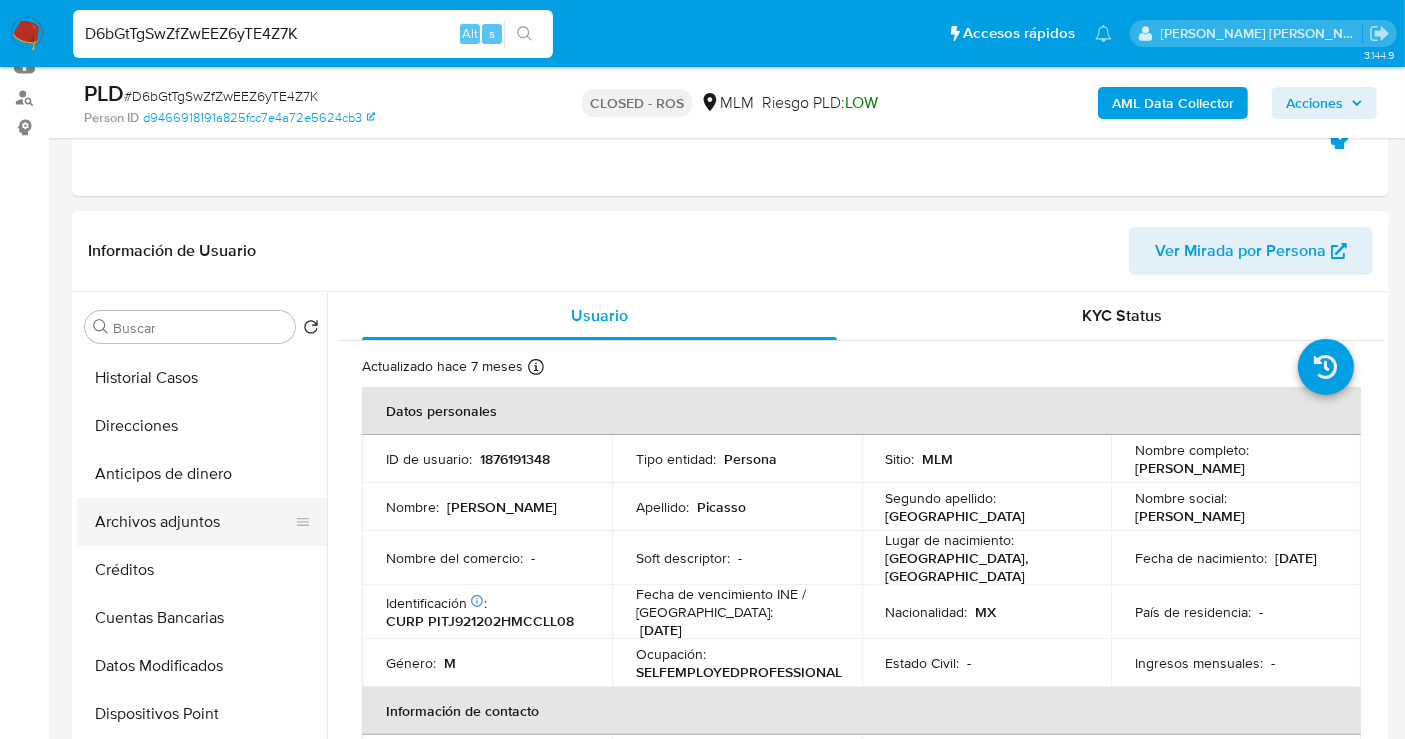 click on "Archivos adjuntos" at bounding box center (194, 522) 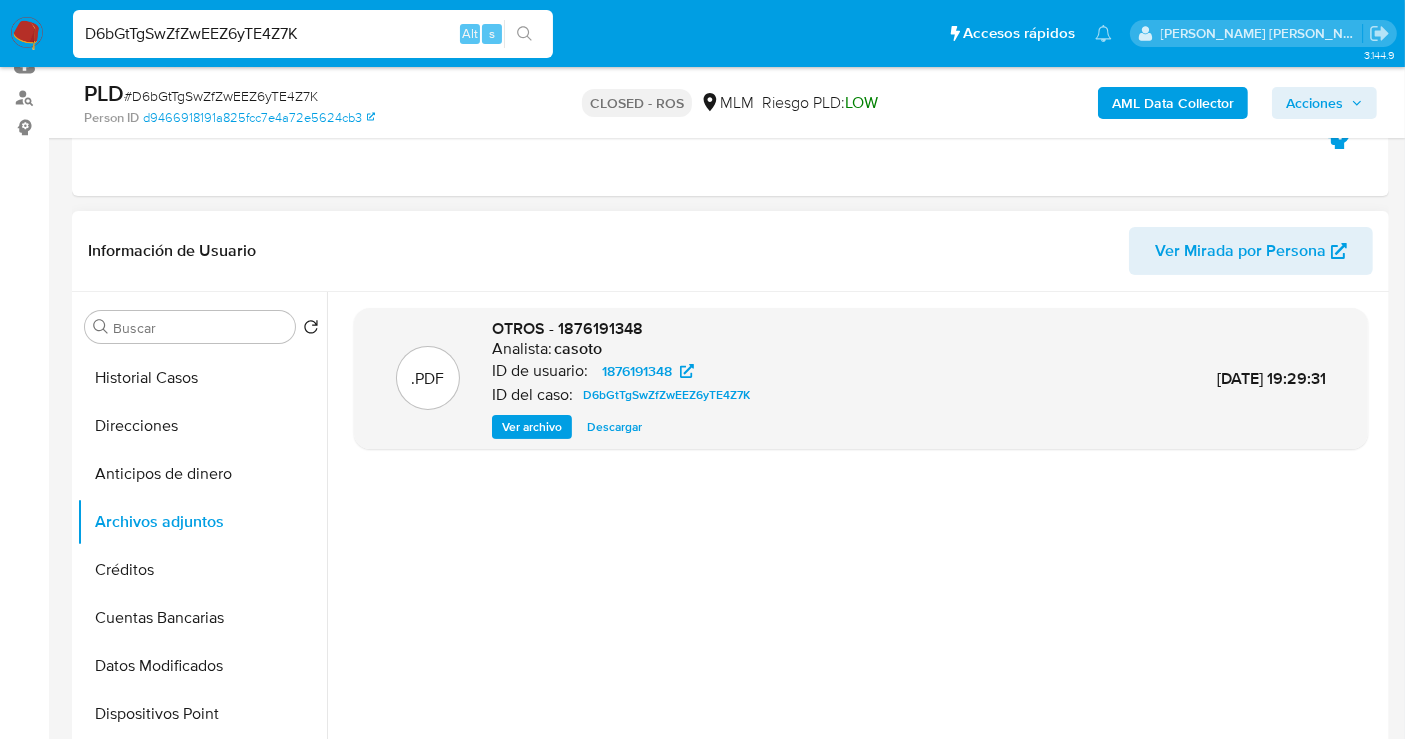 click on "Descargar" at bounding box center [614, 427] 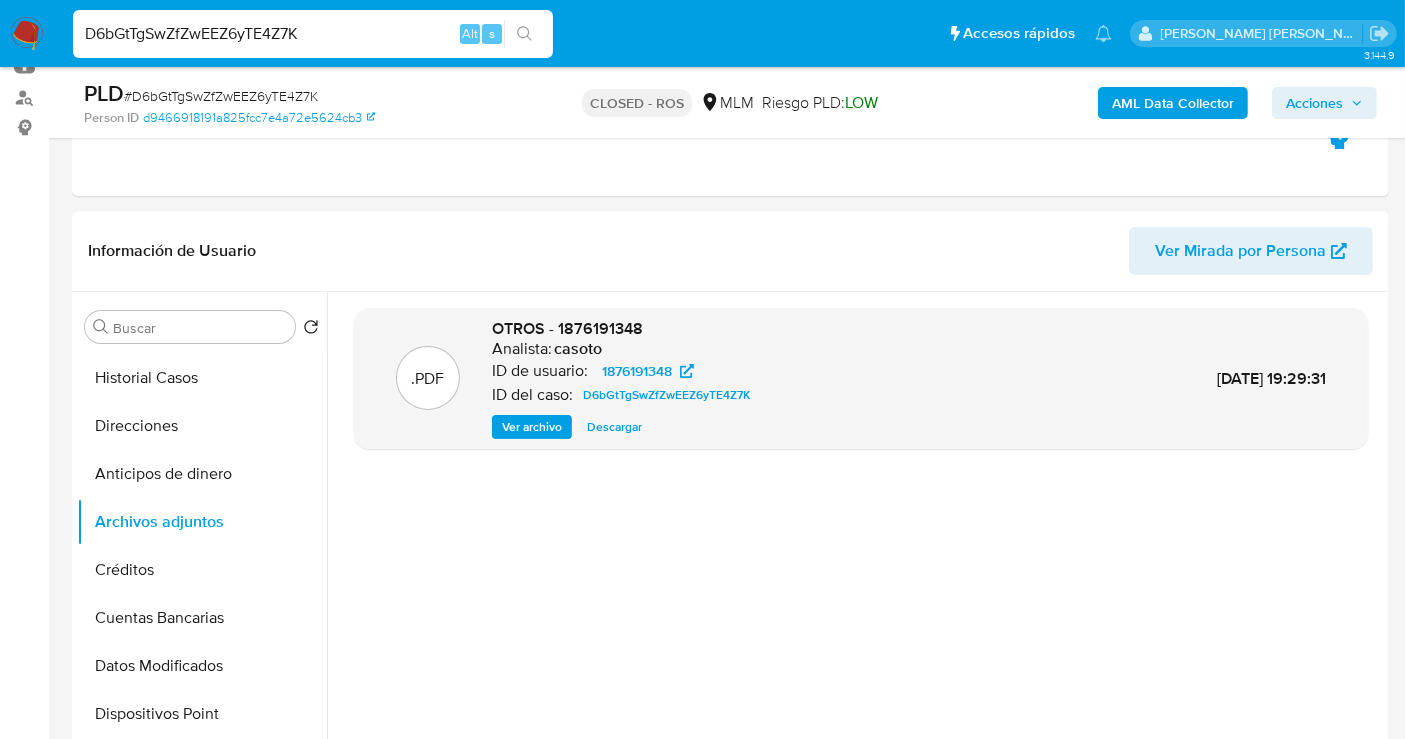 click on "D6bGtTgSwZfZwEEZ6yTE4Z7K" at bounding box center (313, 34) 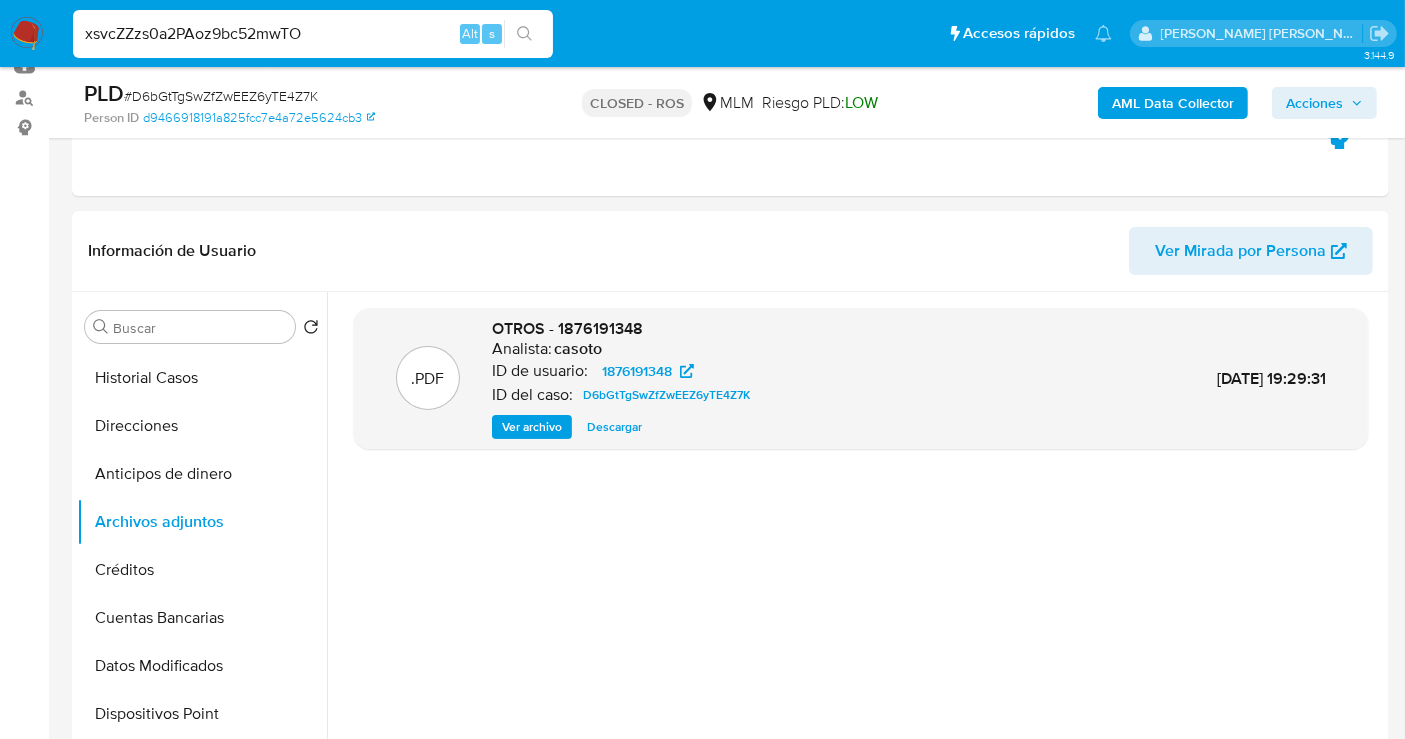 type on "xsvcZZzs0a2PAoz9bc52mwTO" 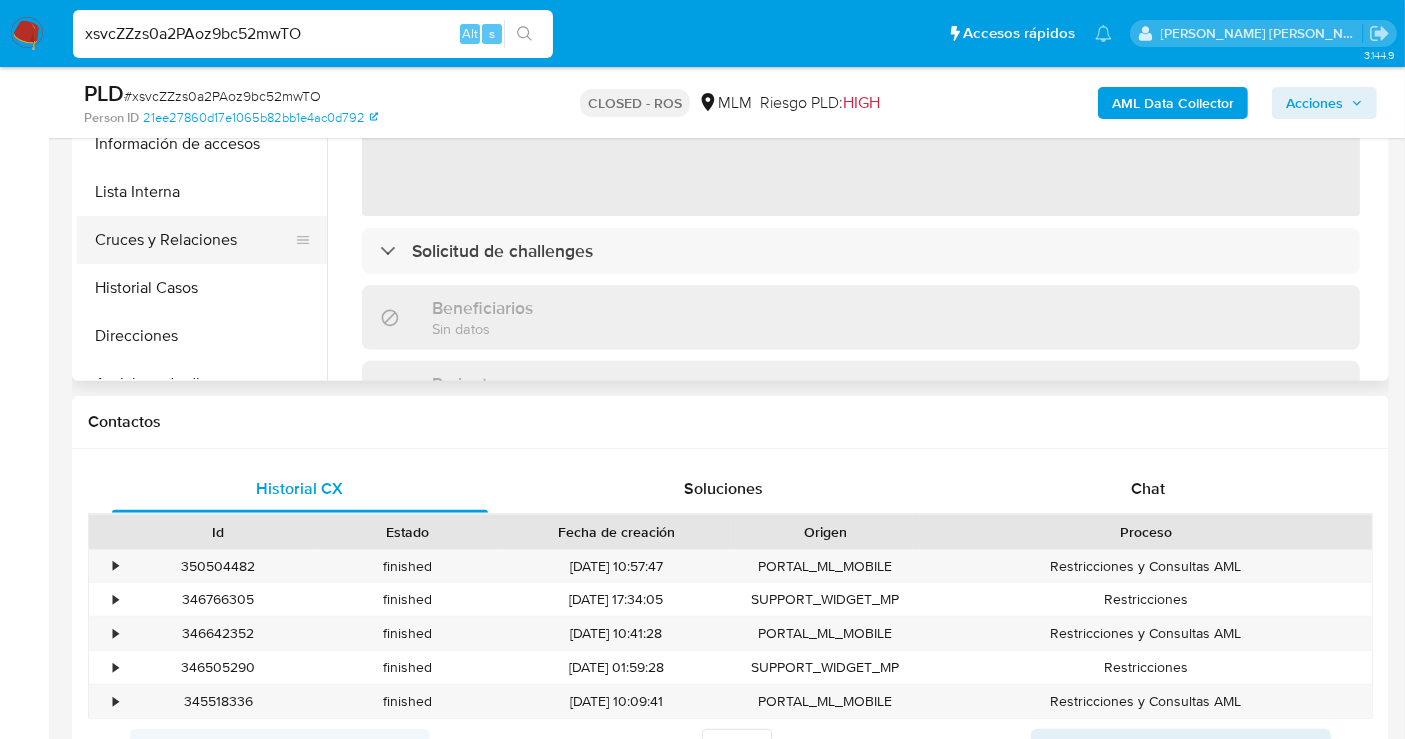 scroll, scrollTop: 666, scrollLeft: 0, axis: vertical 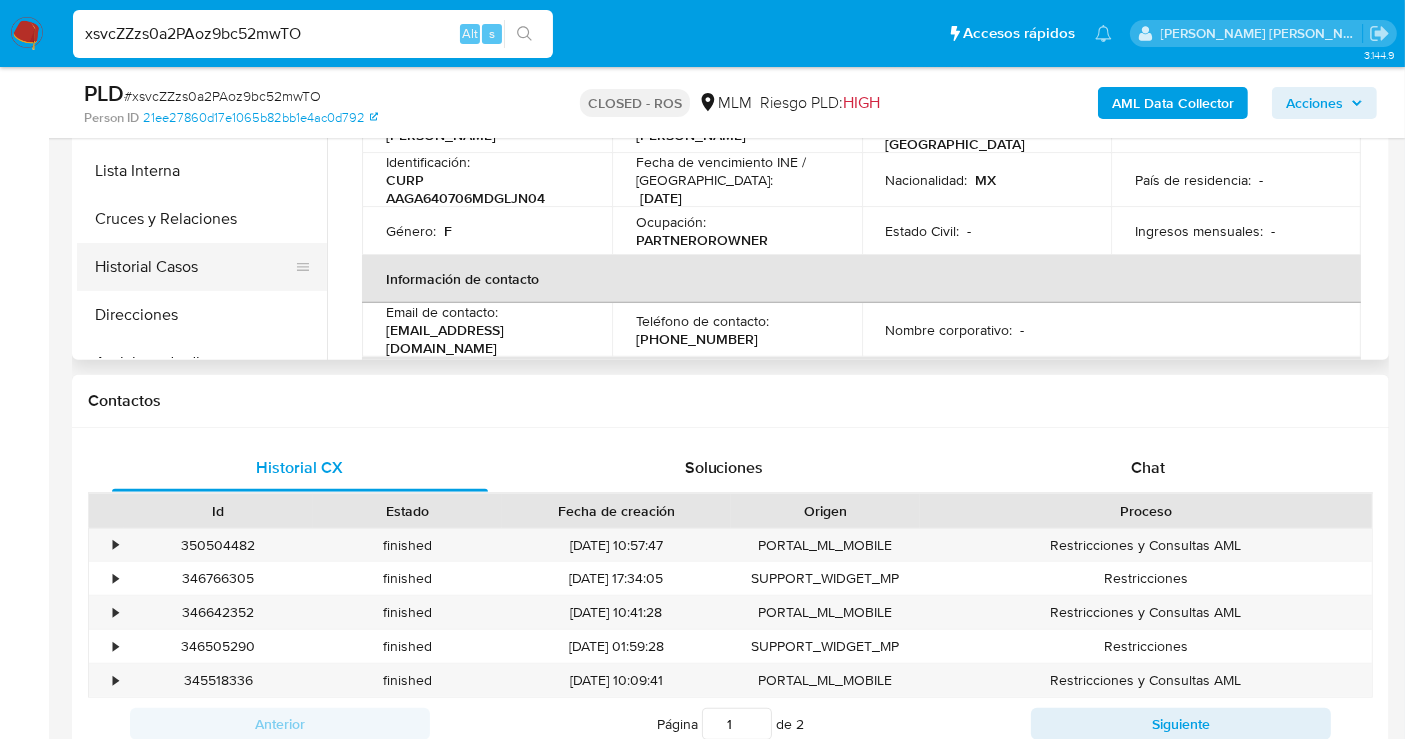 select on "10" 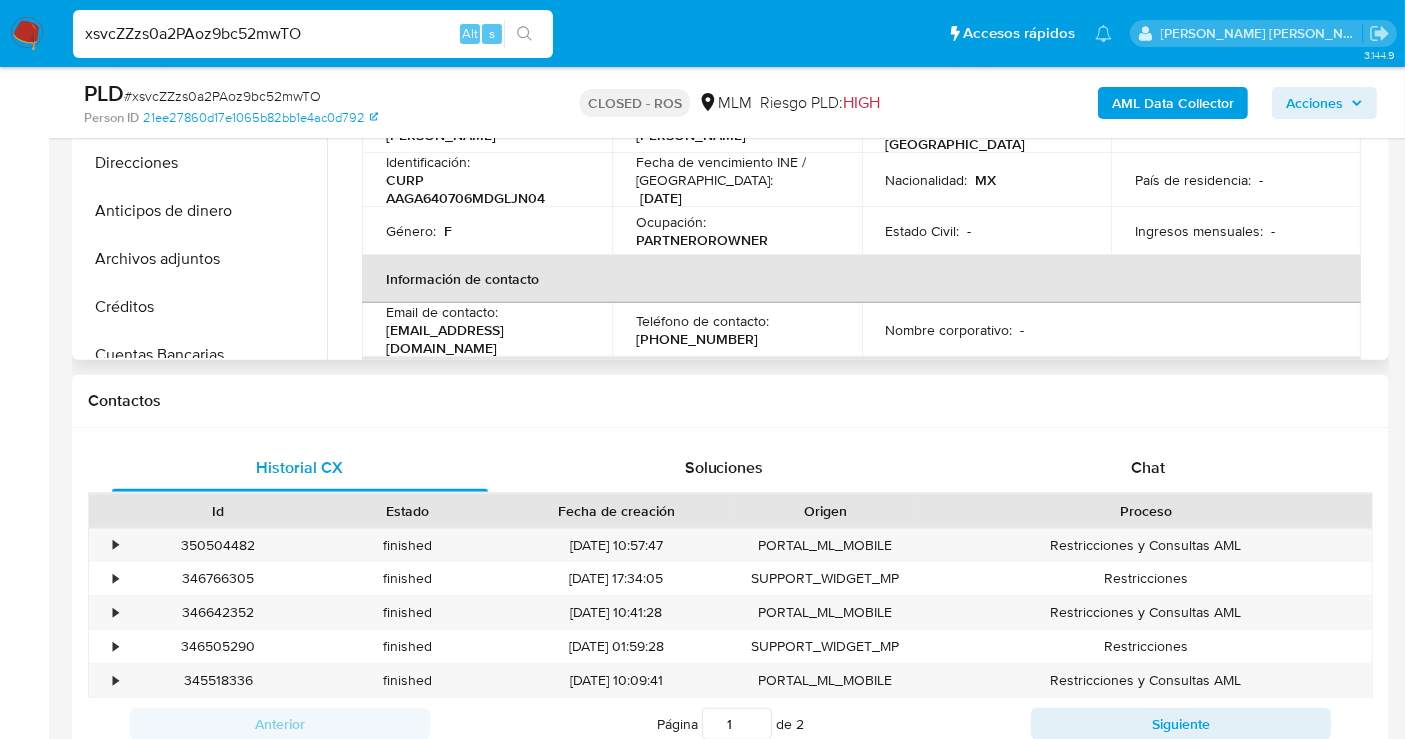 scroll, scrollTop: 222, scrollLeft: 0, axis: vertical 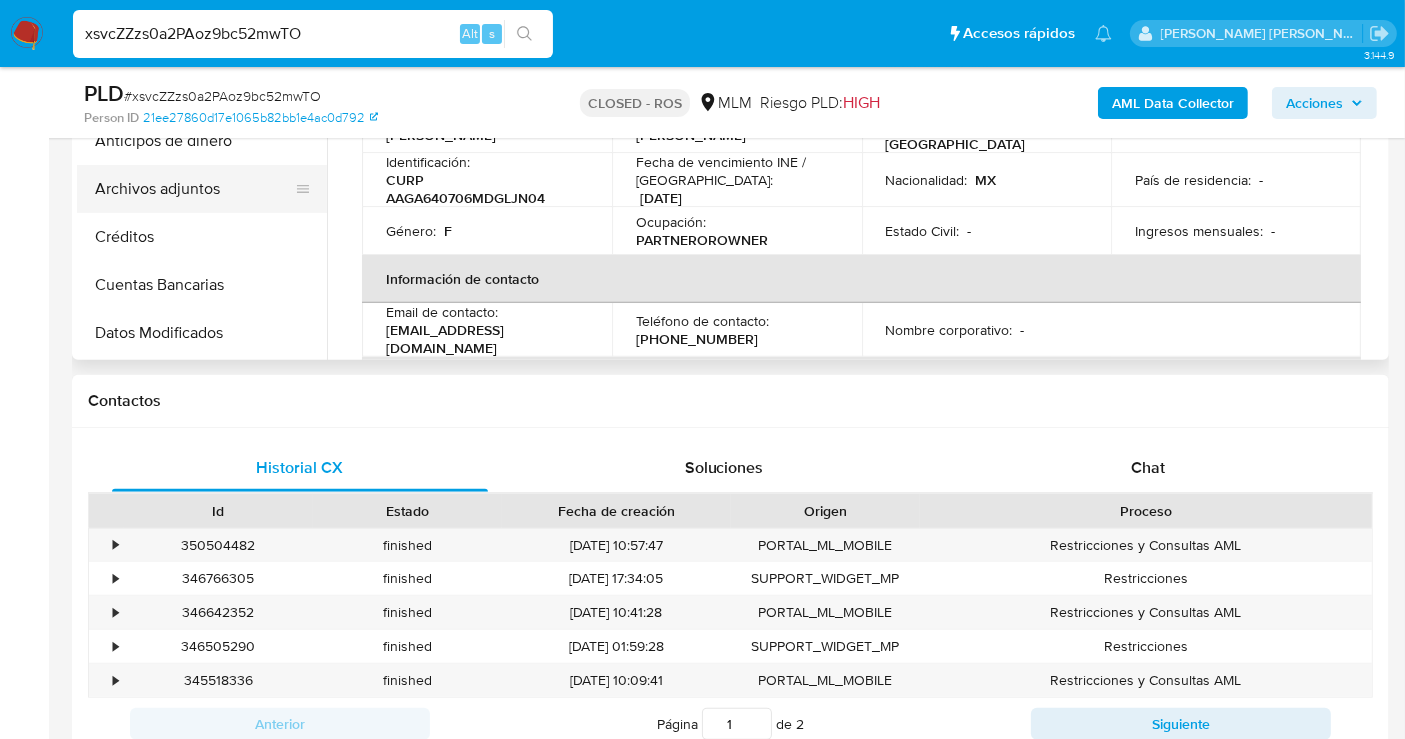 click on "Archivos adjuntos" at bounding box center [194, 189] 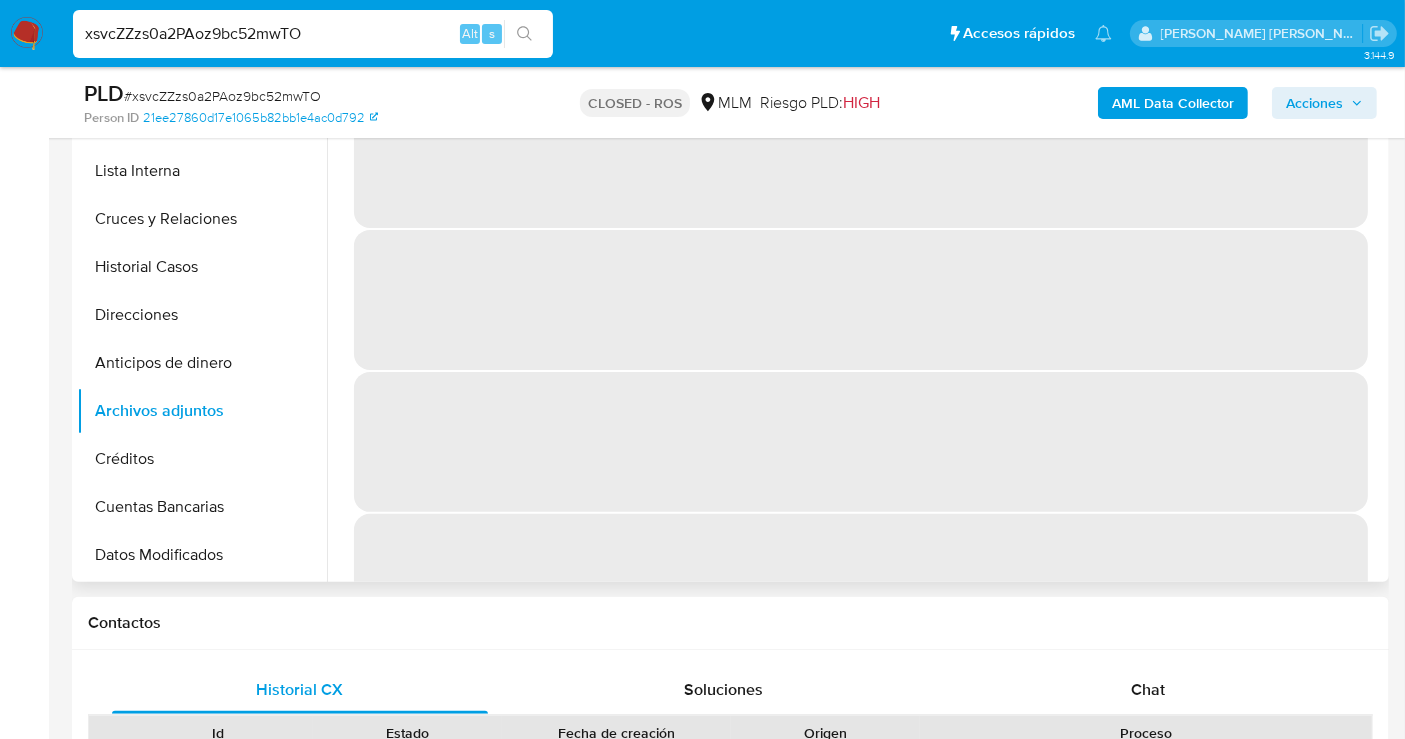 scroll, scrollTop: 333, scrollLeft: 0, axis: vertical 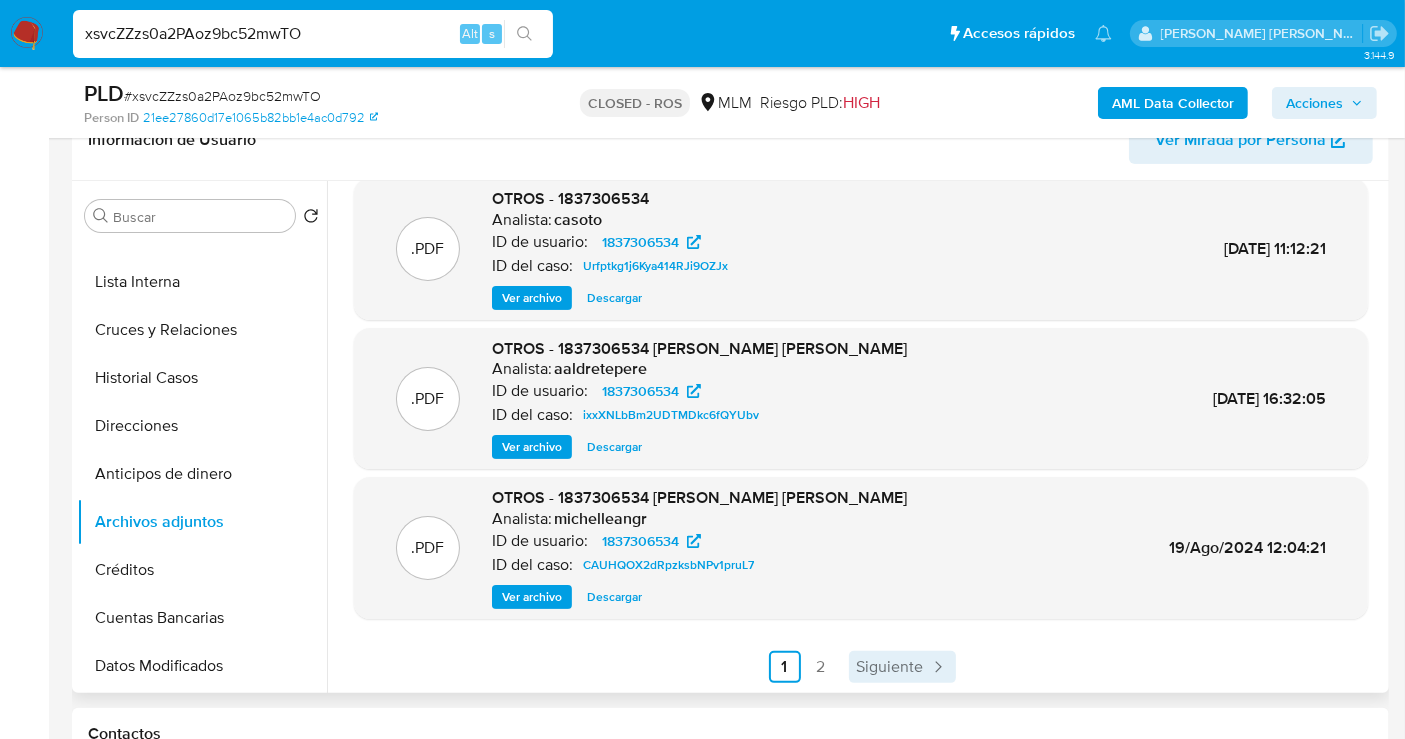 click on "Siguiente" at bounding box center (890, 667) 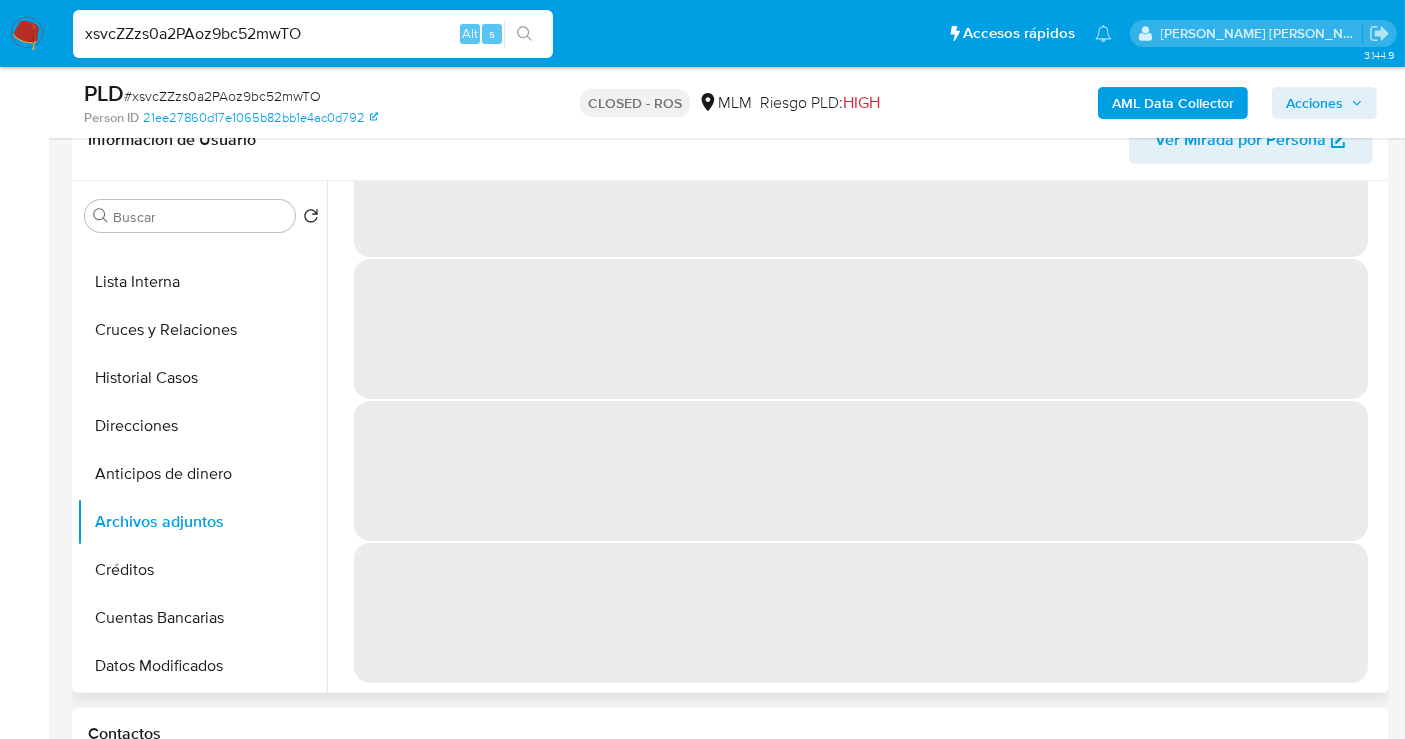 scroll, scrollTop: 0, scrollLeft: 0, axis: both 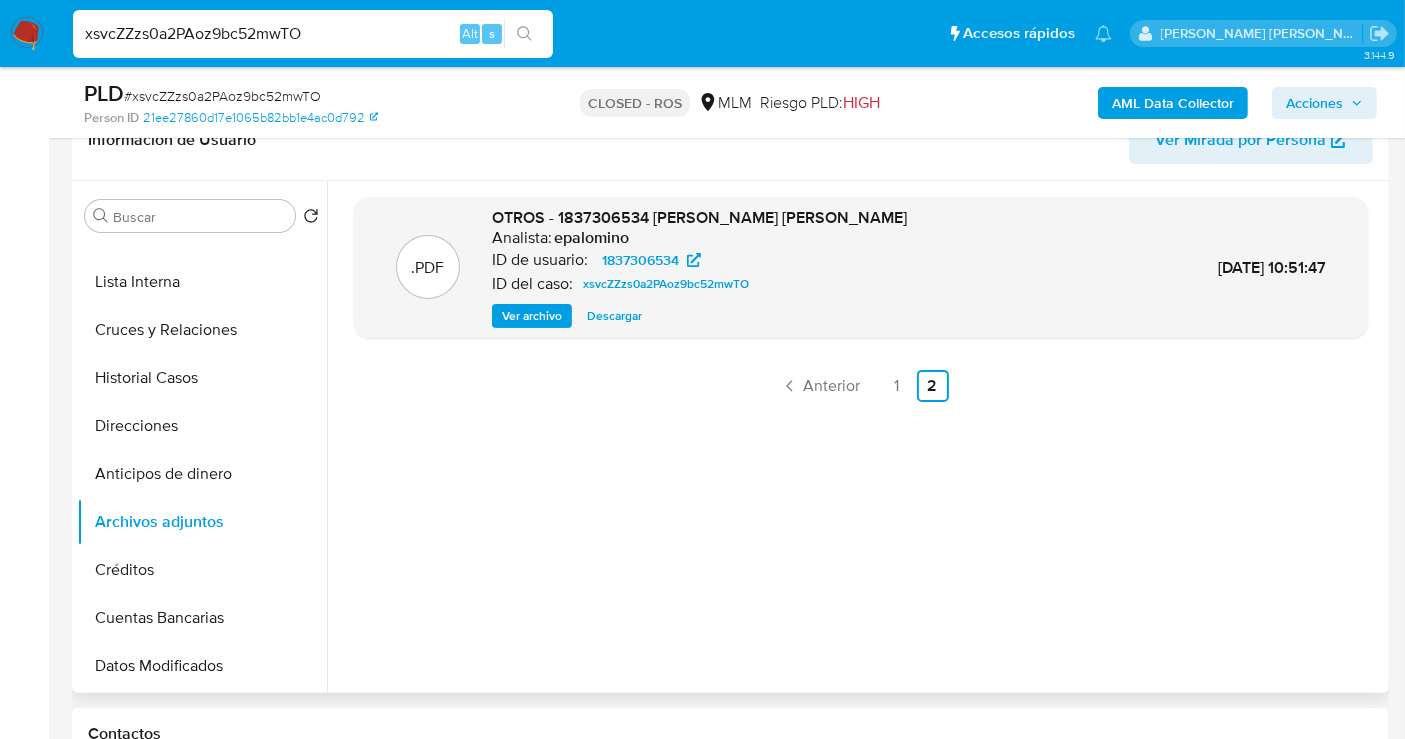 click on "Descargar" at bounding box center [614, 316] 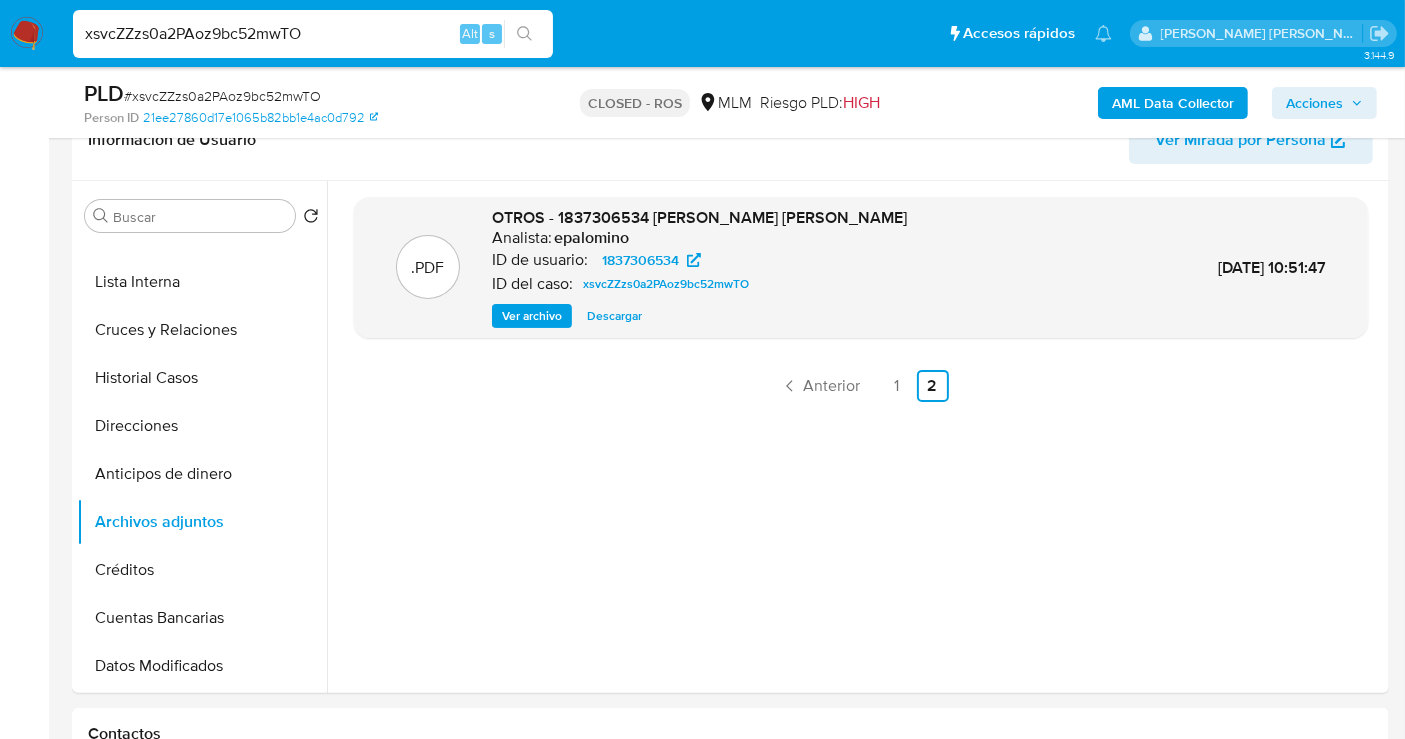 click on "xsvcZZzs0a2PAoz9bc52mwTO" at bounding box center (313, 34) 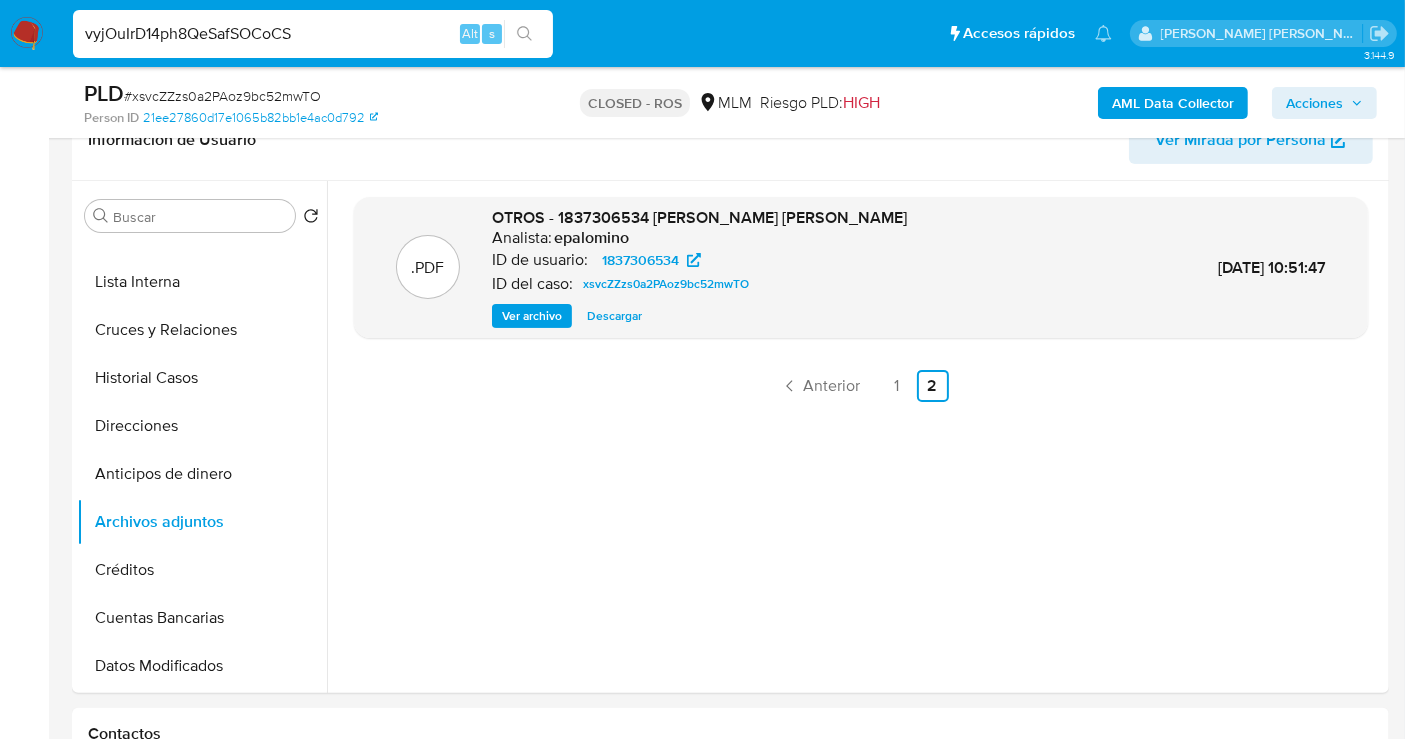 type on "vyjOuIrD14ph8QeSafSOCoCS" 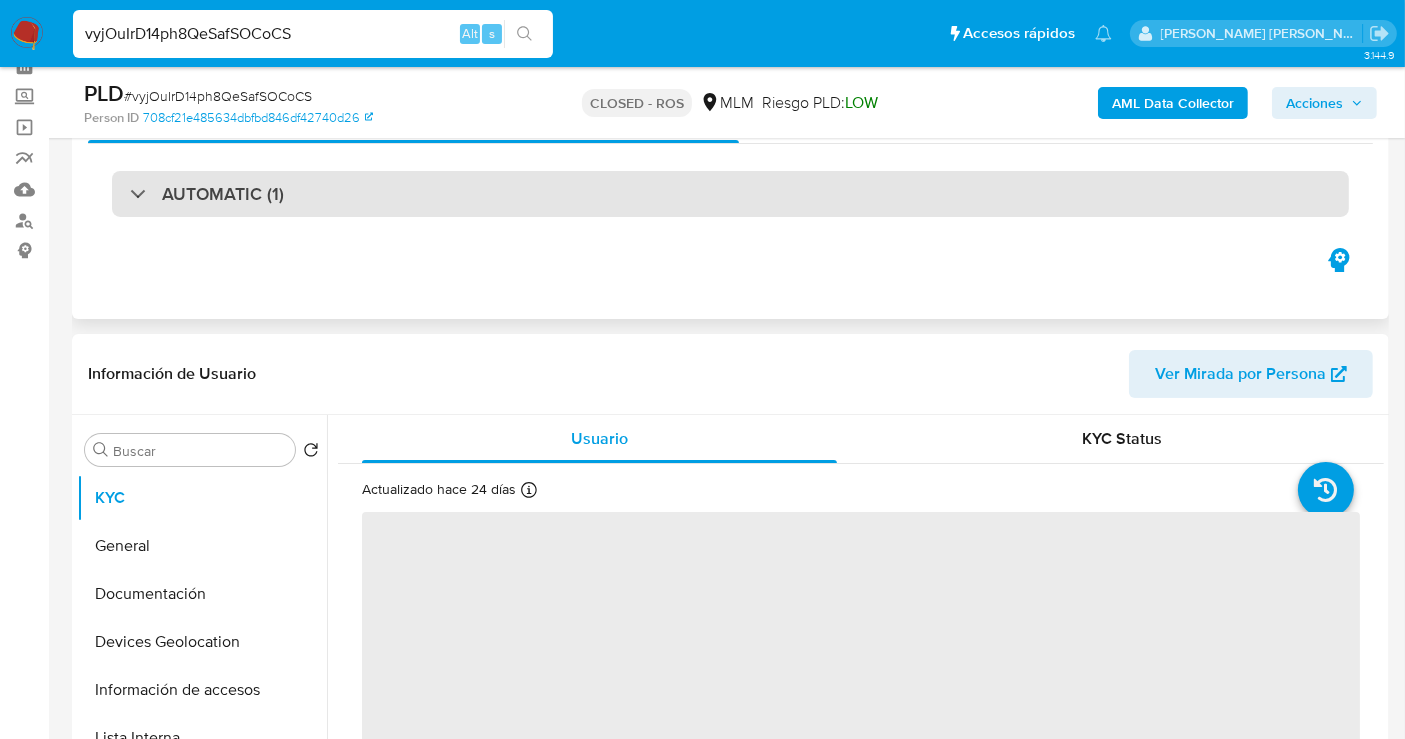 scroll, scrollTop: 222, scrollLeft: 0, axis: vertical 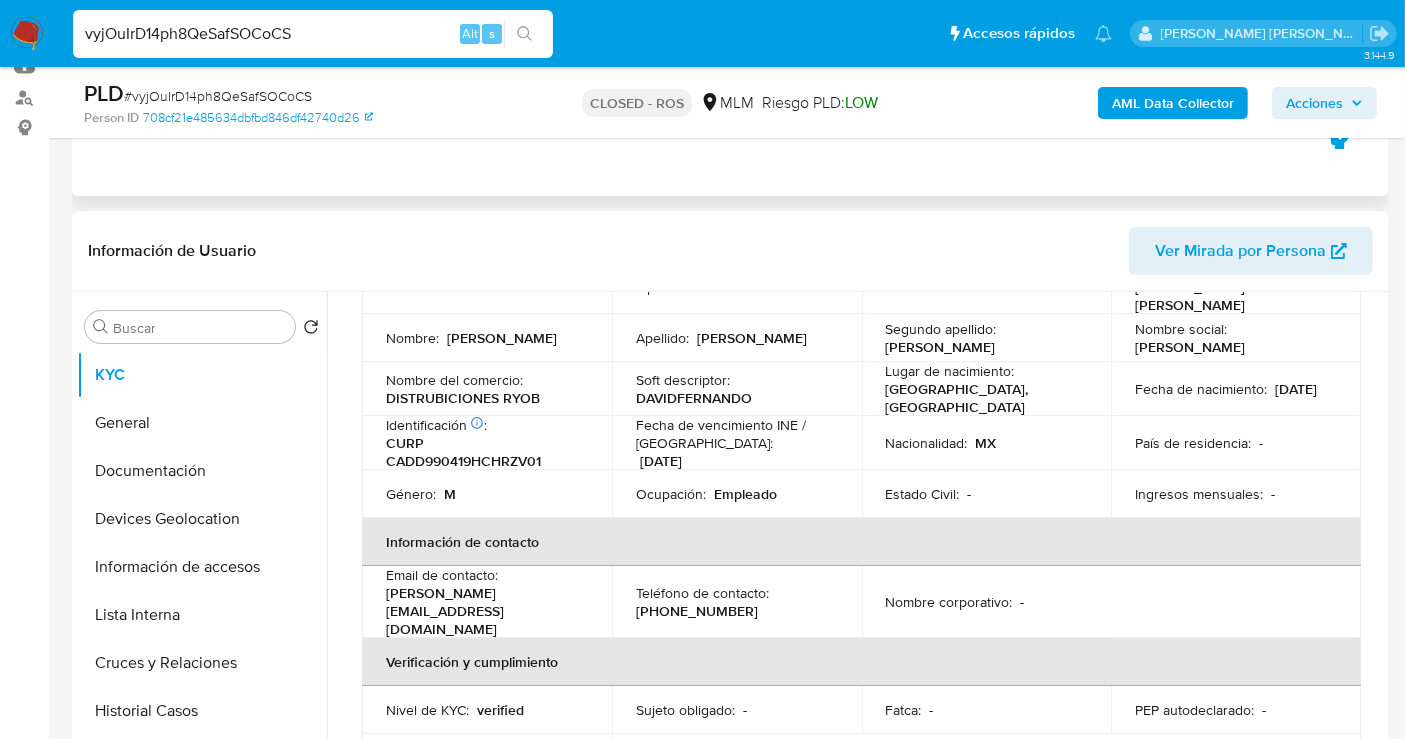 select on "10" 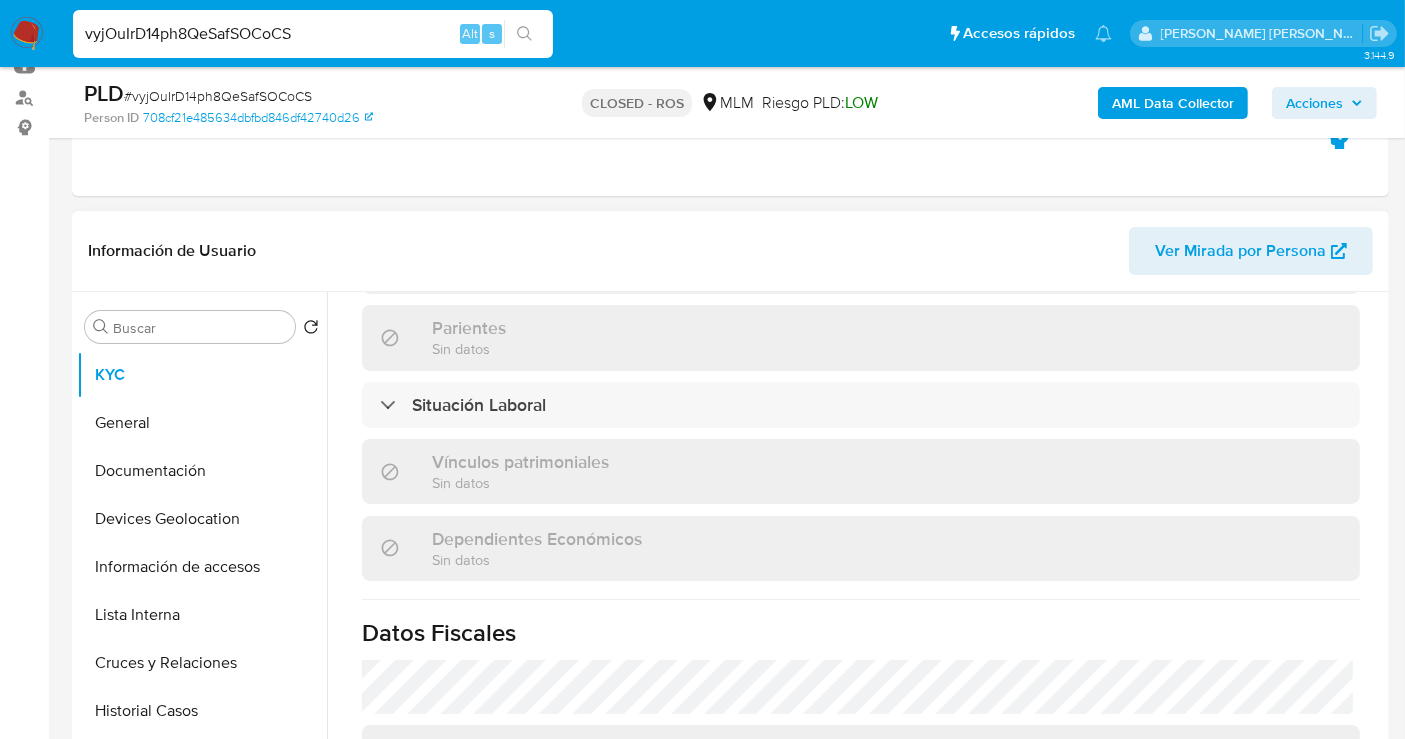 scroll, scrollTop: 1111, scrollLeft: 0, axis: vertical 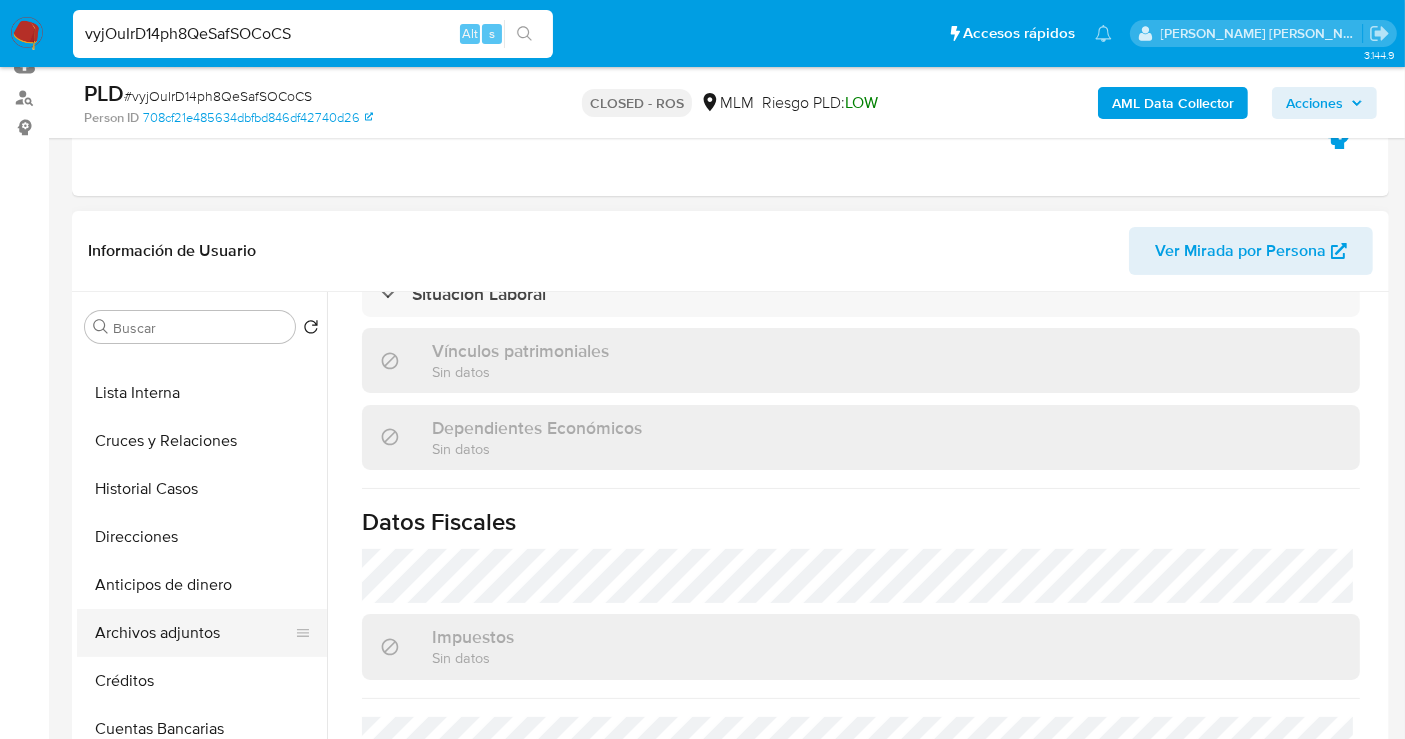 click on "Archivos adjuntos" at bounding box center [194, 633] 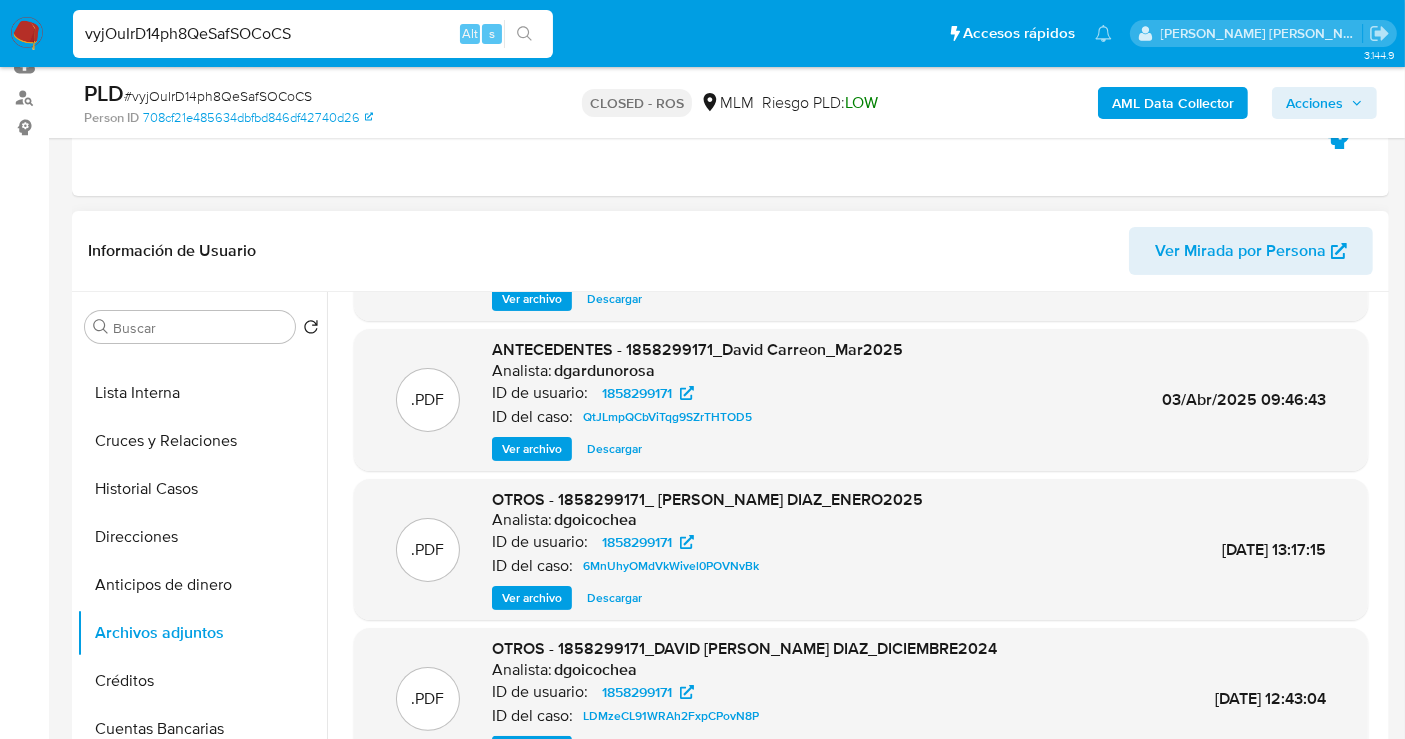 scroll, scrollTop: 168, scrollLeft: 0, axis: vertical 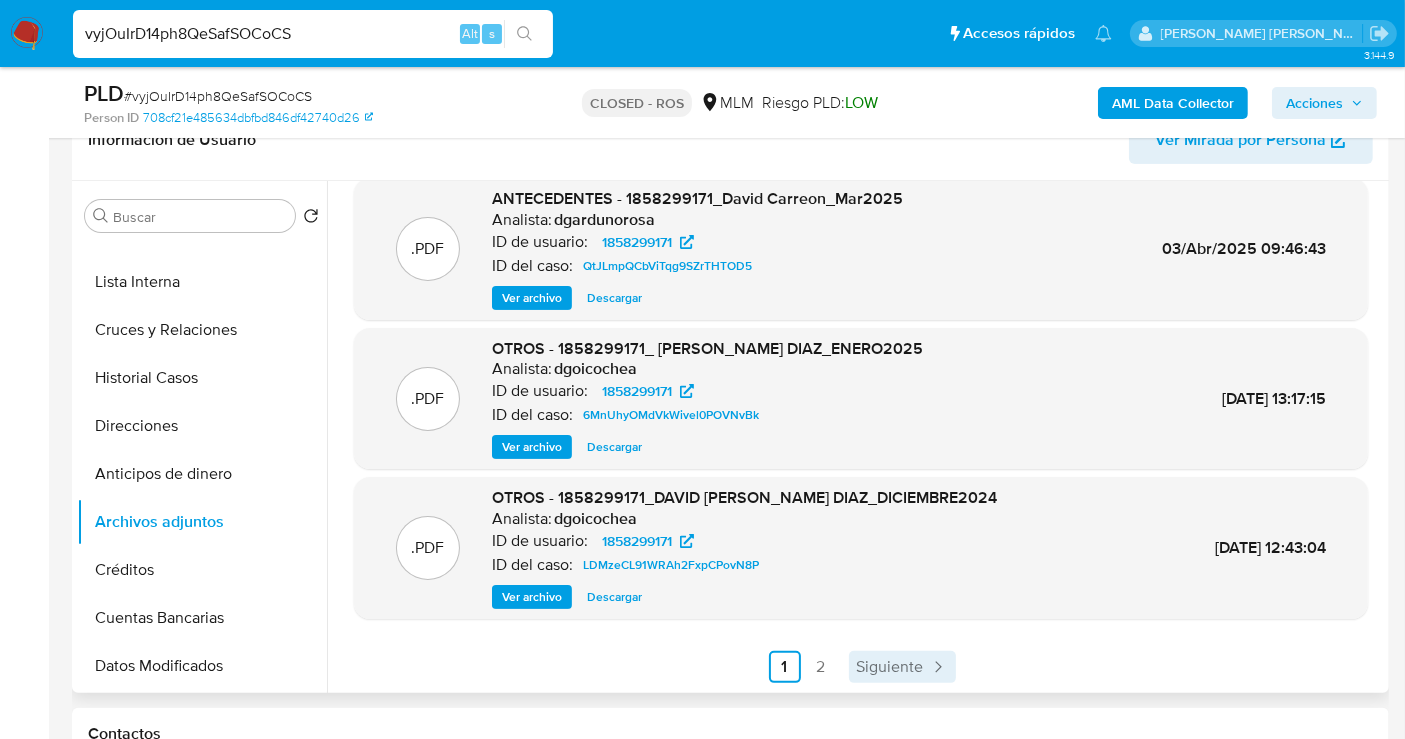 click on "Siguiente" at bounding box center [890, 667] 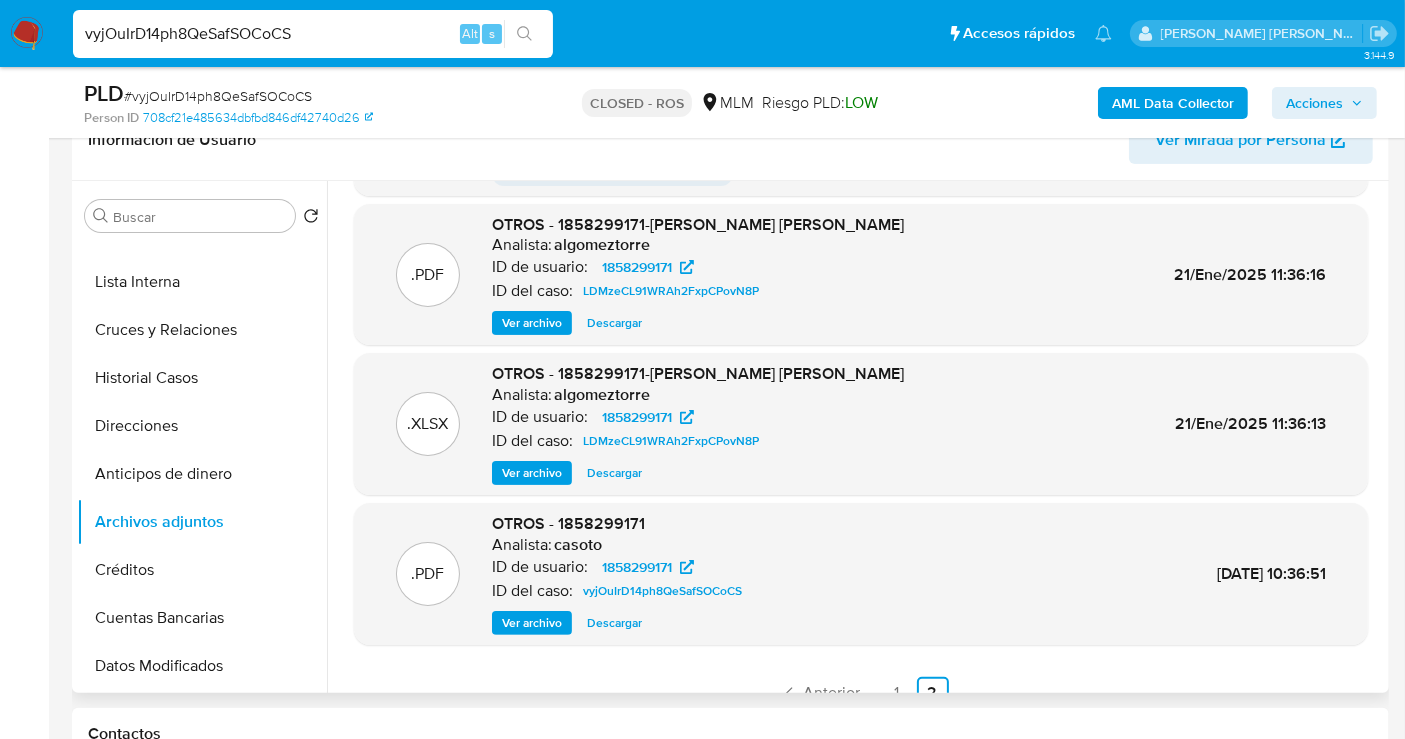 scroll, scrollTop: 165, scrollLeft: 0, axis: vertical 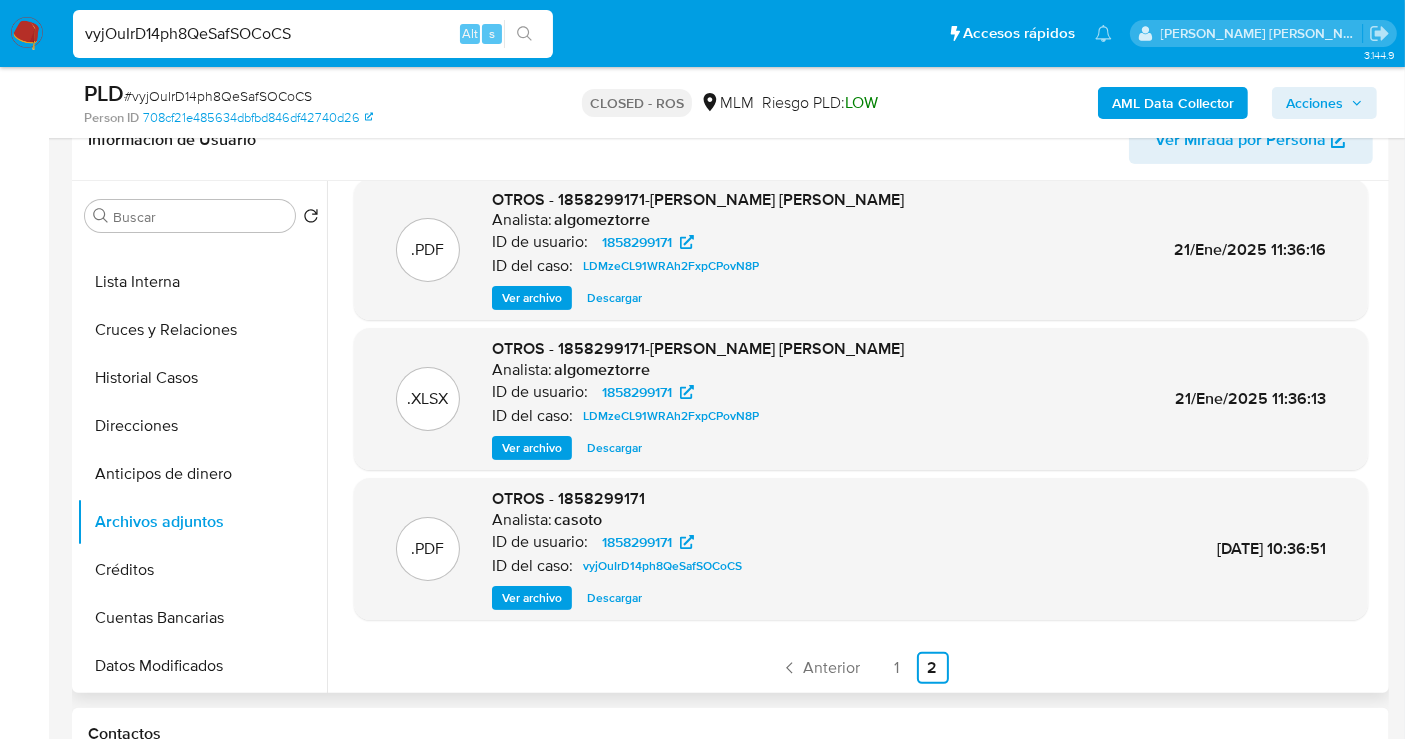 click on "Descargar" at bounding box center (614, 598) 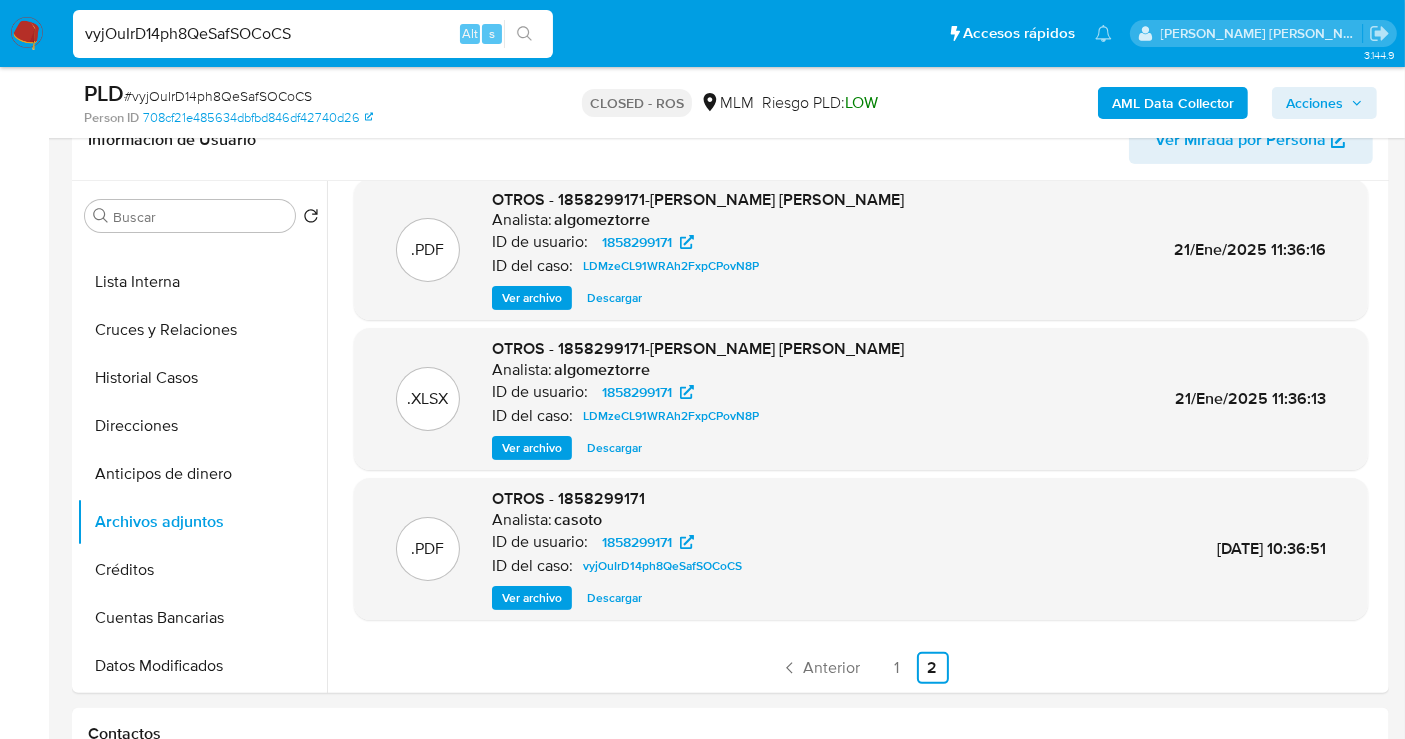 click on "vyjOuIrD14ph8QeSafSOCoCS" at bounding box center (313, 34) 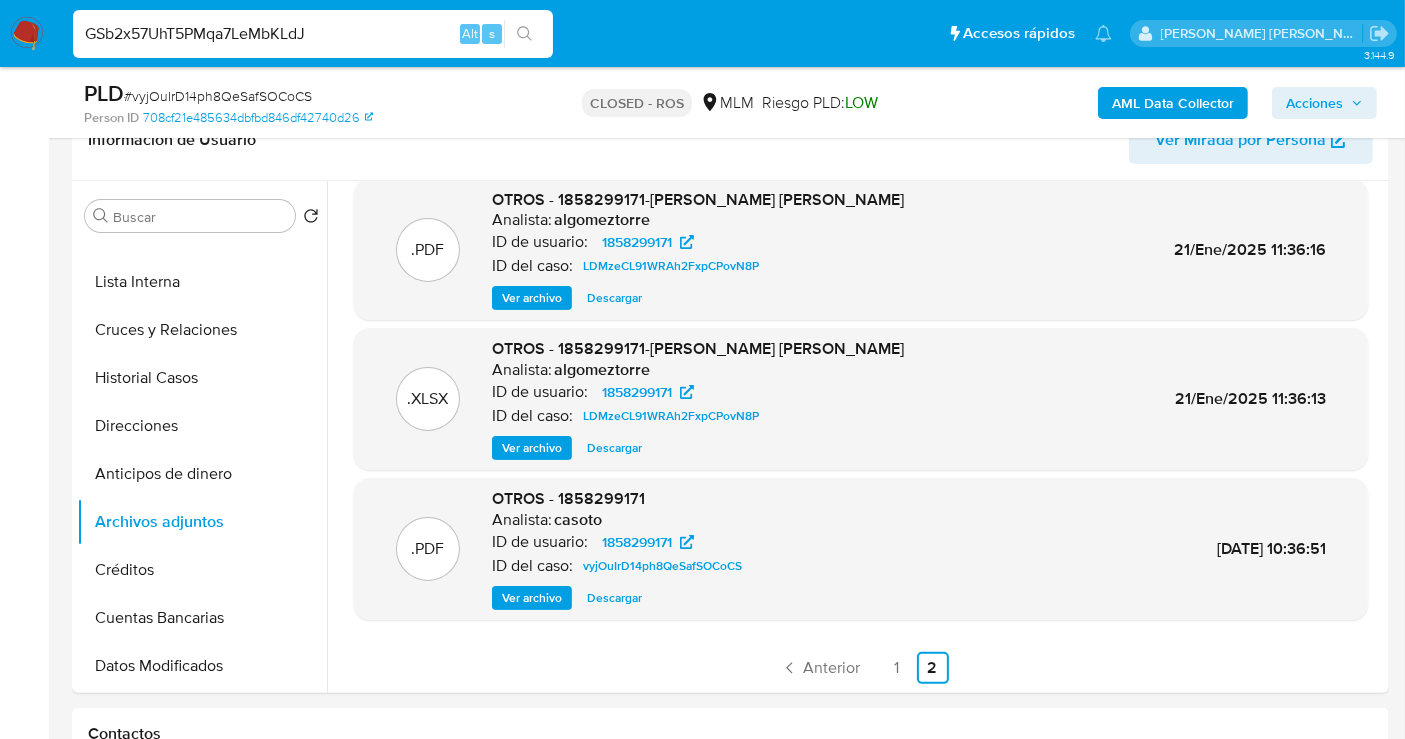 type on "GSb2x57UhT5PMqa7LeMbKLdJ" 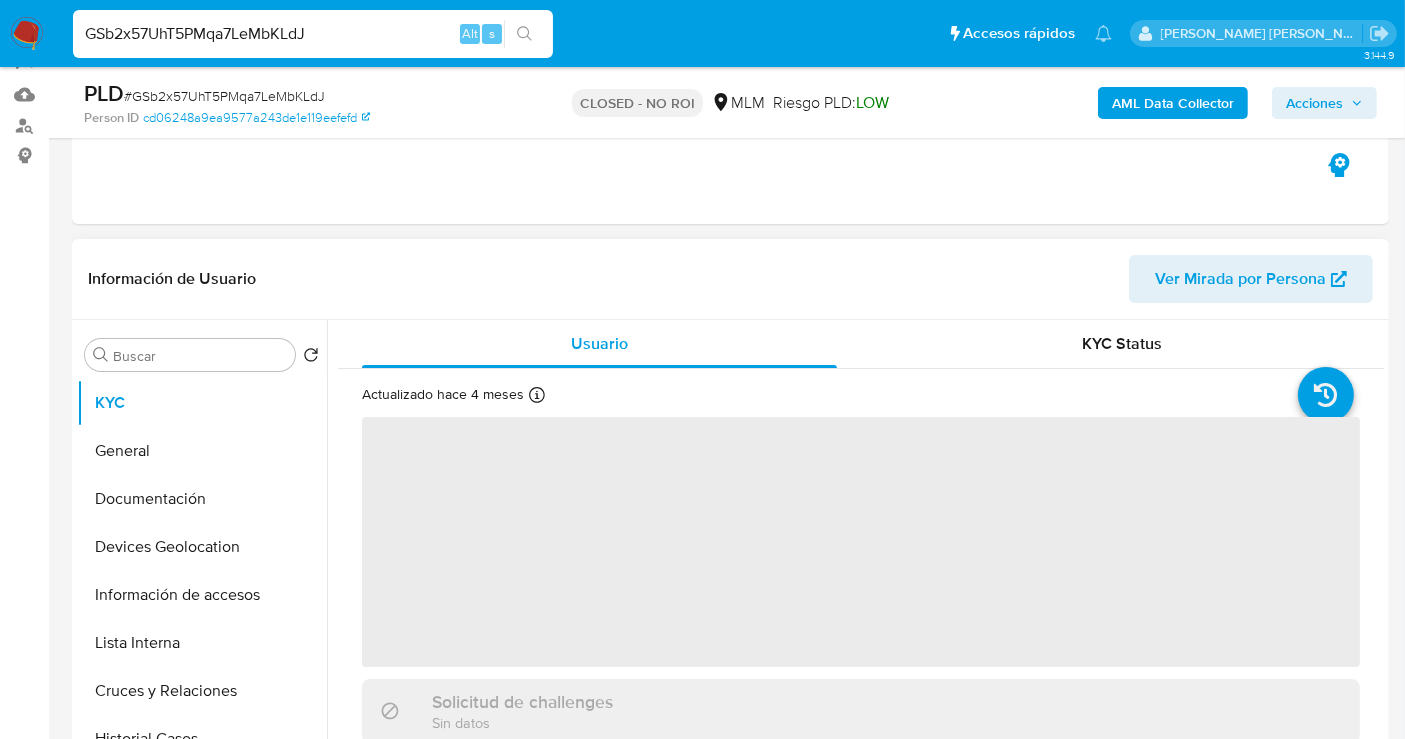 scroll, scrollTop: 444, scrollLeft: 0, axis: vertical 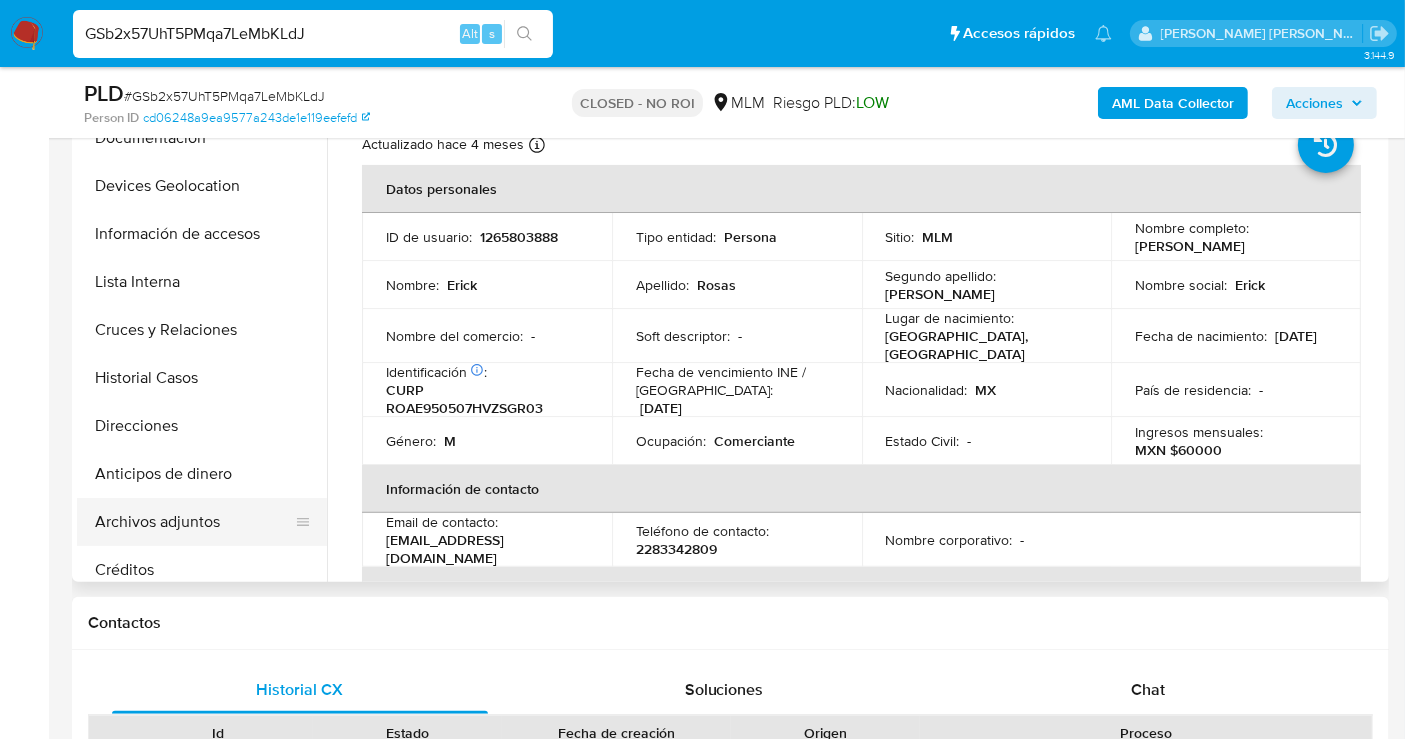 select on "10" 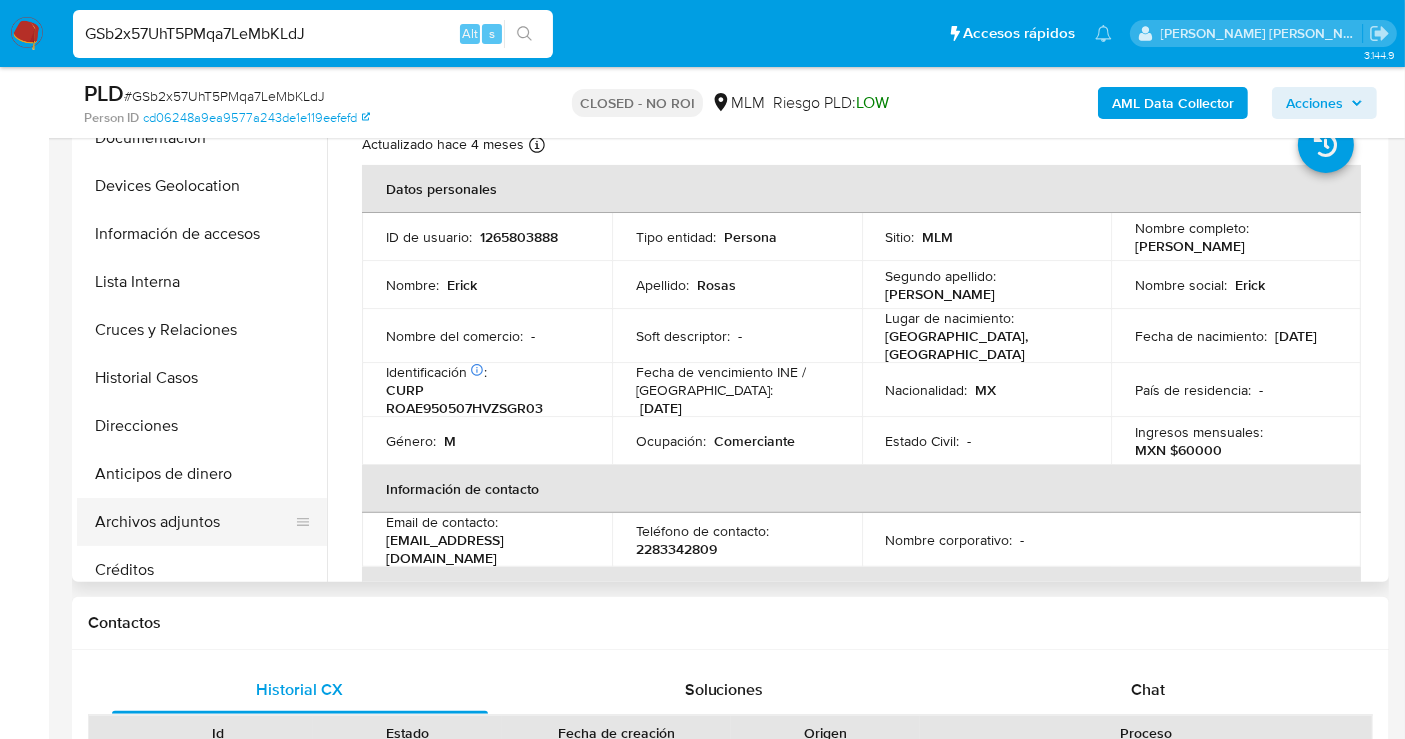 click on "Archivos adjuntos" at bounding box center [194, 522] 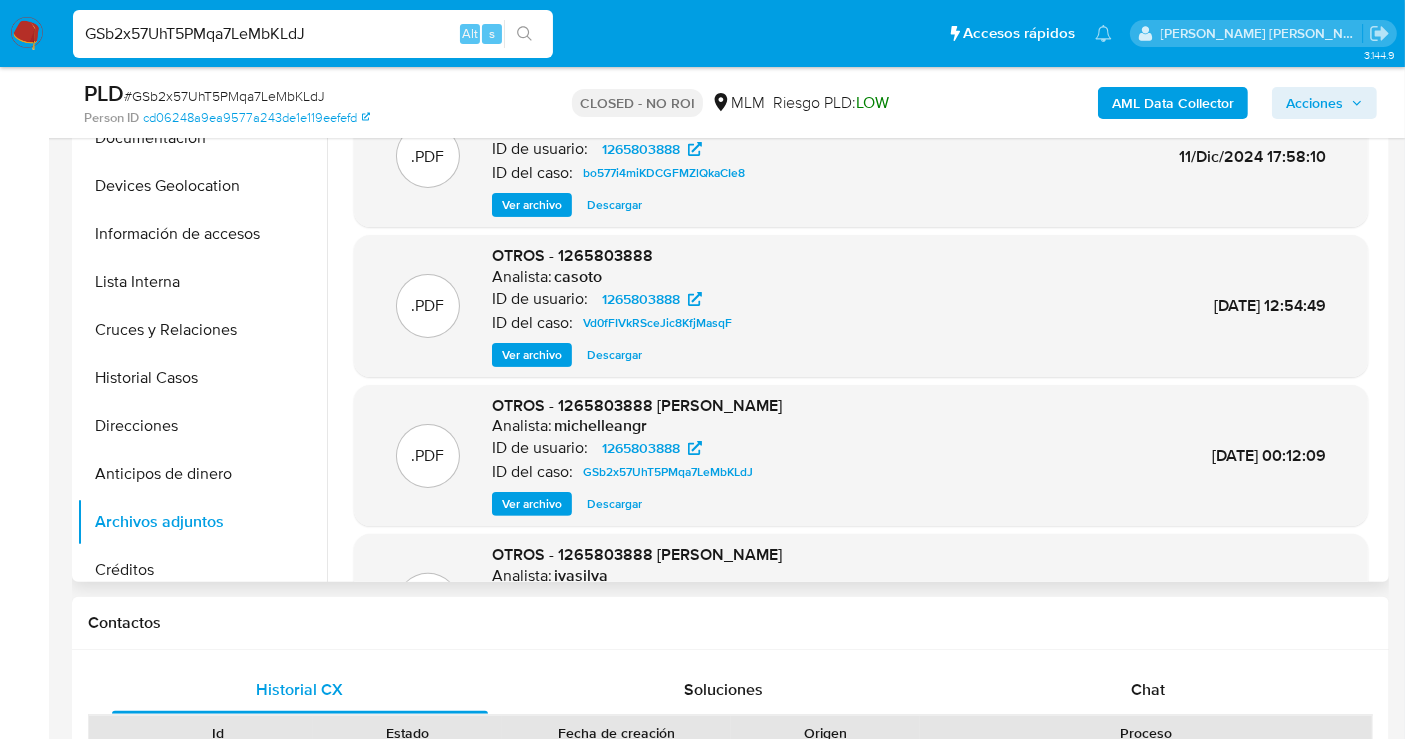 scroll, scrollTop: 111, scrollLeft: 0, axis: vertical 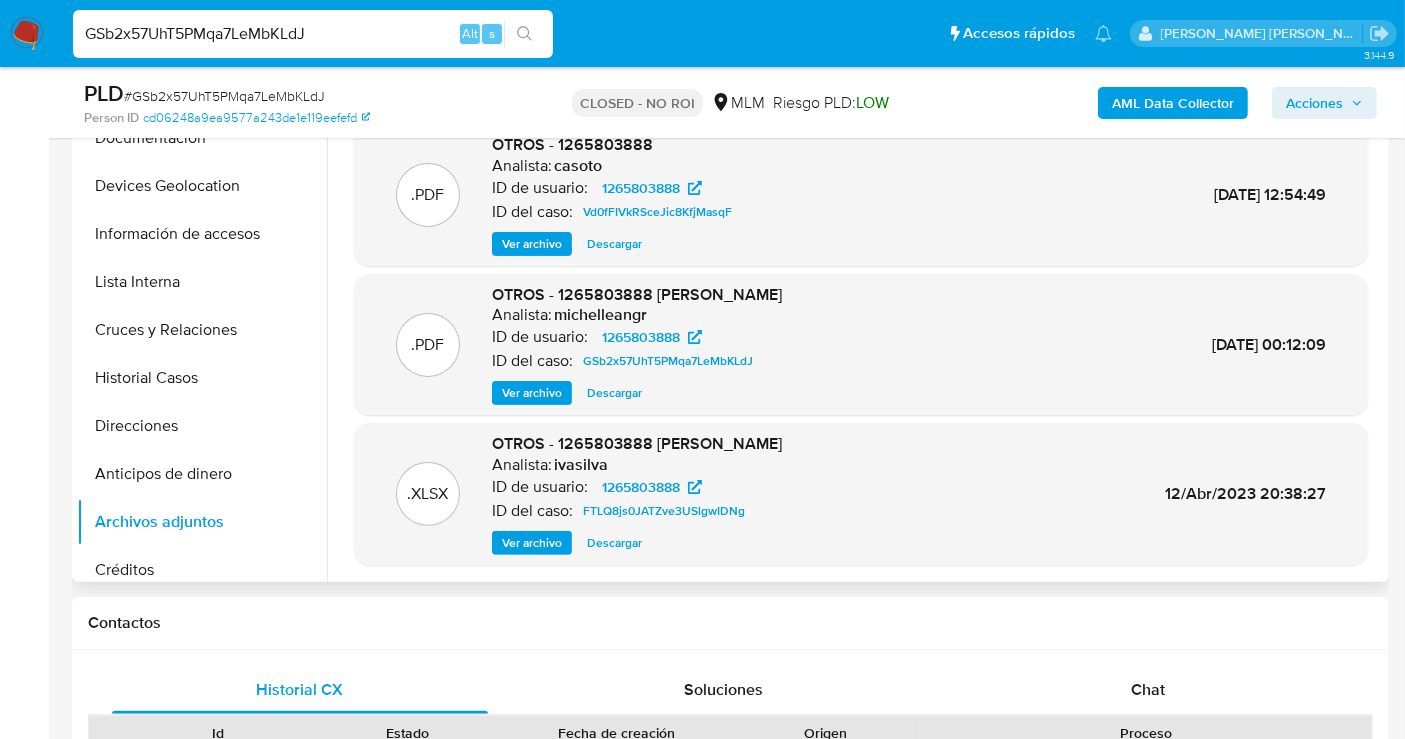 click on "Descargar" at bounding box center [614, 393] 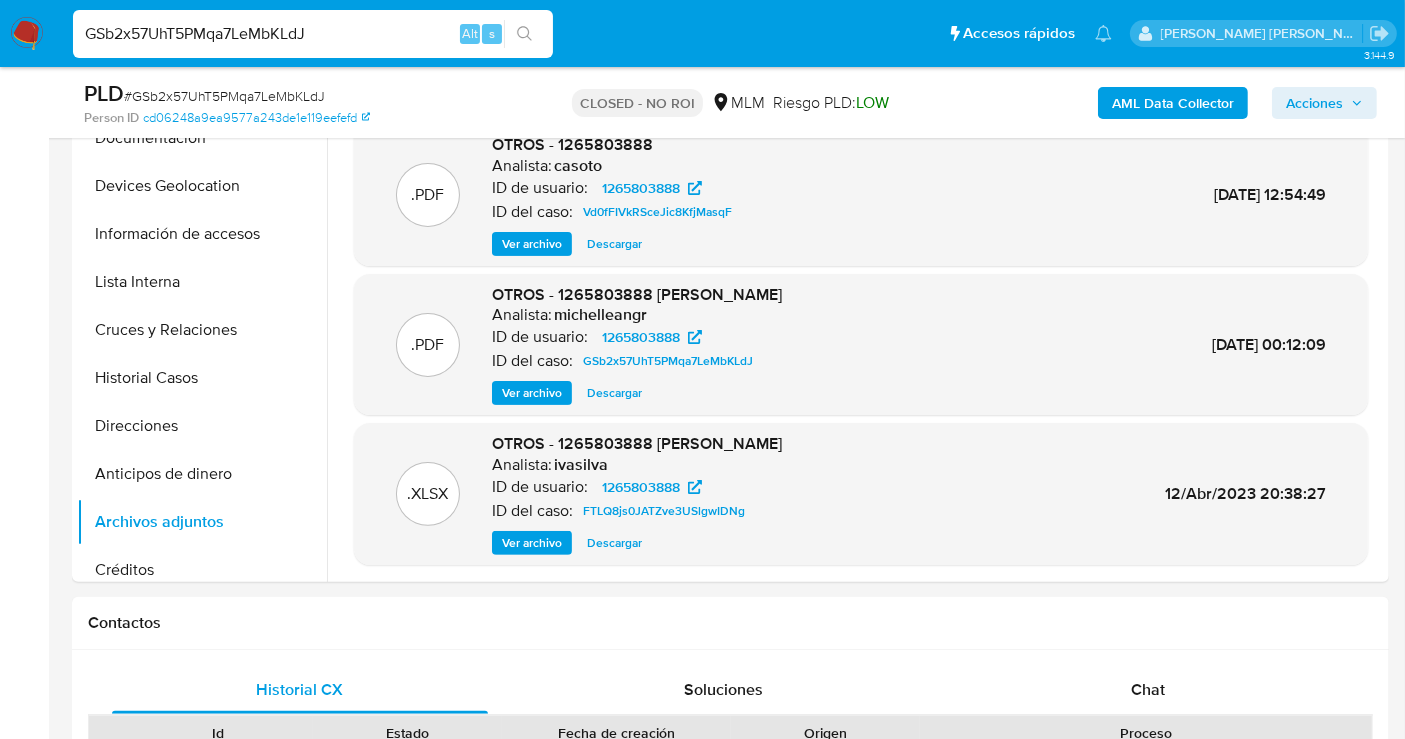 click on "GSb2x57UhT5PMqa7LeMbKLdJ" at bounding box center (313, 34) 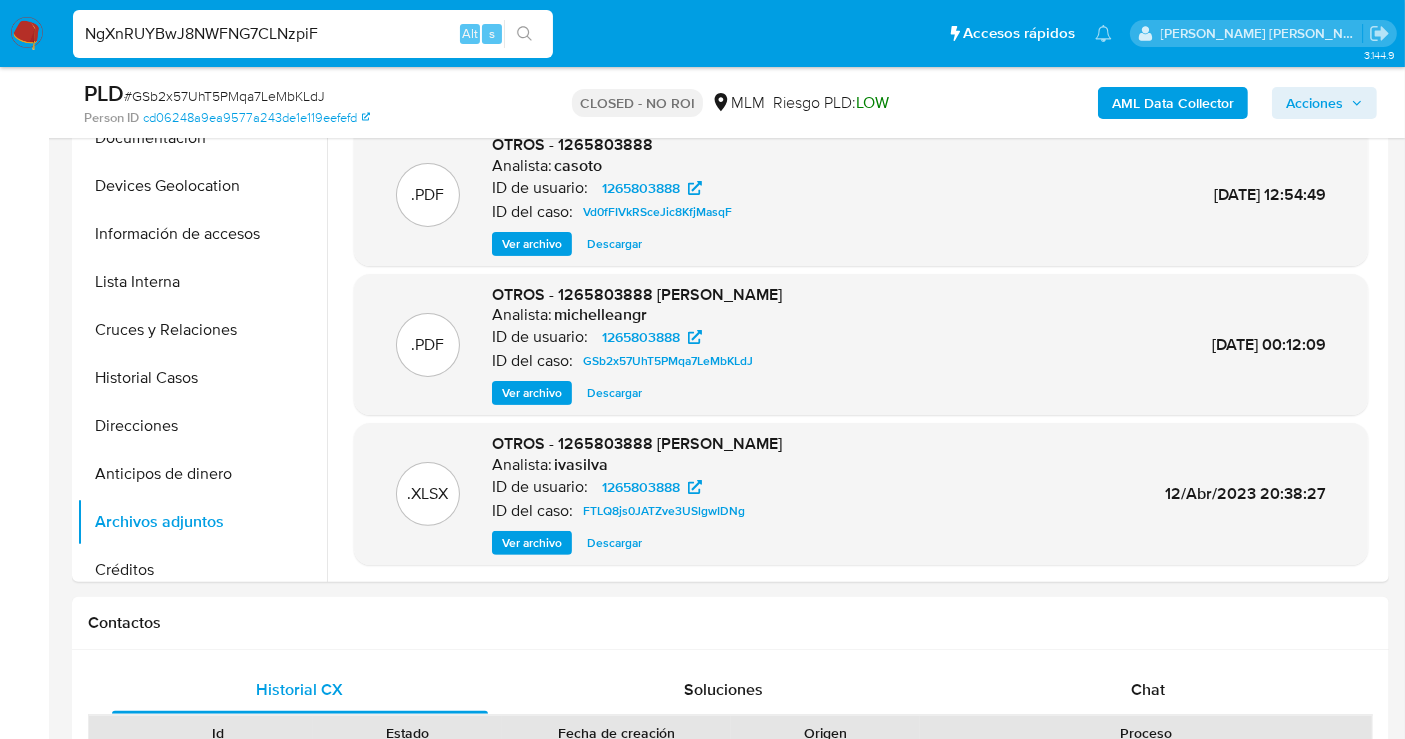 type on "NgXnRUYBwJ8NWFNG7CLNzpiF" 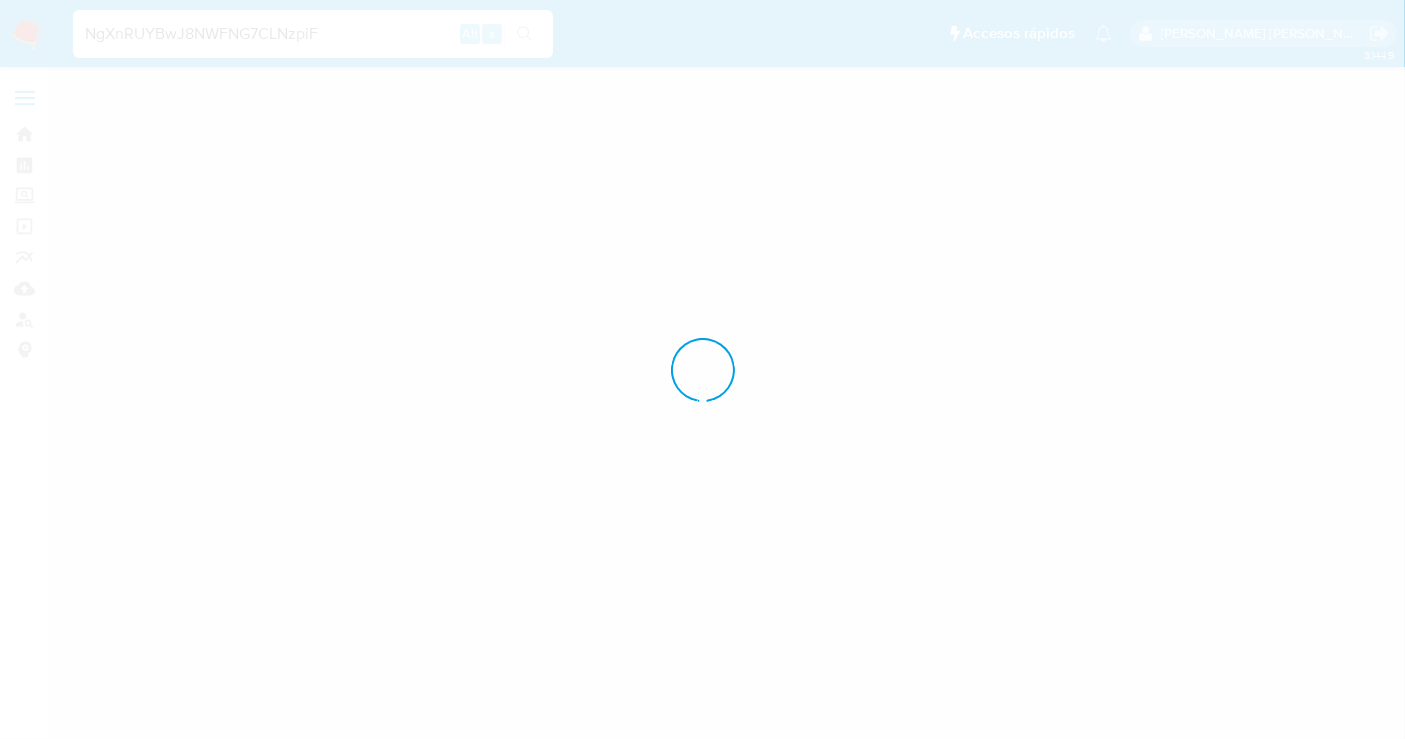 scroll, scrollTop: 0, scrollLeft: 0, axis: both 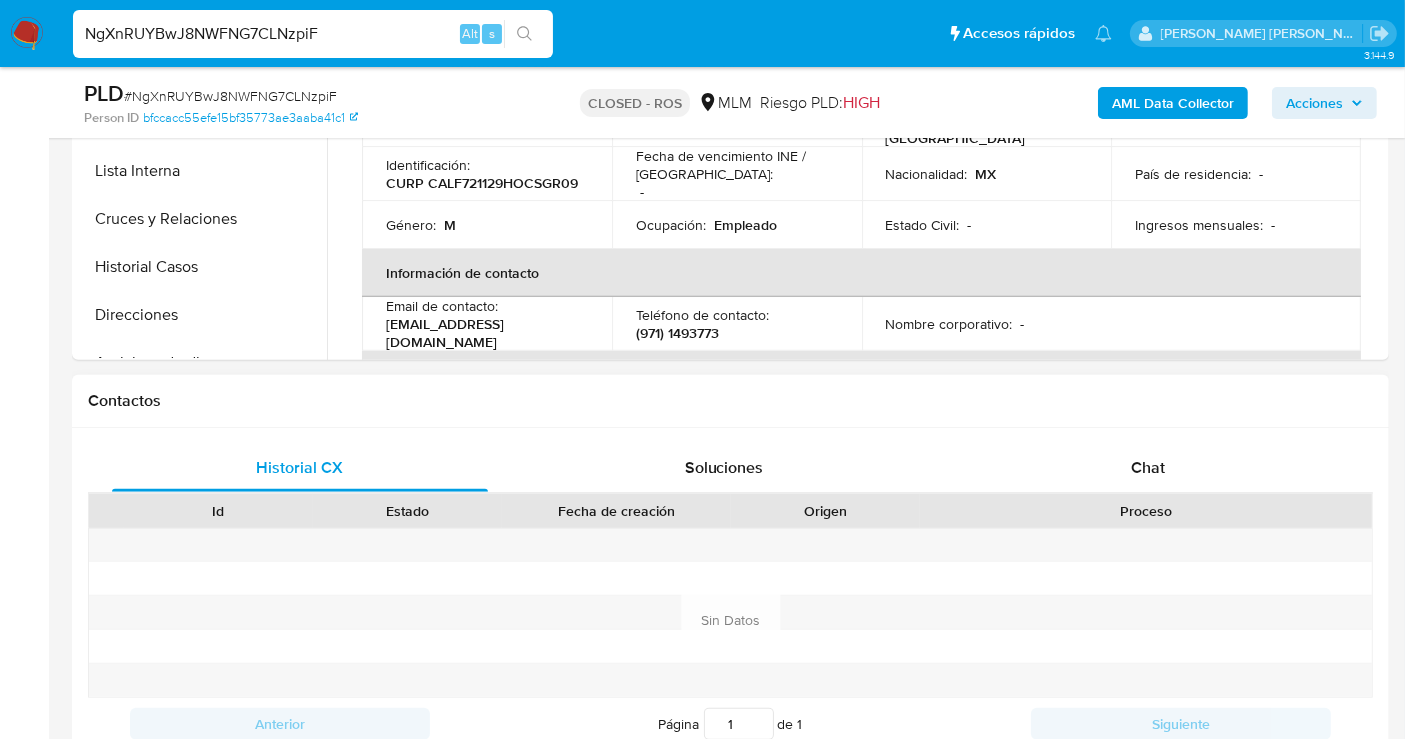 select on "10" 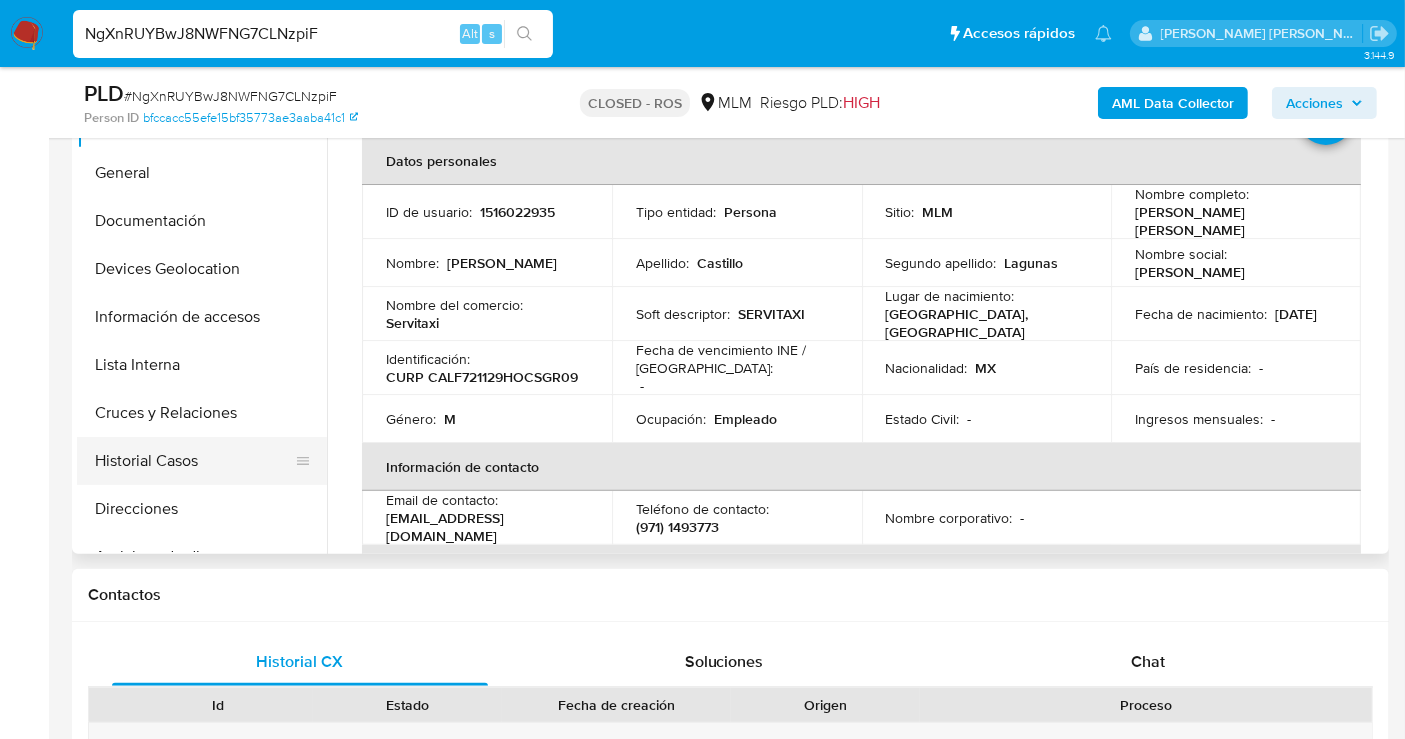 scroll, scrollTop: 444, scrollLeft: 0, axis: vertical 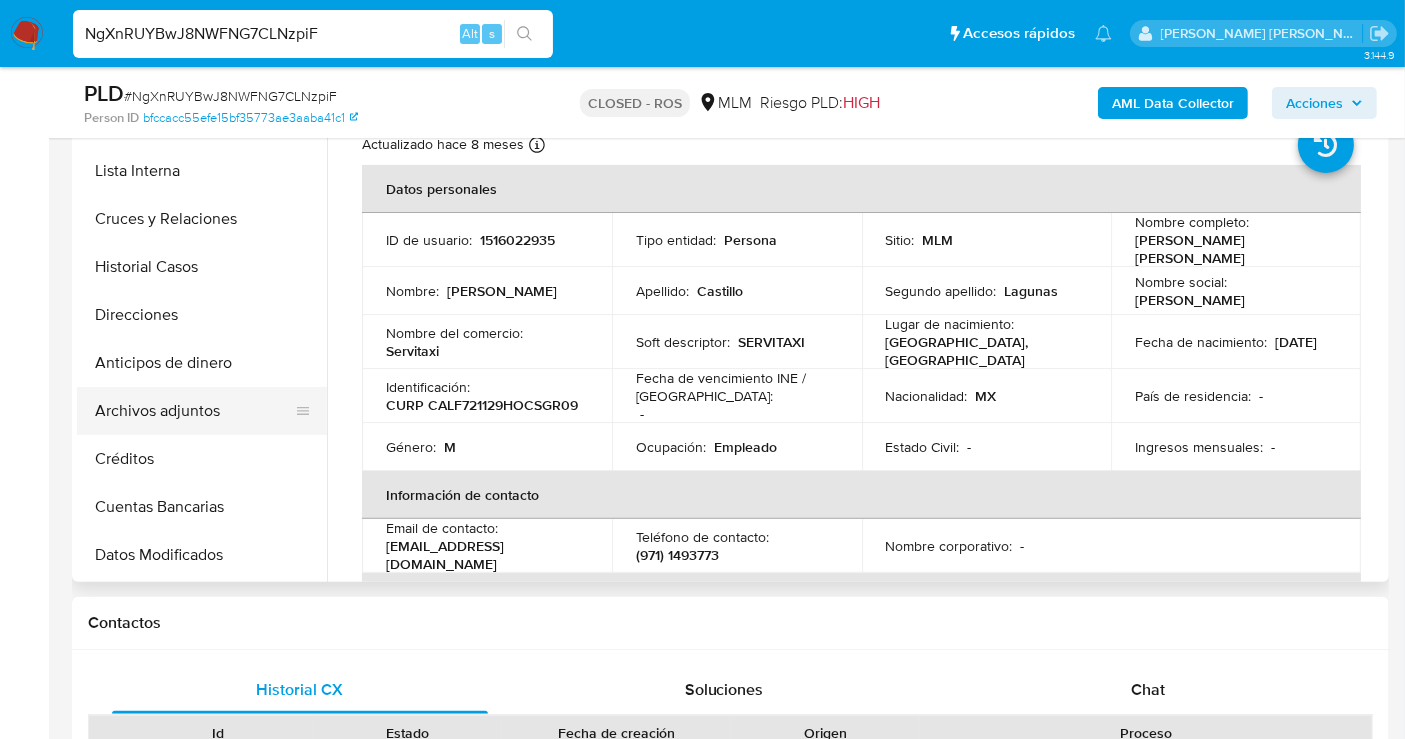 click on "Archivos adjuntos" at bounding box center [194, 411] 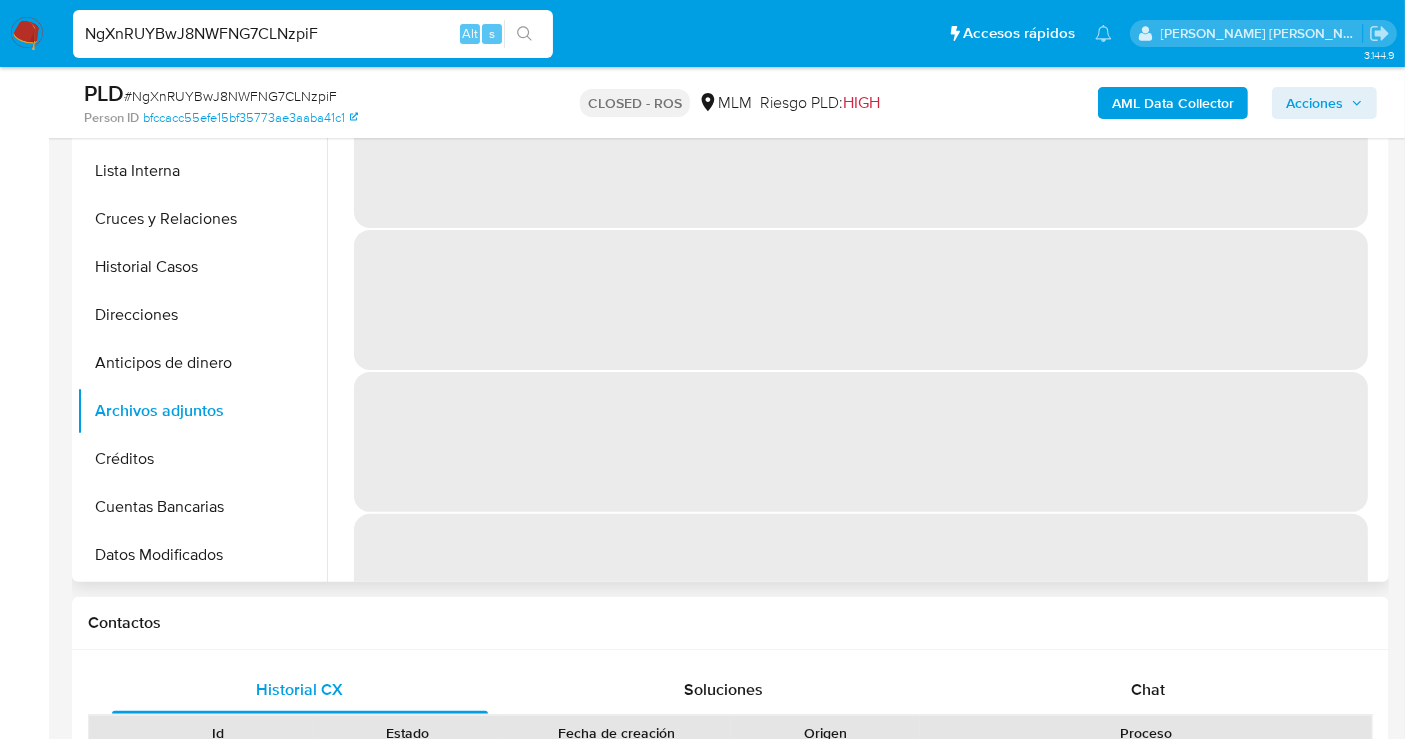 scroll, scrollTop: 333, scrollLeft: 0, axis: vertical 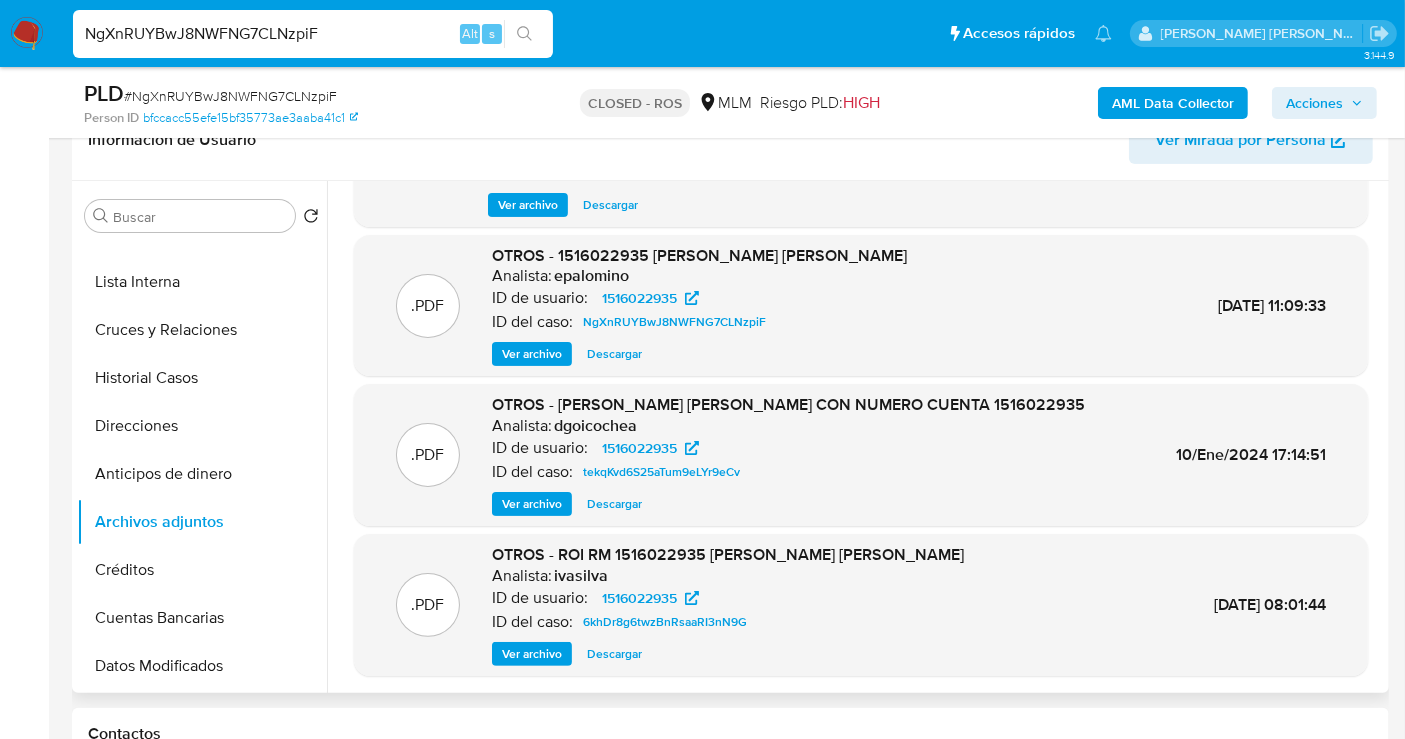 click on "Descargar" at bounding box center [614, 354] 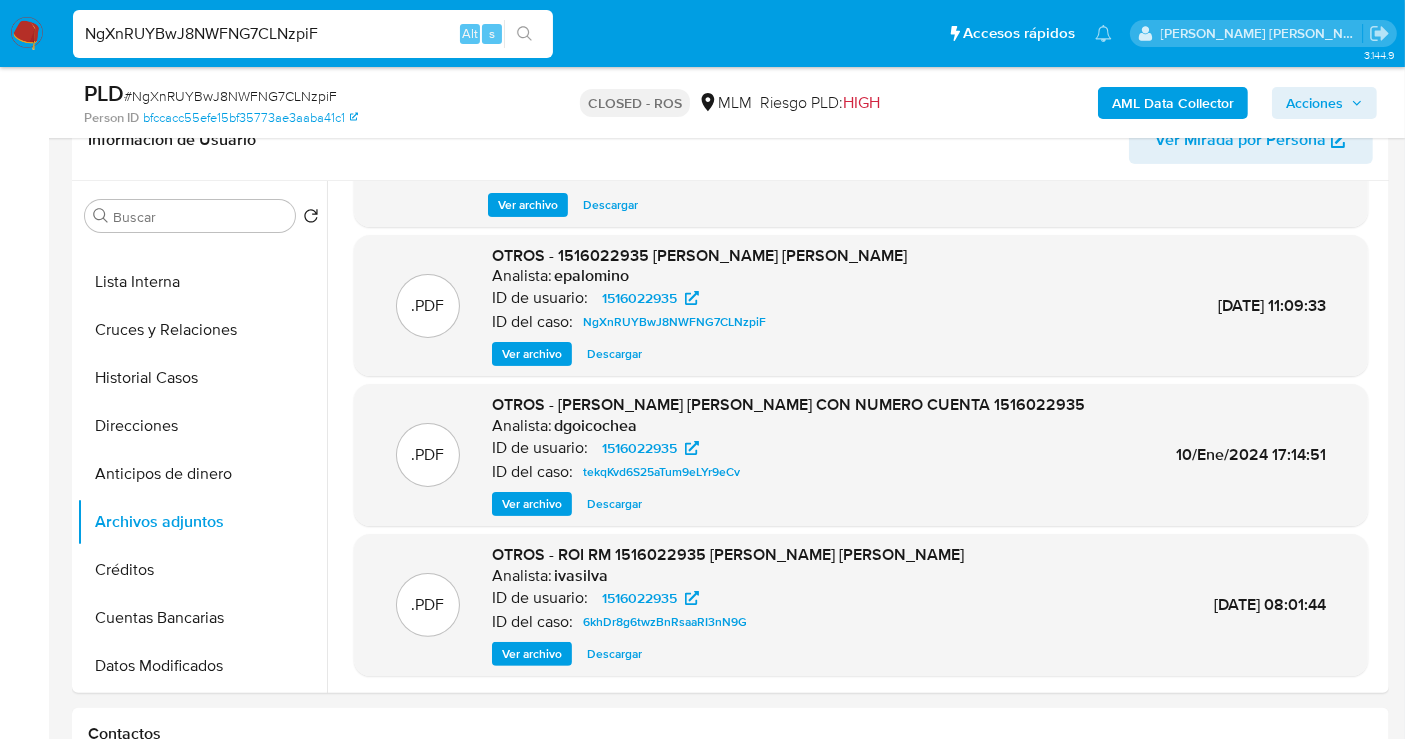 click on "NgXnRUYBwJ8NWFNG7CLNzpiF" at bounding box center (313, 34) 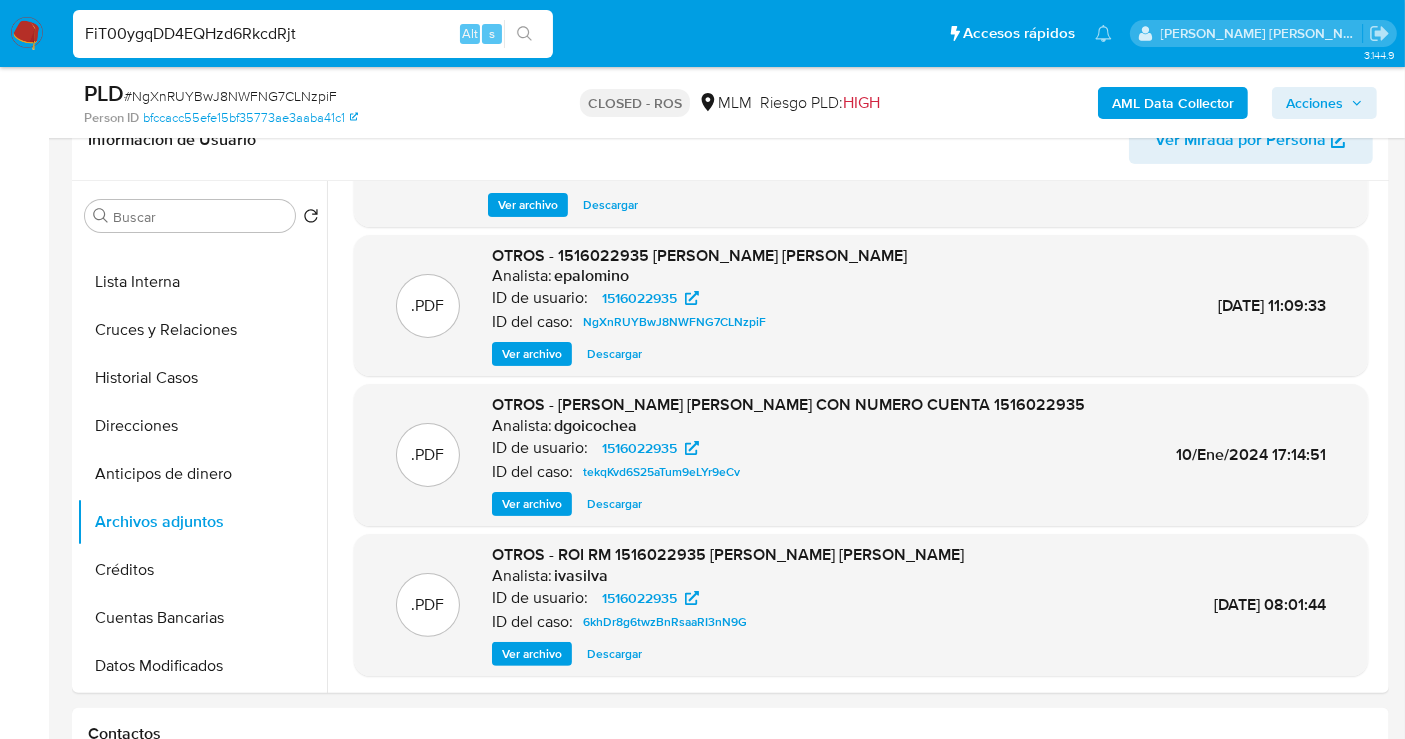 type on "FiT00ygqDD4EQHzd6RkcdRjt" 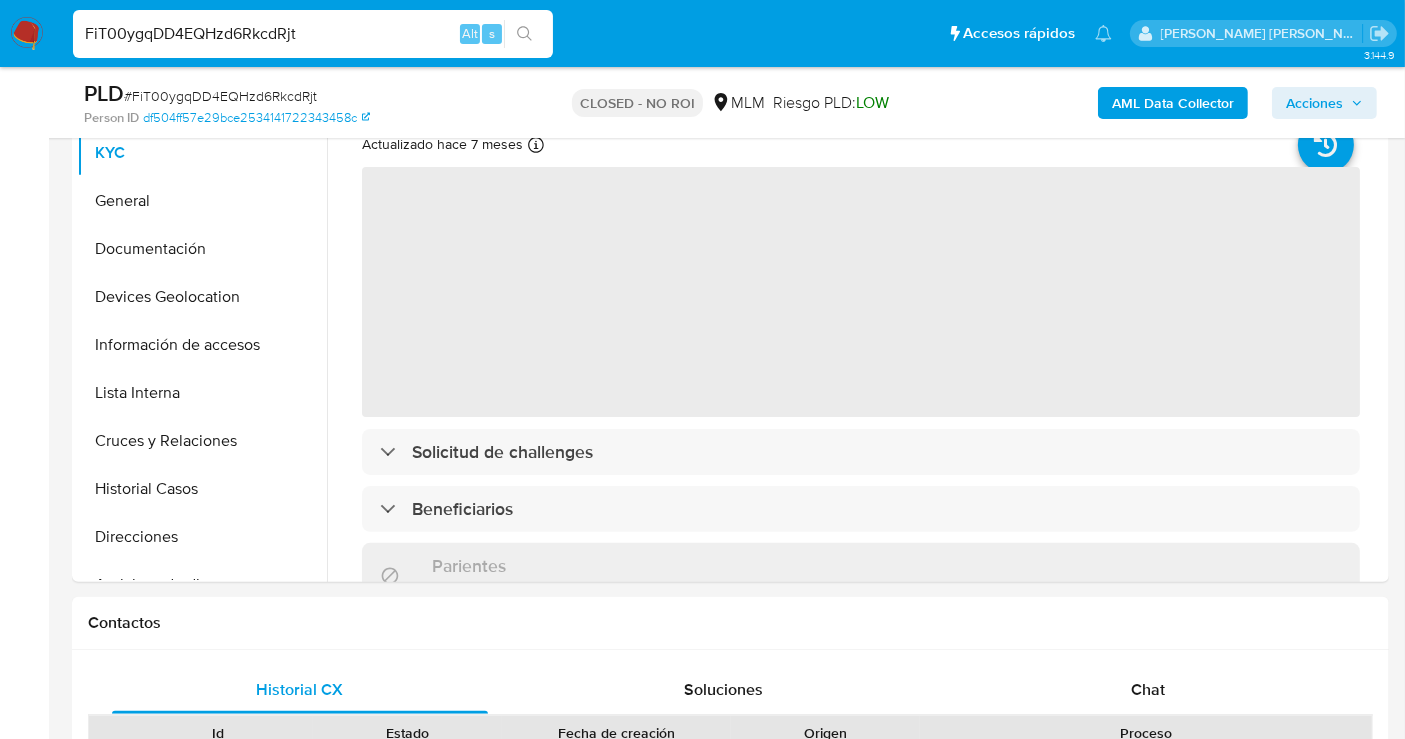 scroll, scrollTop: 555, scrollLeft: 0, axis: vertical 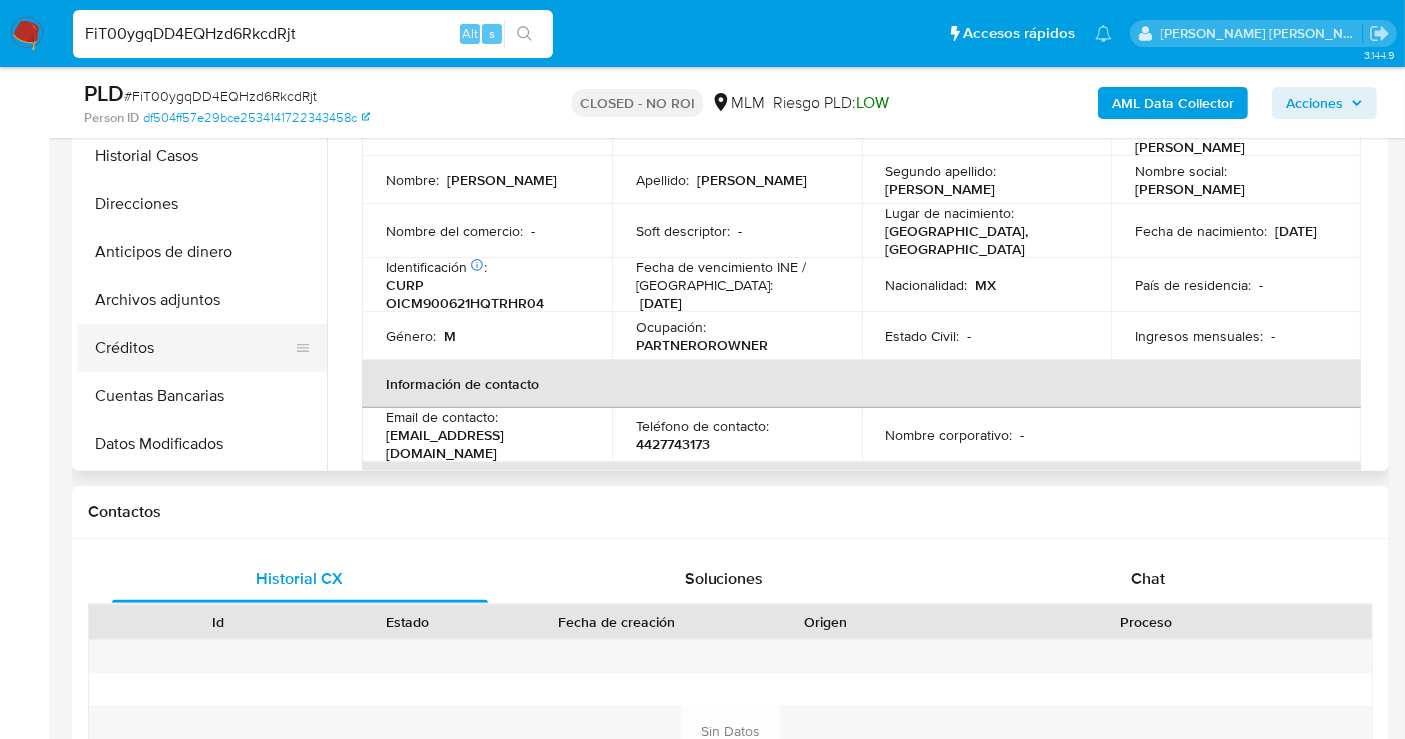 select on "10" 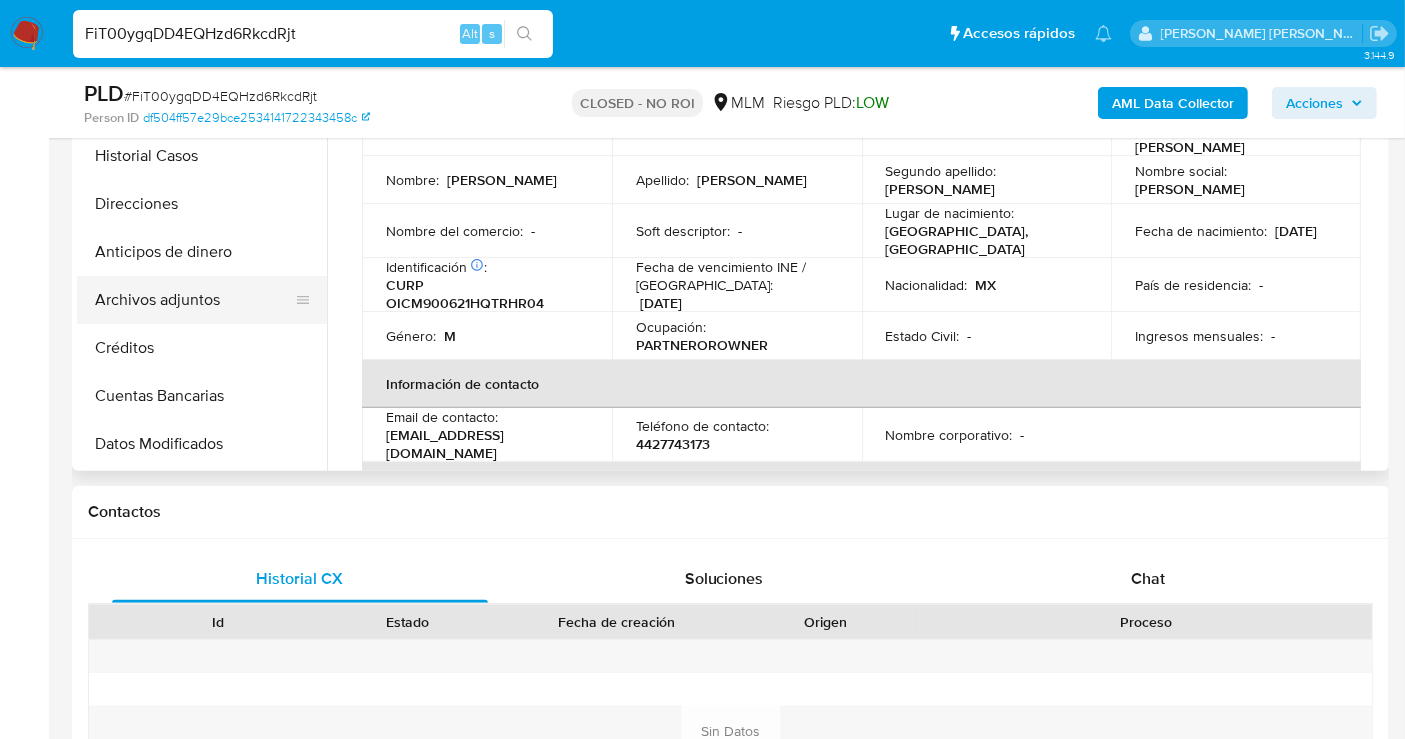 click on "Archivos adjuntos" at bounding box center (194, 300) 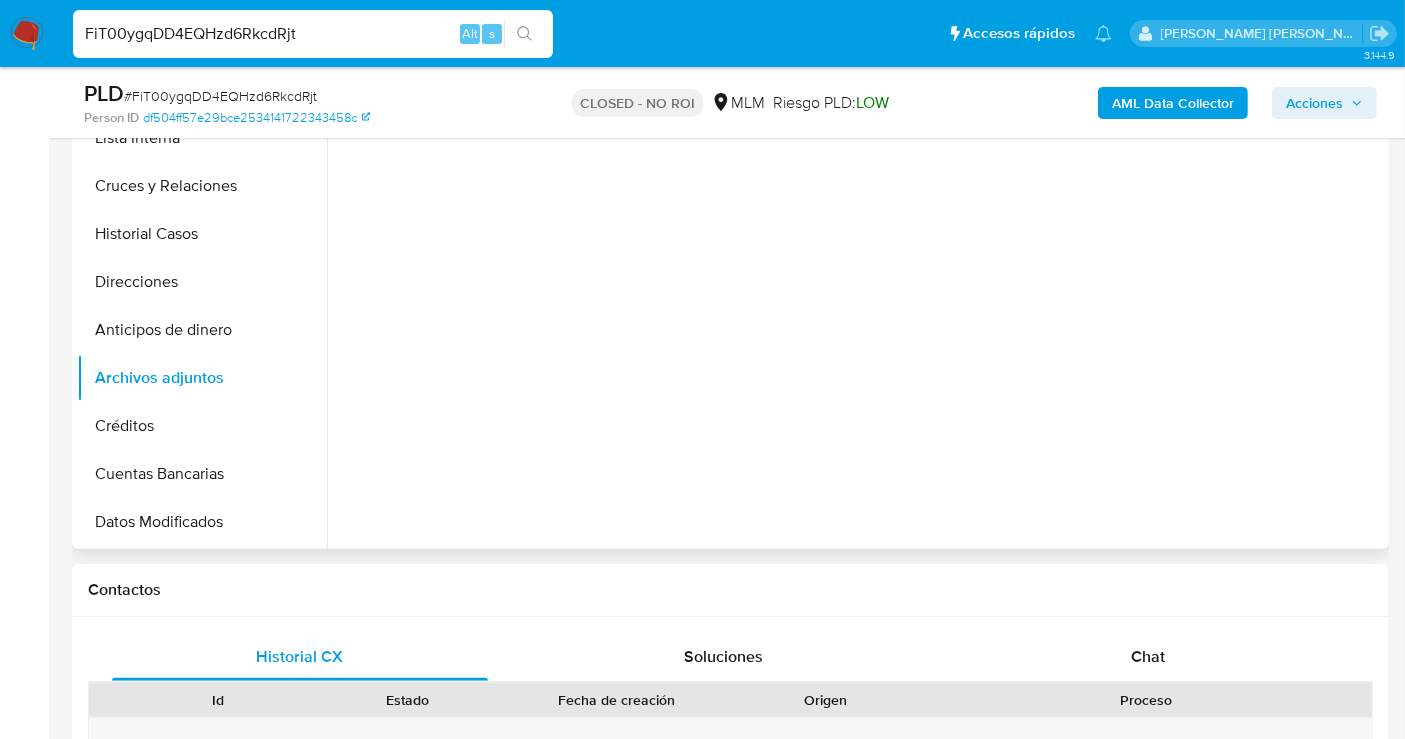 scroll, scrollTop: 333, scrollLeft: 0, axis: vertical 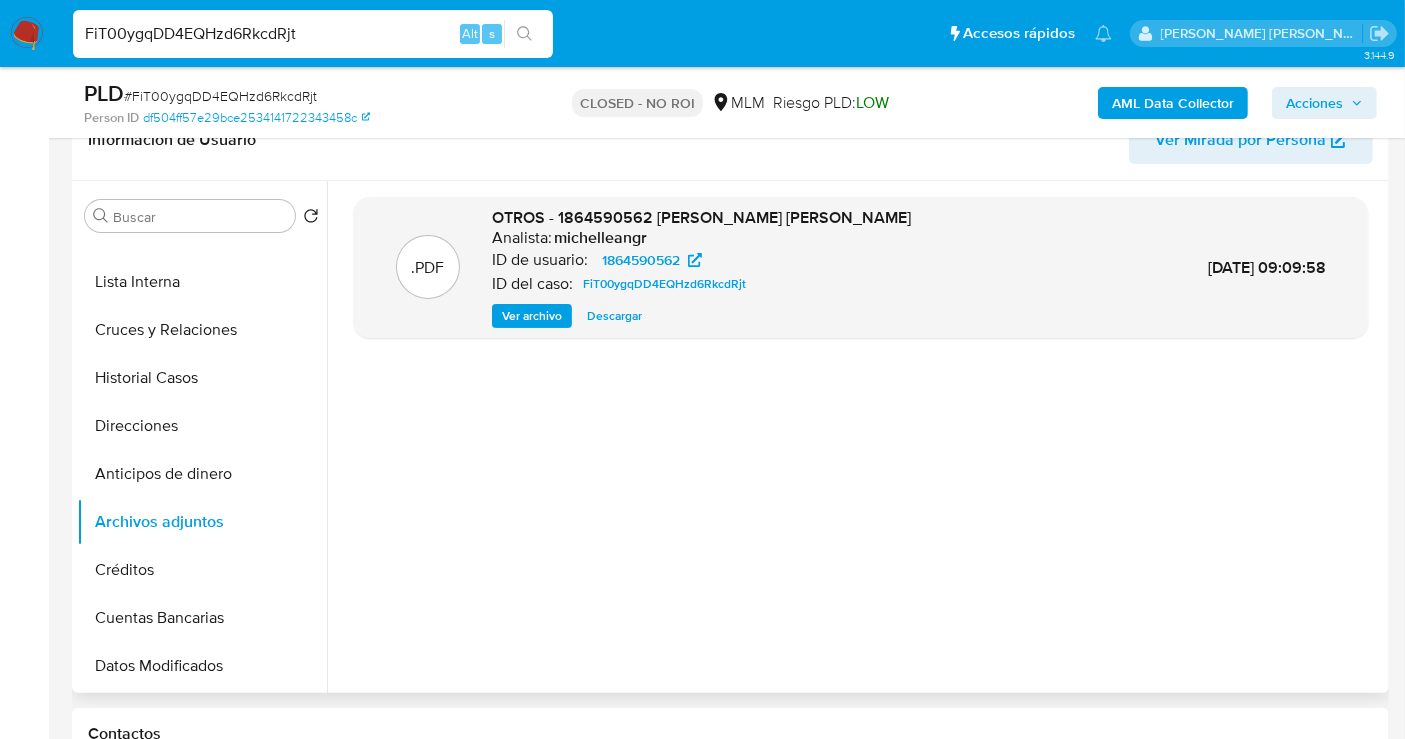 click on "Descargar" at bounding box center [614, 316] 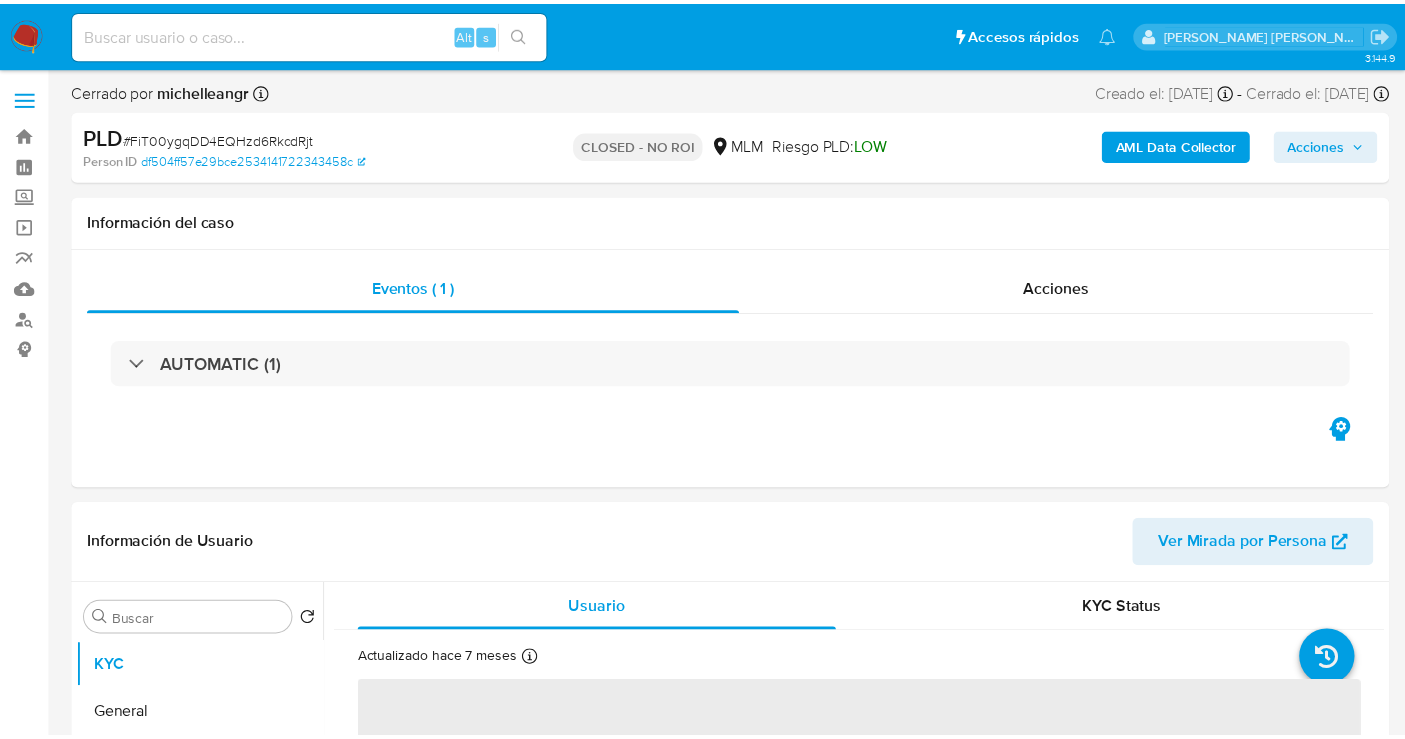 scroll, scrollTop: 0, scrollLeft: 0, axis: both 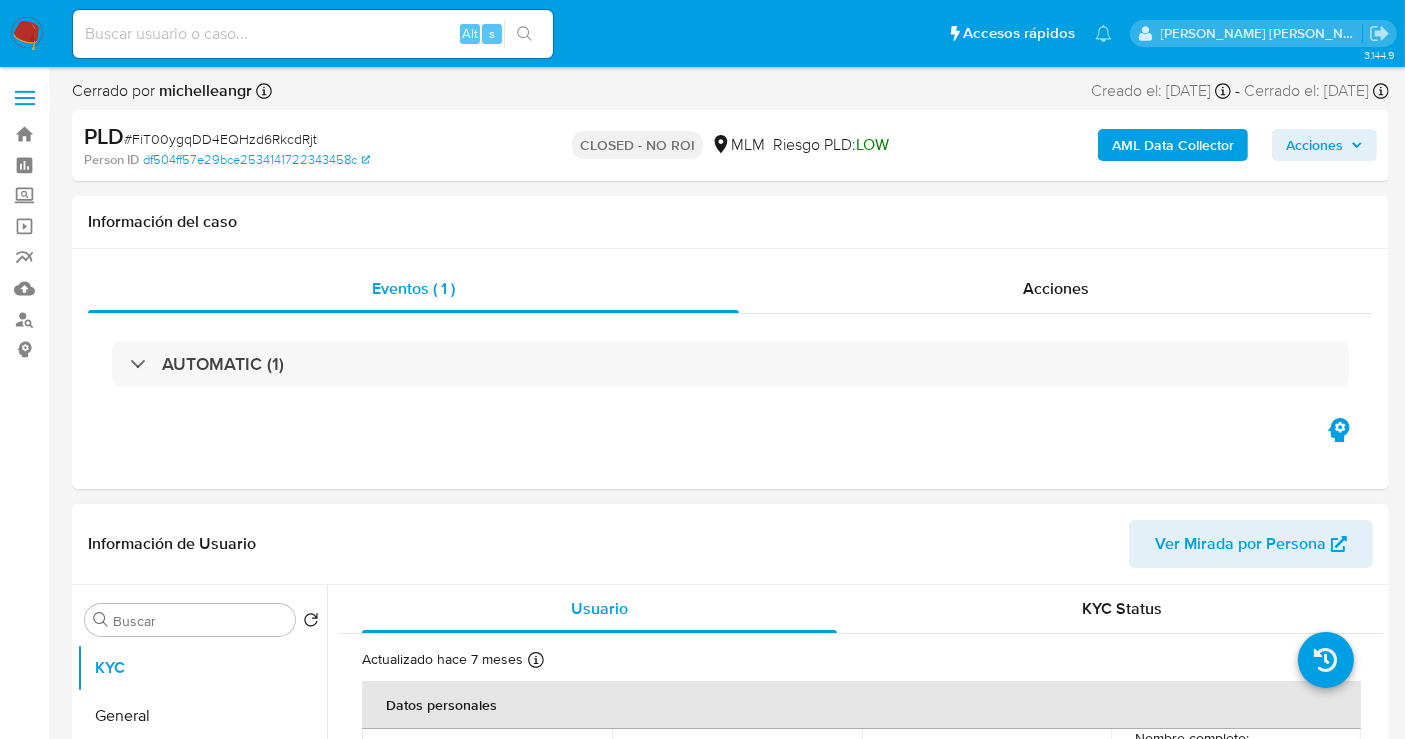 select on "10" 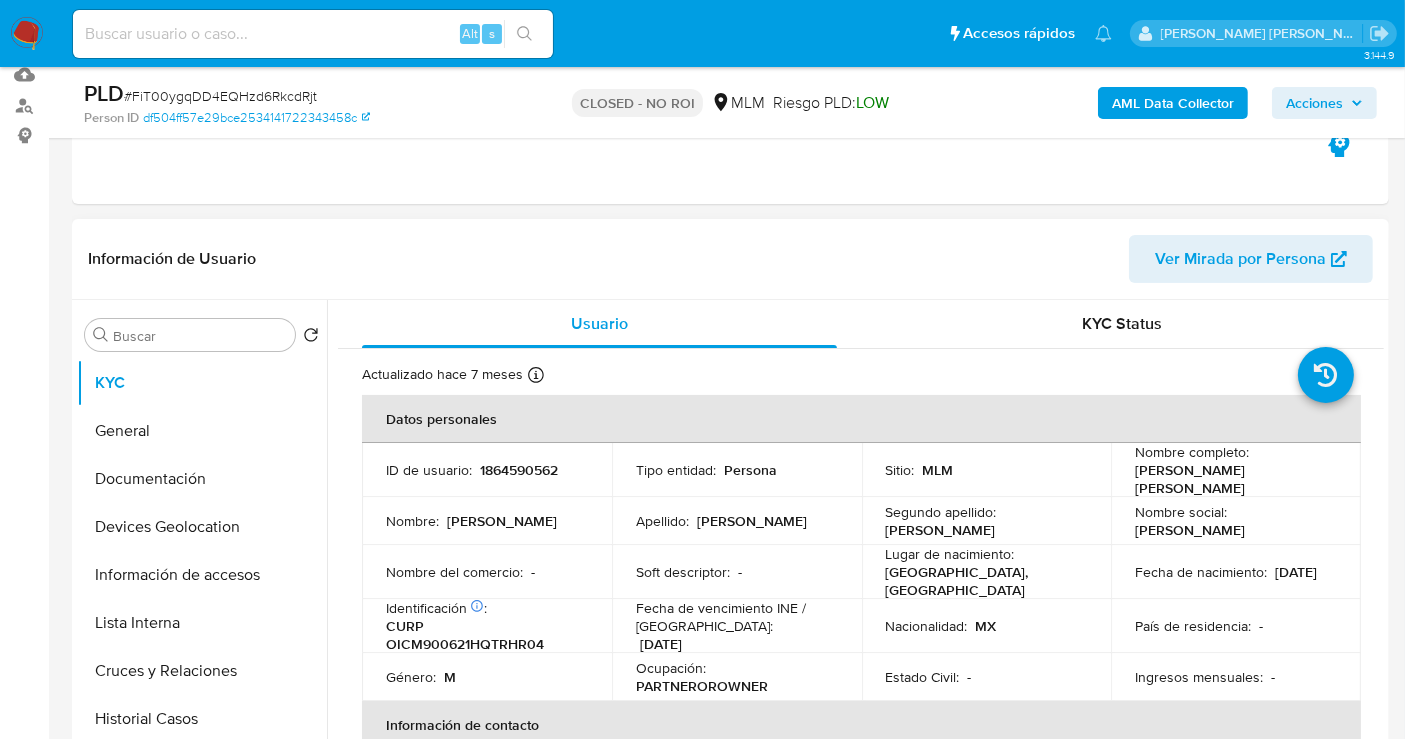 scroll, scrollTop: 222, scrollLeft: 0, axis: vertical 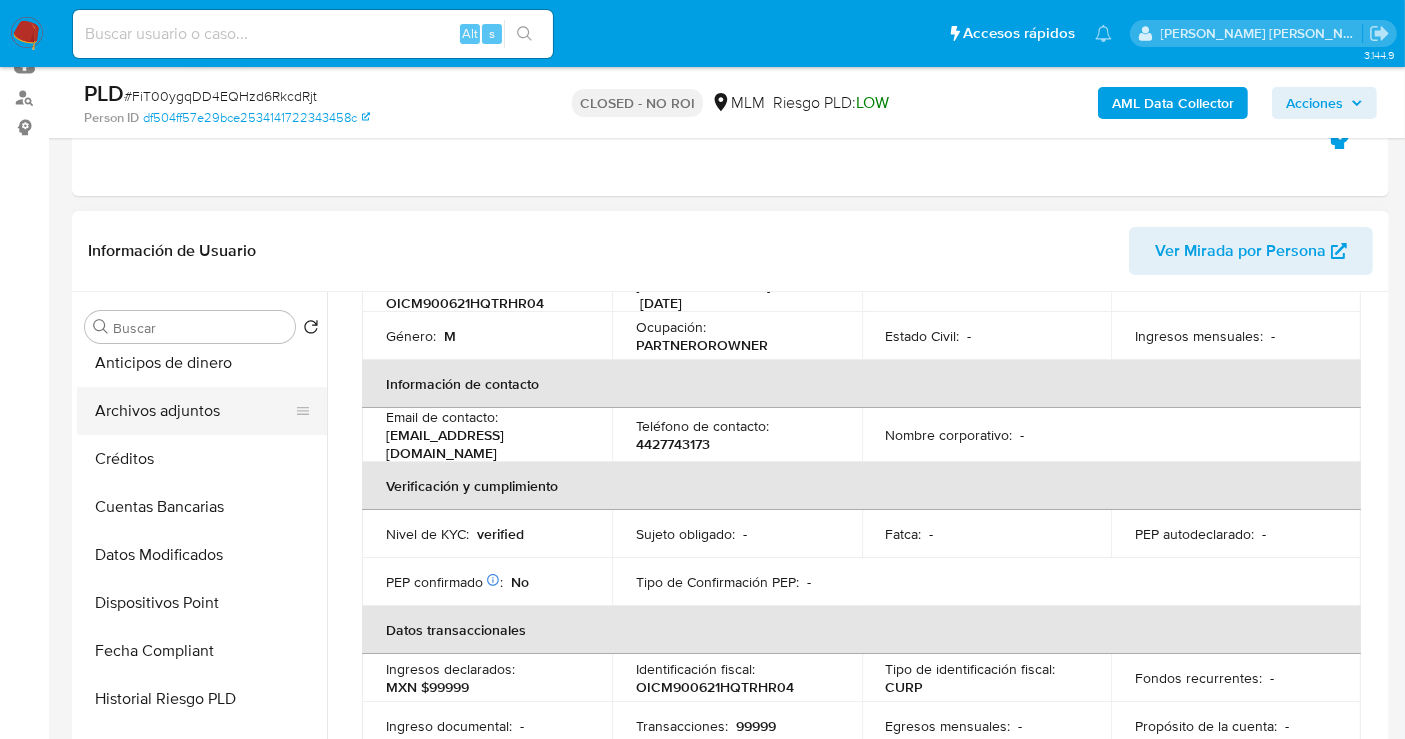 click on "Archivos adjuntos" at bounding box center [194, 411] 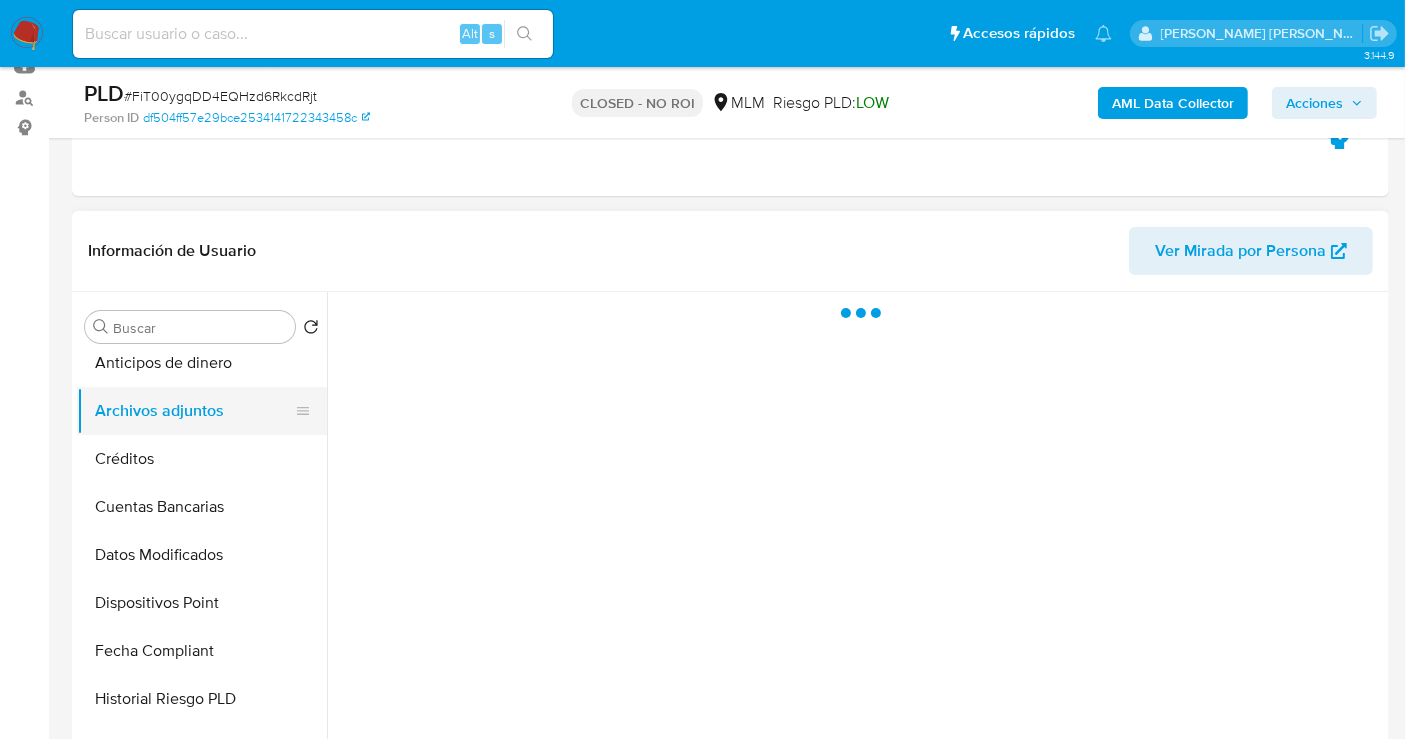 scroll, scrollTop: 0, scrollLeft: 0, axis: both 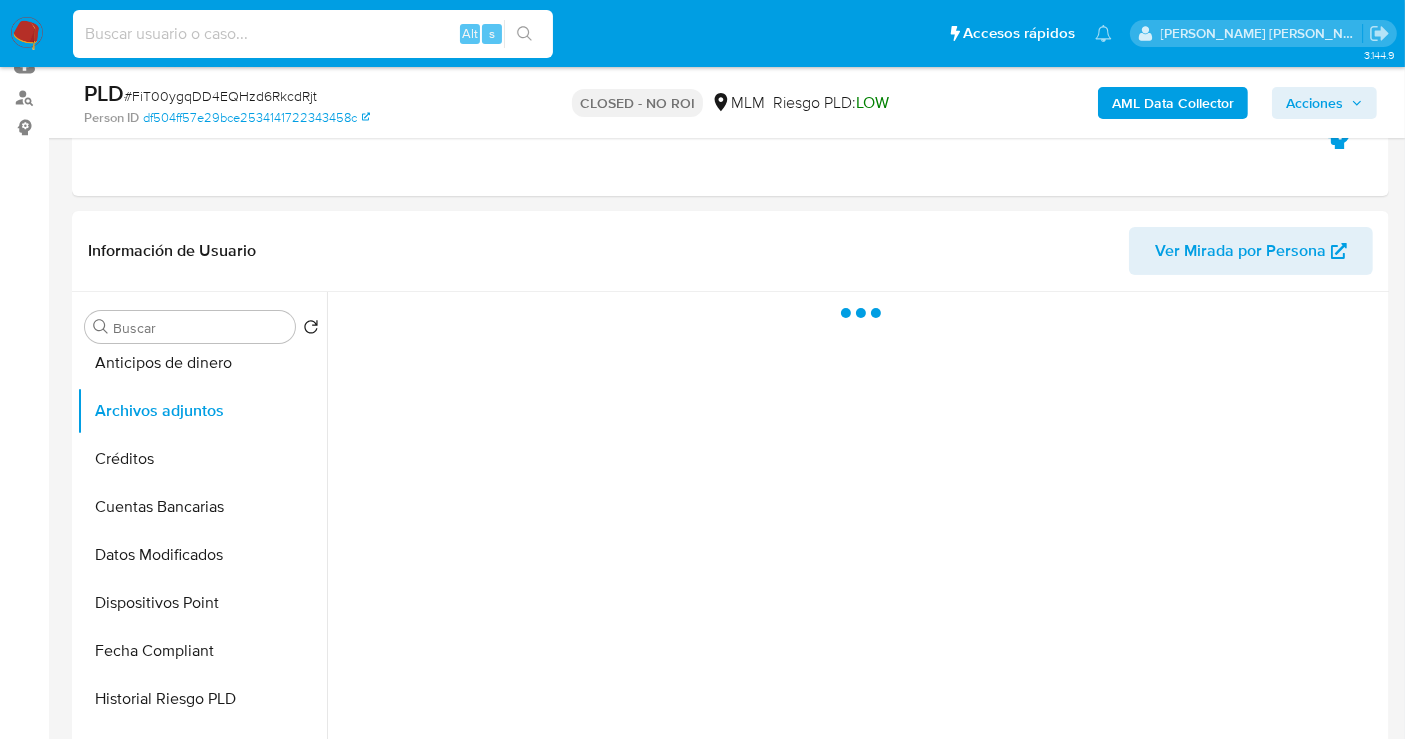 click at bounding box center [313, 34] 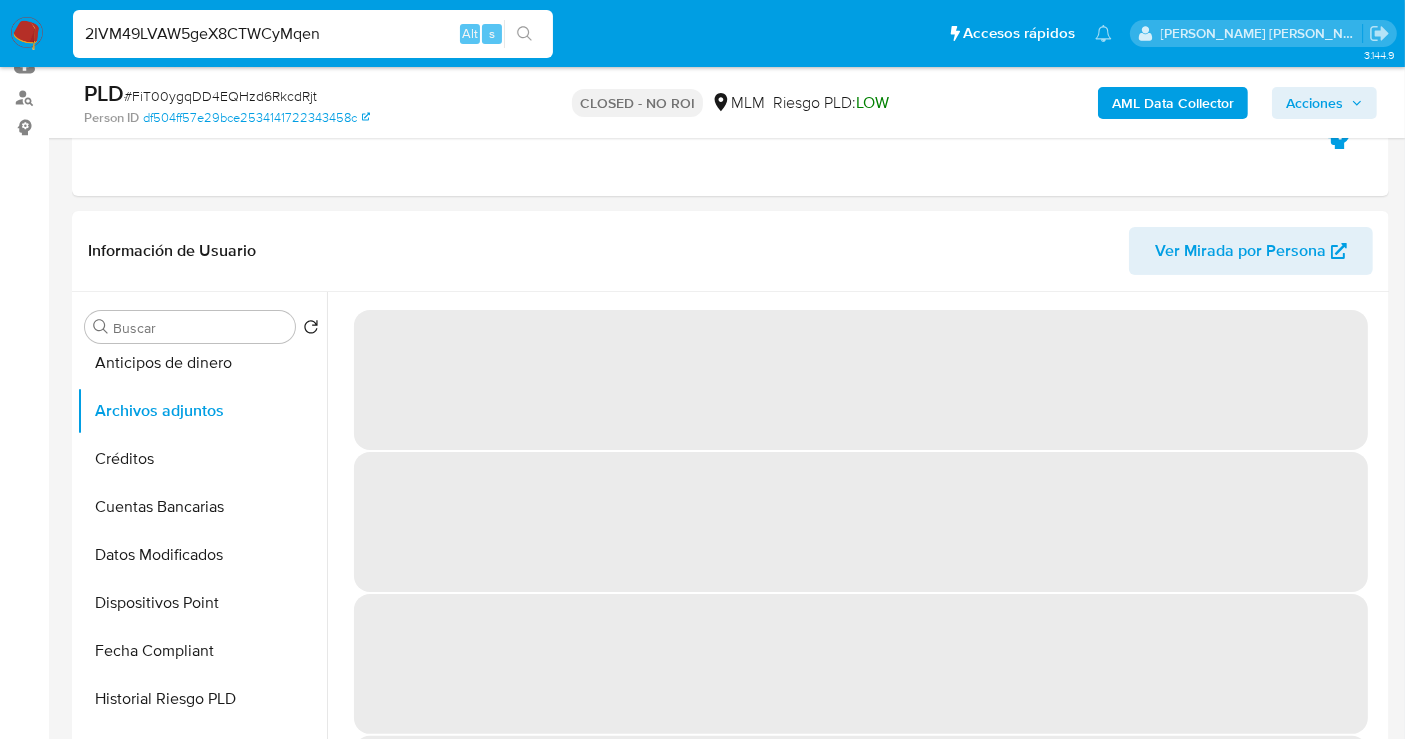 type on "2IVM49LVAW5geX8CTWCyMqen" 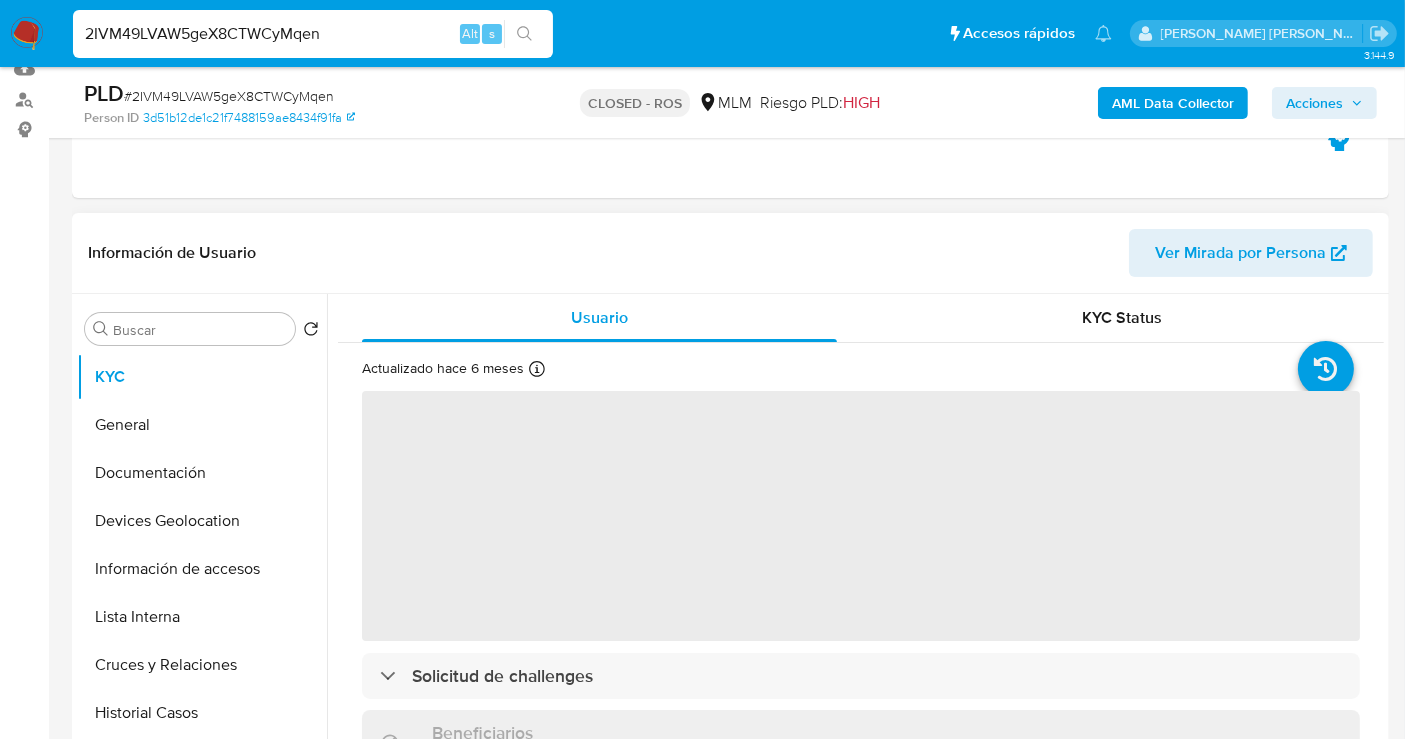 scroll, scrollTop: 222, scrollLeft: 0, axis: vertical 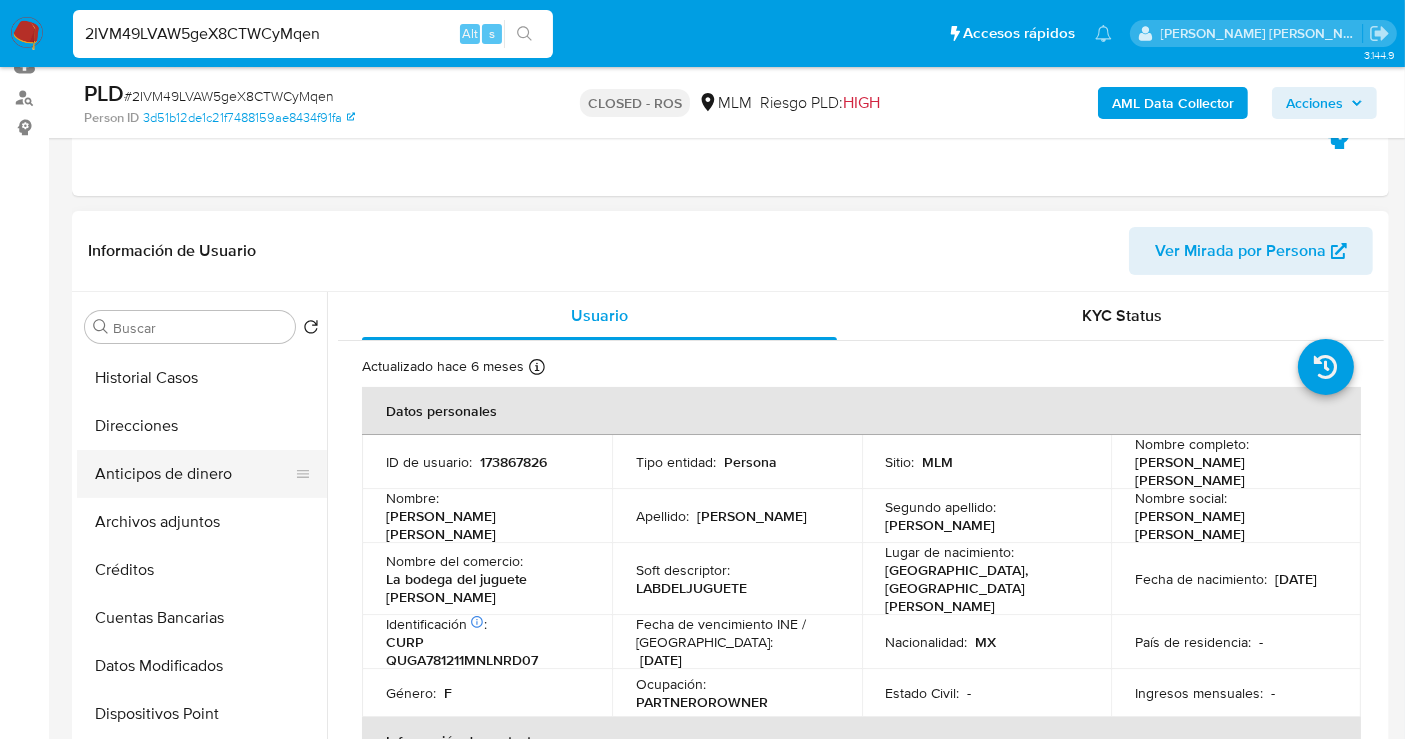 select on "10" 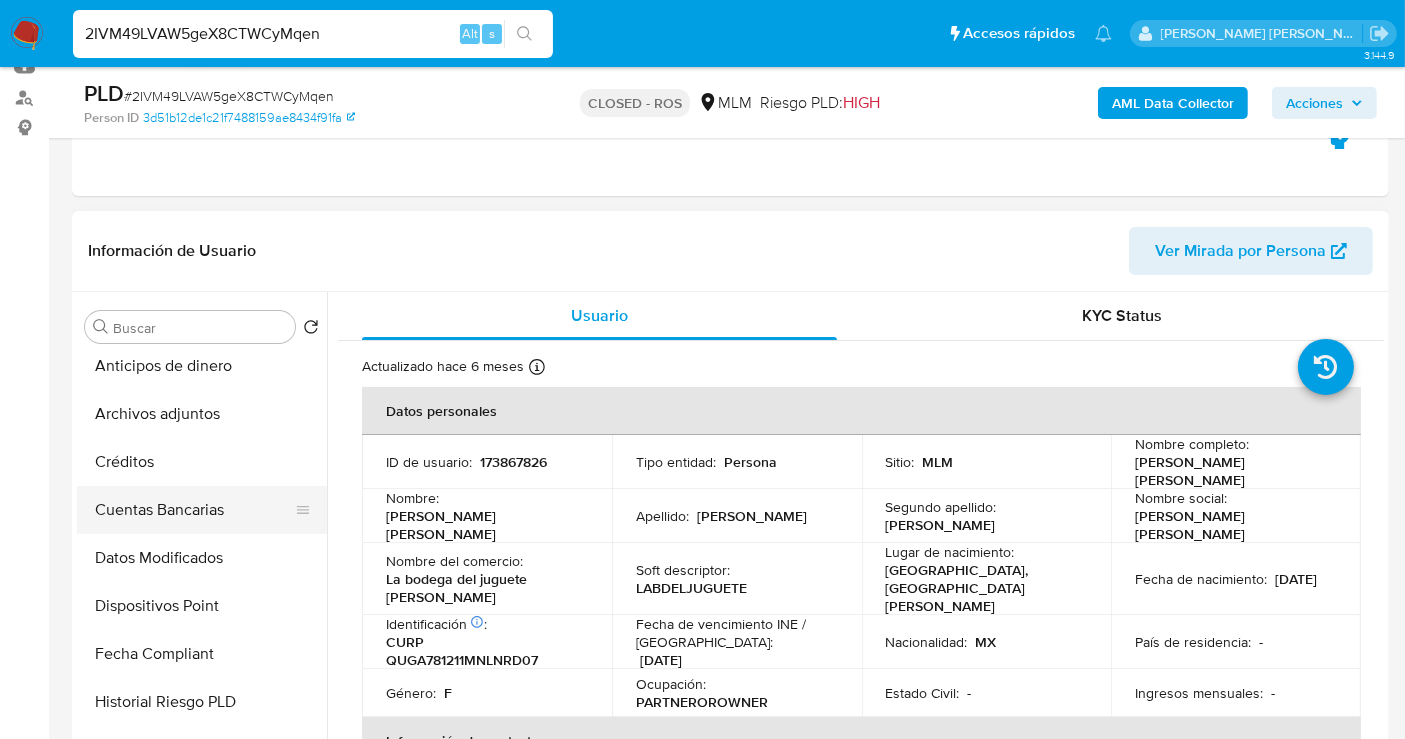 scroll, scrollTop: 444, scrollLeft: 0, axis: vertical 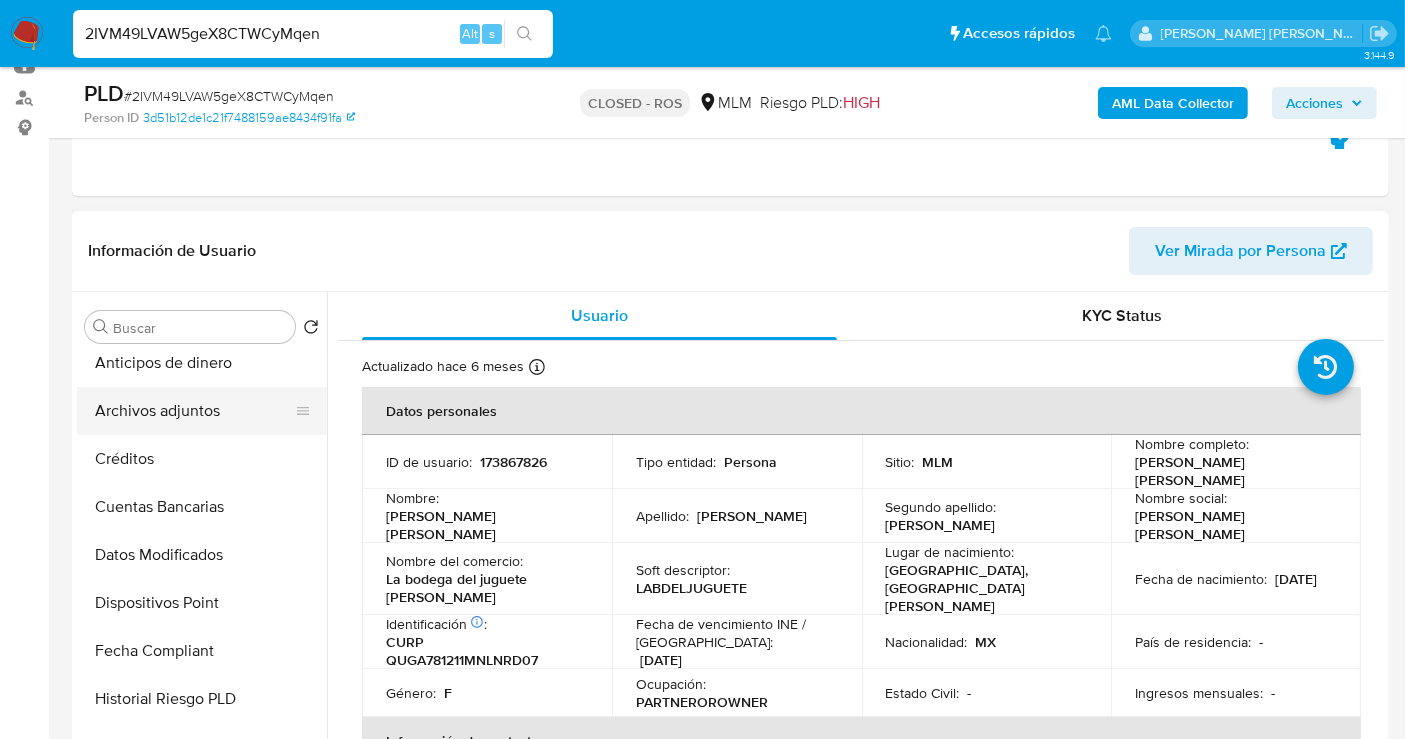 click on "Archivos adjuntos" at bounding box center (194, 411) 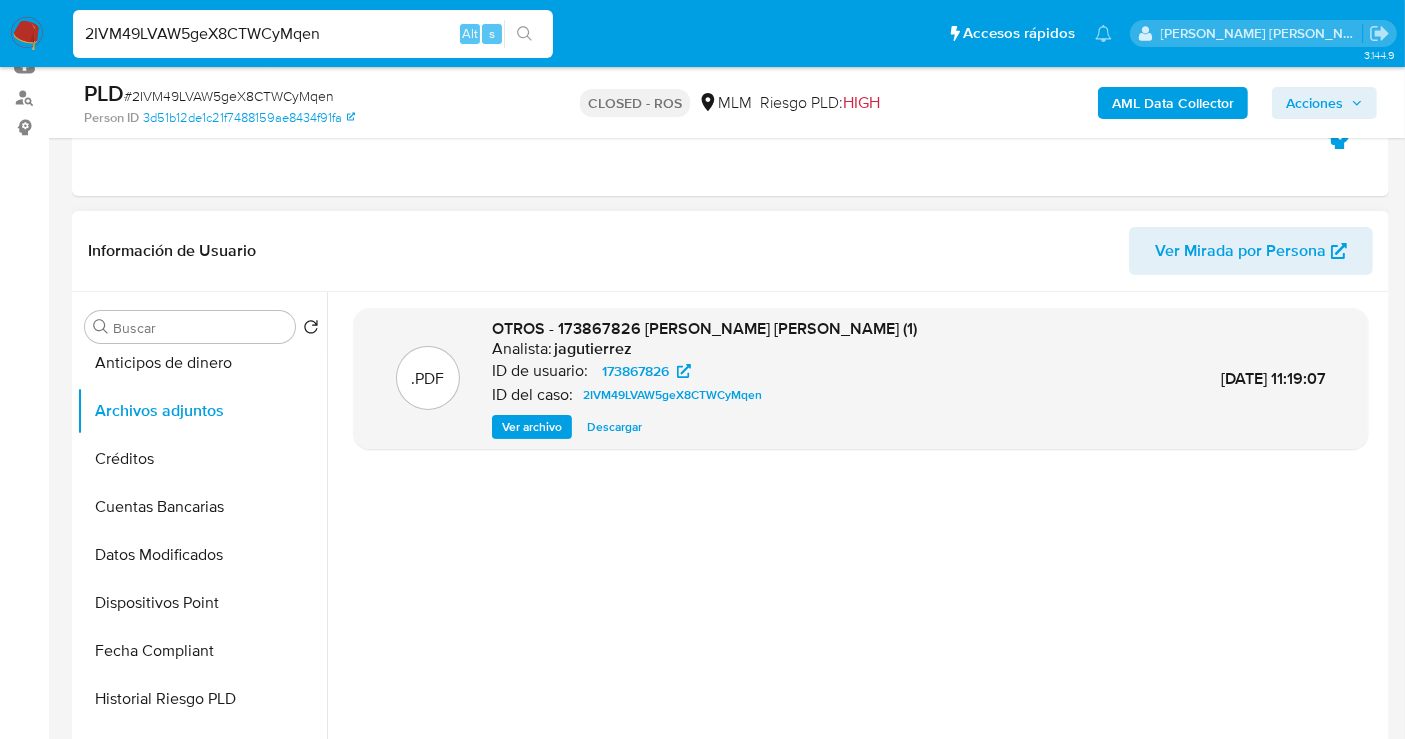 click on "Descargar" at bounding box center (614, 427) 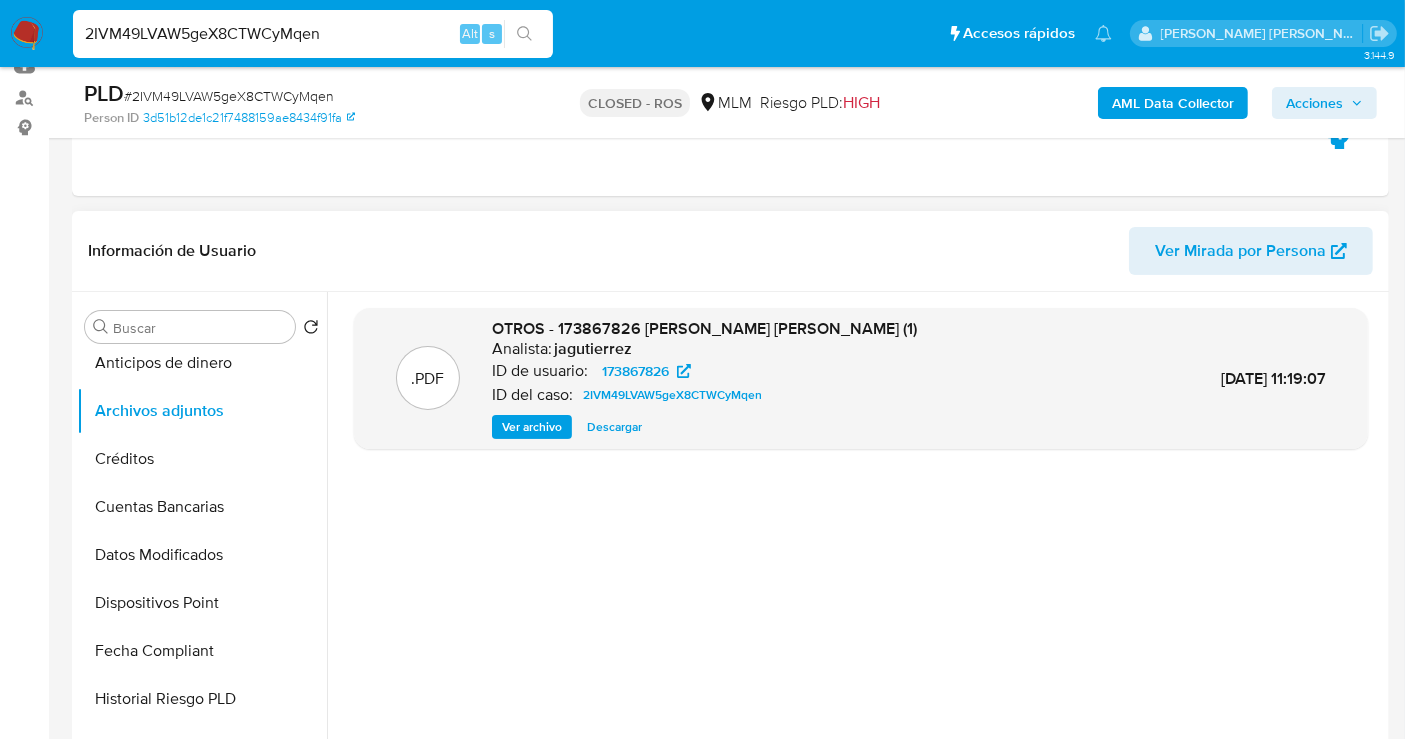 click on "Descargar" at bounding box center (614, 427) 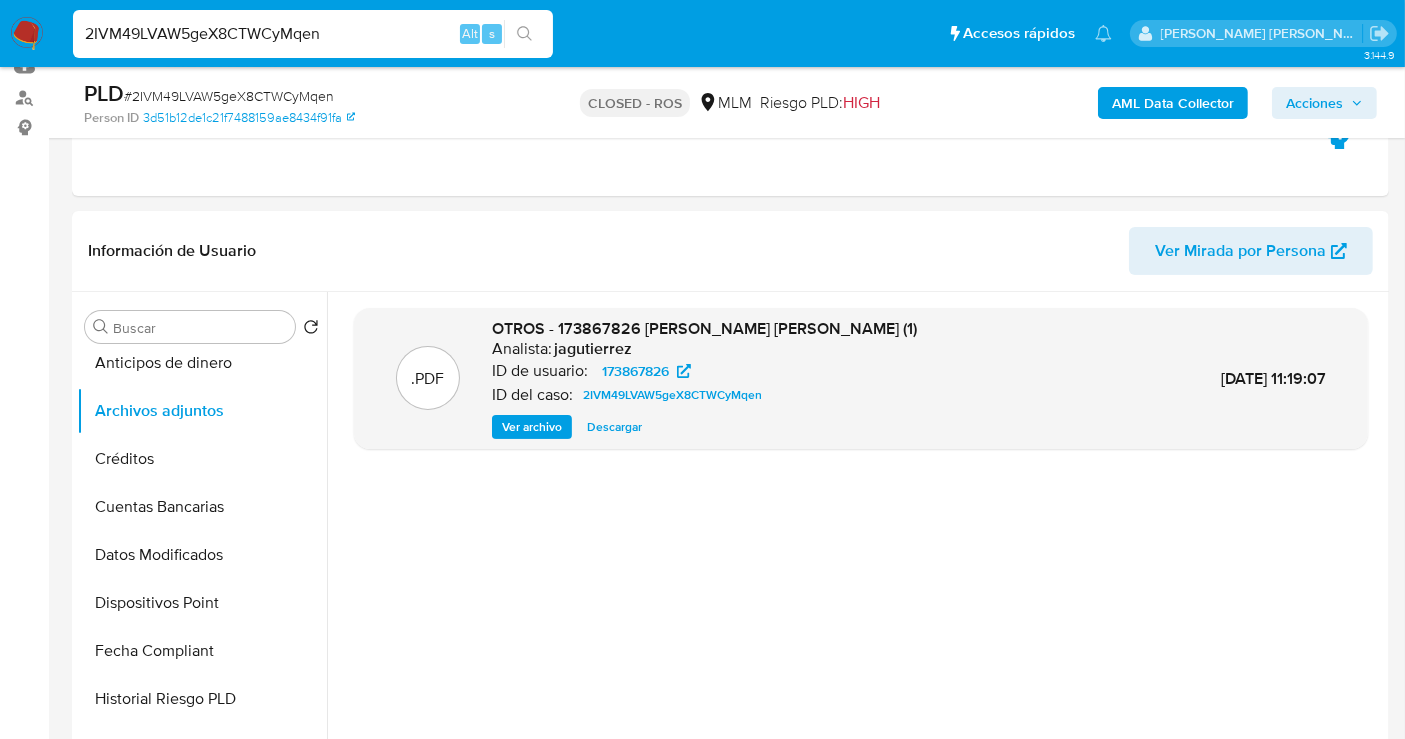 click on "2IVM49LVAW5geX8CTWCyMqen" at bounding box center [313, 34] 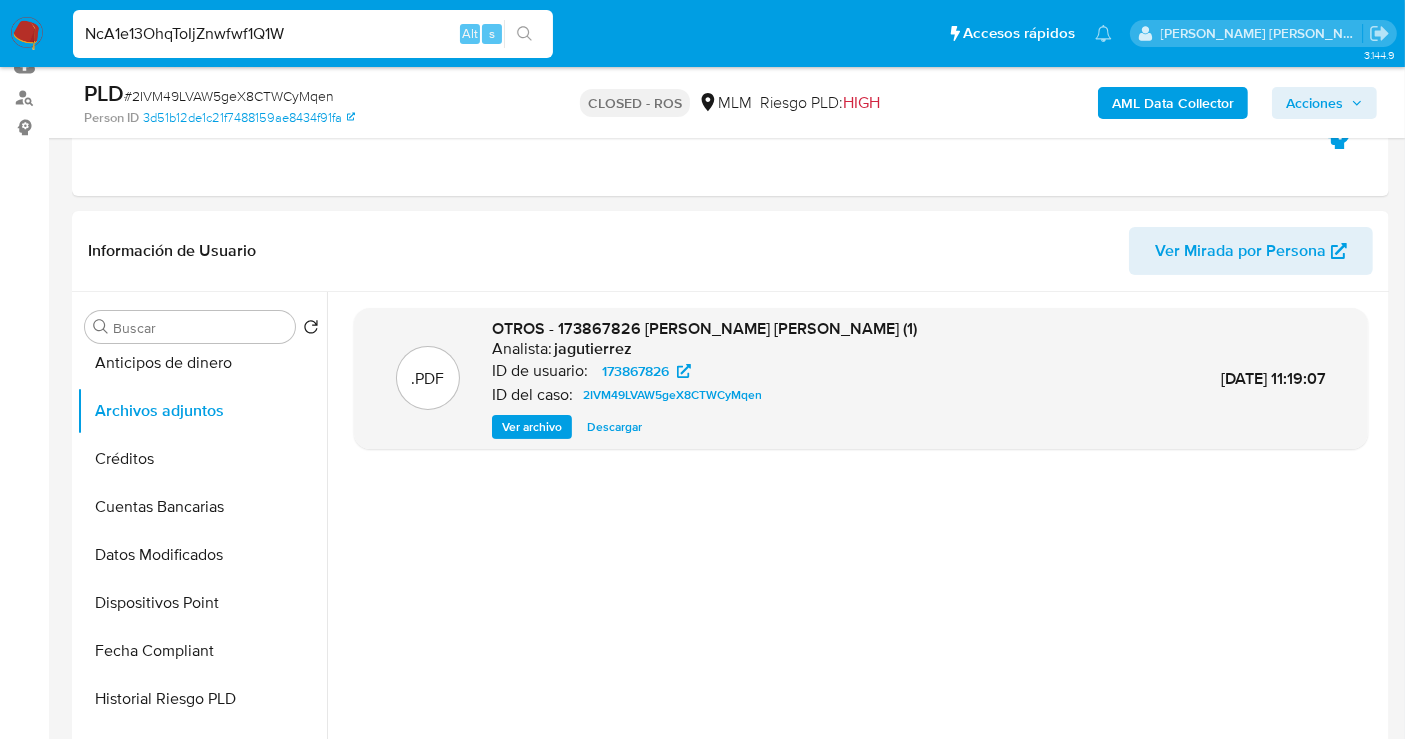 type on "NcA1e13OhqToIjZnwfwf1Q1W" 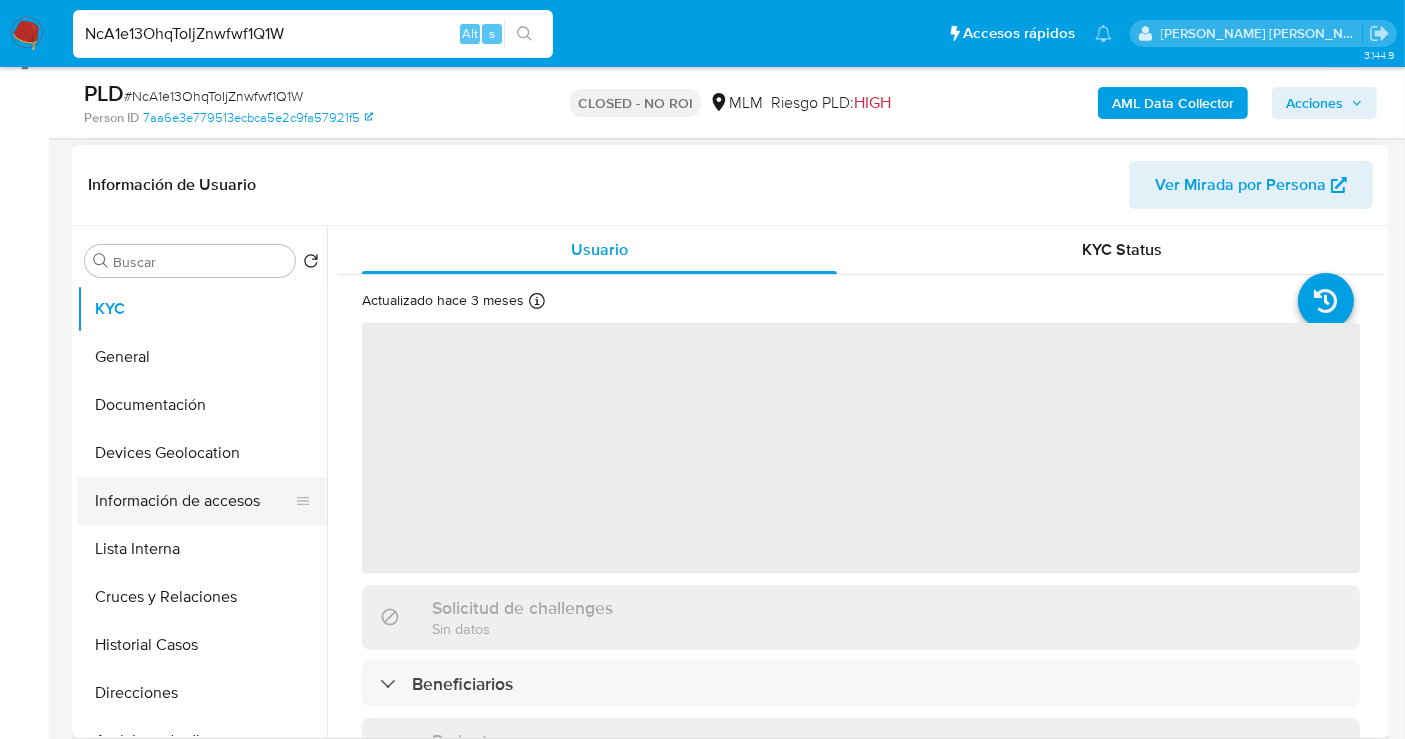 scroll, scrollTop: 333, scrollLeft: 0, axis: vertical 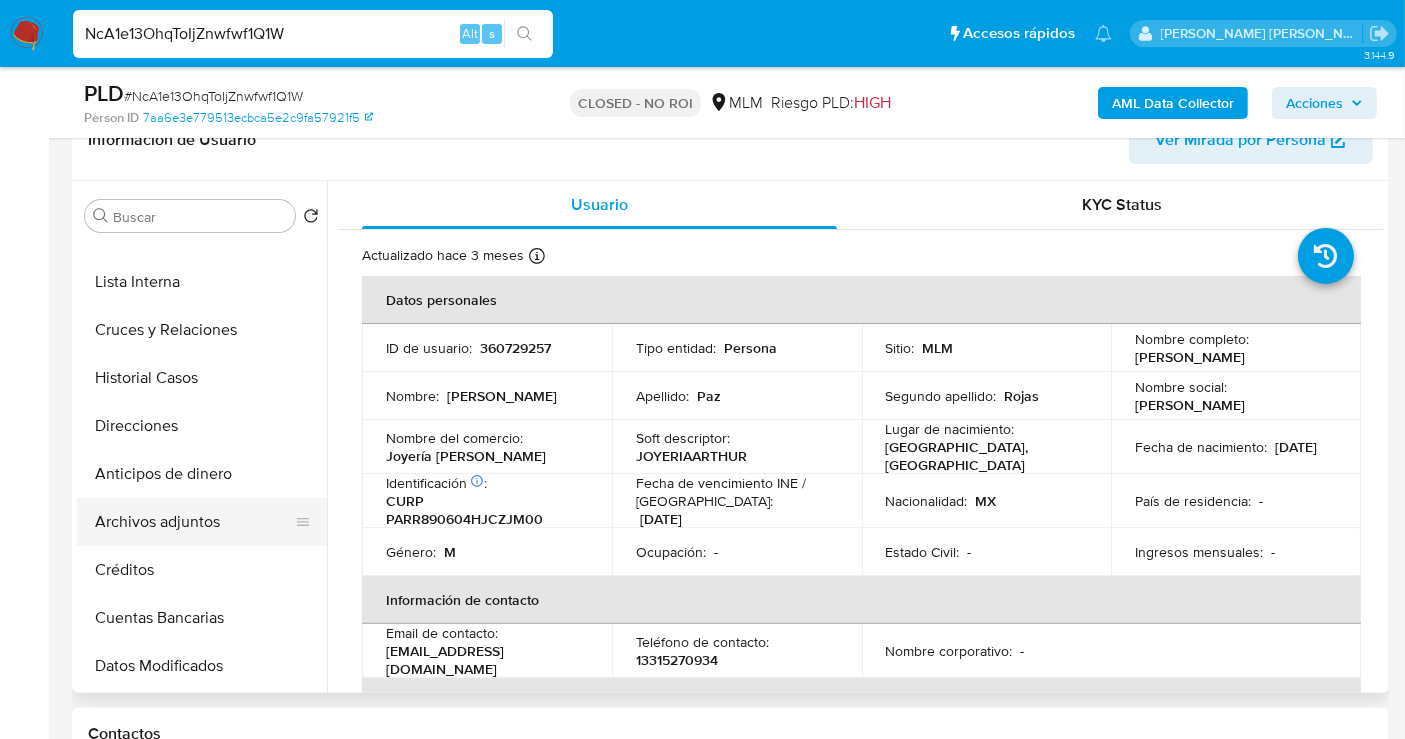 select on "10" 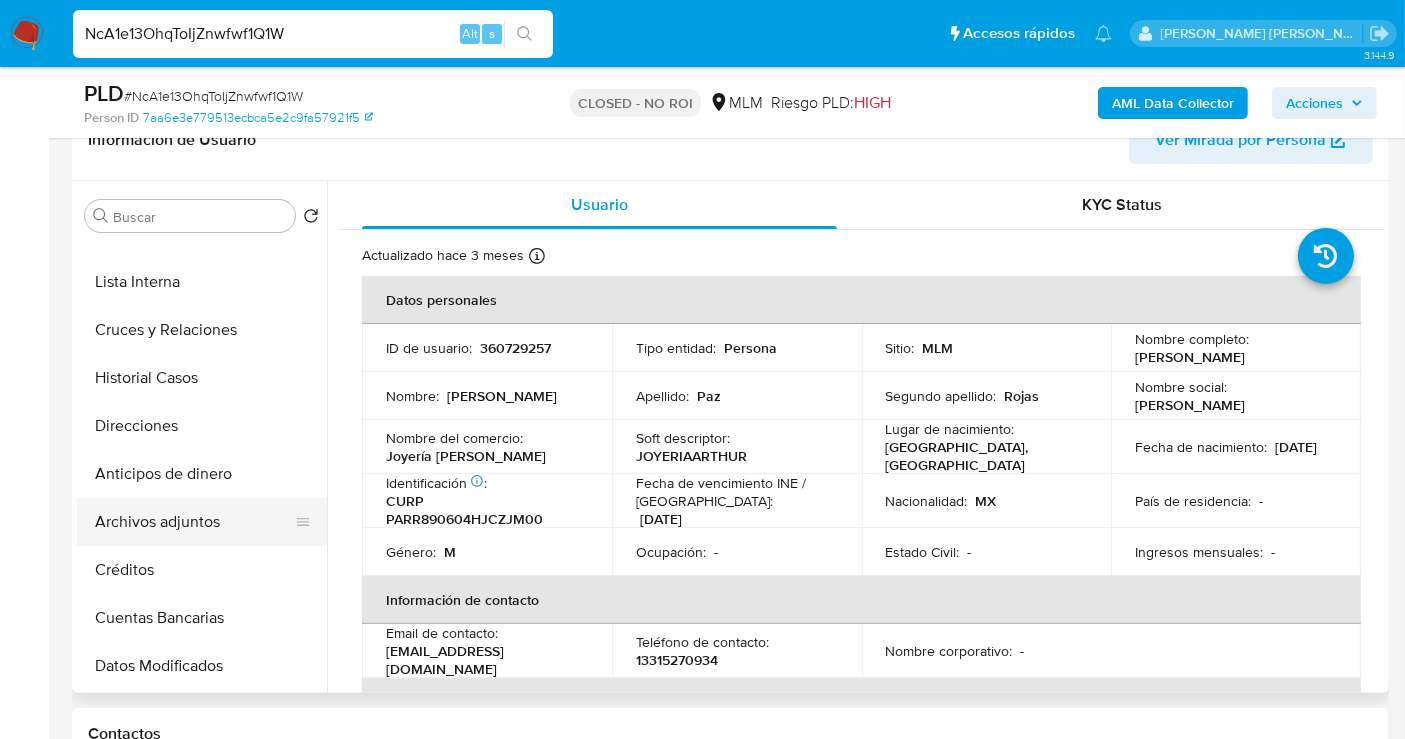 click on "Archivos adjuntos" at bounding box center [194, 522] 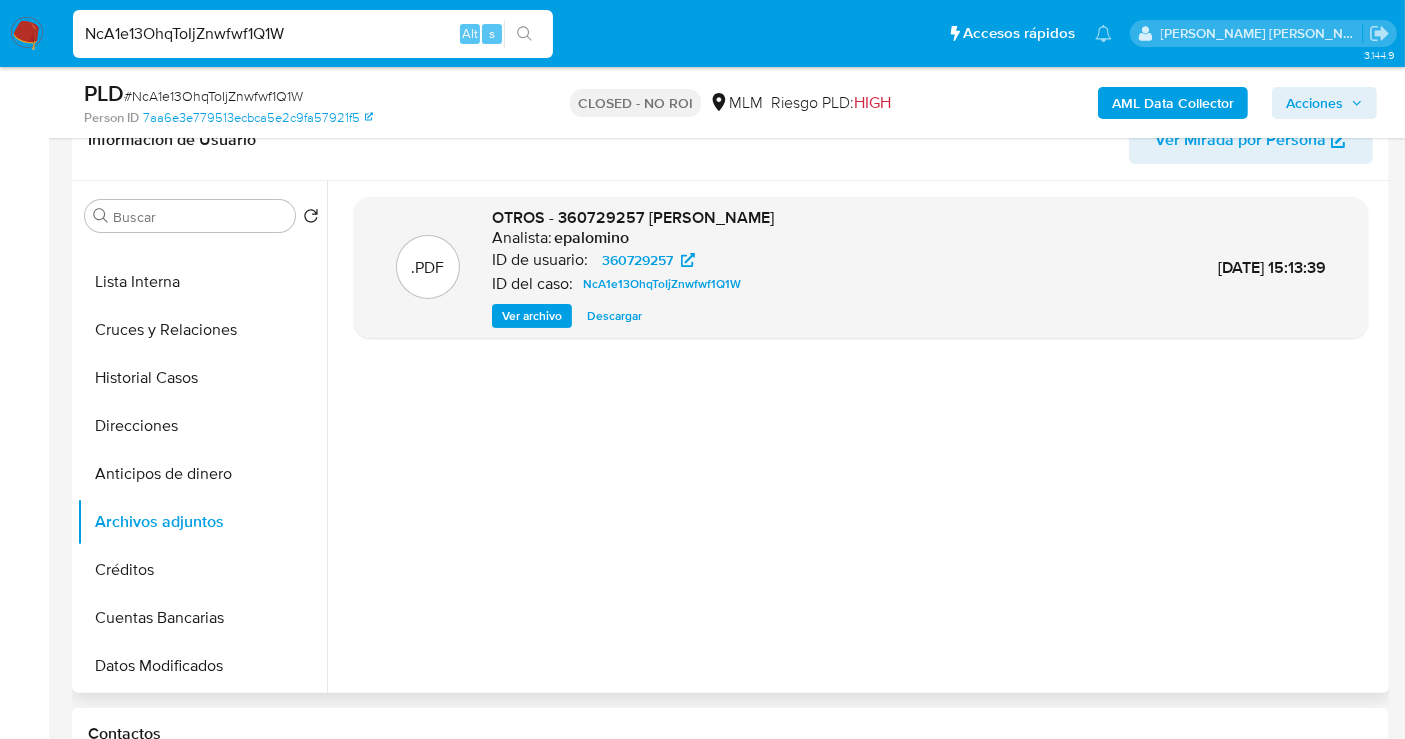 click on "Descargar" at bounding box center (614, 316) 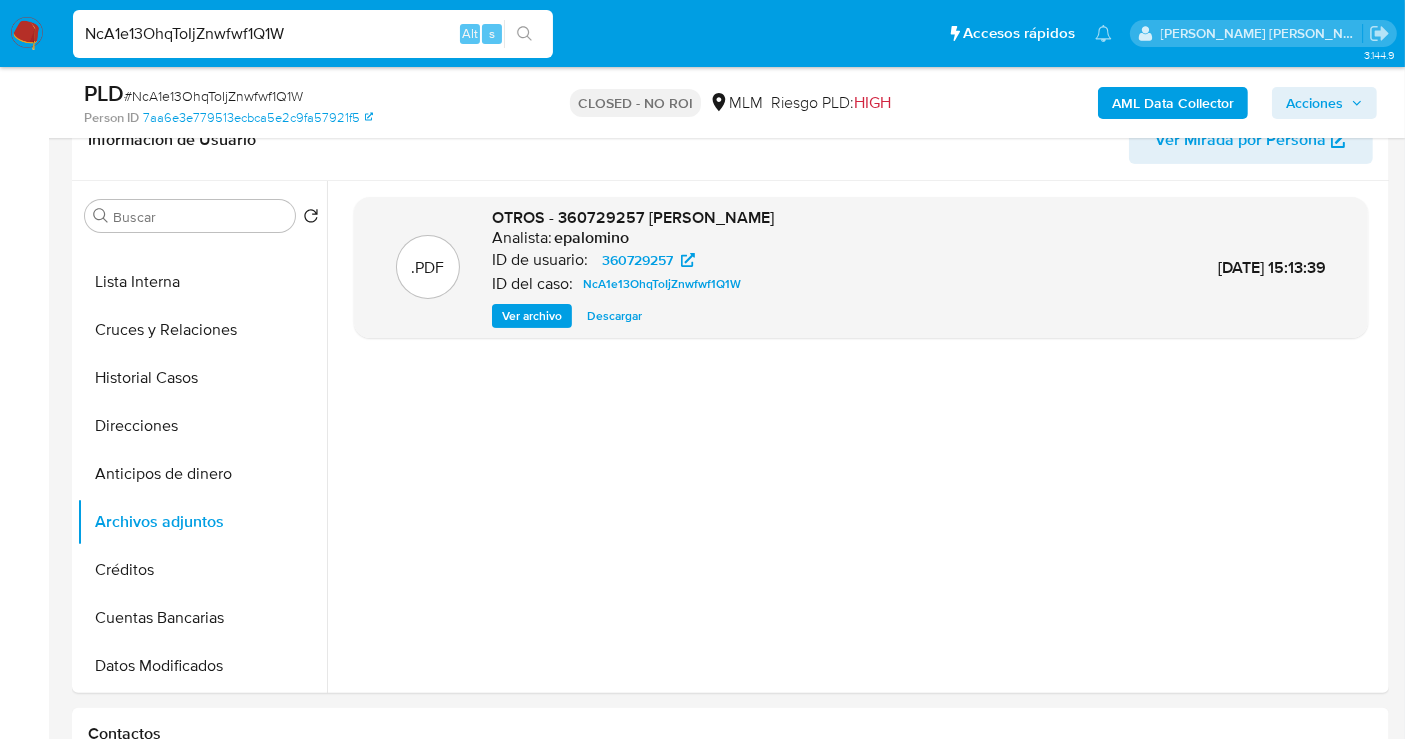click on "NcA1e13OhqToIjZnwfwf1Q1W" at bounding box center (313, 34) 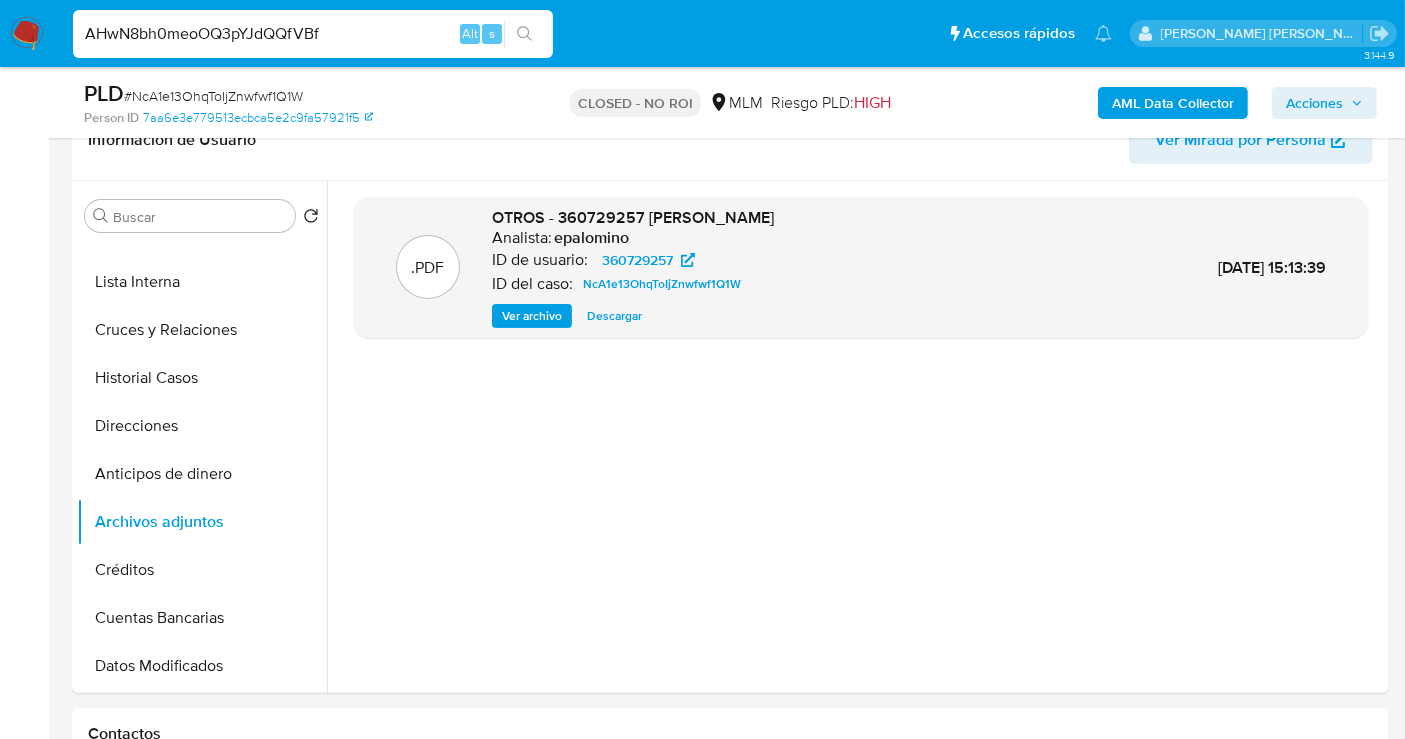 type on "AHwN8bh0meoOQ3pYJdQQfVBf" 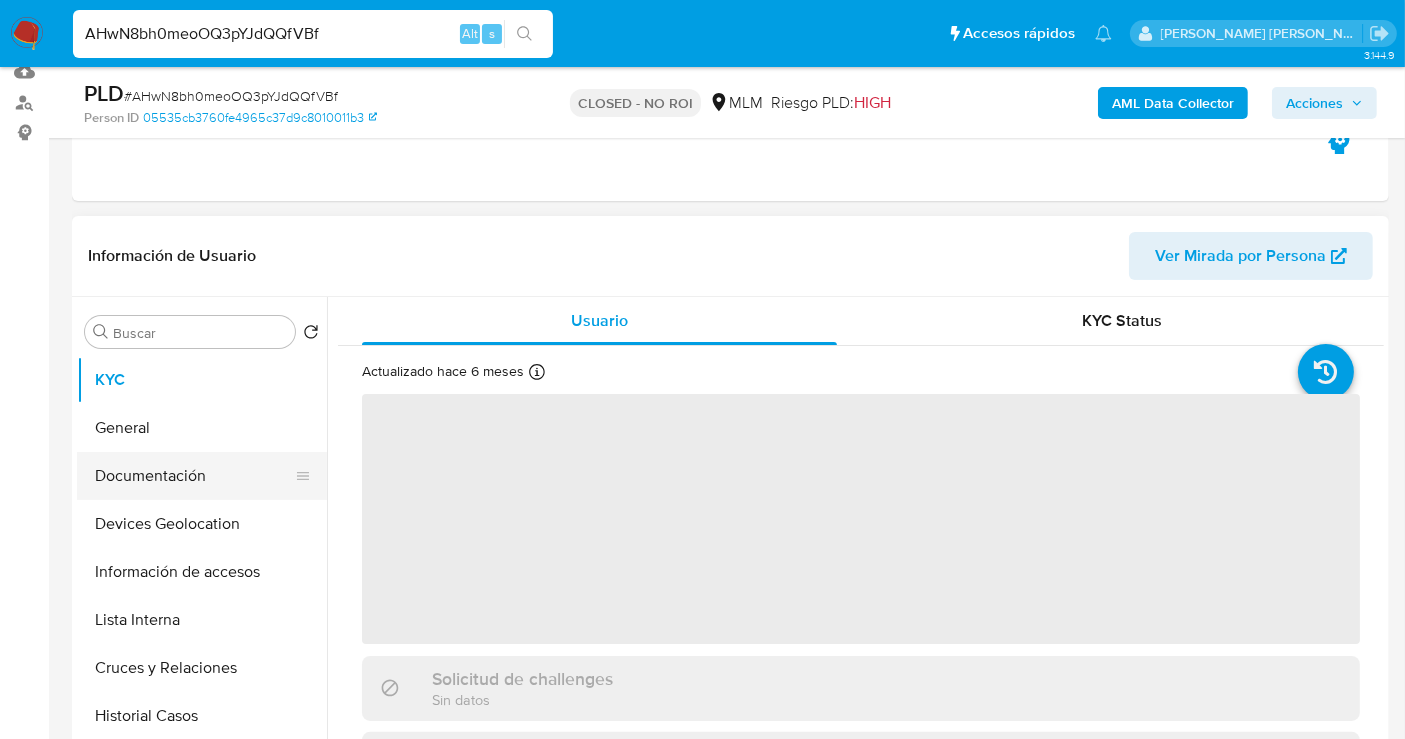 scroll, scrollTop: 222, scrollLeft: 0, axis: vertical 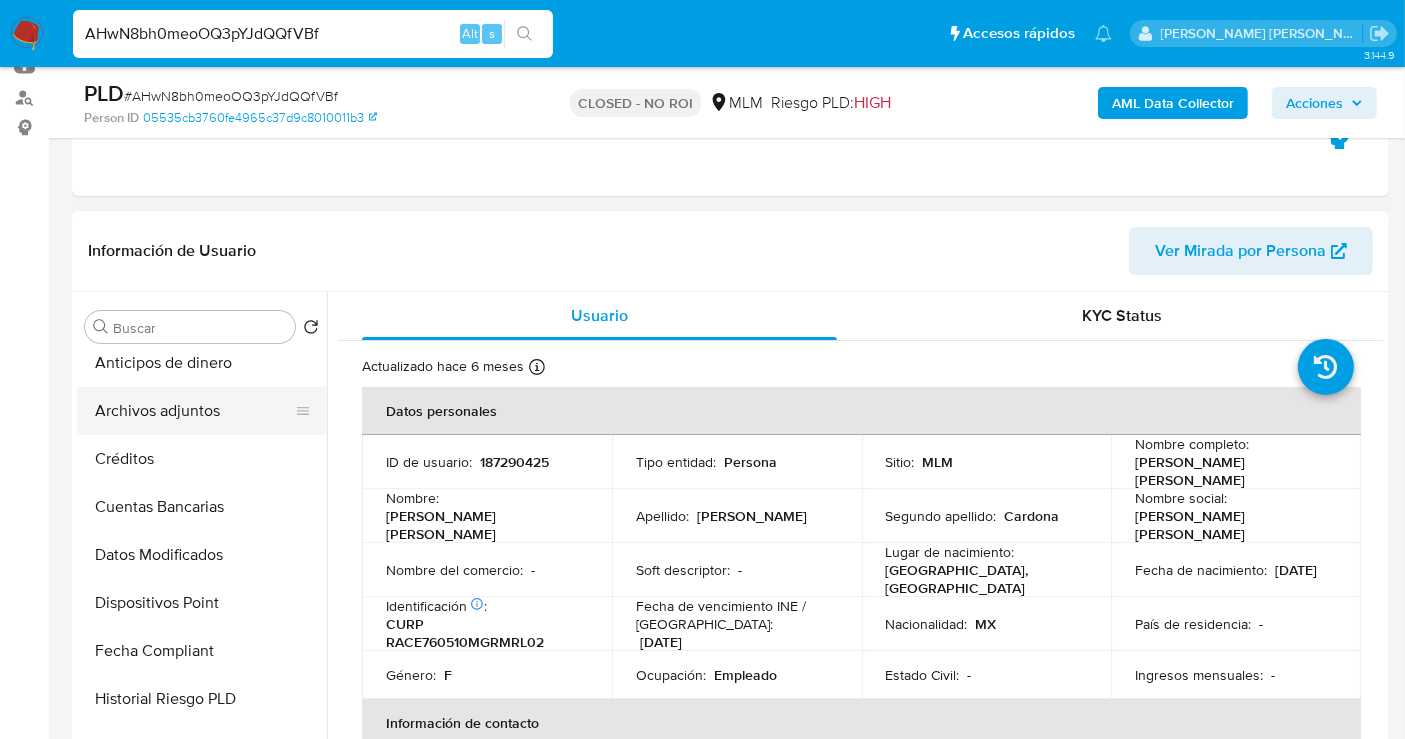 select on "10" 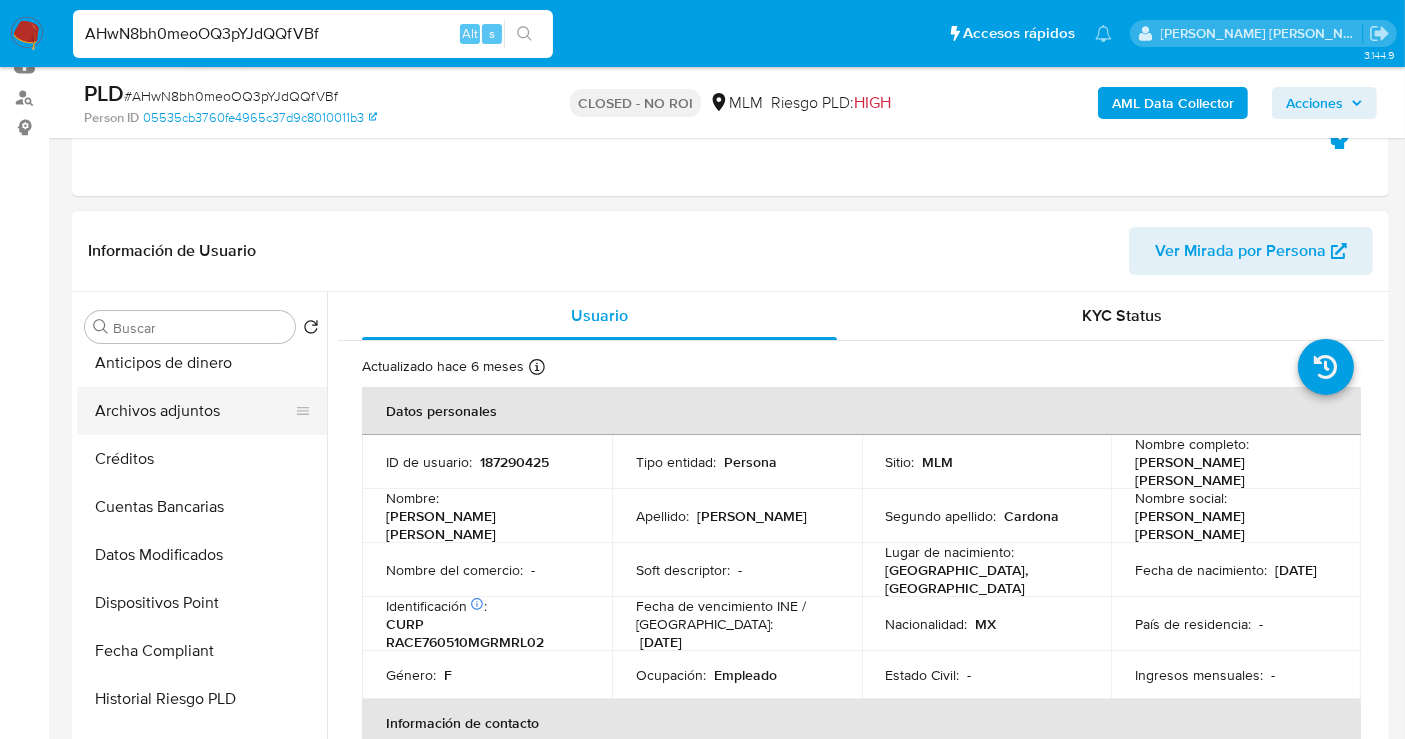 click on "Archivos adjuntos" at bounding box center [194, 411] 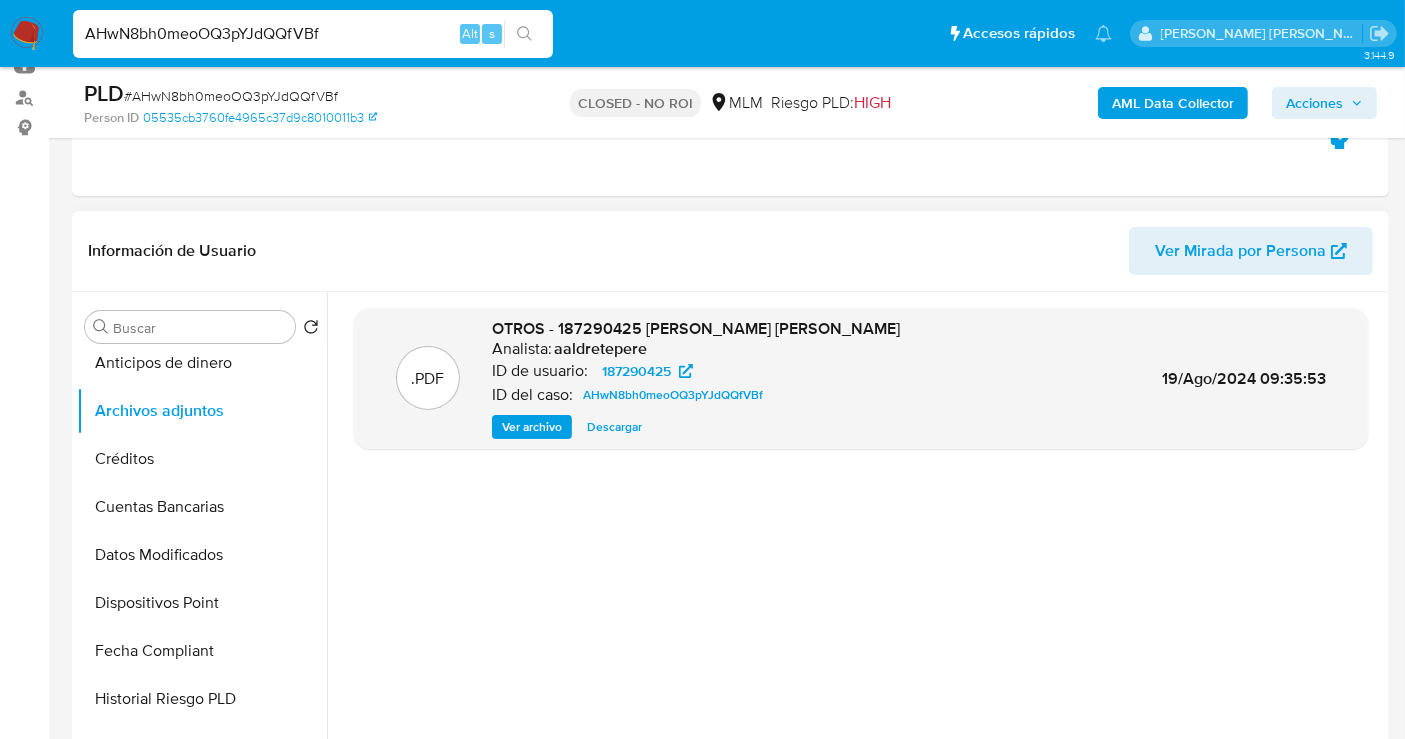 click on "Descargar" at bounding box center (614, 427) 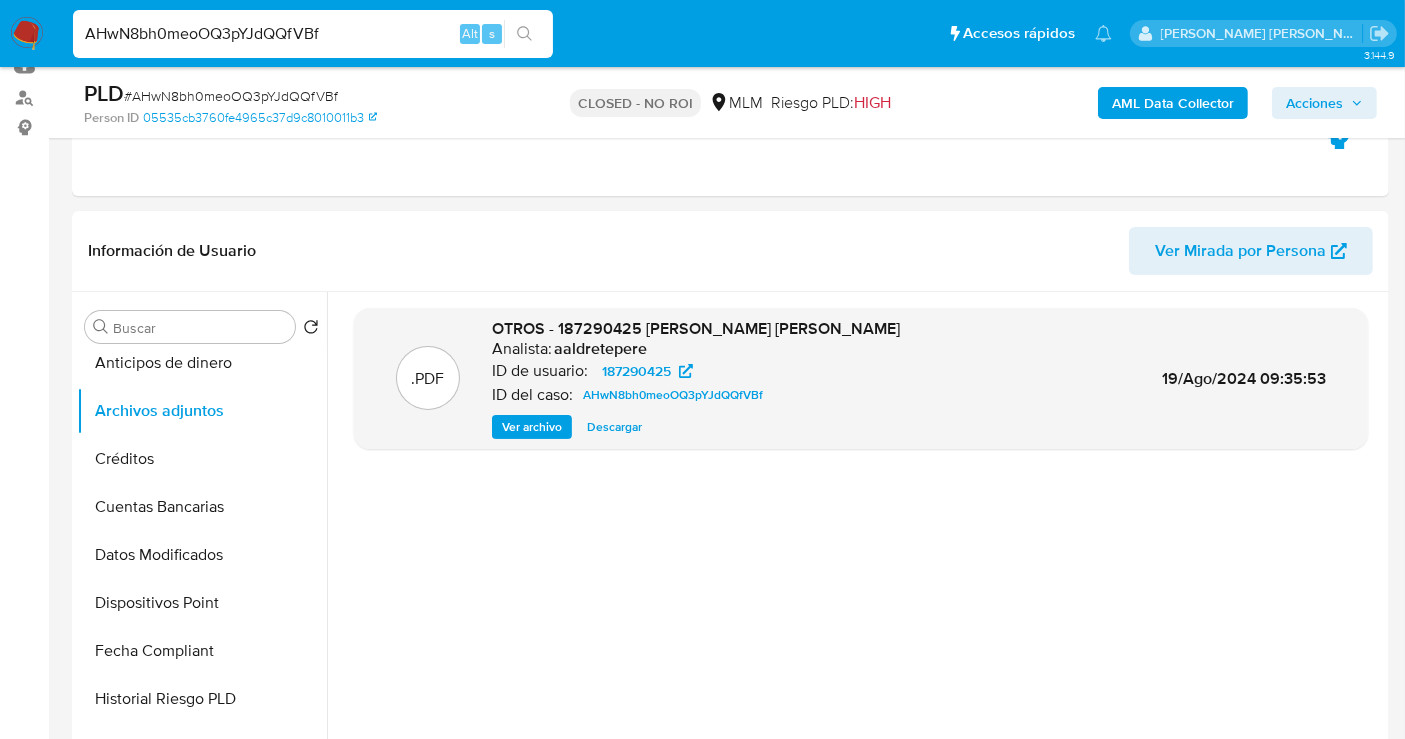 click on "AHwN8bh0meoOQ3pYJdQQfVBf" at bounding box center [313, 34] 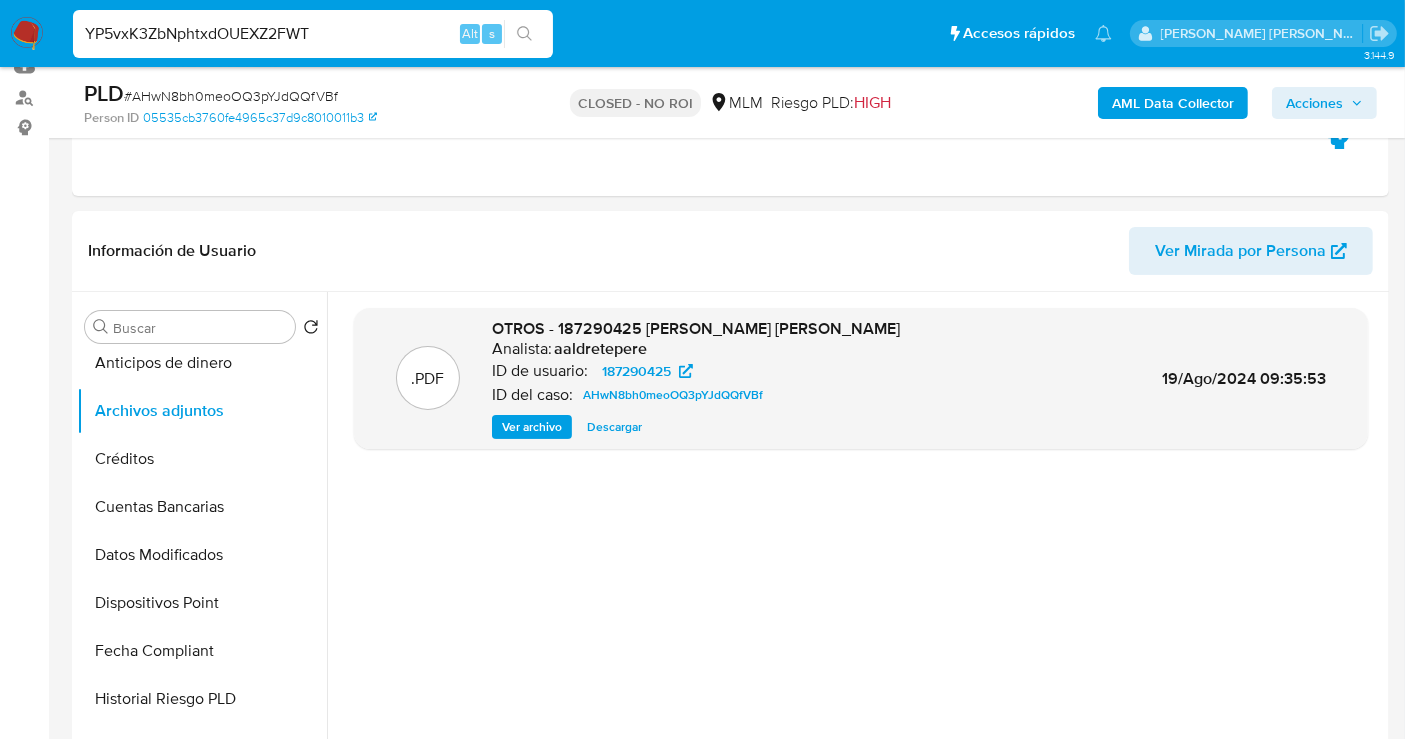 type on "YP5vxK3ZbNphtxdOUEXZ2FWT" 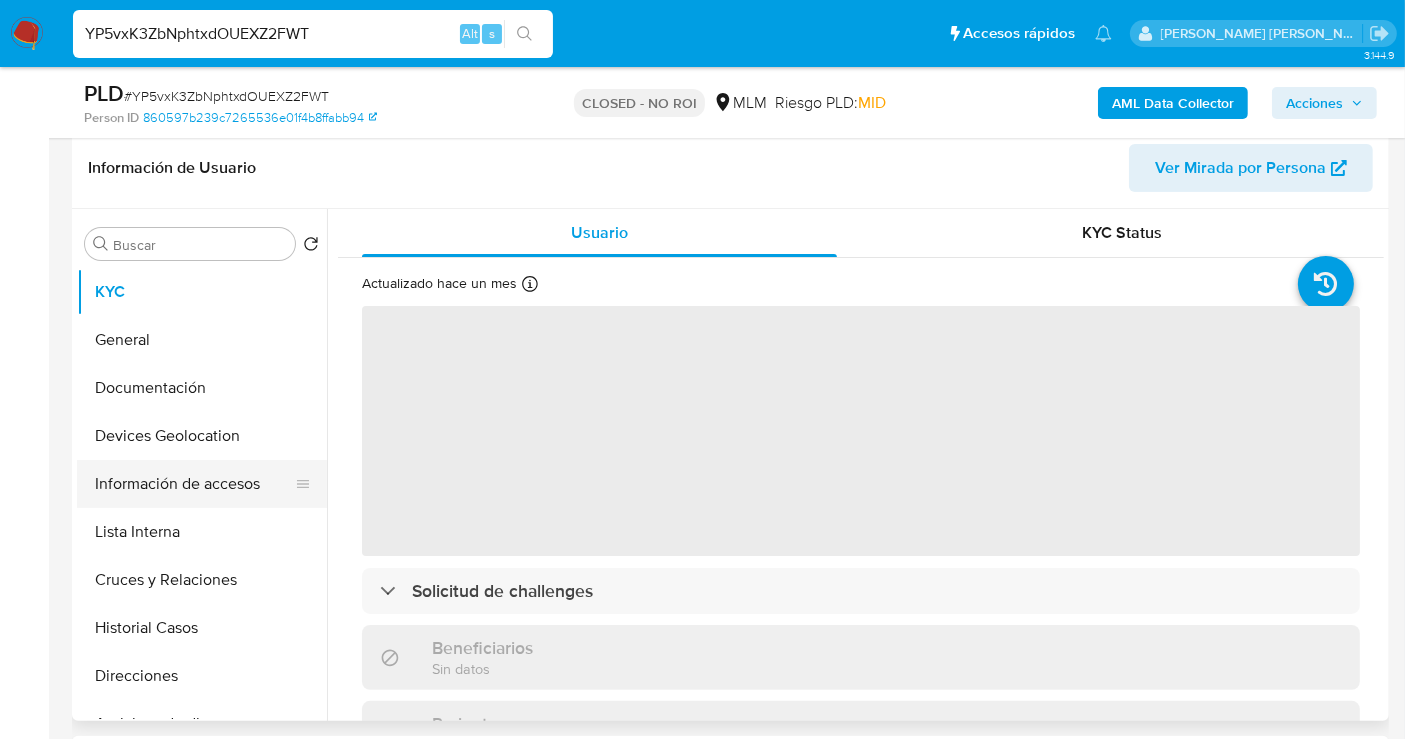 scroll, scrollTop: 333, scrollLeft: 0, axis: vertical 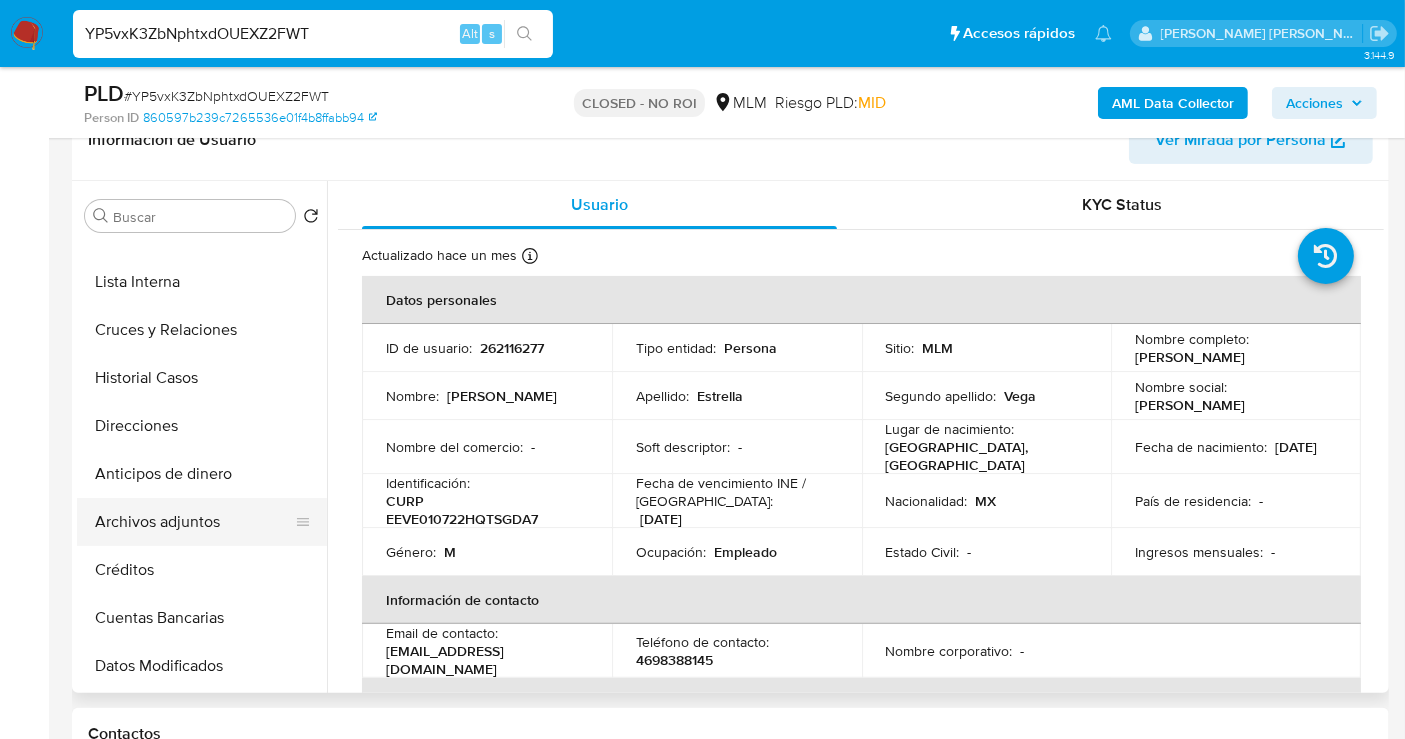 select on "10" 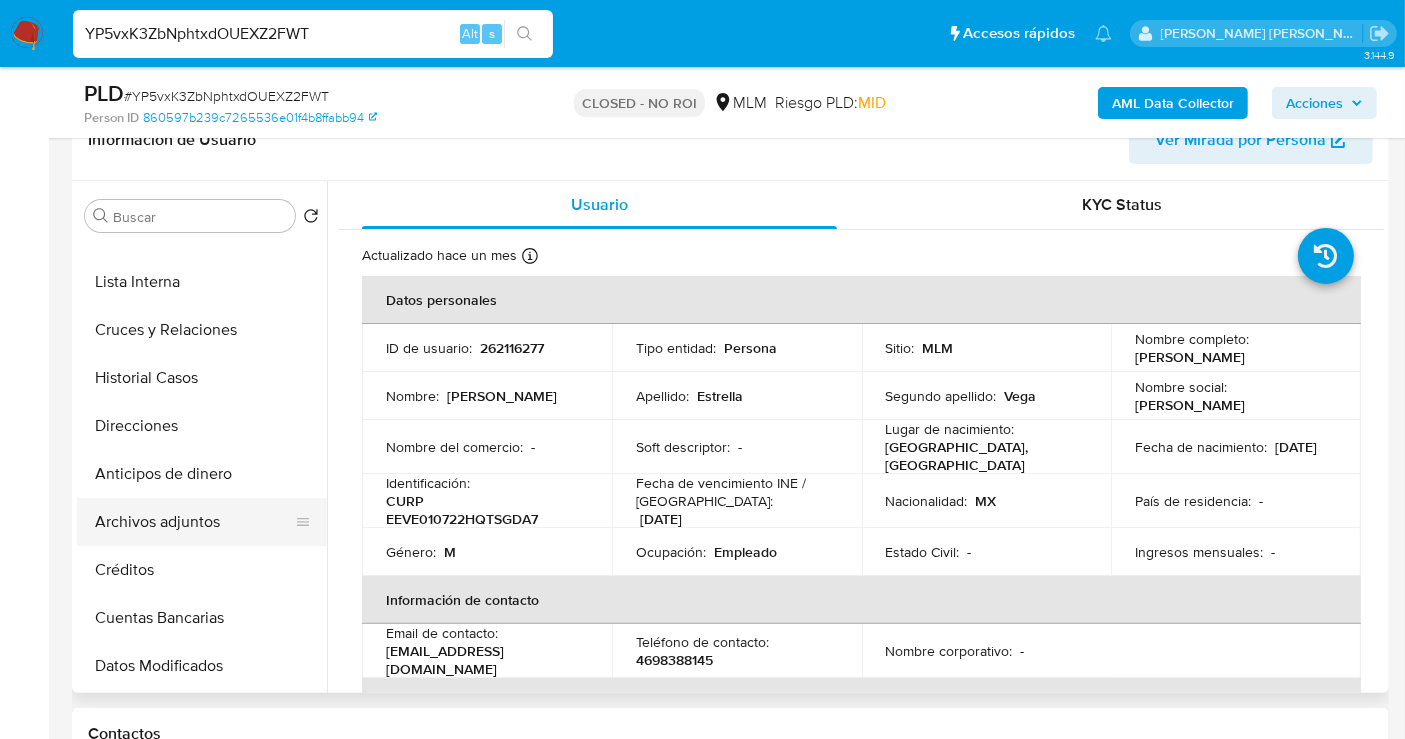 click on "Archivos adjuntos" at bounding box center [194, 522] 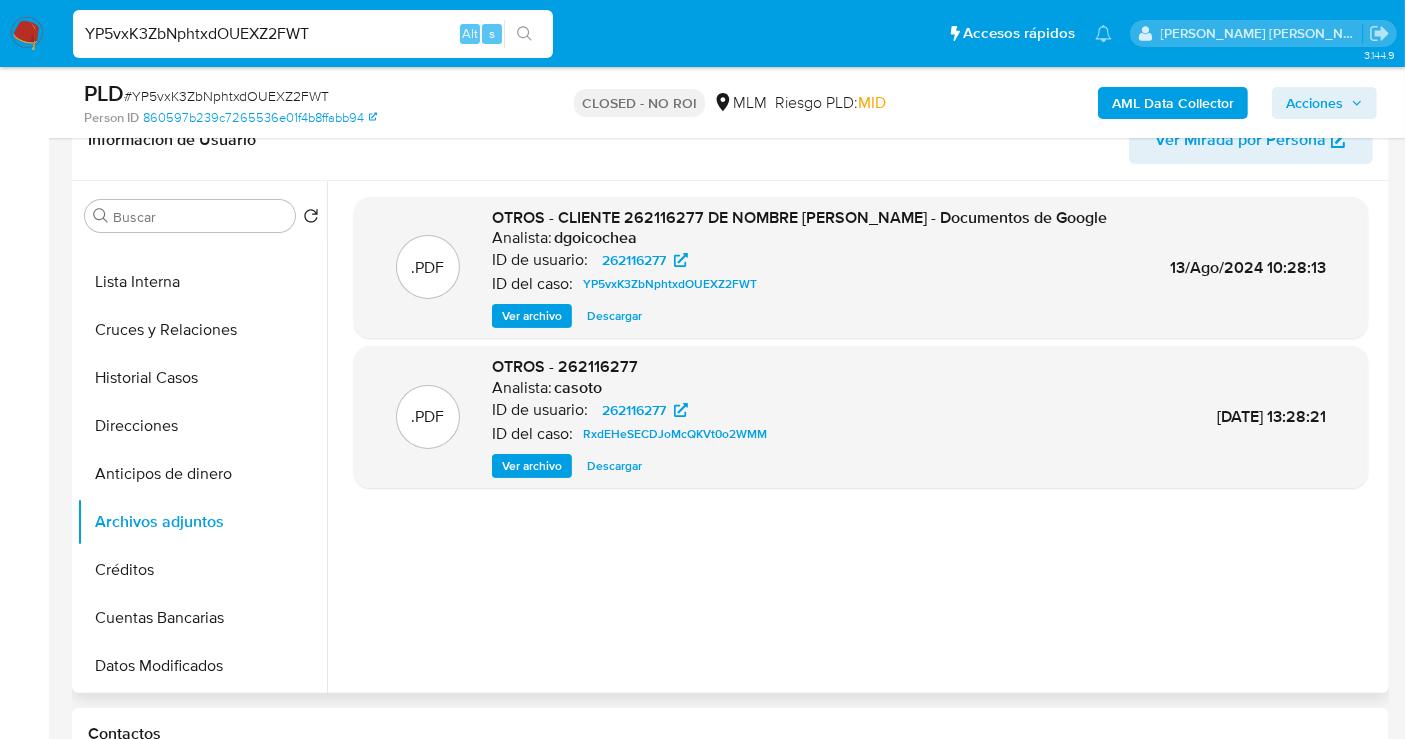 click on "Descargar" at bounding box center [614, 316] 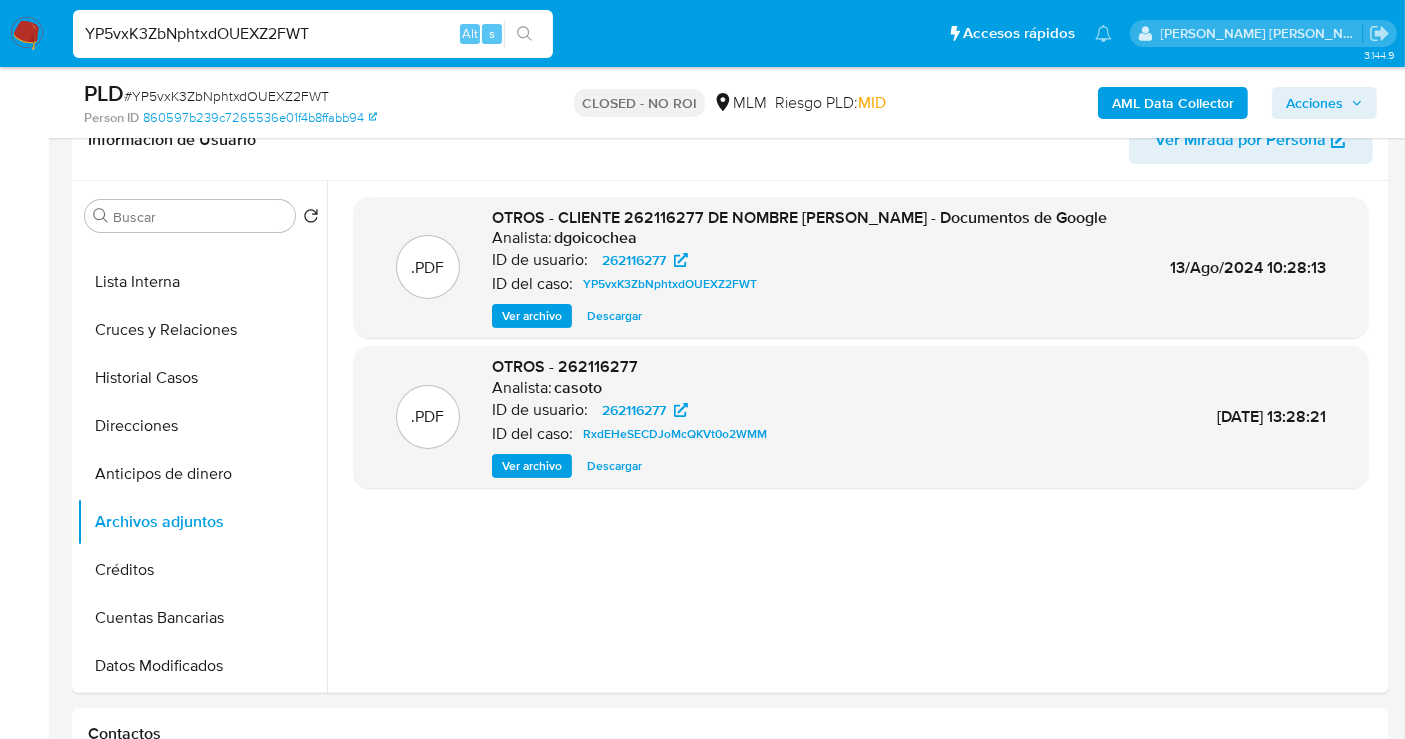click on "YP5vxK3ZbNphtxdOUEXZ2FWT" at bounding box center [313, 34] 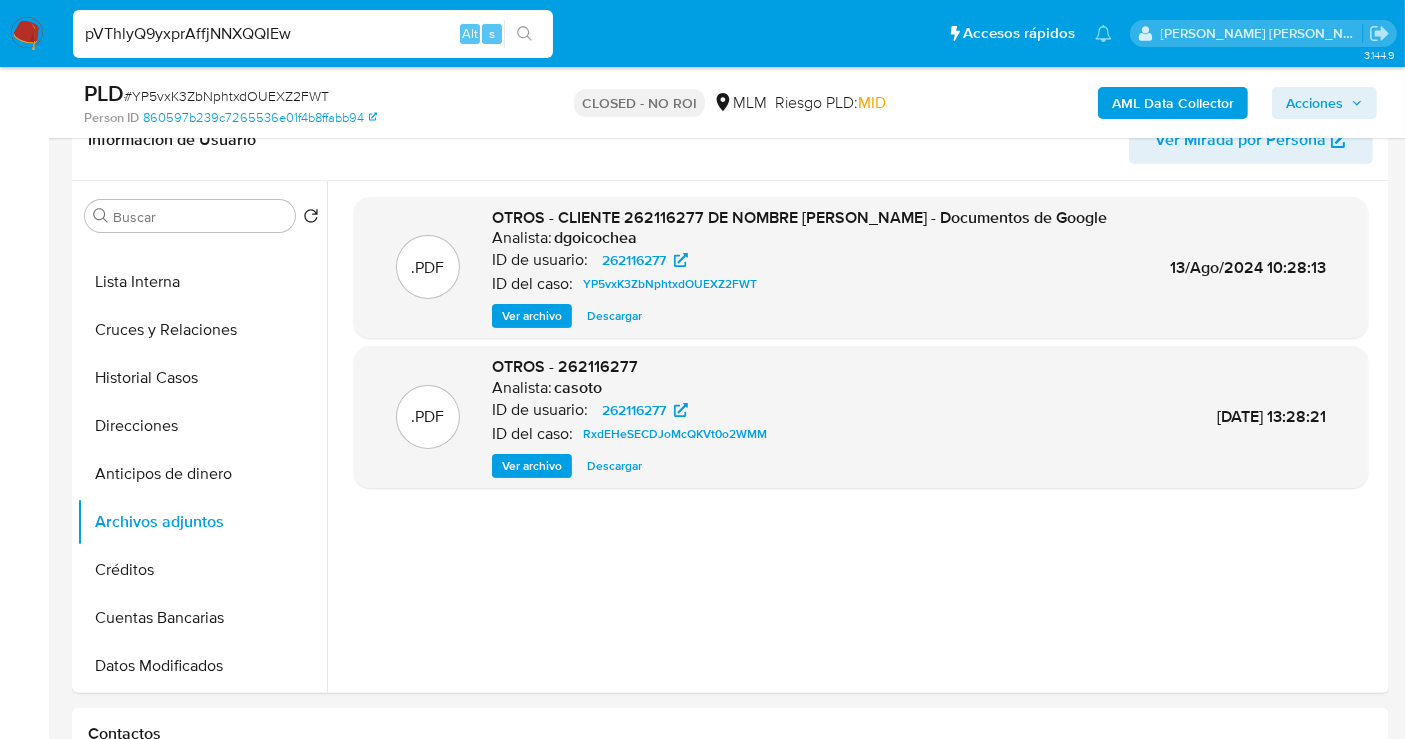 type on "pVThlyQ9yxprAffjNNXQQIEw" 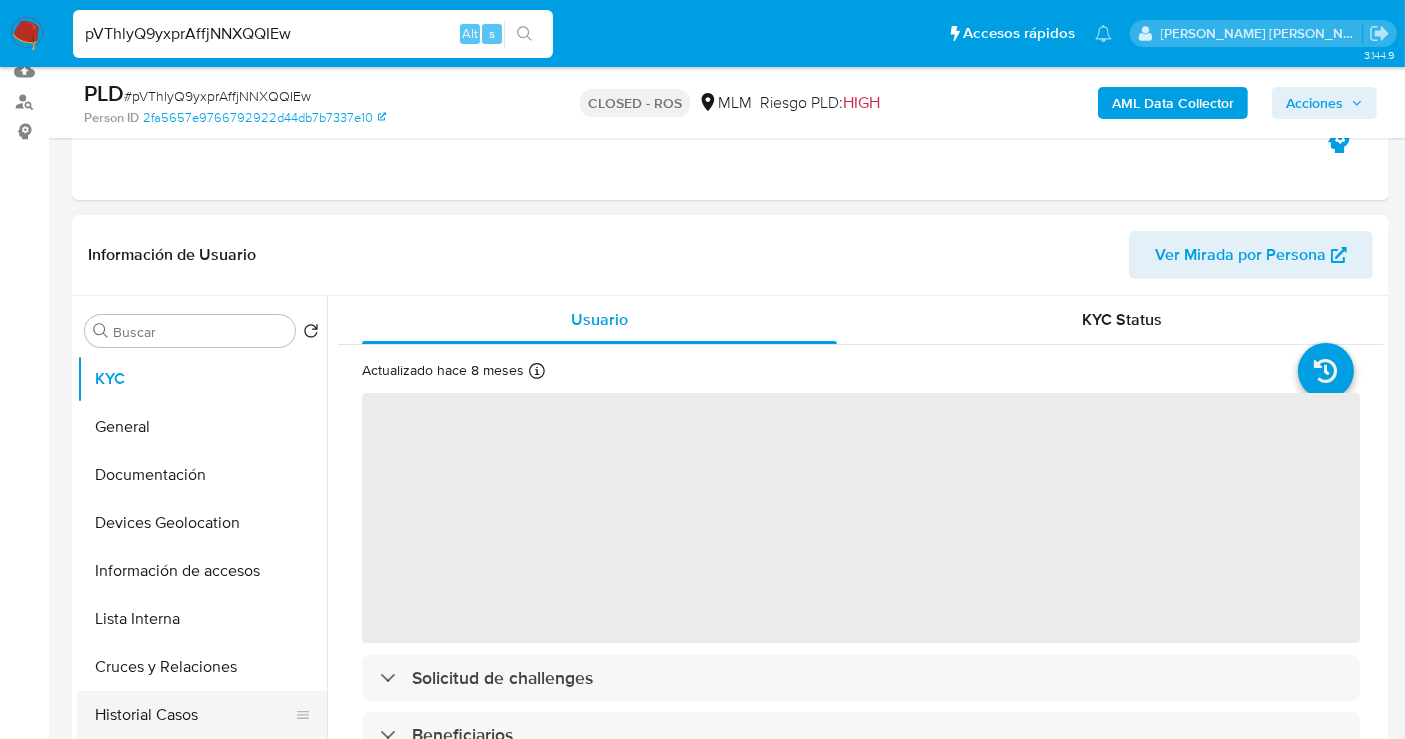 scroll, scrollTop: 444, scrollLeft: 0, axis: vertical 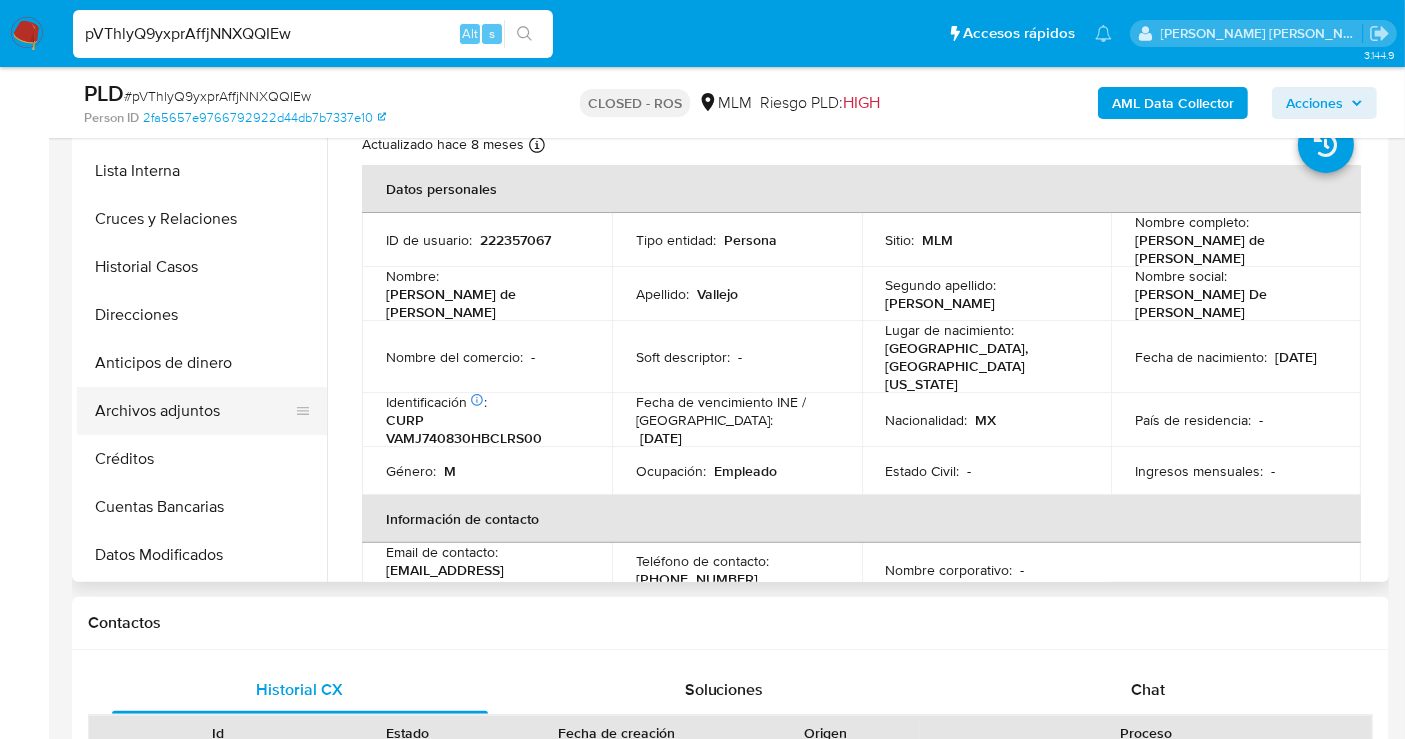 select on "10" 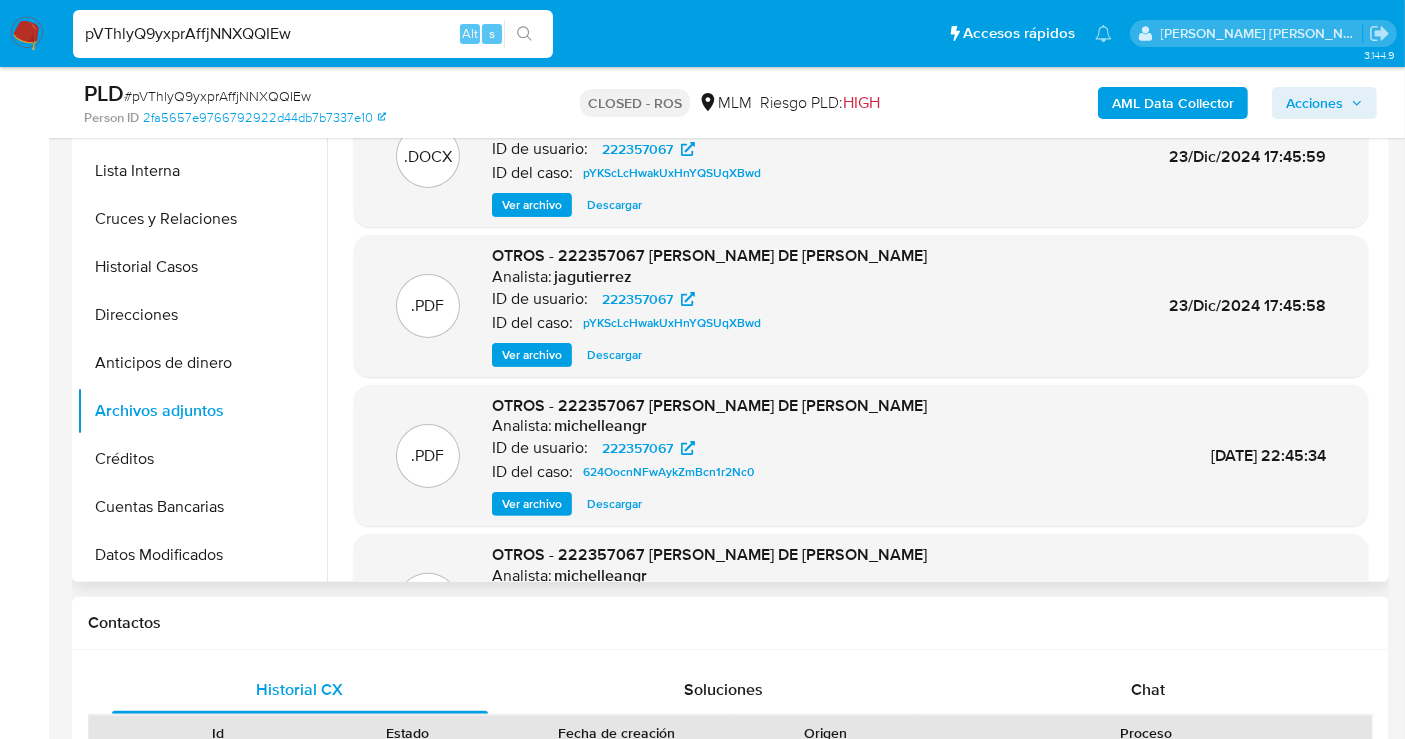 type 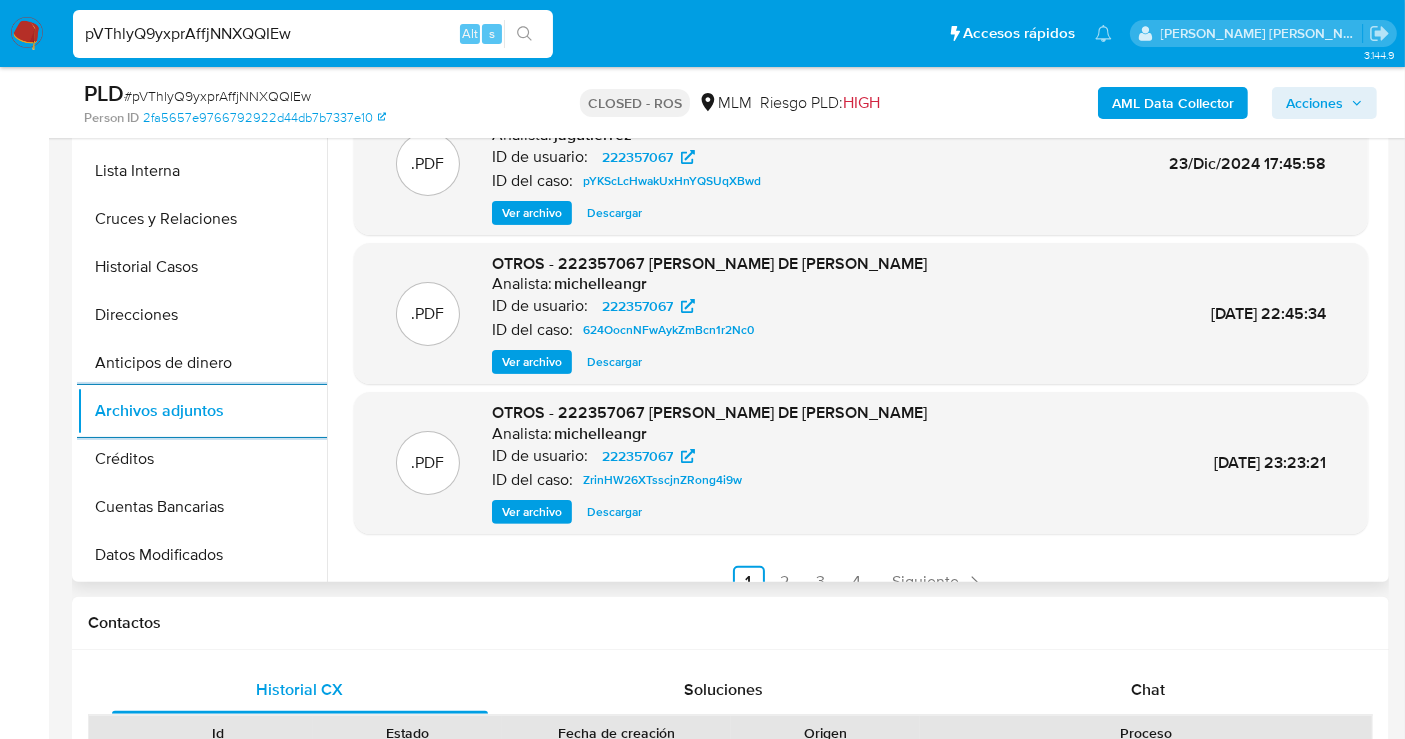 scroll, scrollTop: 168, scrollLeft: 0, axis: vertical 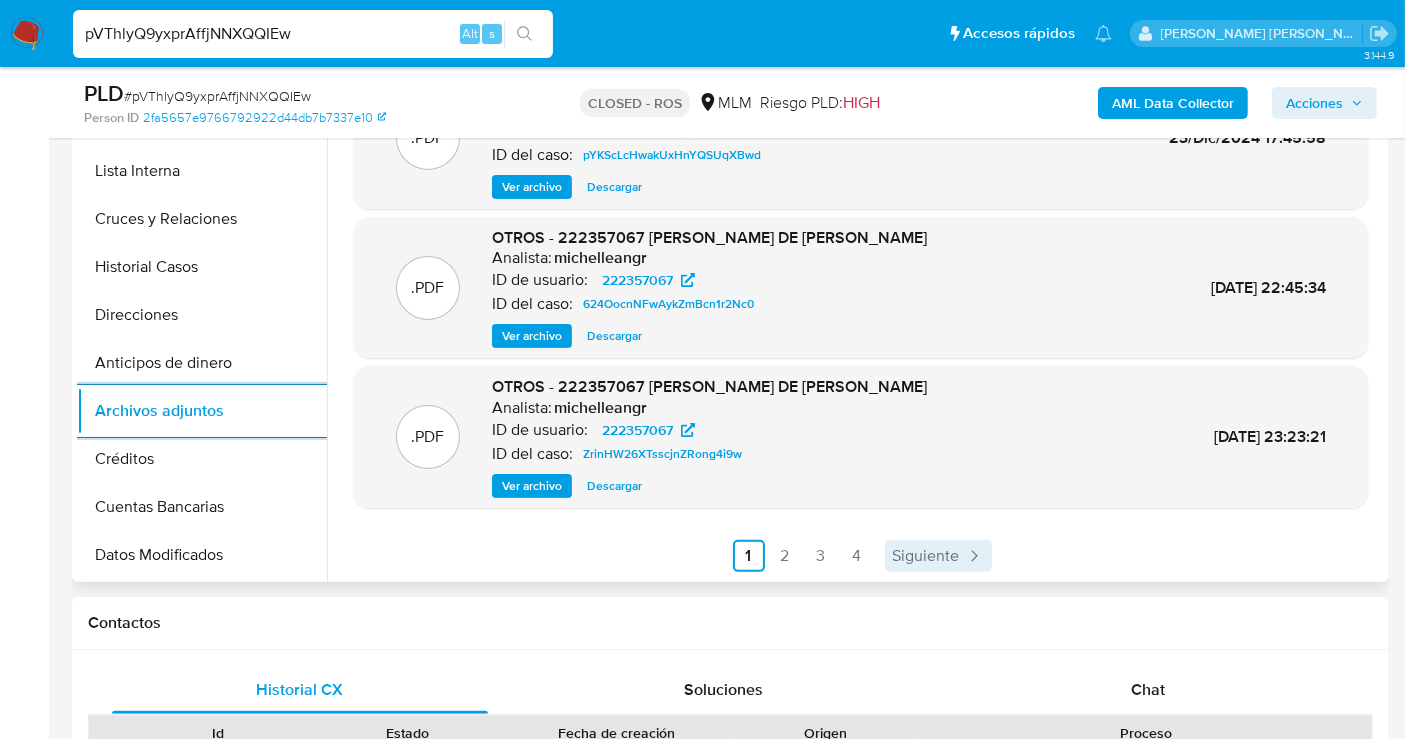 click on "Siguiente" at bounding box center [926, 556] 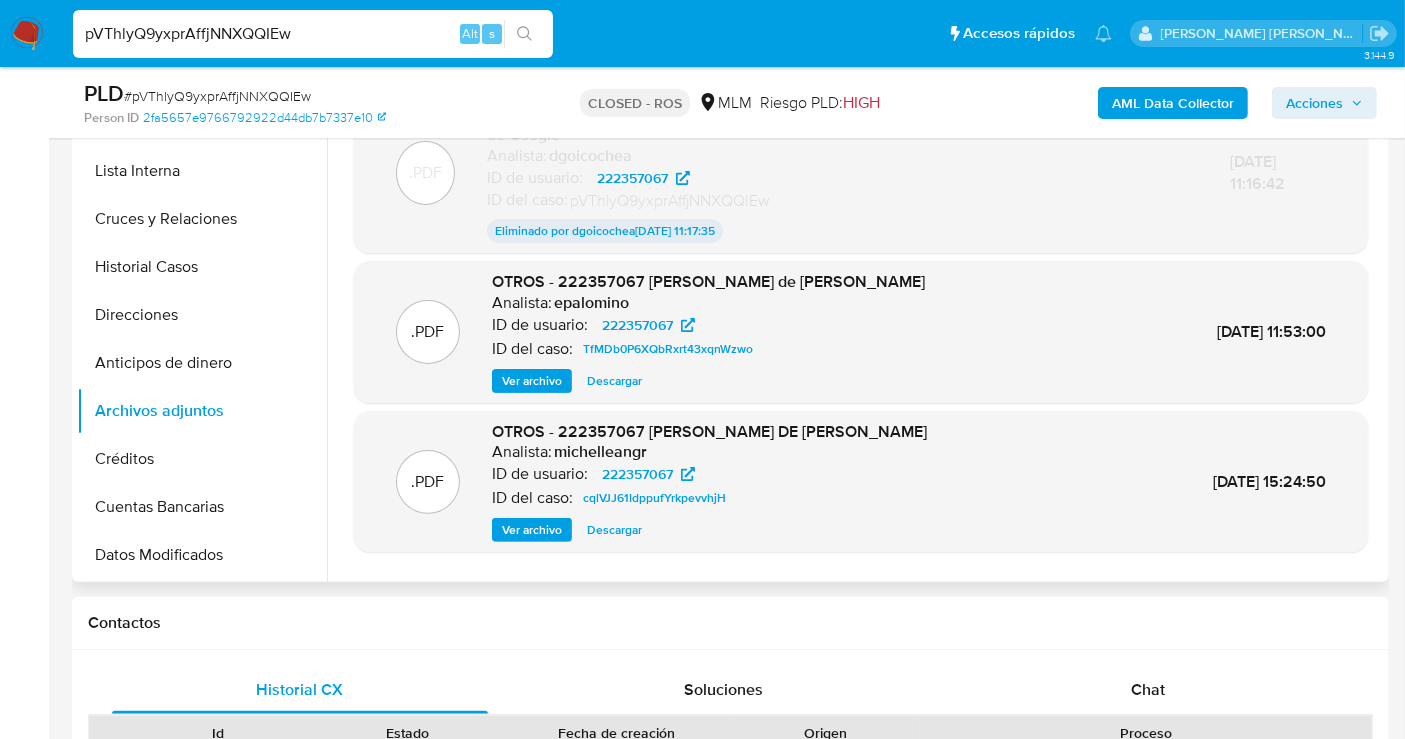 scroll, scrollTop: 205, scrollLeft: 0, axis: vertical 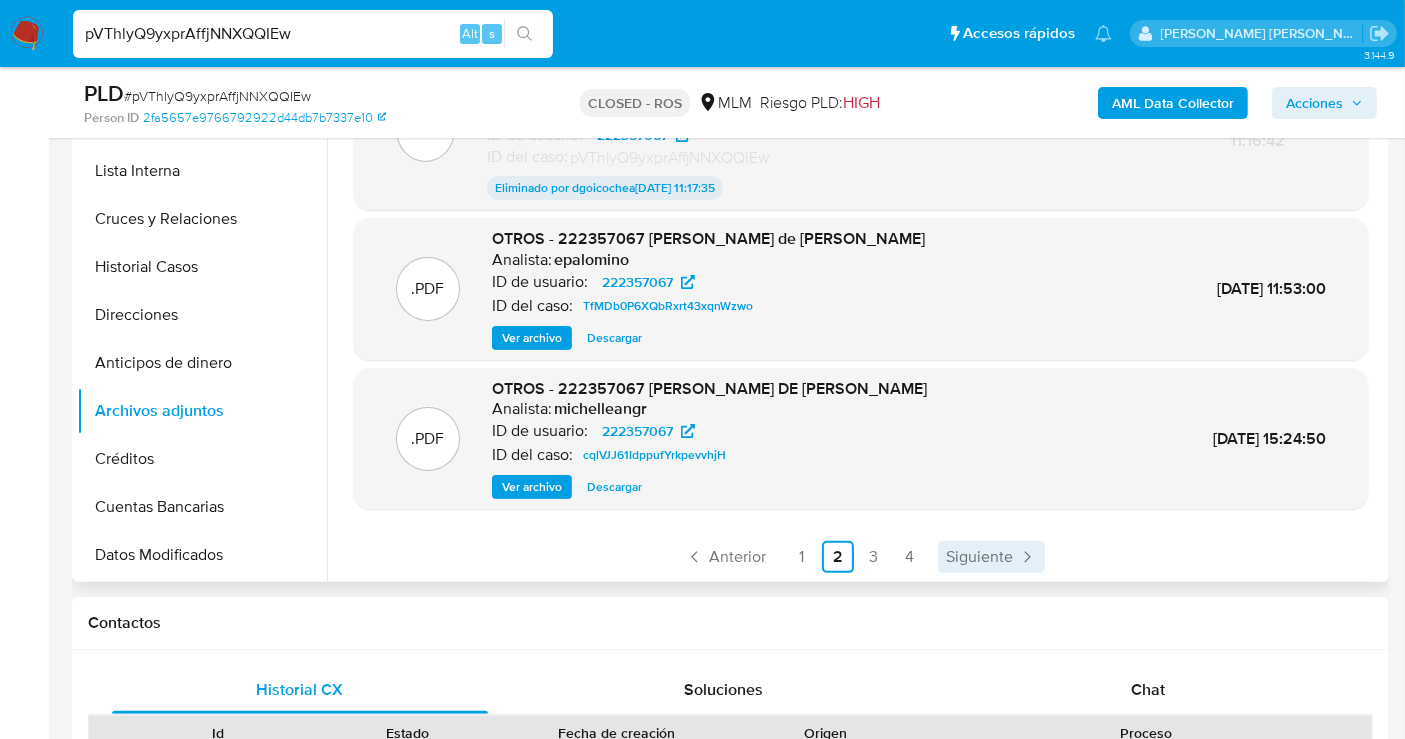 click on "Siguiente" at bounding box center (979, 557) 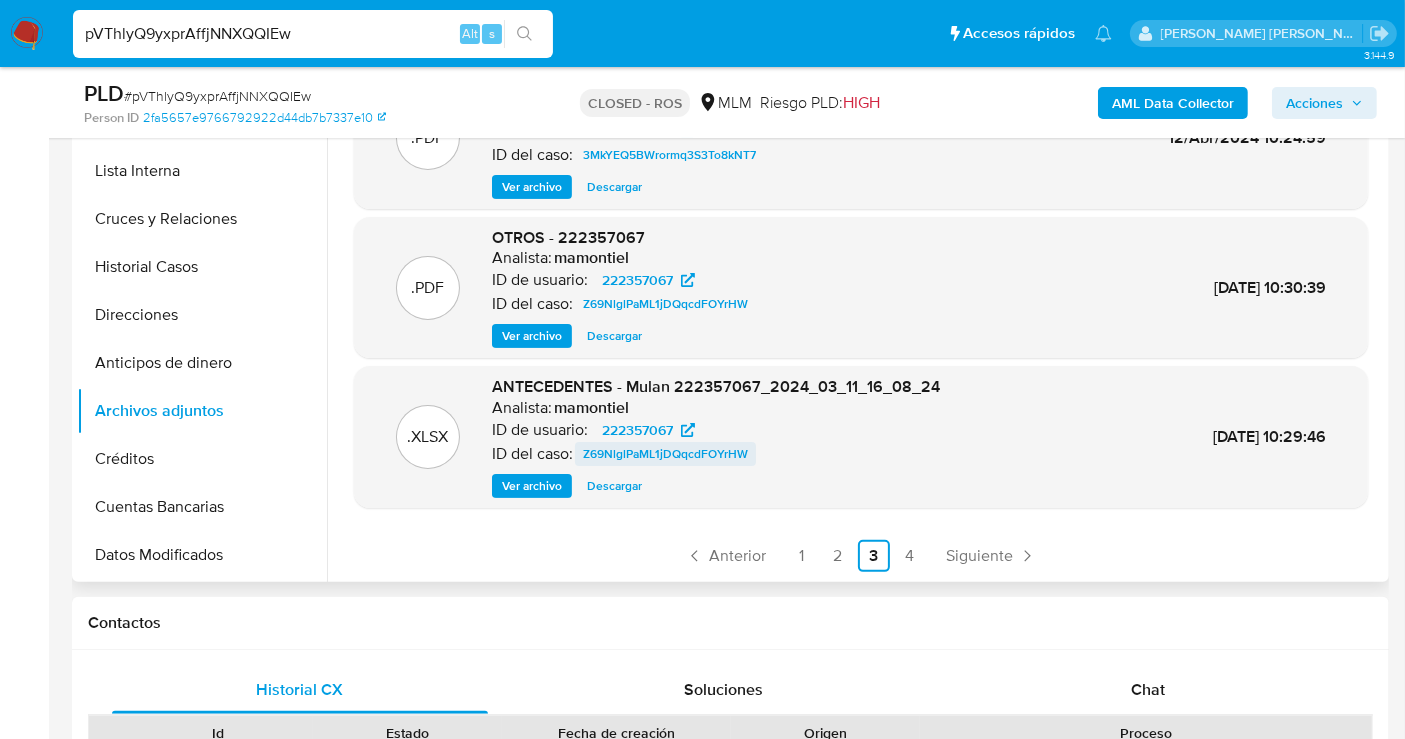 scroll, scrollTop: 0, scrollLeft: 0, axis: both 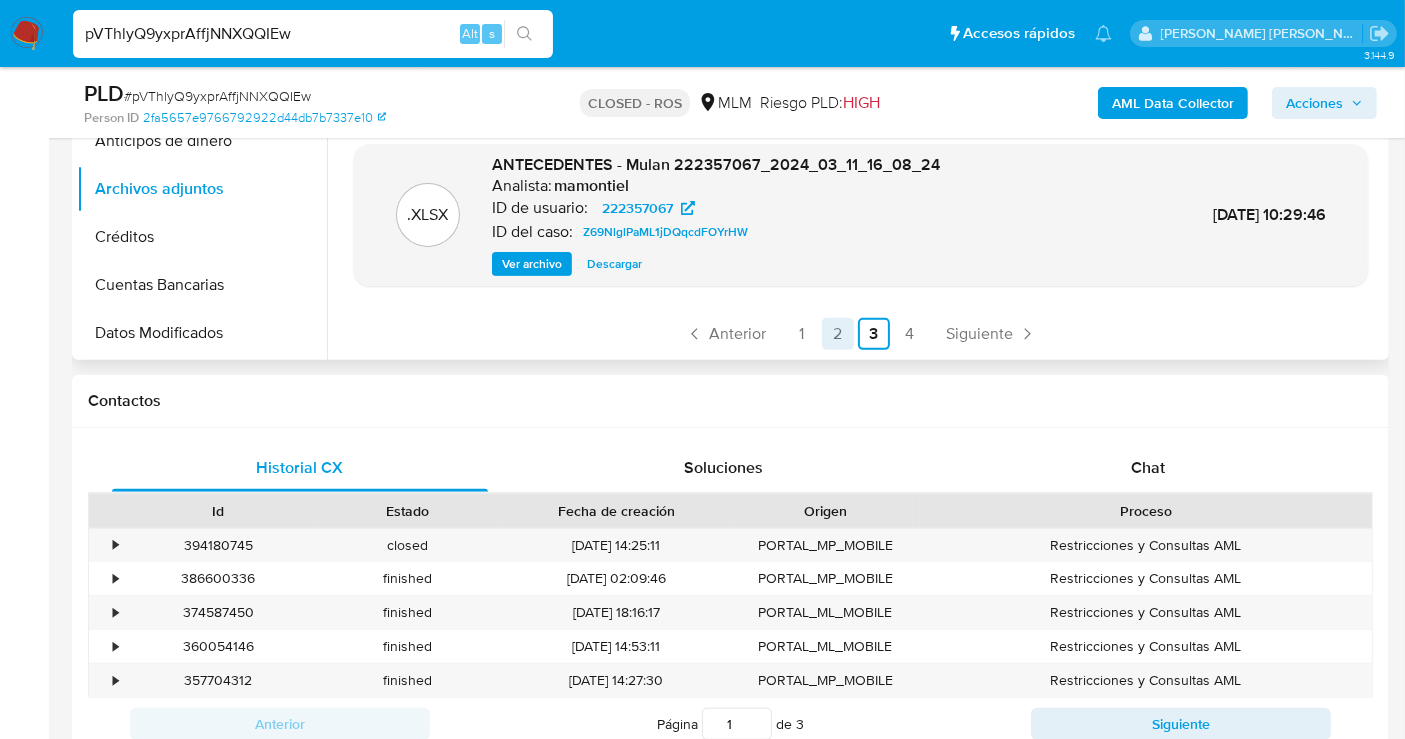click on "2" at bounding box center (838, 334) 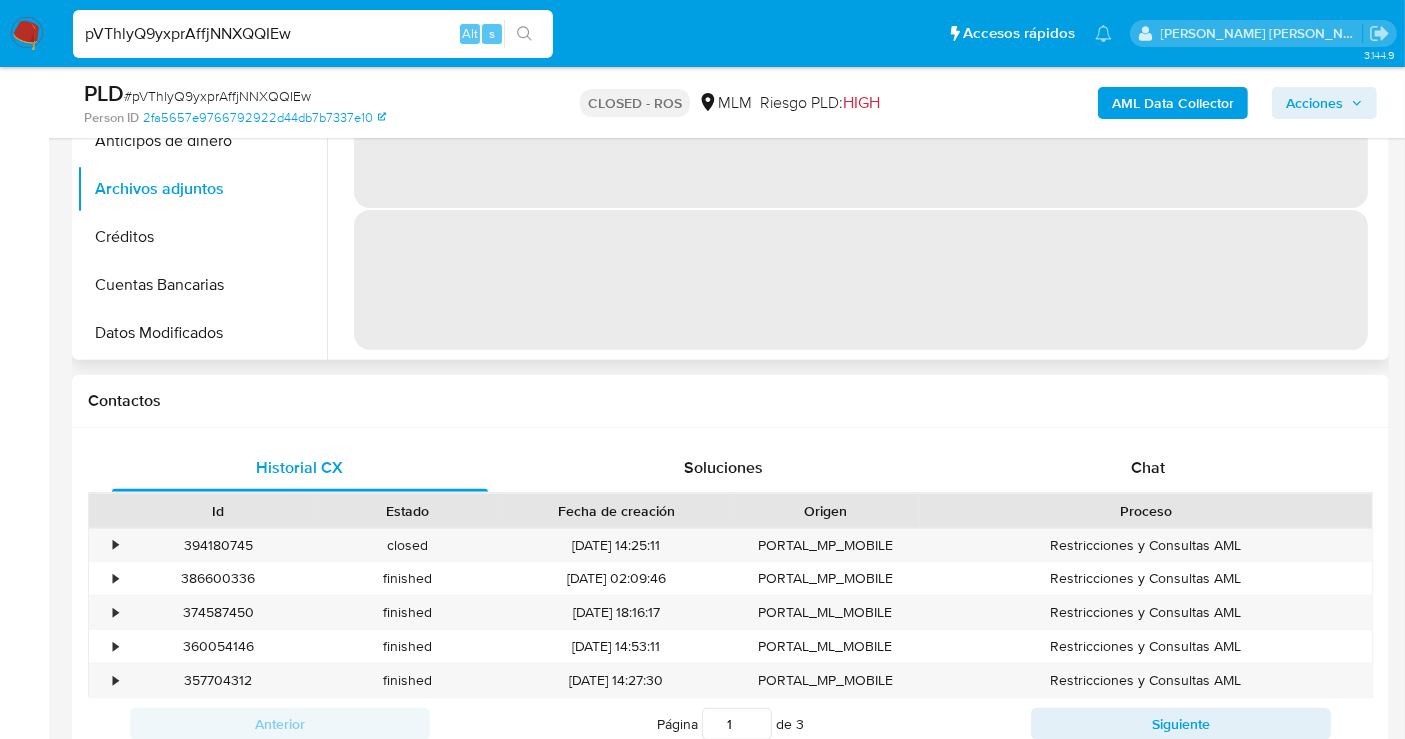 scroll, scrollTop: 0, scrollLeft: 0, axis: both 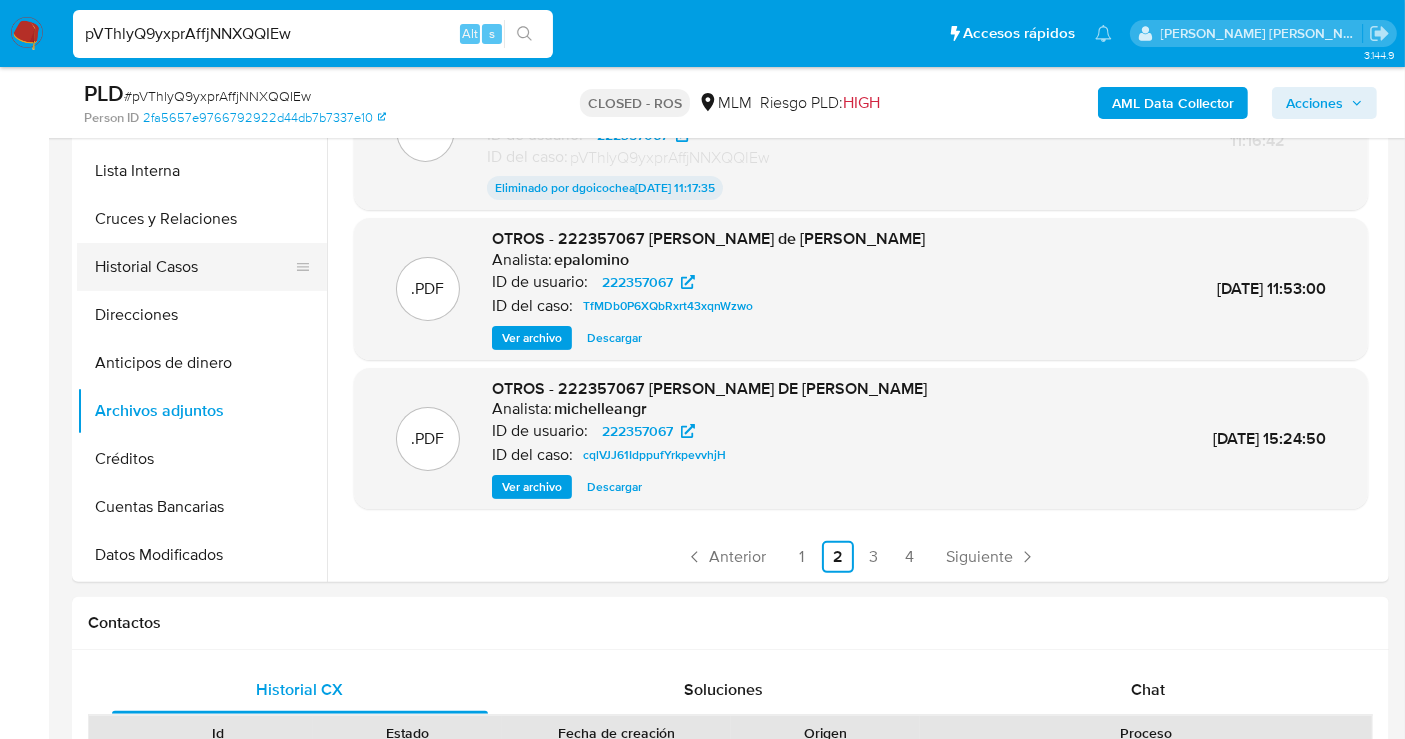 click on "Historial Casos" at bounding box center [194, 267] 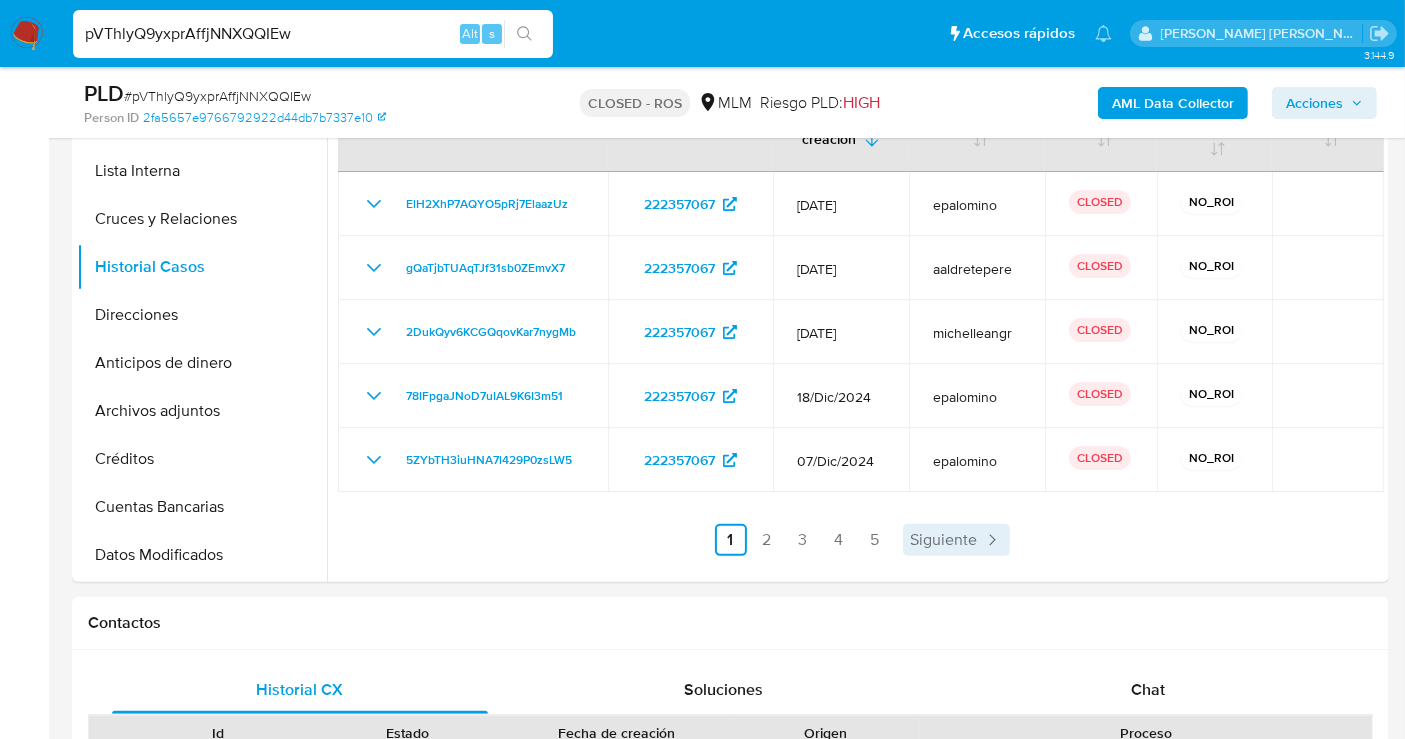 click on "Siguiente" at bounding box center (944, 540) 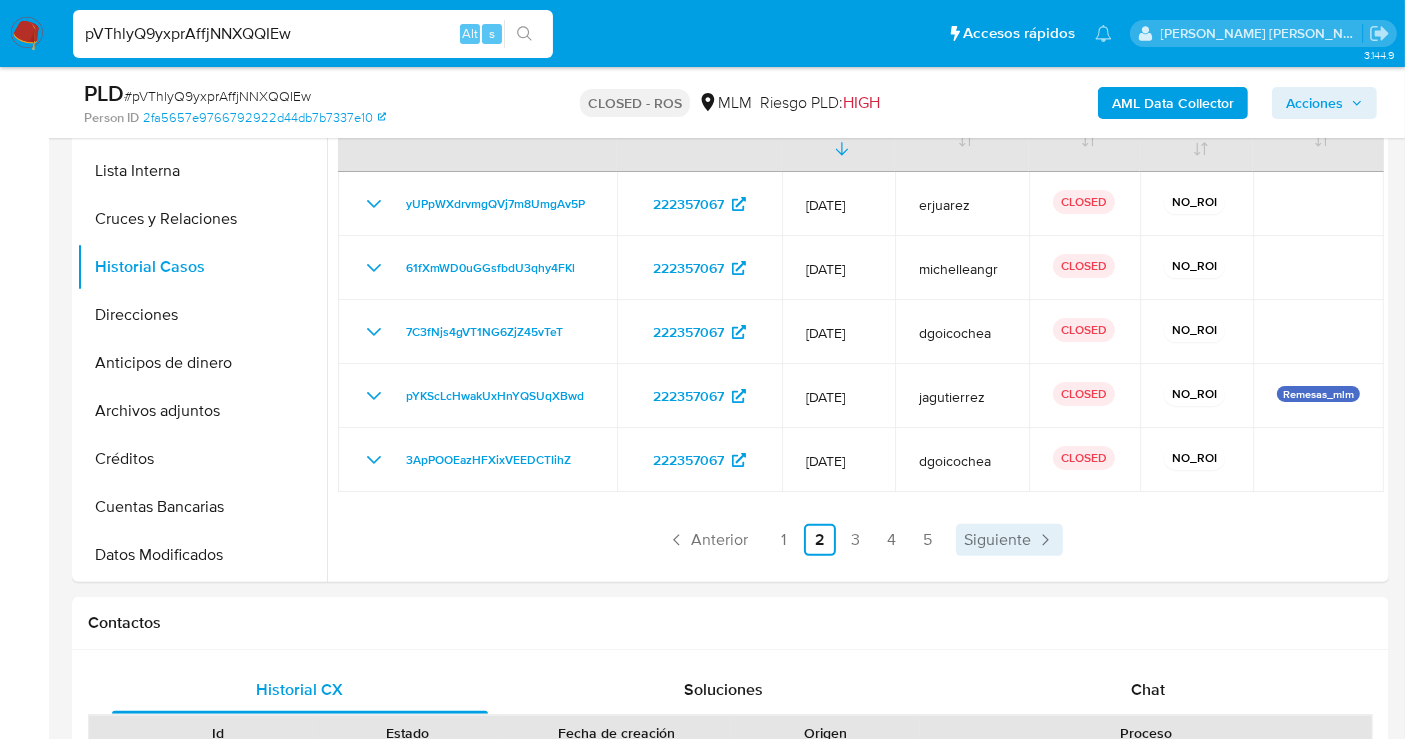 click on "Siguiente" at bounding box center [997, 540] 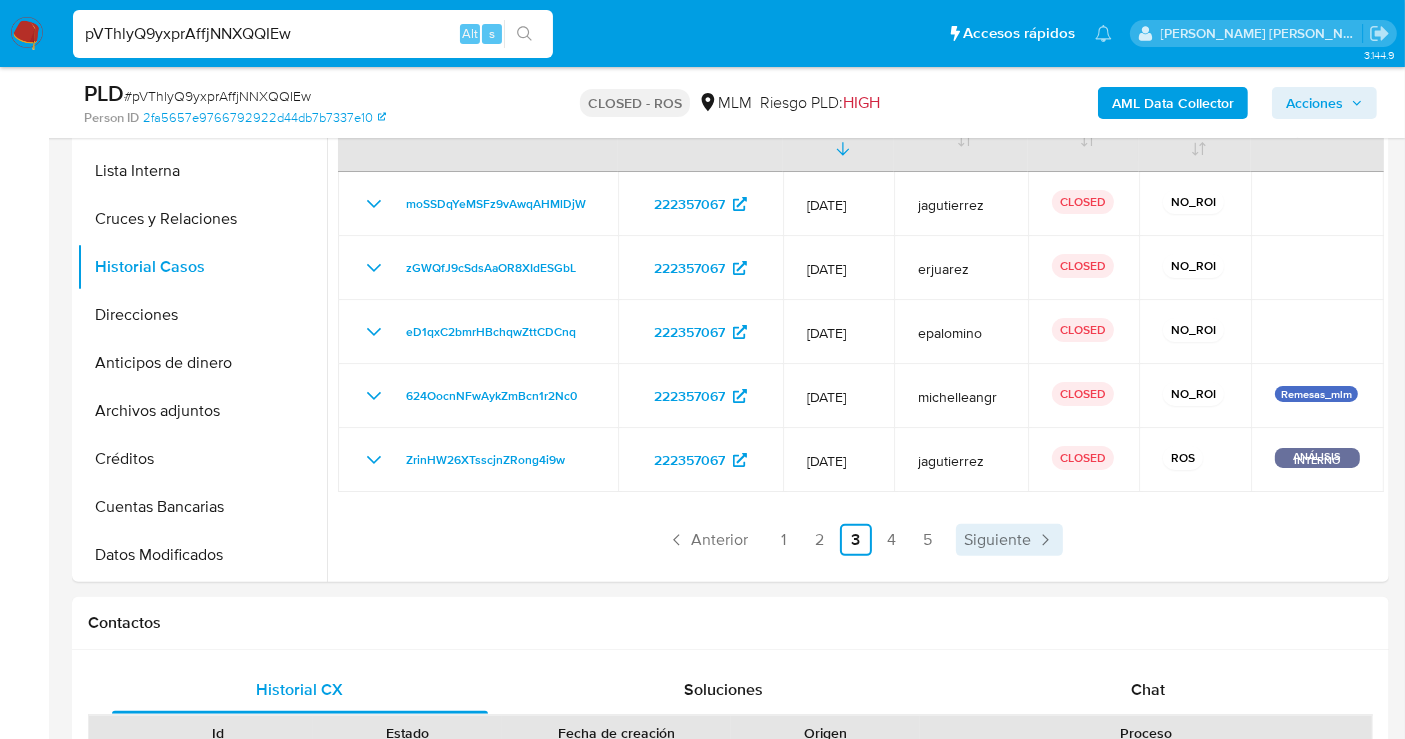 click on "Siguiente" at bounding box center [997, 540] 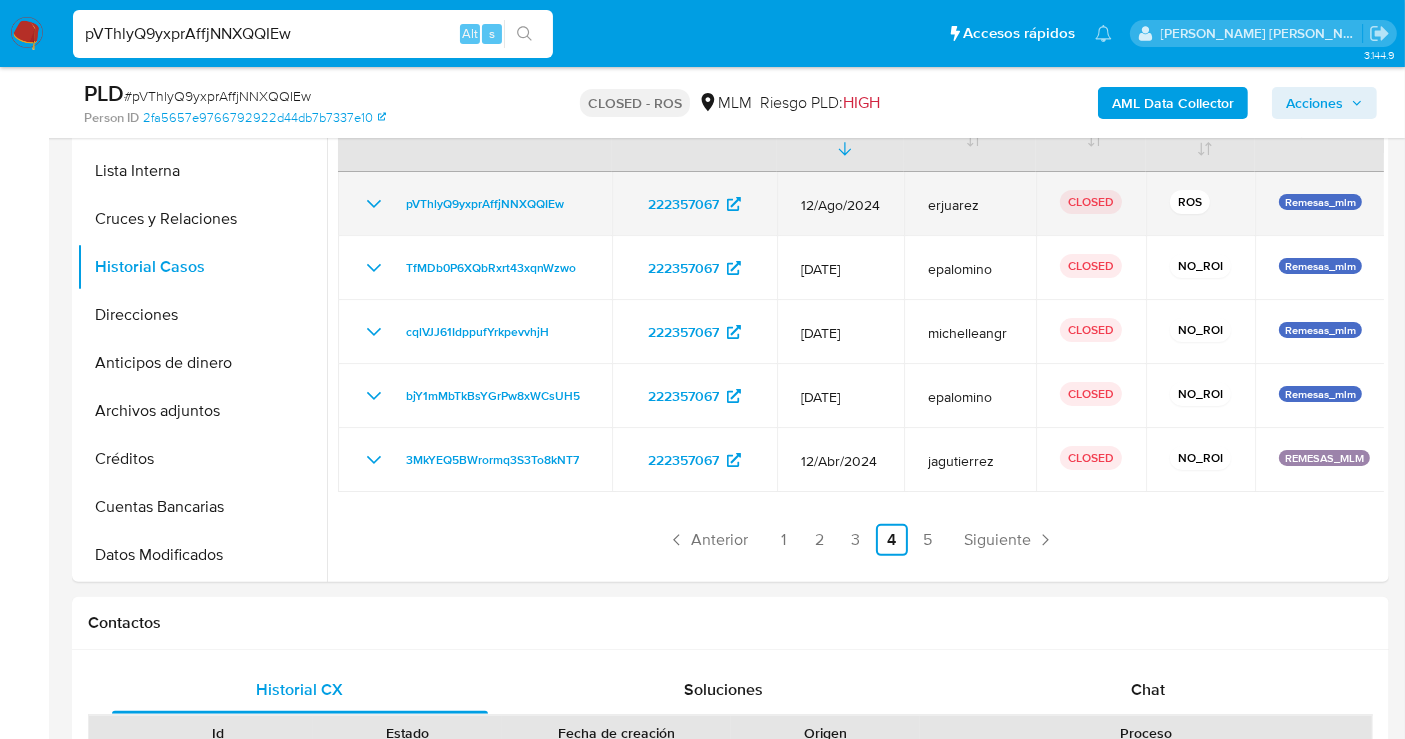 click 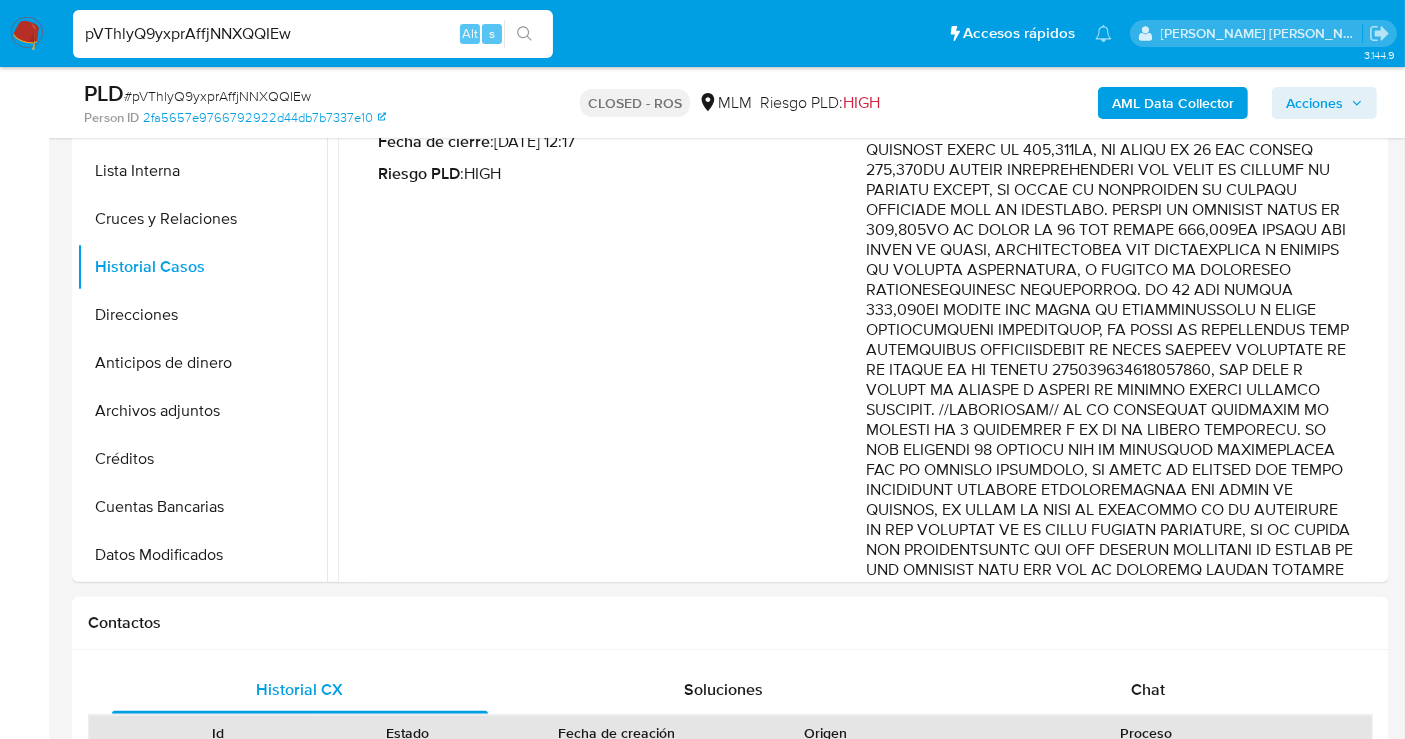 scroll, scrollTop: 0, scrollLeft: 0, axis: both 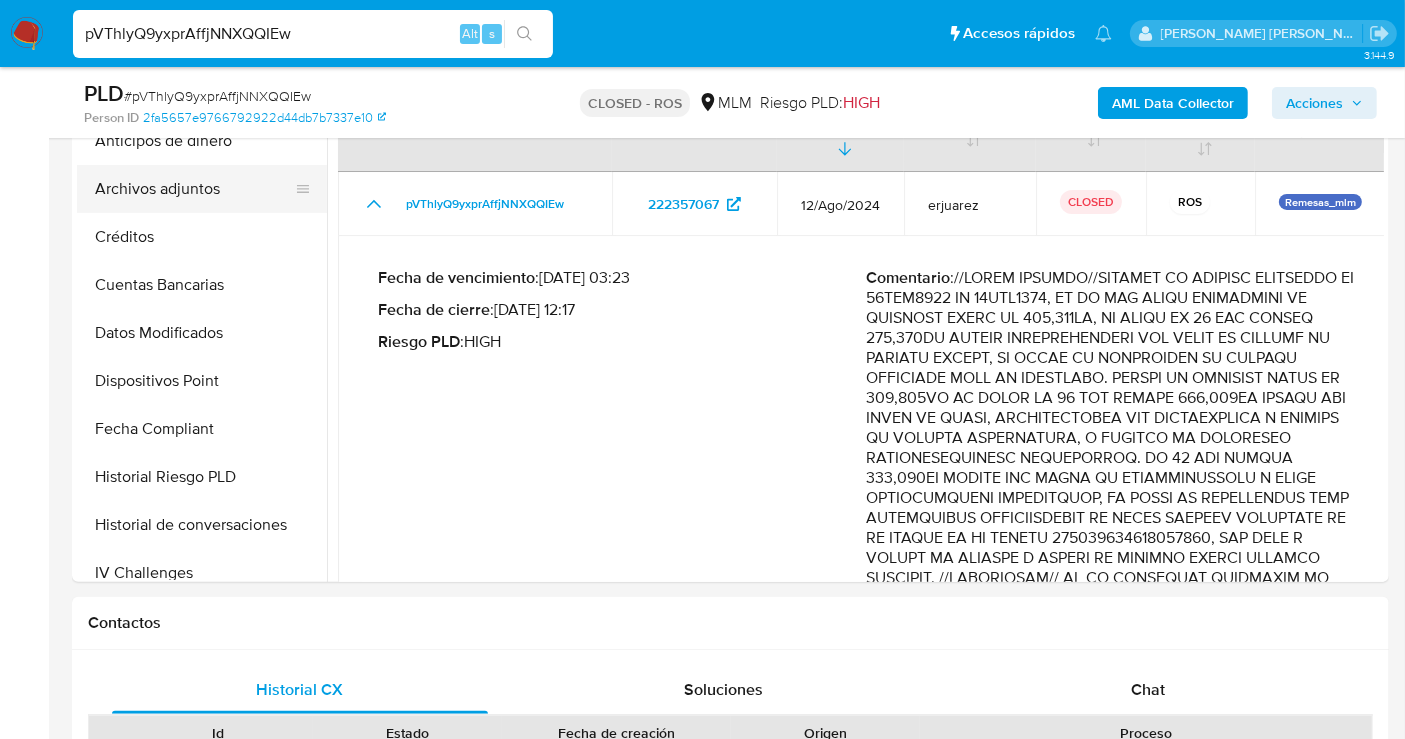 click on "Archivos adjuntos" at bounding box center (194, 189) 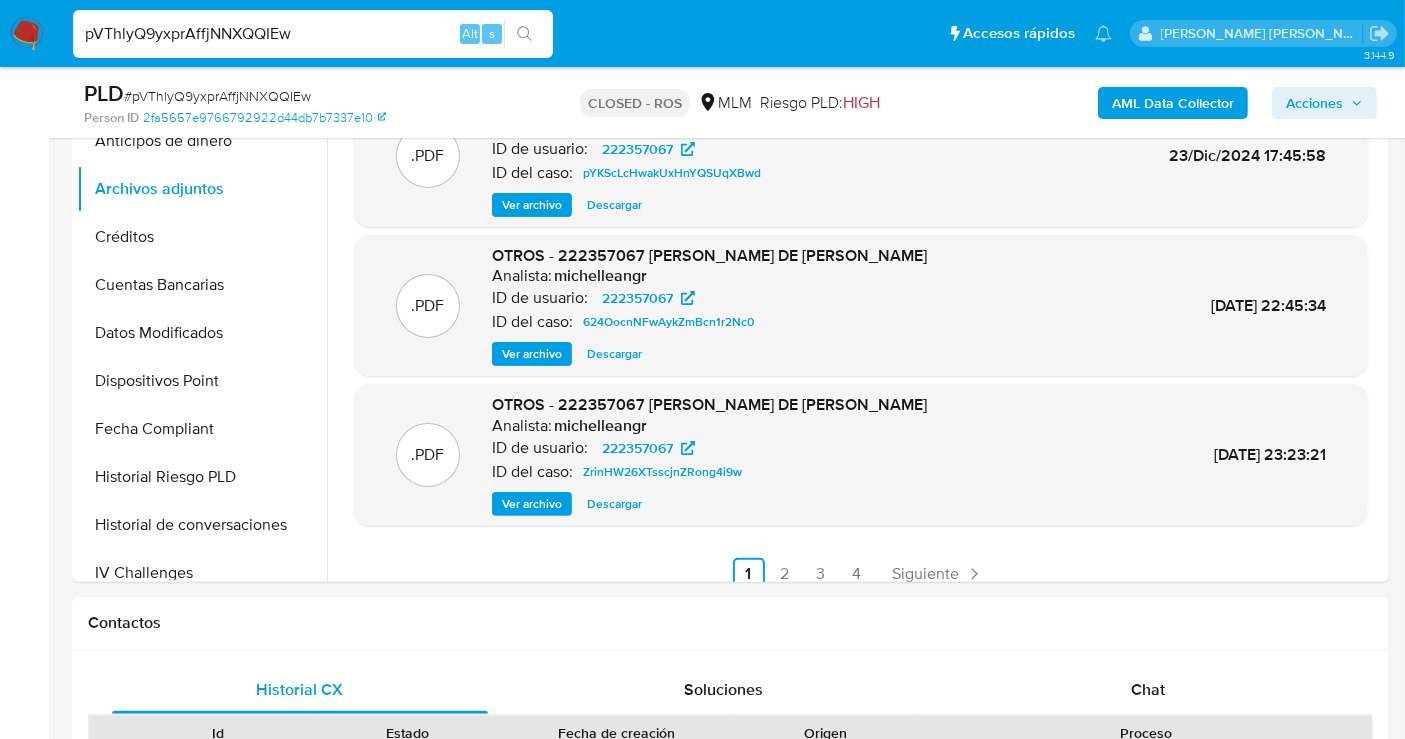 scroll, scrollTop: 168, scrollLeft: 0, axis: vertical 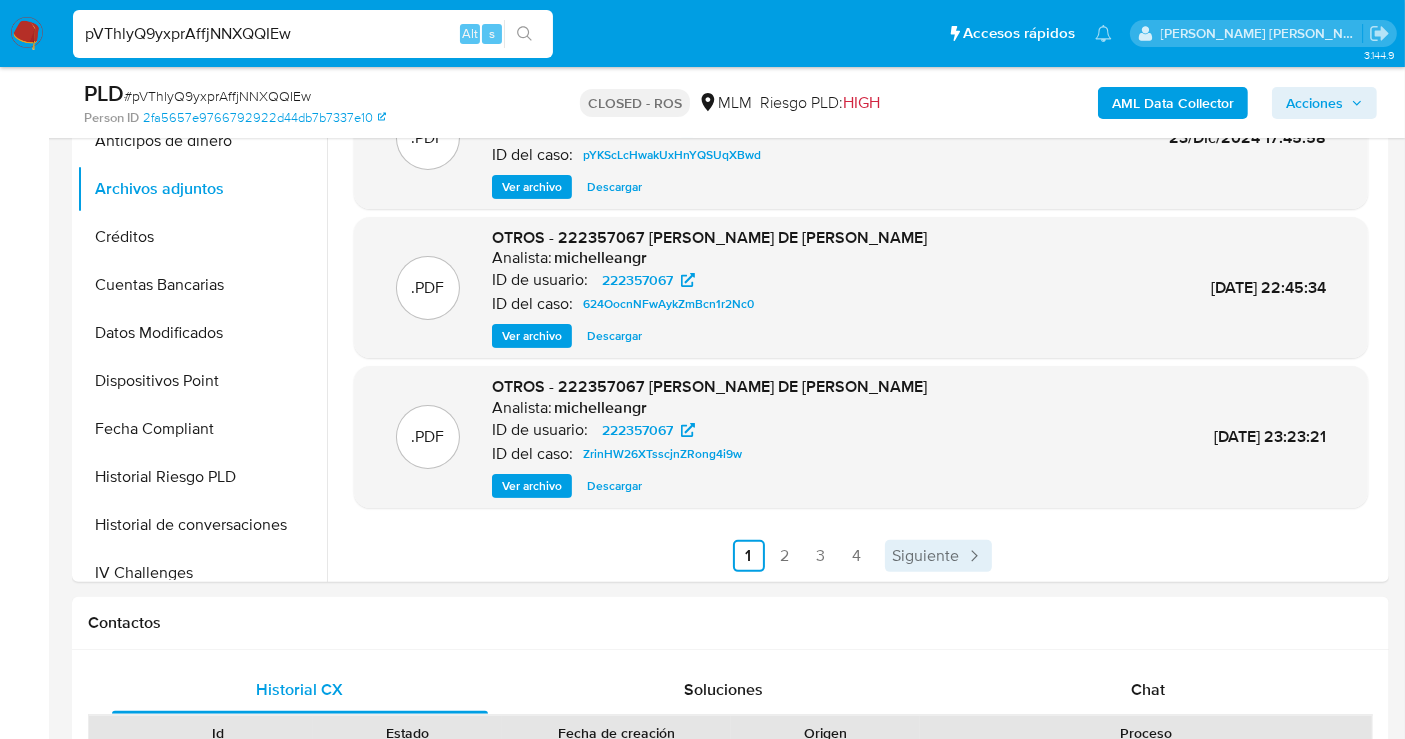 click on "Siguiente" at bounding box center (926, 556) 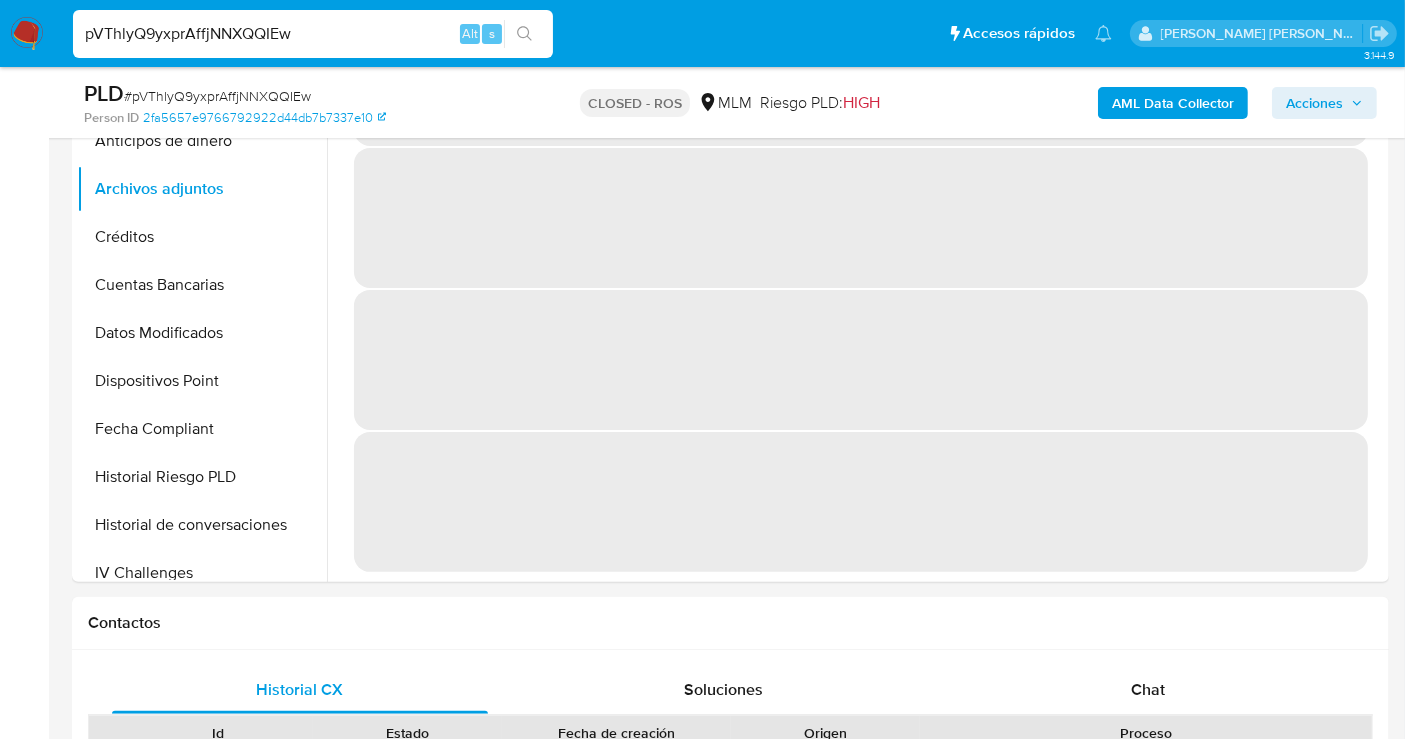 scroll, scrollTop: 0, scrollLeft: 0, axis: both 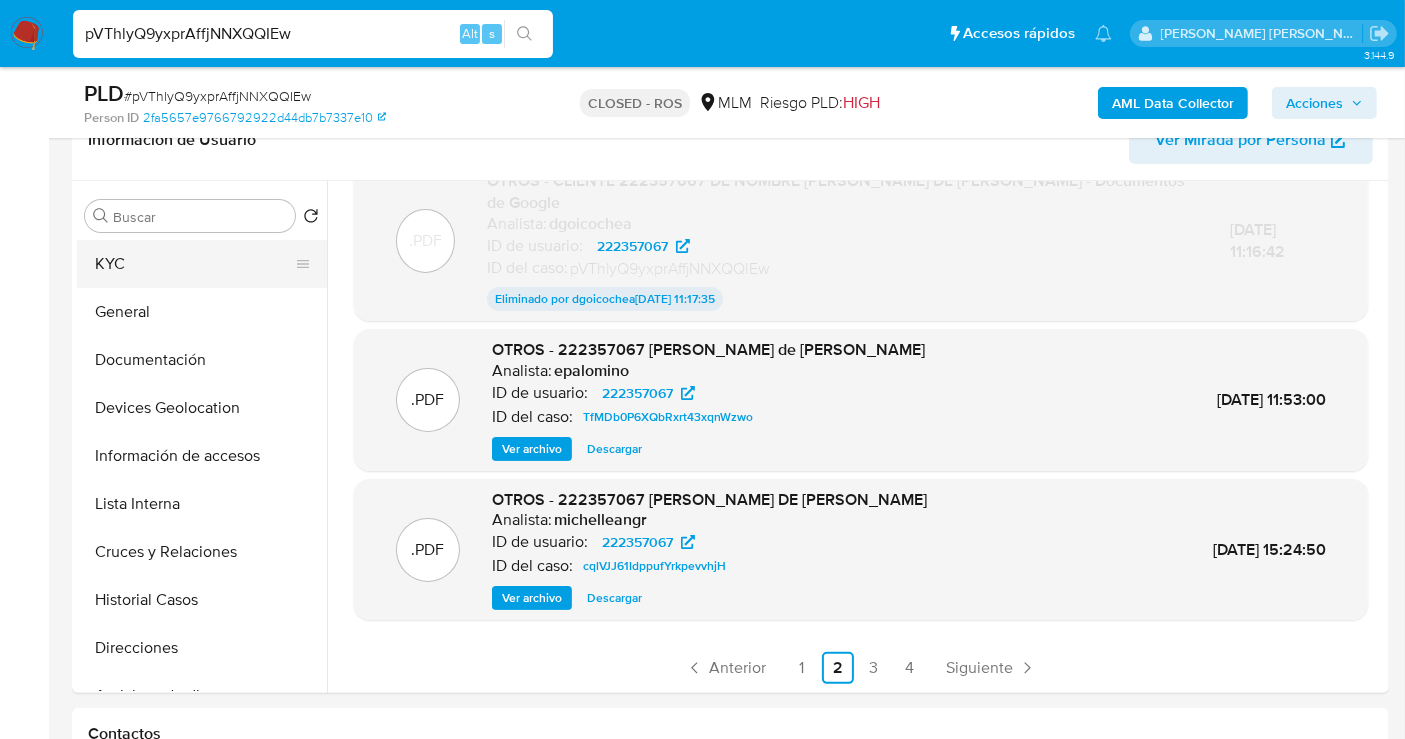 click on "KYC" at bounding box center (194, 264) 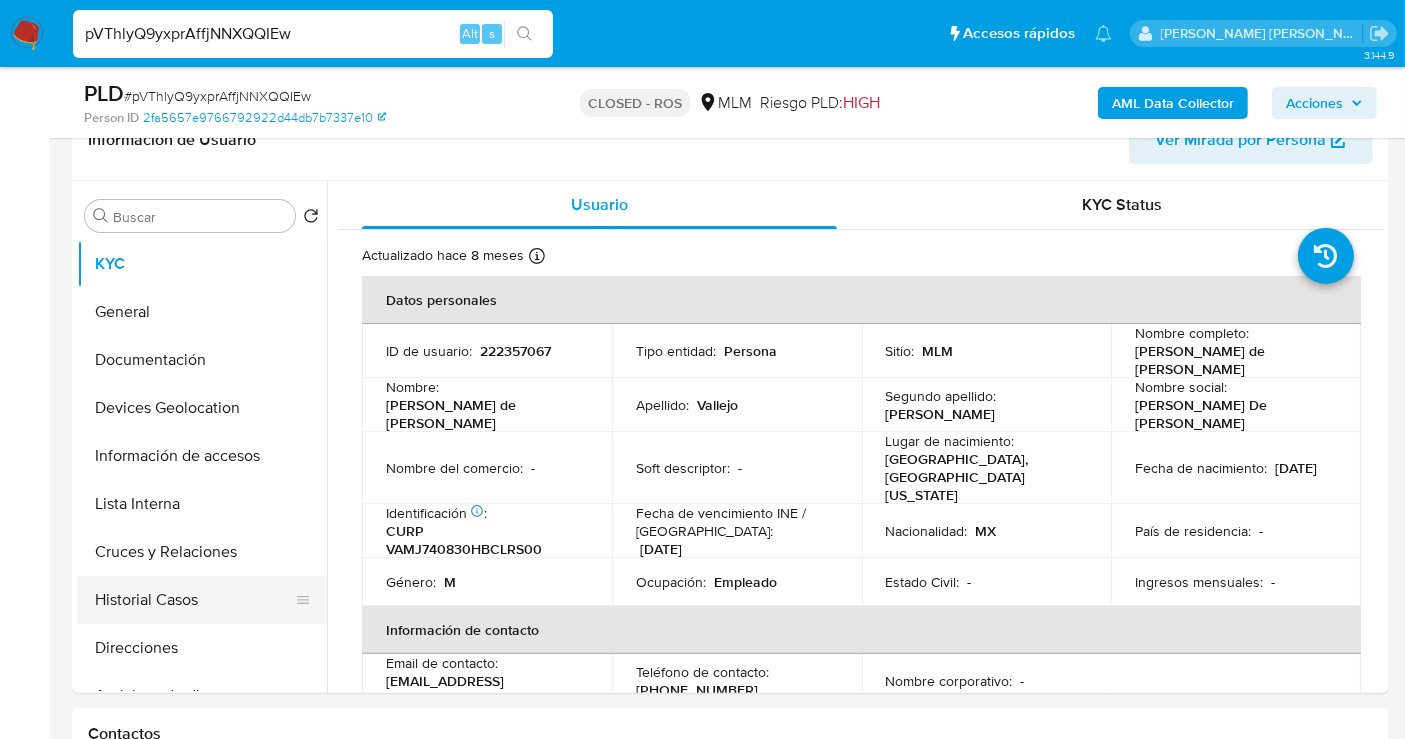 click on "Historial Casos" at bounding box center [194, 600] 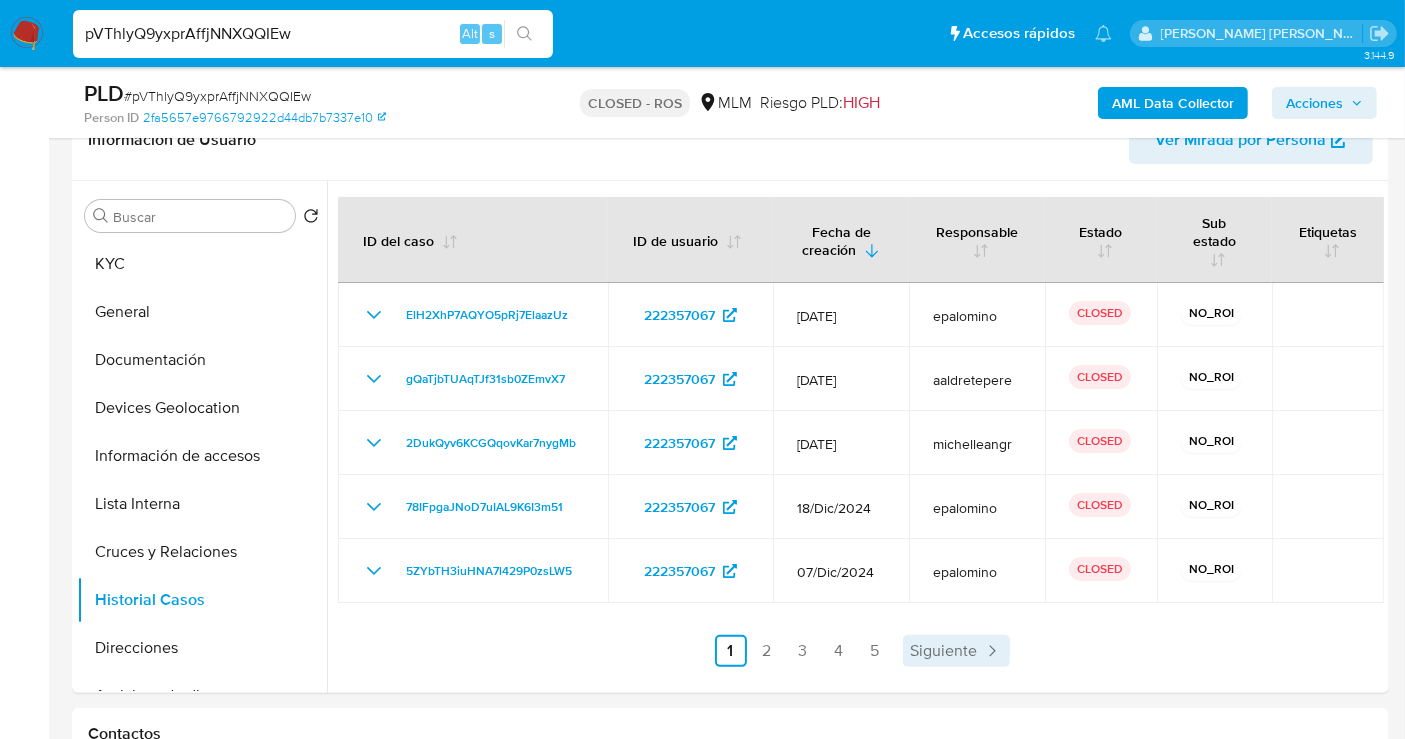click on "Siguiente" at bounding box center (944, 651) 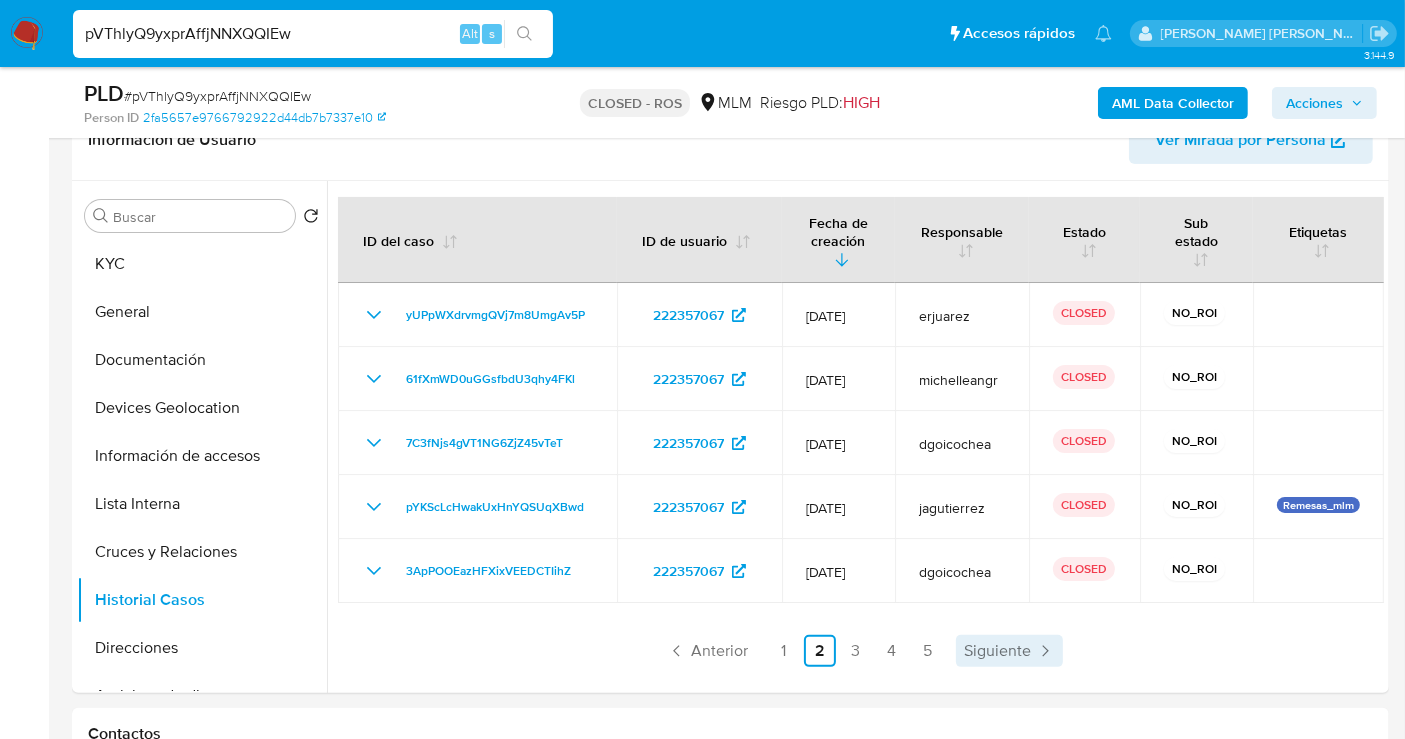 click on "Siguiente" at bounding box center (997, 651) 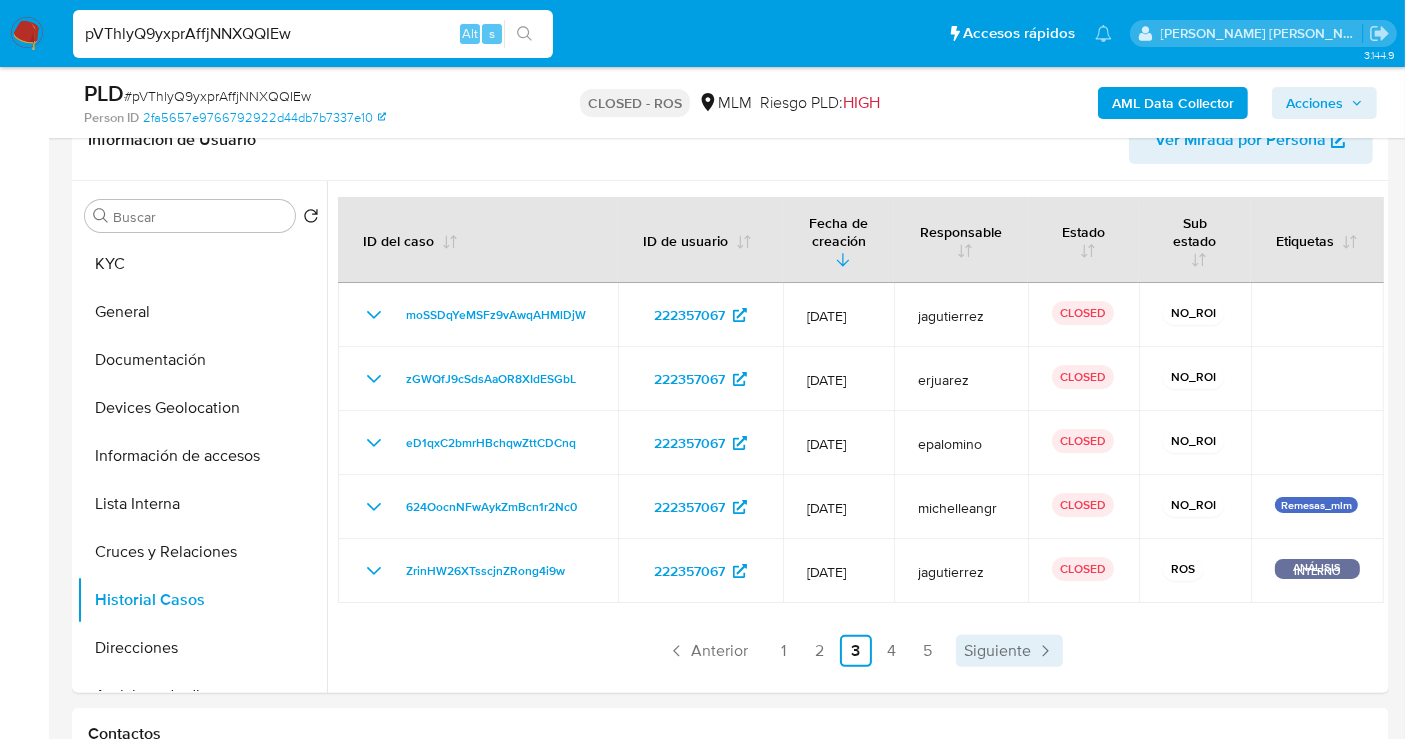 click on "Siguiente" at bounding box center (997, 651) 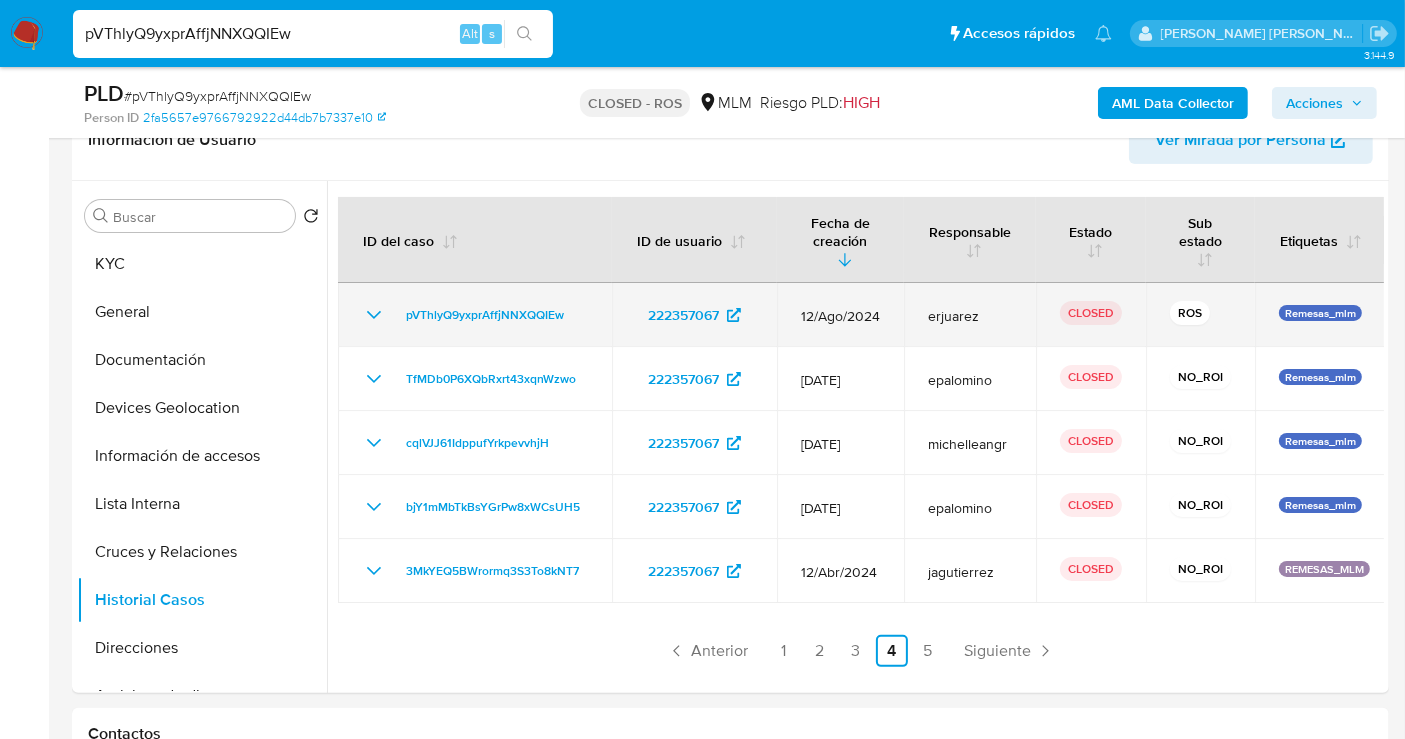 click 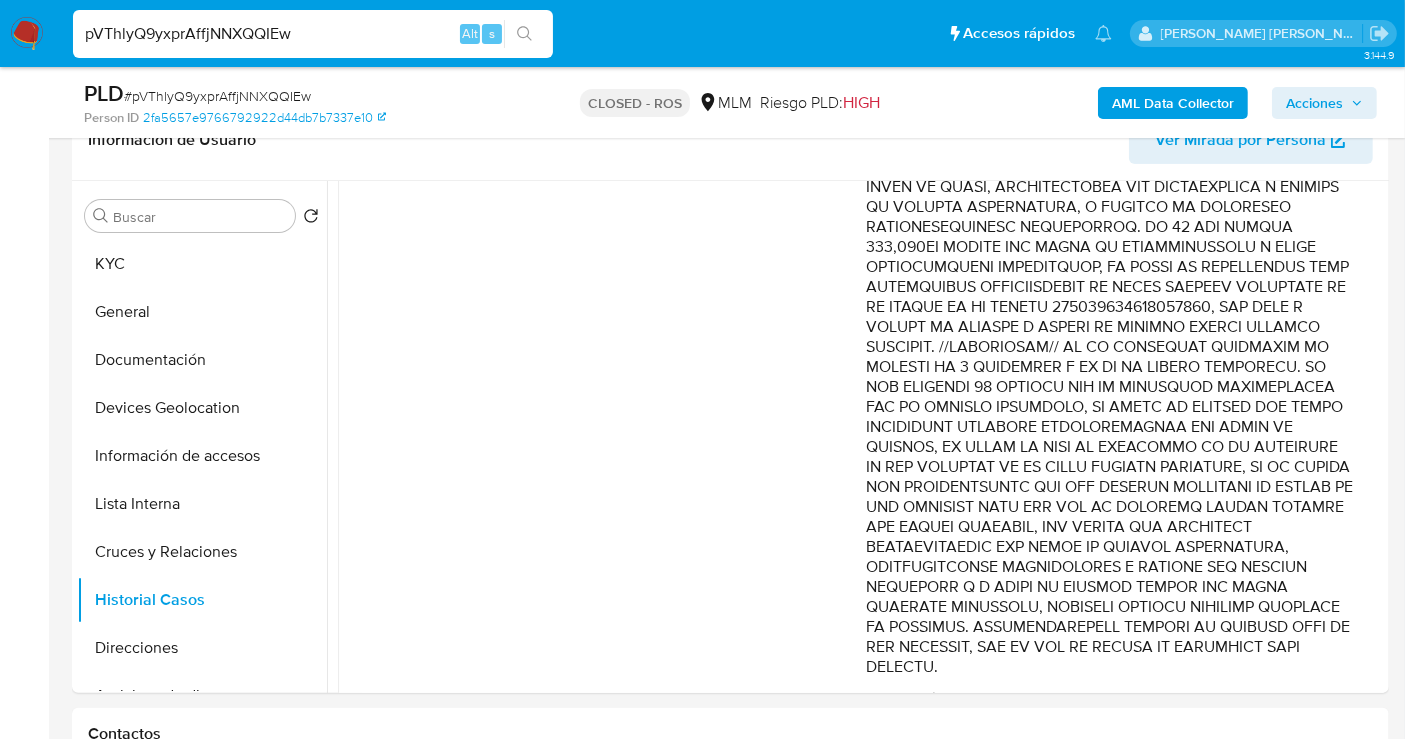 scroll, scrollTop: 333, scrollLeft: 0, axis: vertical 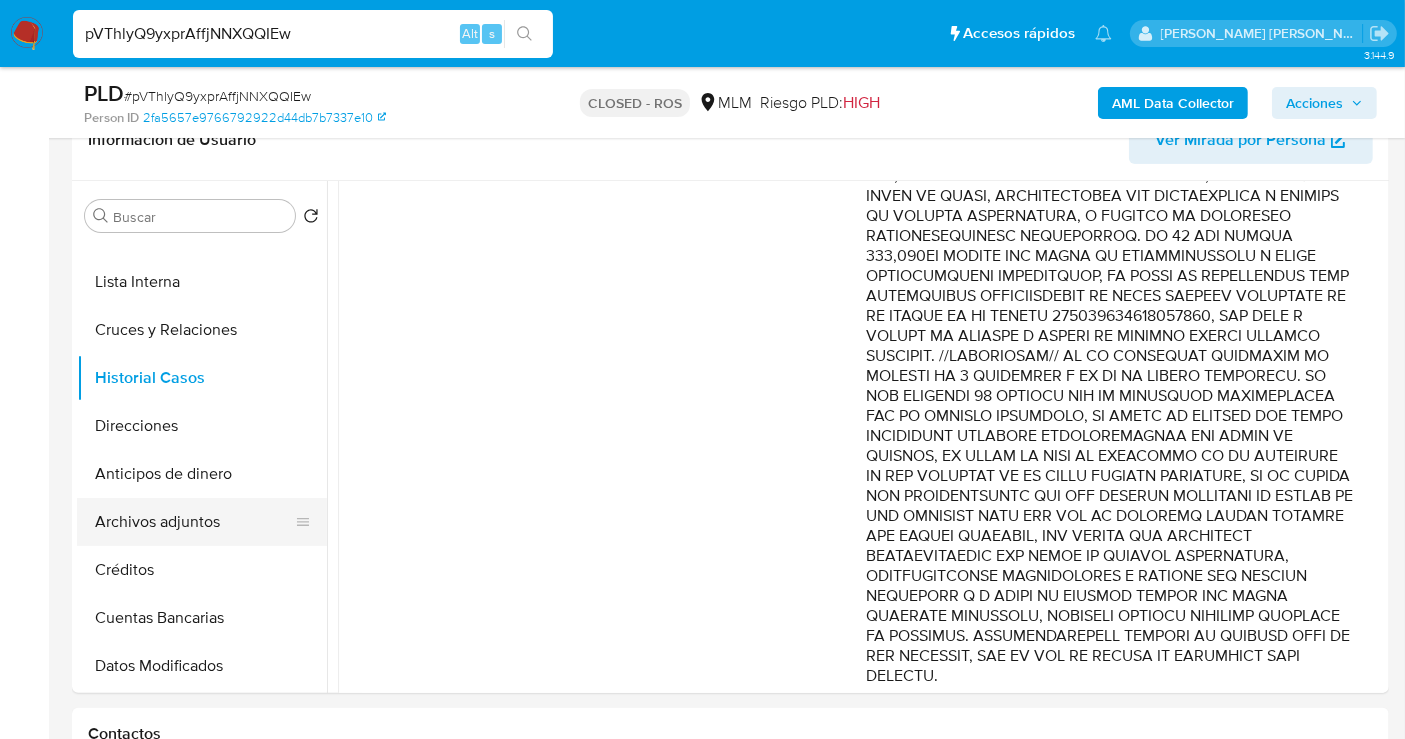 click on "Archivos adjuntos" at bounding box center (194, 522) 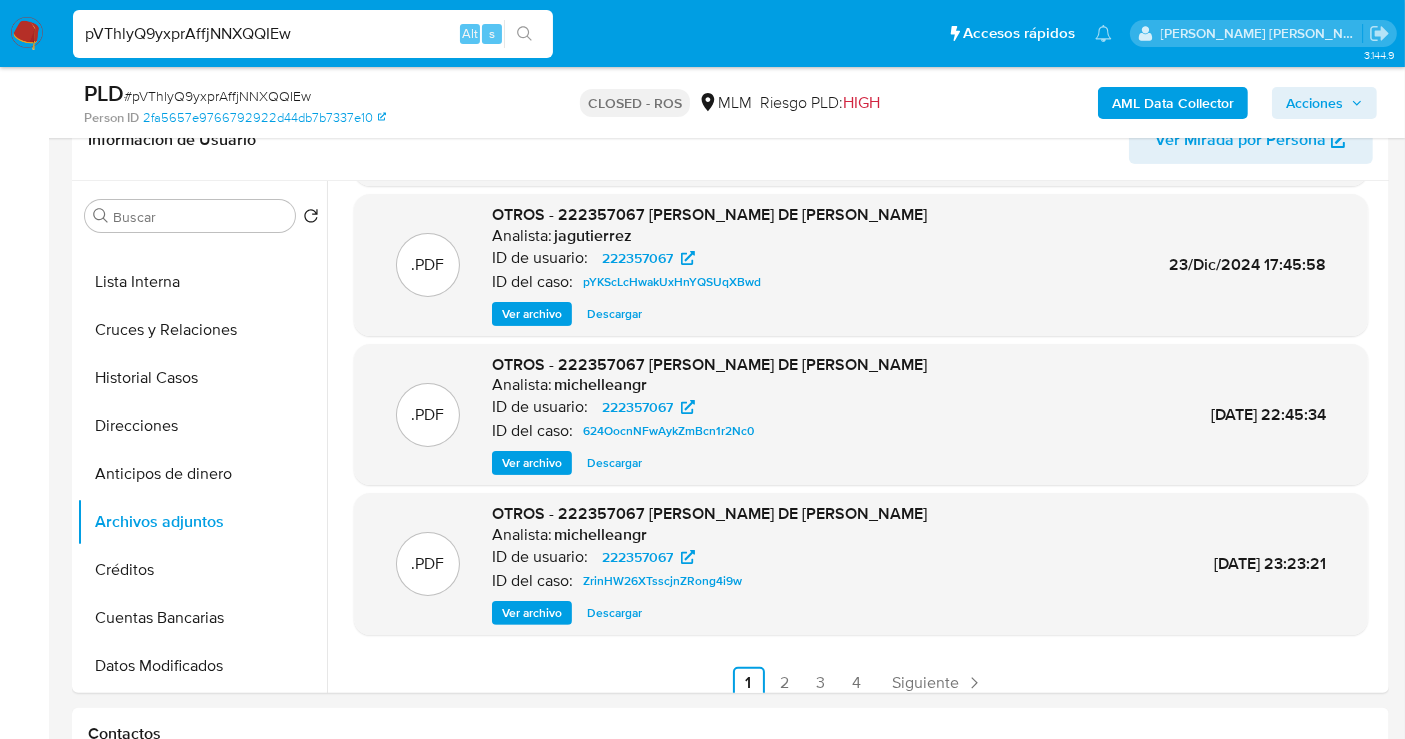 scroll, scrollTop: 168, scrollLeft: 0, axis: vertical 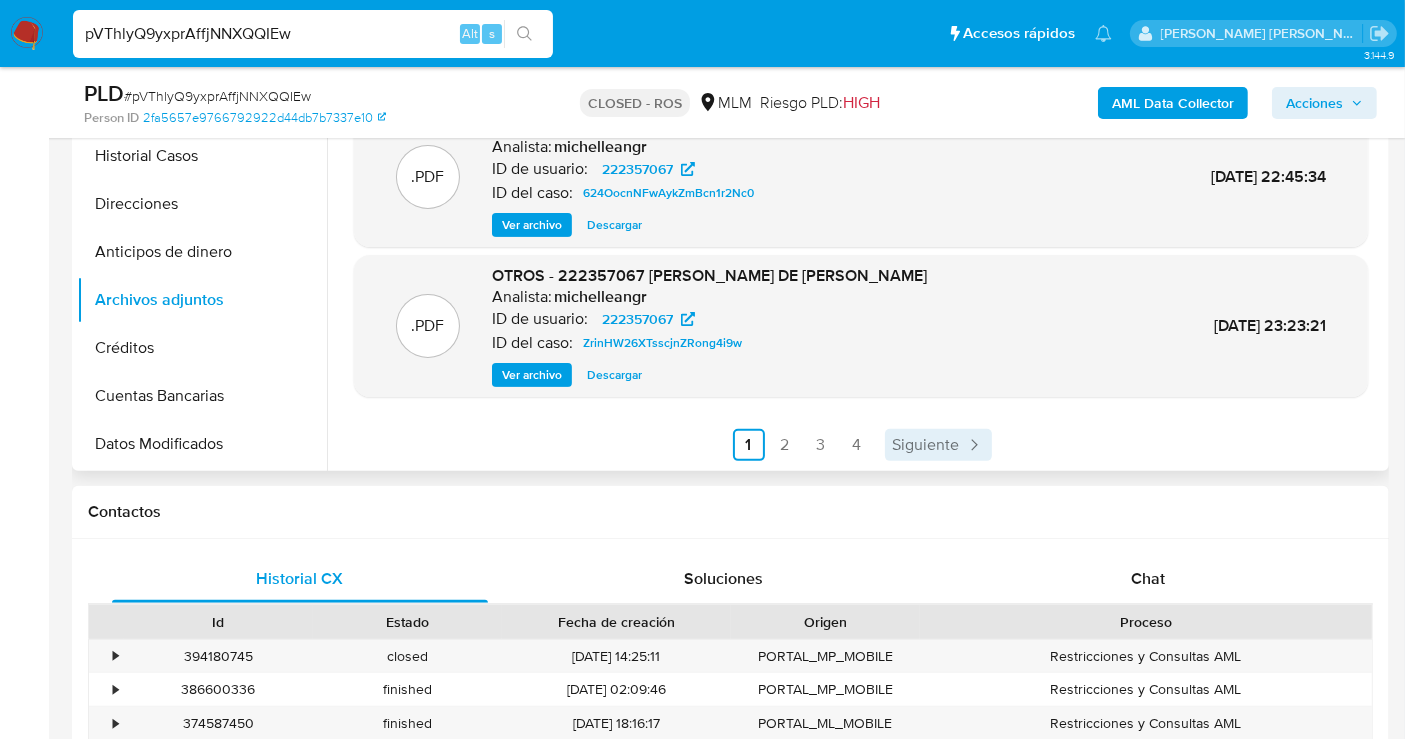 click on "Siguiente" at bounding box center [926, 445] 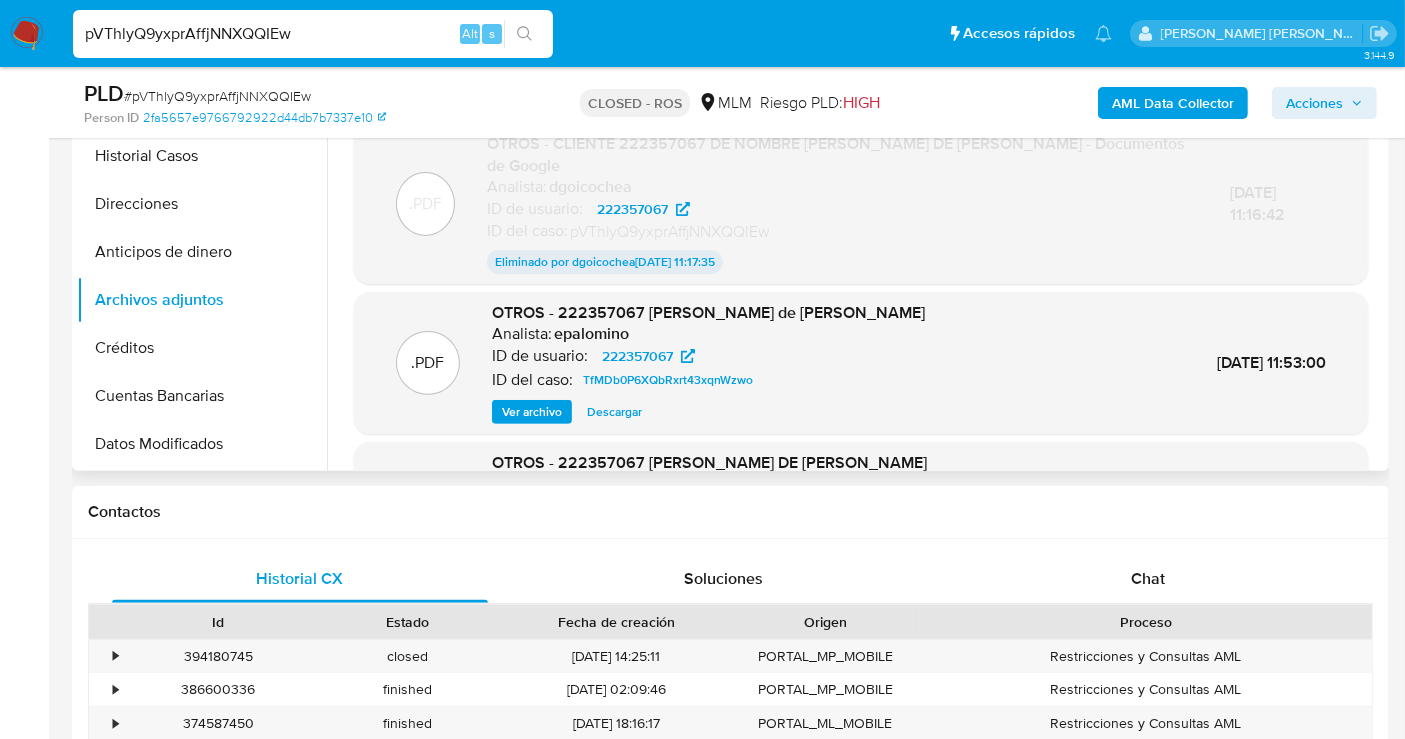 scroll, scrollTop: 0, scrollLeft: 0, axis: both 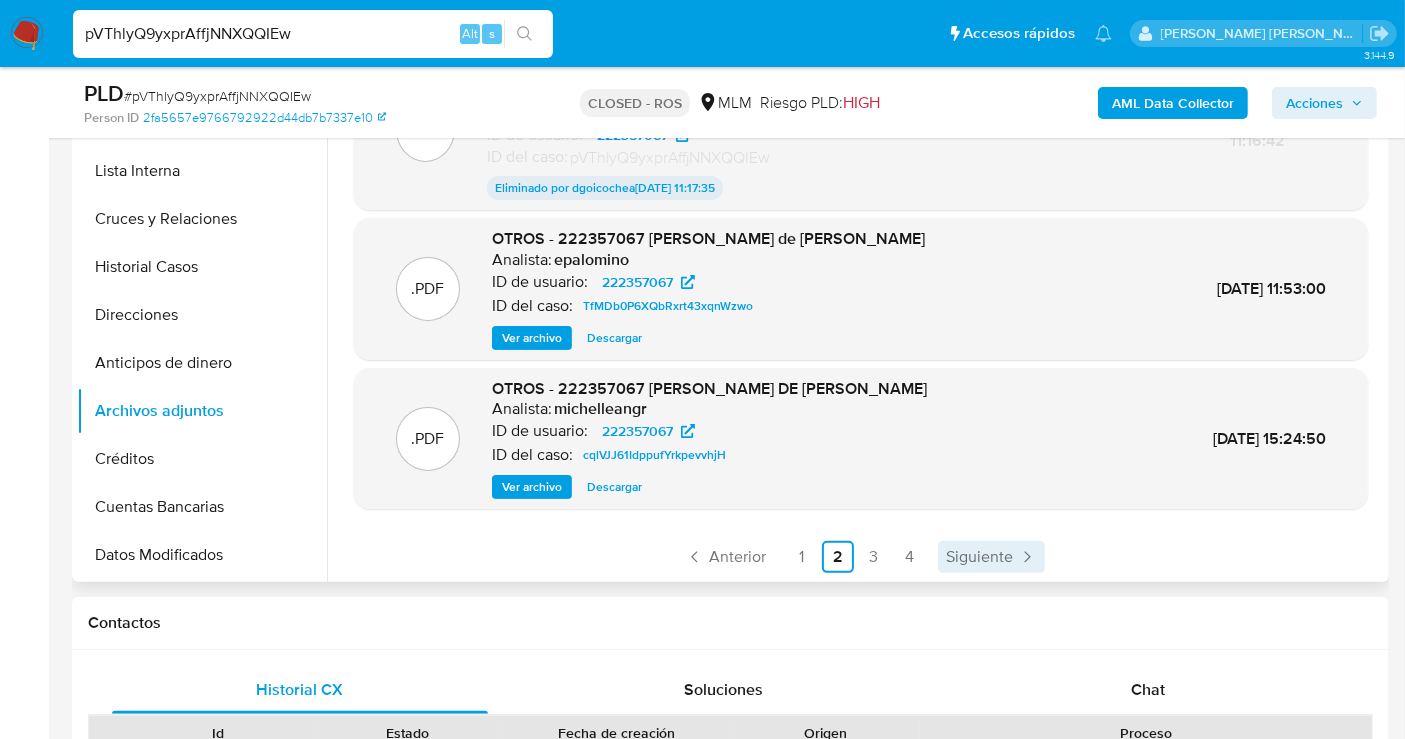 click on "Siguiente" at bounding box center [979, 557] 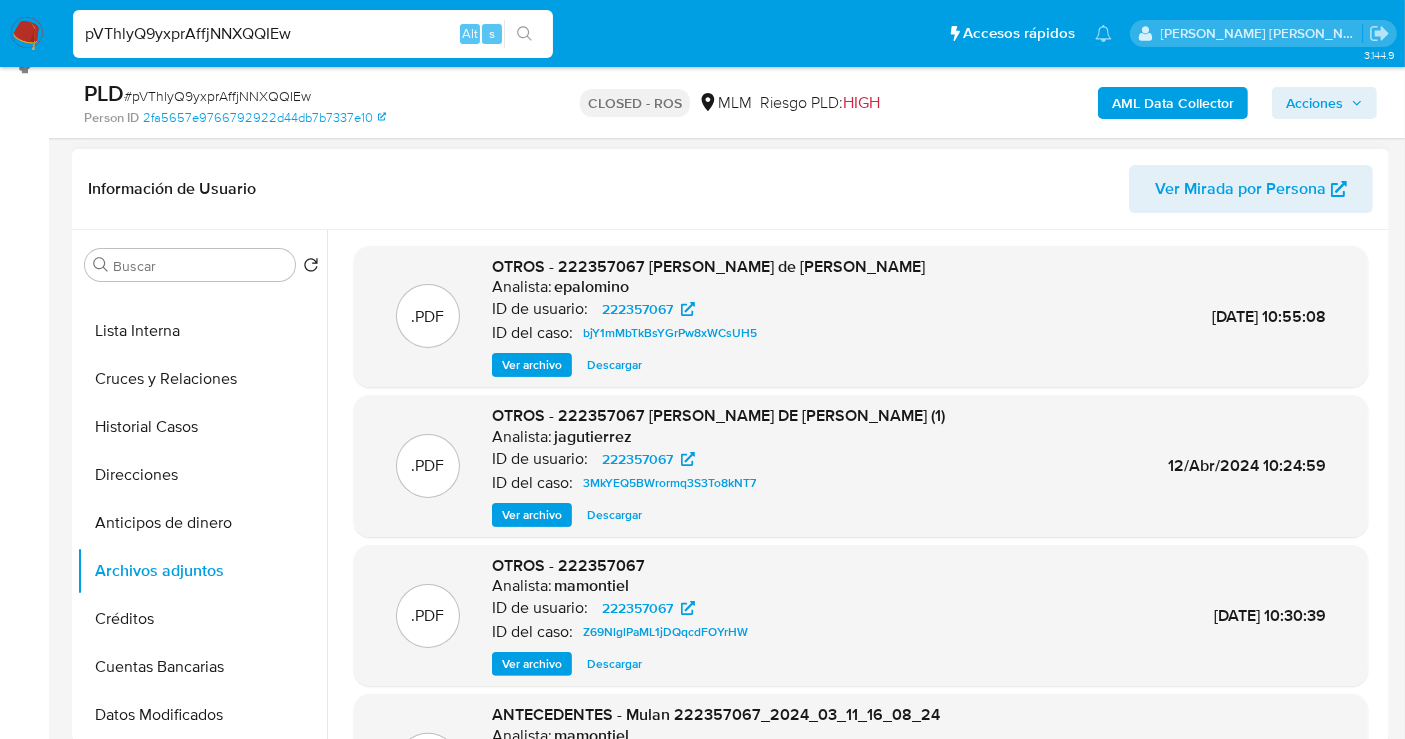 scroll, scrollTop: 222, scrollLeft: 0, axis: vertical 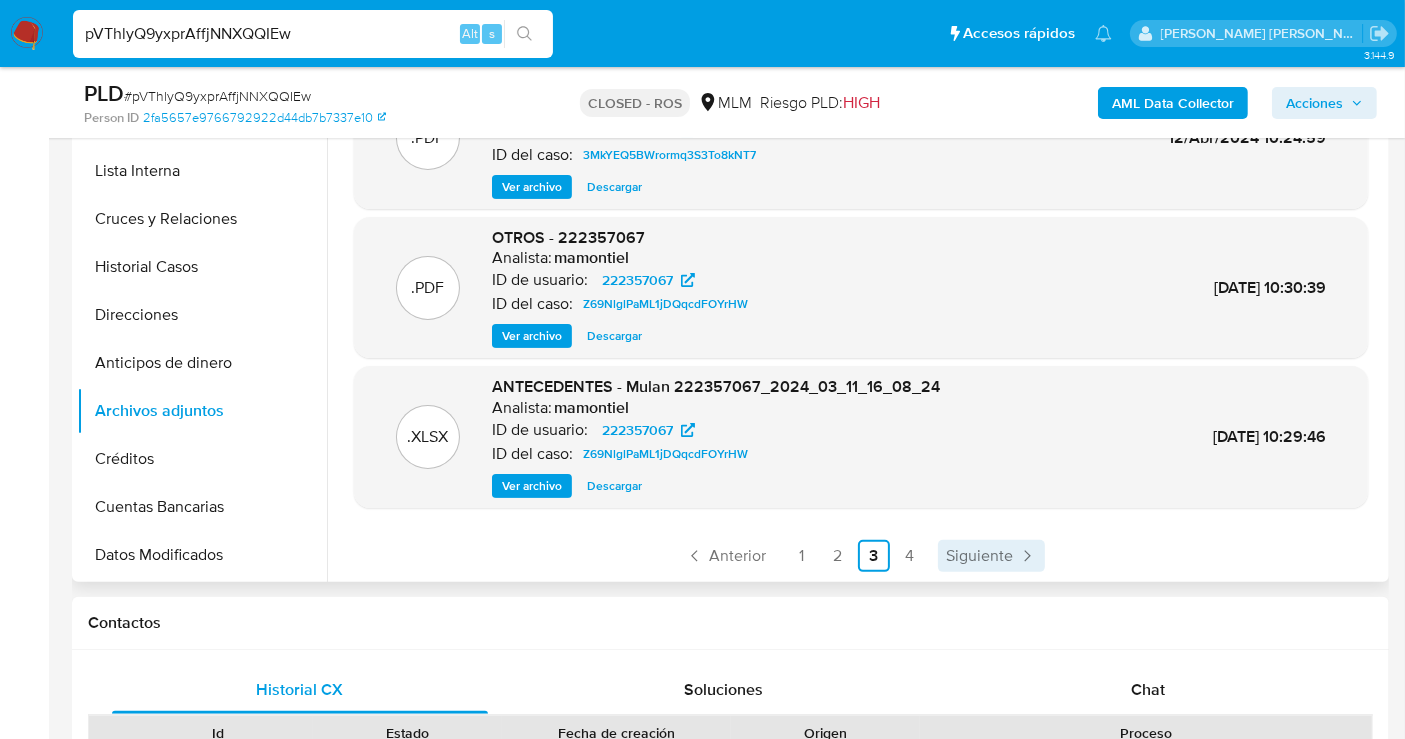 click on "Siguiente" at bounding box center [979, 556] 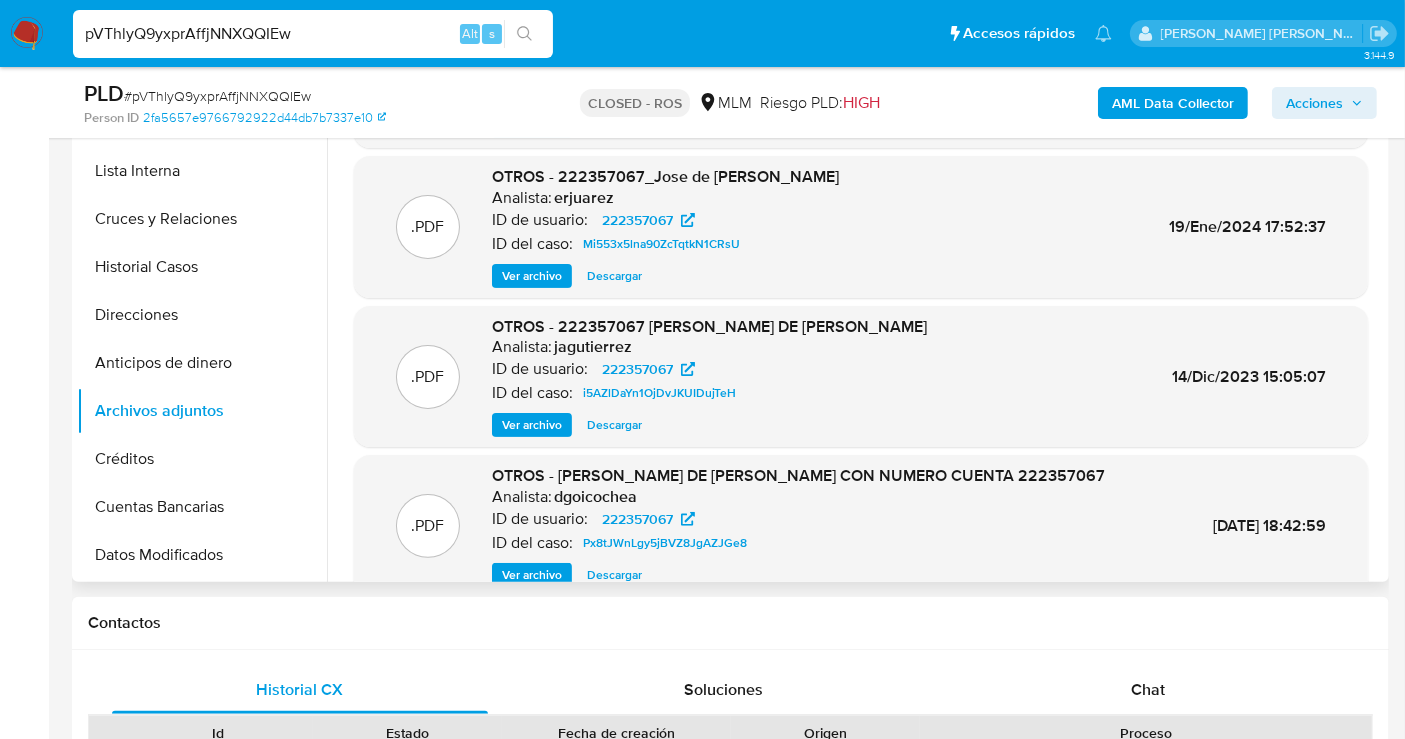 scroll, scrollTop: 0, scrollLeft: 0, axis: both 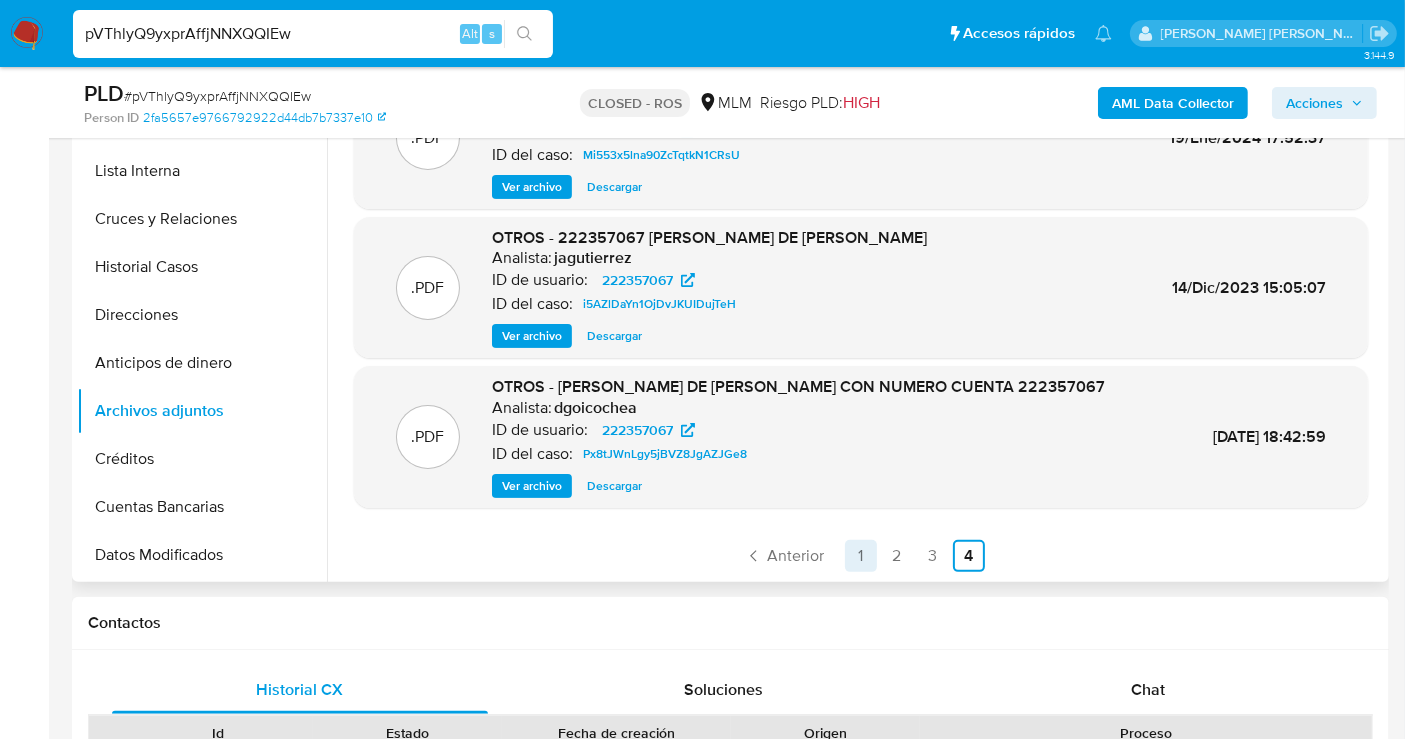 click on "1" at bounding box center (861, 556) 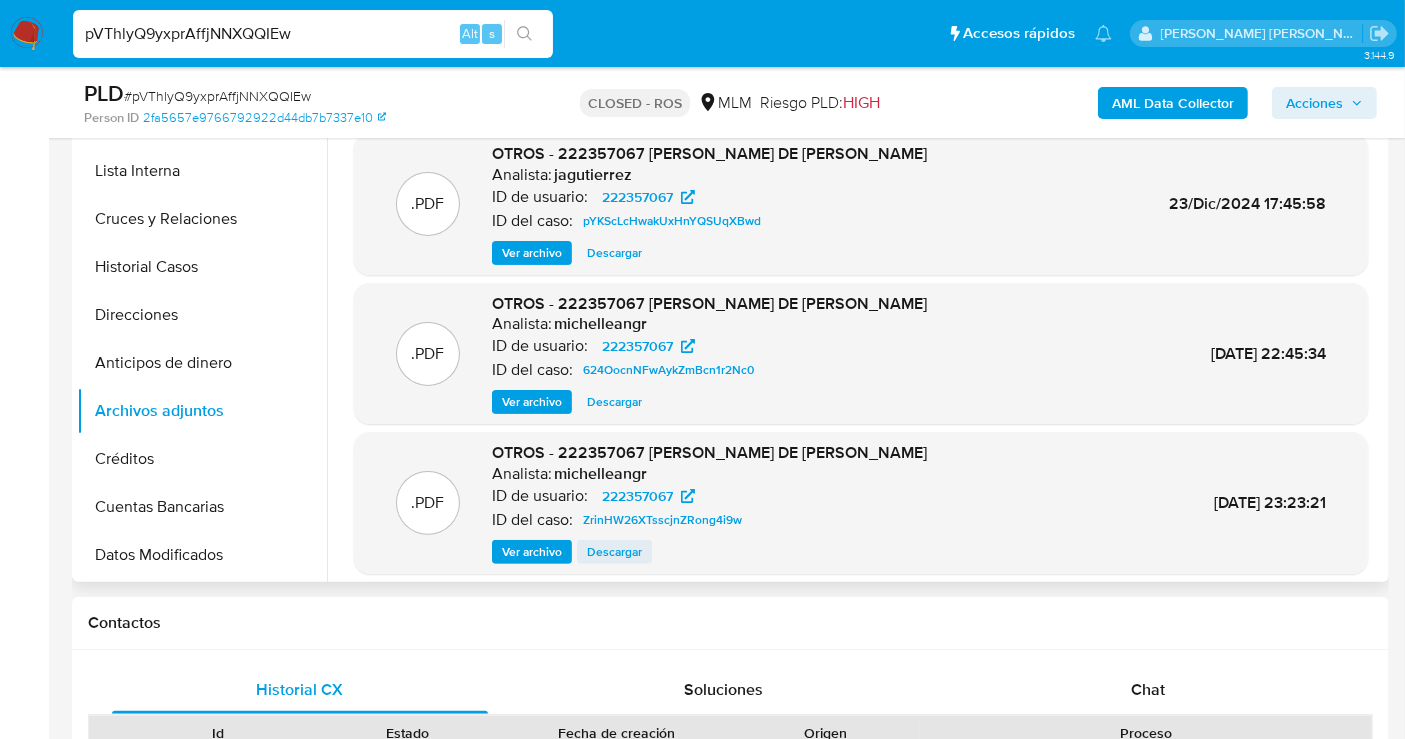 scroll, scrollTop: 168, scrollLeft: 0, axis: vertical 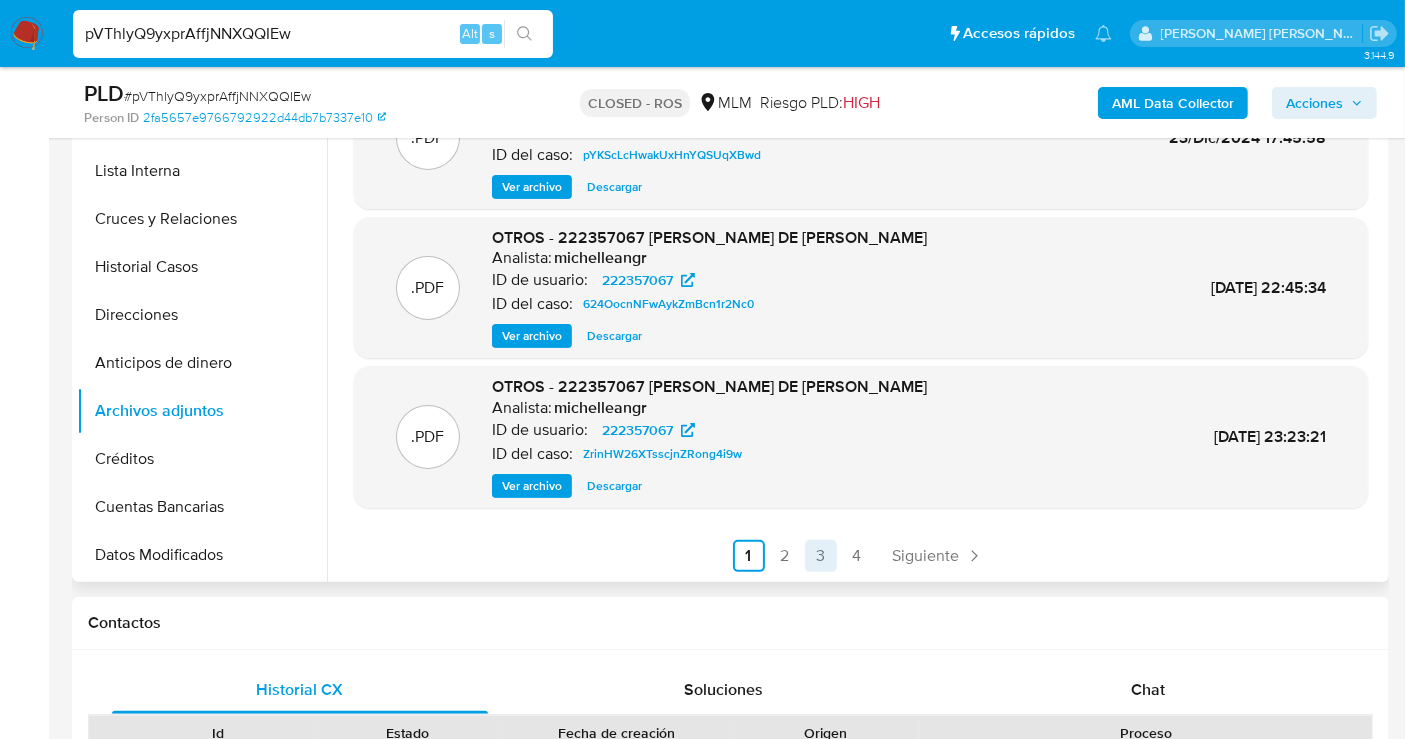 click on "3" at bounding box center [821, 556] 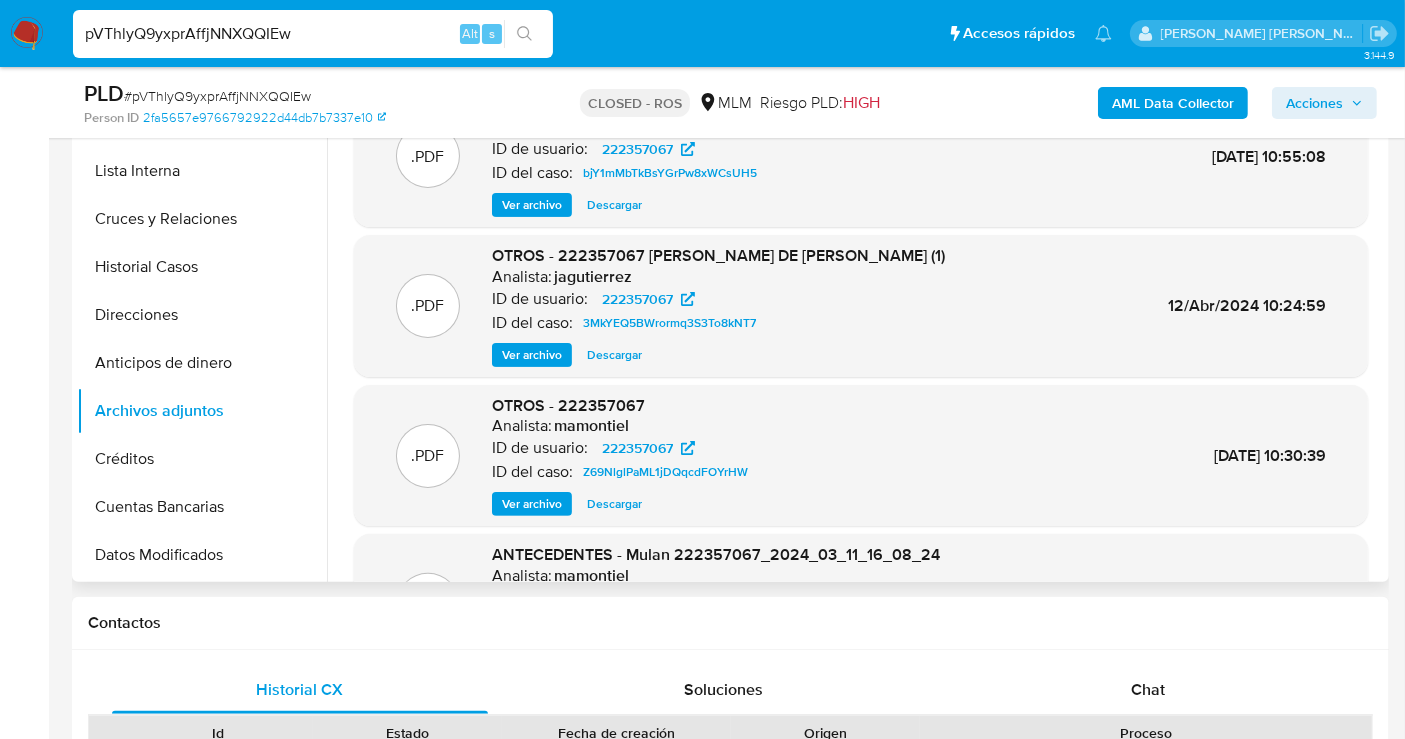 scroll, scrollTop: 333, scrollLeft: 0, axis: vertical 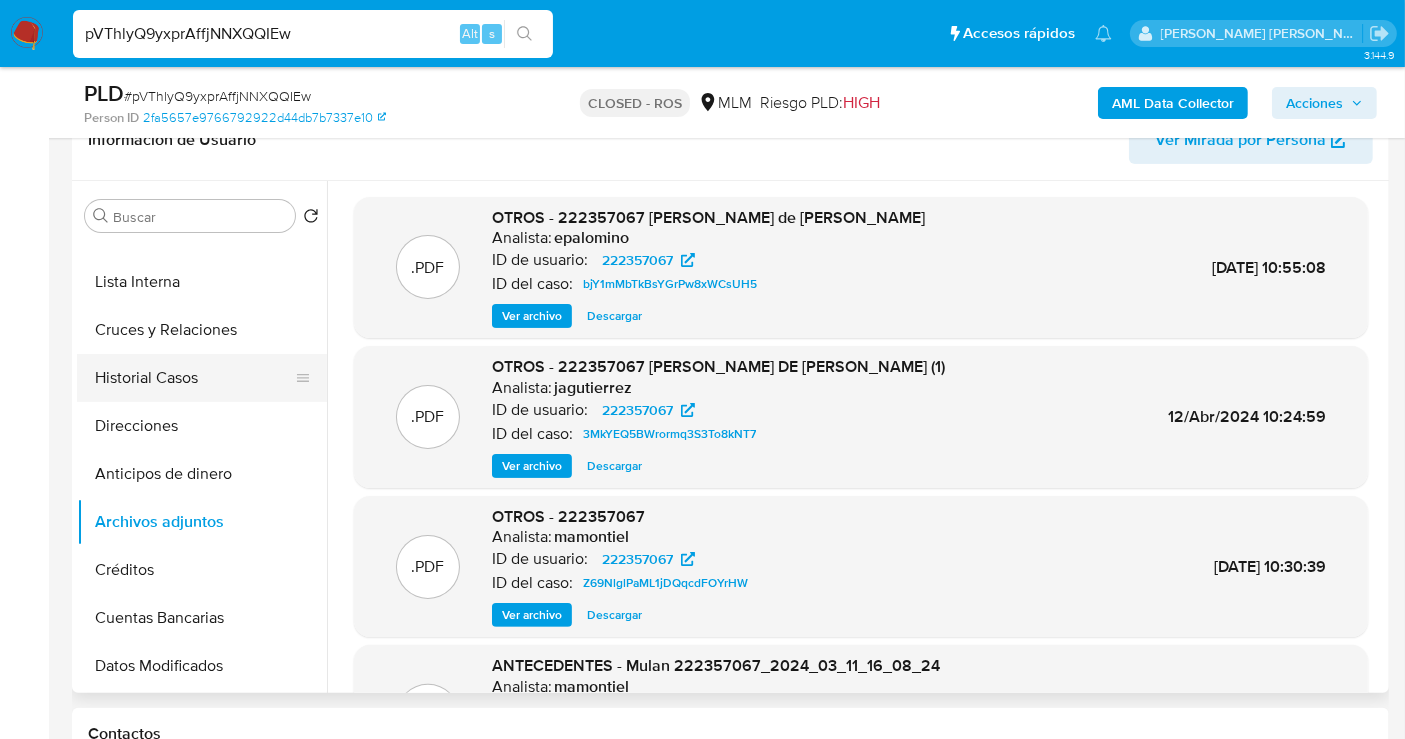 click on "Historial Casos" at bounding box center (194, 378) 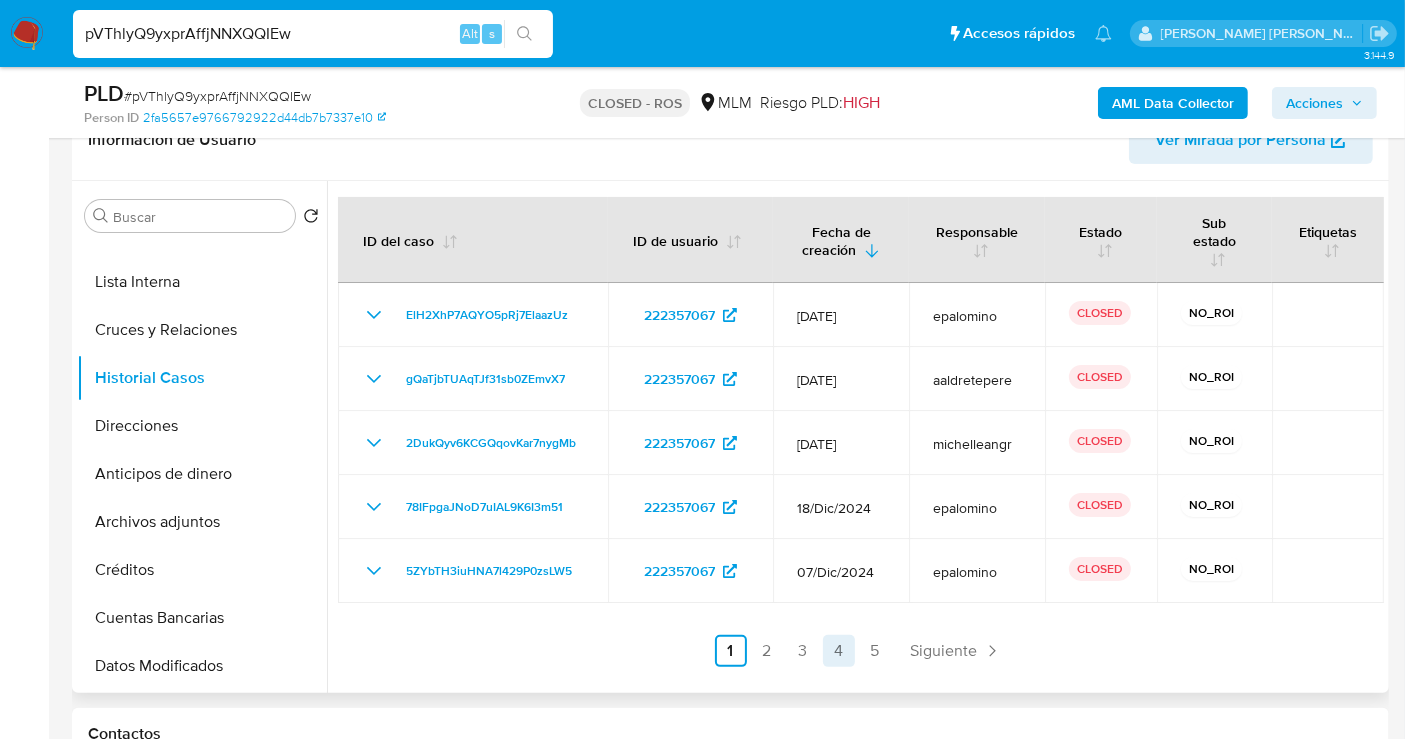 click on "4" at bounding box center [839, 651] 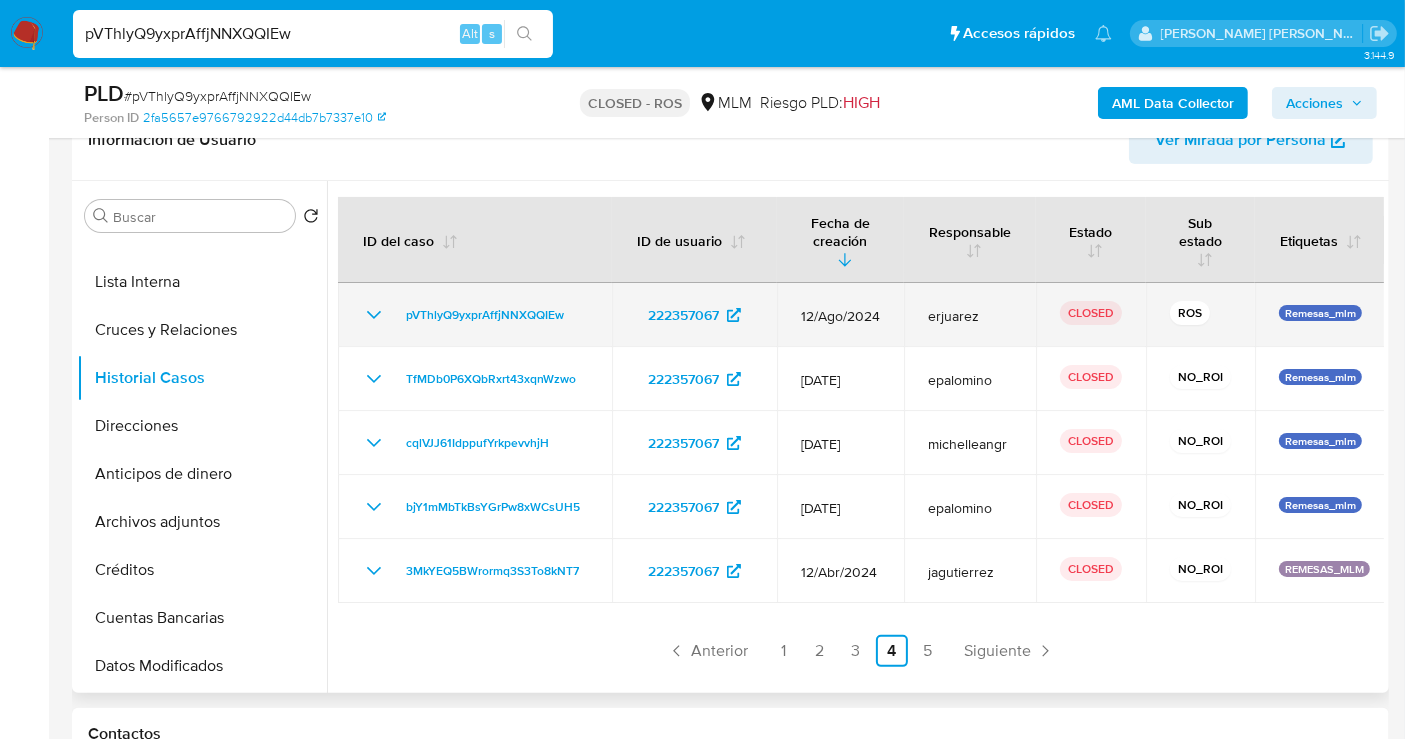 click 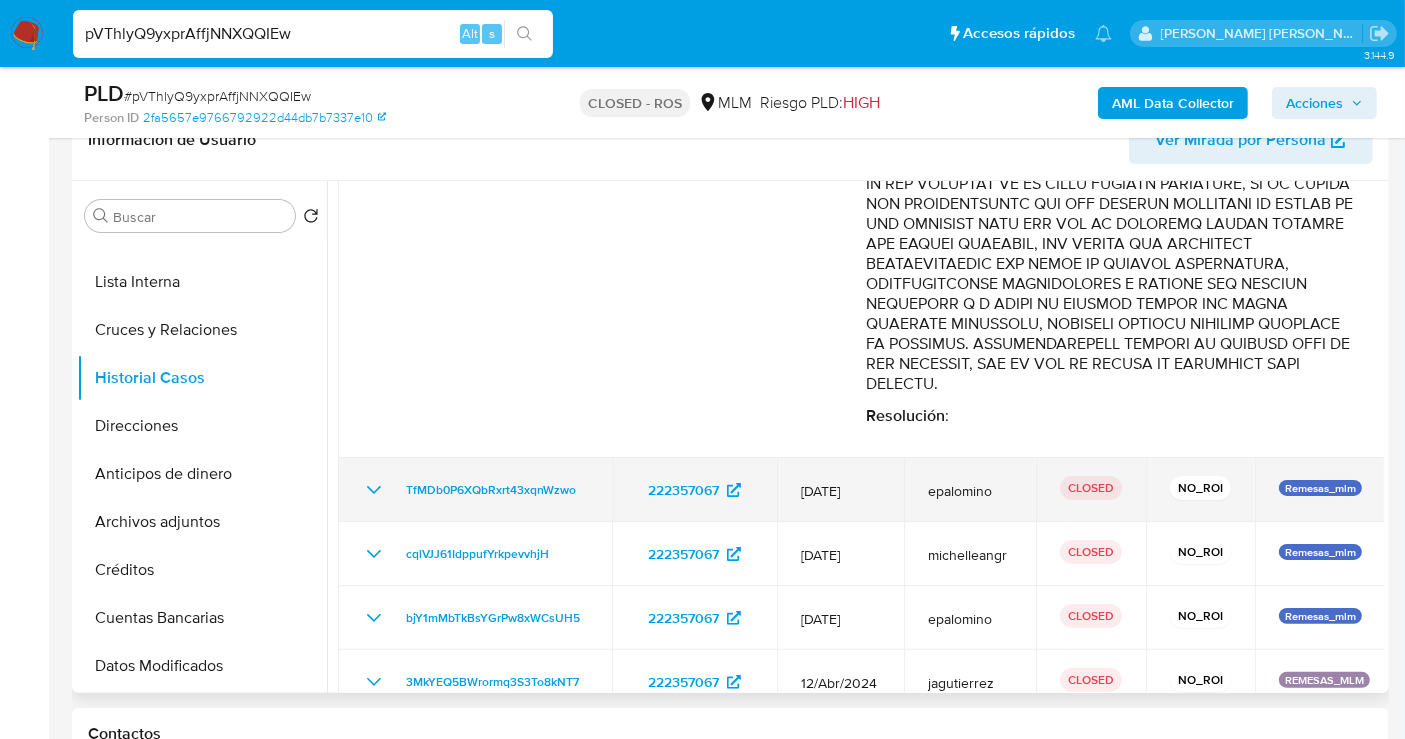 scroll, scrollTop: 740, scrollLeft: 0, axis: vertical 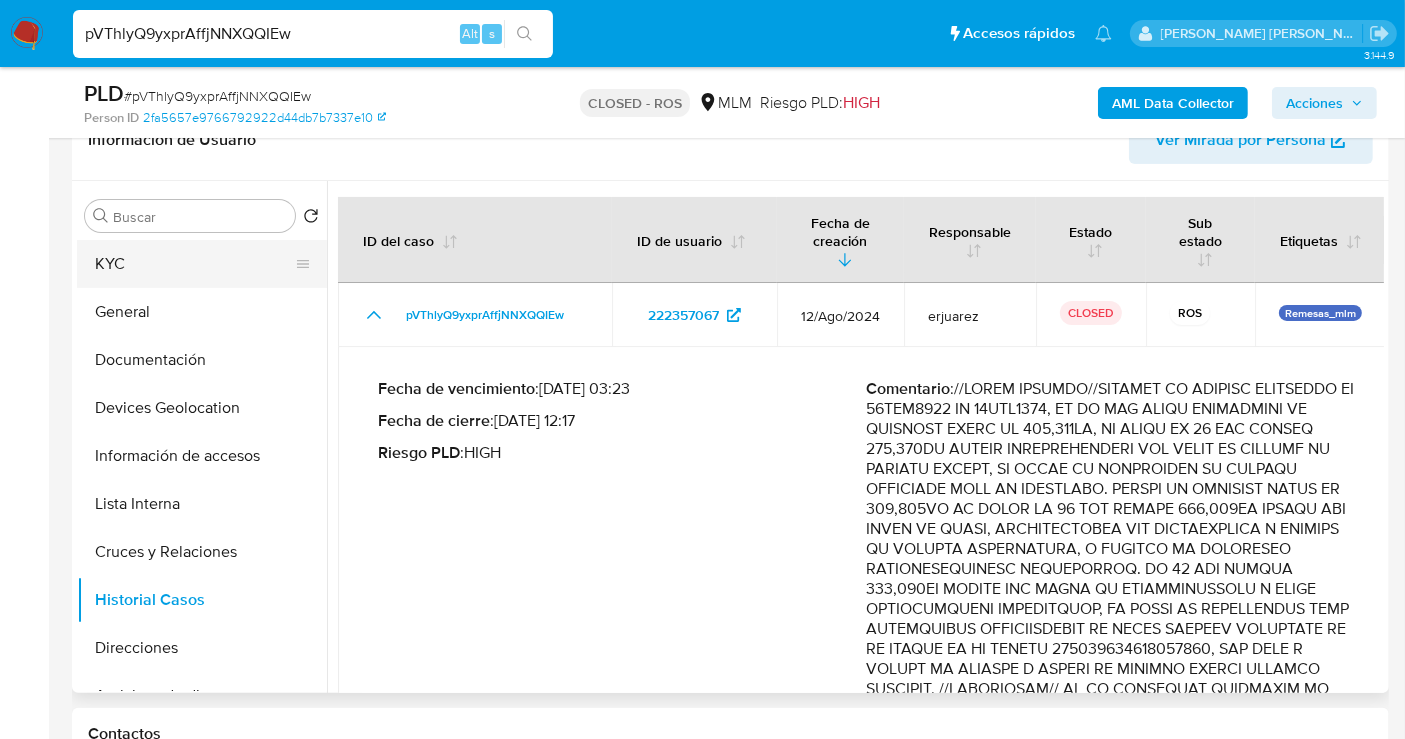 click on "KYC" at bounding box center (194, 264) 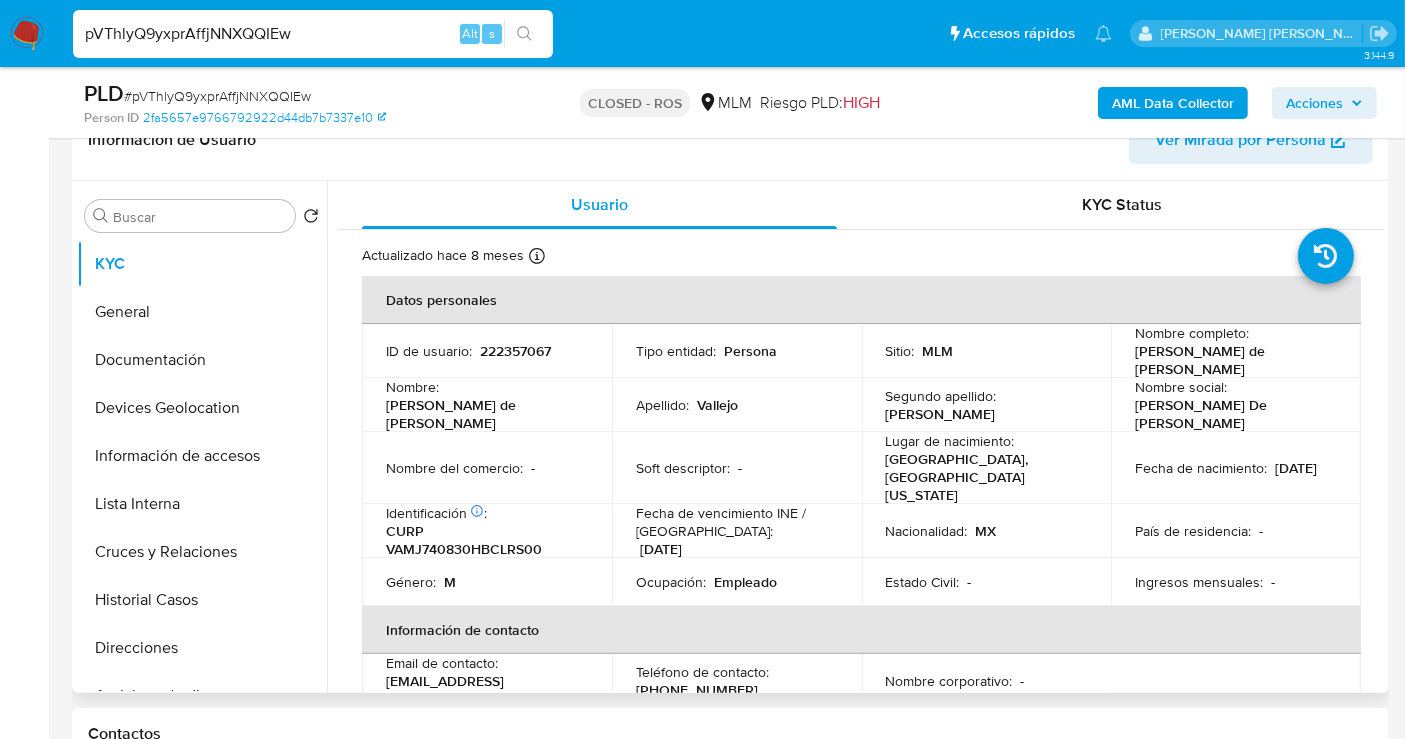 click on "222357067" at bounding box center (515, 351) 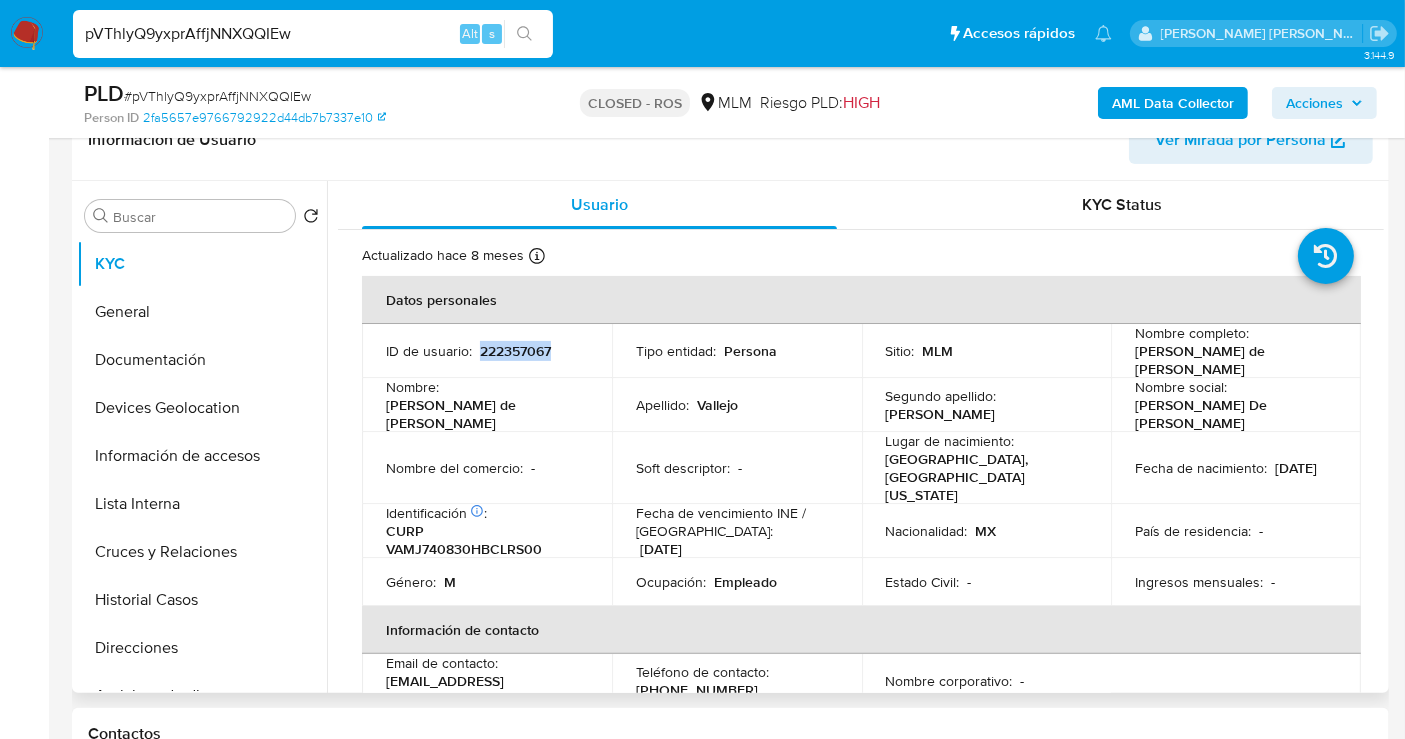click on "222357067" at bounding box center [515, 351] 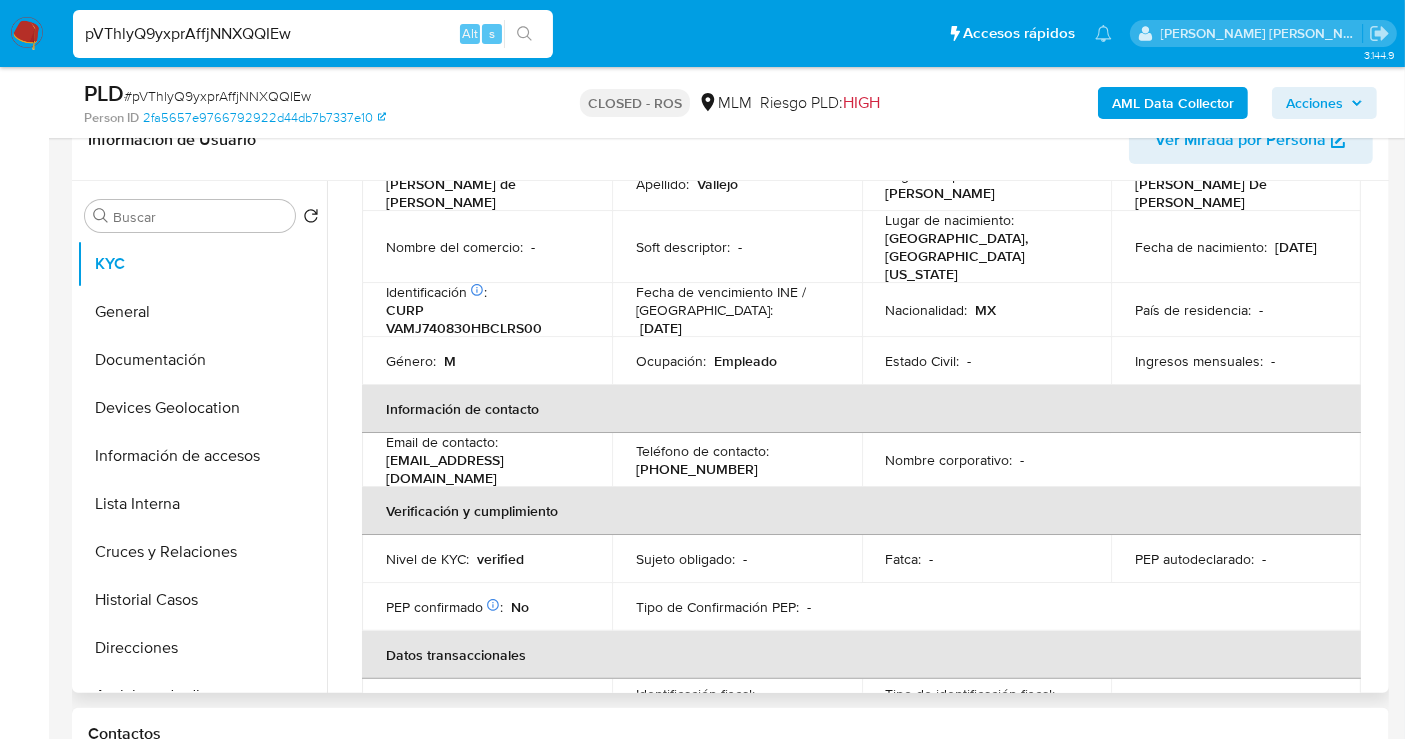 scroll, scrollTop: 222, scrollLeft: 0, axis: vertical 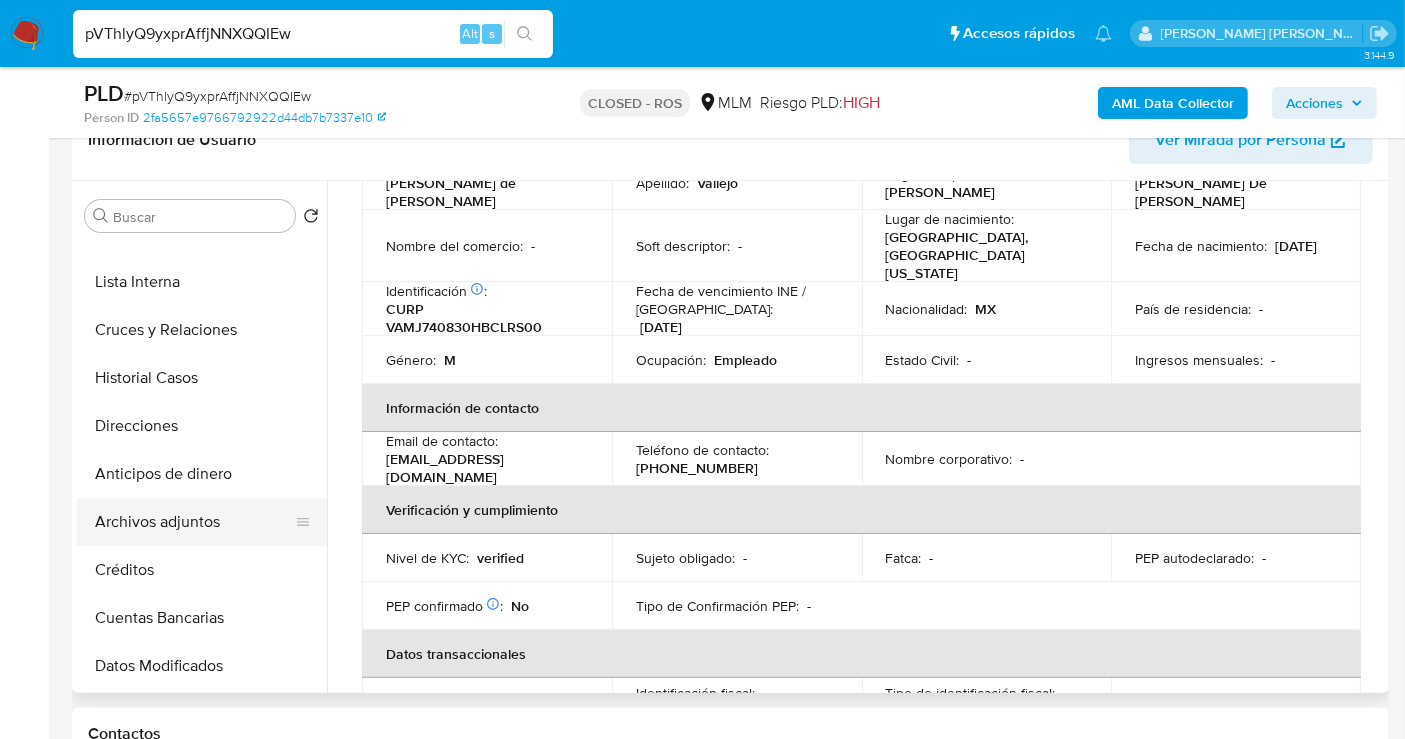 click on "Archivos adjuntos" at bounding box center [194, 522] 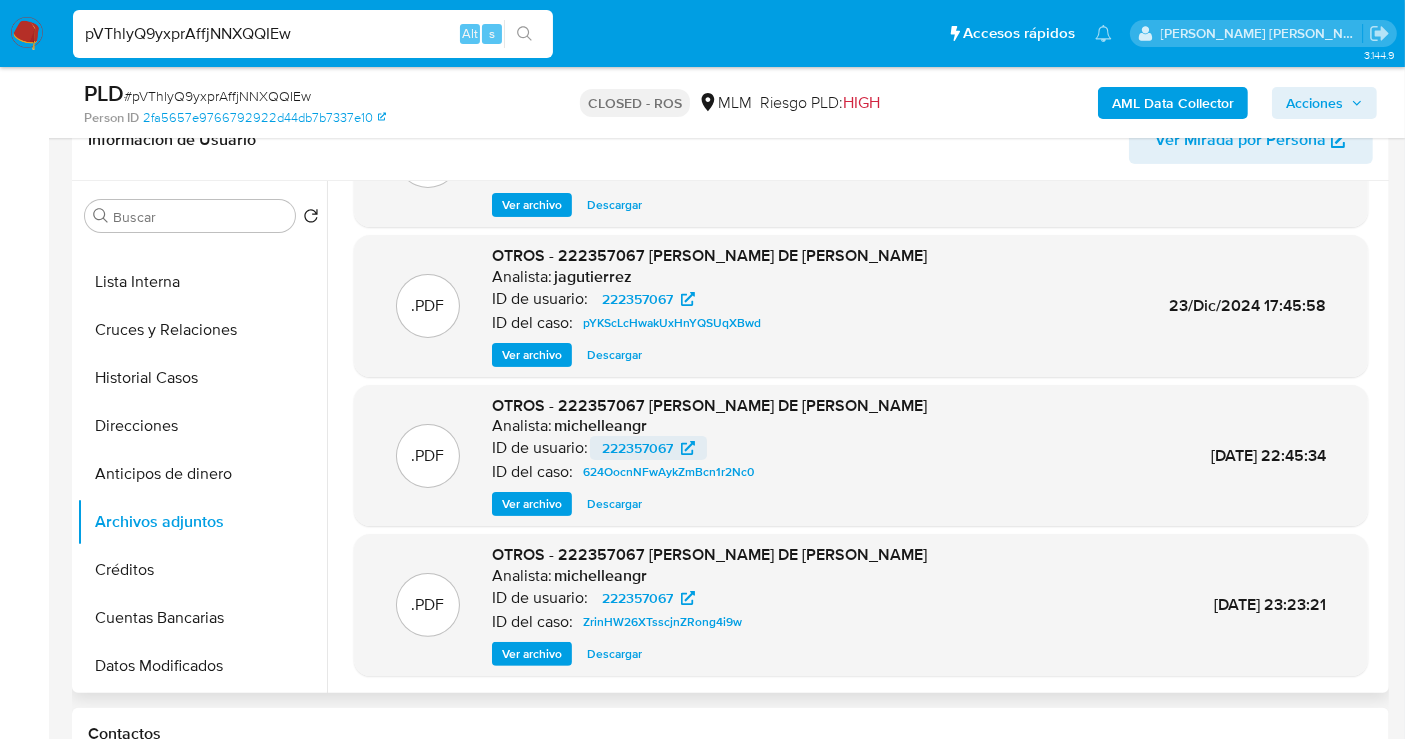 scroll, scrollTop: 168, scrollLeft: 0, axis: vertical 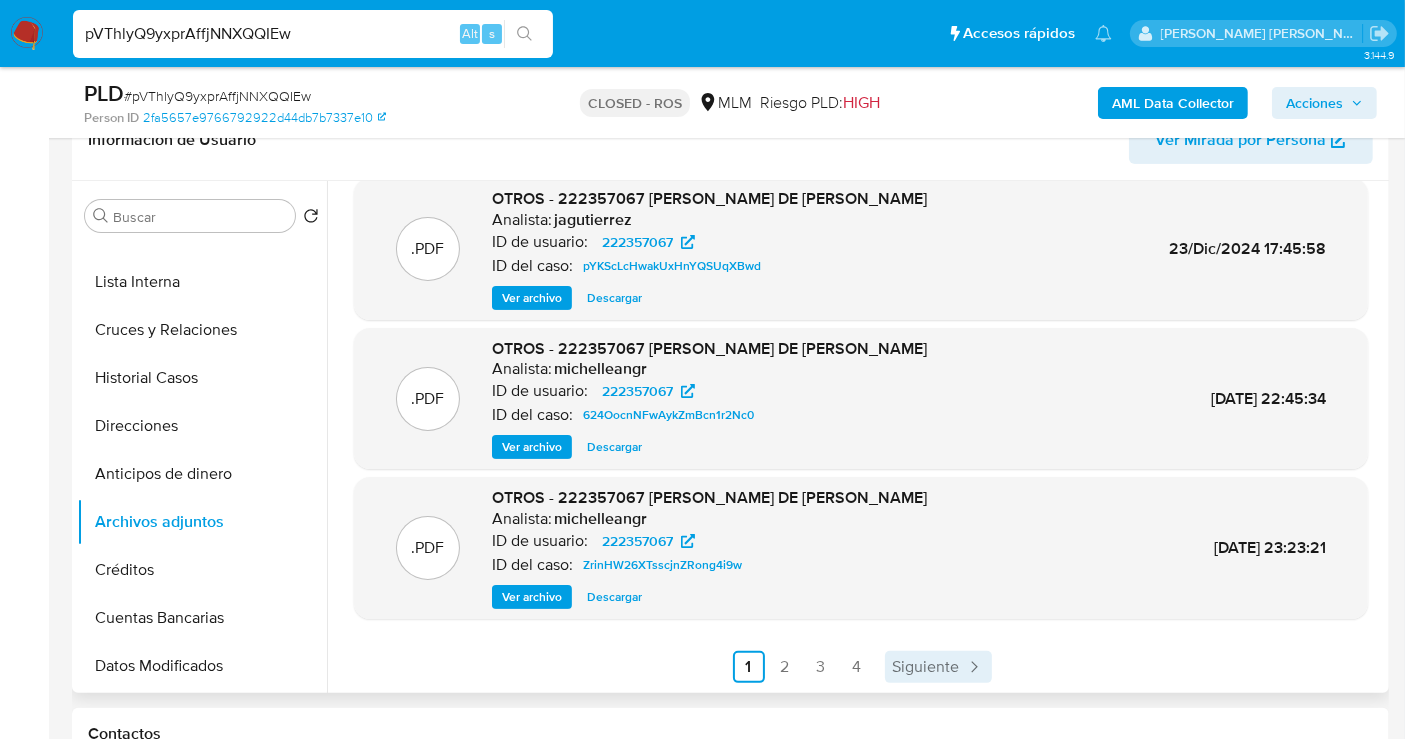 click on "Siguiente" at bounding box center [926, 667] 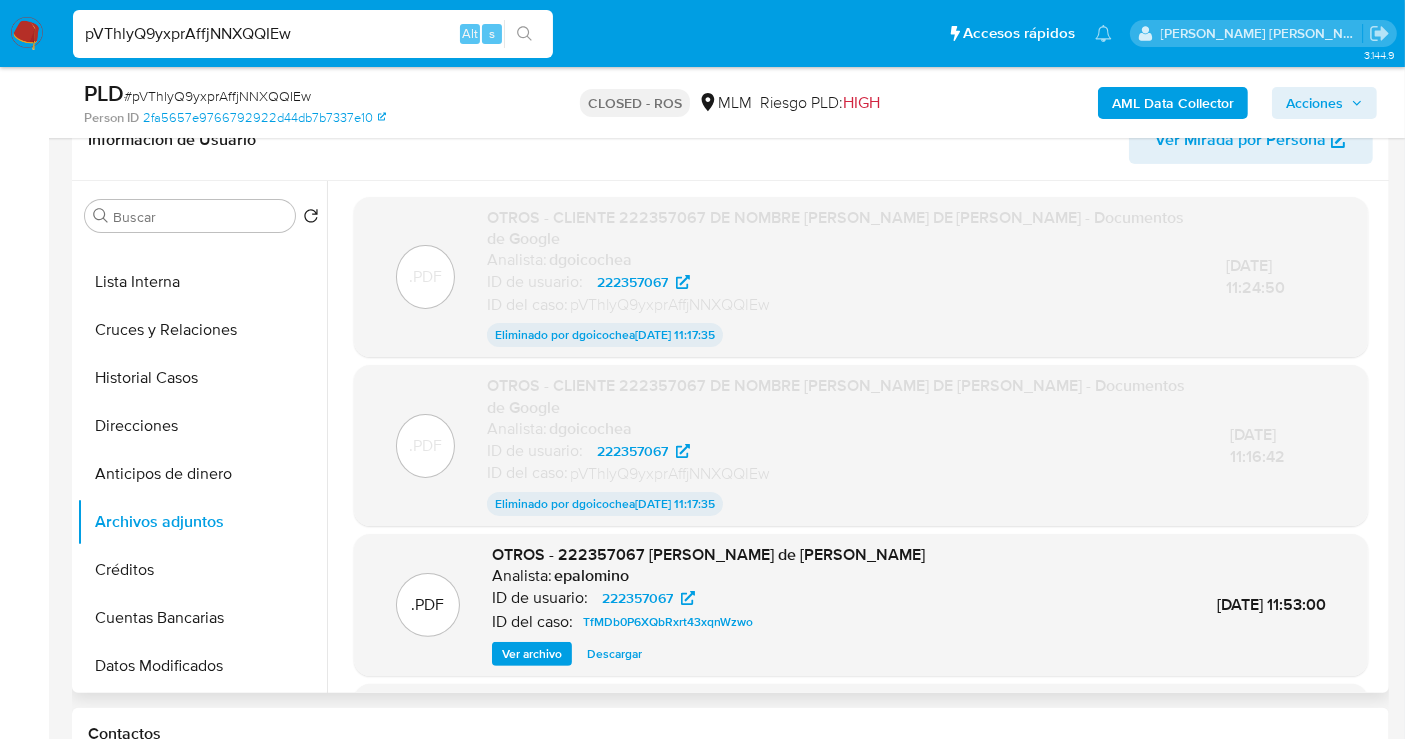 click on "ID del caso: pVThlyQ9yxprAffjNNXQQIEw" at bounding box center [841, 305] 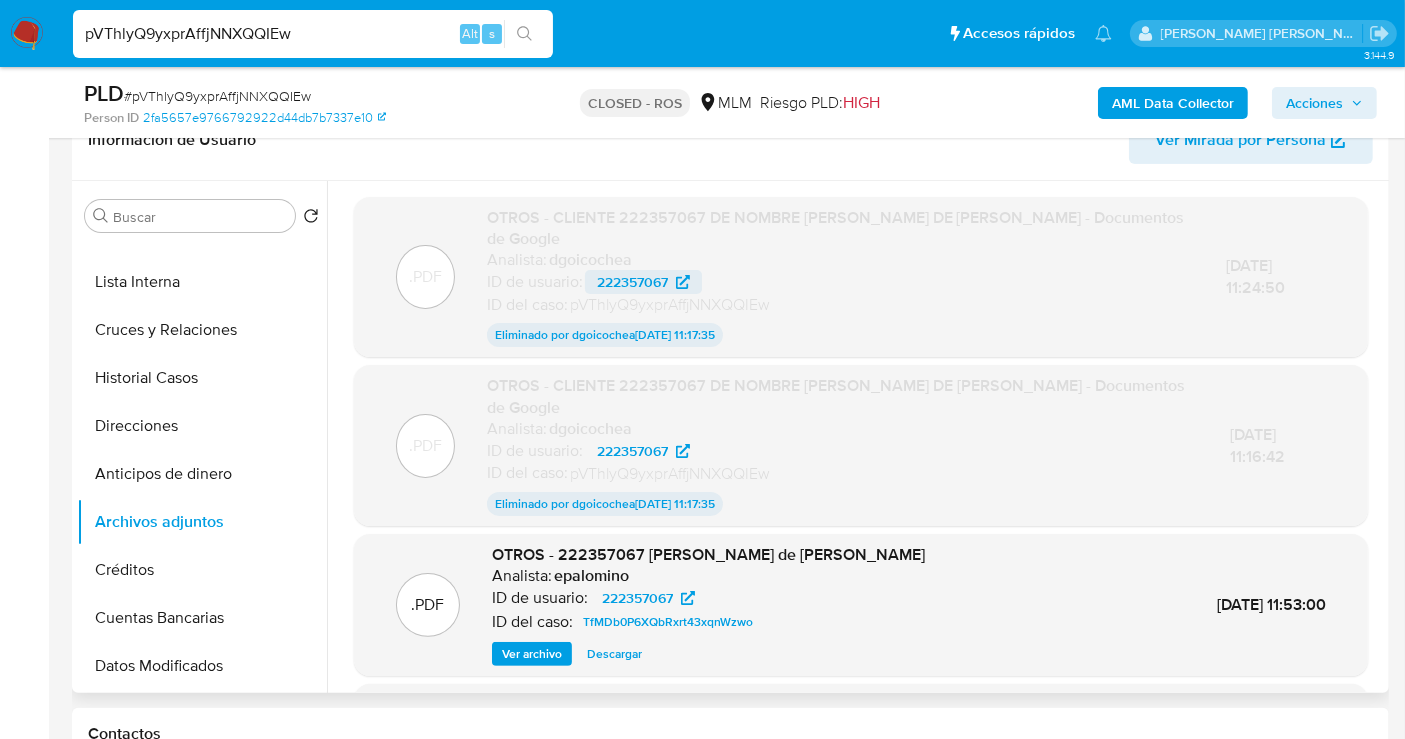 click on "222357067" at bounding box center (632, 282) 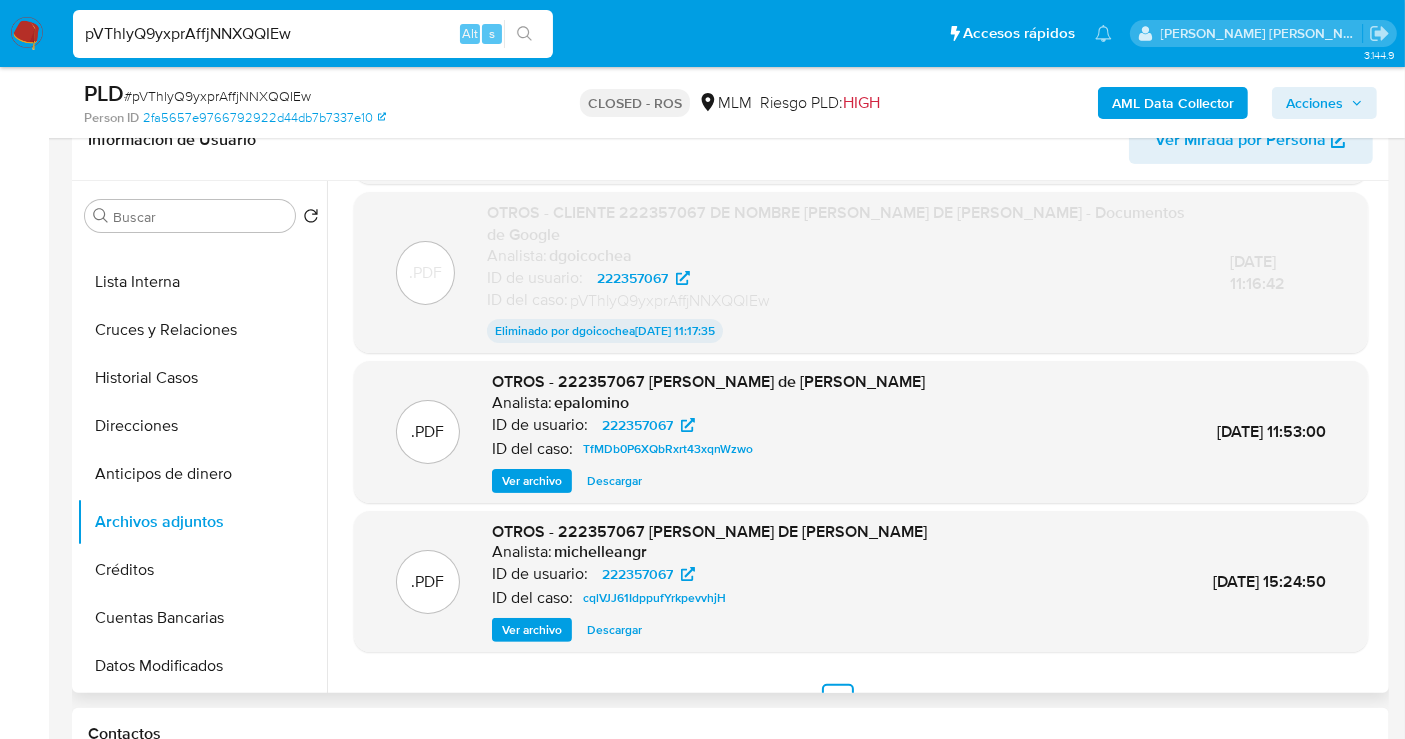 scroll, scrollTop: 205, scrollLeft: 0, axis: vertical 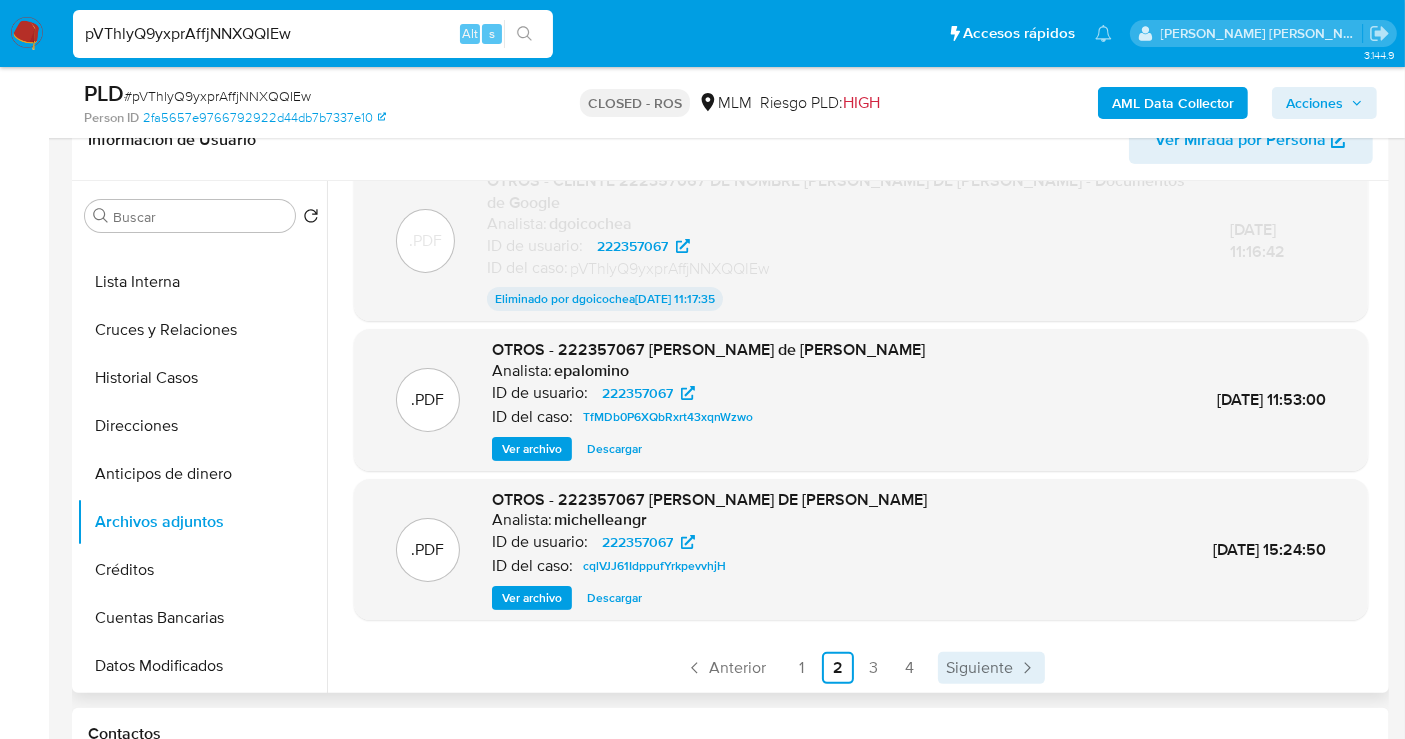 click on "Siguiente" at bounding box center (979, 668) 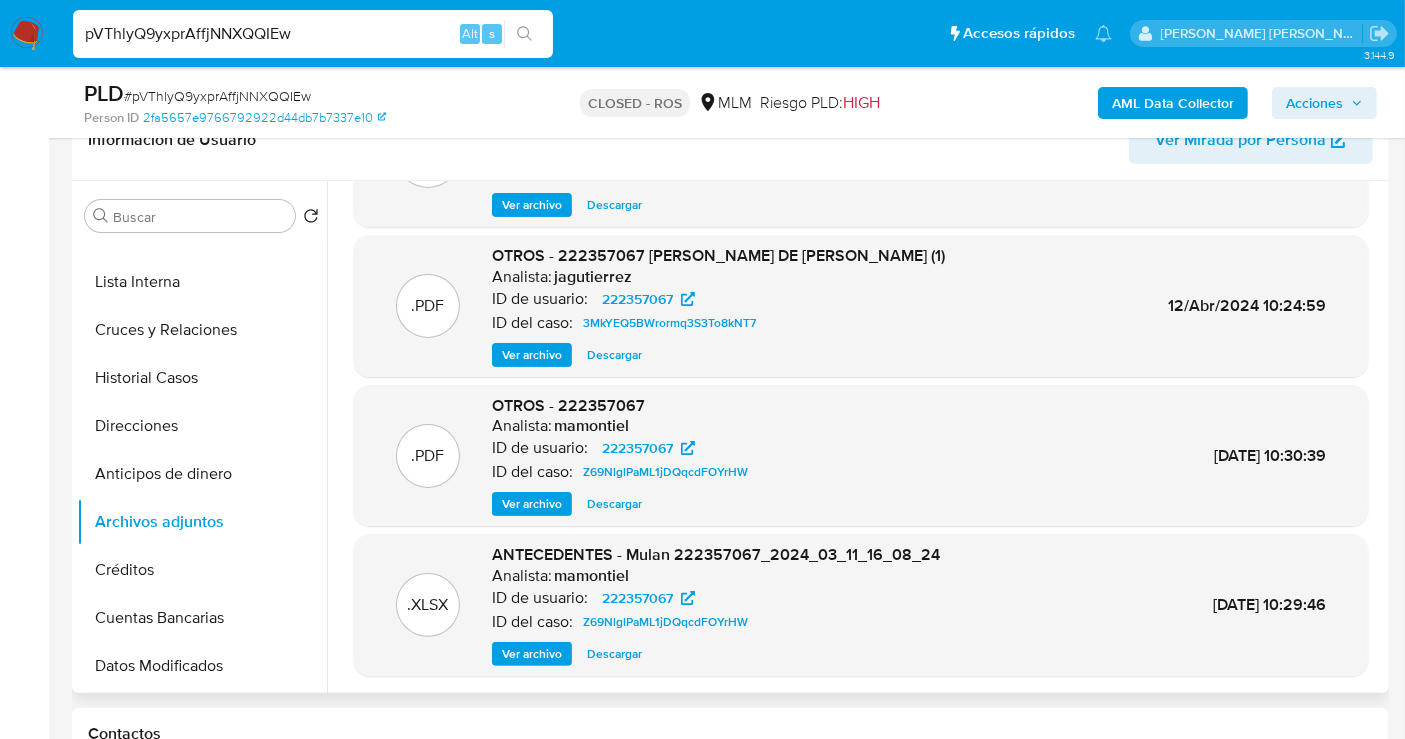 scroll, scrollTop: 0, scrollLeft: 0, axis: both 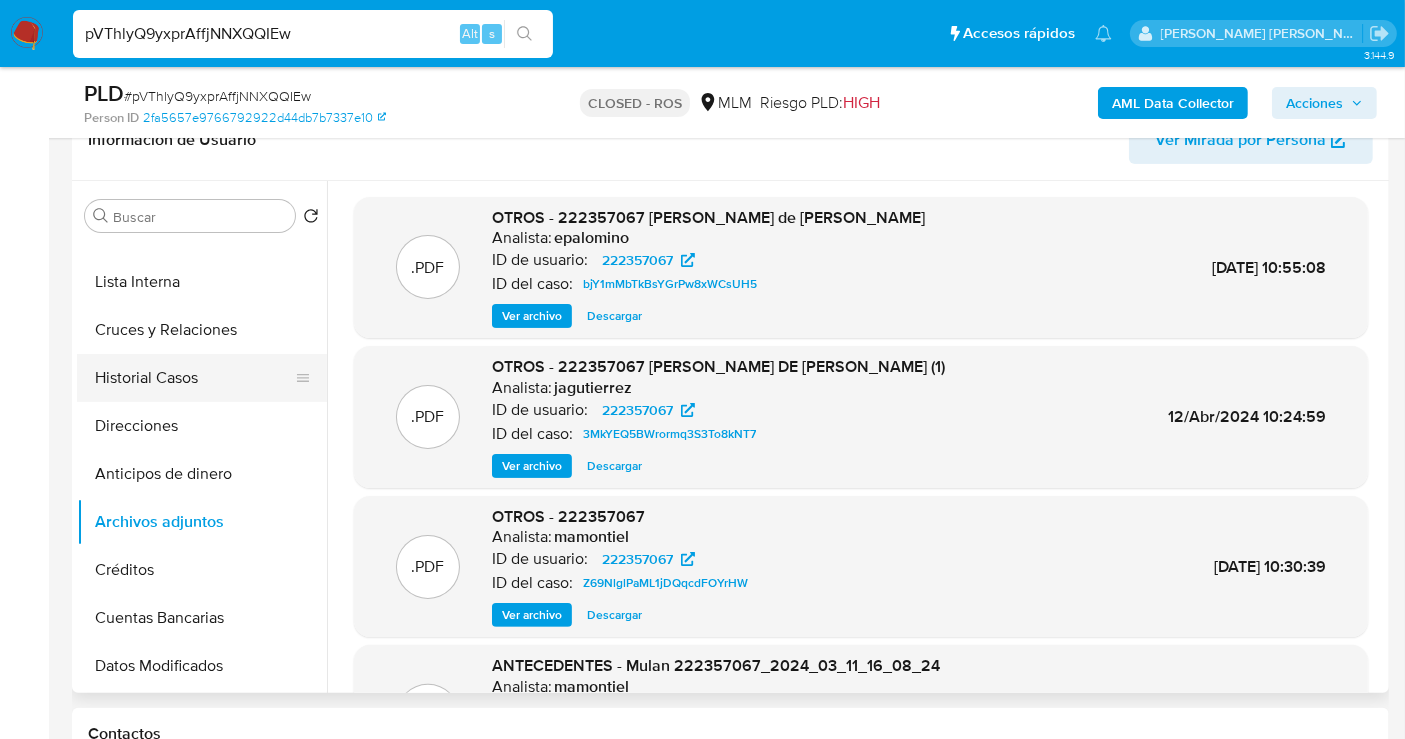 click on "Historial Casos" at bounding box center (194, 378) 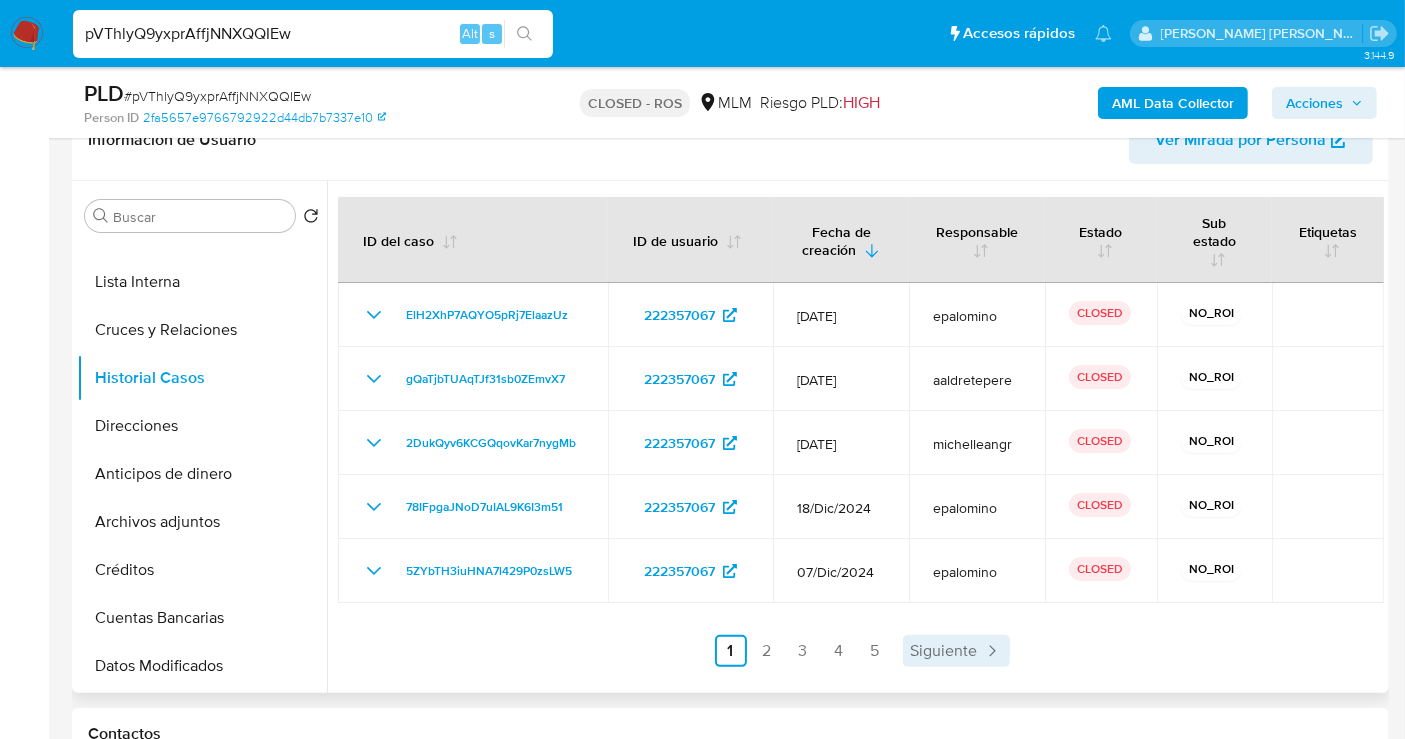 click on "Siguiente" at bounding box center (944, 651) 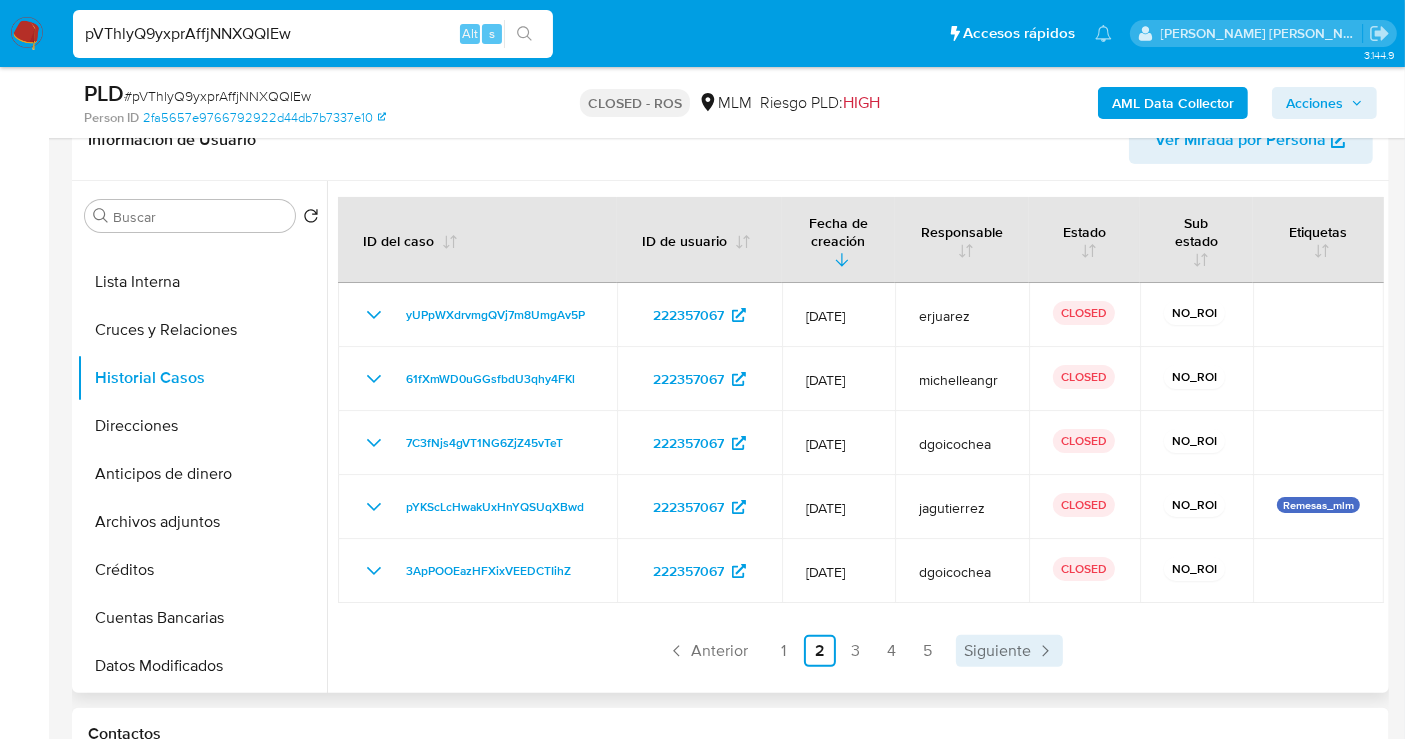 click on "Siguiente" at bounding box center (997, 651) 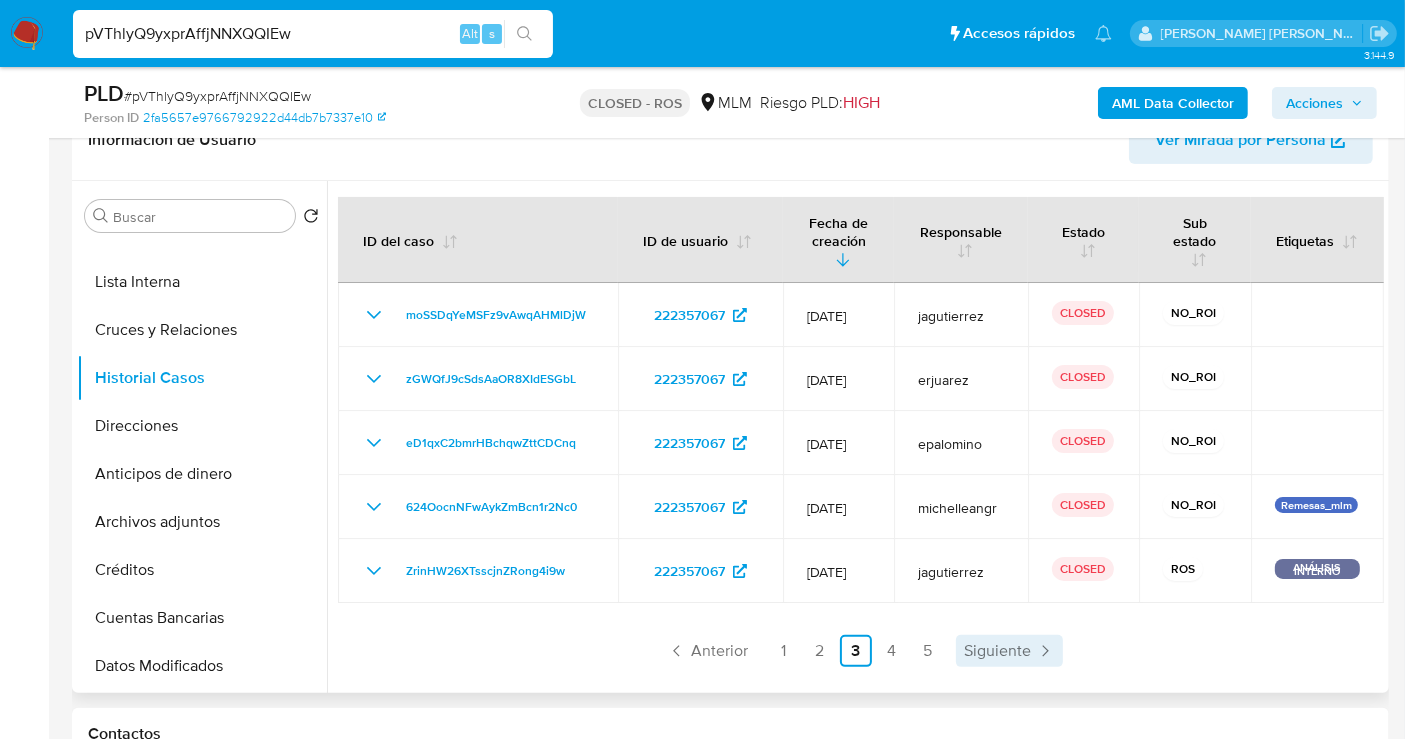 click on "Siguiente" at bounding box center (997, 651) 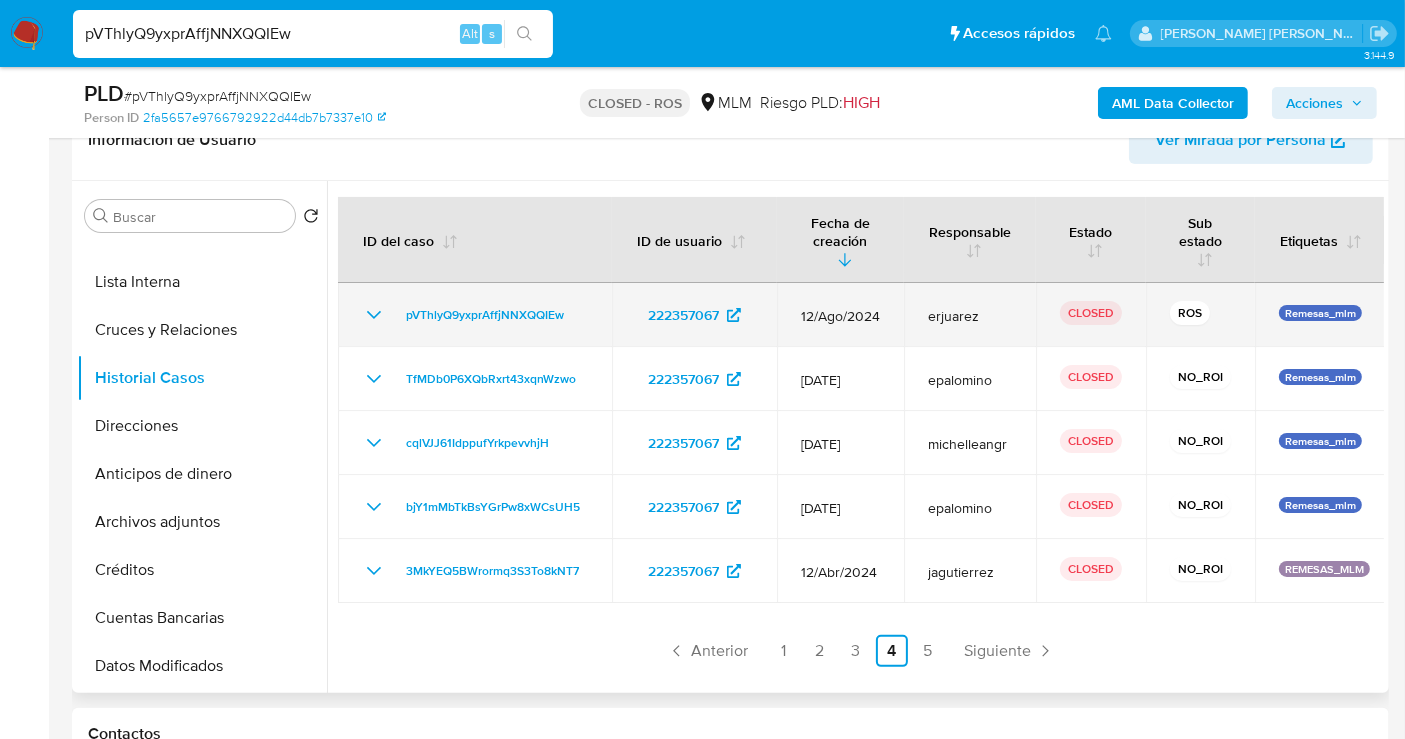 click 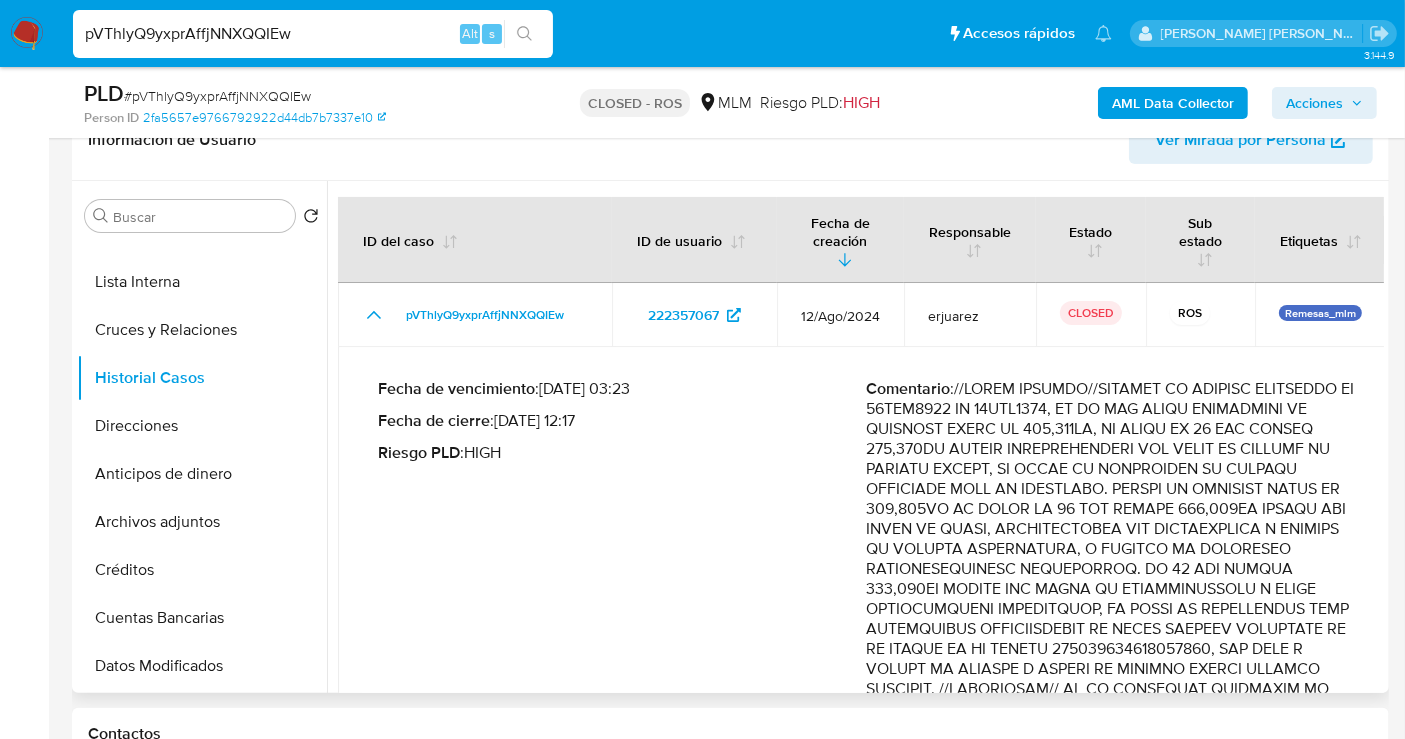 type 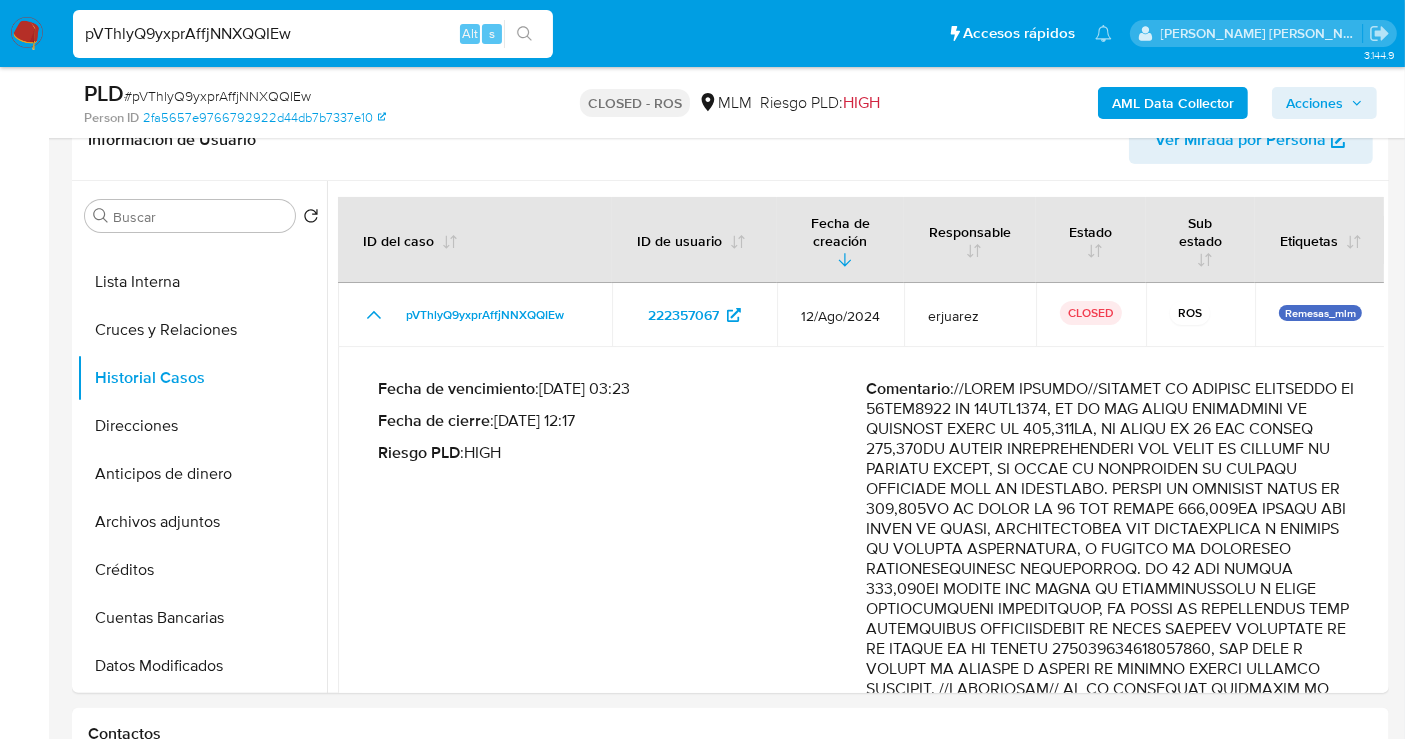 click on "pVThlyQ9yxprAffjNNXQQIEw" at bounding box center [313, 34] 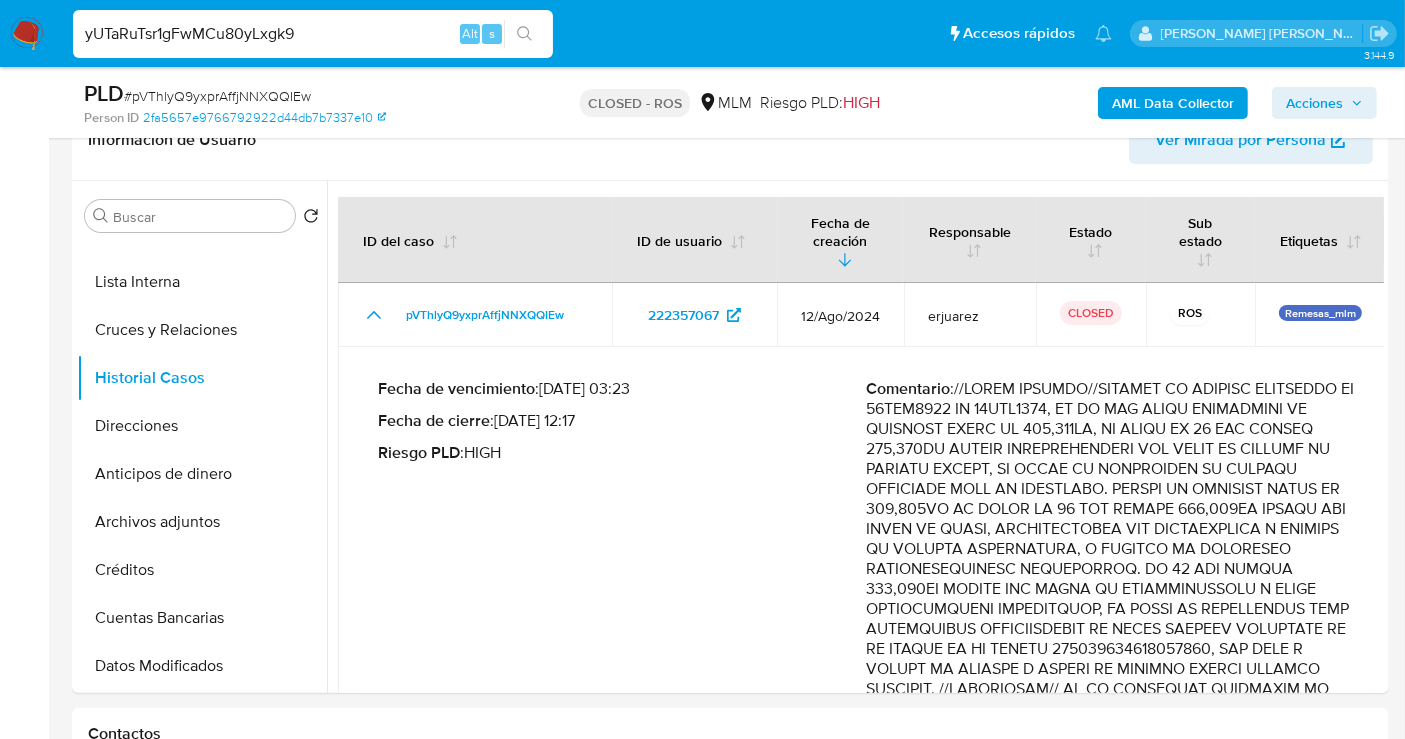 type on "yUTaRuTsr1gFwMCu80yLxgk9" 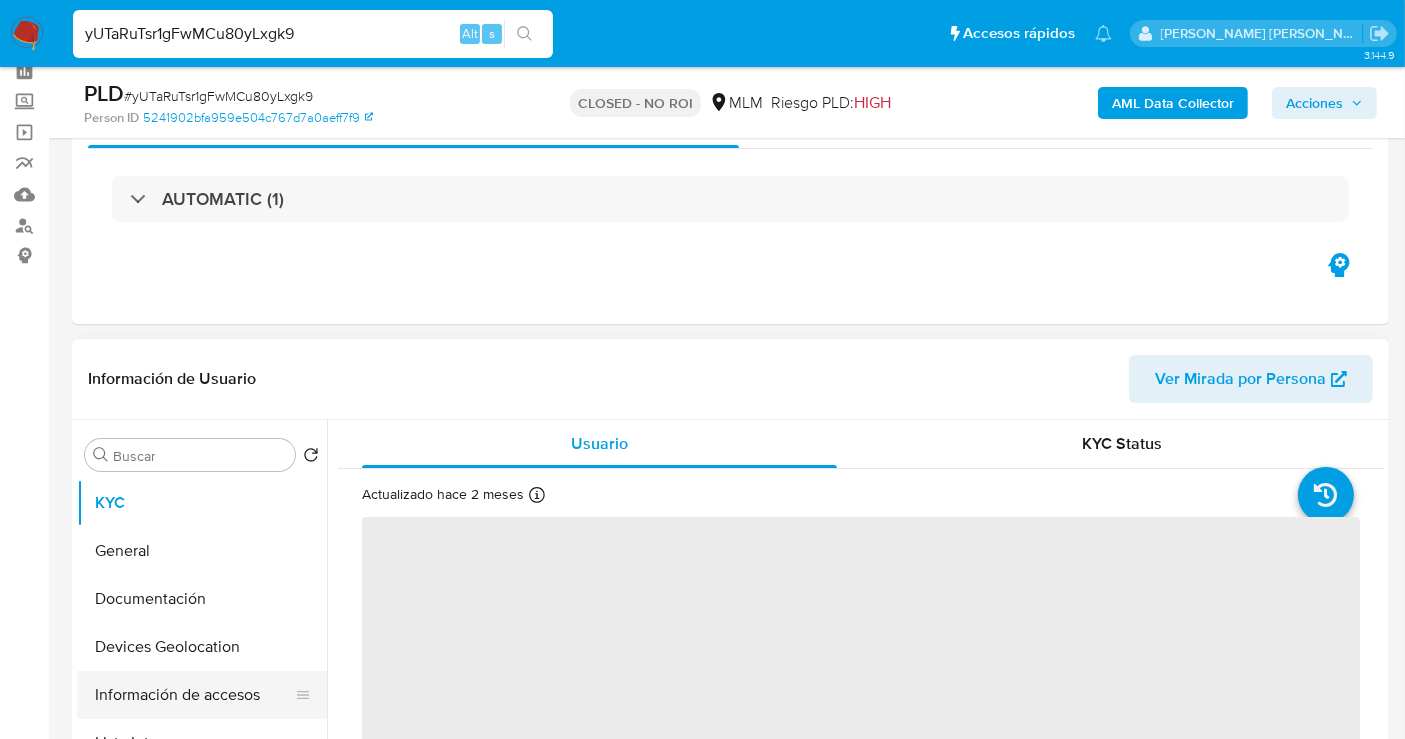 scroll, scrollTop: 222, scrollLeft: 0, axis: vertical 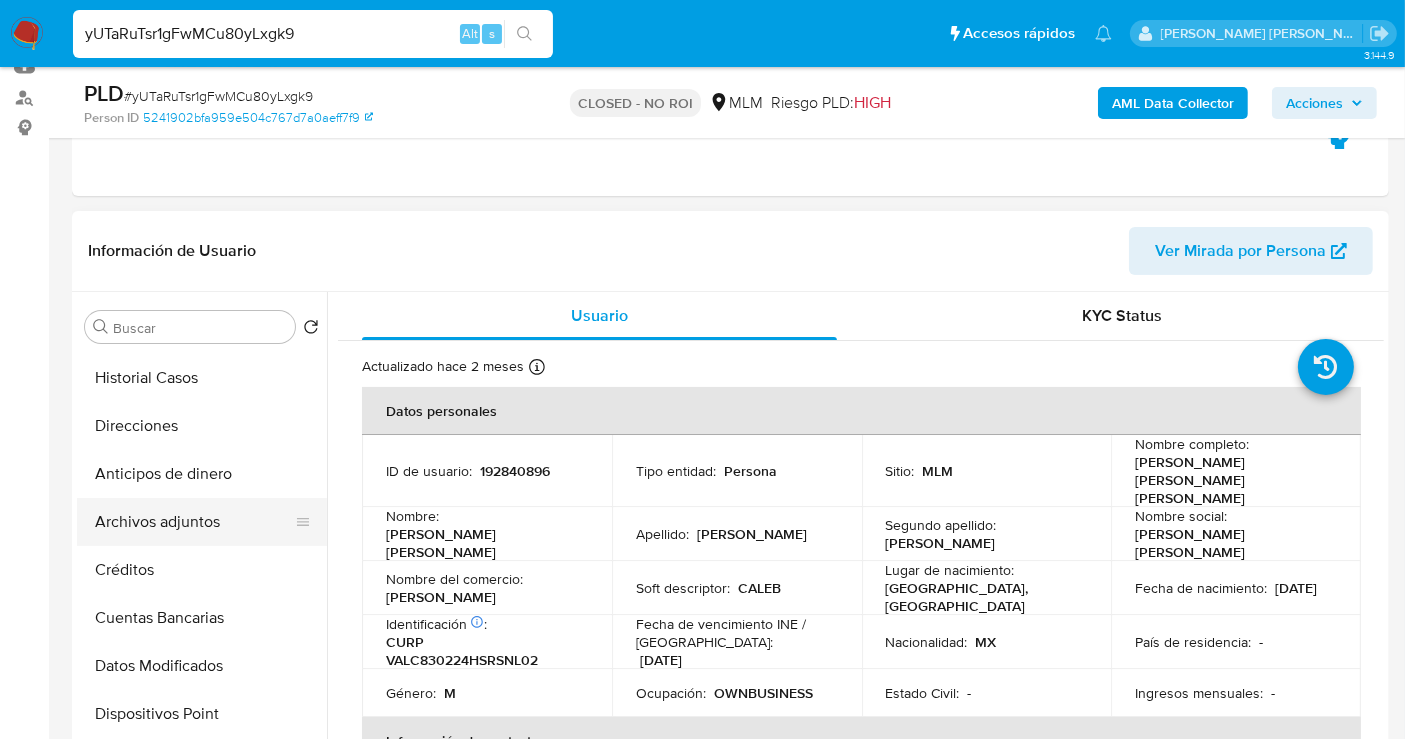 select on "10" 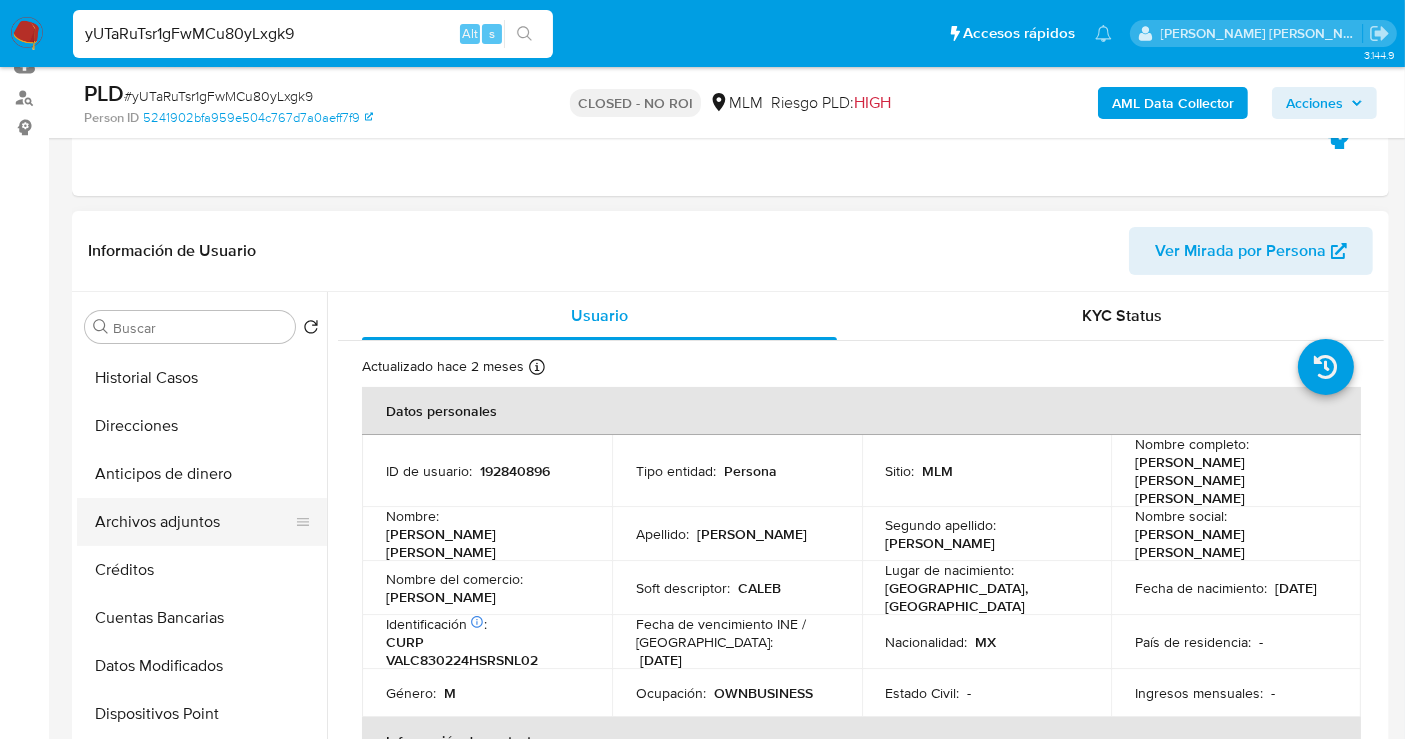 click on "Archivos adjuntos" at bounding box center (194, 522) 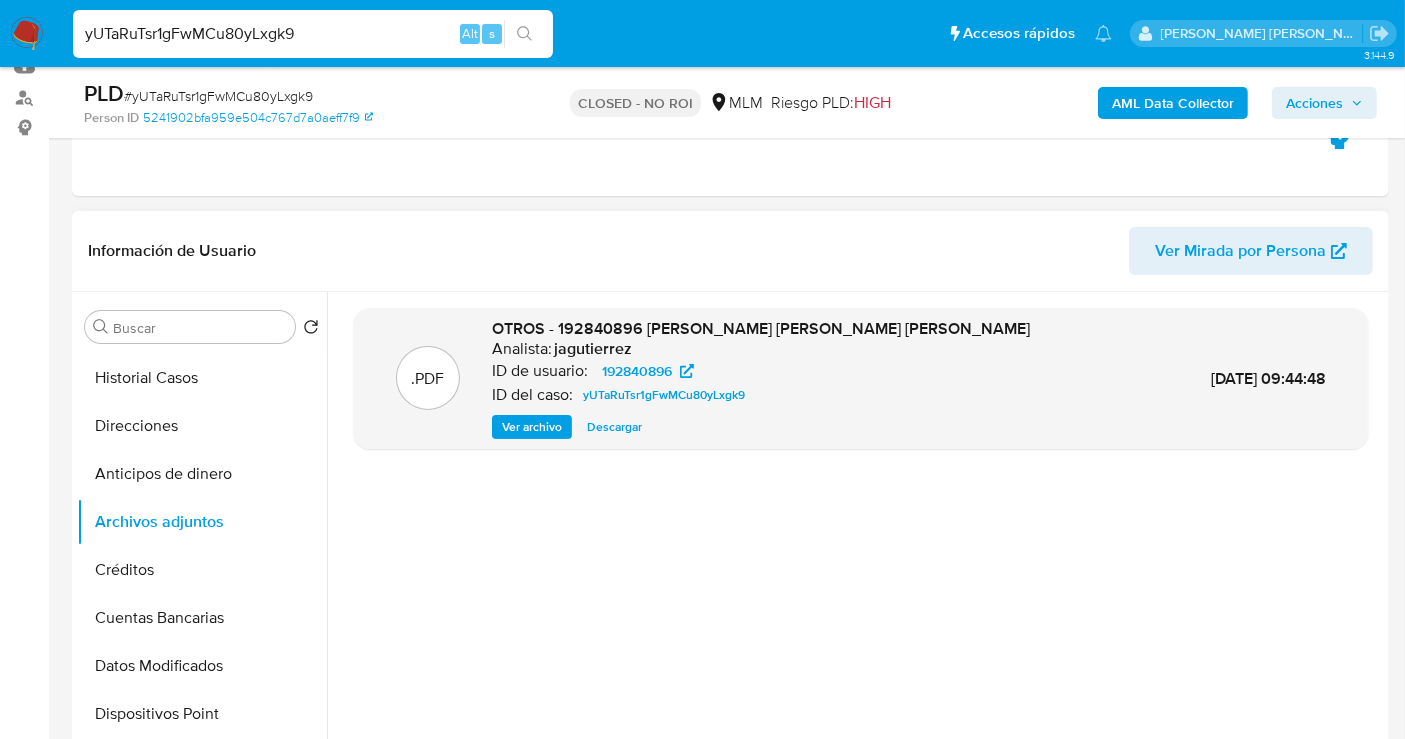 click on "Descargar" at bounding box center [614, 427] 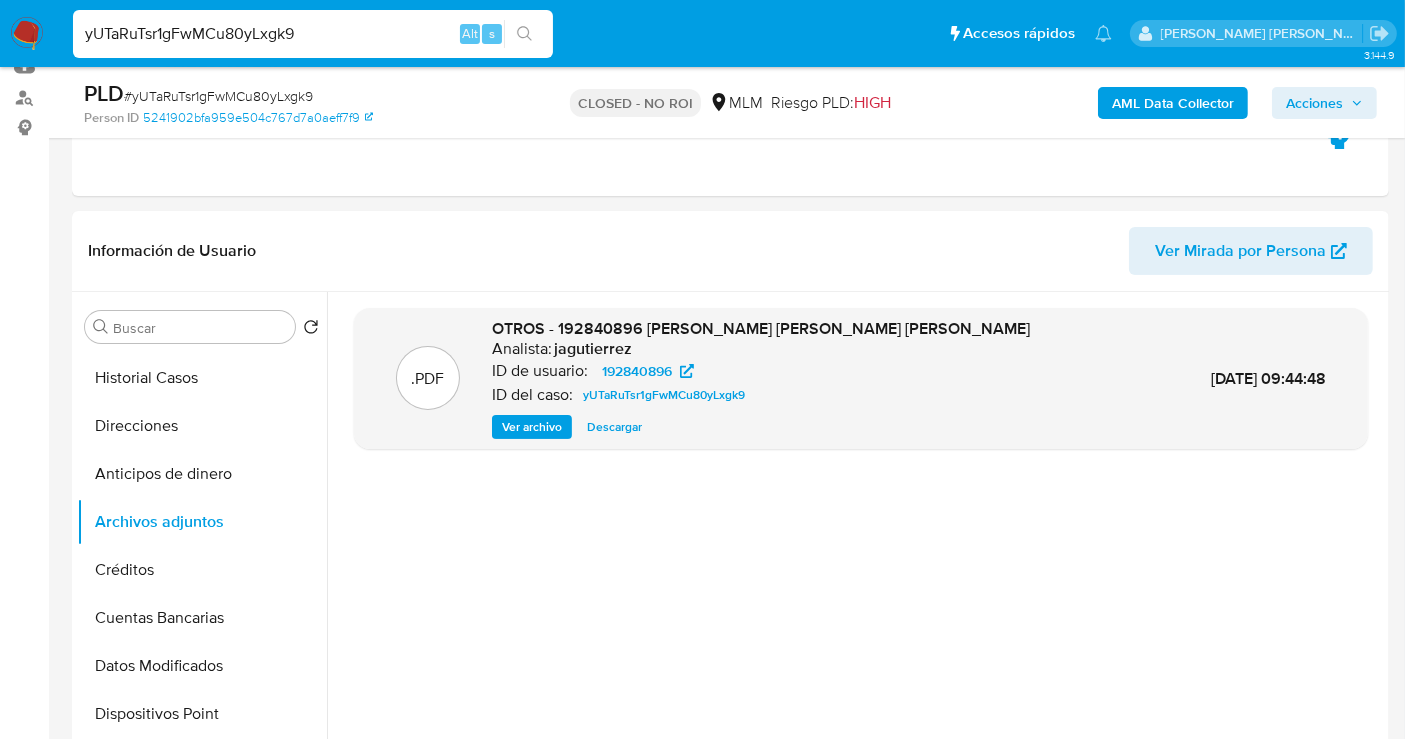 click on "yUTaRuTsr1gFwMCu80yLxgk9" at bounding box center (313, 34) 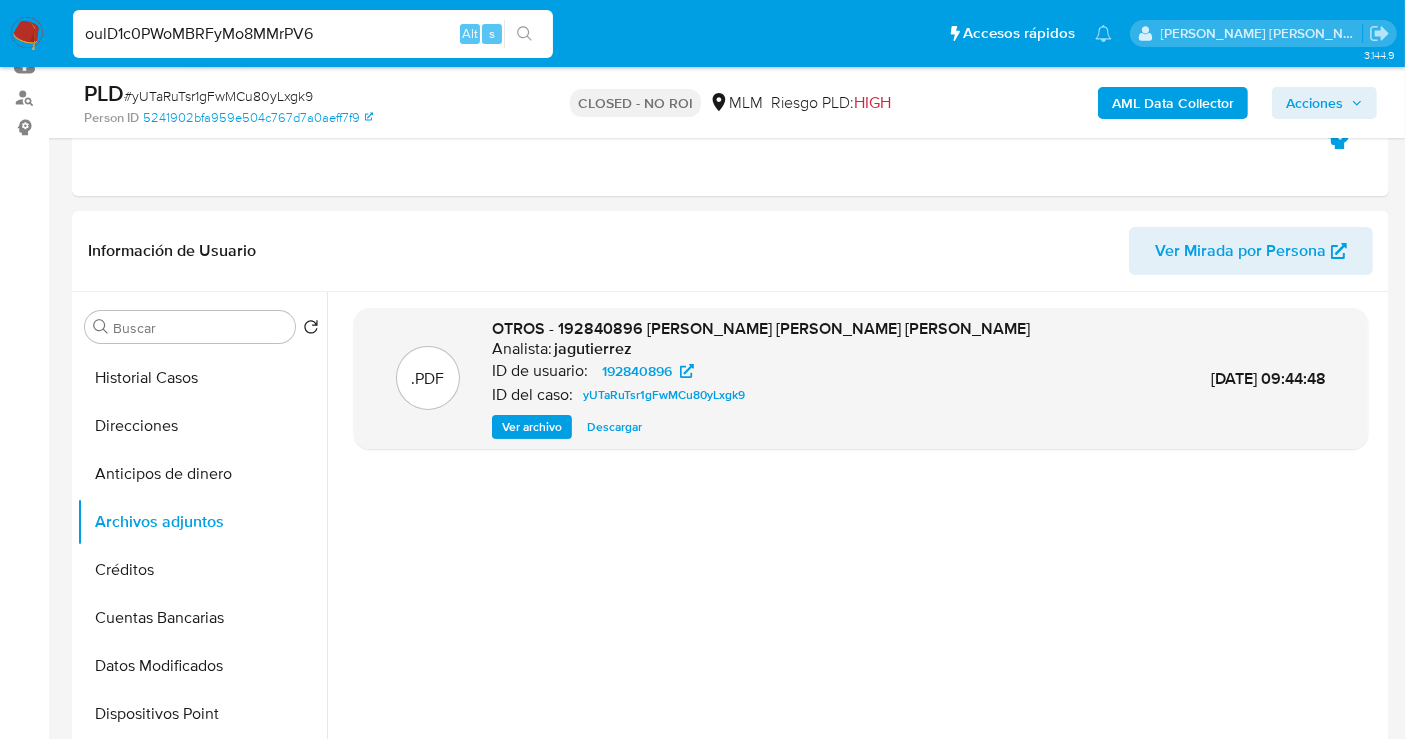 type on "oulD1c0PWoMBRFyMo8MMrPV6" 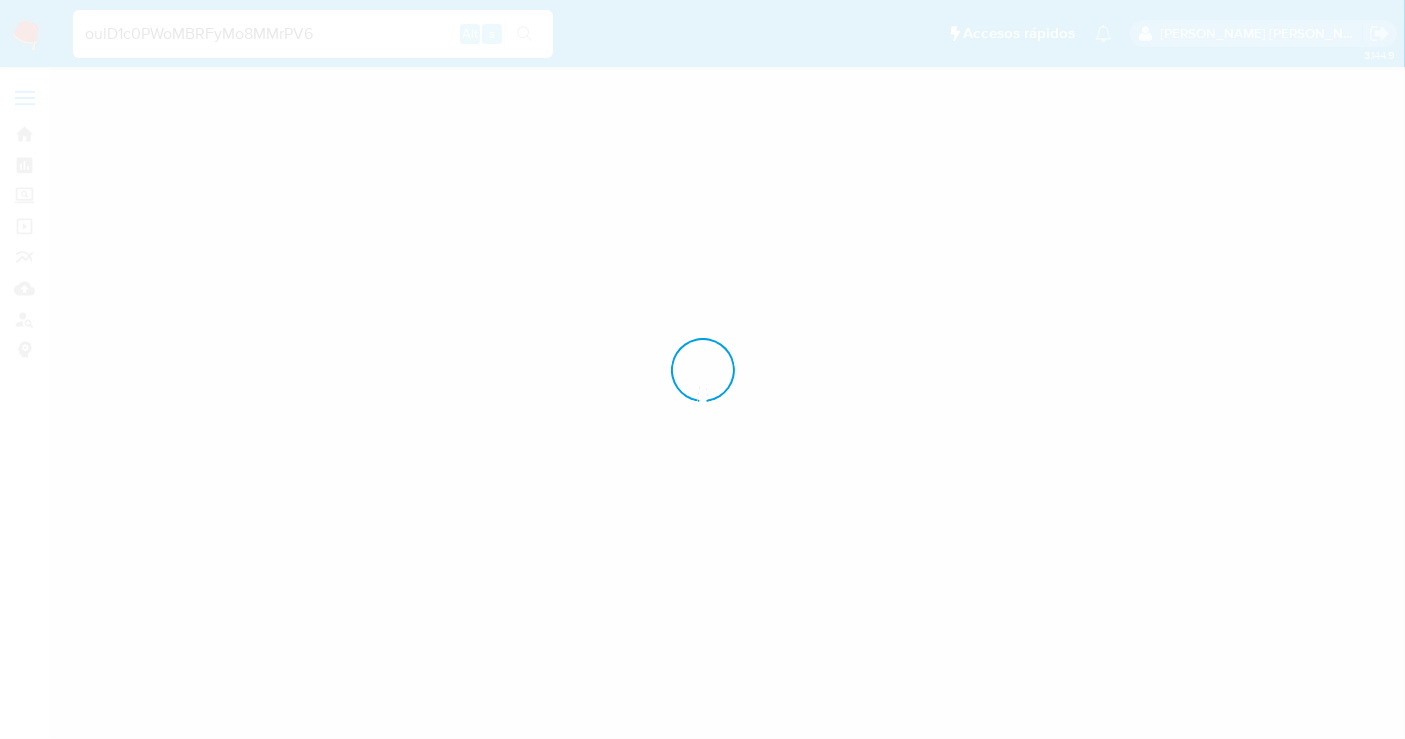 scroll, scrollTop: 0, scrollLeft: 0, axis: both 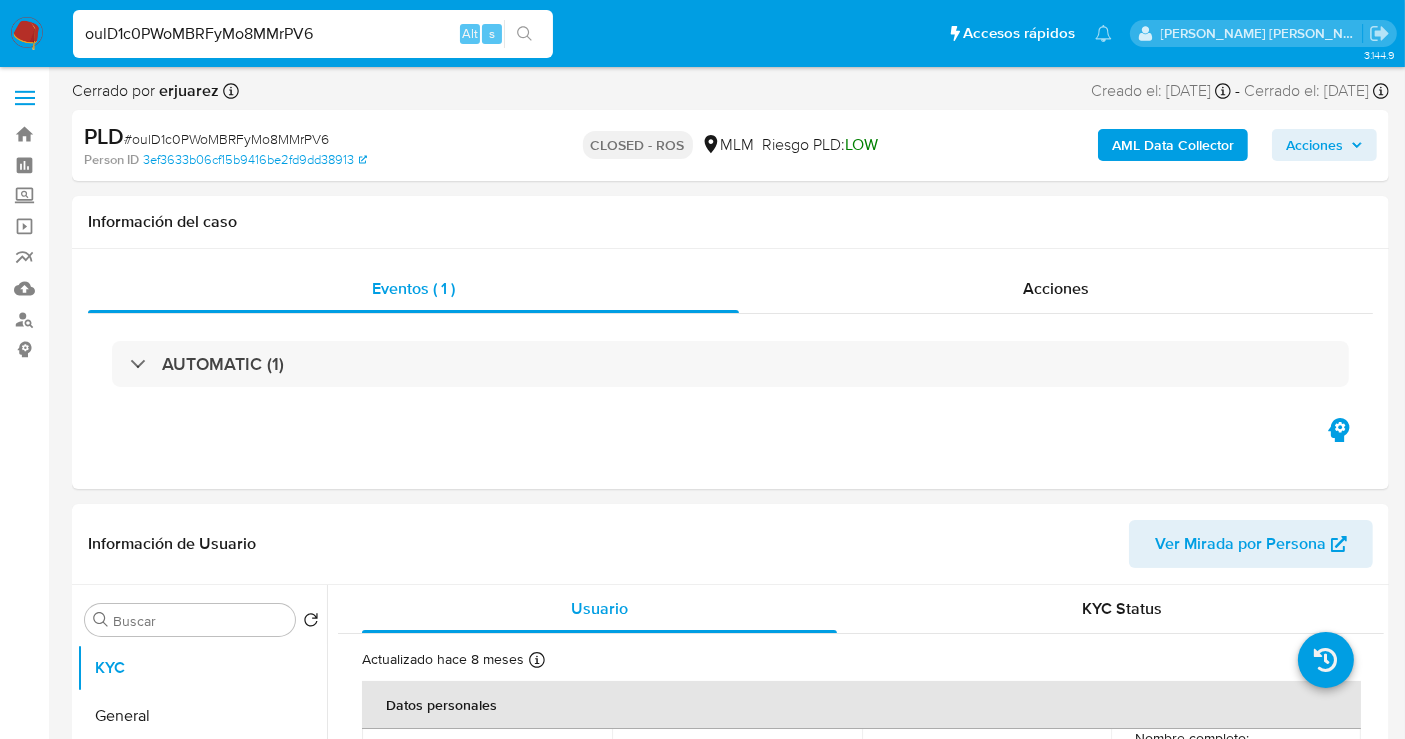 select on "10" 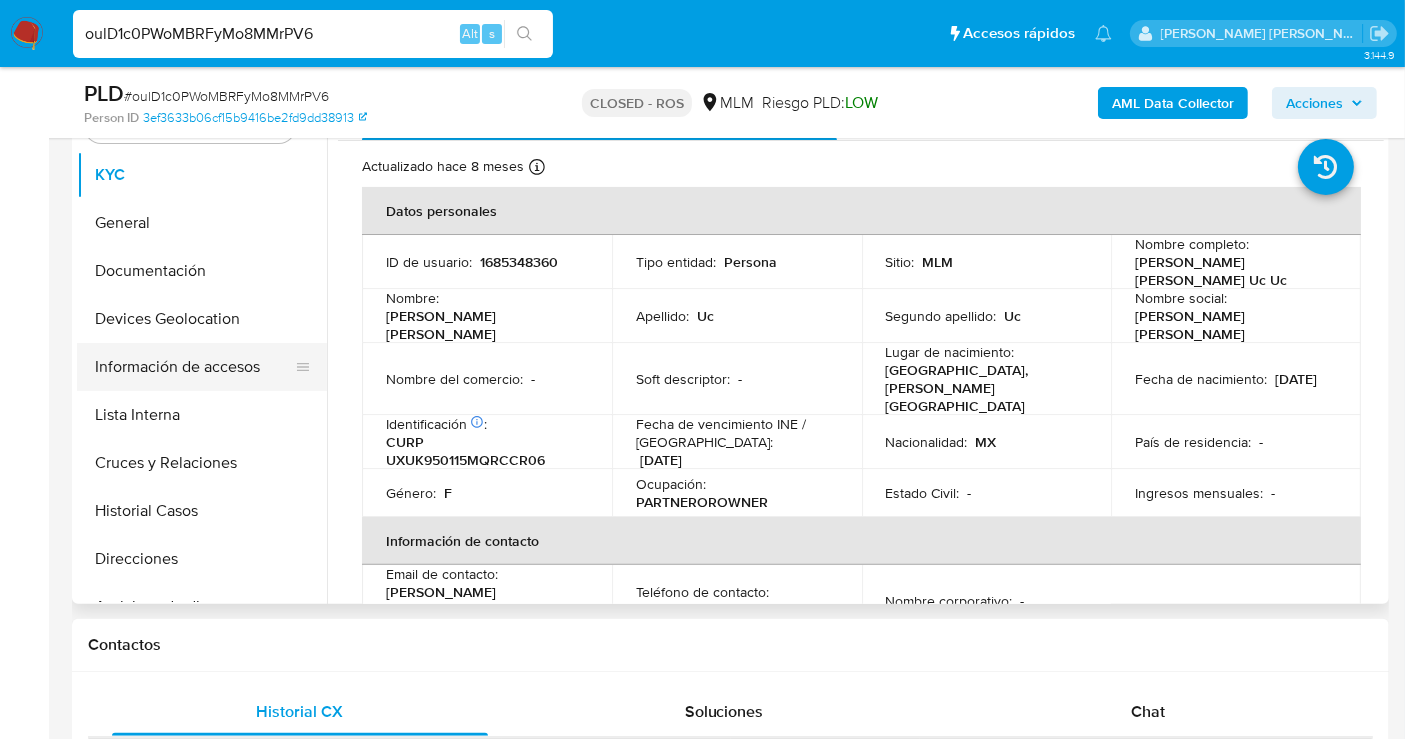 scroll, scrollTop: 444, scrollLeft: 0, axis: vertical 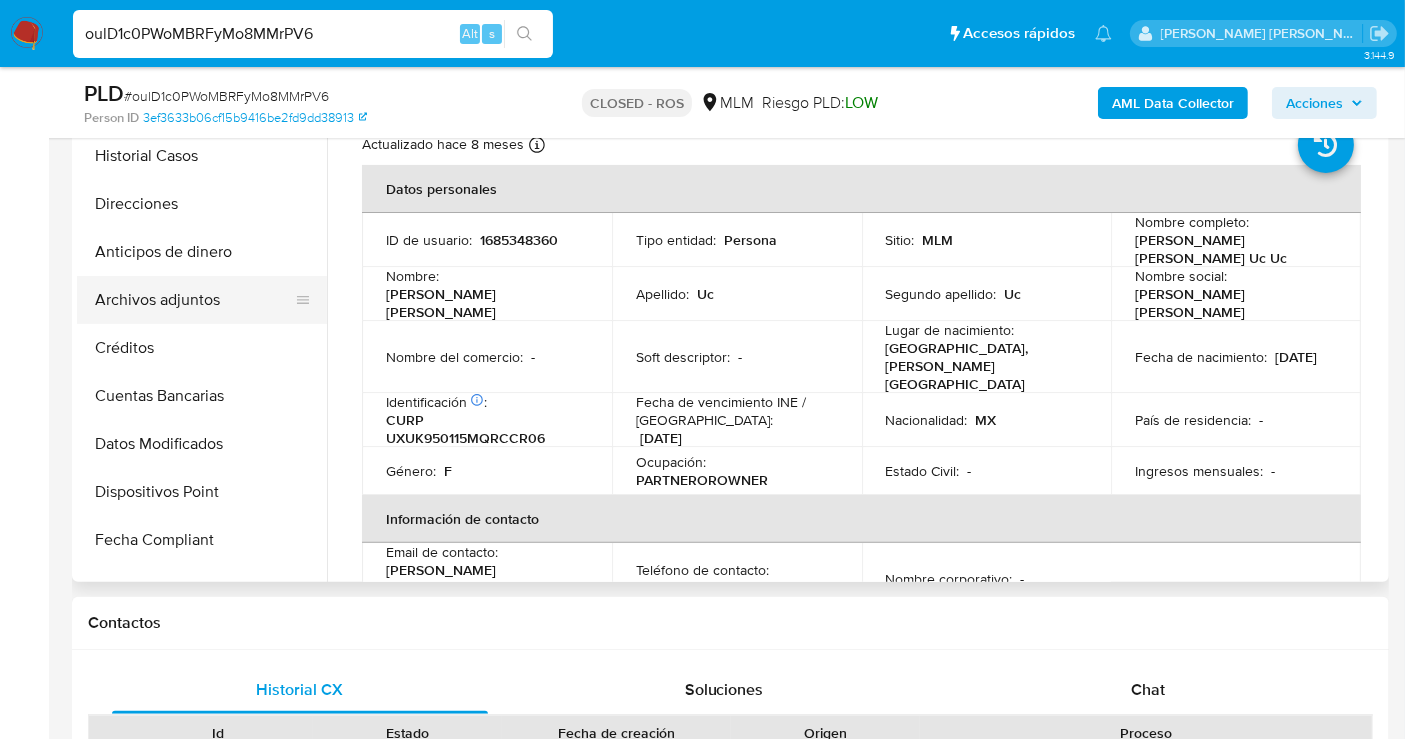 click on "Archivos adjuntos" at bounding box center (194, 300) 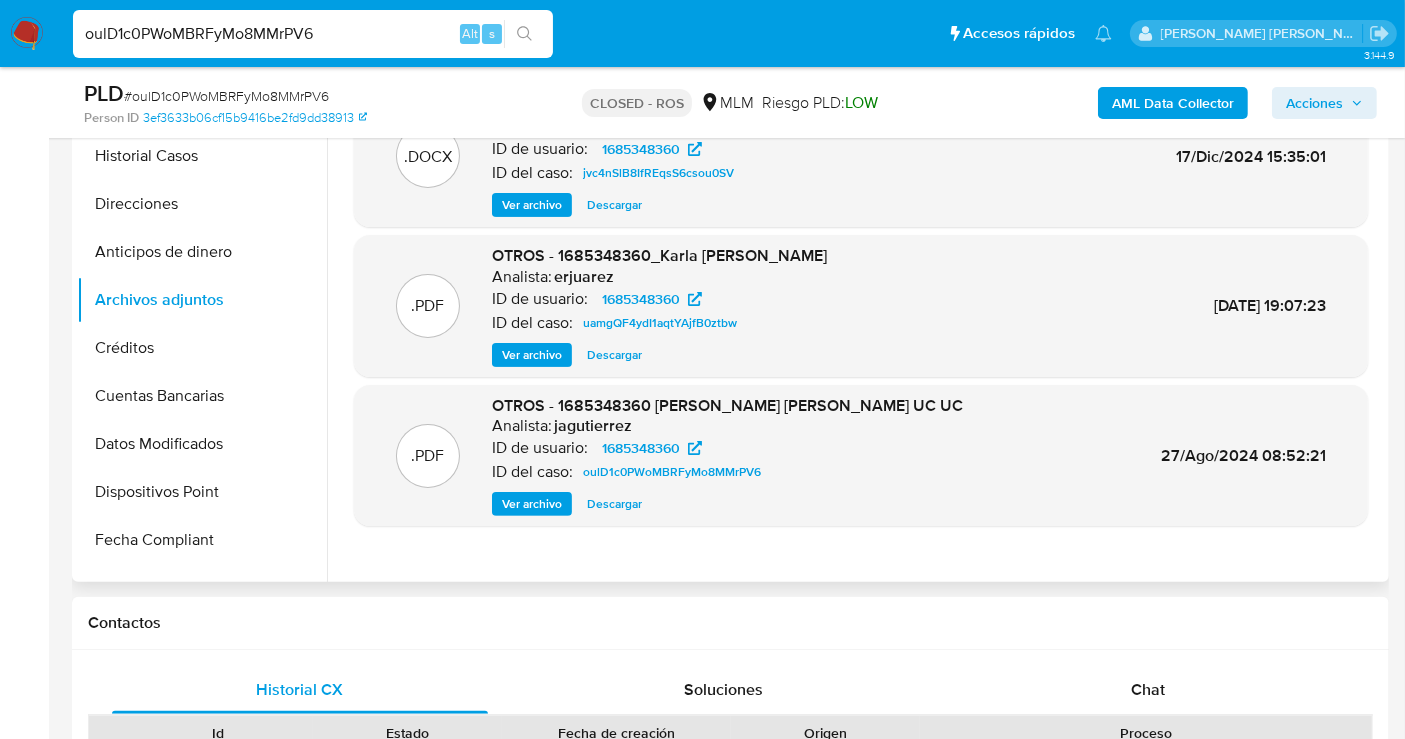 click on "Descargar" at bounding box center [614, 504] 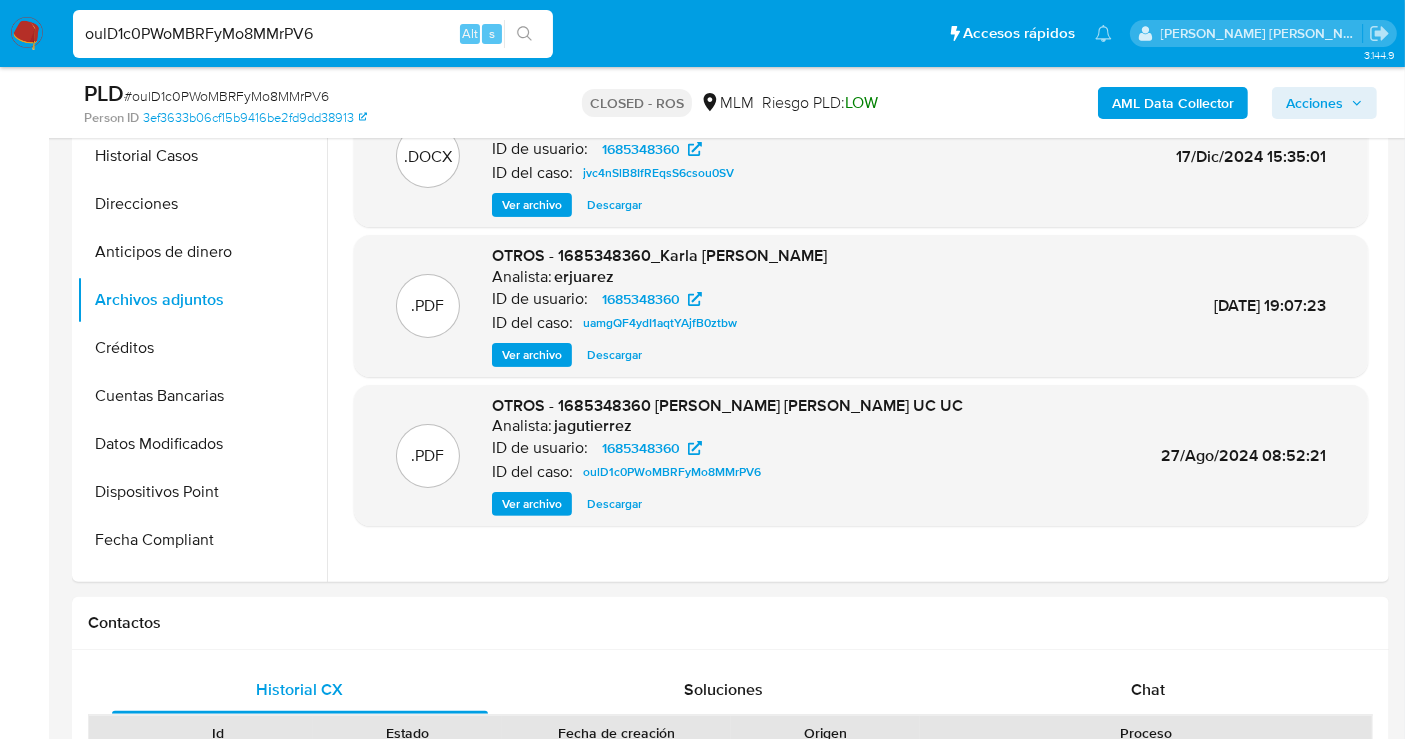 click on "oulD1c0PWoMBRFyMo8MMrPV6" at bounding box center (313, 34) 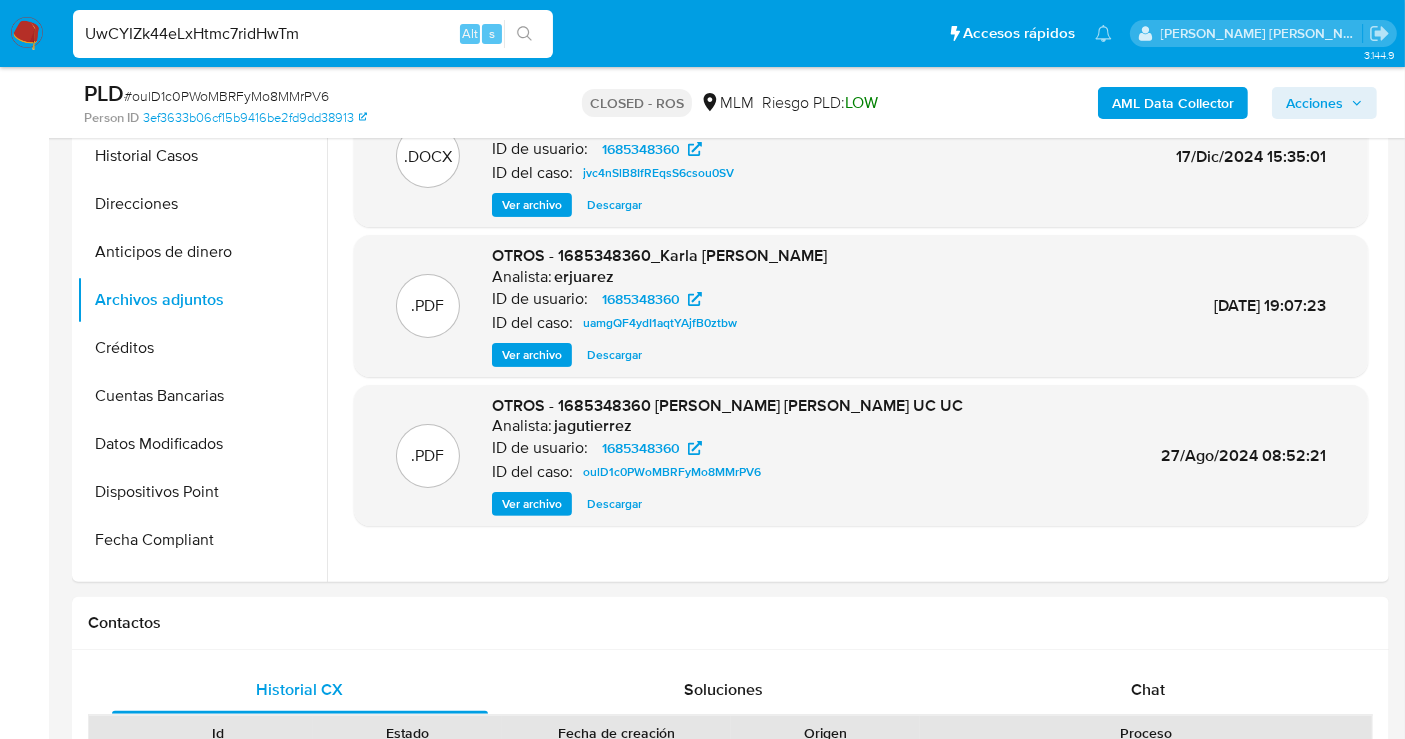type on "UwCYIZk44eLxHtmc7ridHwTm" 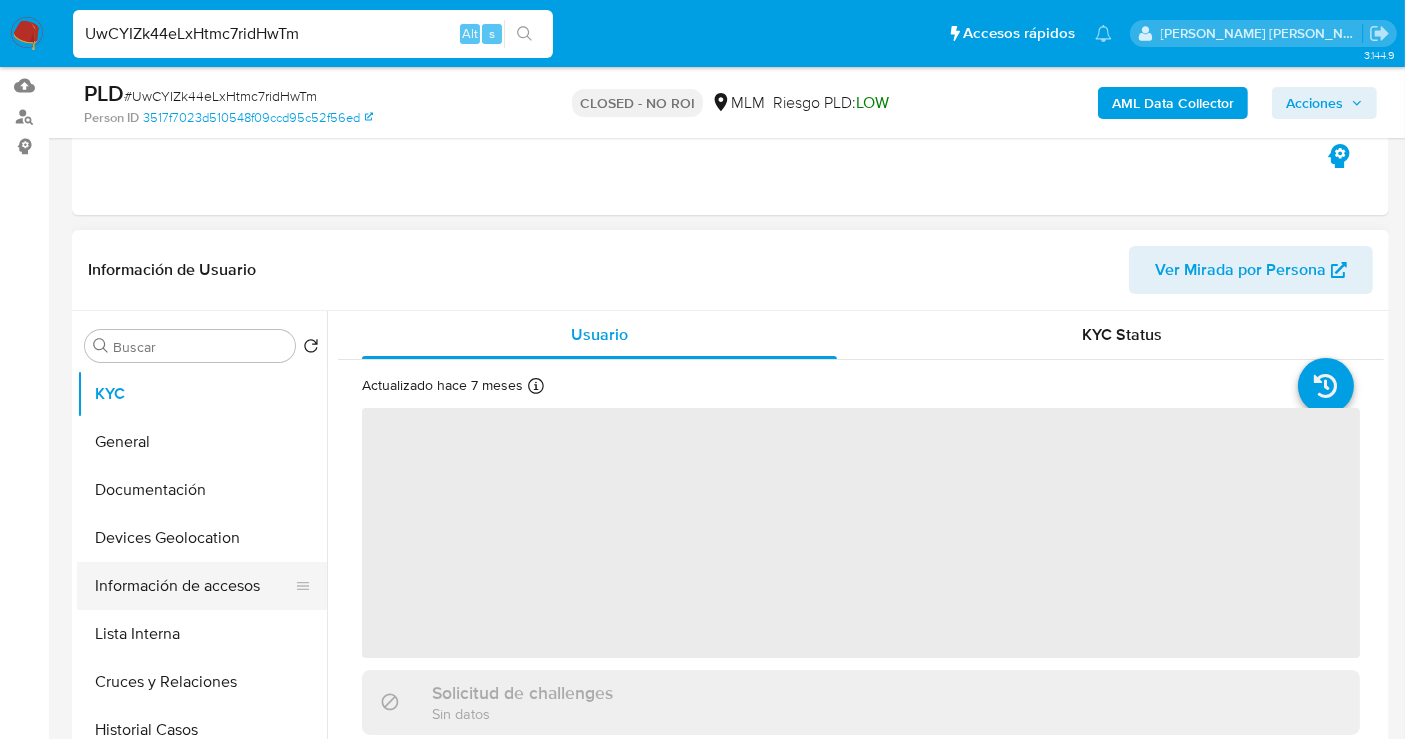 scroll, scrollTop: 333, scrollLeft: 0, axis: vertical 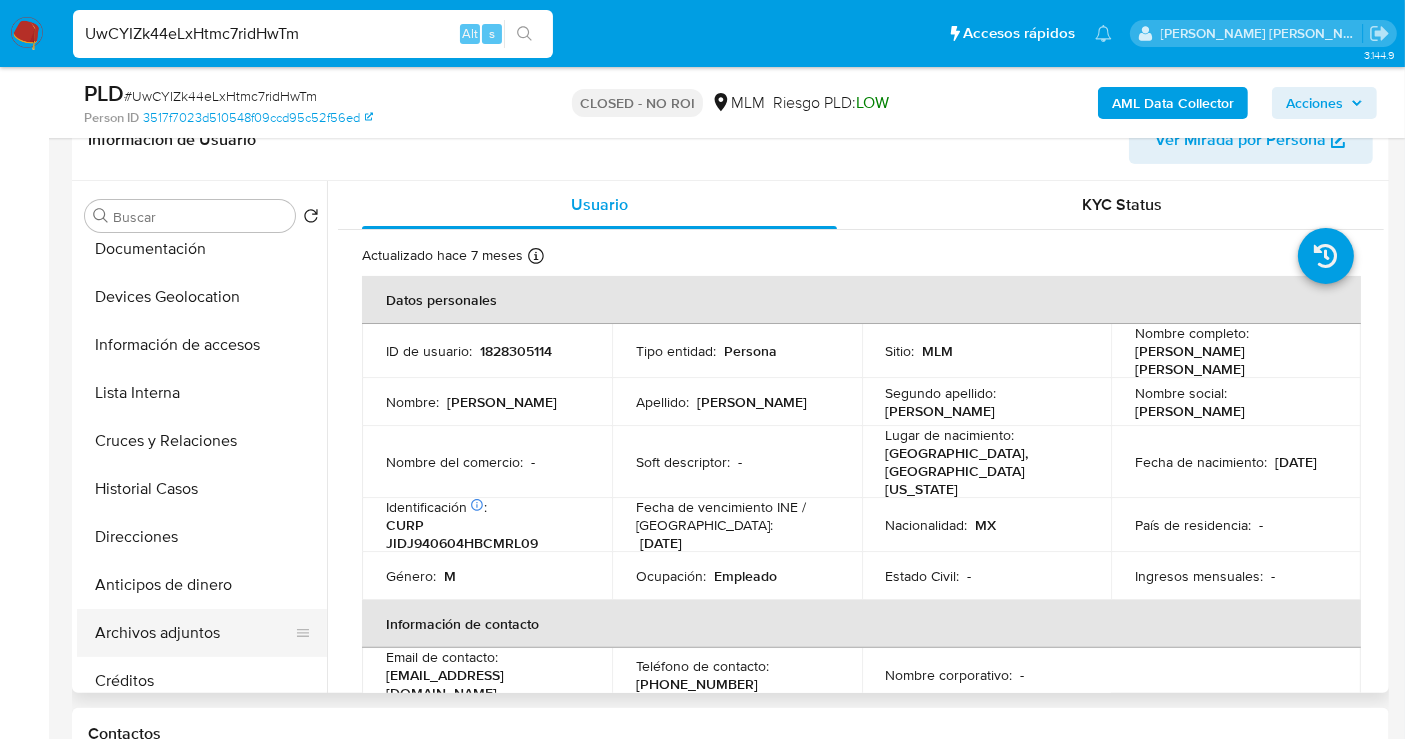 click on "Archivos adjuntos" at bounding box center (194, 633) 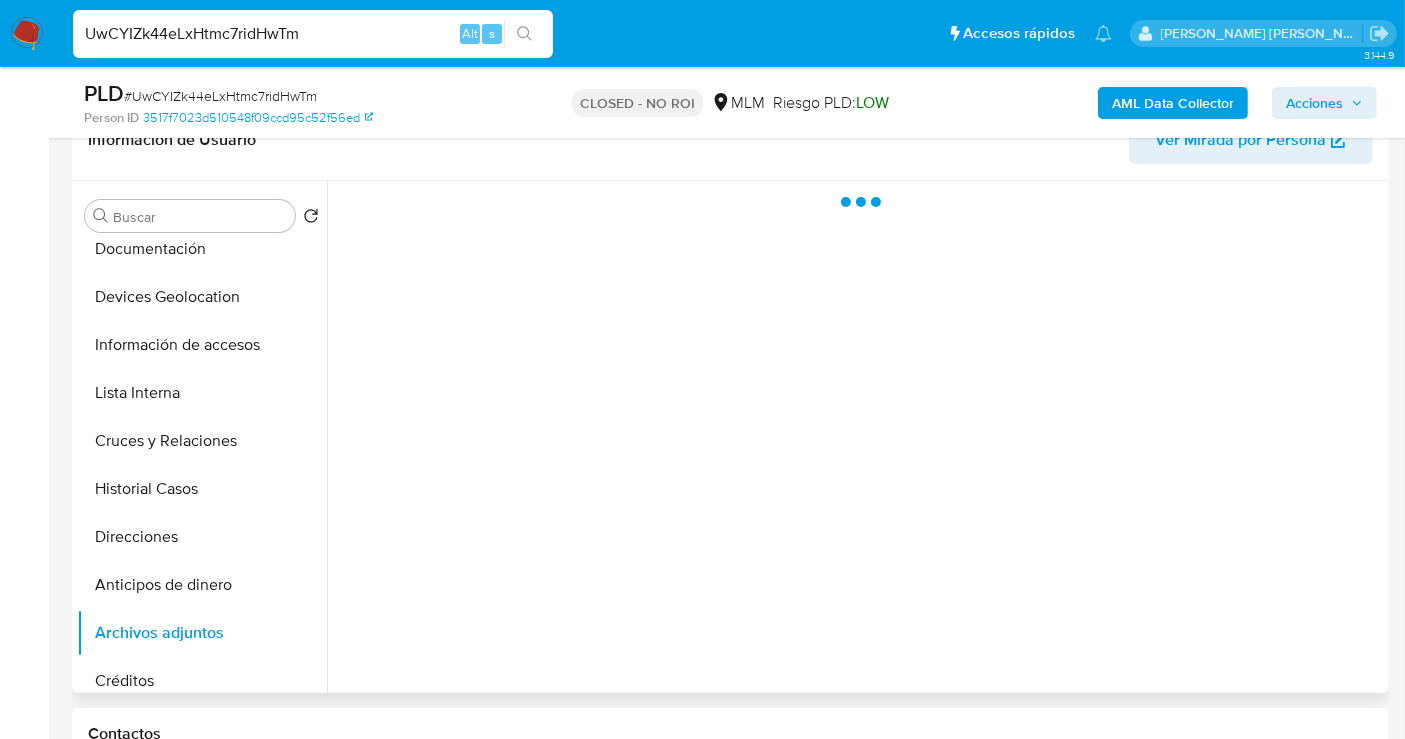 select on "10" 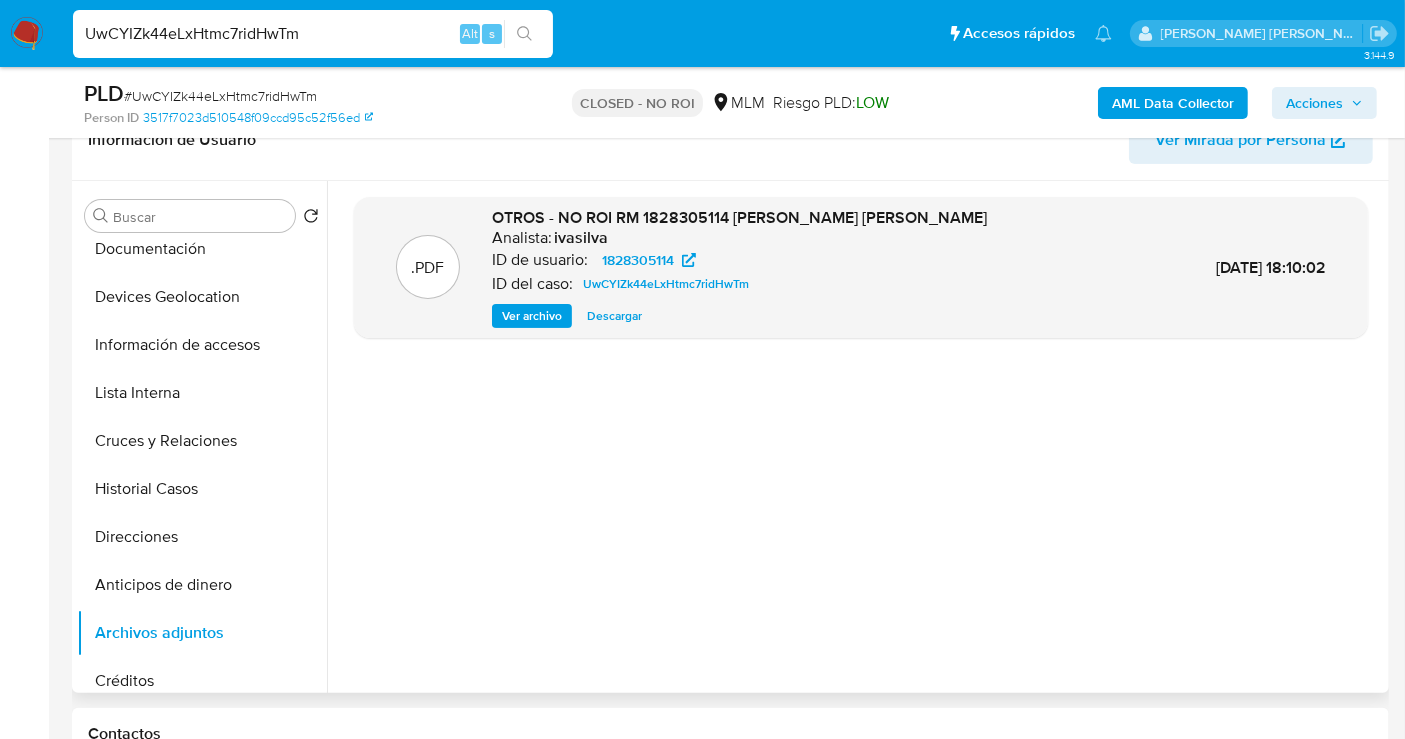 click on "Descargar" at bounding box center [614, 316] 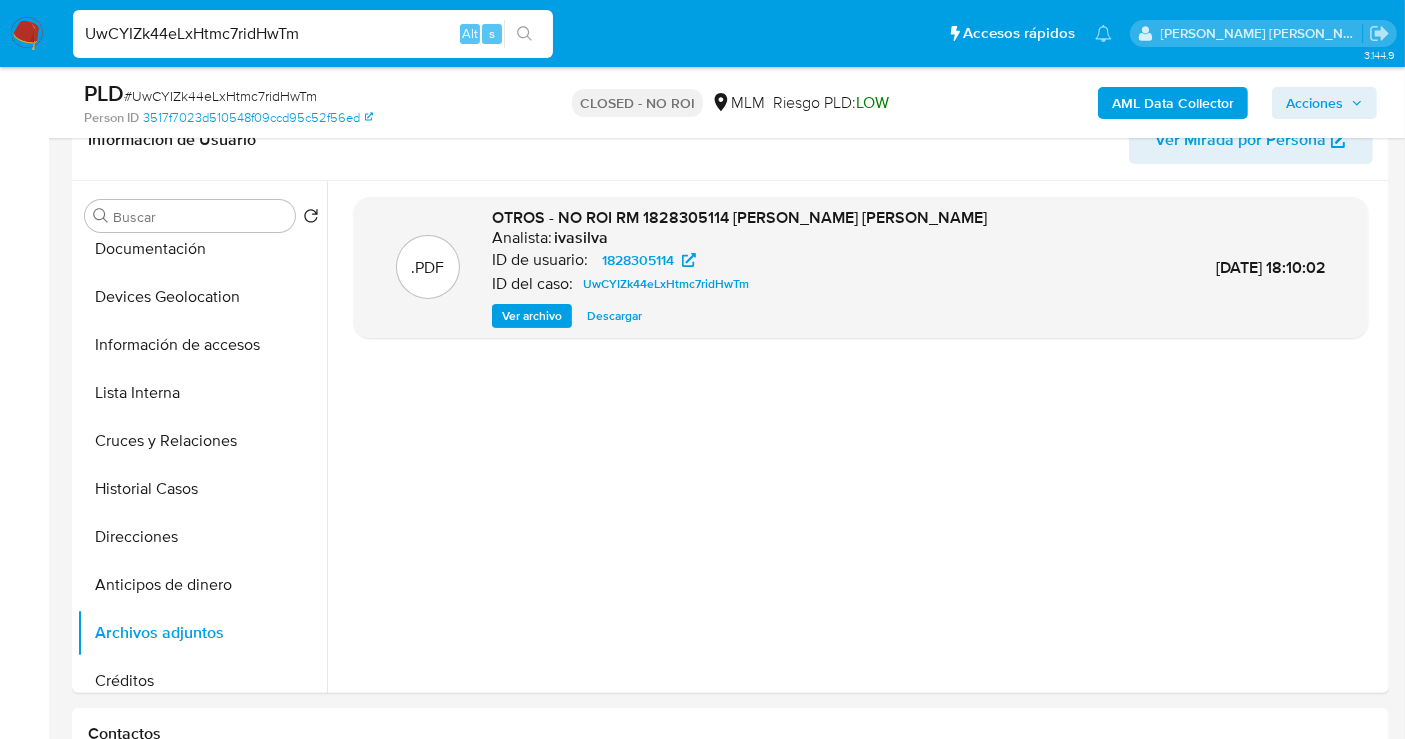 click on "UwCYIZk44eLxHtmc7ridHwTm" at bounding box center (313, 34) 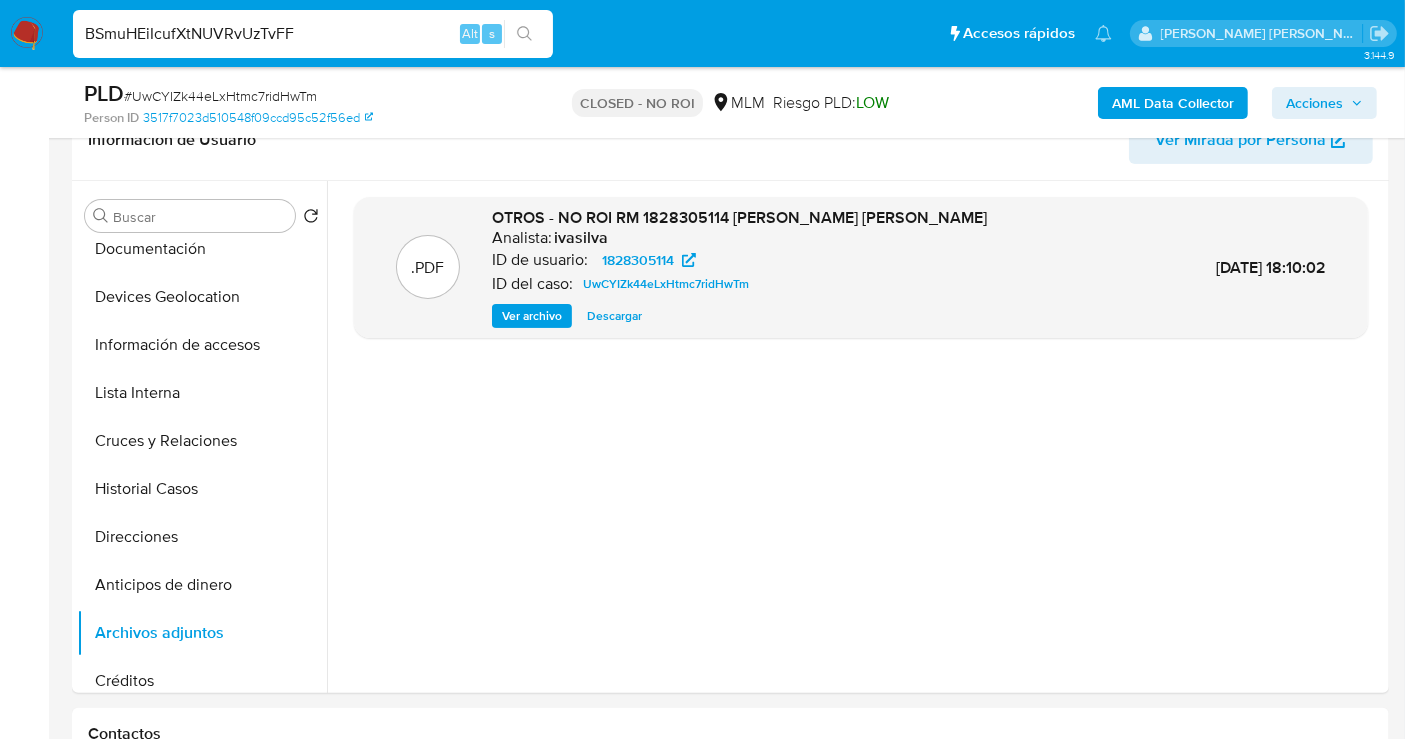 type on "BSmuHEiIcufXtNUVRvUzTvFF" 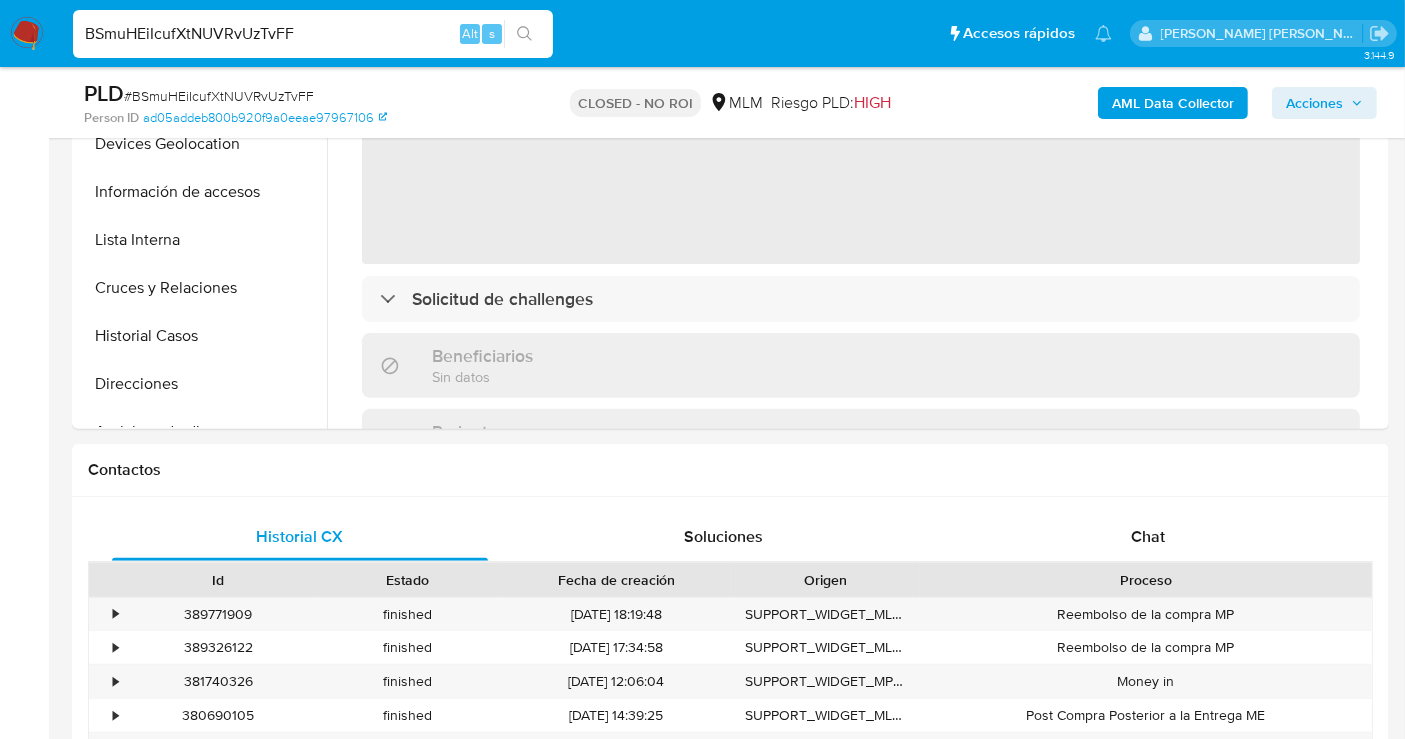 scroll, scrollTop: 666, scrollLeft: 0, axis: vertical 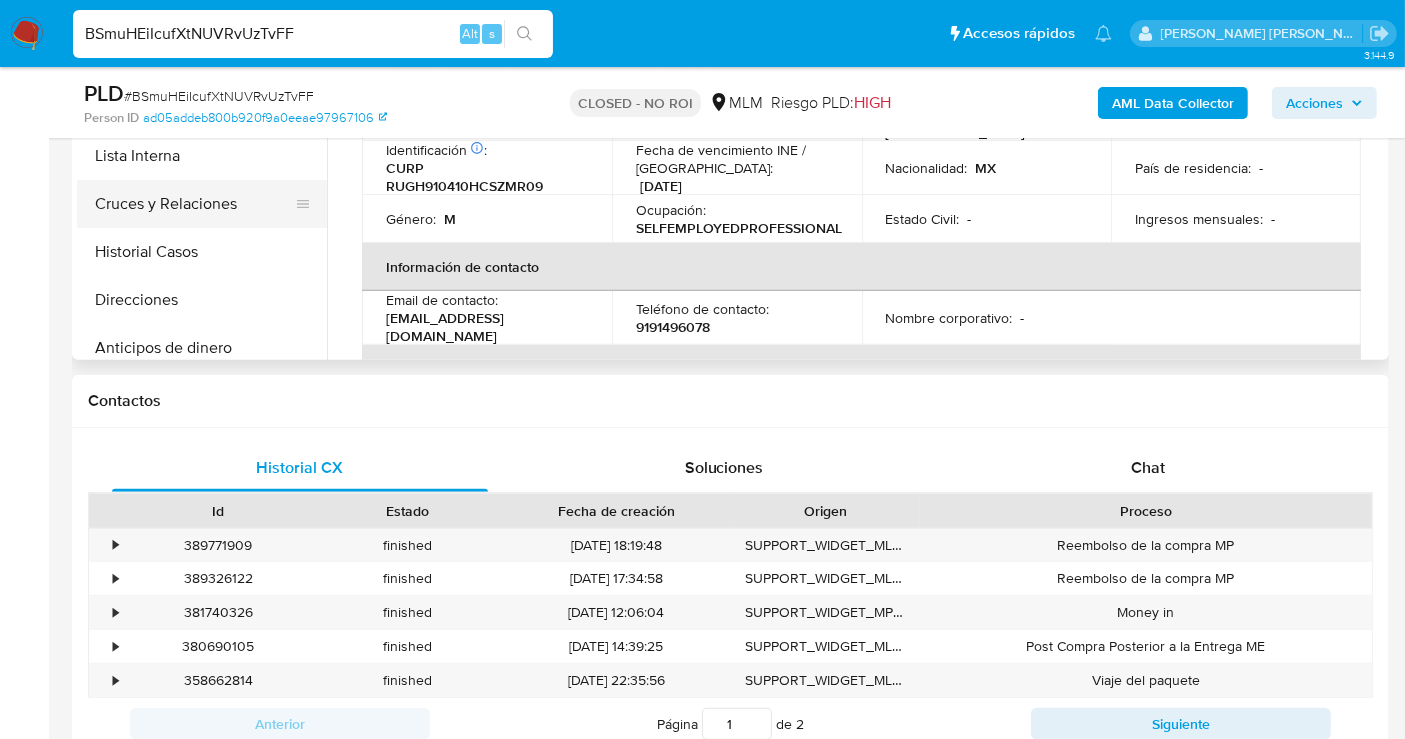 select on "10" 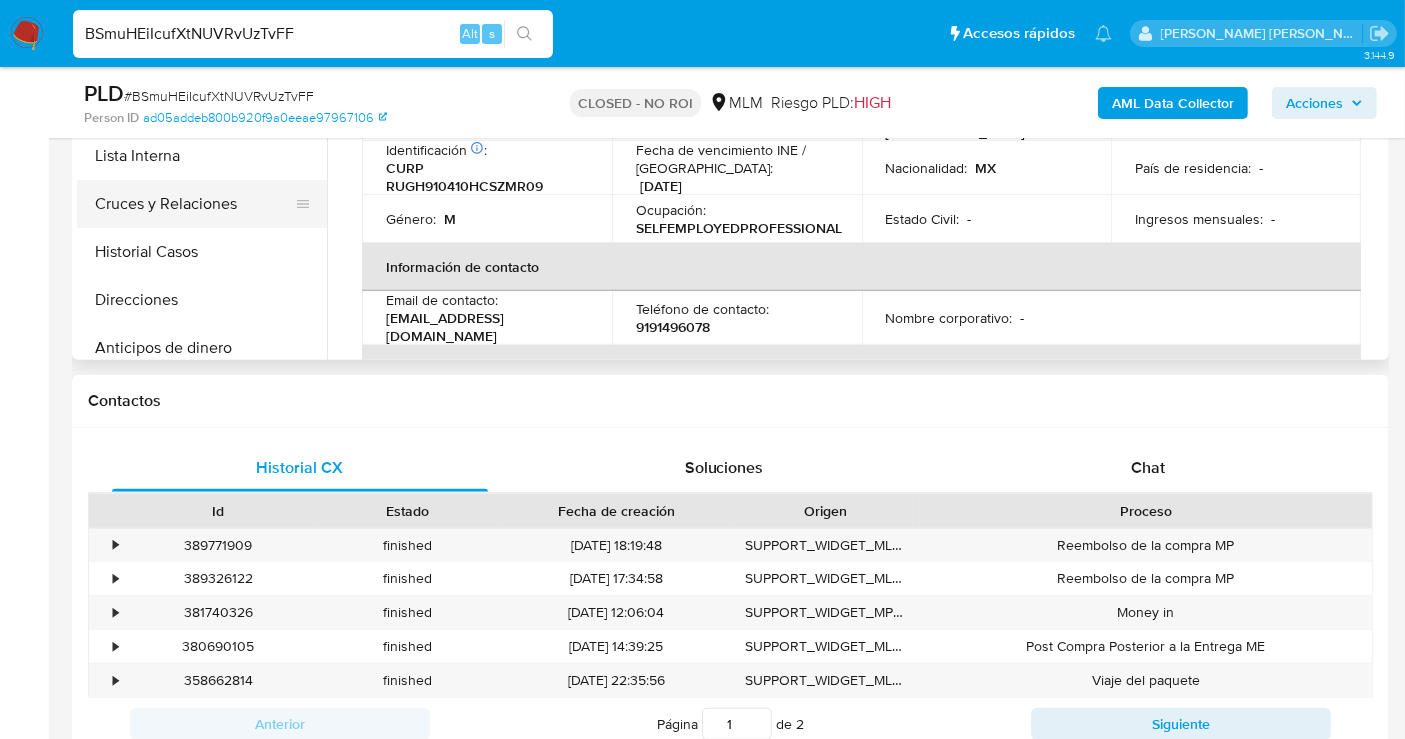 scroll, scrollTop: 222, scrollLeft: 0, axis: vertical 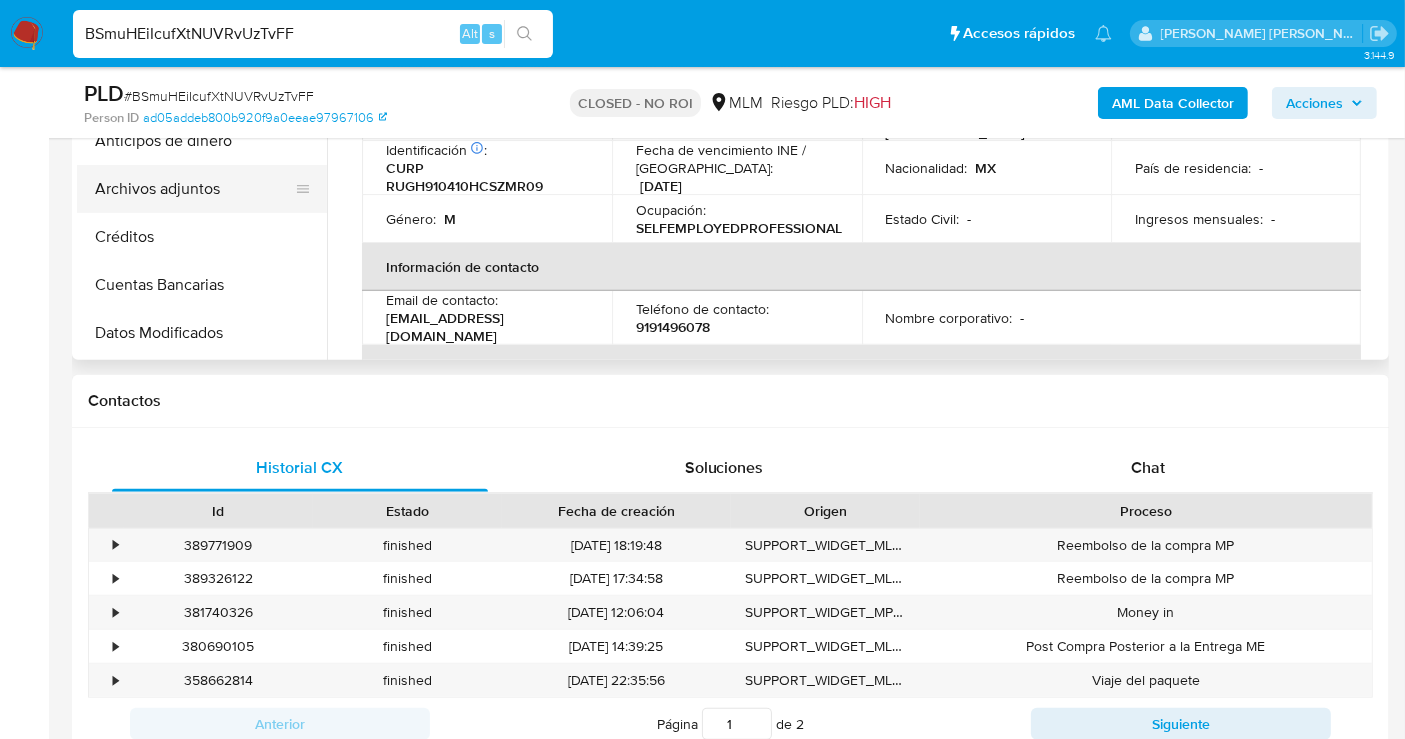 click on "Archivos adjuntos" at bounding box center [194, 189] 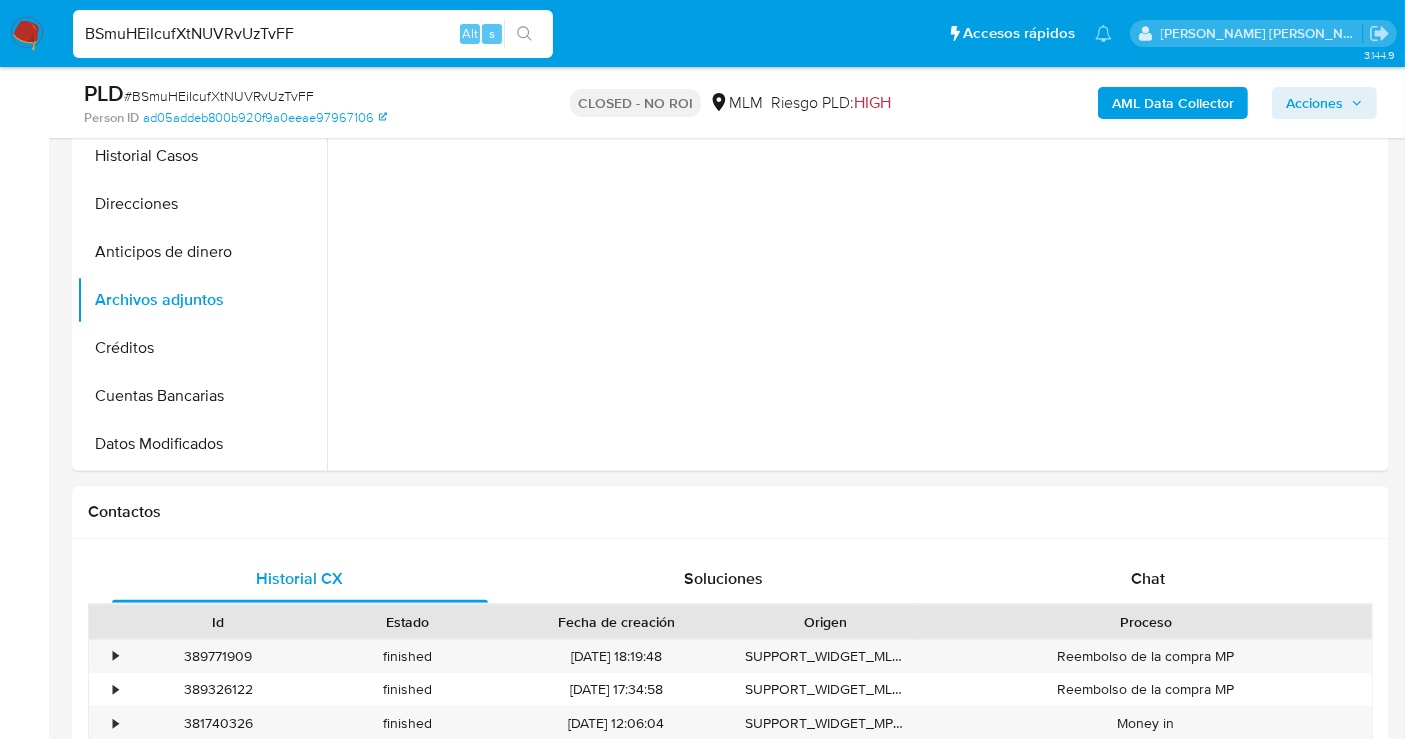 scroll, scrollTop: 333, scrollLeft: 0, axis: vertical 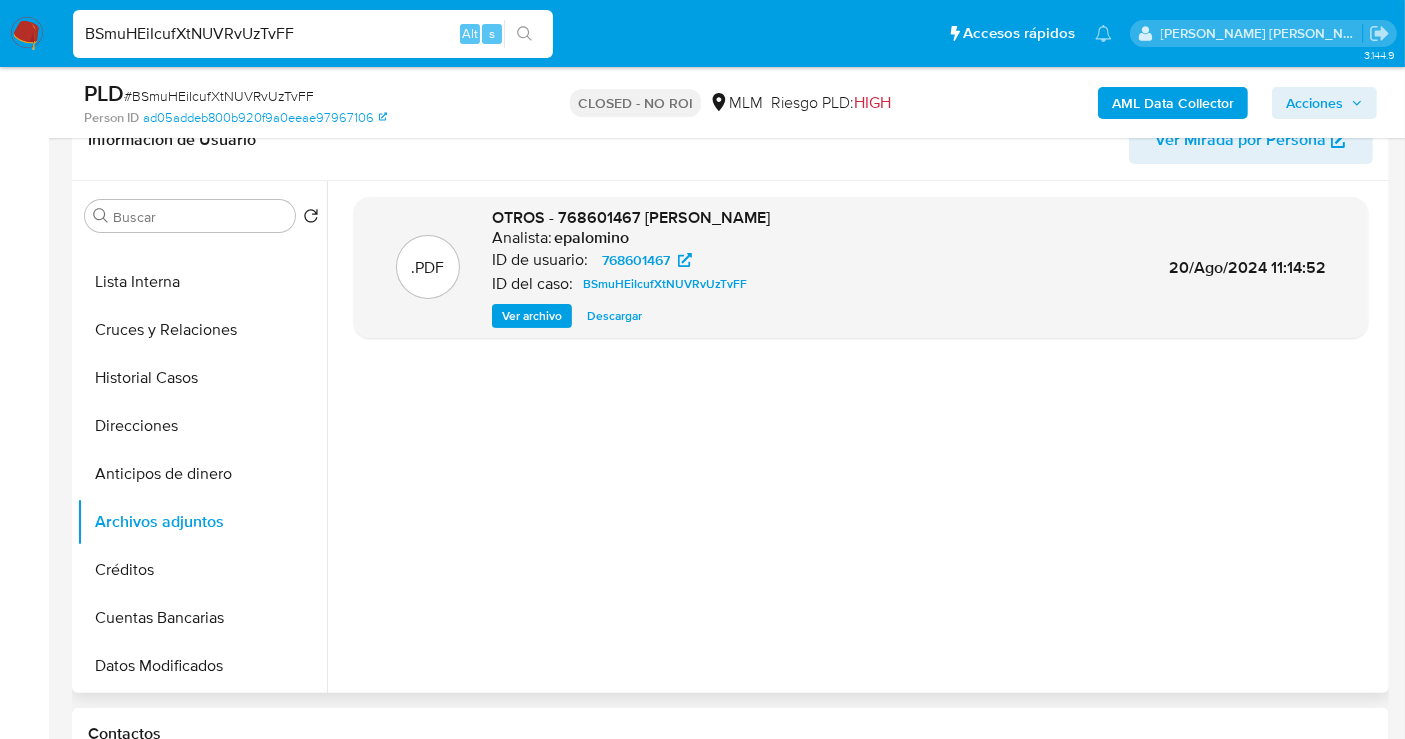 click on "Descargar" at bounding box center [614, 316] 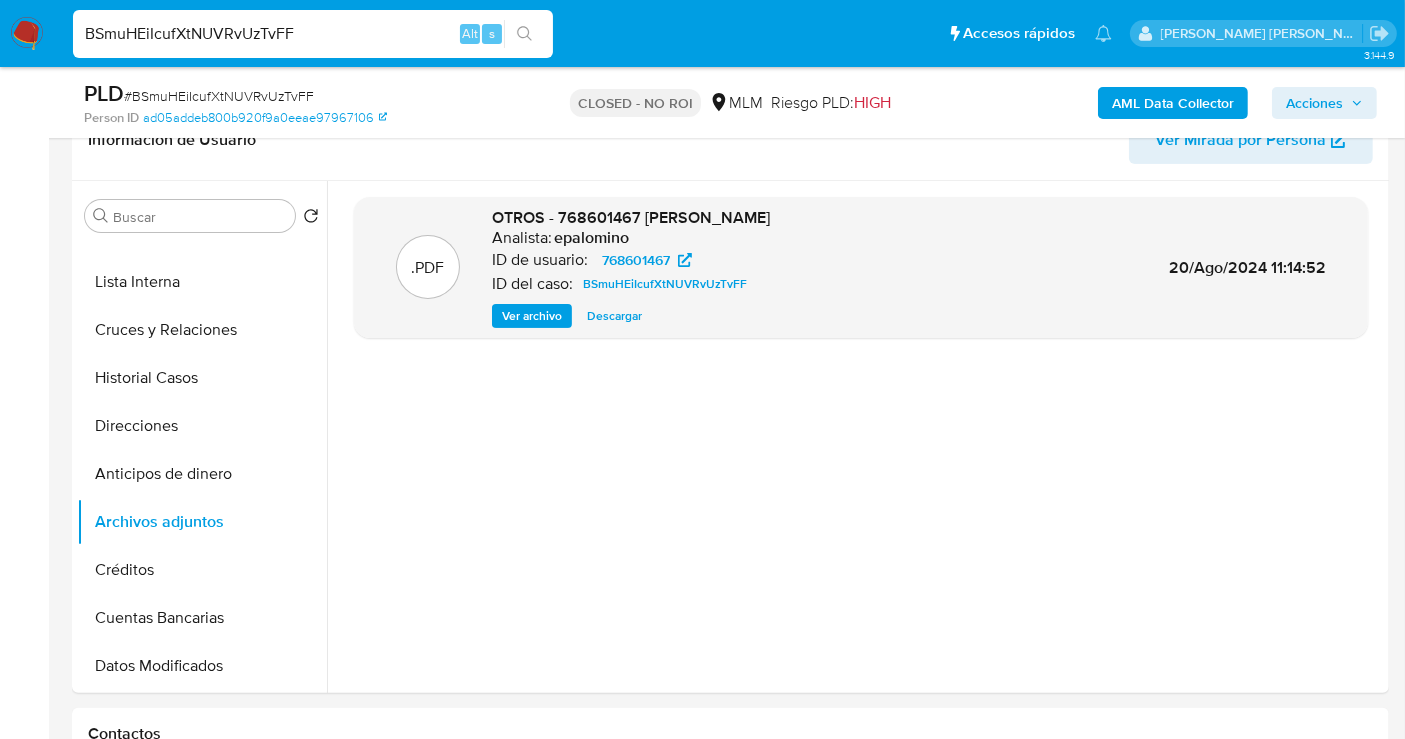 click on "BSmuHEiIcufXtNUVRvUzTvFF" at bounding box center [313, 34] 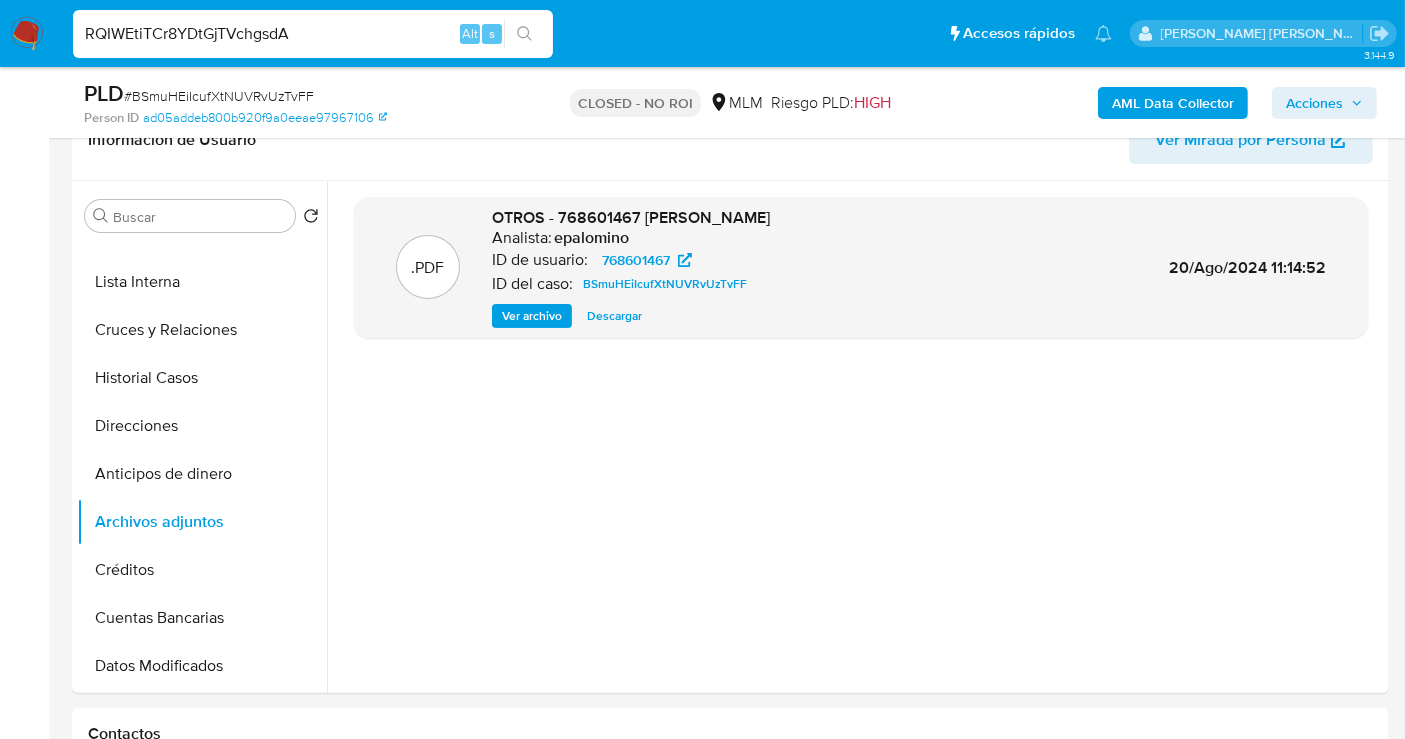 type on "RQIWEtiTCr8YDtGjTVchgsdA" 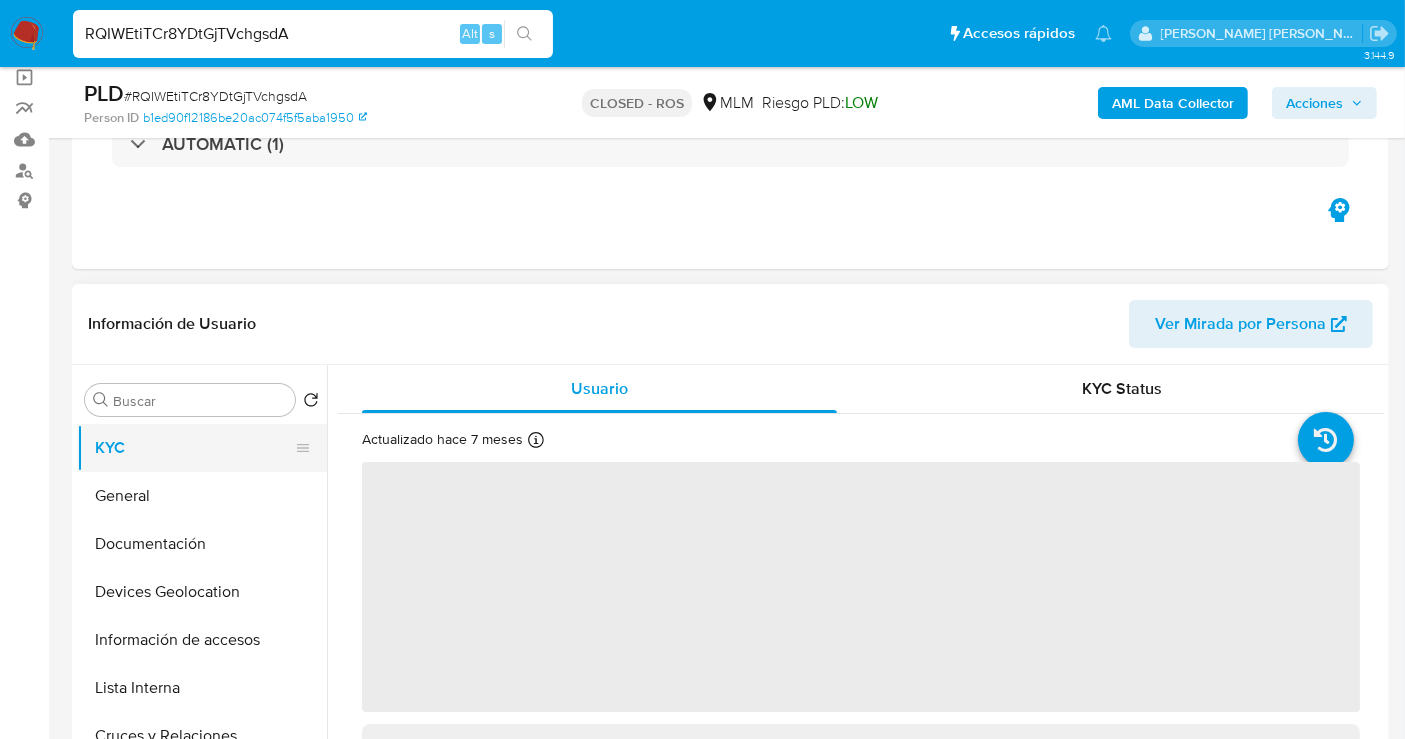 scroll, scrollTop: 333, scrollLeft: 0, axis: vertical 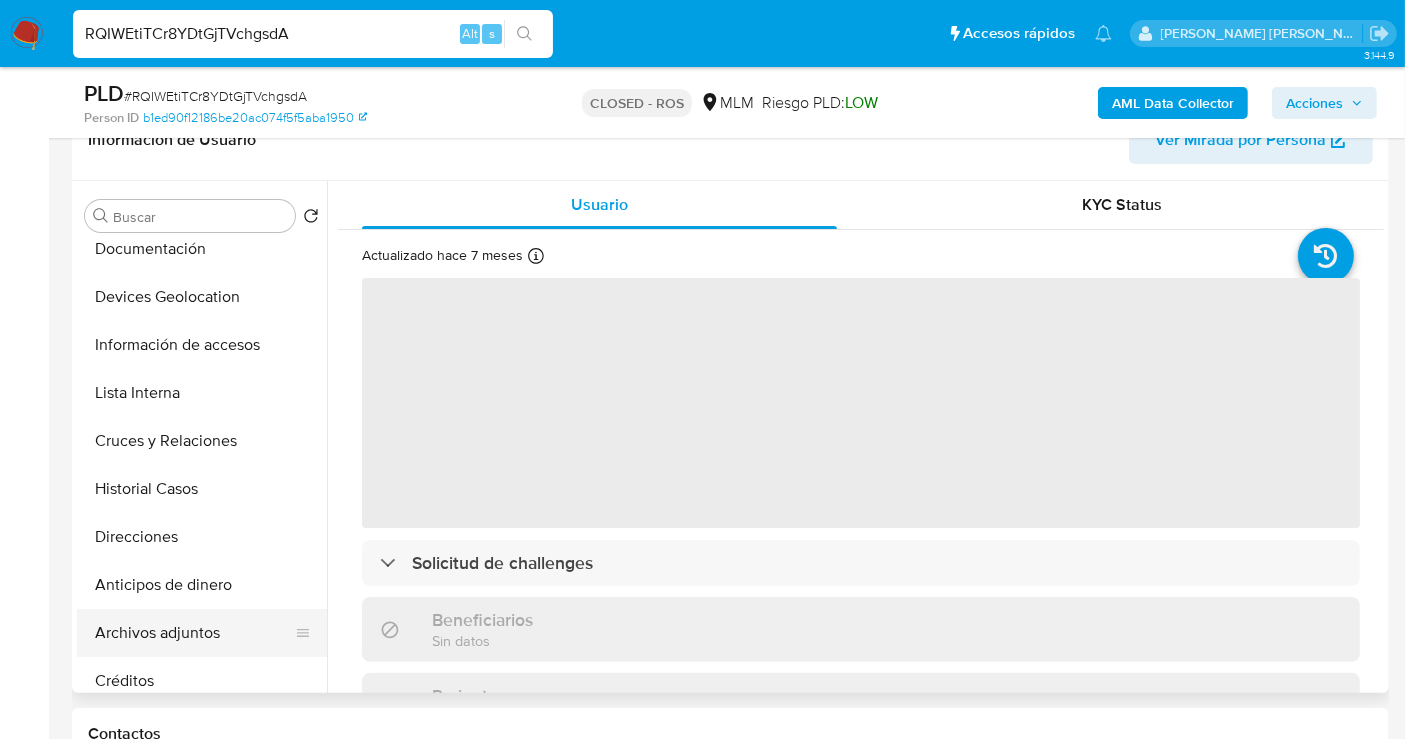 click on "Archivos adjuntos" at bounding box center [194, 633] 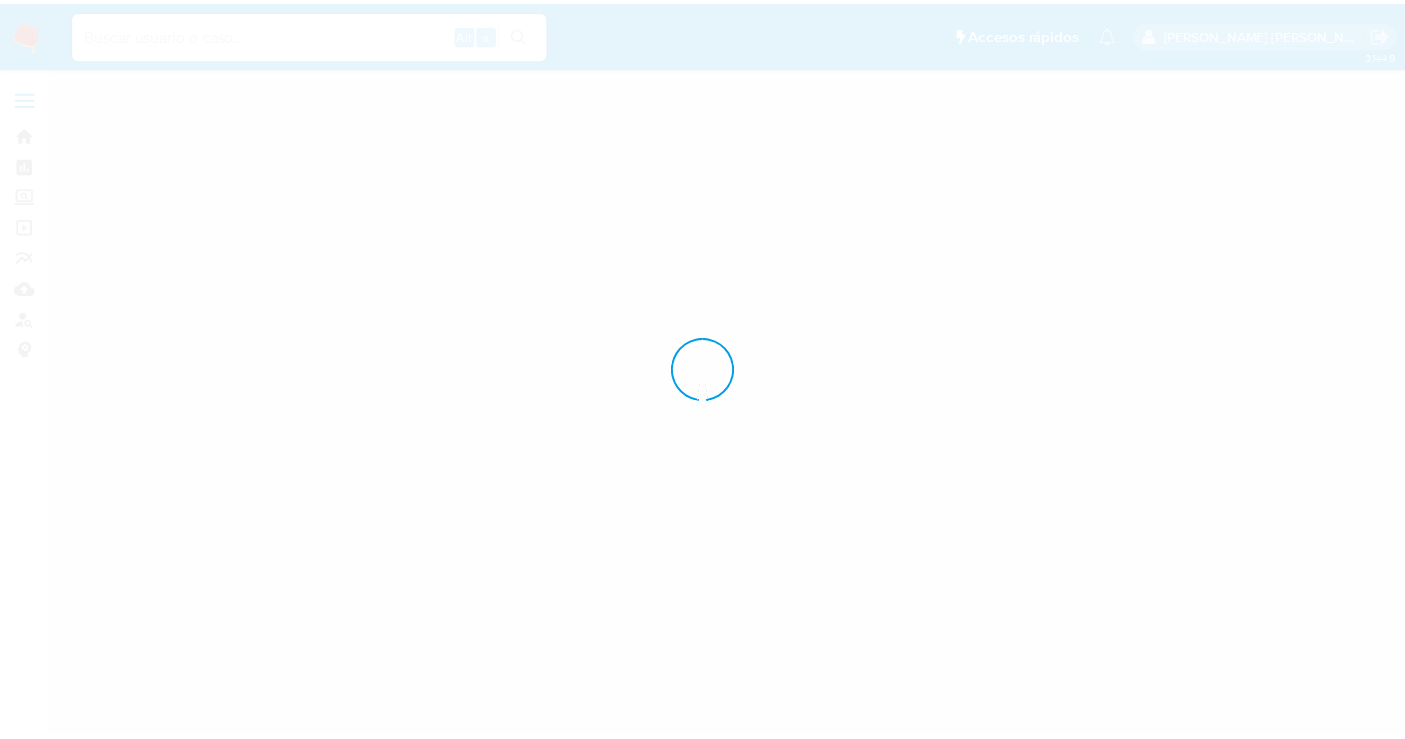 scroll, scrollTop: 0, scrollLeft: 0, axis: both 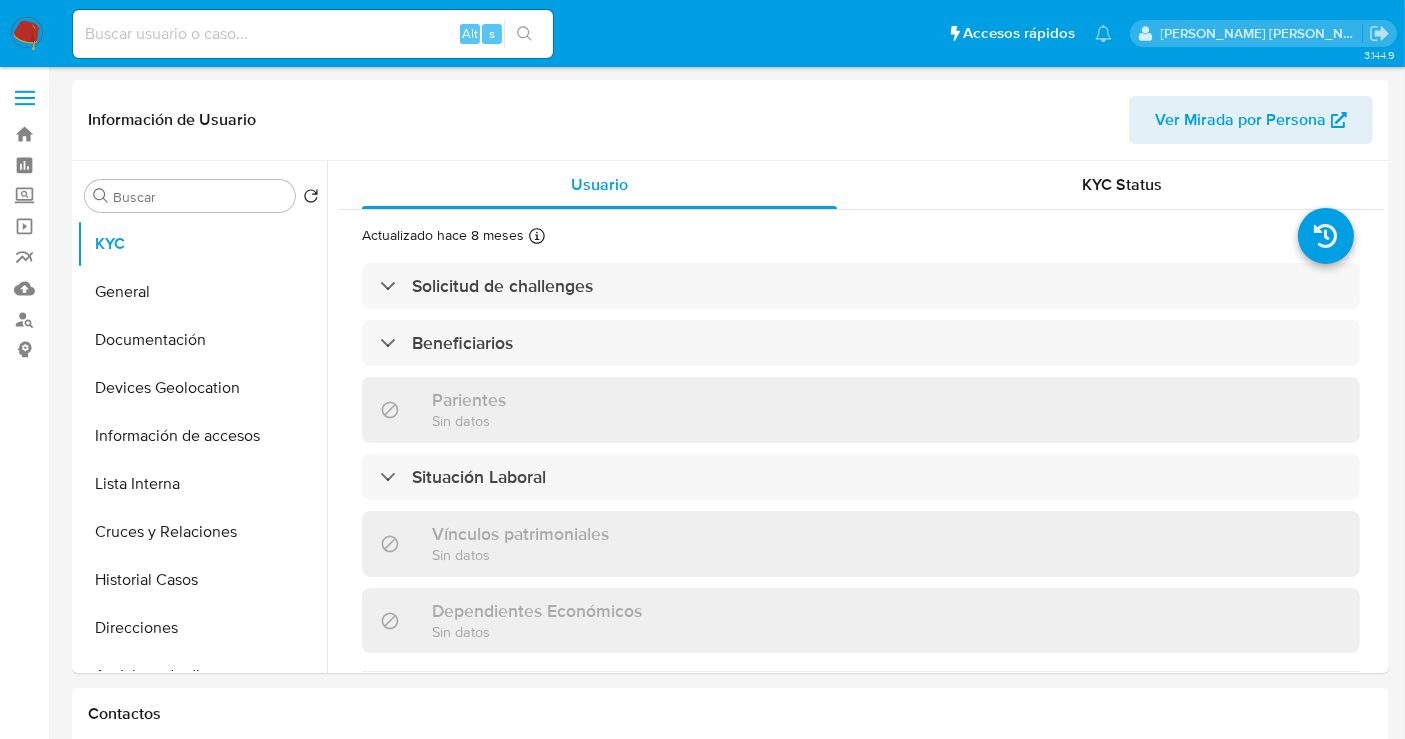 select on "10" 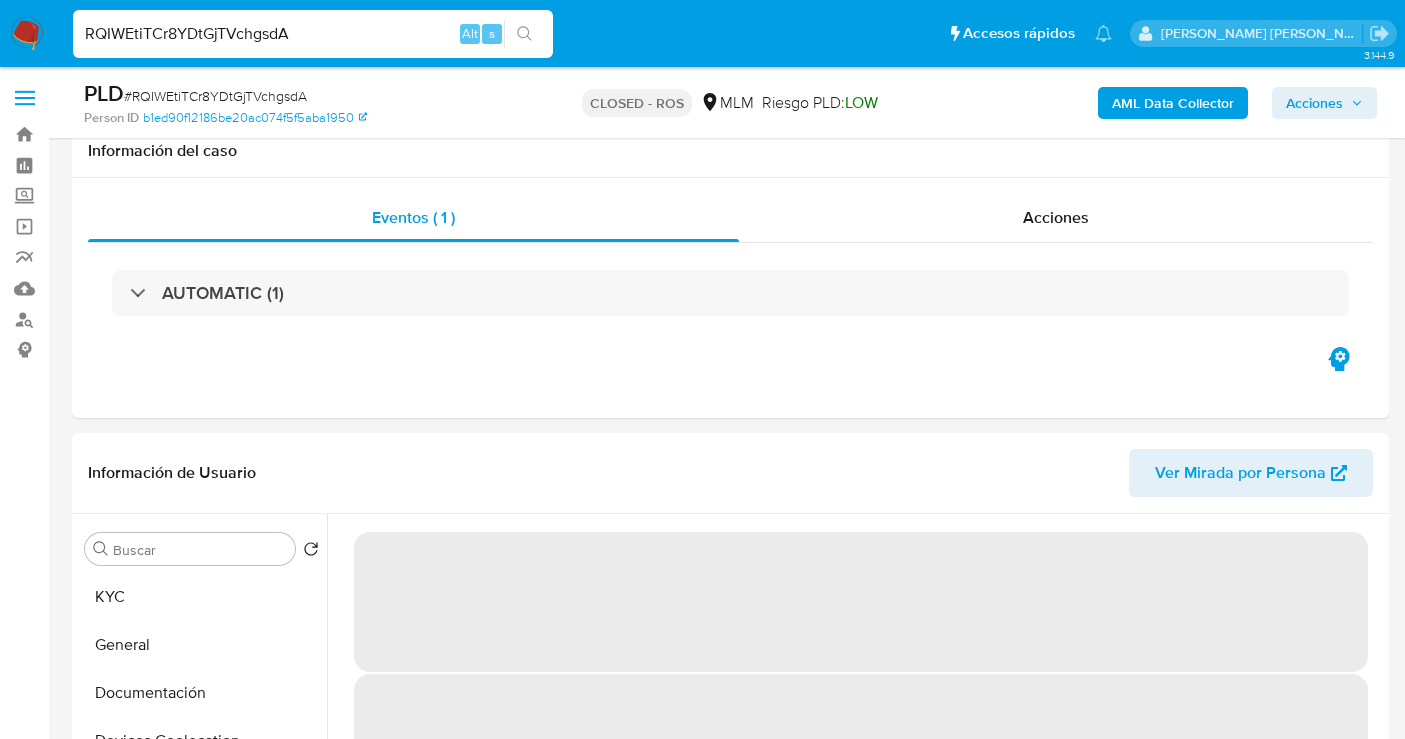 select on "10" 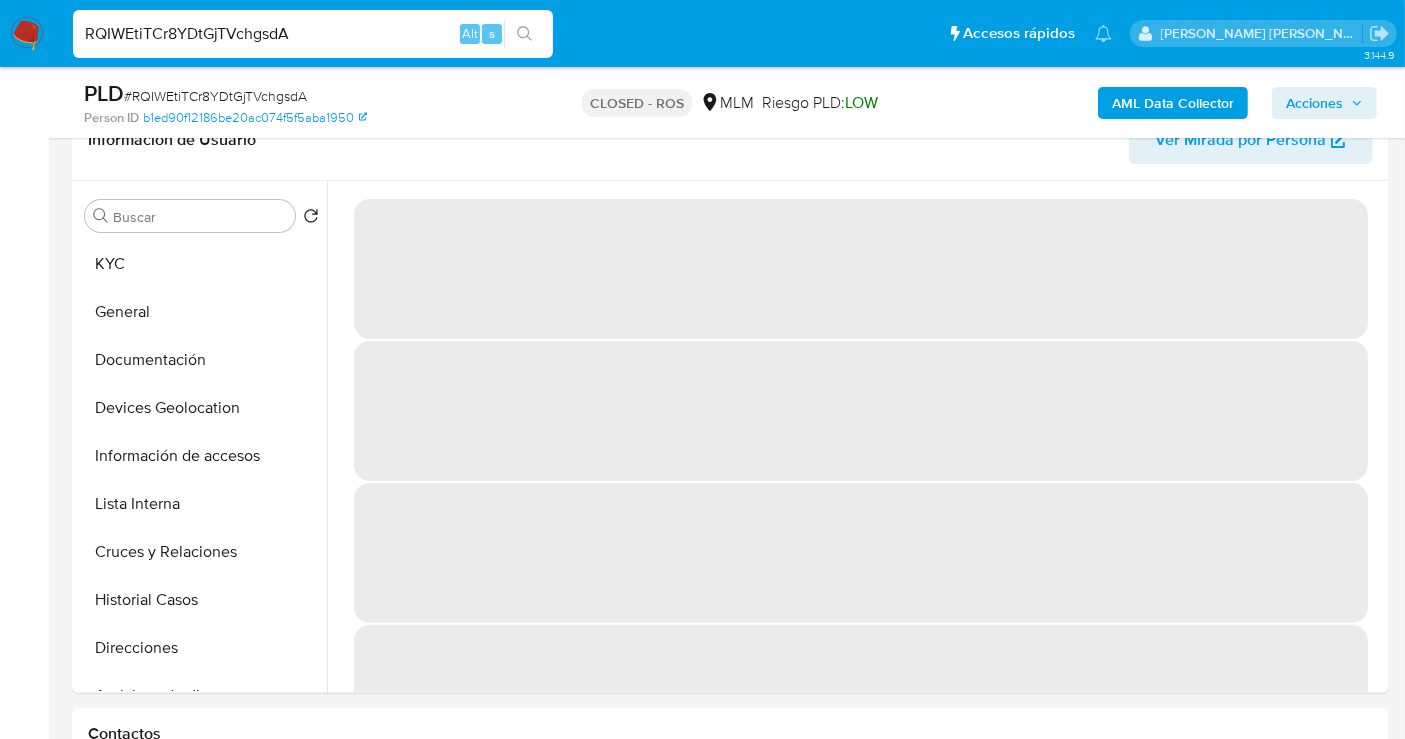 scroll, scrollTop: 111, scrollLeft: 0, axis: vertical 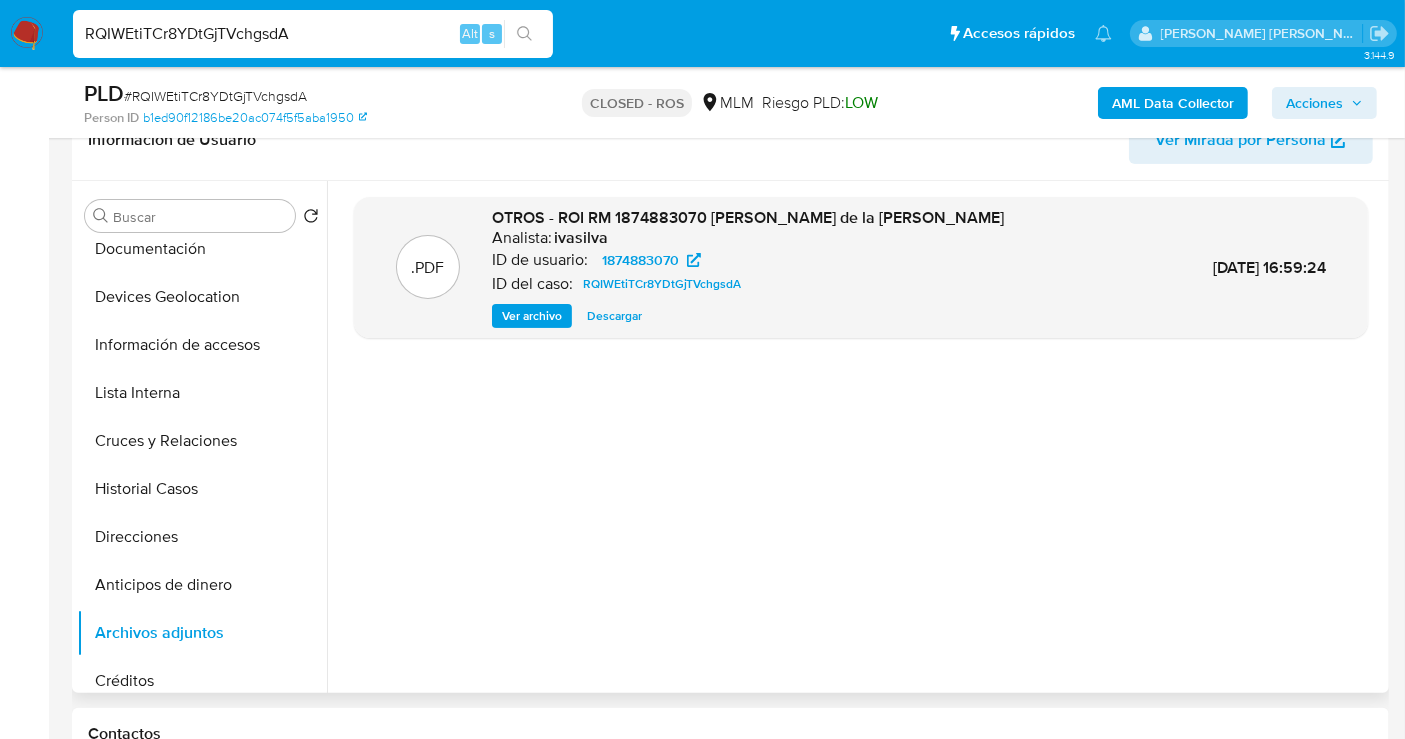 click on "Descargar" at bounding box center [614, 316] 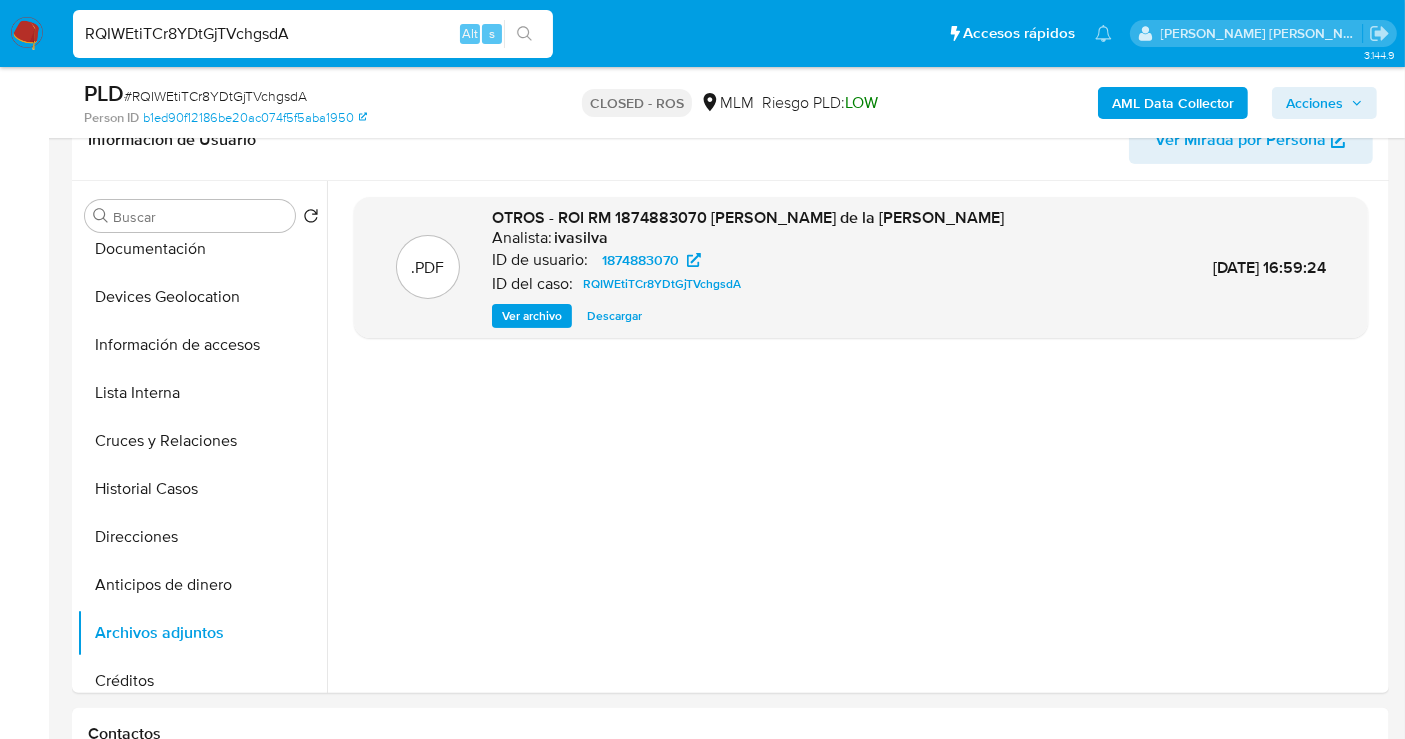 click on "RQIWEtiTCr8YDtGjTVchgsdA" at bounding box center (313, 34) 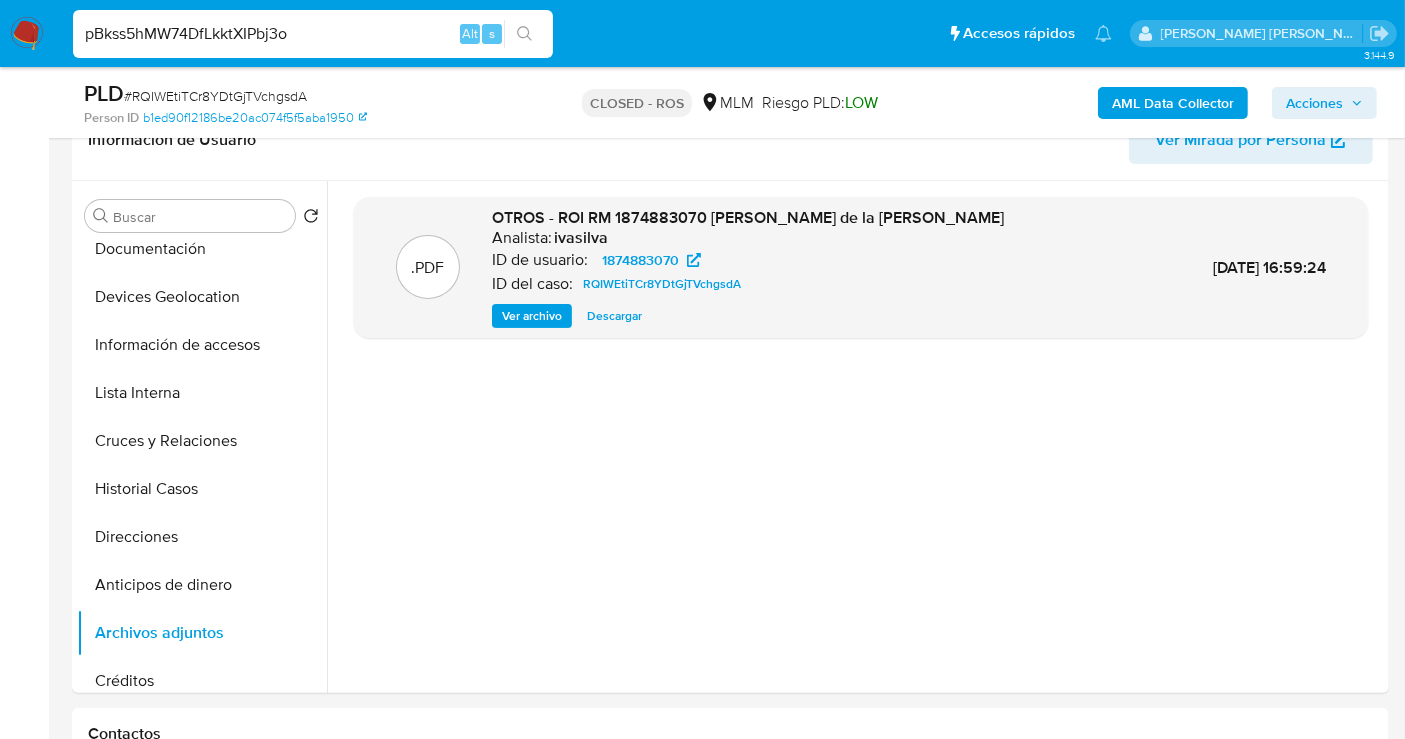 type on "pBkss5hMW74DfLkktXIPbj3o" 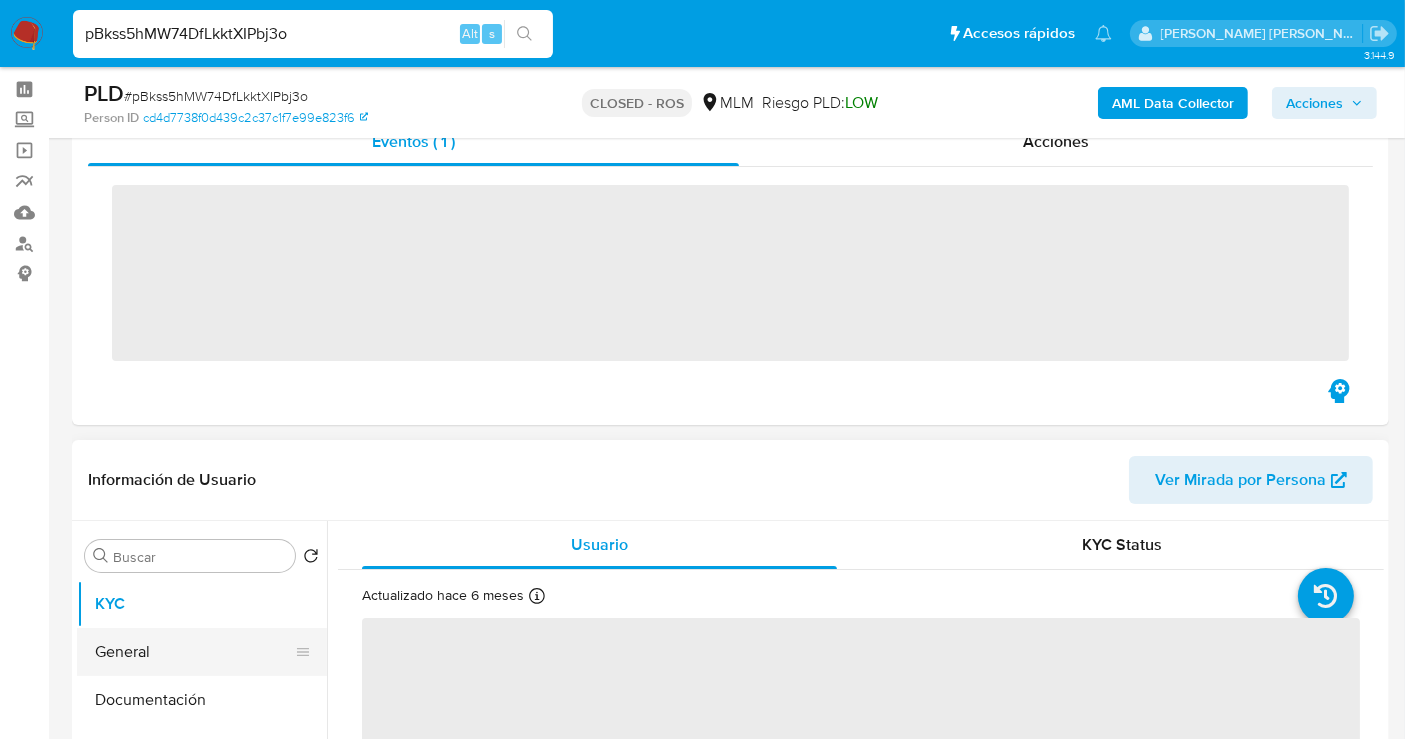 scroll, scrollTop: 111, scrollLeft: 0, axis: vertical 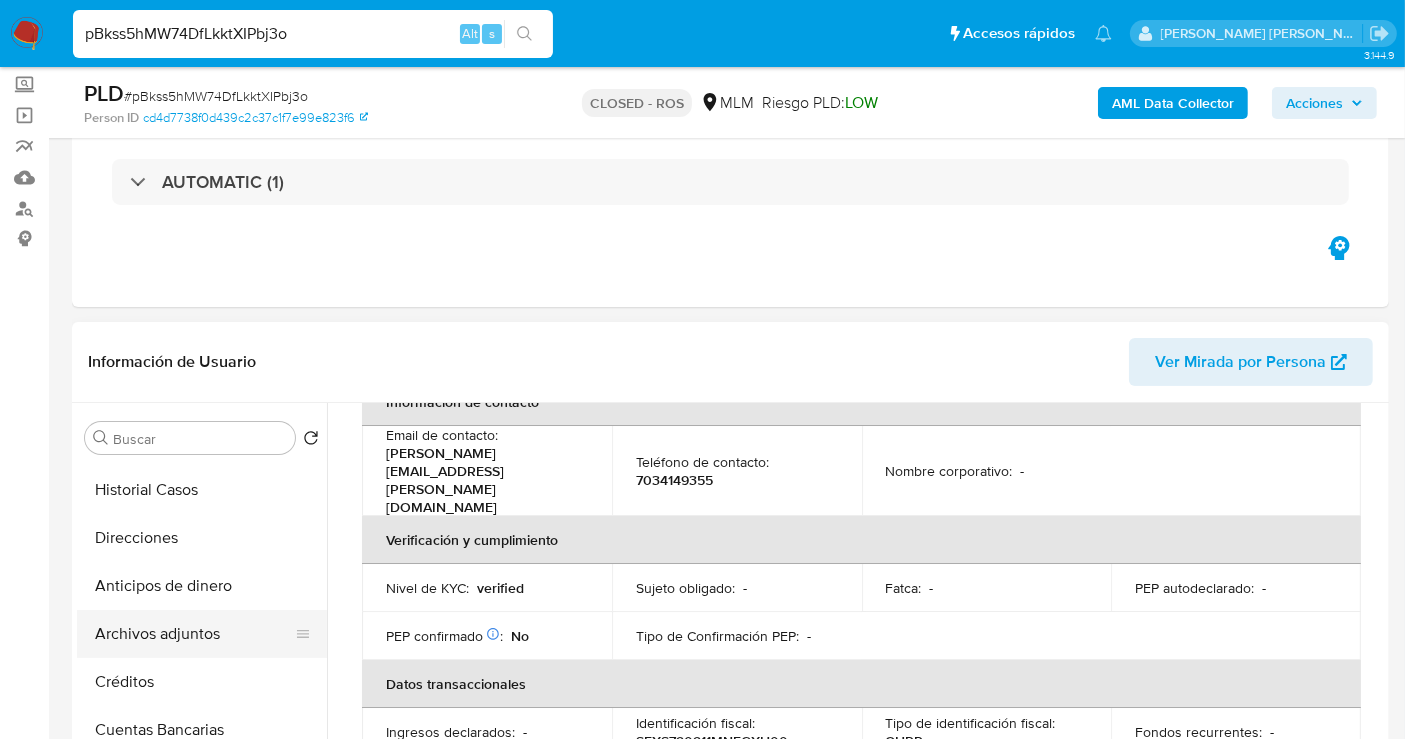 select on "10" 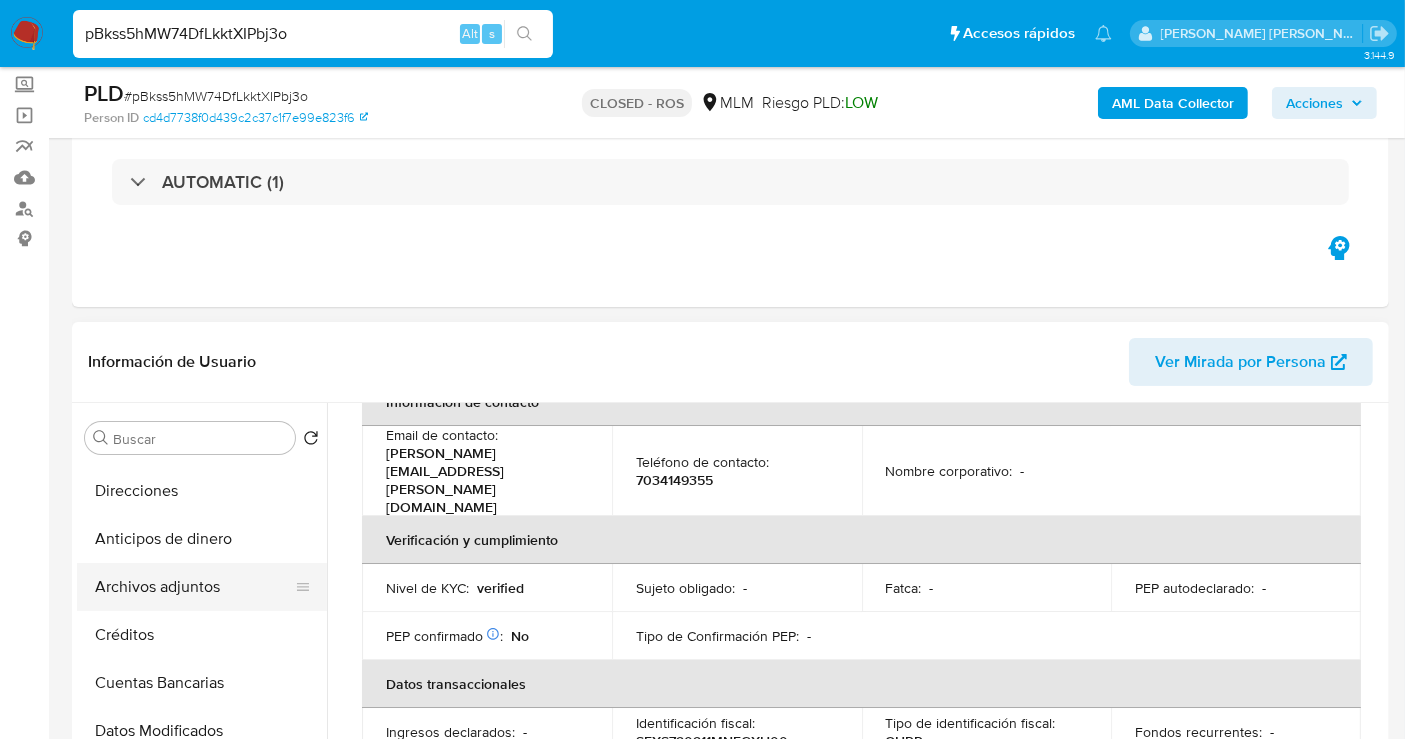 scroll, scrollTop: 332, scrollLeft: 0, axis: vertical 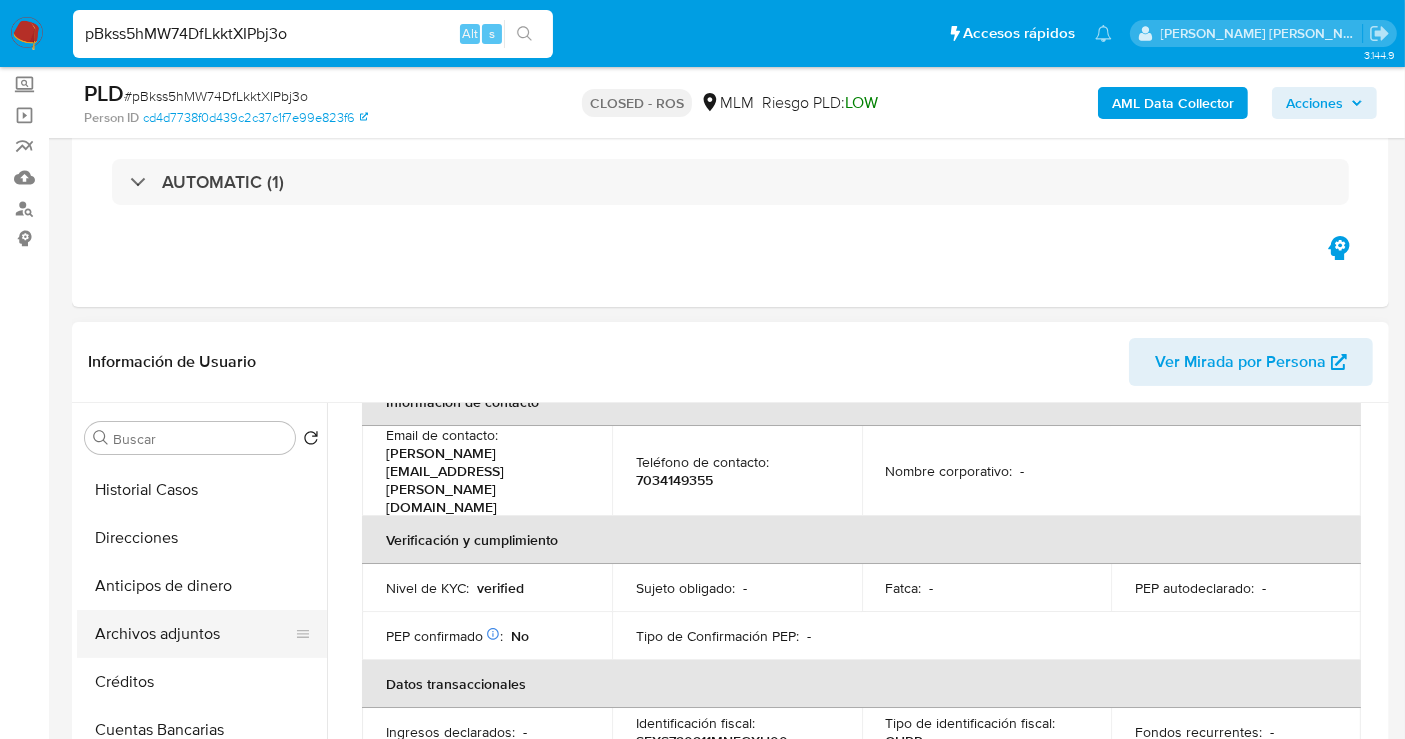 click on "Archivos adjuntos" at bounding box center (194, 634) 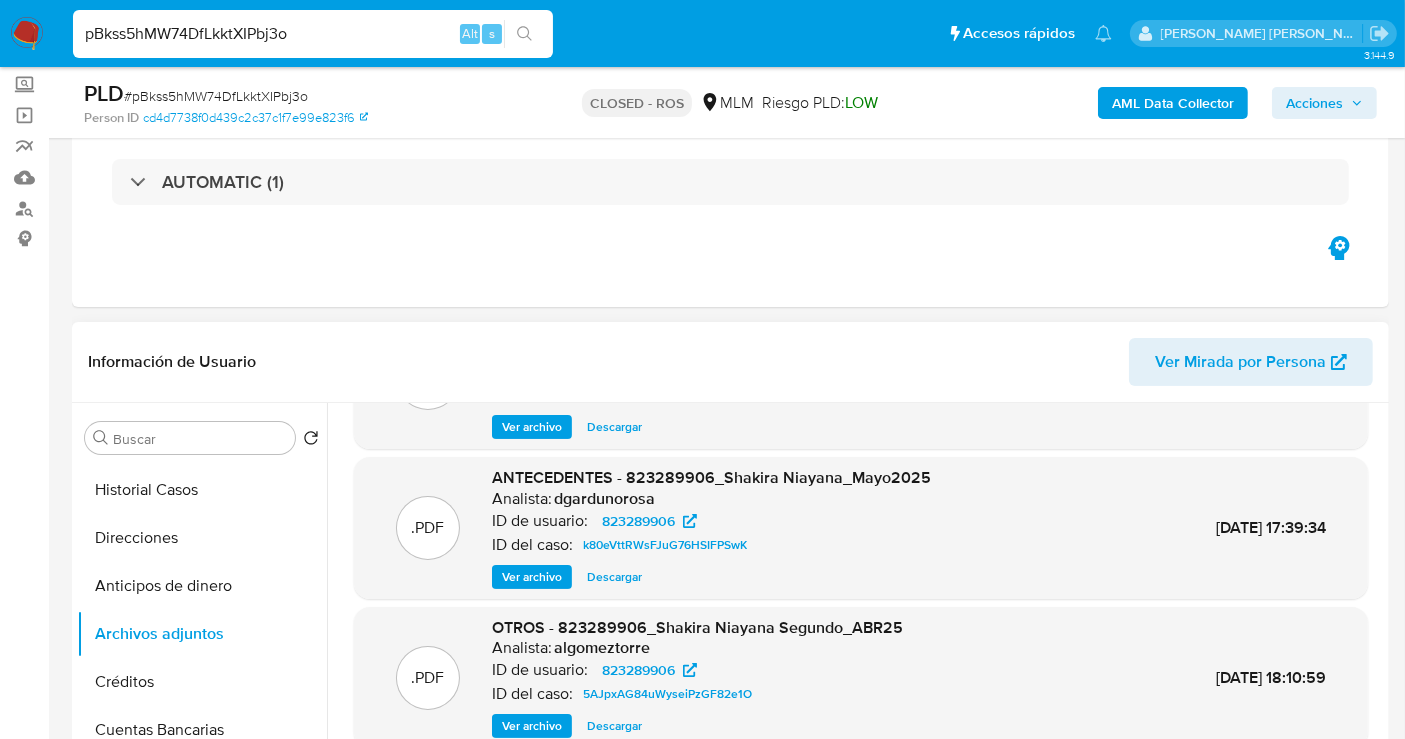 scroll, scrollTop: 168, scrollLeft: 0, axis: vertical 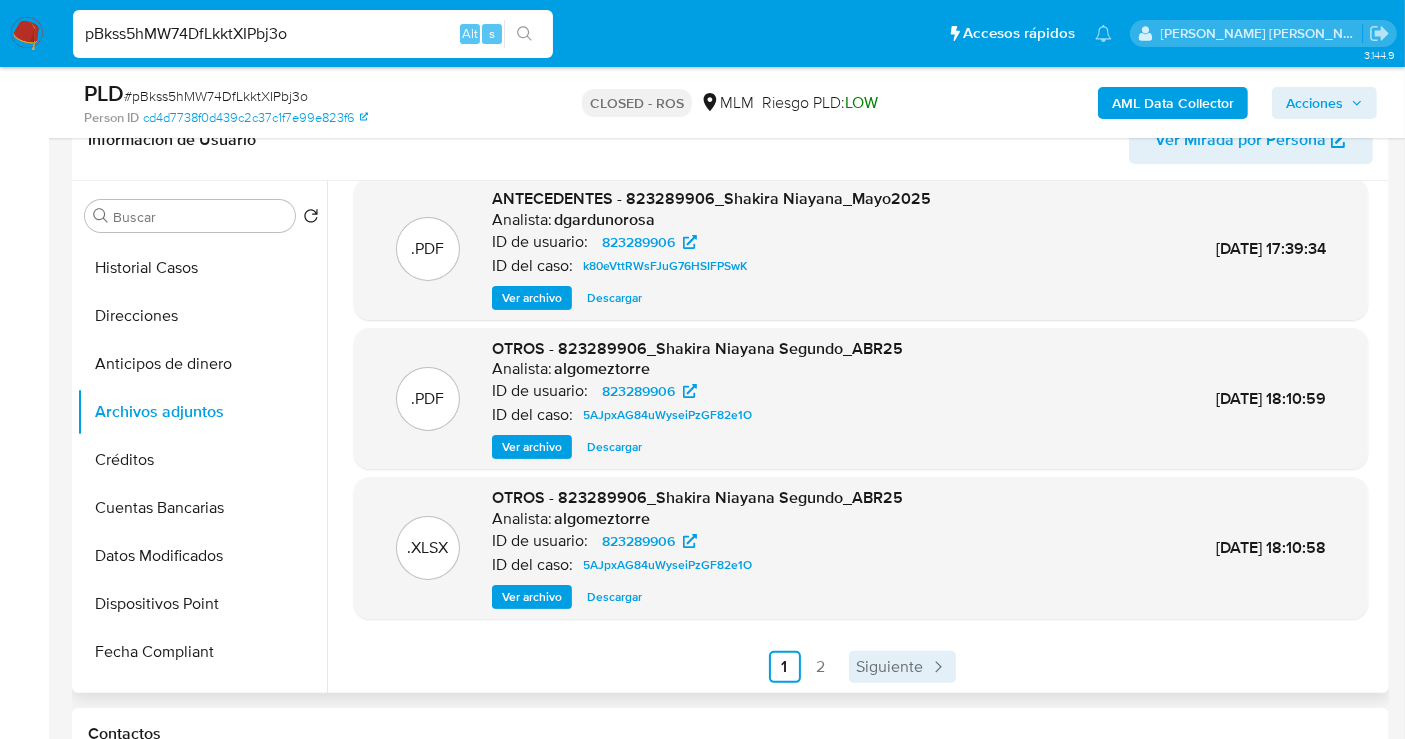 click on "Siguiente" at bounding box center (902, 667) 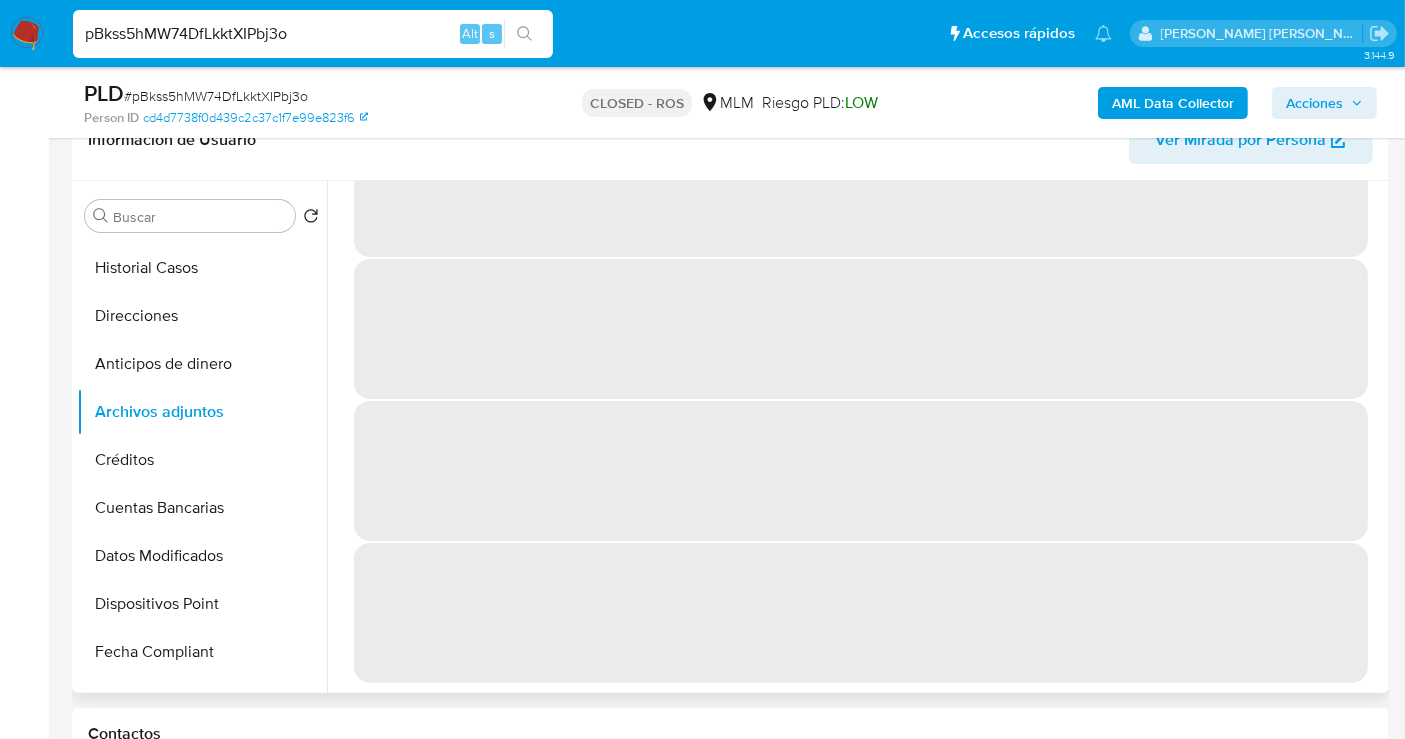 scroll, scrollTop: 0, scrollLeft: 0, axis: both 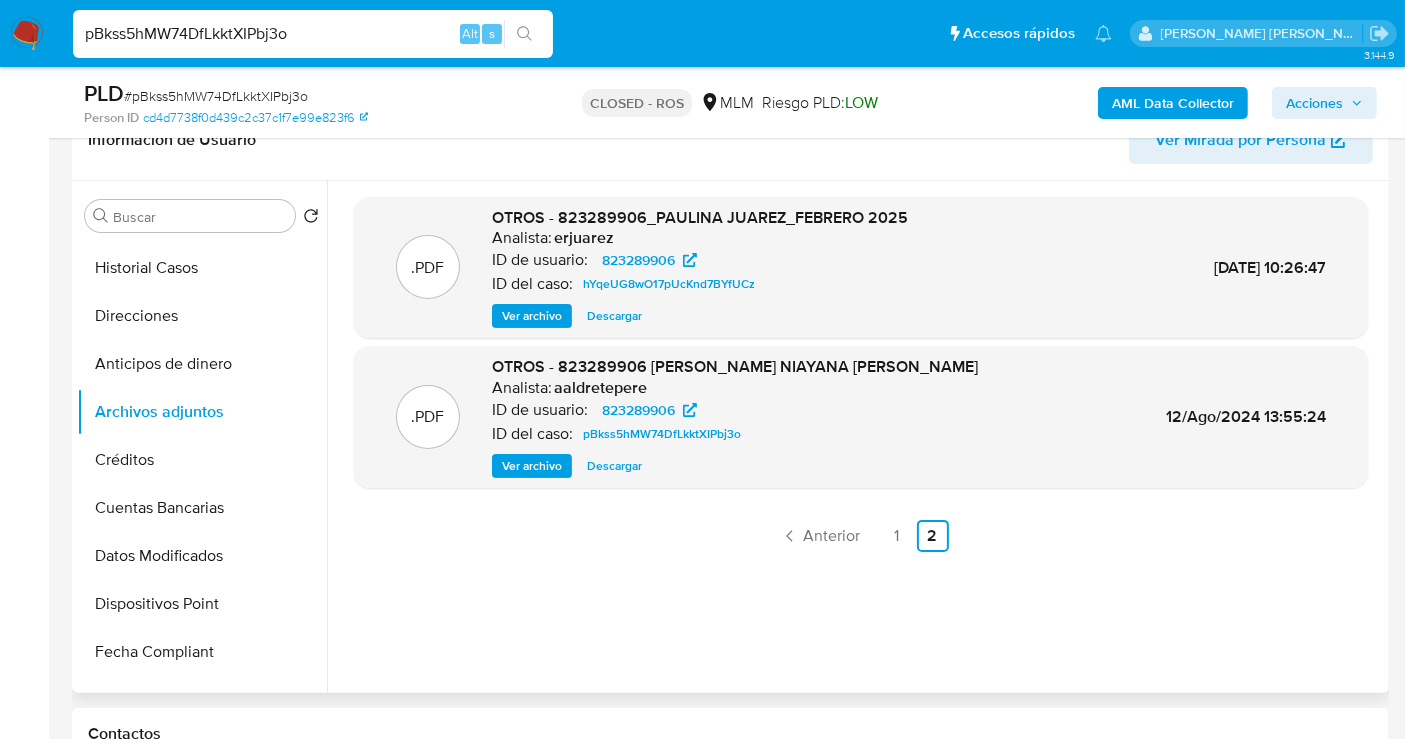 click on "Descargar" at bounding box center [614, 466] 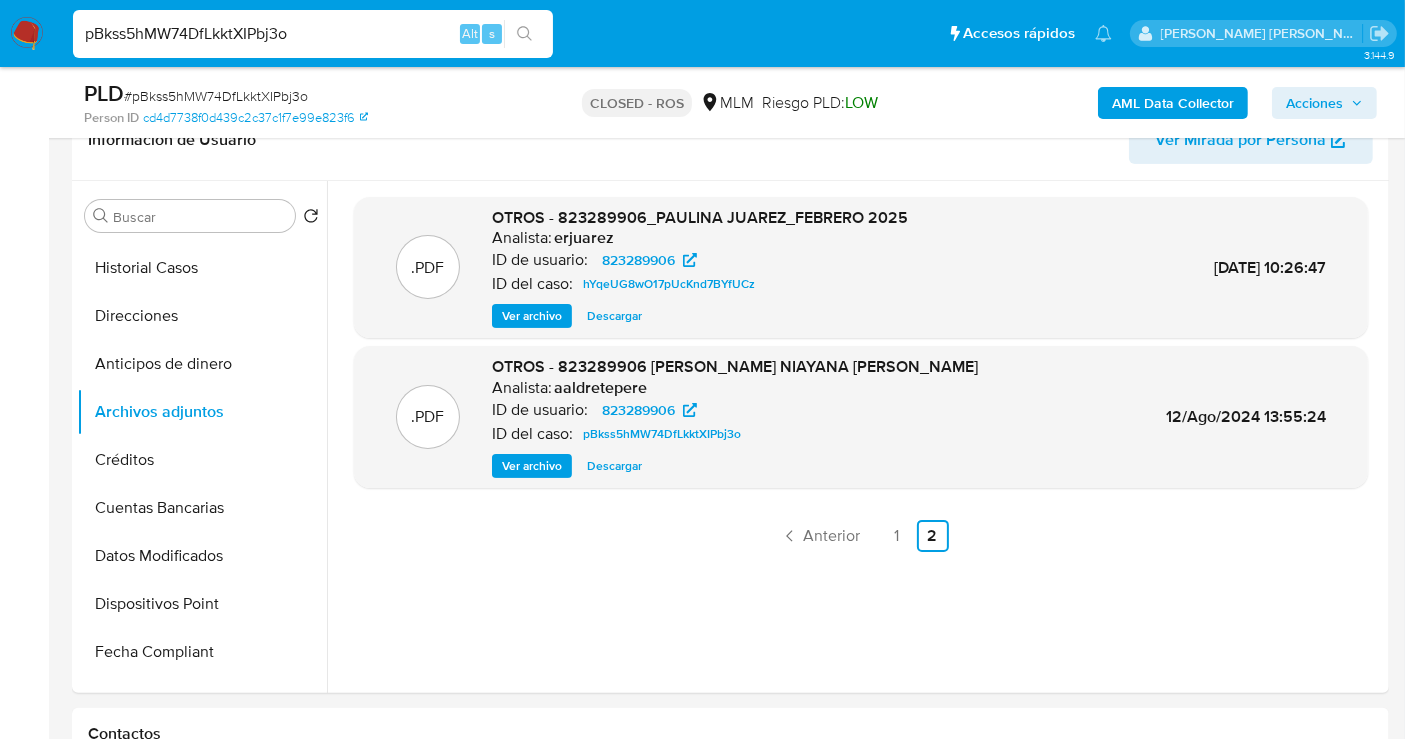 click on "pBkss5hMW74DfLkktXIPbj3o" at bounding box center (313, 34) 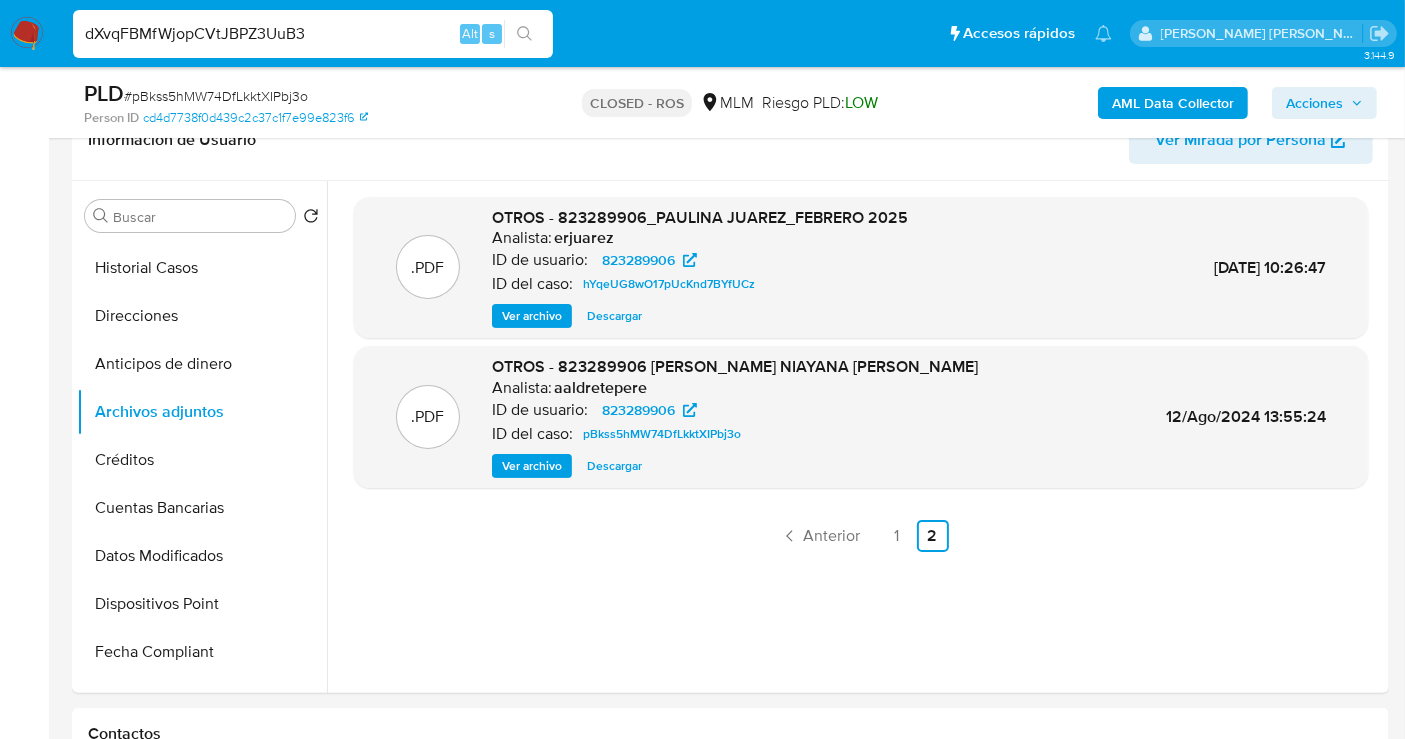 type on "dXvqFBMfWjopCVtJBPZ3UuB3" 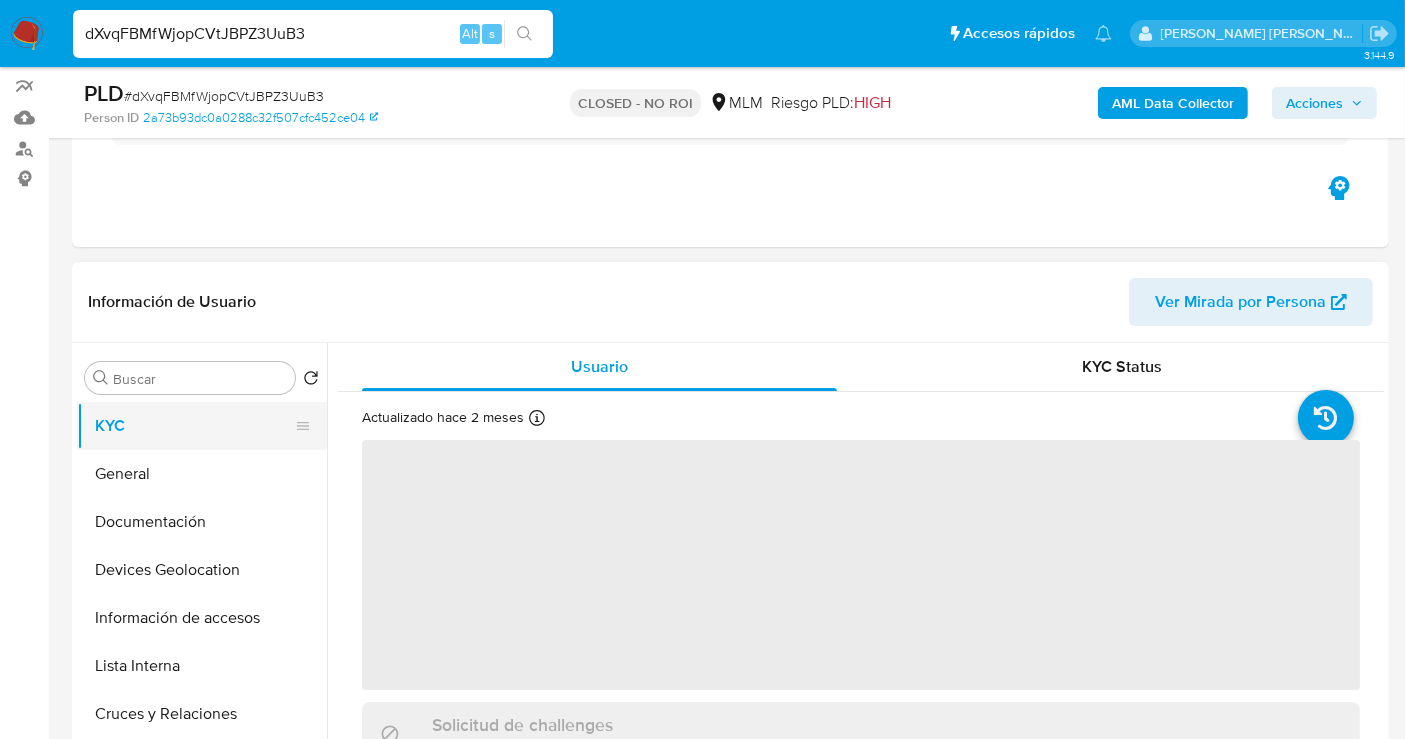 scroll, scrollTop: 222, scrollLeft: 0, axis: vertical 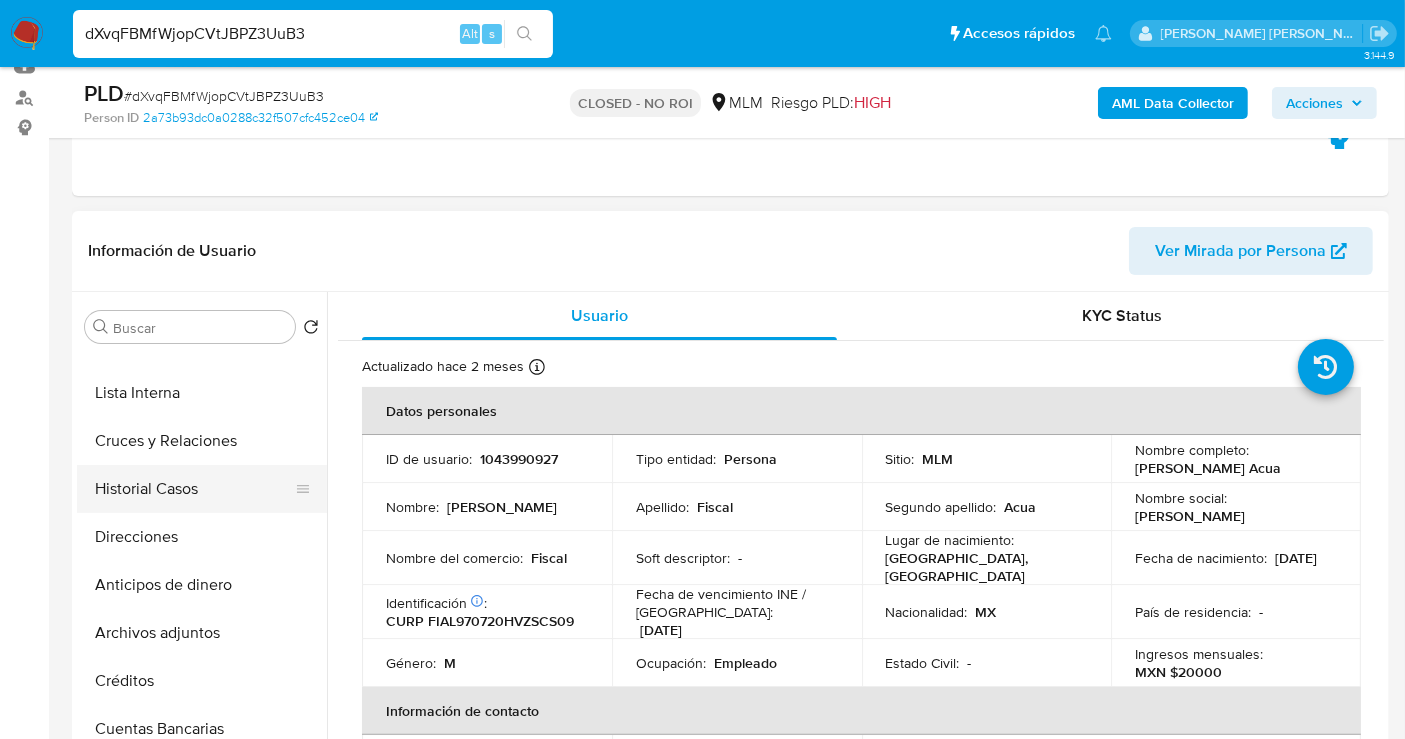 select on "10" 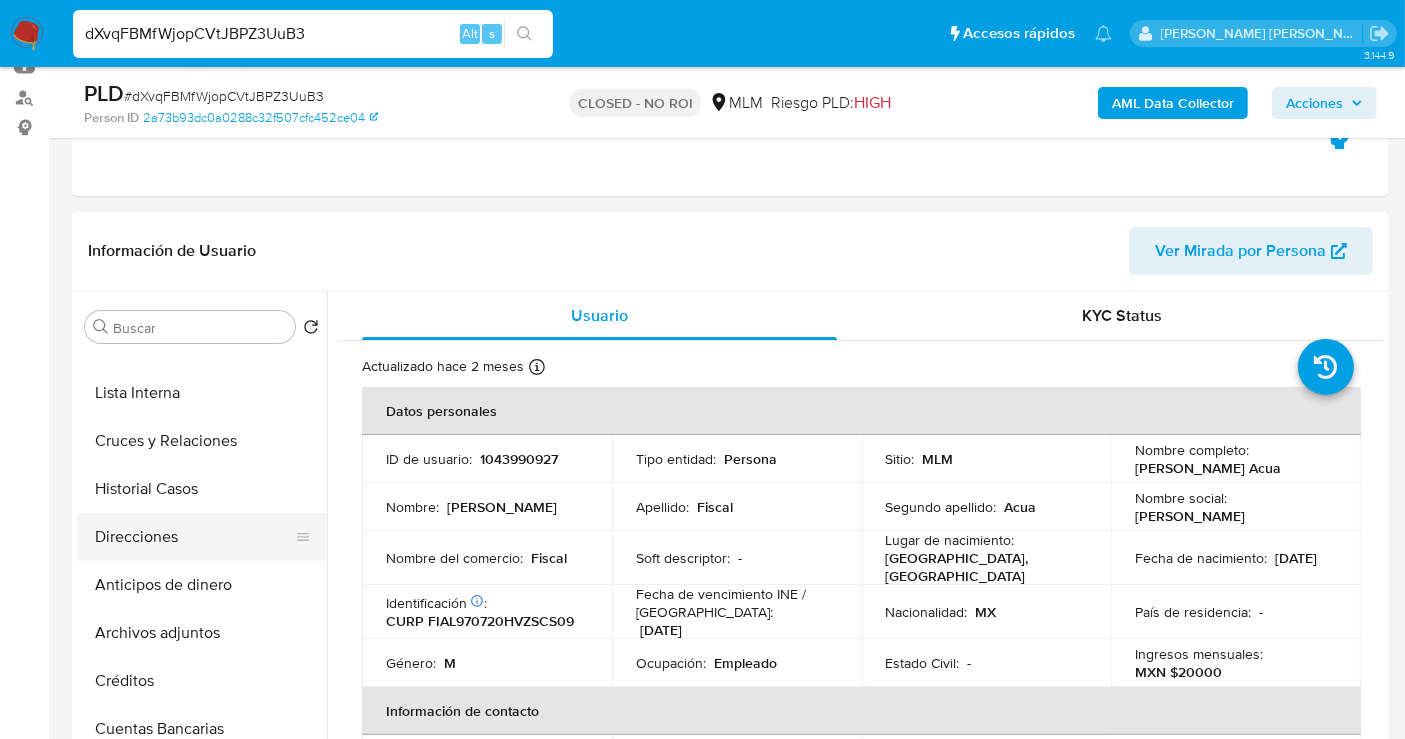 scroll, scrollTop: 333, scrollLeft: 0, axis: vertical 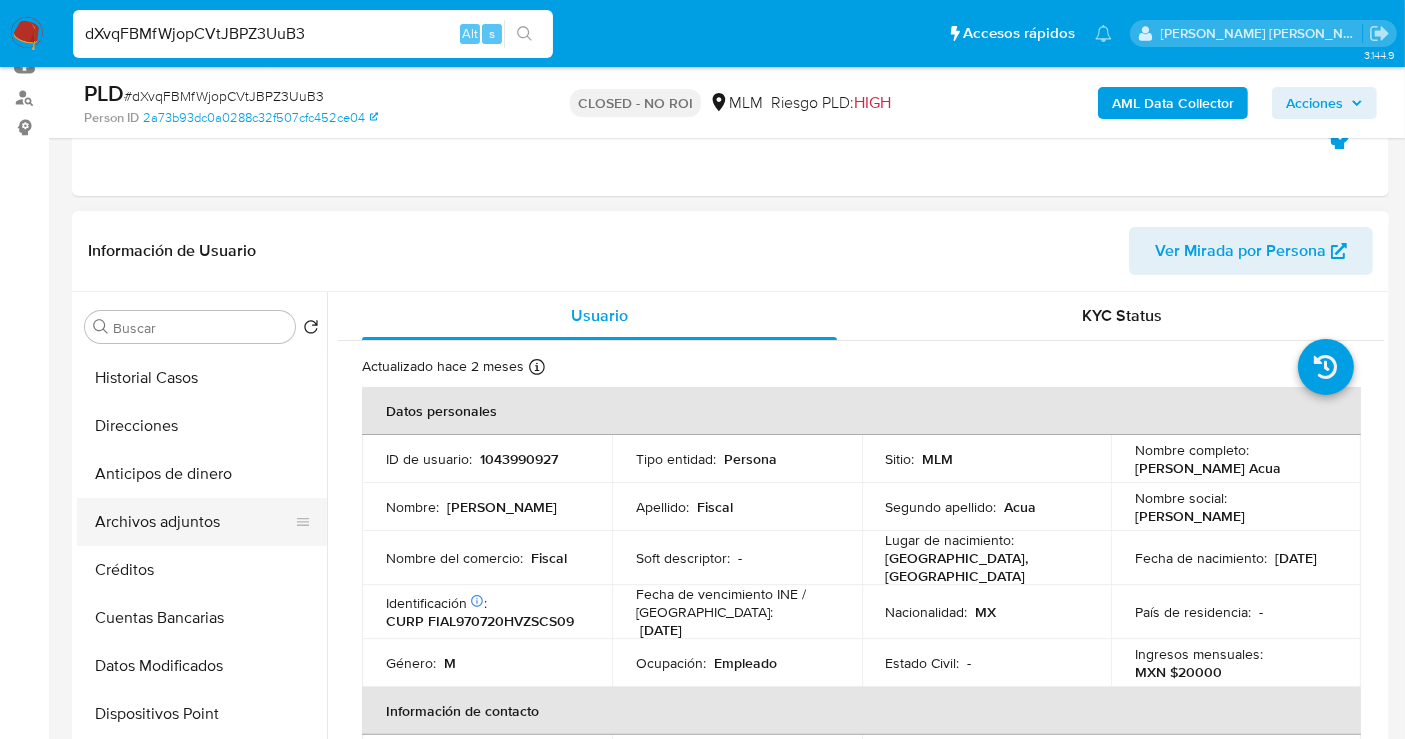 click on "Archivos adjuntos" at bounding box center [194, 522] 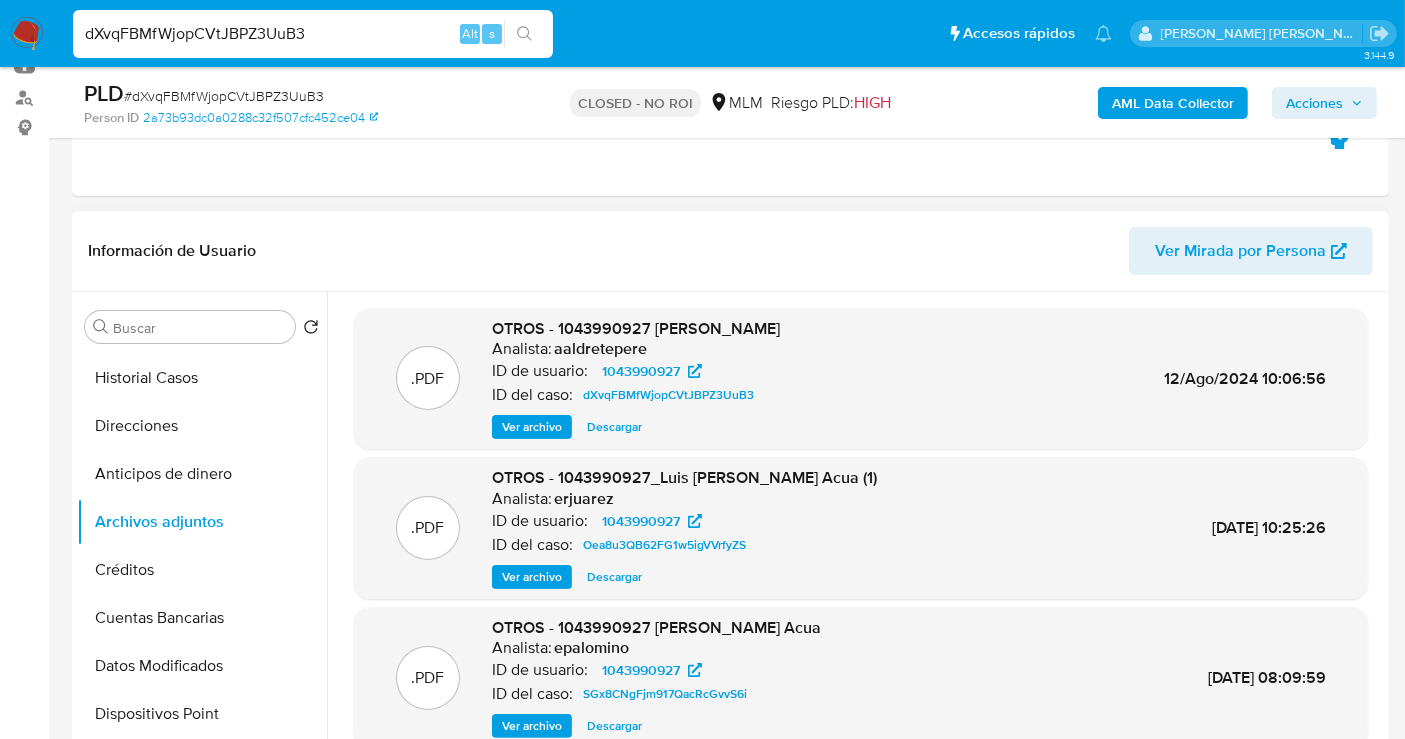 click on "Descargar" at bounding box center [614, 427] 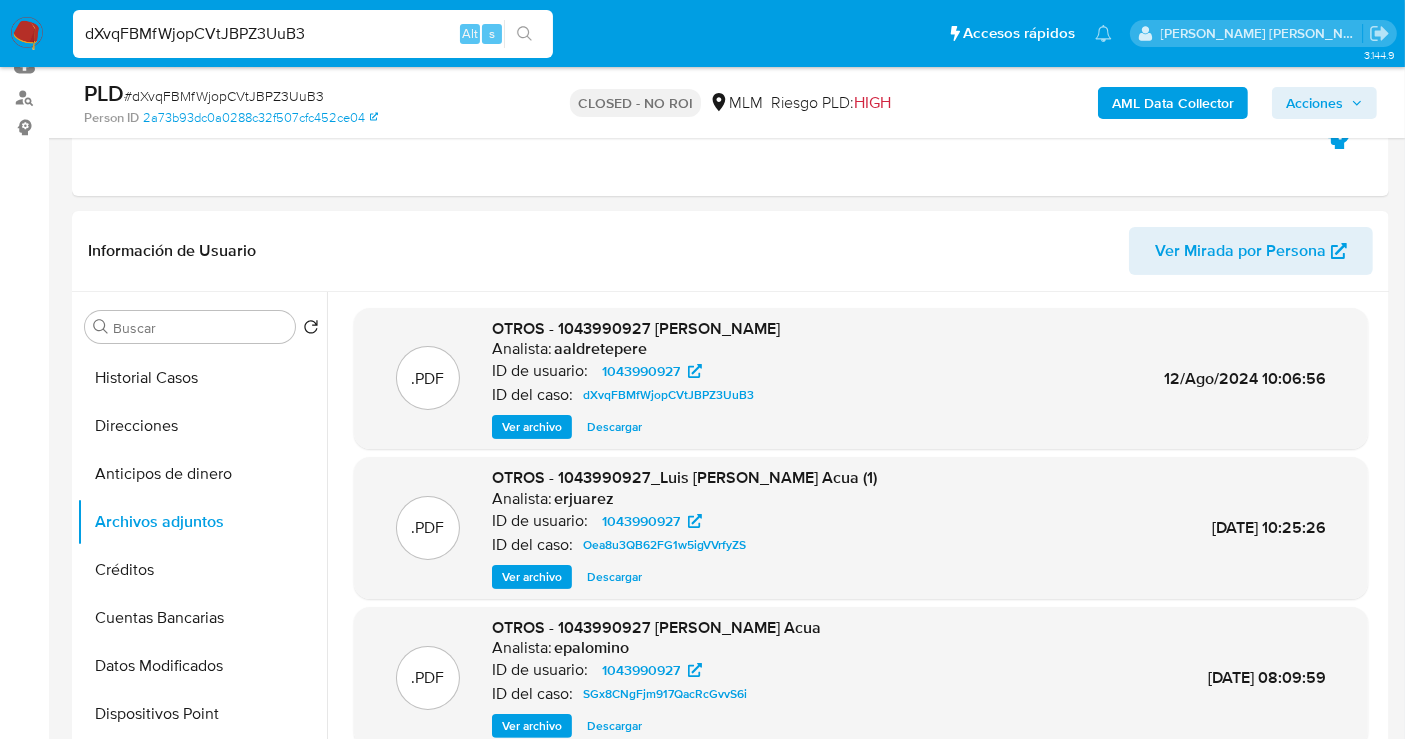 click on "dXvqFBMfWjopCVtJBPZ3UuB3" at bounding box center [313, 34] 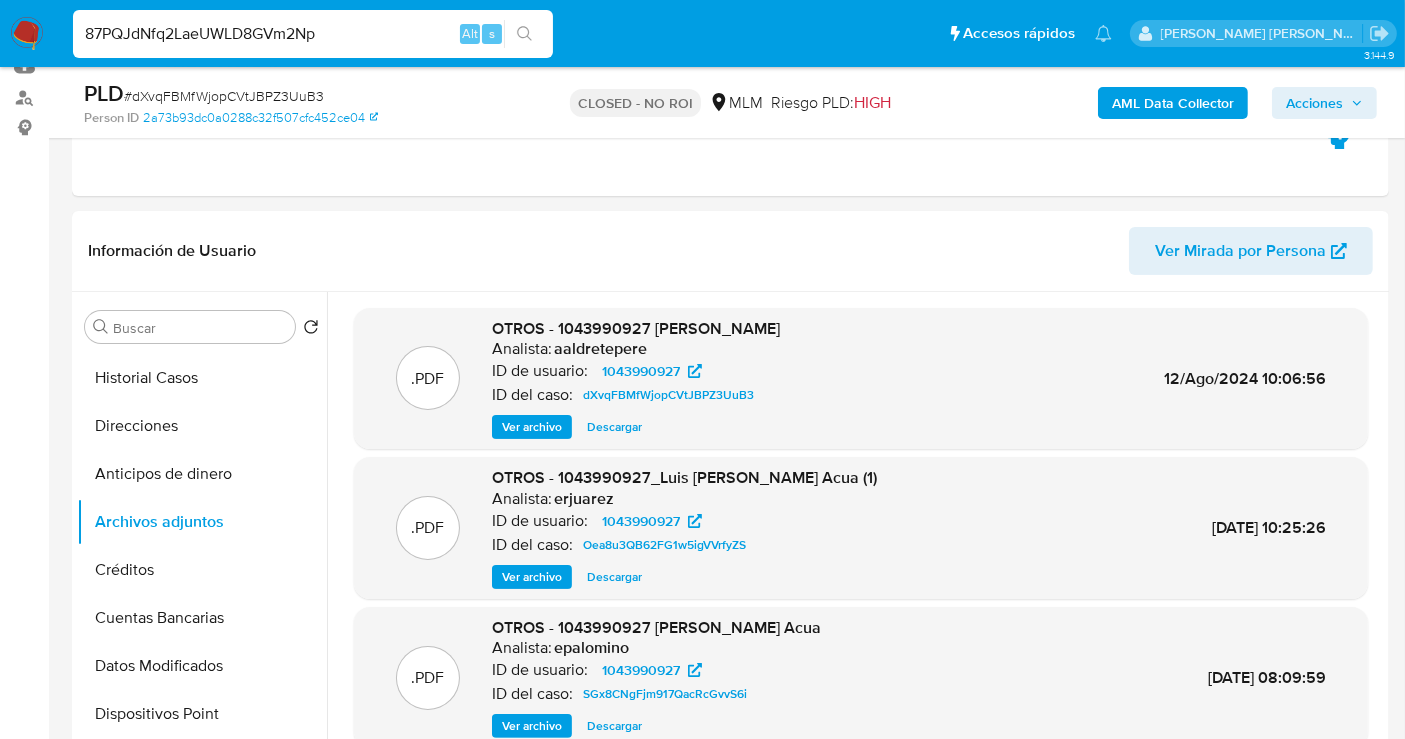 type on "87PQJdNfq2LaeUWLD8GVm2Np" 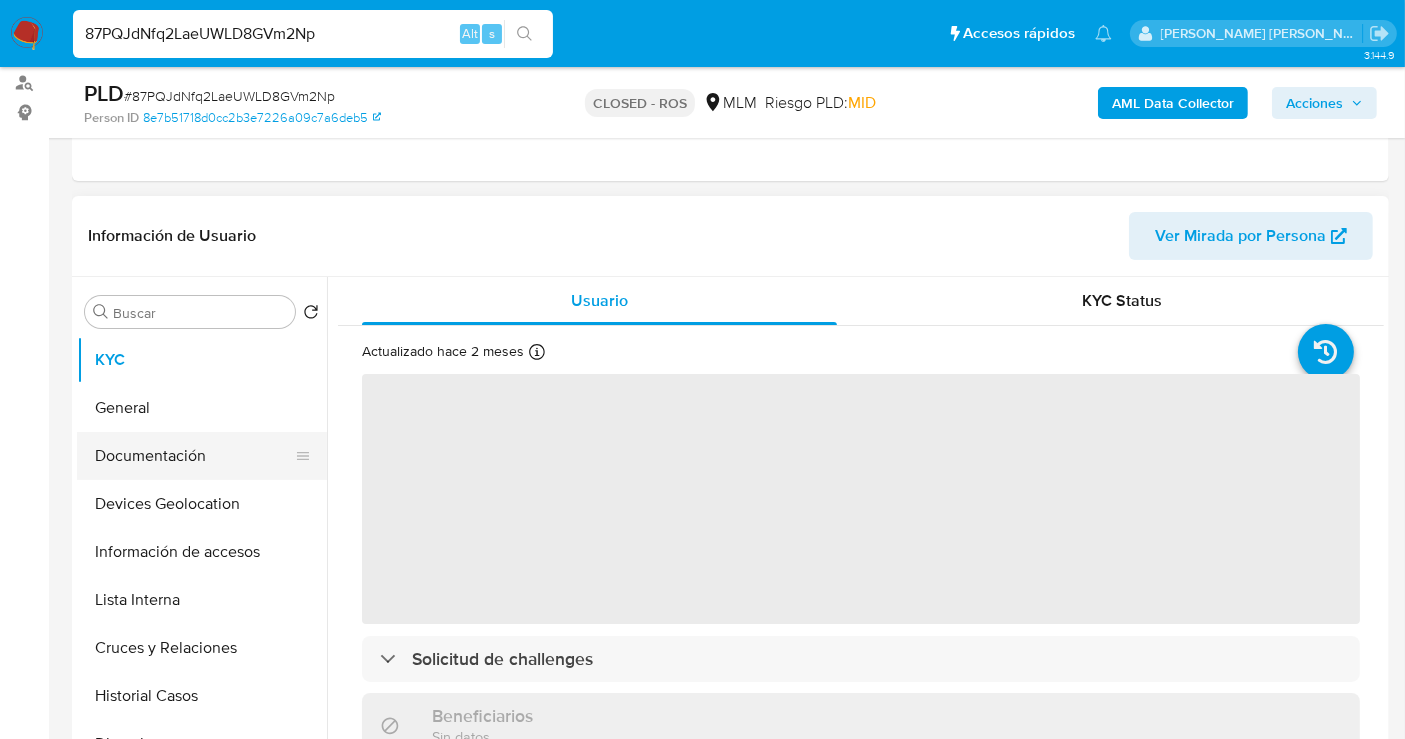 scroll, scrollTop: 333, scrollLeft: 0, axis: vertical 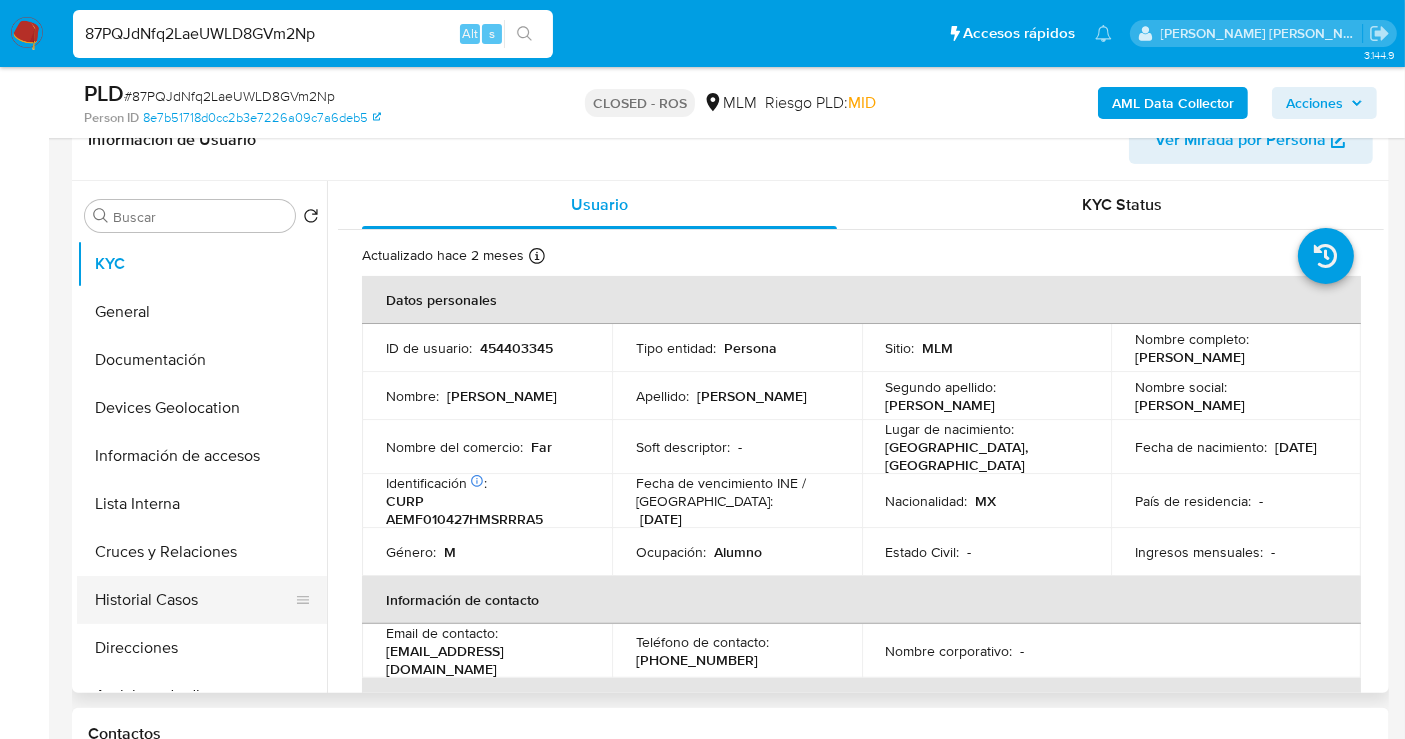 select on "10" 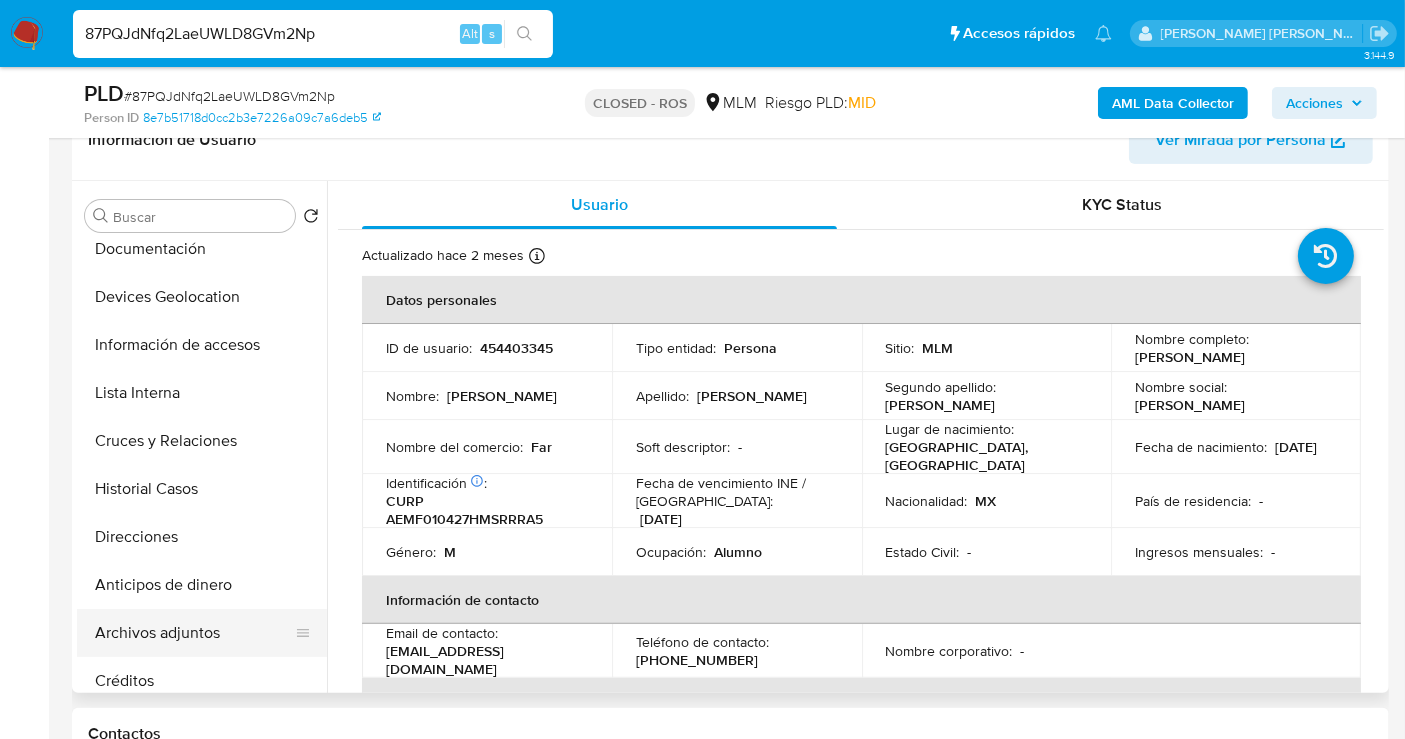 click on "Archivos adjuntos" at bounding box center (194, 633) 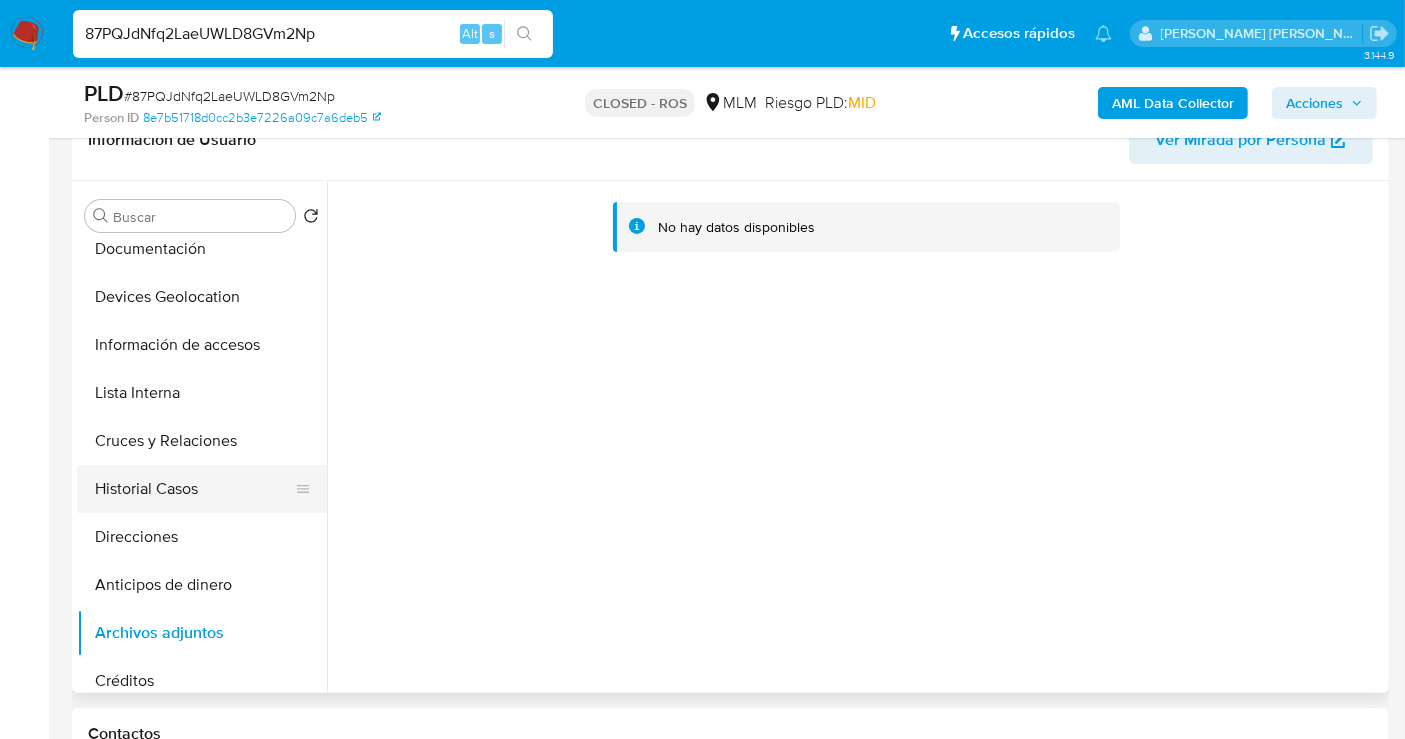 click on "Historial Casos" at bounding box center [194, 489] 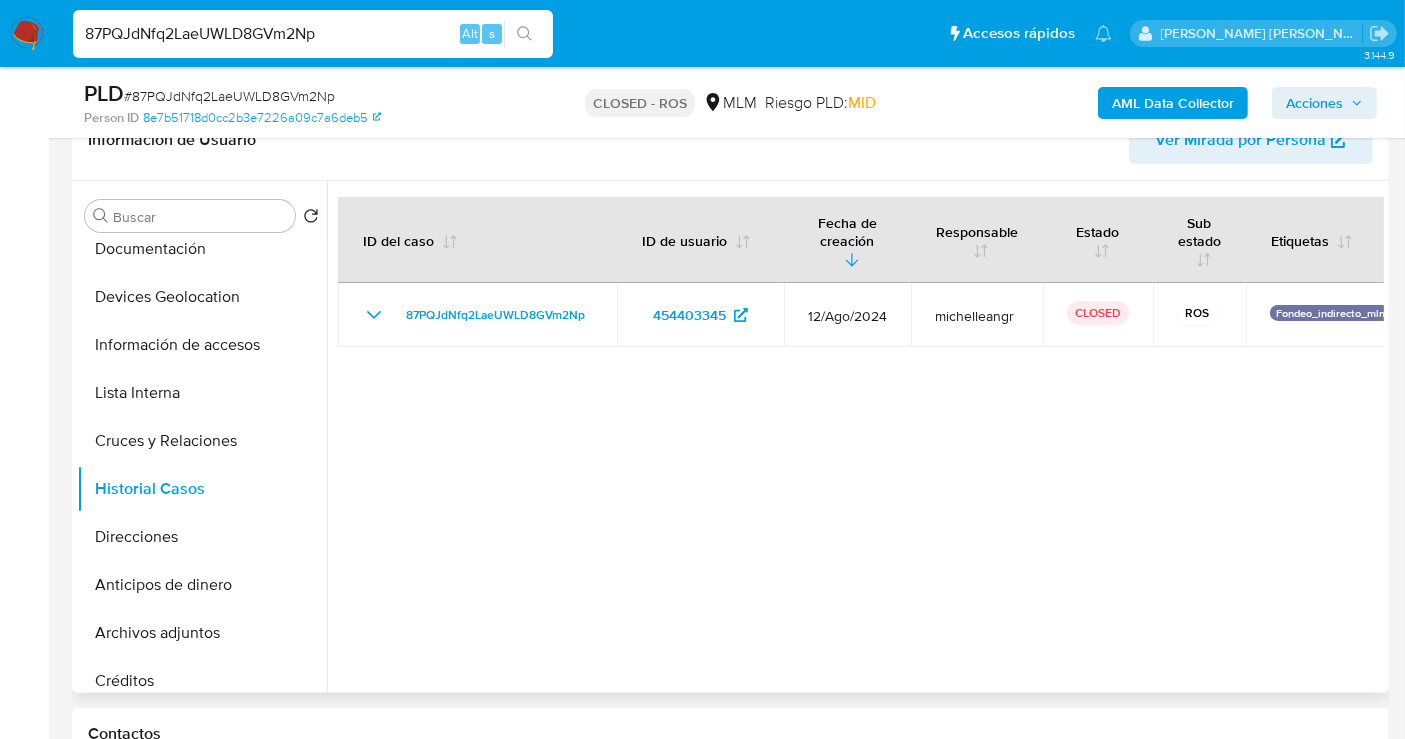 type 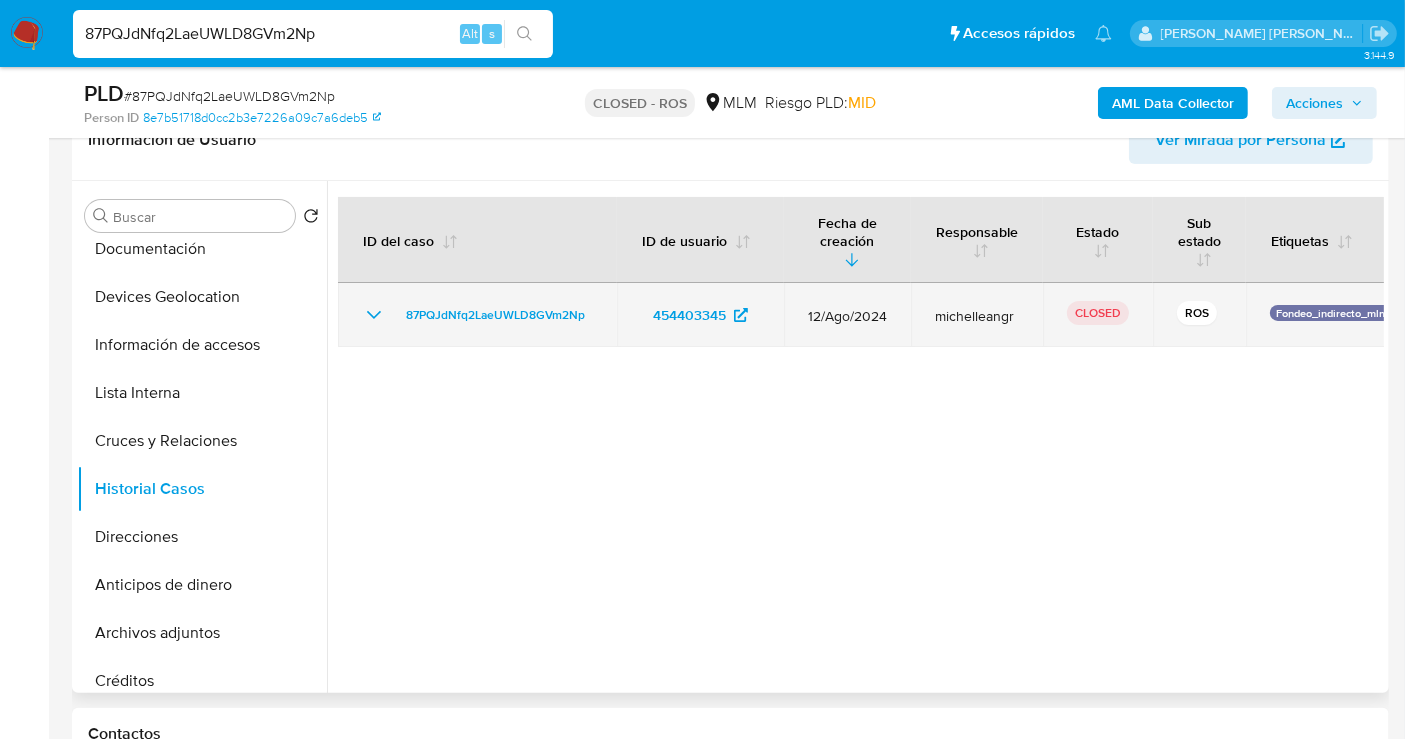 click 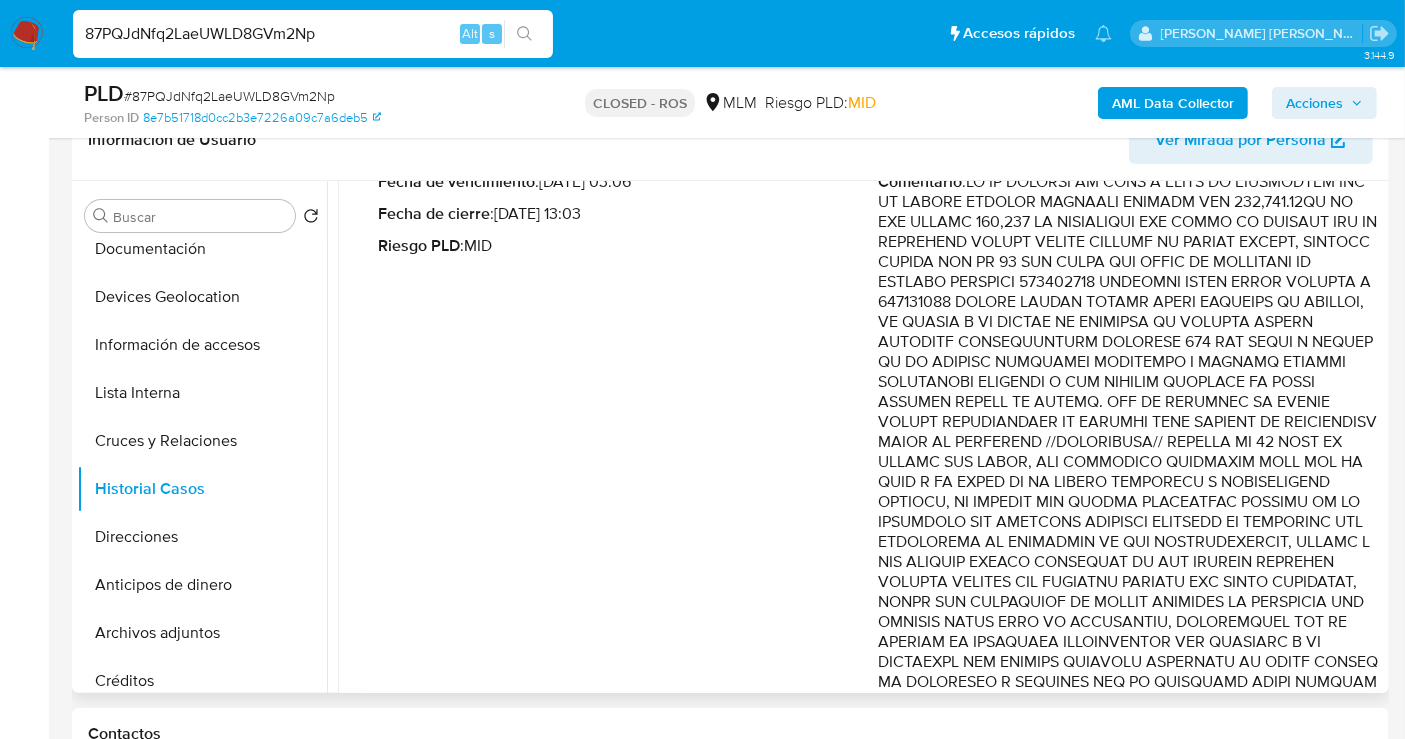 scroll, scrollTop: 380, scrollLeft: 0, axis: vertical 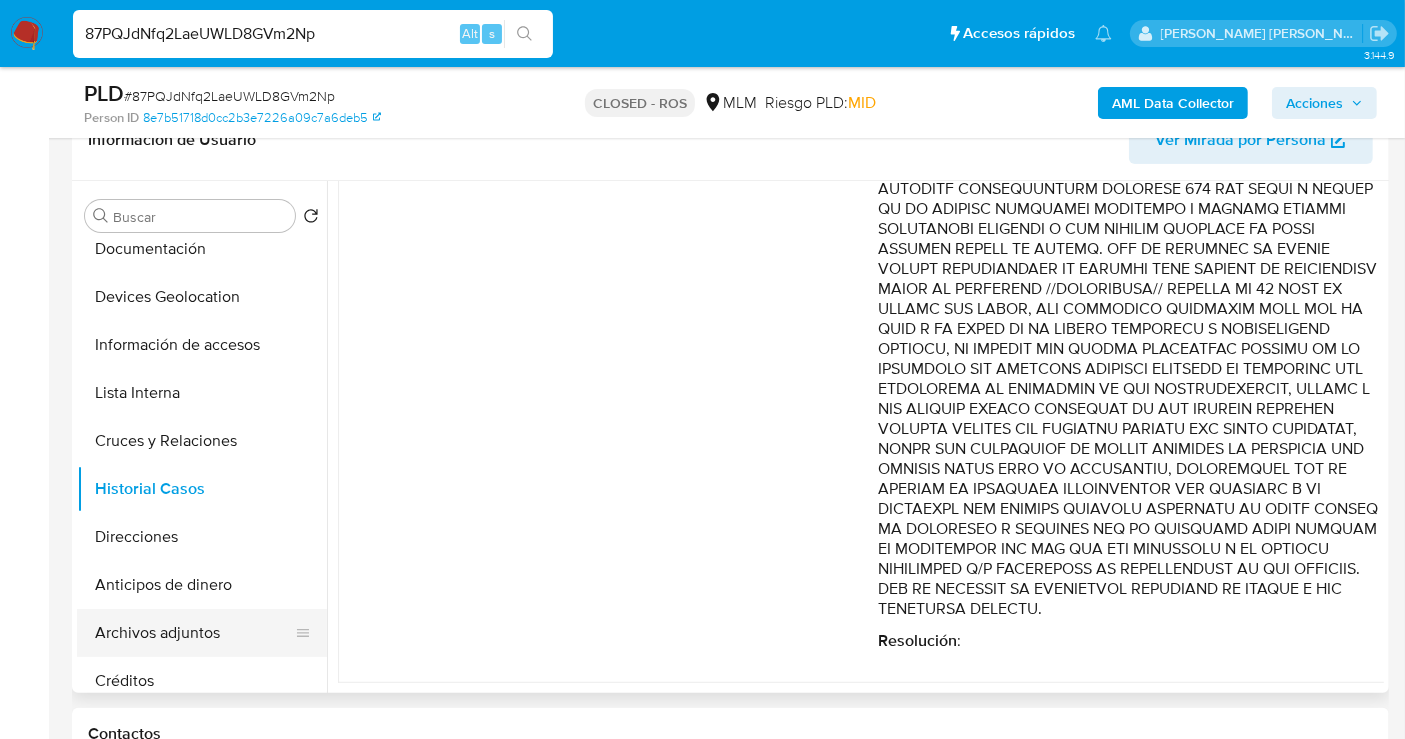 click on "Archivos adjuntos" at bounding box center (194, 633) 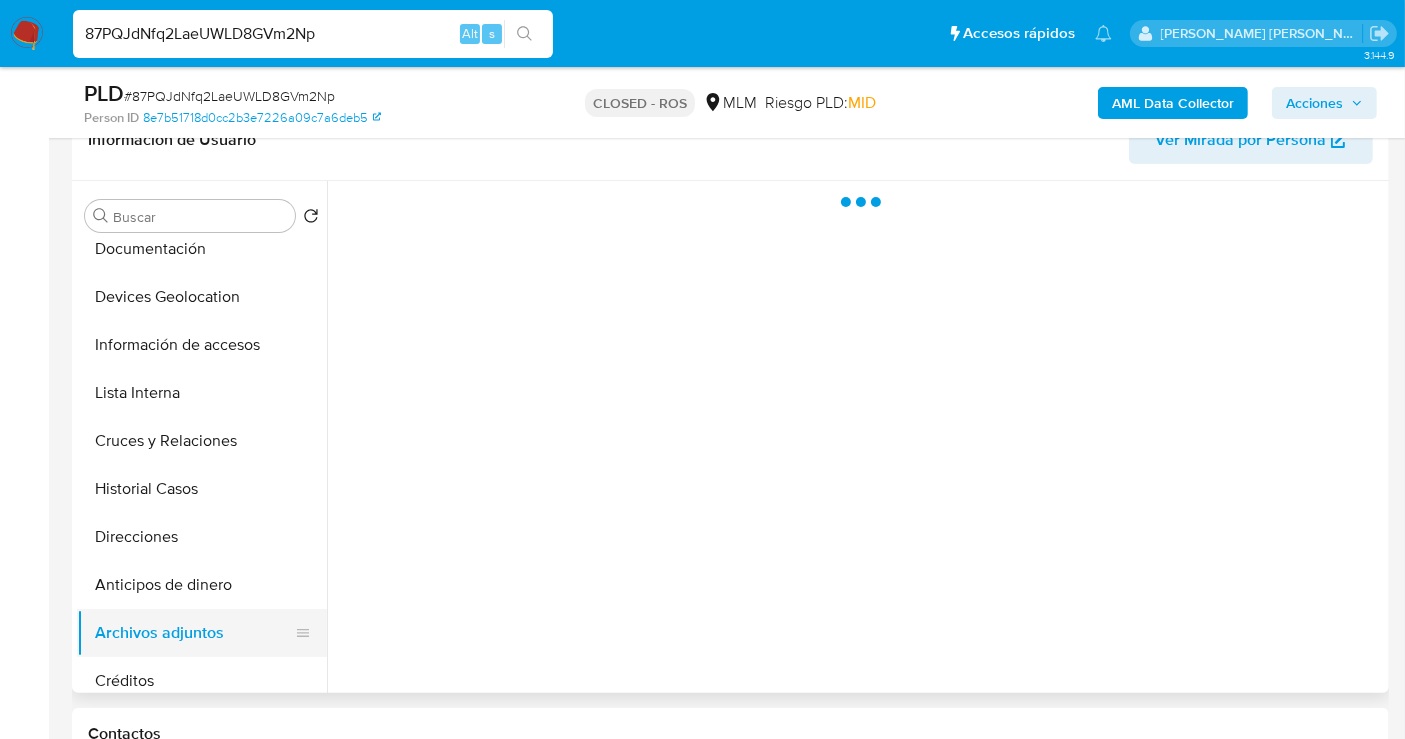 scroll, scrollTop: 0, scrollLeft: 0, axis: both 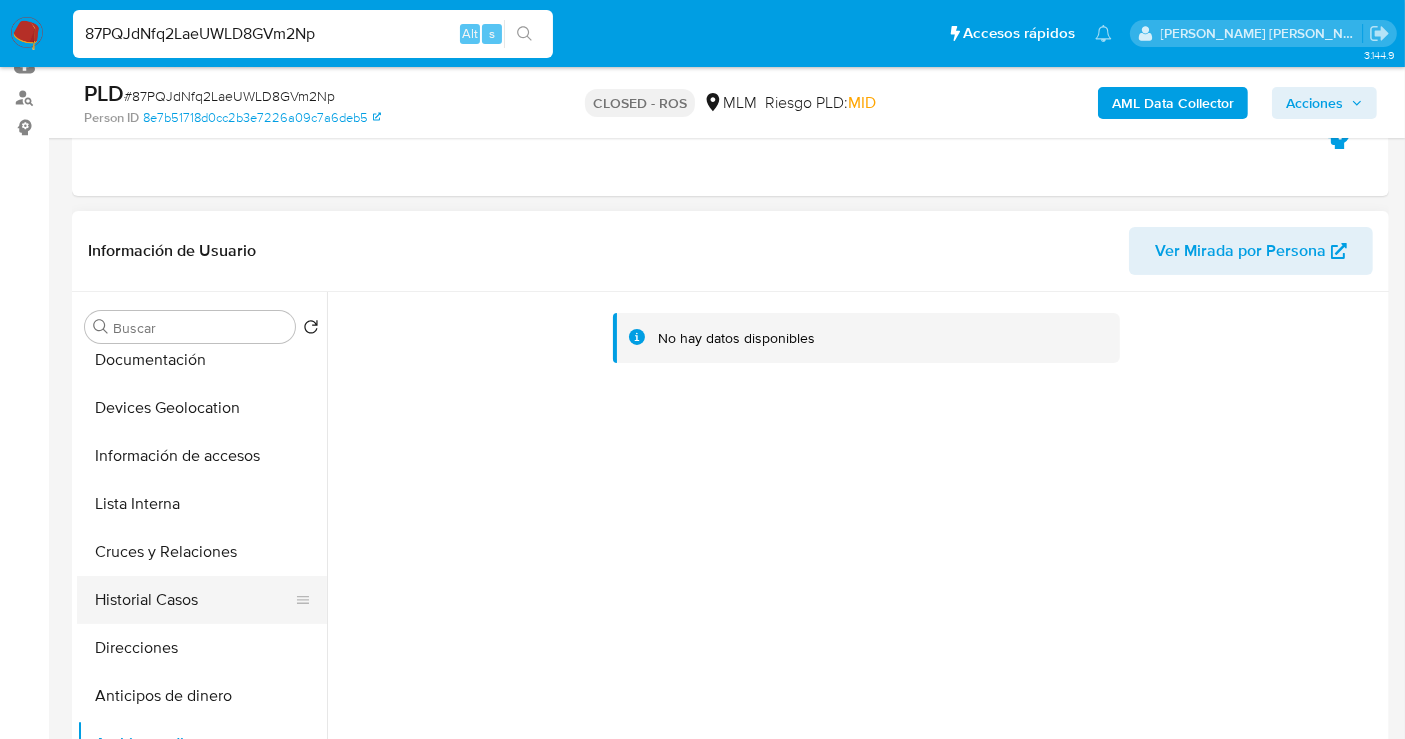 click on "Historial Casos" at bounding box center [194, 600] 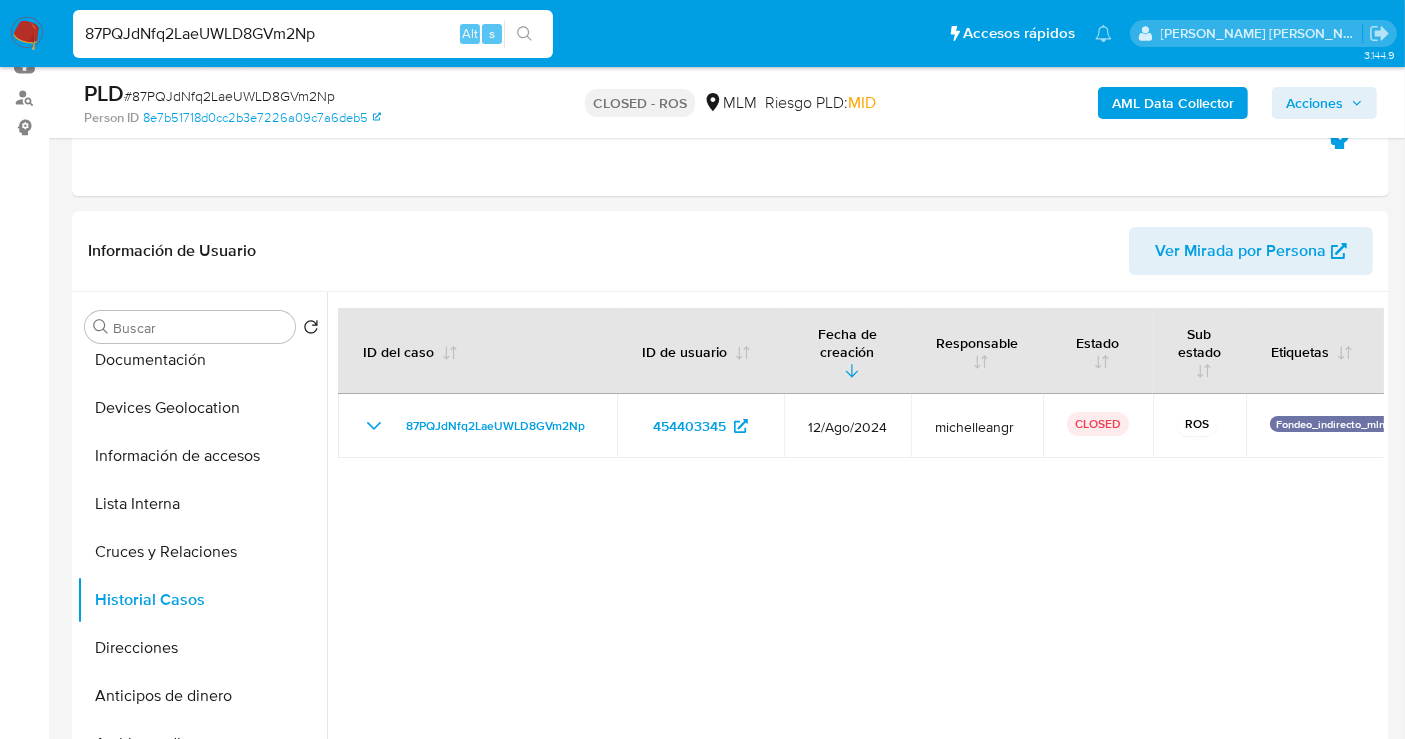 click on "87PQJdNfq2LaeUWLD8GVm2Np" at bounding box center [313, 34] 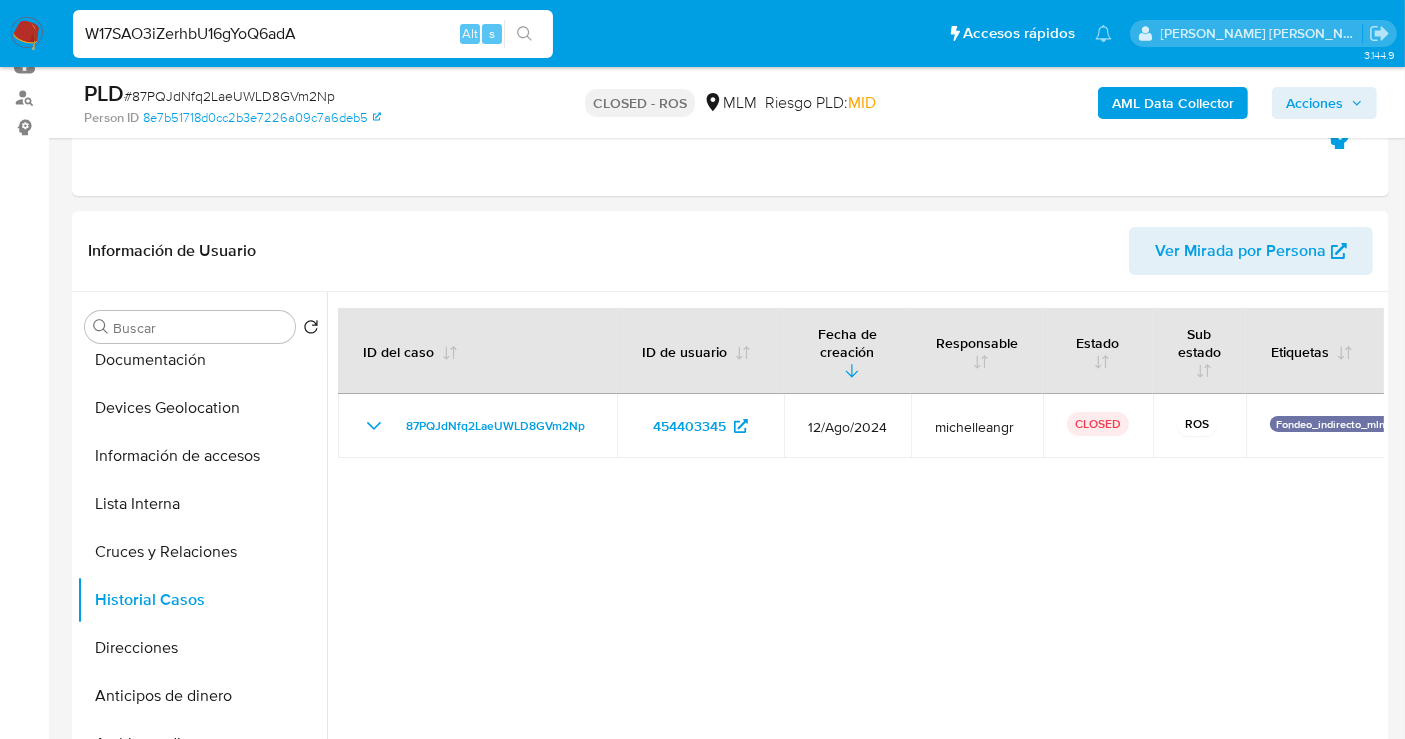 type on "W17SAO3iZerhbU16gYoQ6adA" 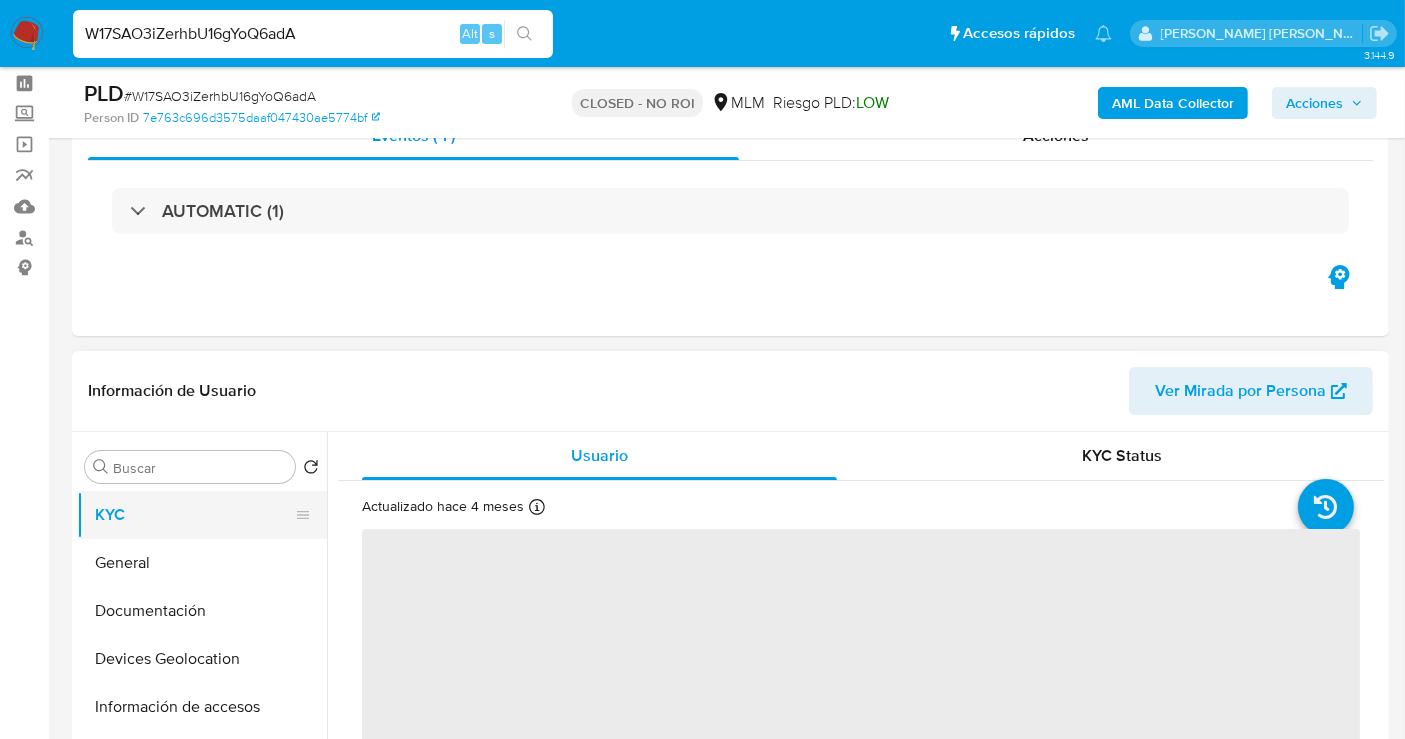 scroll, scrollTop: 222, scrollLeft: 0, axis: vertical 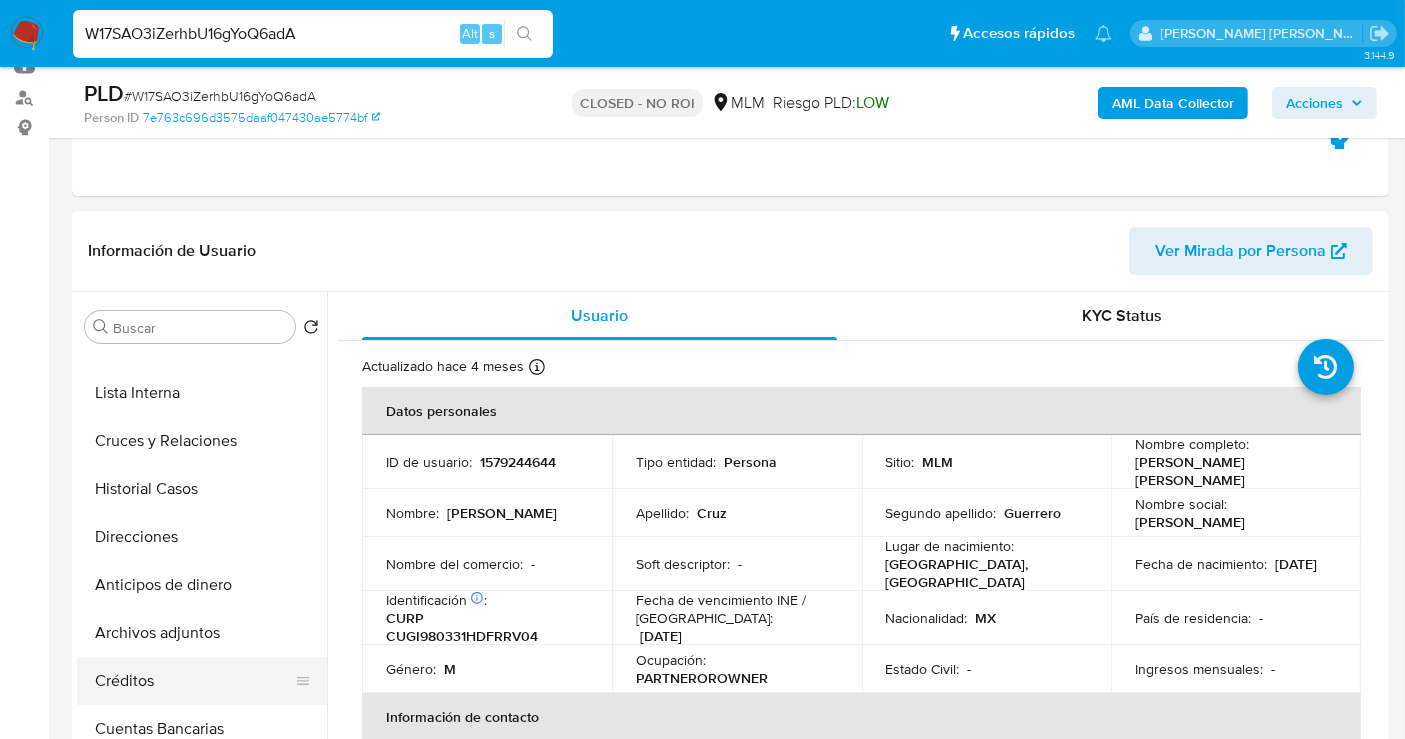 select on "10" 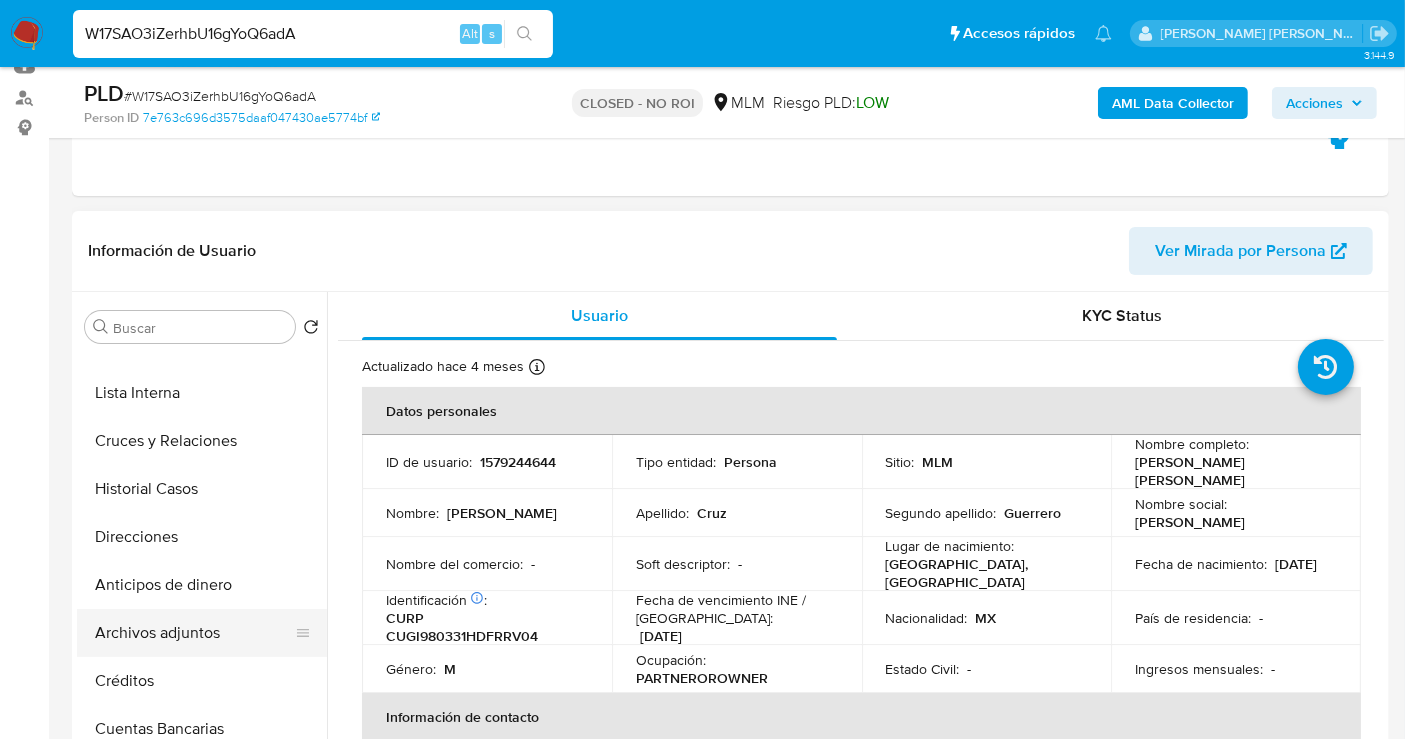 click on "Archivos adjuntos" at bounding box center (194, 633) 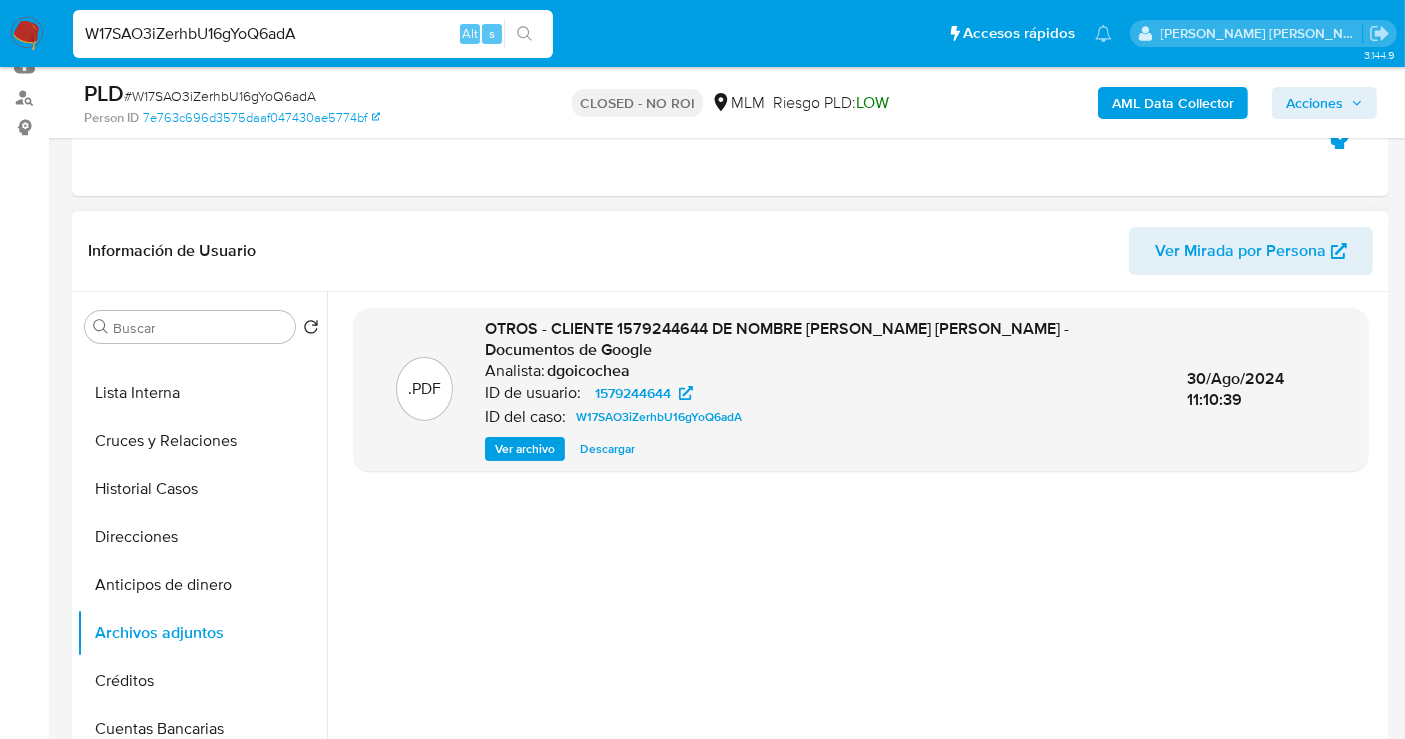 click on "Descargar" at bounding box center (607, 449) 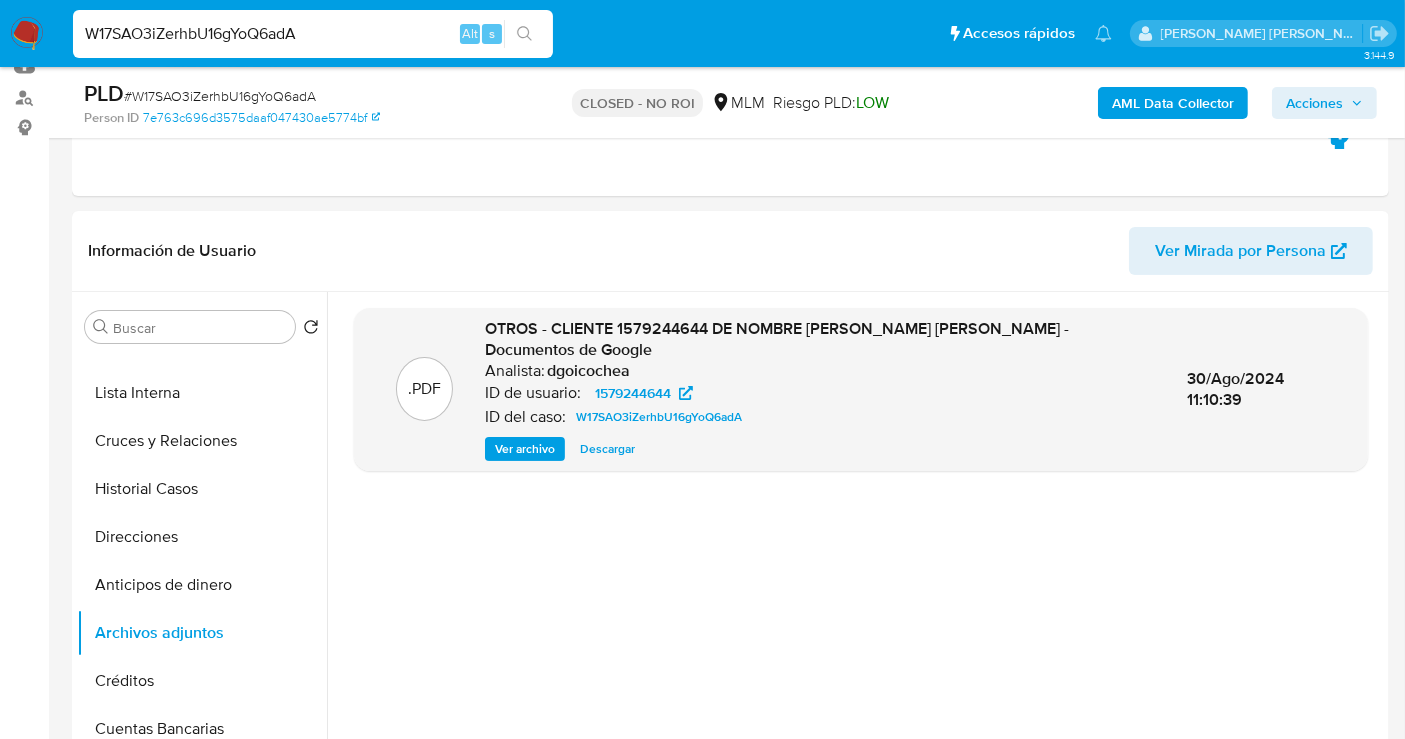 click on "W17SAO3iZerhbU16gYoQ6adA Alt s" at bounding box center [313, 34] 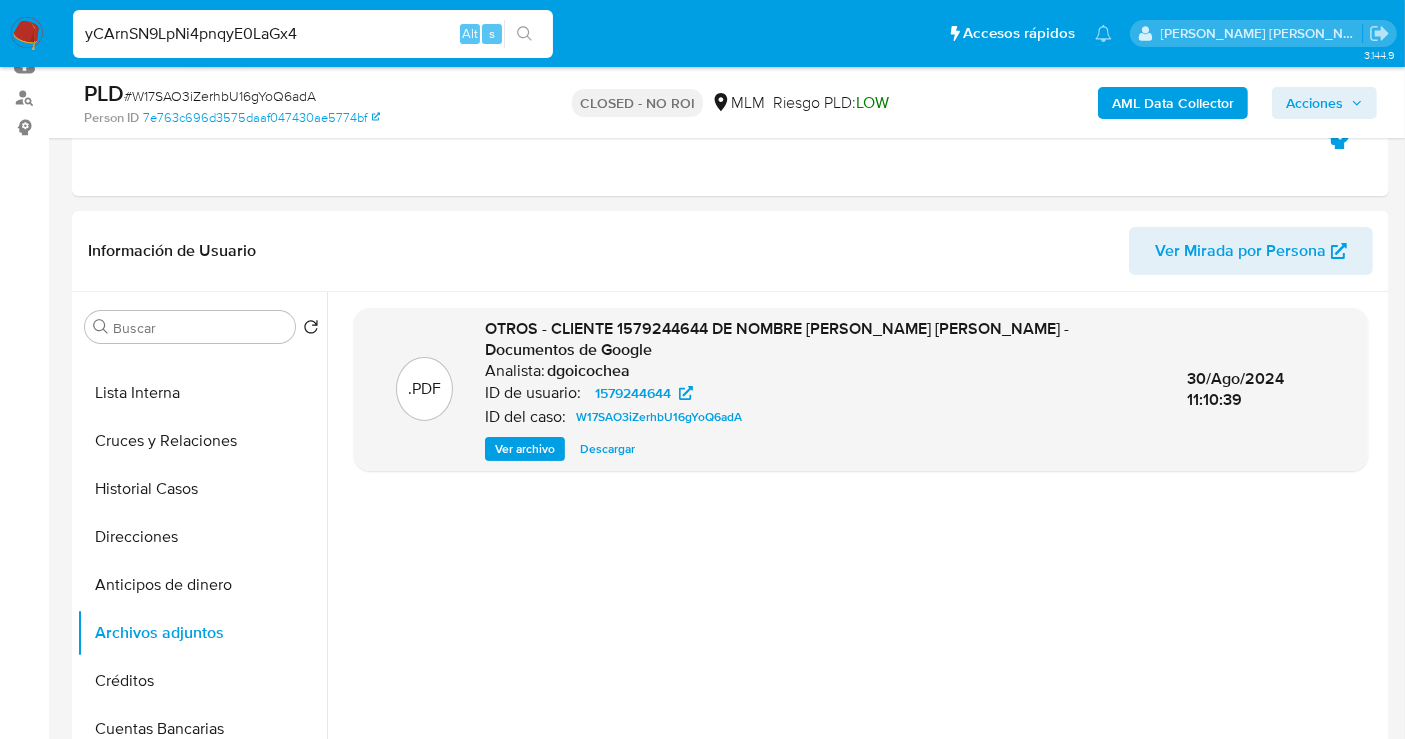 type on "yCArnSN9LpNi4pnqyE0LaGx4" 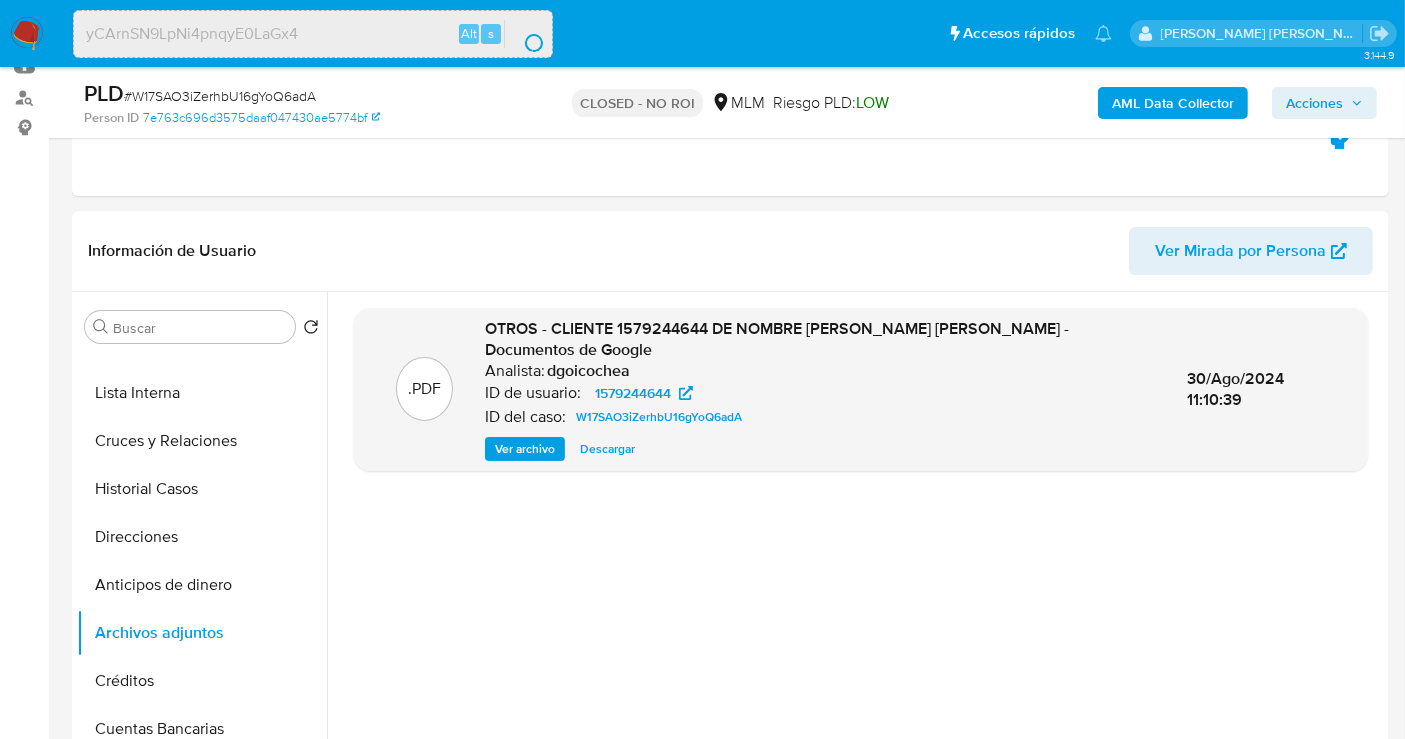 scroll, scrollTop: 0, scrollLeft: 0, axis: both 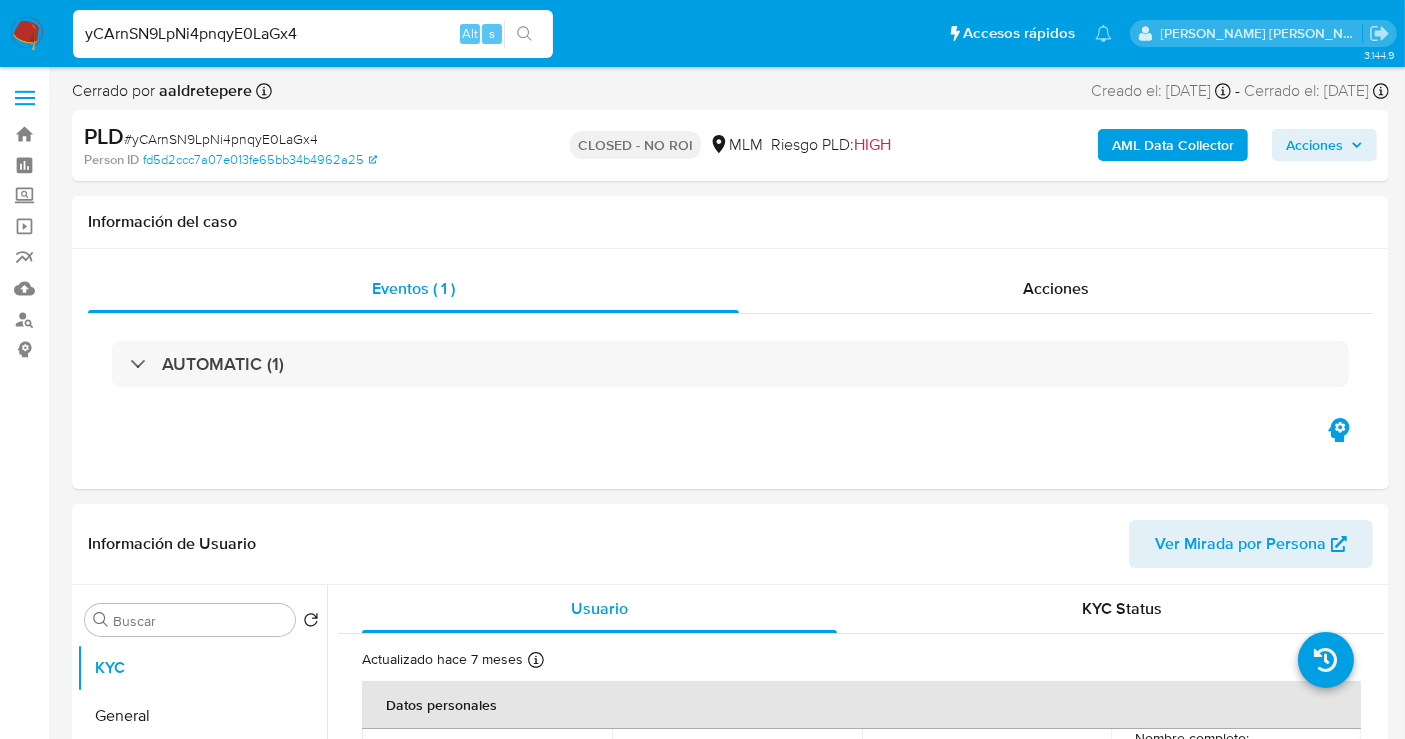 select on "10" 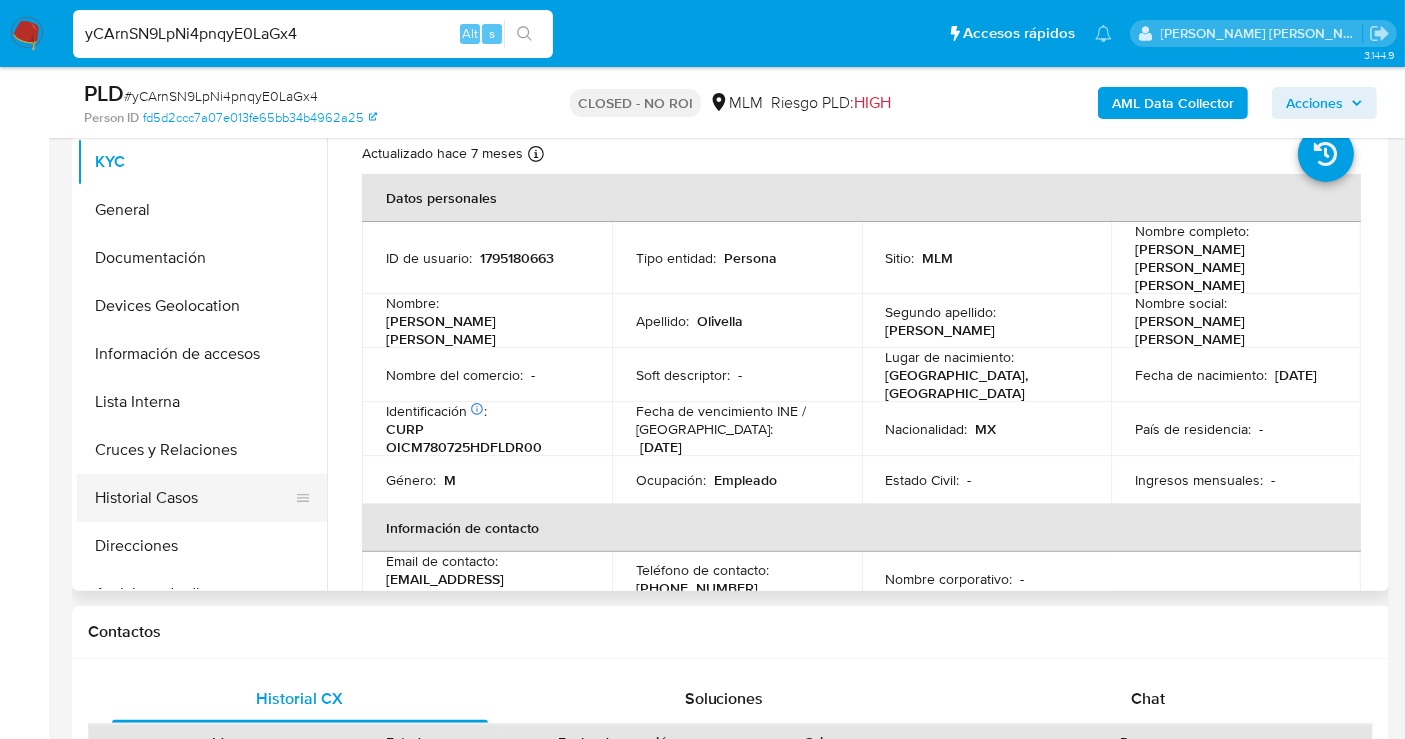 scroll, scrollTop: 444, scrollLeft: 0, axis: vertical 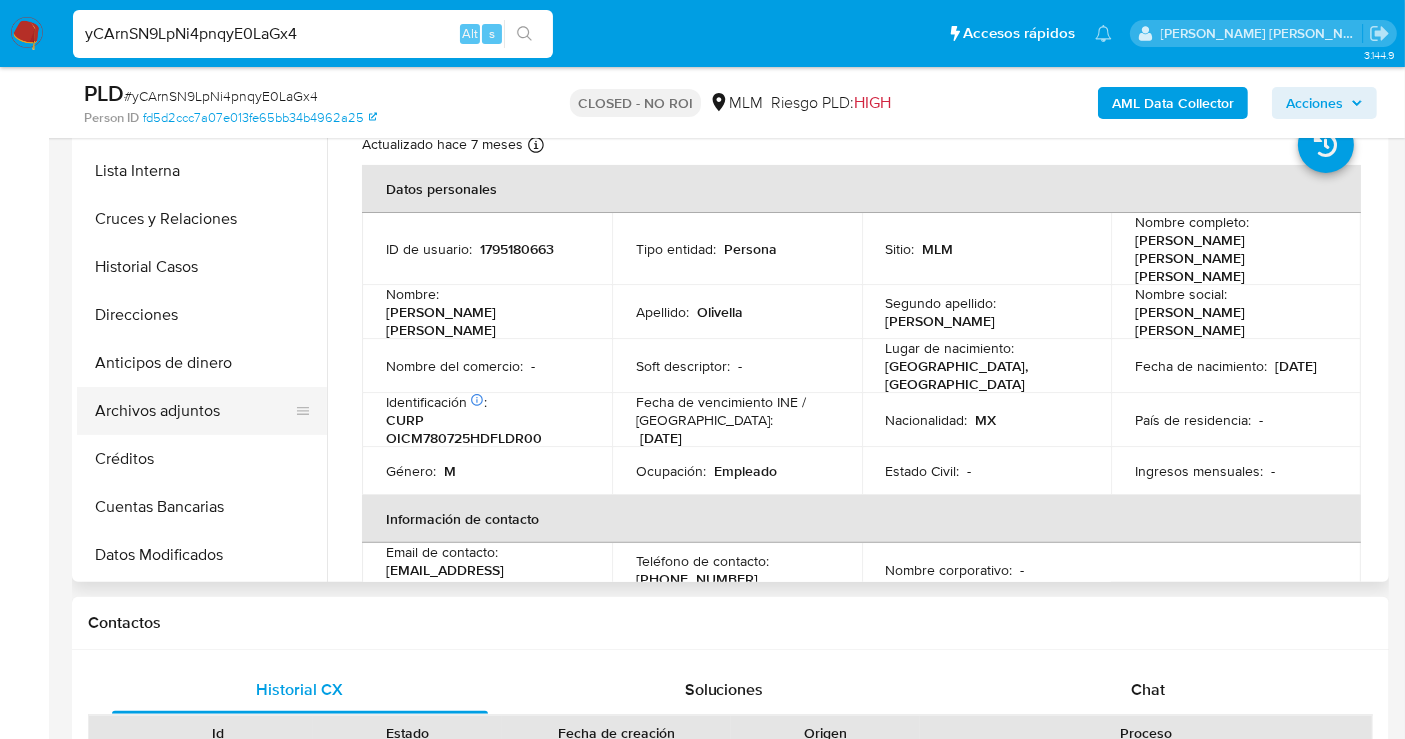 click on "Archivos adjuntos" at bounding box center [194, 411] 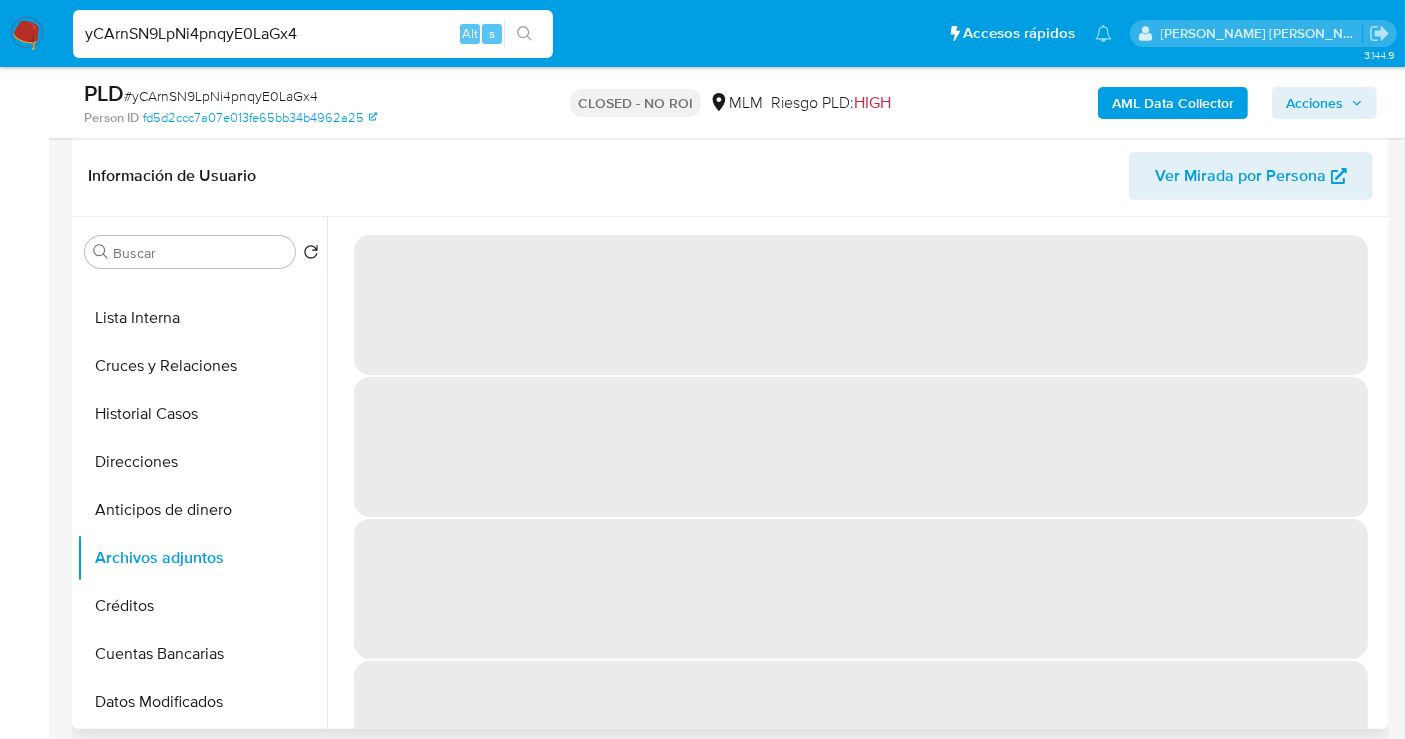 scroll, scrollTop: 222, scrollLeft: 0, axis: vertical 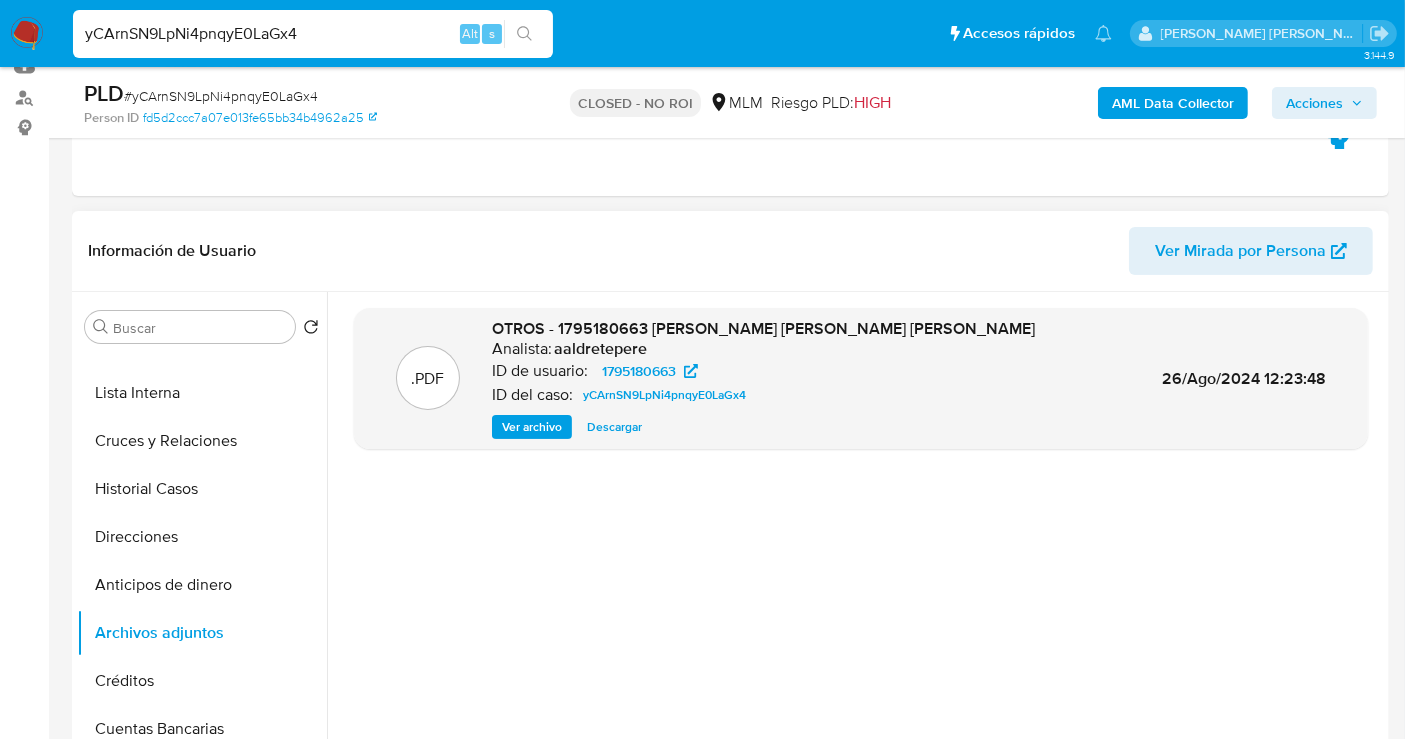 click on "Descargar" at bounding box center (614, 427) 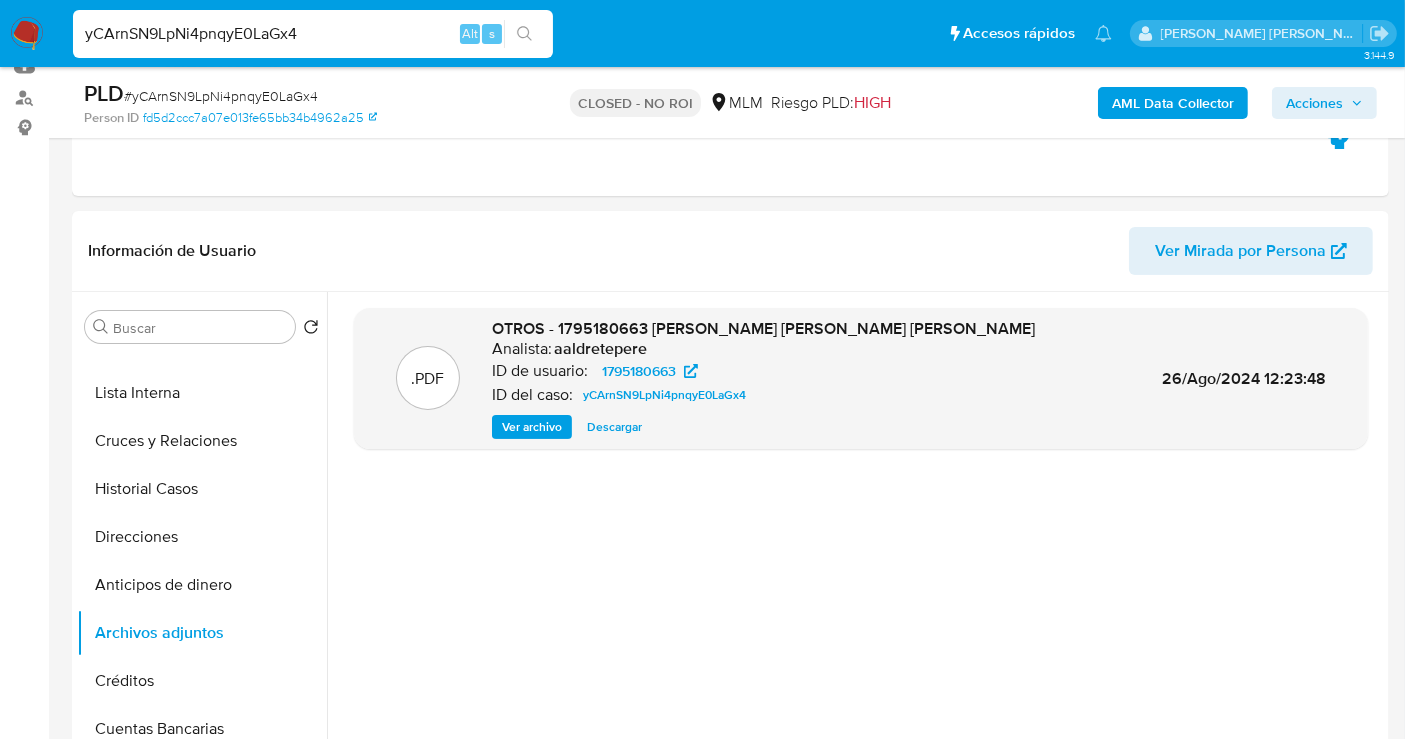 click on "yCArnSN9LpNi4pnqyE0LaGx4" at bounding box center (313, 34) 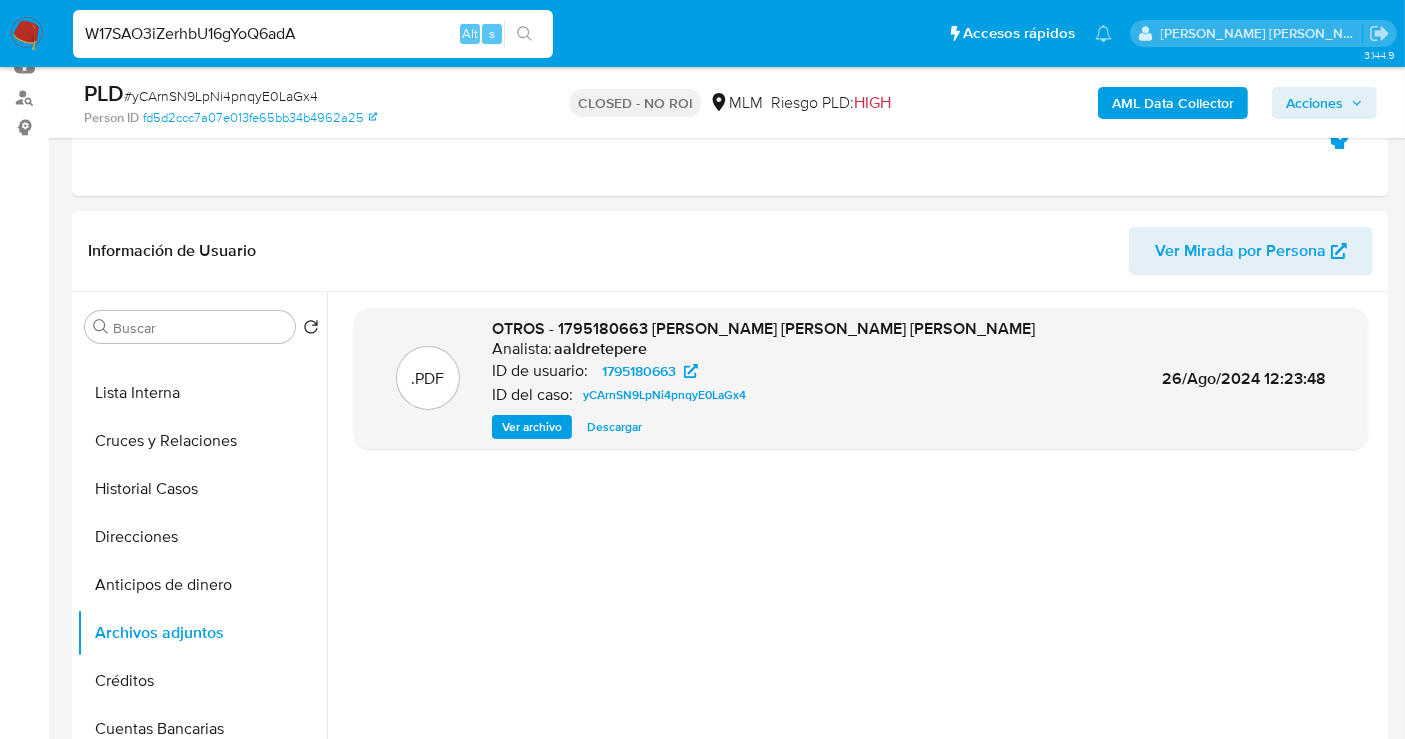 type on "W17SAO3iZerhbU16gYoQ6adA" 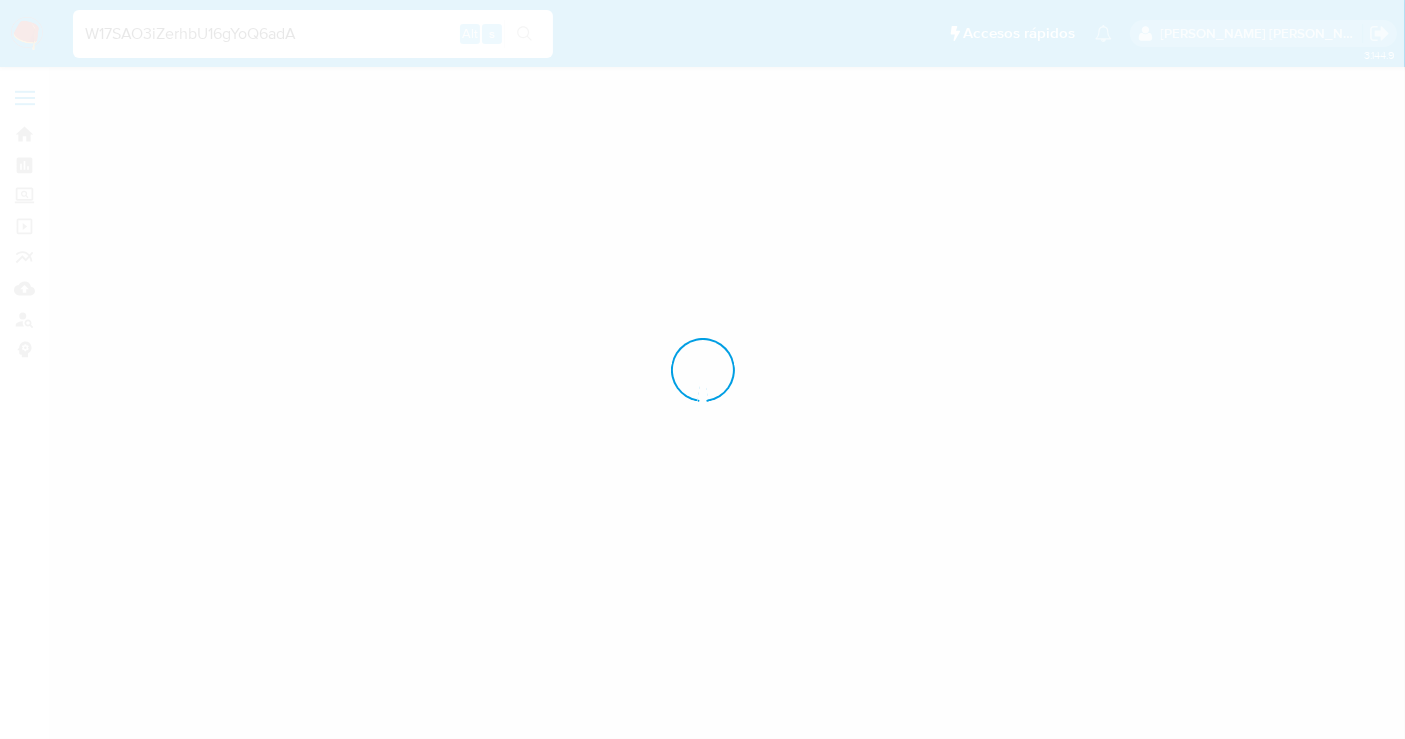 scroll, scrollTop: 0, scrollLeft: 0, axis: both 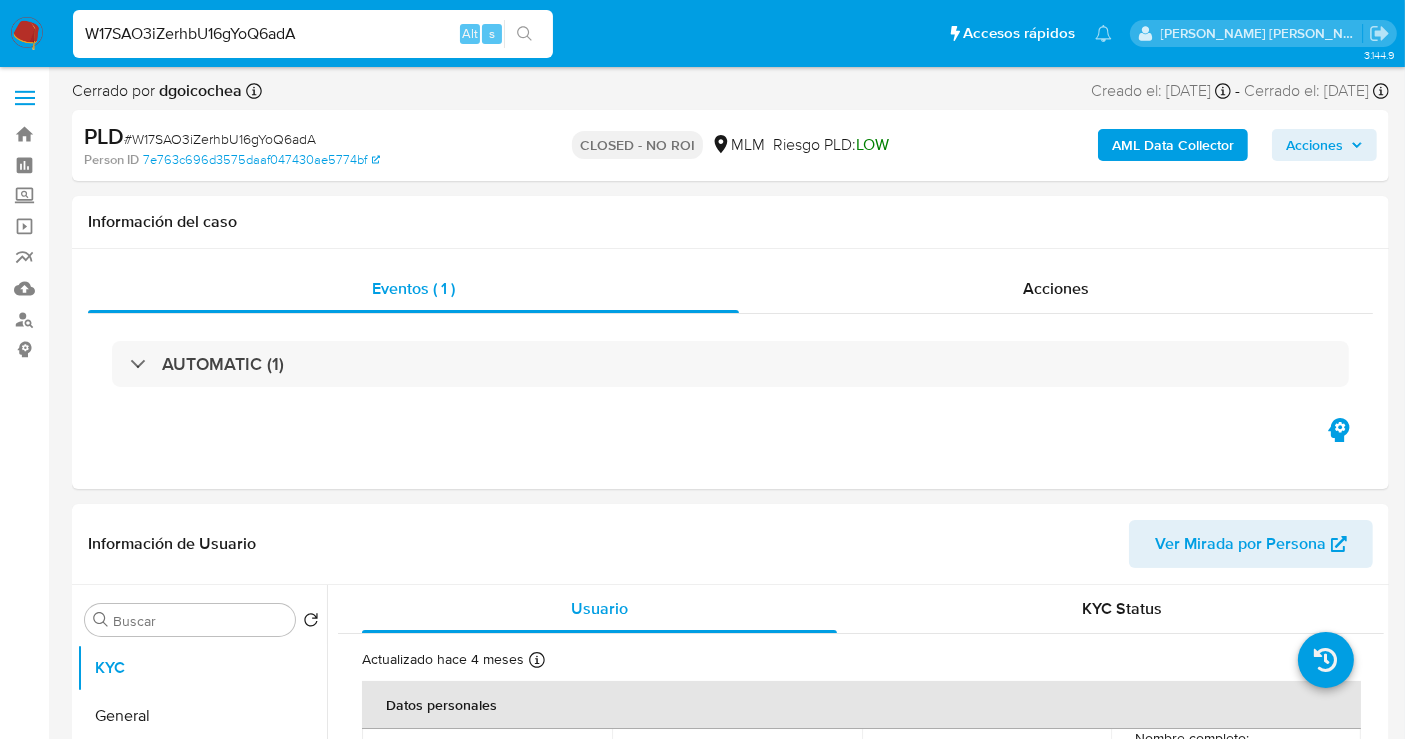 select on "10" 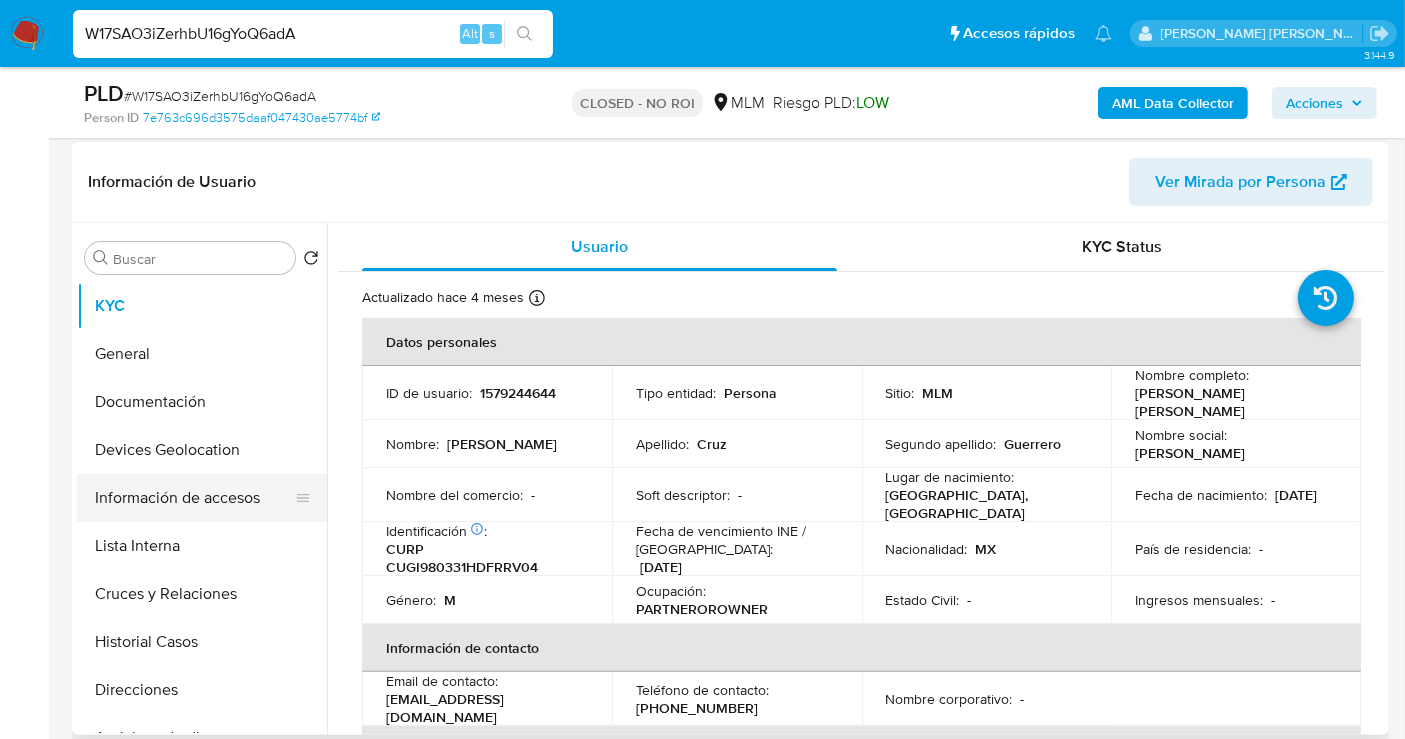 scroll, scrollTop: 333, scrollLeft: 0, axis: vertical 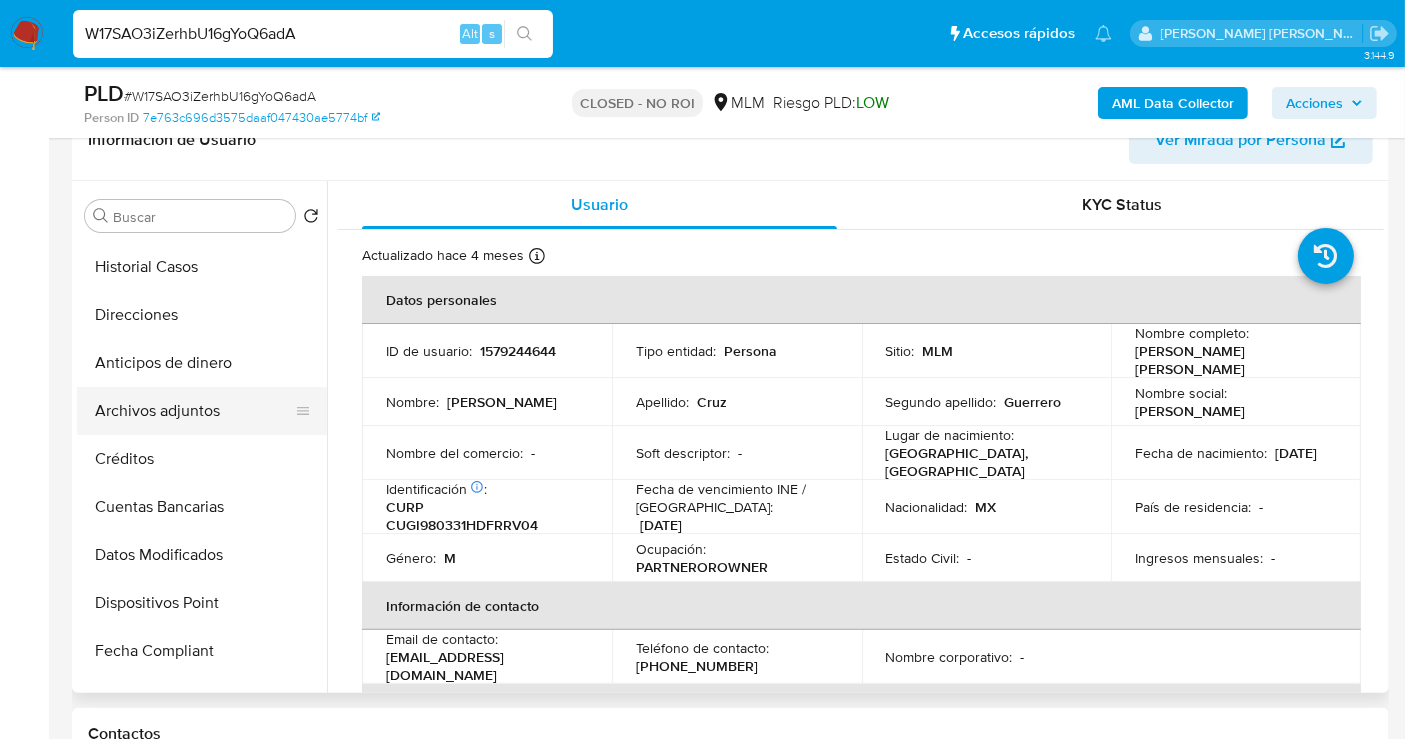 click on "Archivos adjuntos" at bounding box center [194, 411] 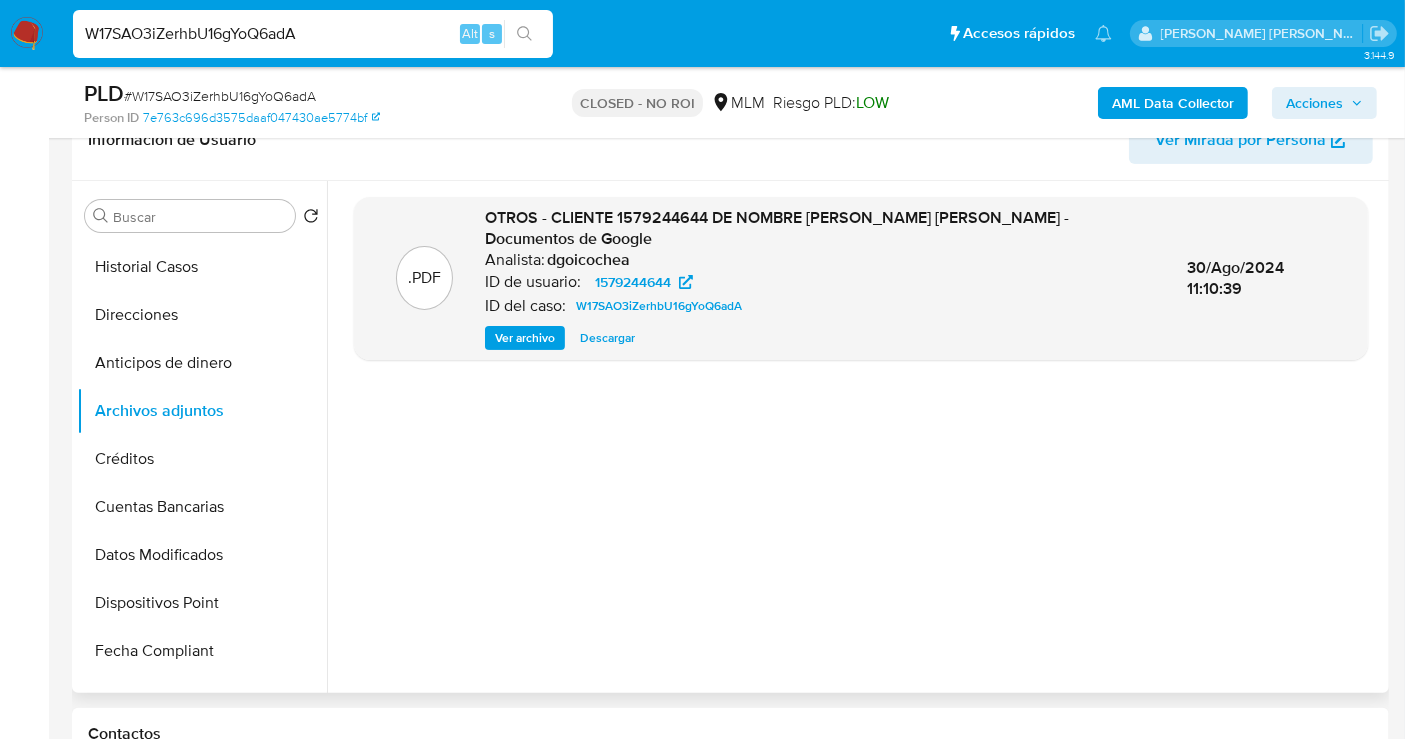 click on "Descargar" at bounding box center [607, 338] 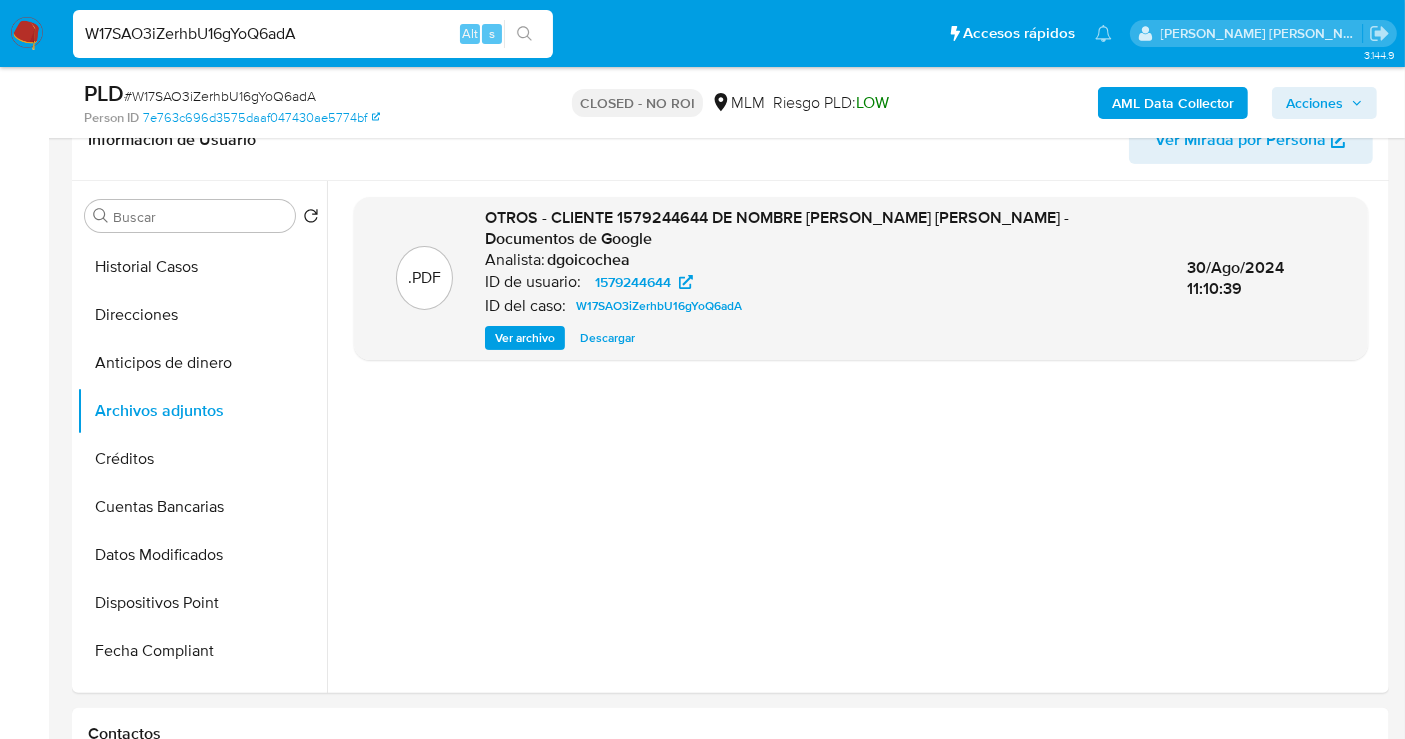 click on "W17SAO3iZerhbU16gYoQ6adA" at bounding box center (313, 34) 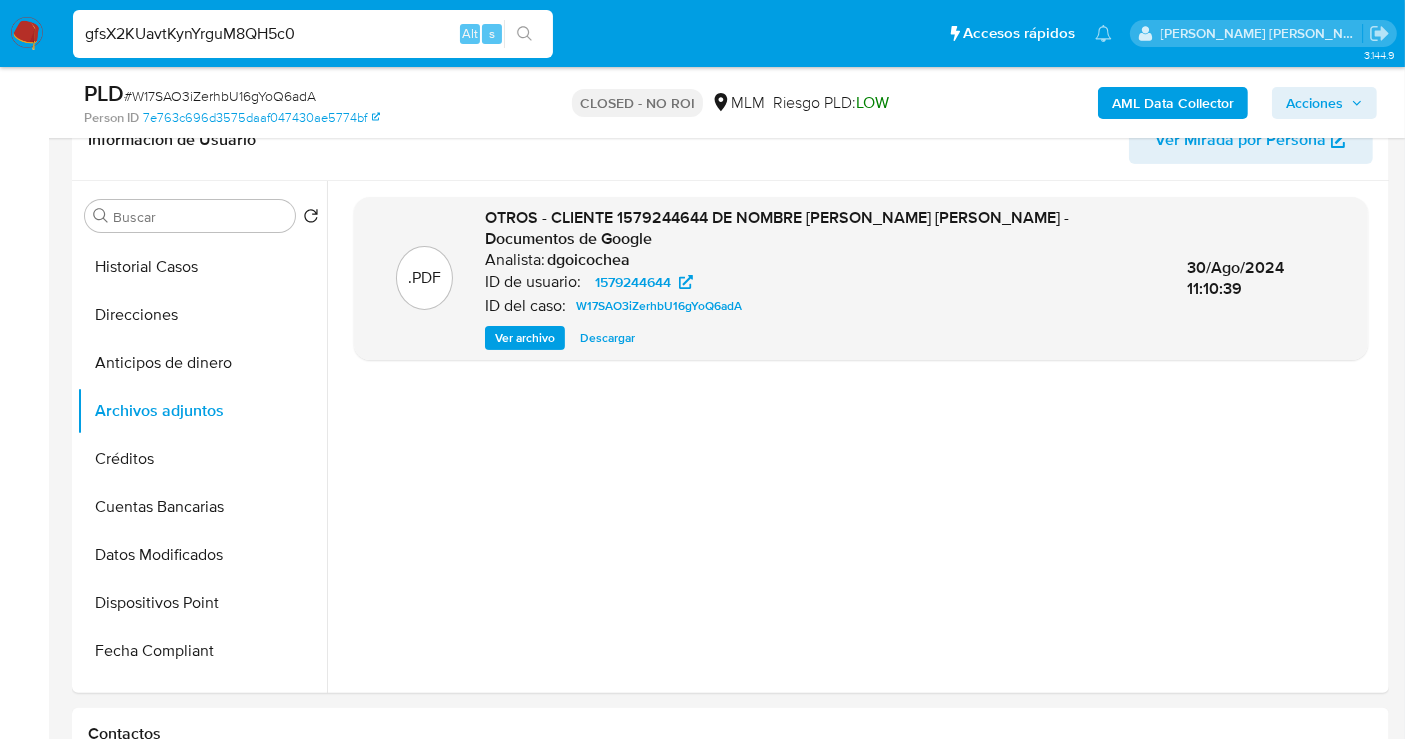 type on "gfsX2KUavtKynYrguM8QH5c0" 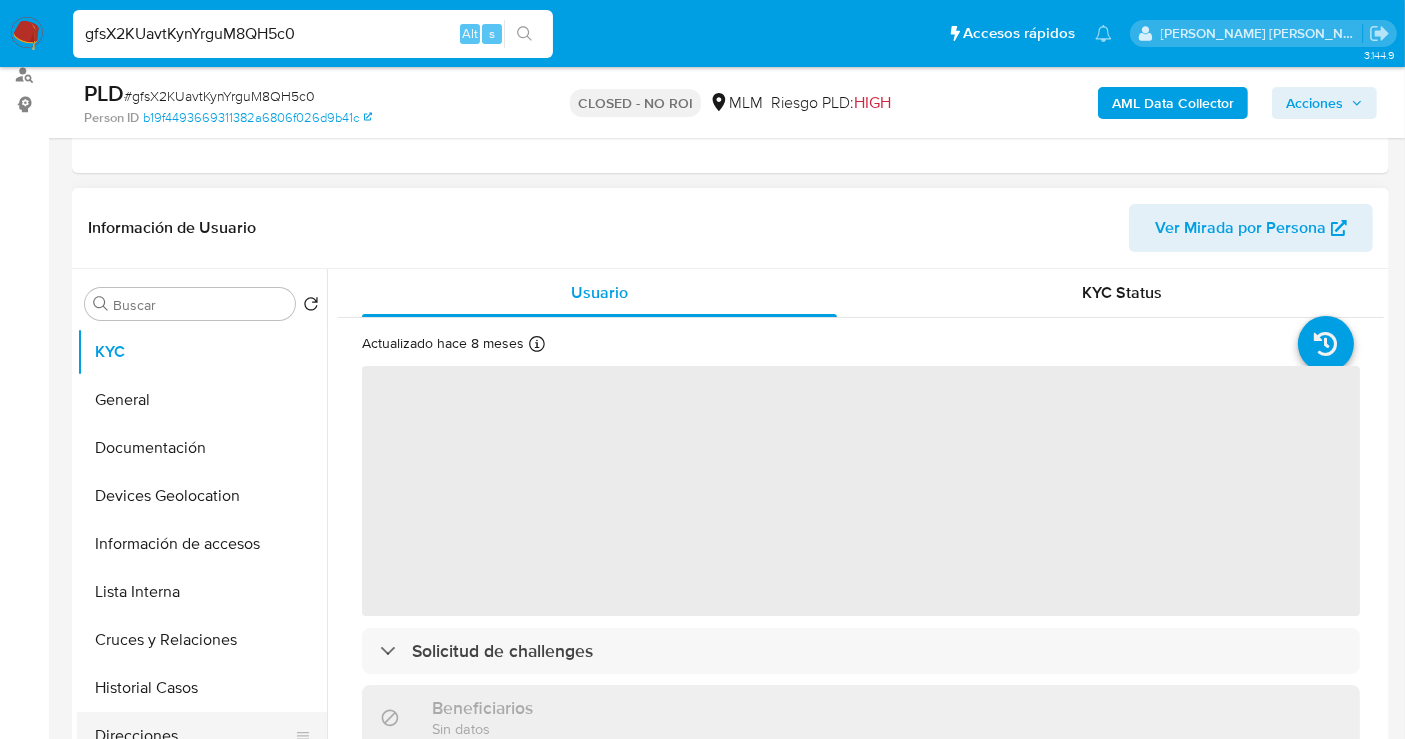 scroll, scrollTop: 444, scrollLeft: 0, axis: vertical 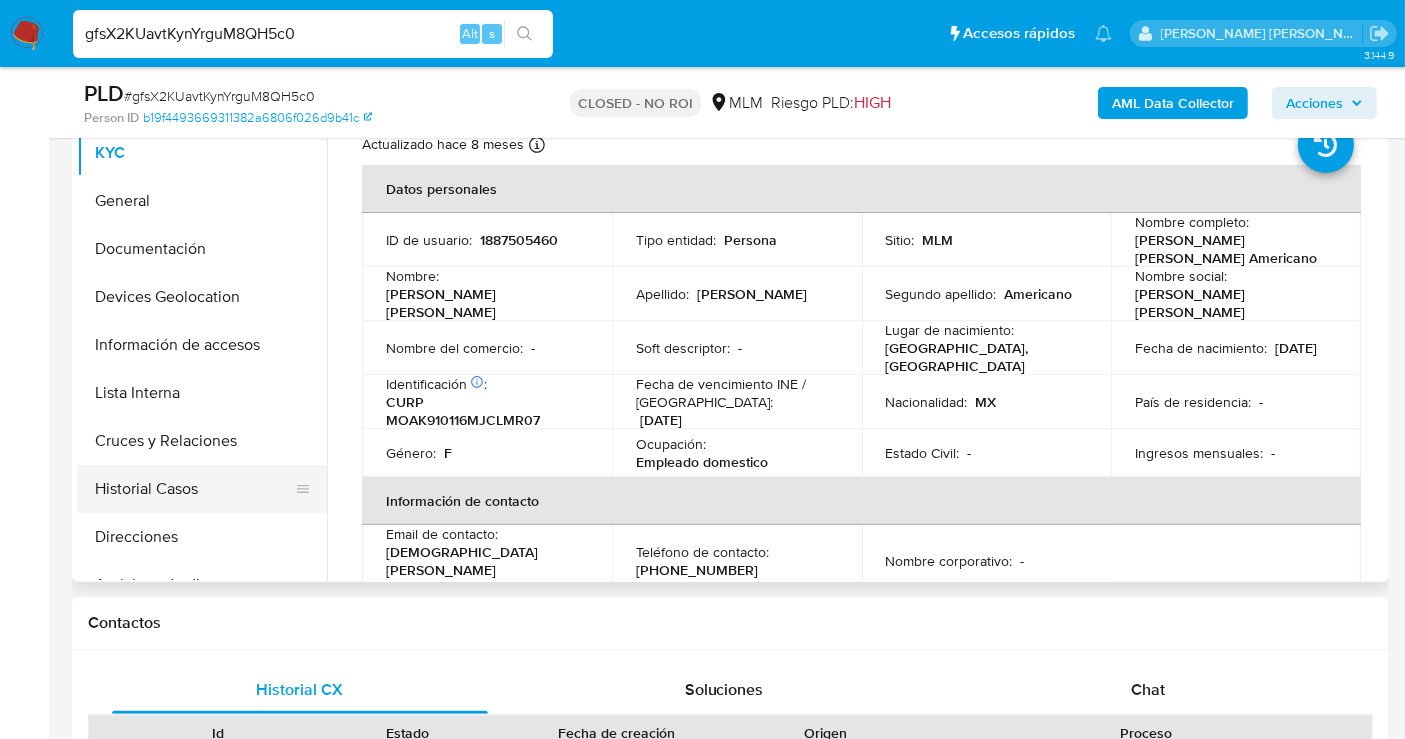 select on "10" 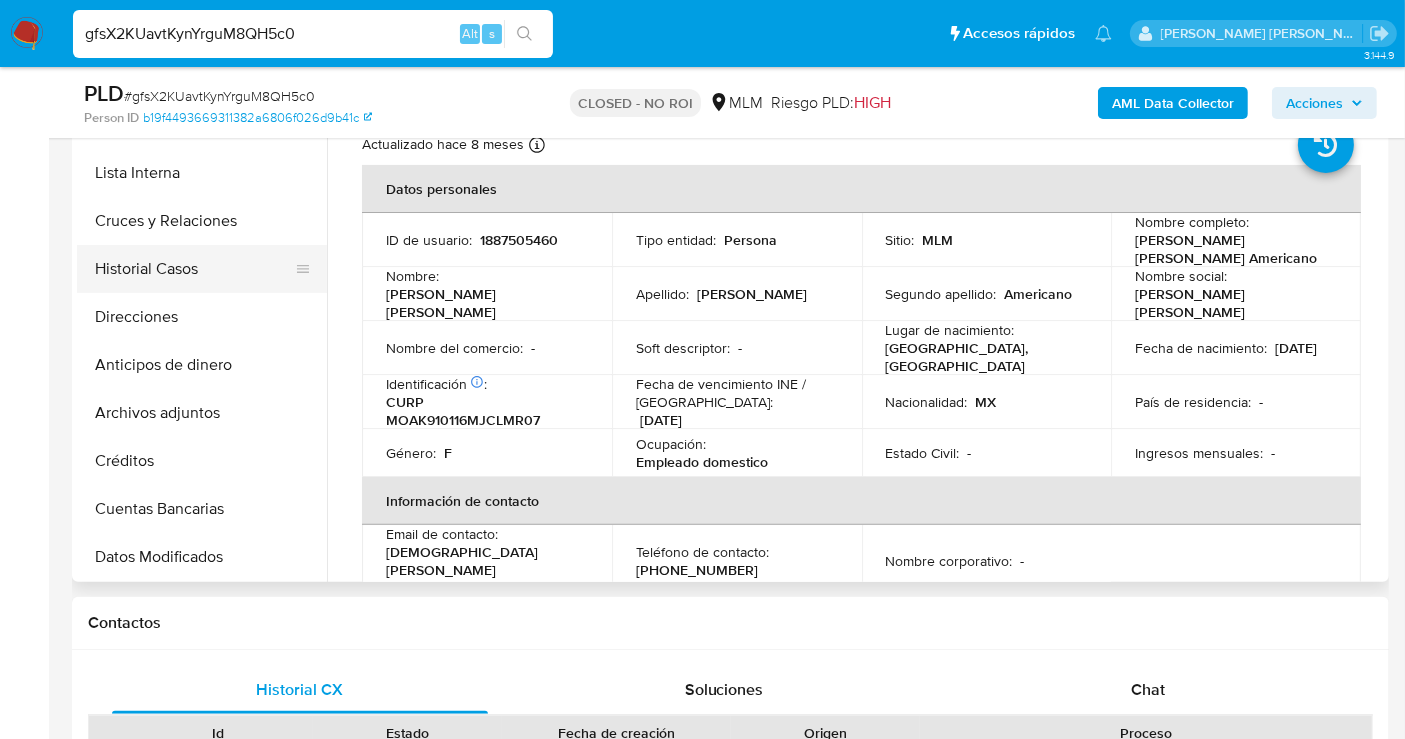 scroll, scrollTop: 222, scrollLeft: 0, axis: vertical 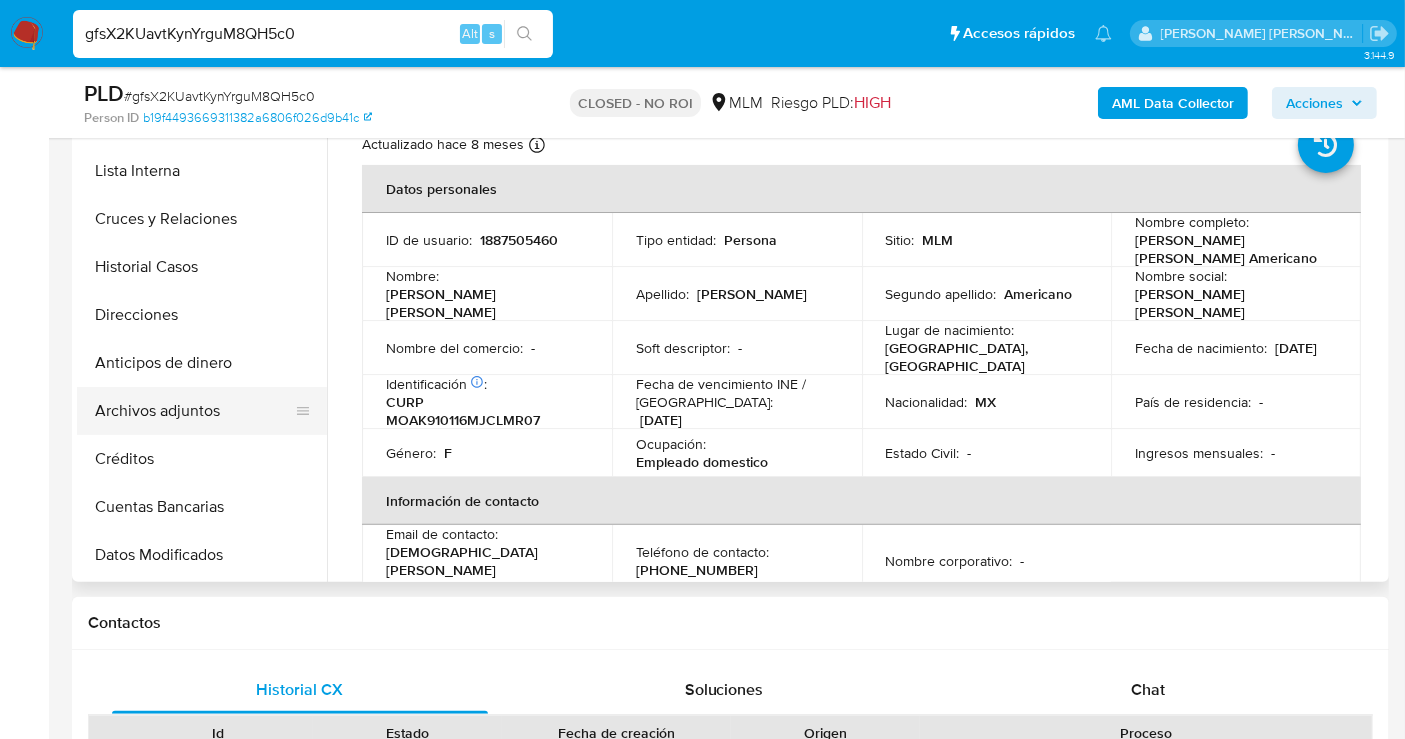 click on "Archivos adjuntos" at bounding box center (194, 411) 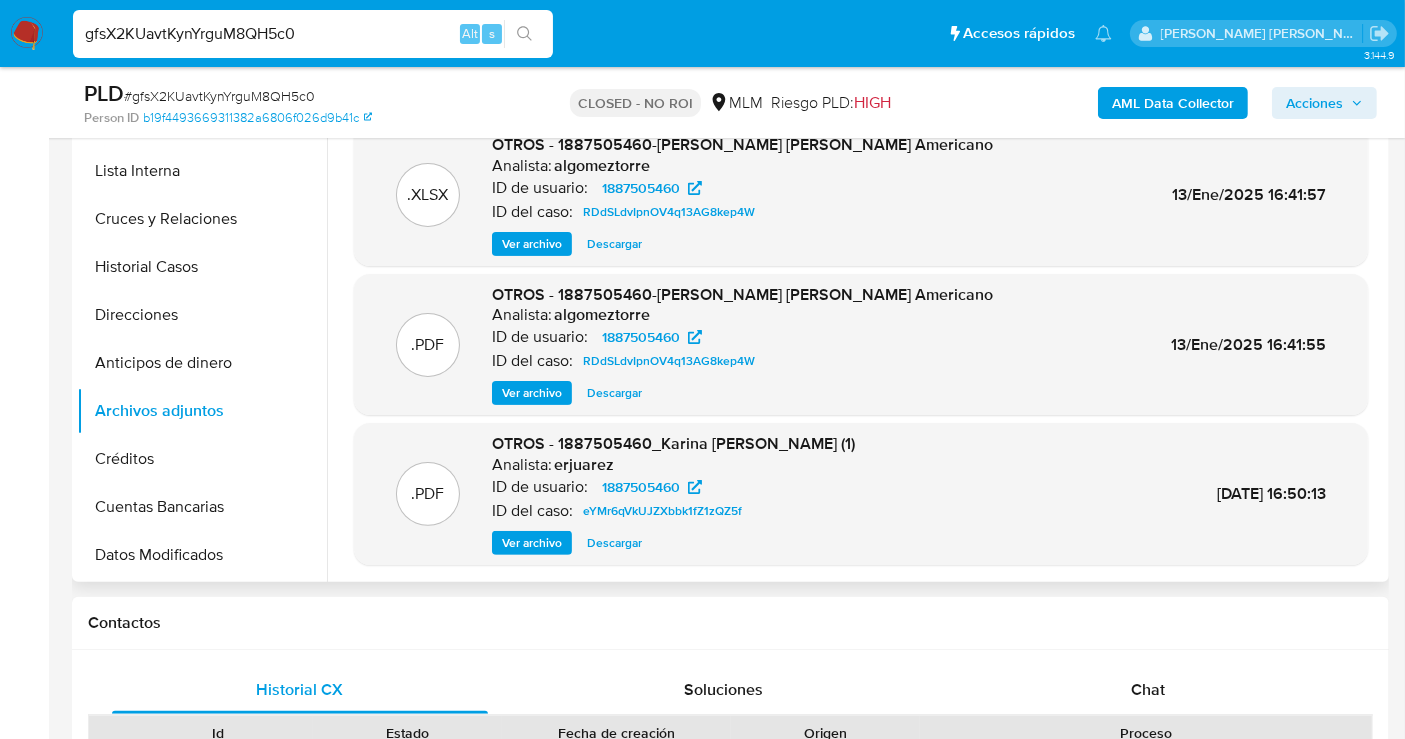 scroll, scrollTop: 168, scrollLeft: 0, axis: vertical 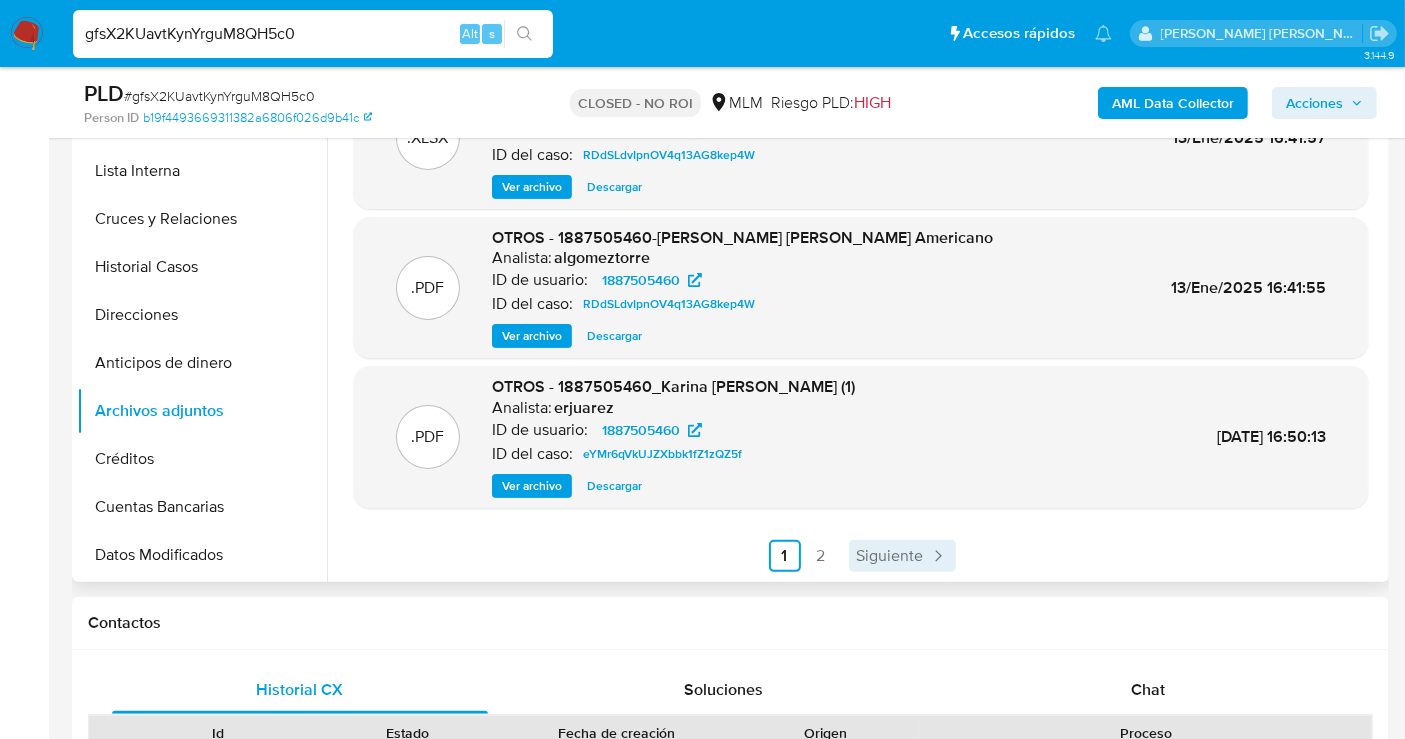click on "Siguiente" at bounding box center (890, 556) 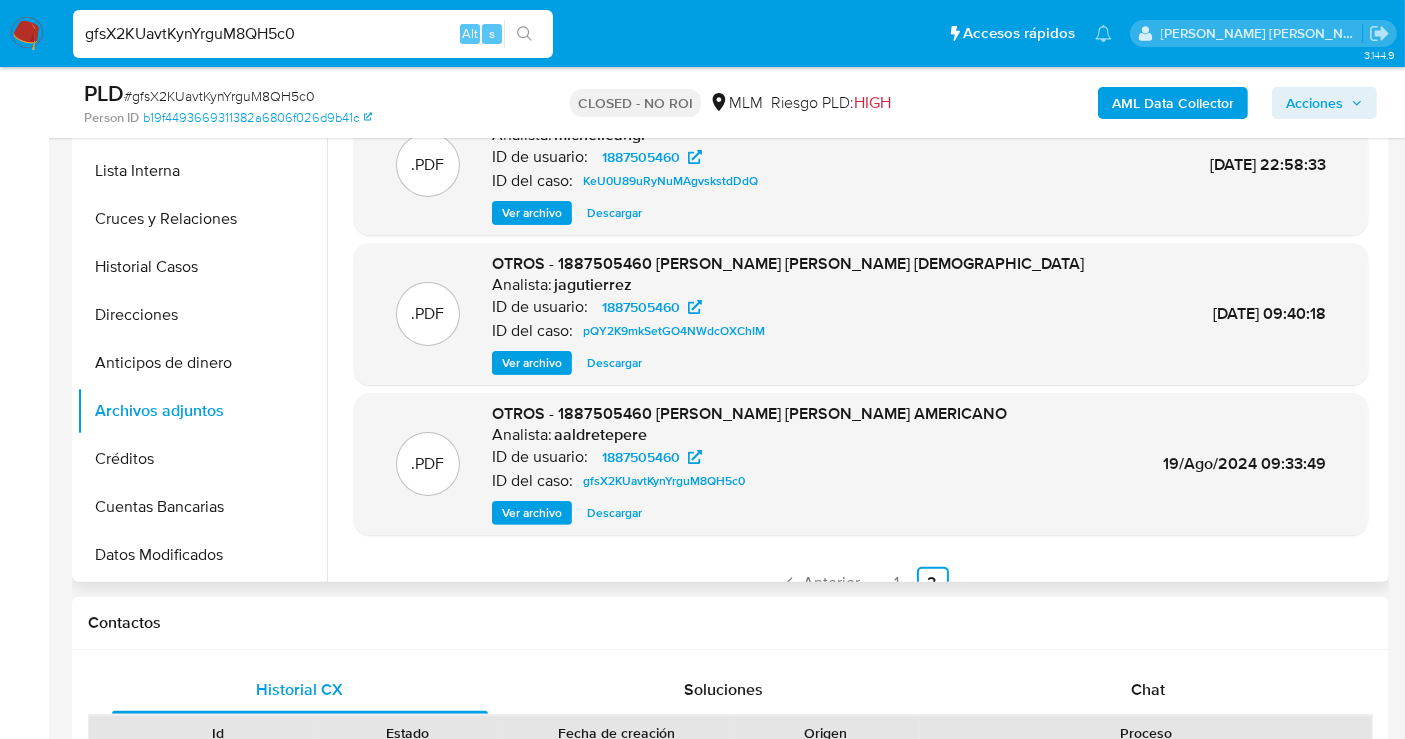 scroll, scrollTop: 165, scrollLeft: 0, axis: vertical 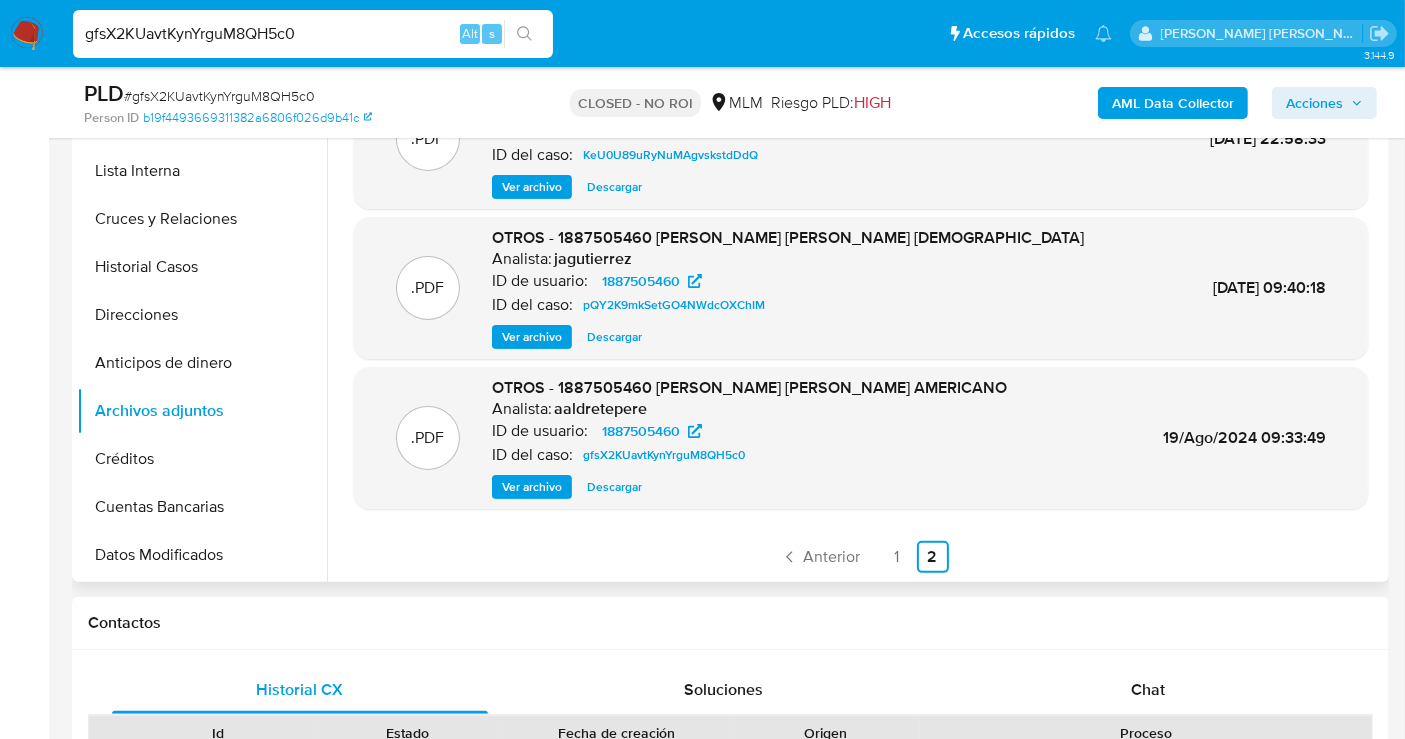 click on "Descargar" at bounding box center [614, 487] 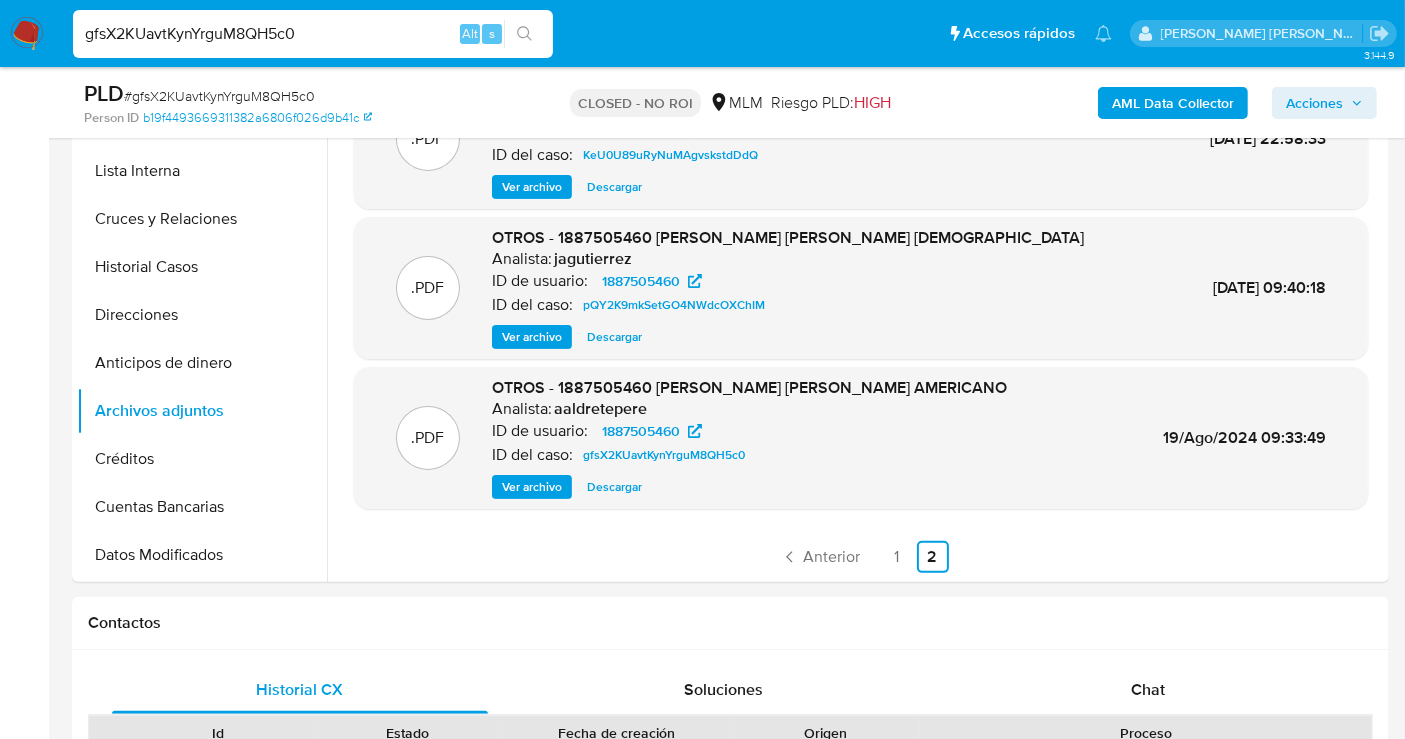 click on "gfsX2KUavtKynYrguM8QH5c0" at bounding box center [313, 34] 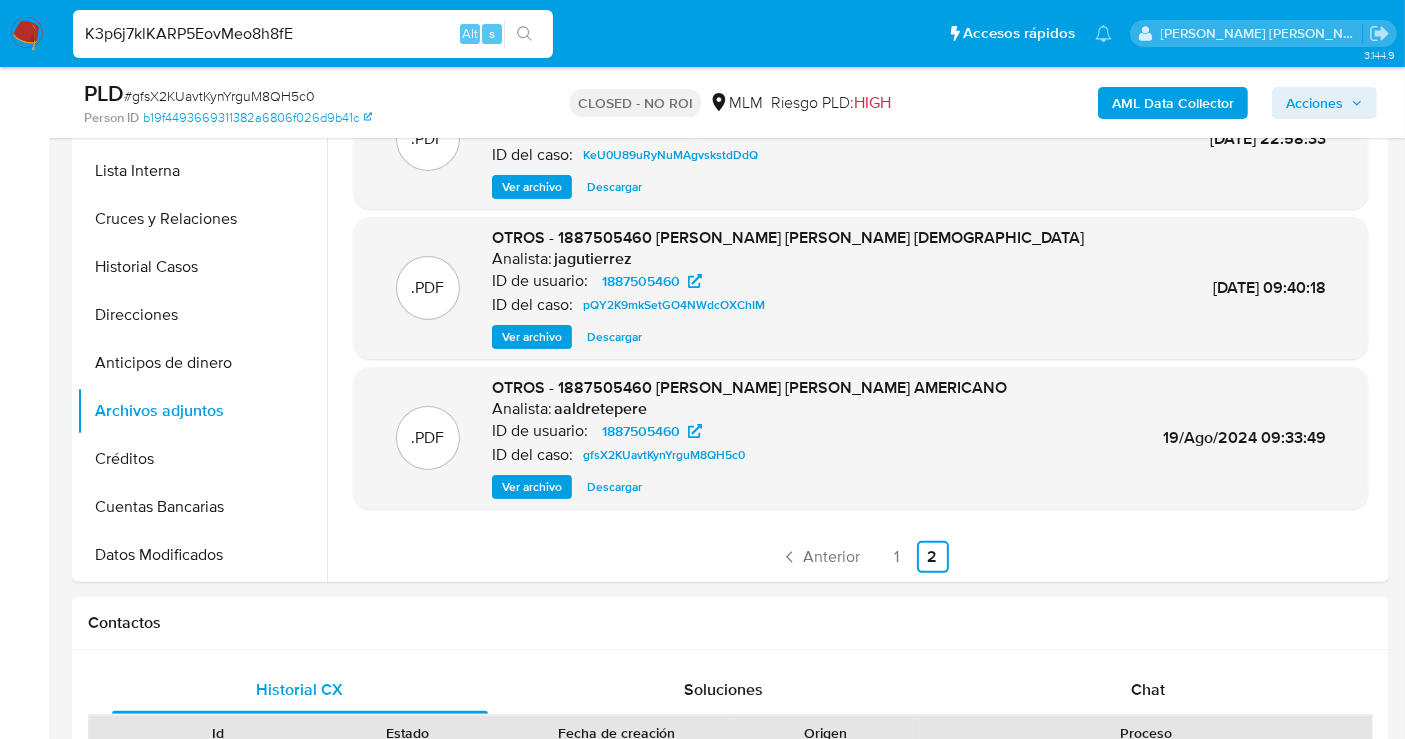 type on "K3p6j7klKARP5EovMeo8h8fE" 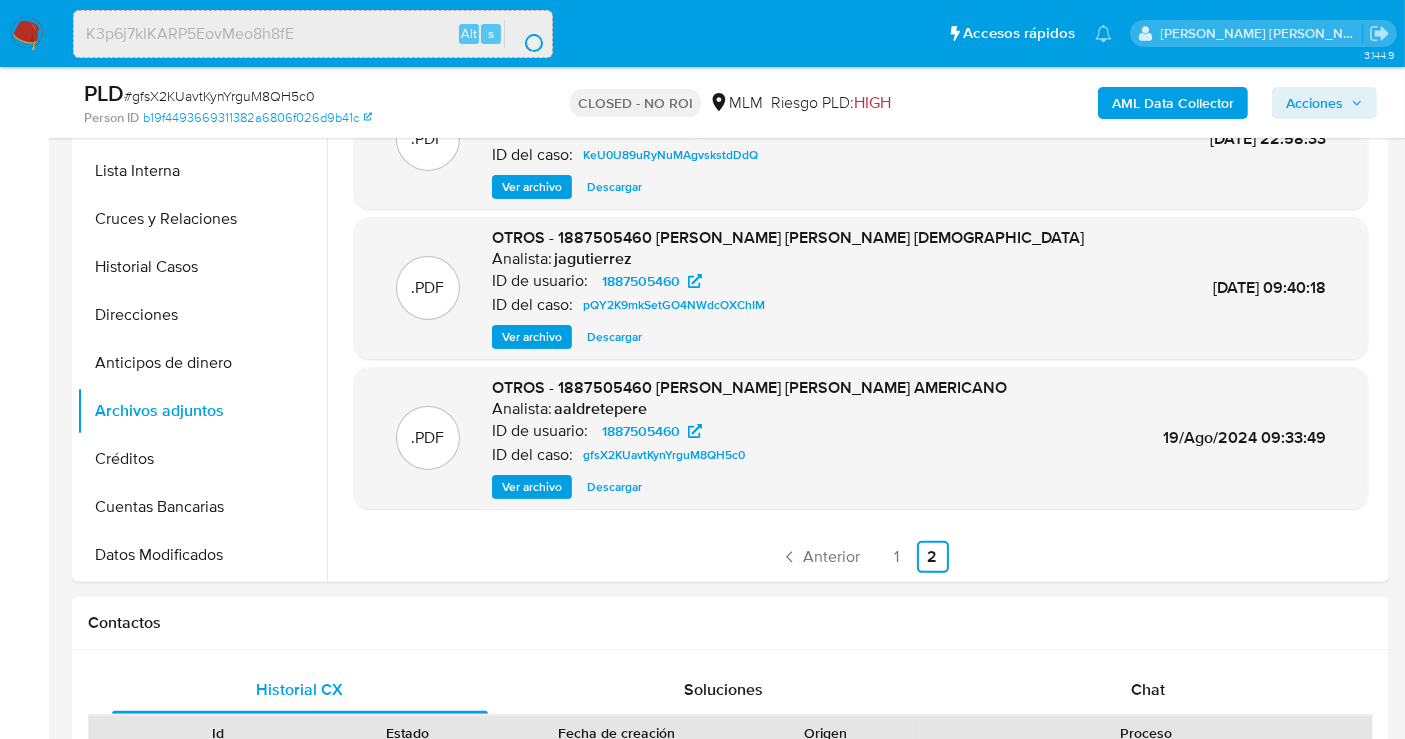 scroll, scrollTop: 0, scrollLeft: 0, axis: both 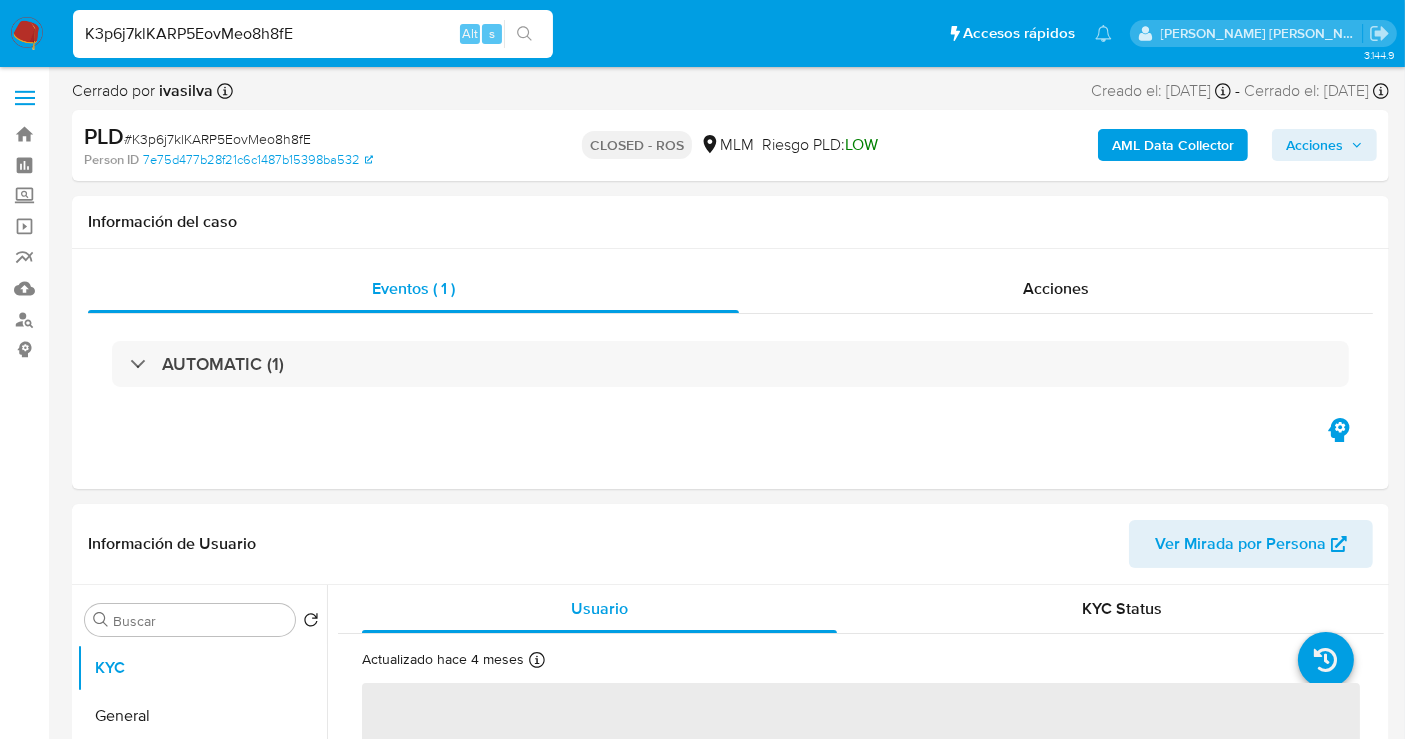 select on "10" 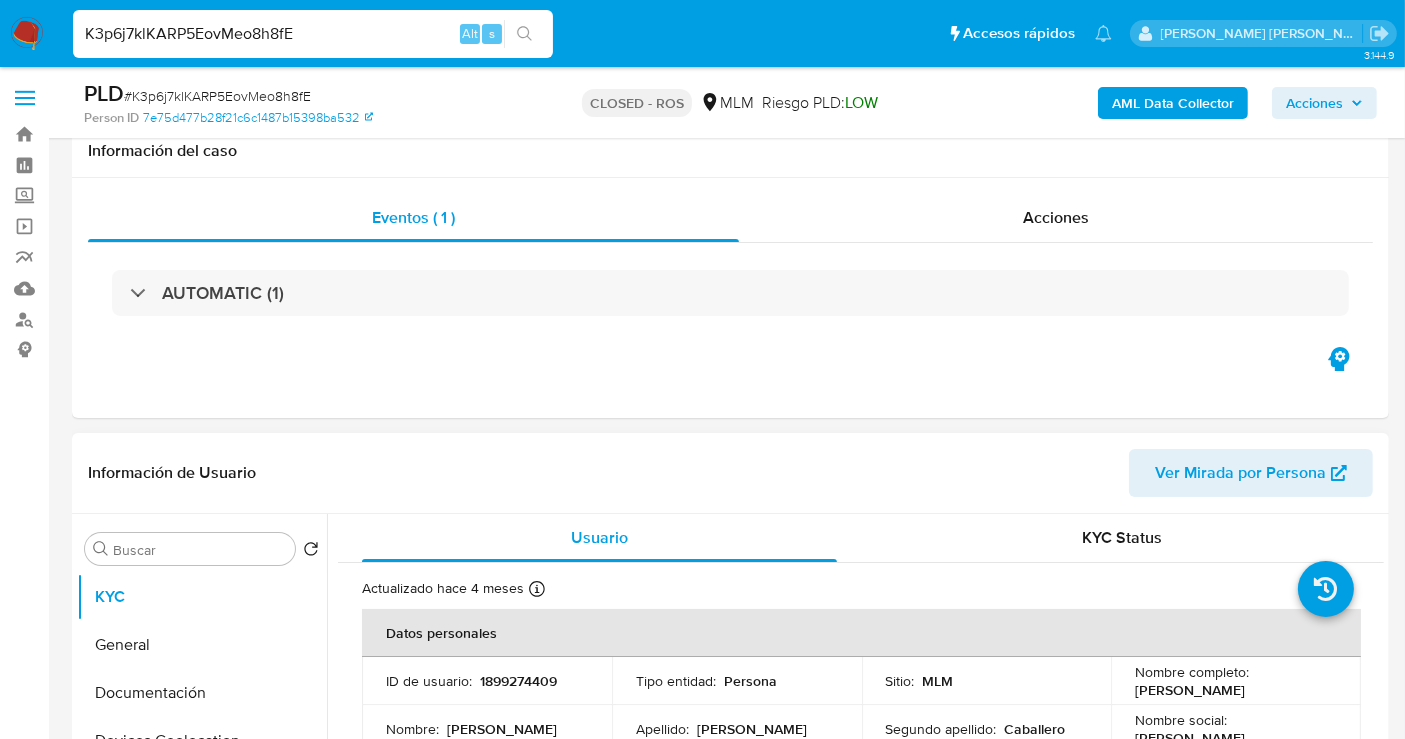 scroll, scrollTop: 444, scrollLeft: 0, axis: vertical 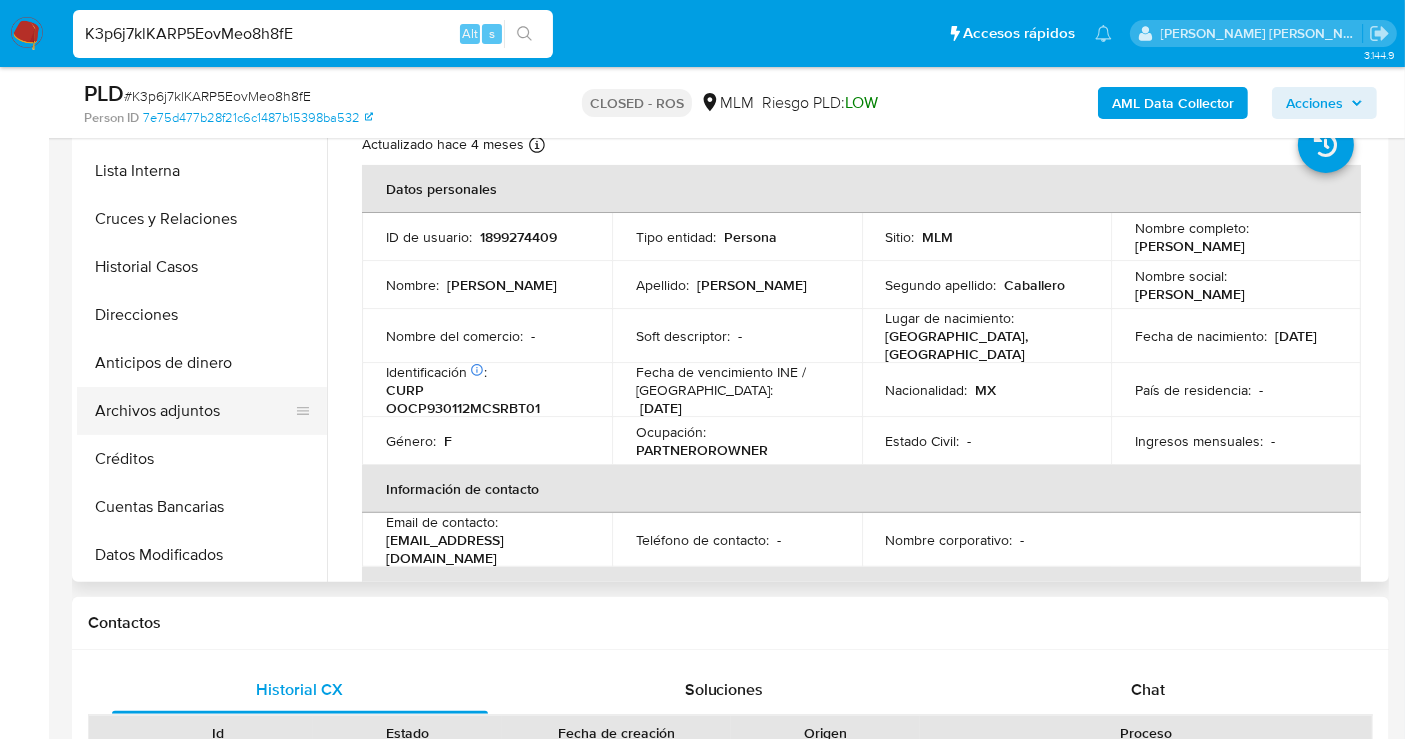 click on "Archivos adjuntos" at bounding box center [194, 411] 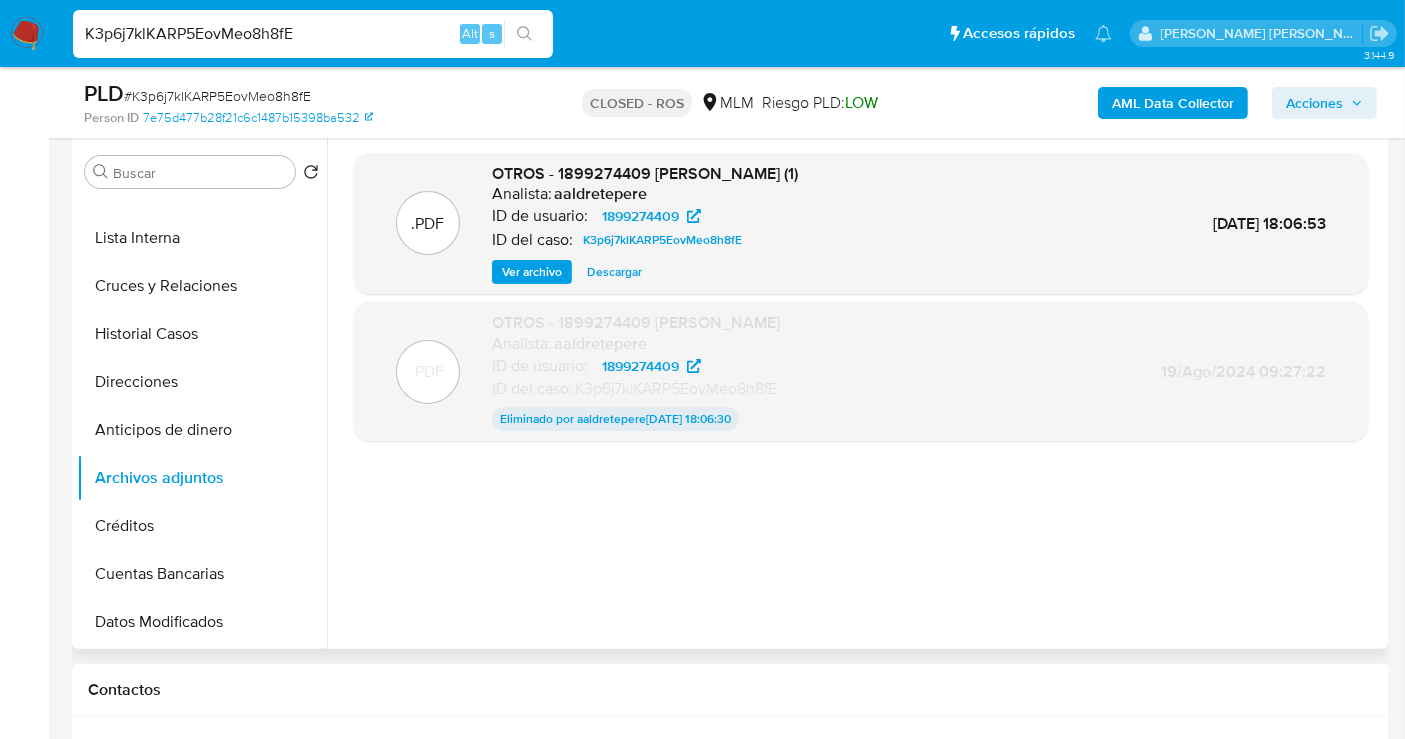 scroll, scrollTop: 333, scrollLeft: 0, axis: vertical 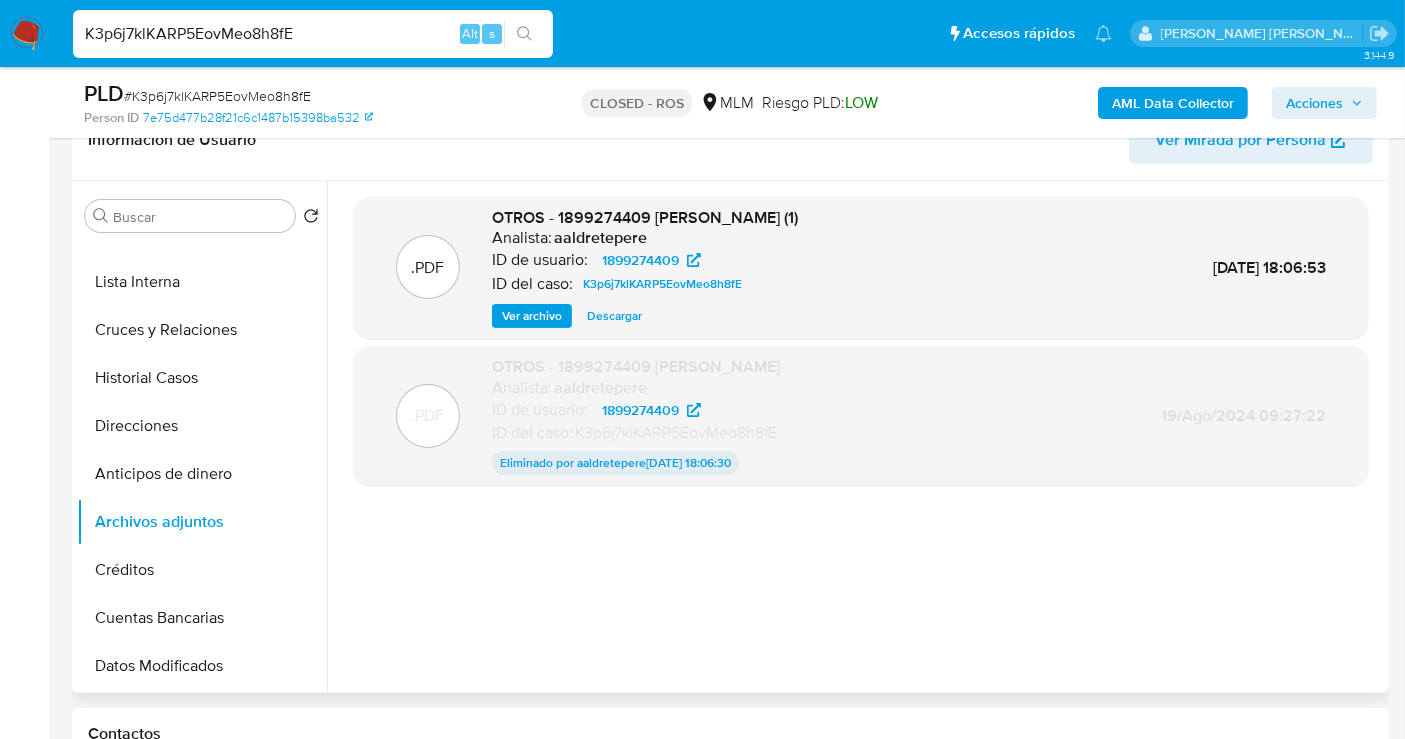 click on "Descargar" at bounding box center (614, 316) 